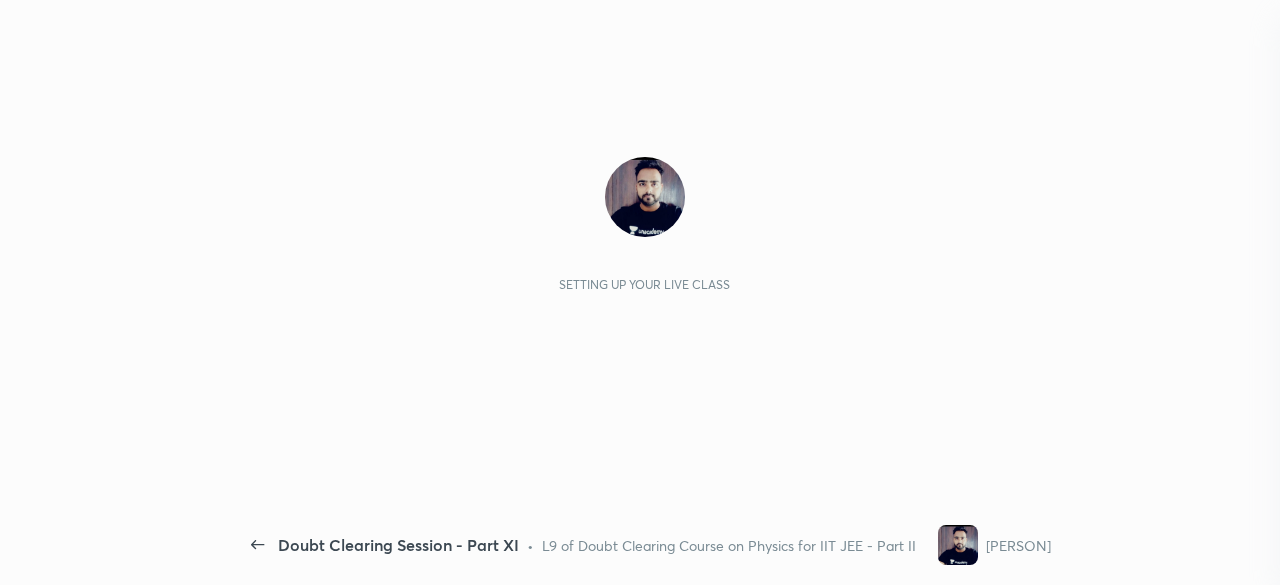 scroll, scrollTop: 0, scrollLeft: 0, axis: both 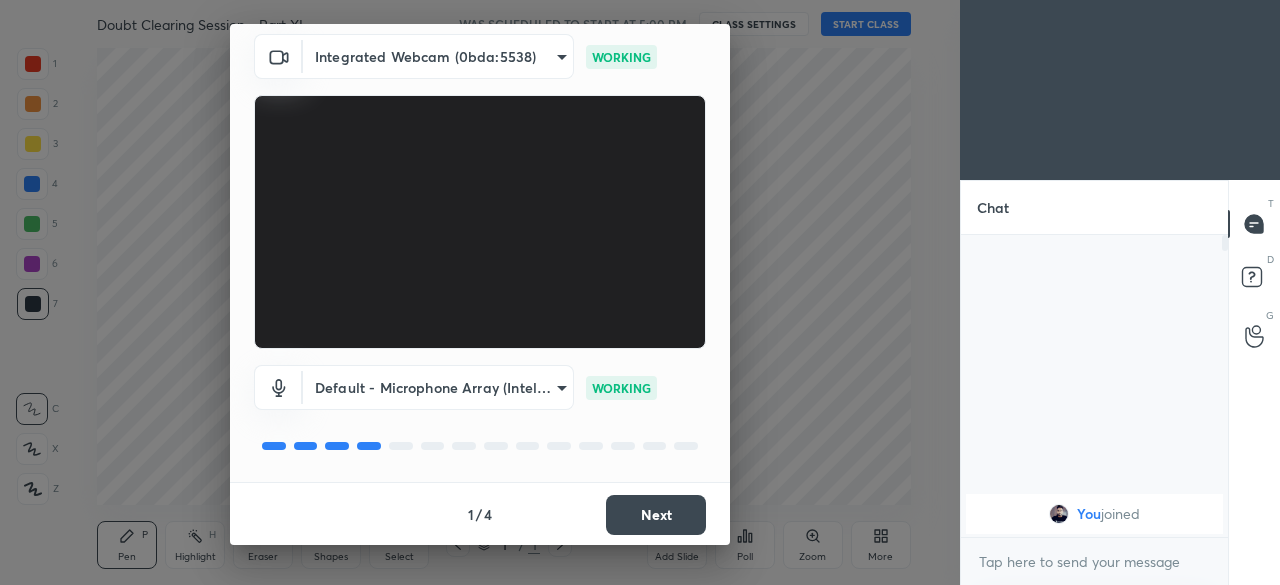 click on "Next" at bounding box center (656, 515) 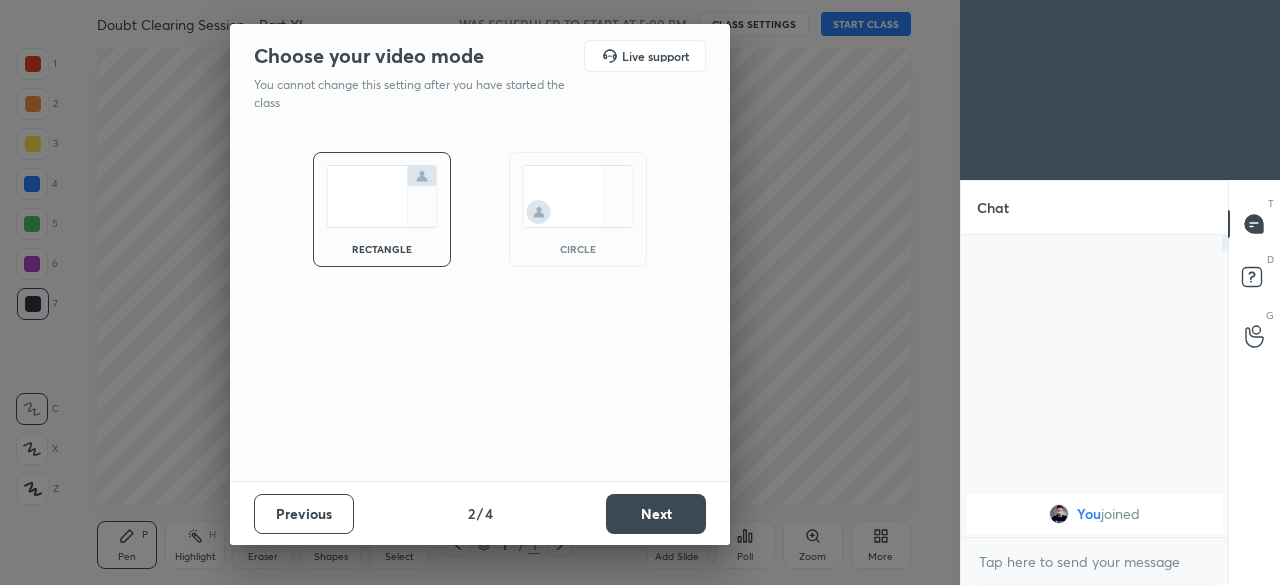 scroll, scrollTop: 0, scrollLeft: 0, axis: both 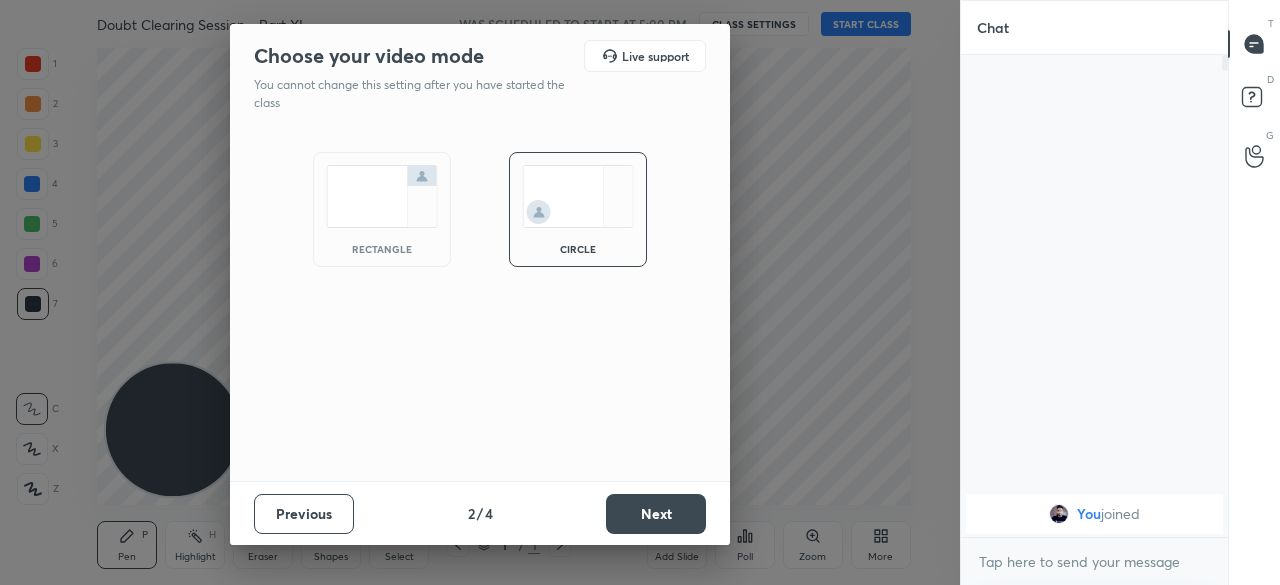 click on "Next" at bounding box center [656, 514] 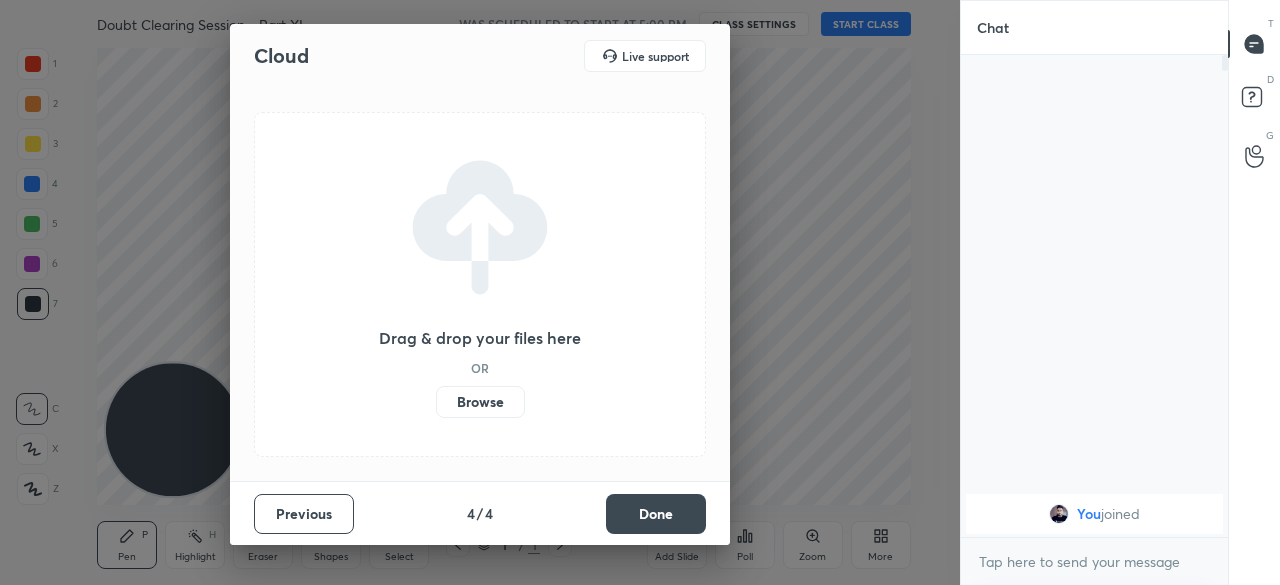 click on "Done" at bounding box center [656, 514] 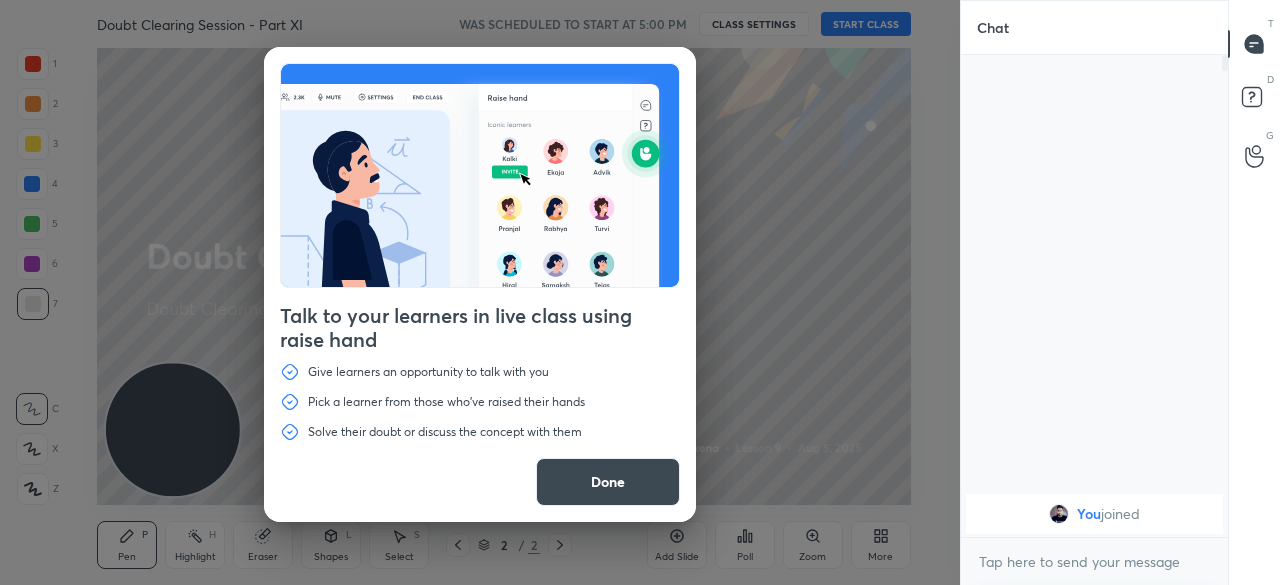drag, startPoint x: 225, startPoint y: 447, endPoint x: 447, endPoint y: 343, distance: 245.15302 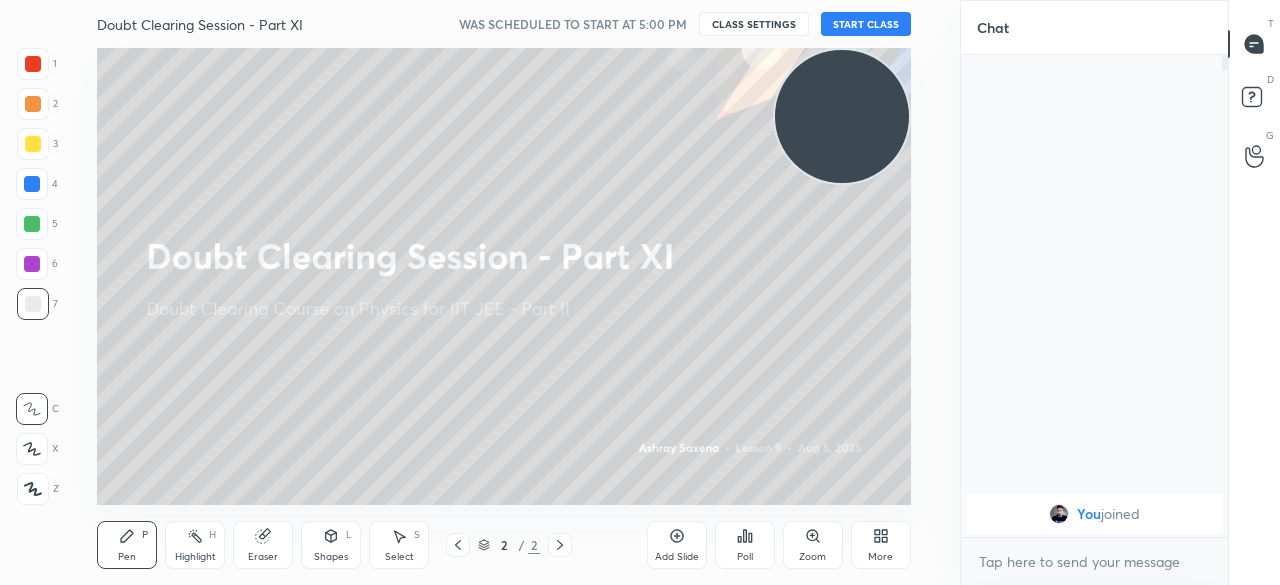 drag, startPoint x: 139, startPoint y: 419, endPoint x: 873, endPoint y: 25, distance: 833.0618 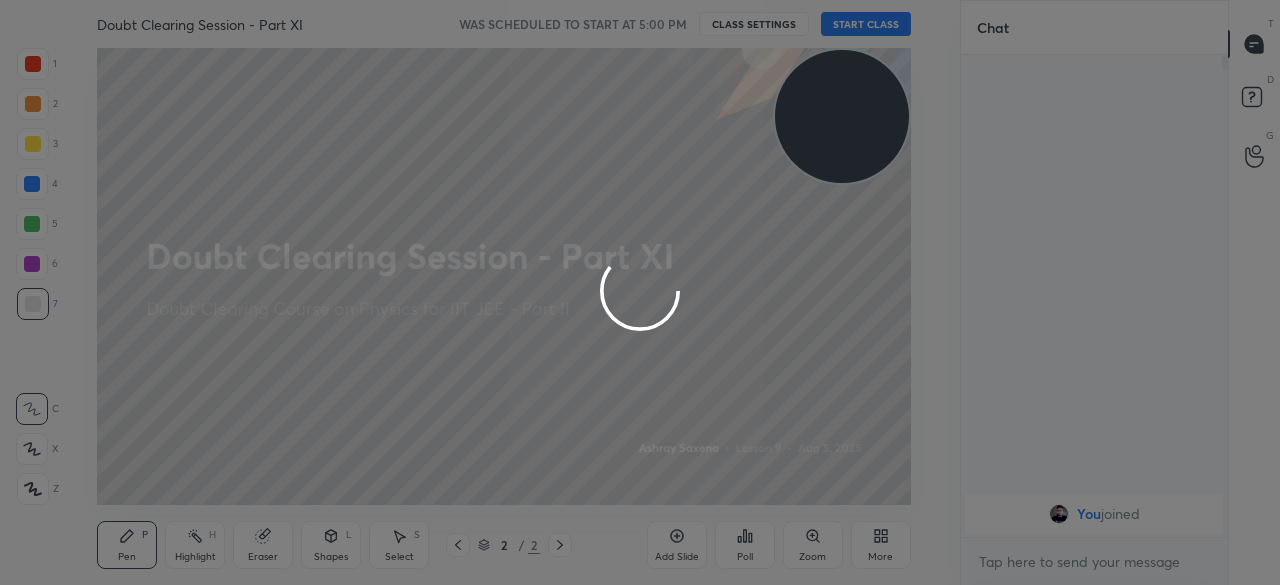type on "x" 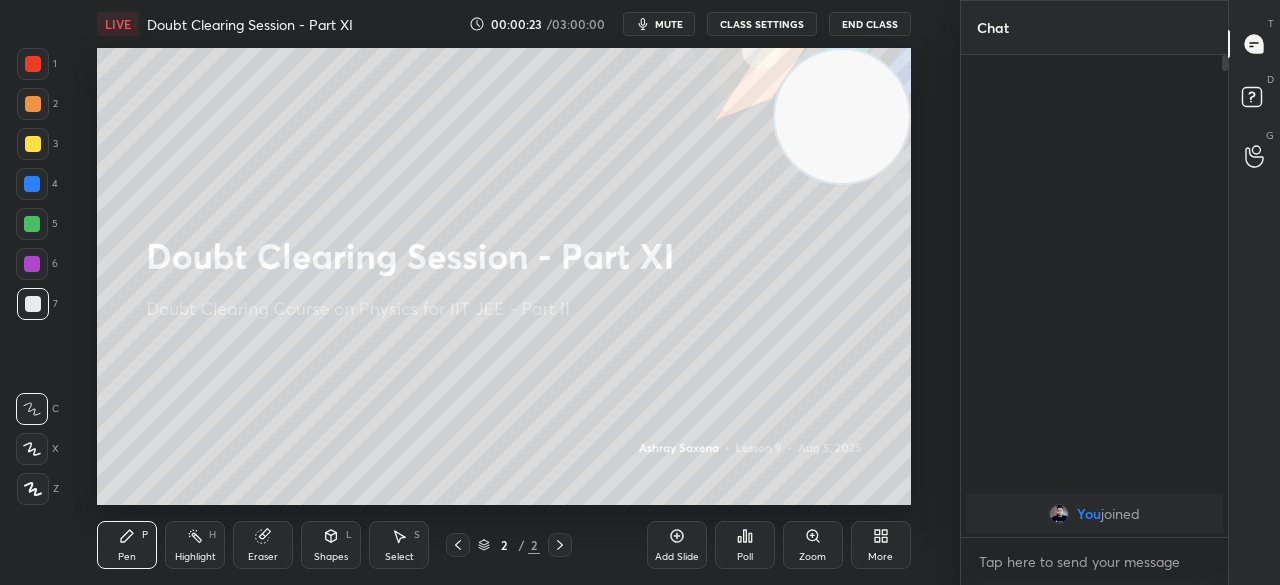 click on "mute" at bounding box center [669, 24] 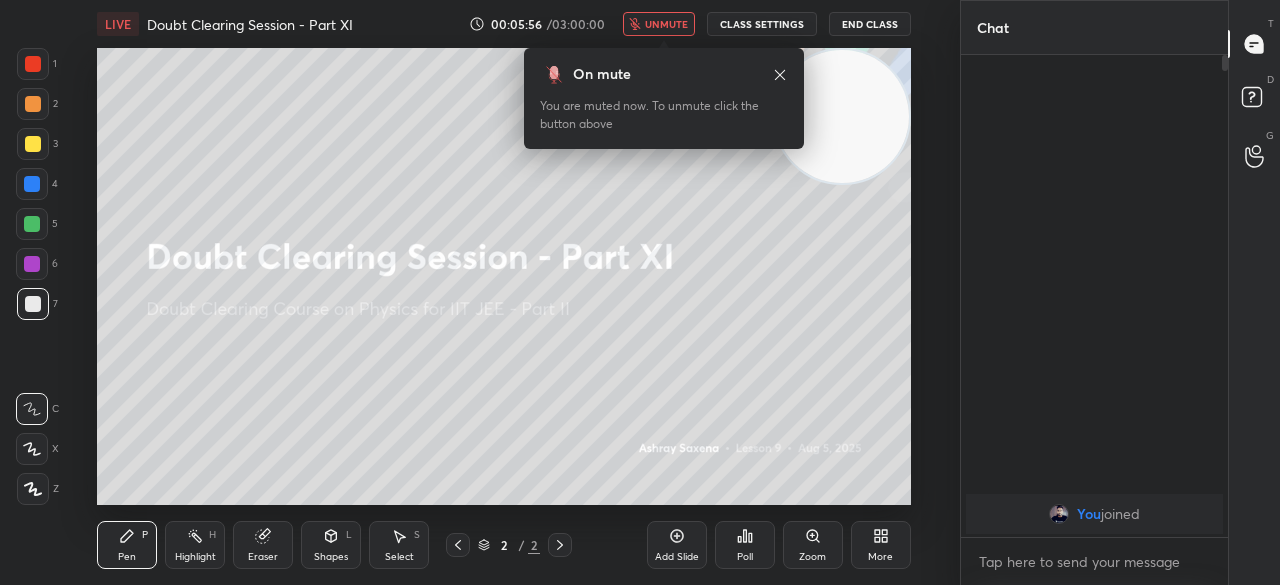 type 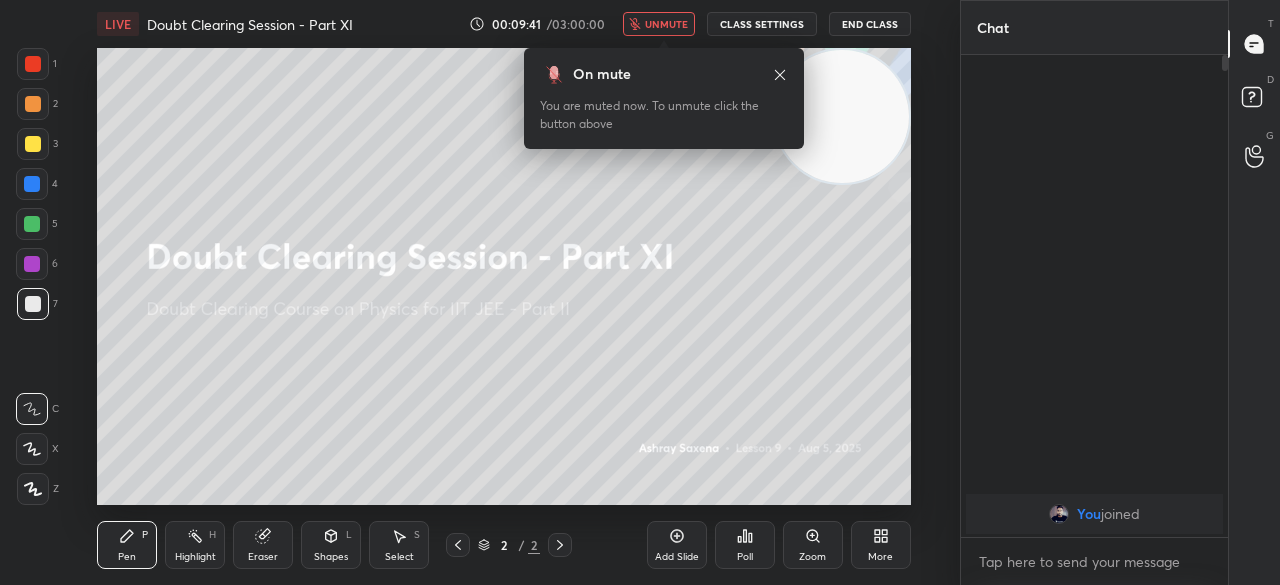 click on "You are muted now. To unmute click the
button above" at bounding box center [664, 115] 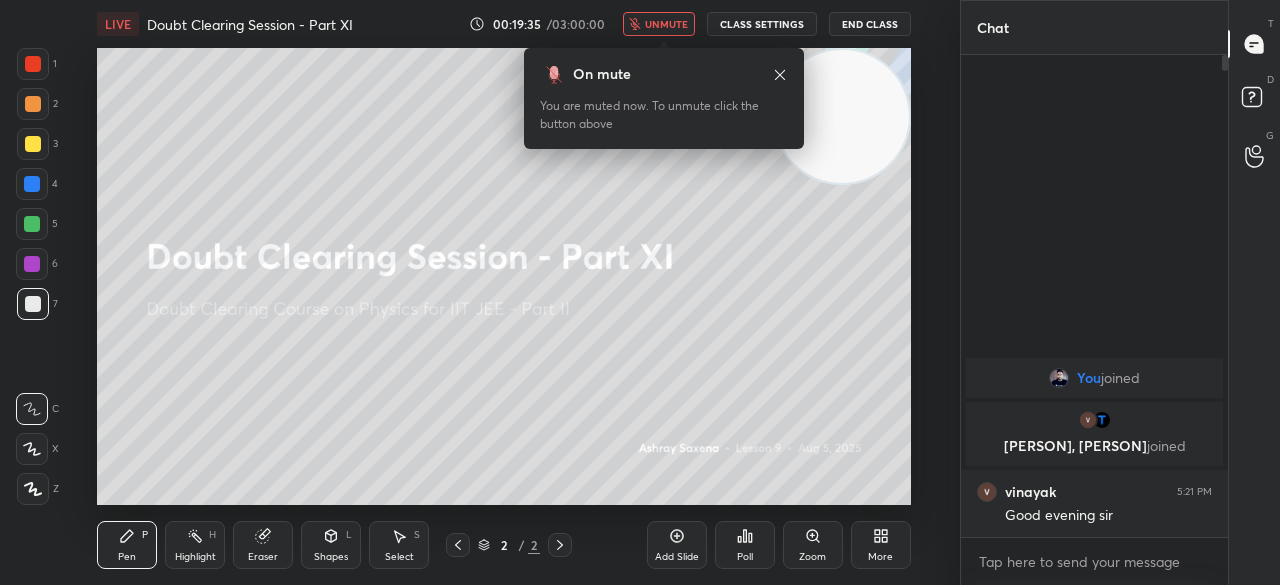 click on "On mute You are muted now. To unmute click the
button above" at bounding box center [664, 92] 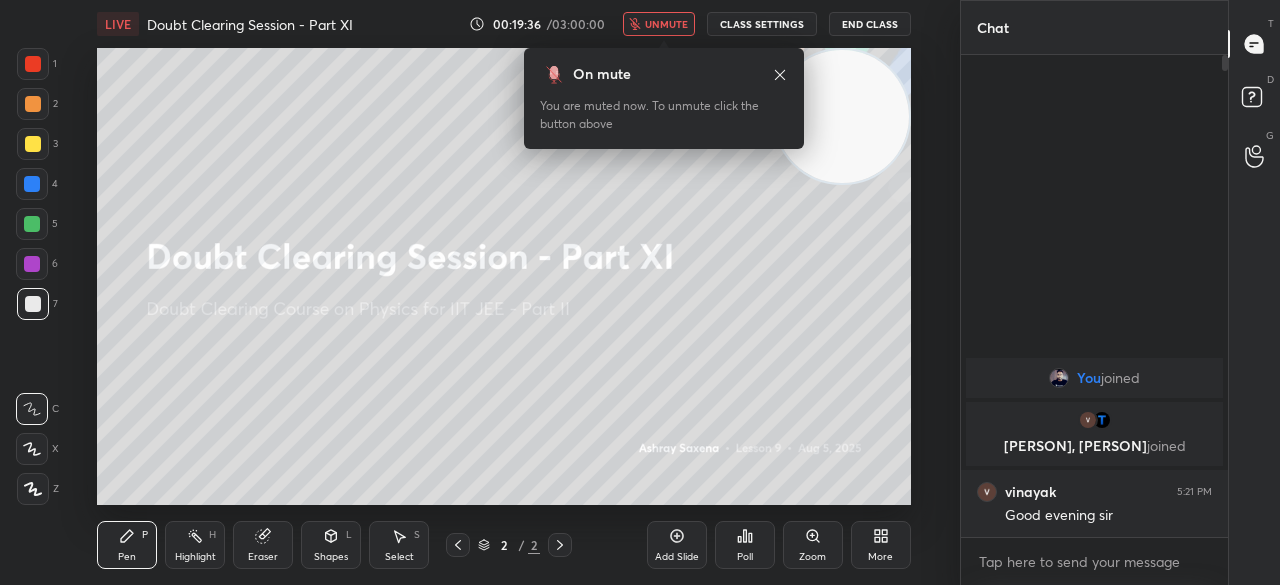 click on "unmute" at bounding box center (666, 24) 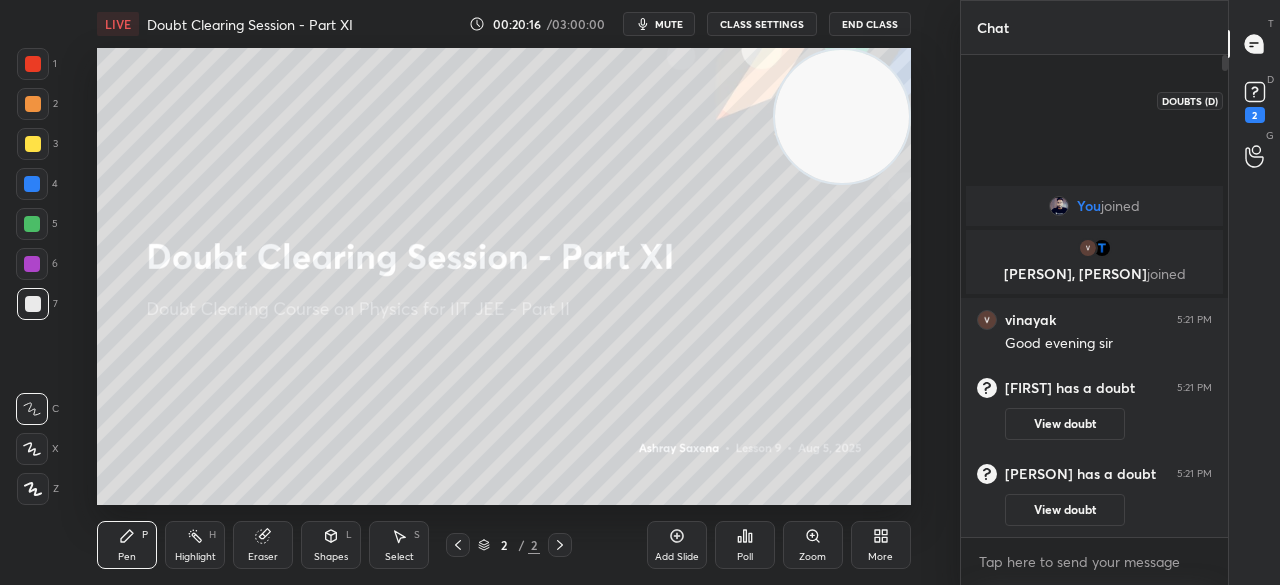 click on "2" at bounding box center [1255, 100] 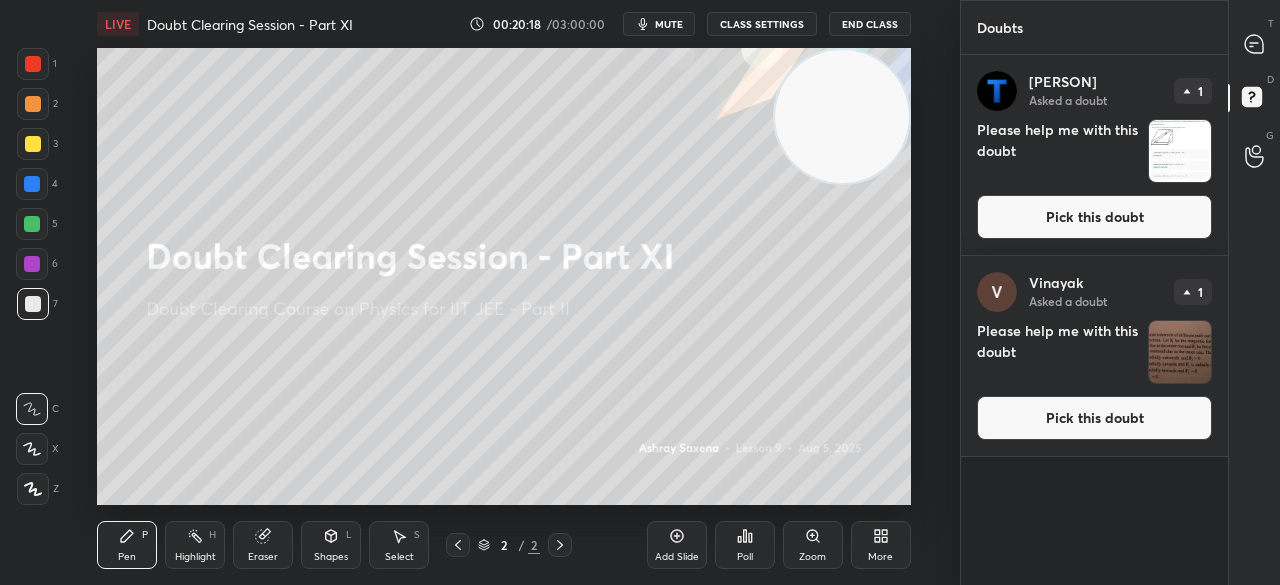 click on "Pick this doubt" at bounding box center (1094, 418) 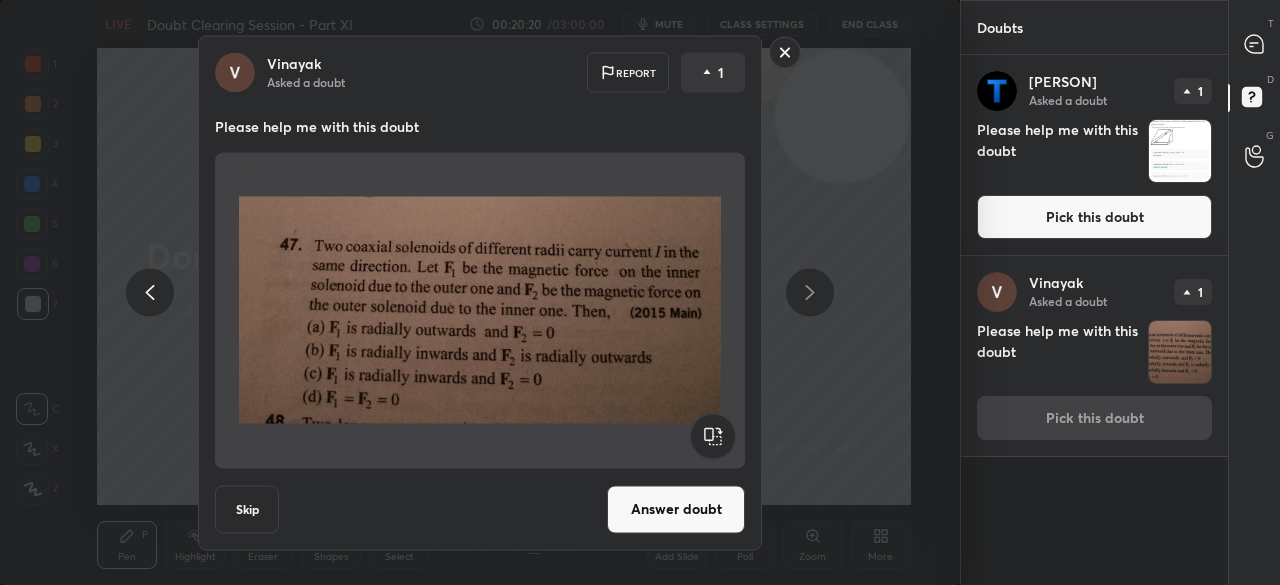 click on "Answer doubt" at bounding box center [676, 509] 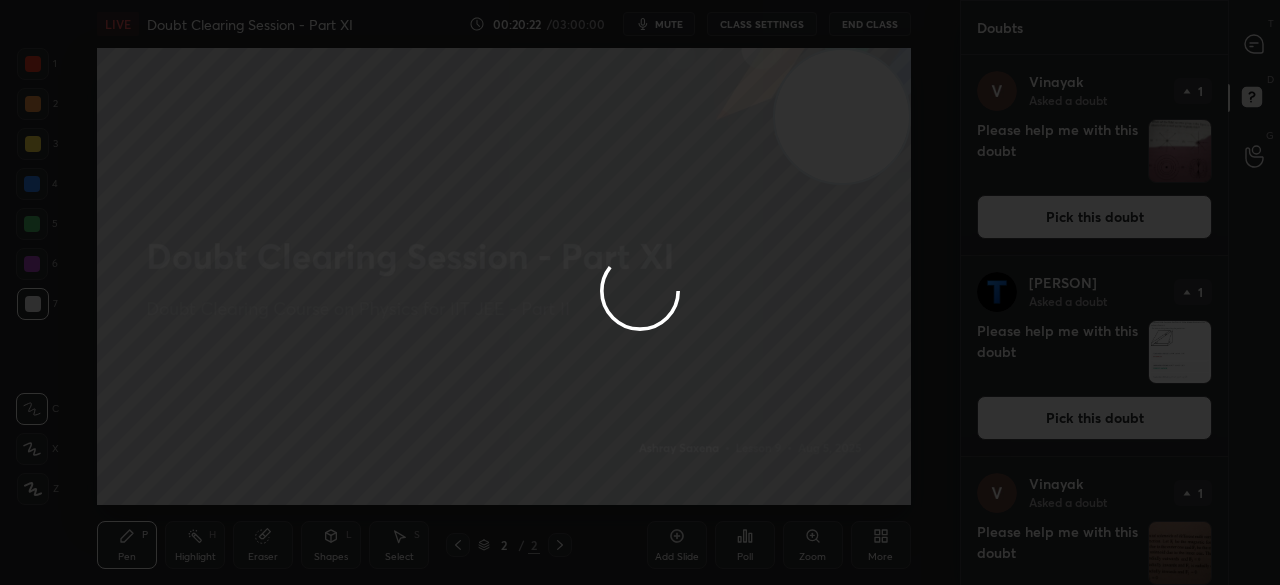 click at bounding box center [640, 292] 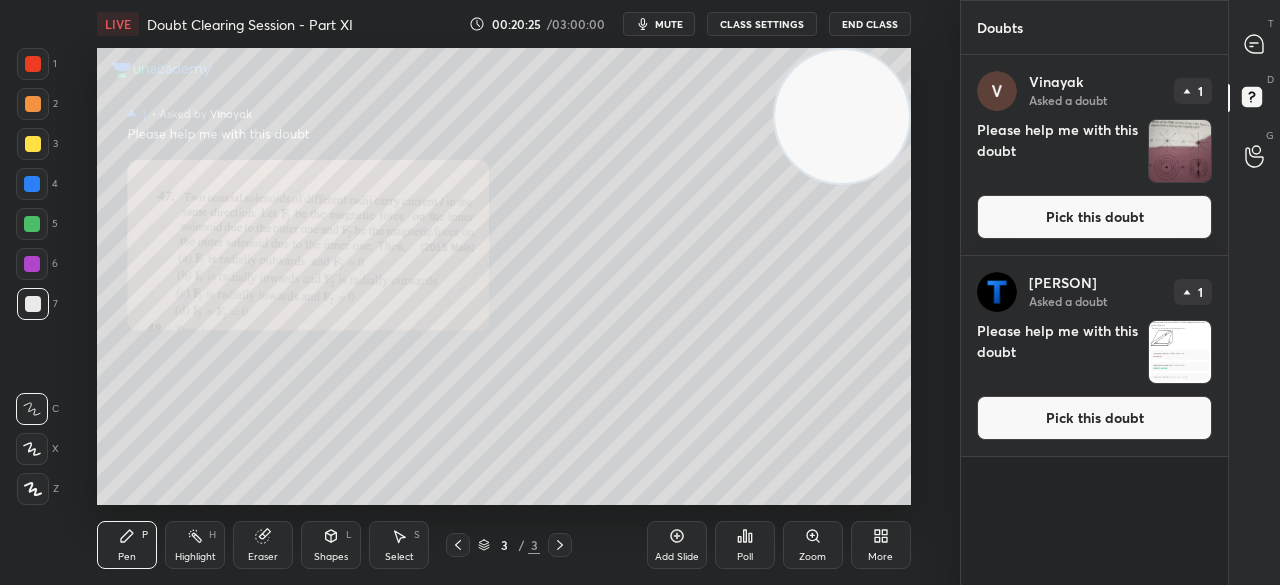 click on "Pick this doubt" at bounding box center (1094, 418) 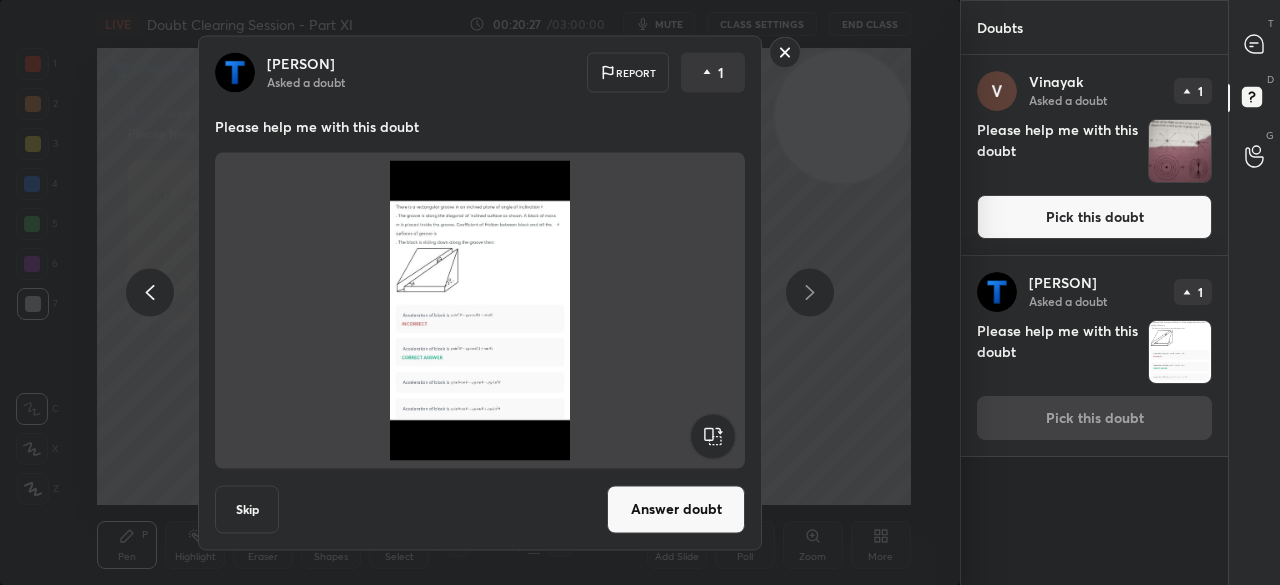 click on "Answer doubt" at bounding box center [676, 509] 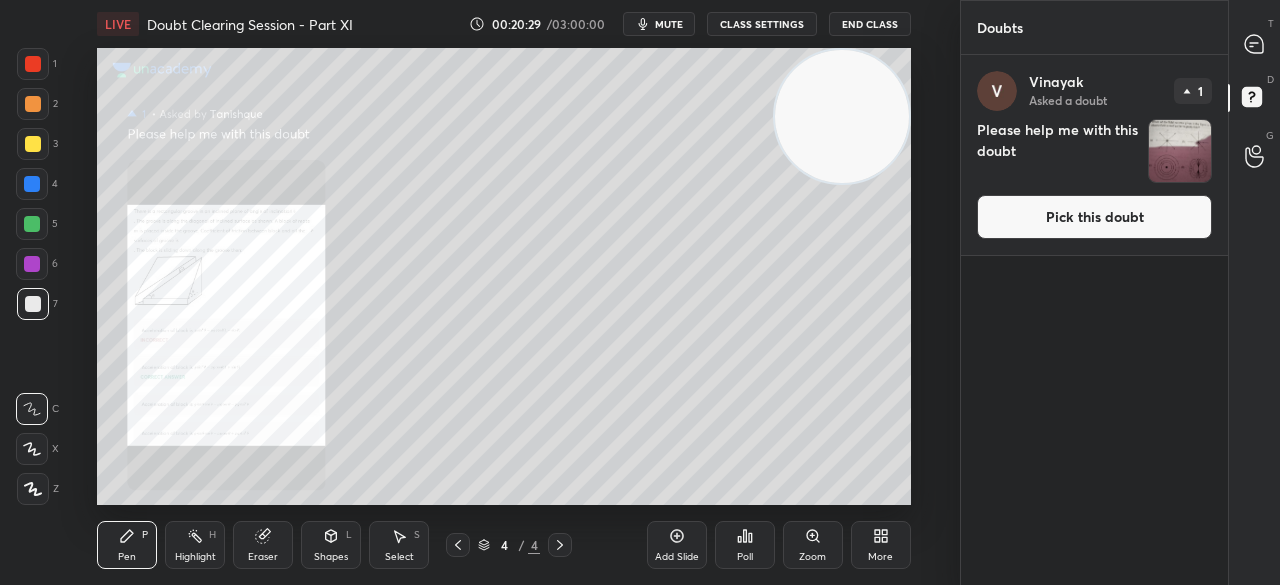 click on "Pick this doubt" at bounding box center [1094, 217] 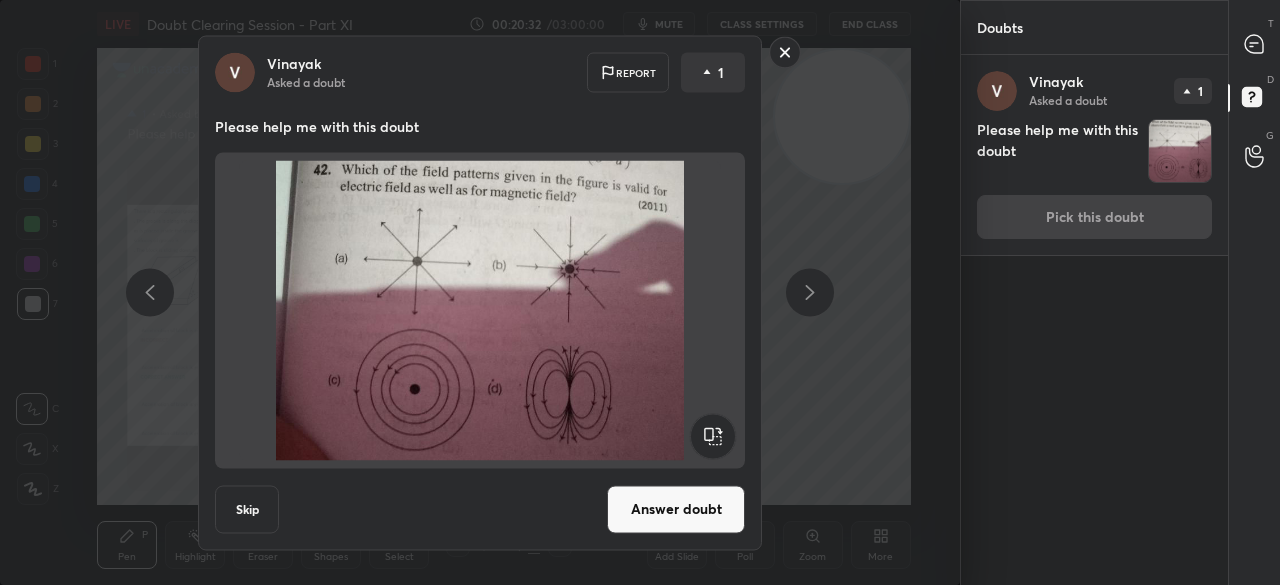 click on "Answer doubt" at bounding box center [676, 509] 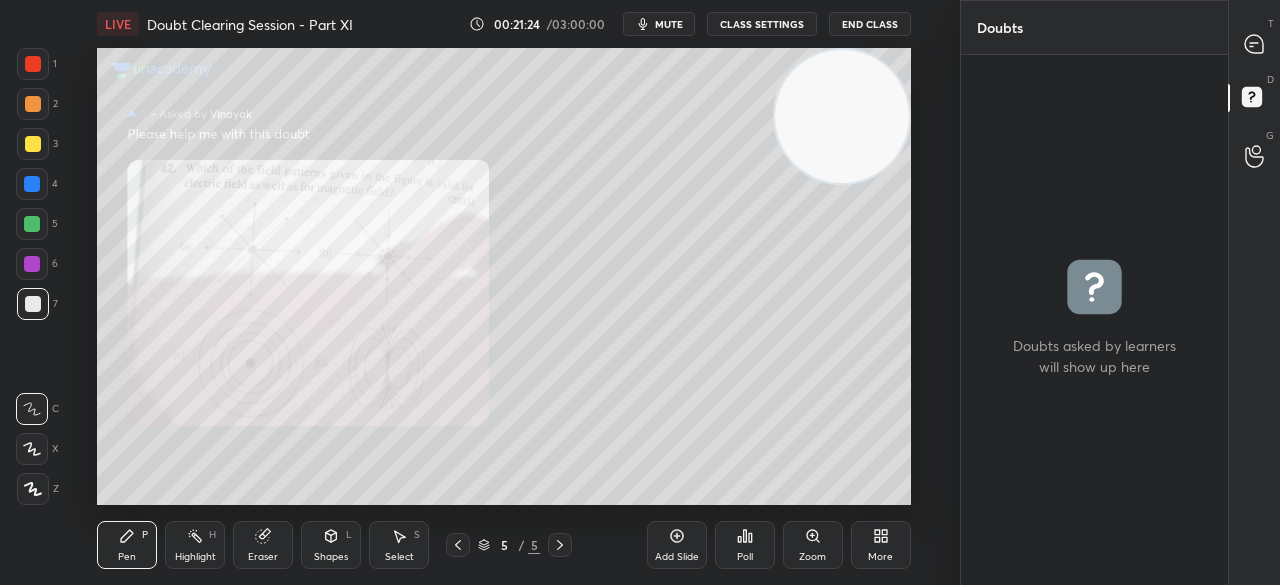 click on "Add Slide" at bounding box center [677, 545] 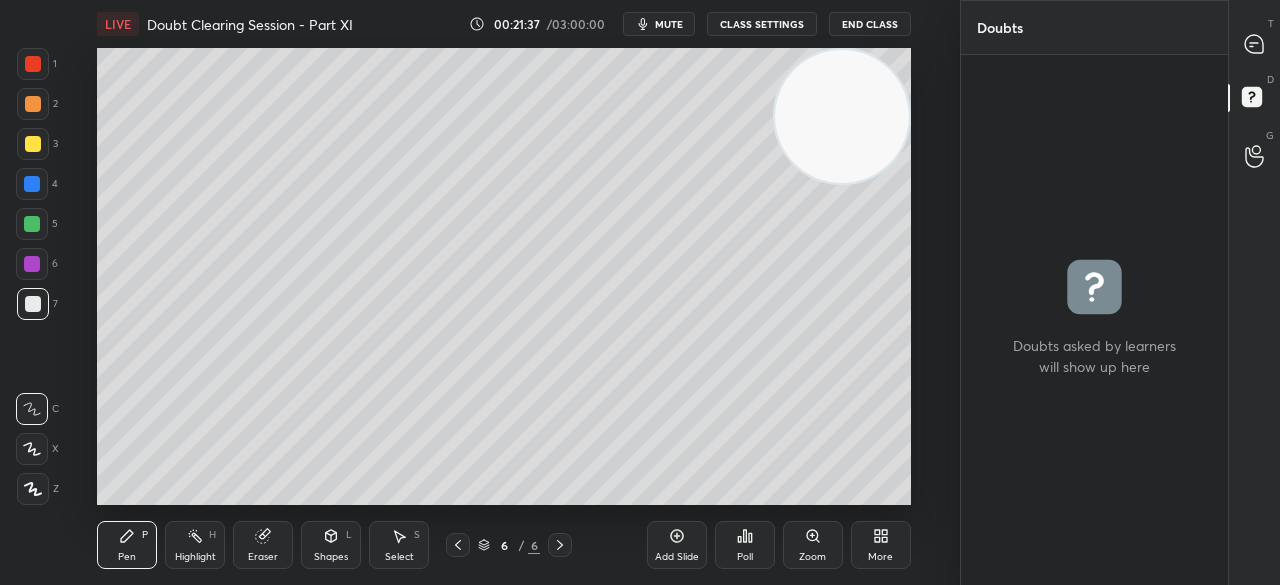 click 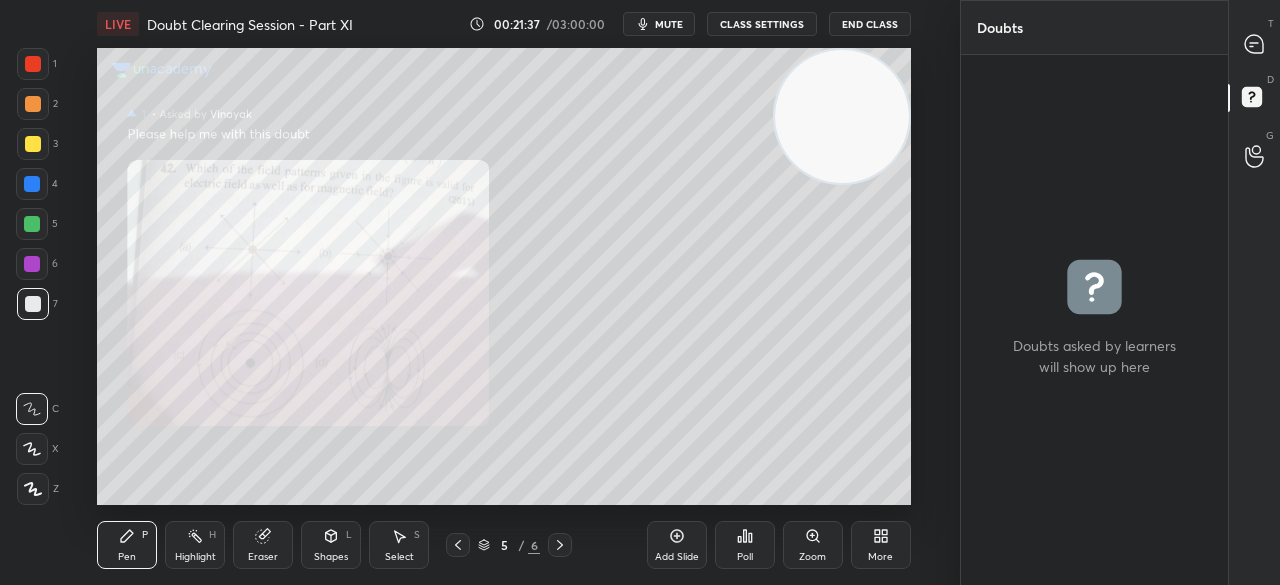 click 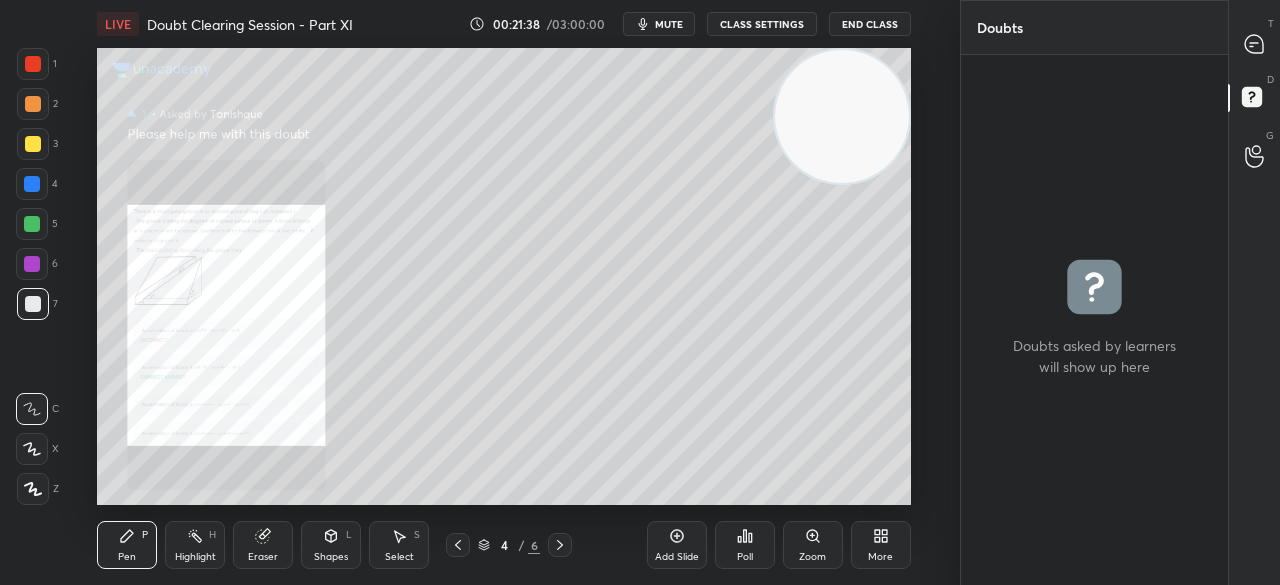 click 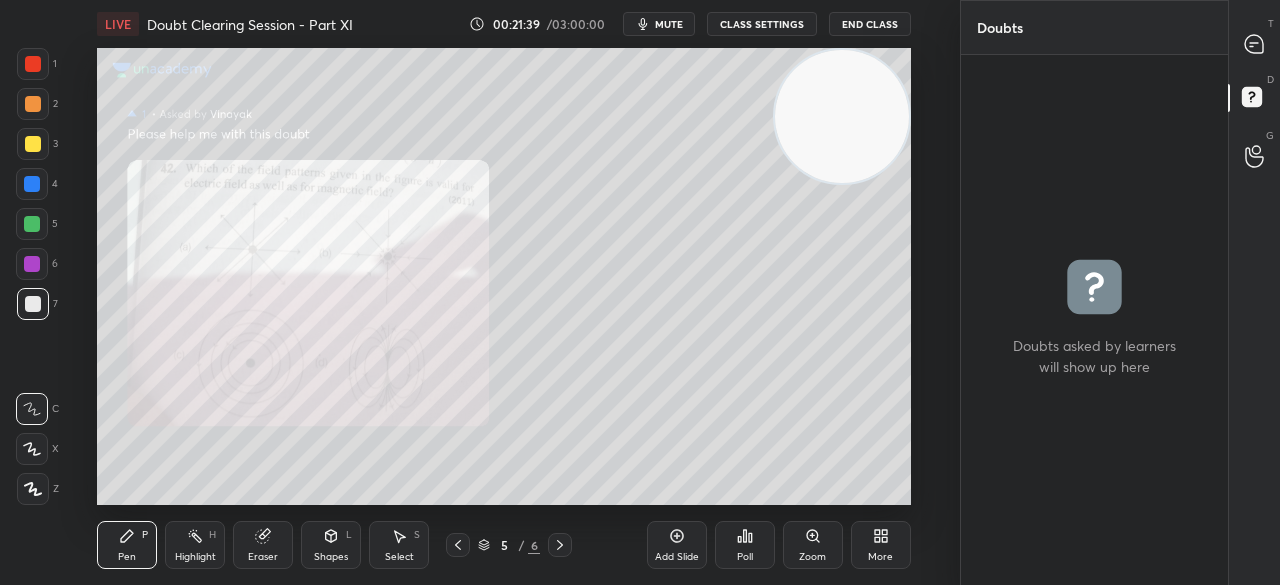 click on "T Messages (T)" at bounding box center [1254, 44] 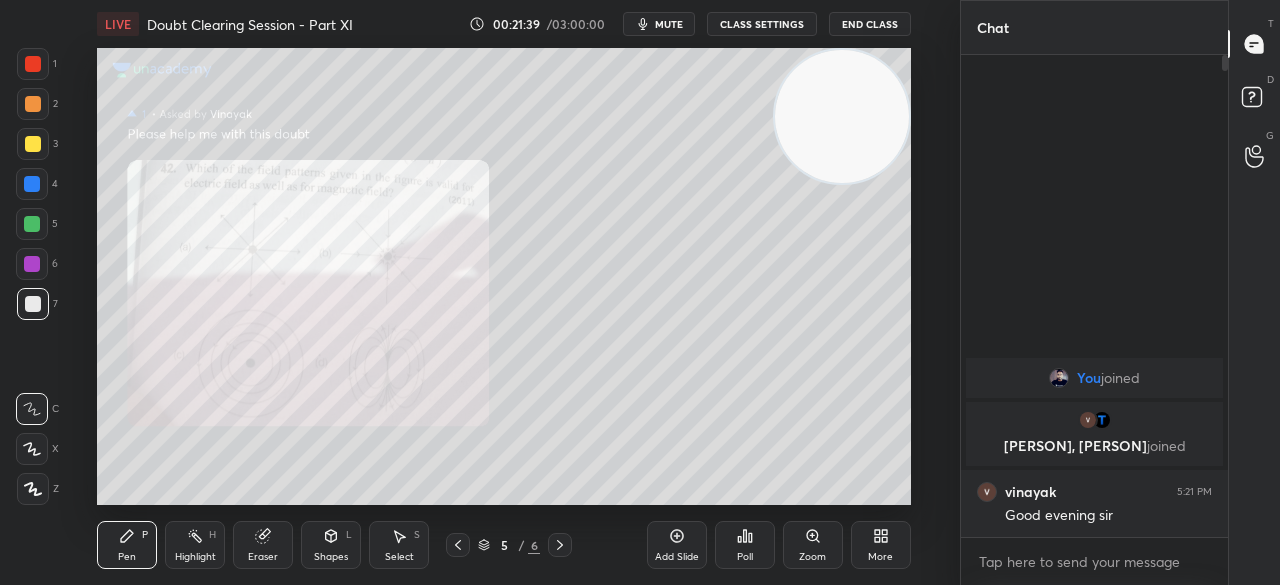 click on "T Messages (T)" at bounding box center (1254, 44) 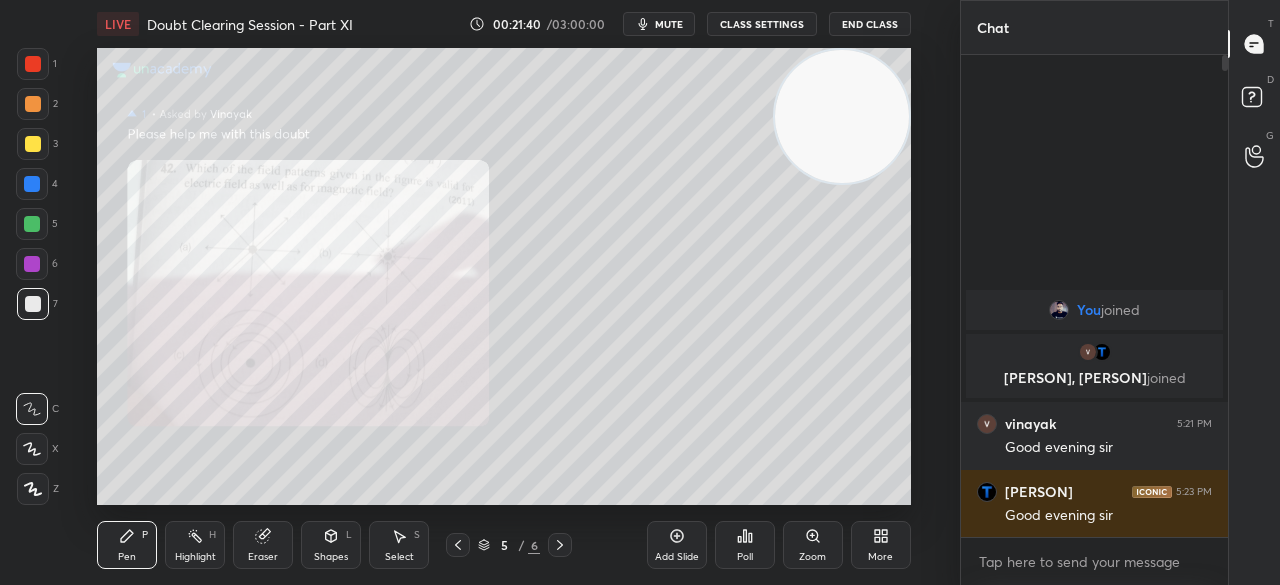click on "Zoom" at bounding box center (813, 545) 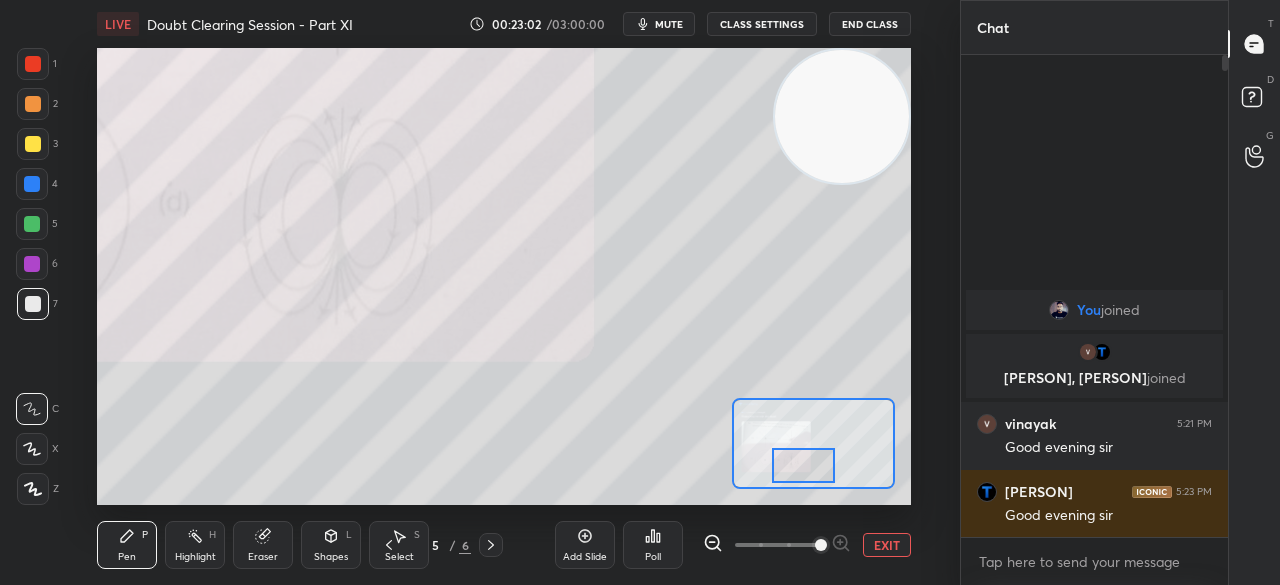 click at bounding box center (33, 64) 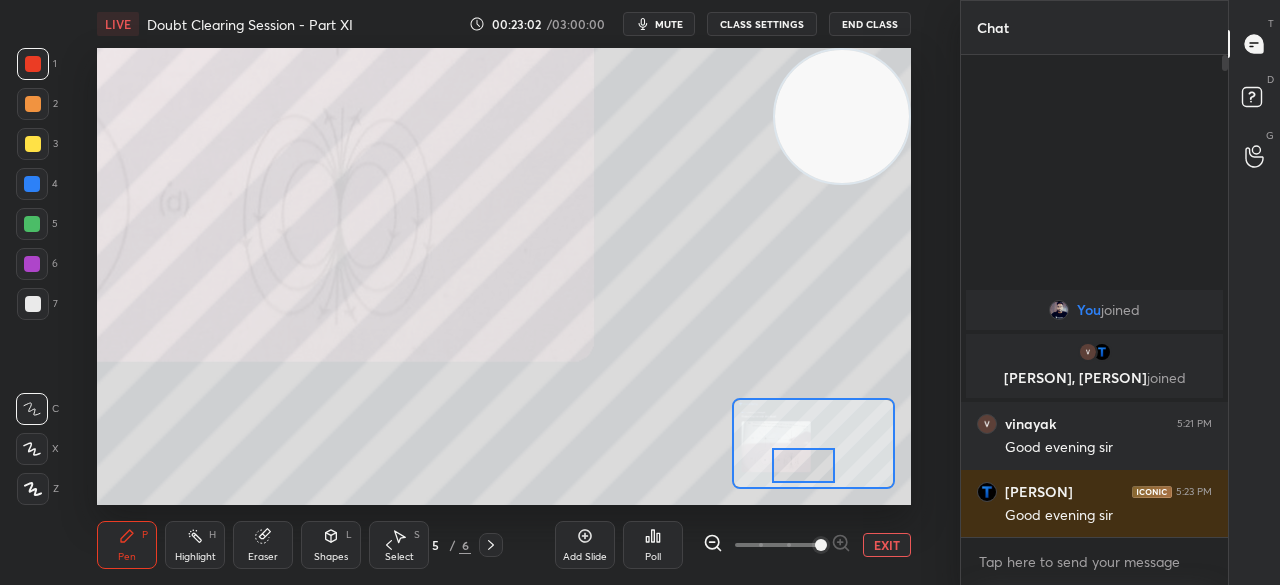 click at bounding box center (33, 64) 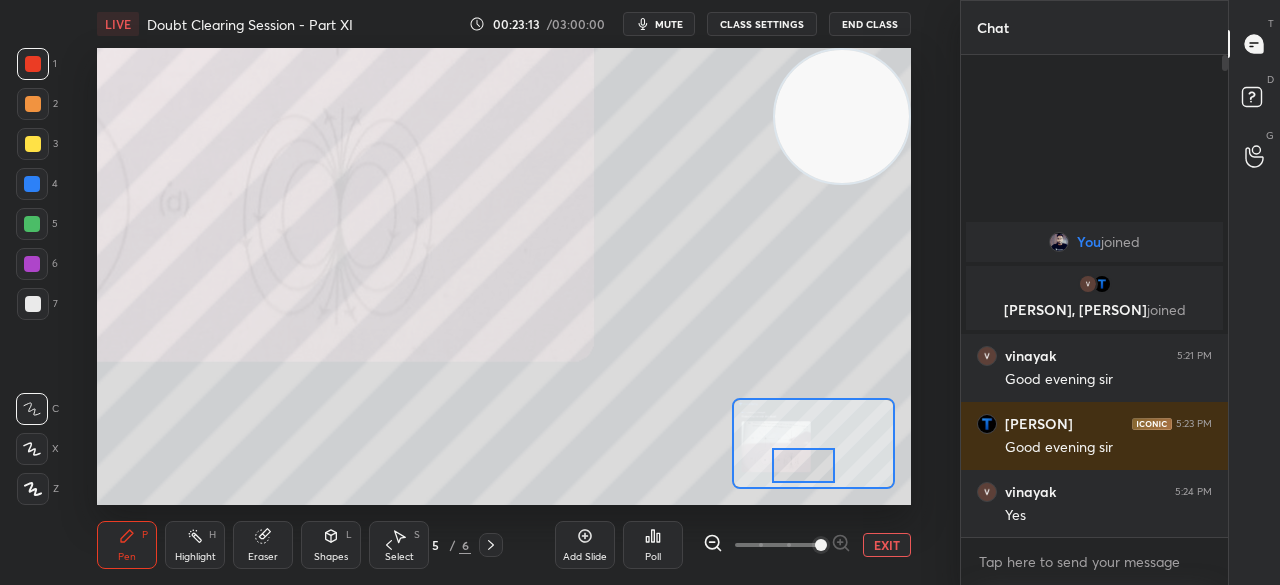 click on "EXIT" at bounding box center (807, 545) 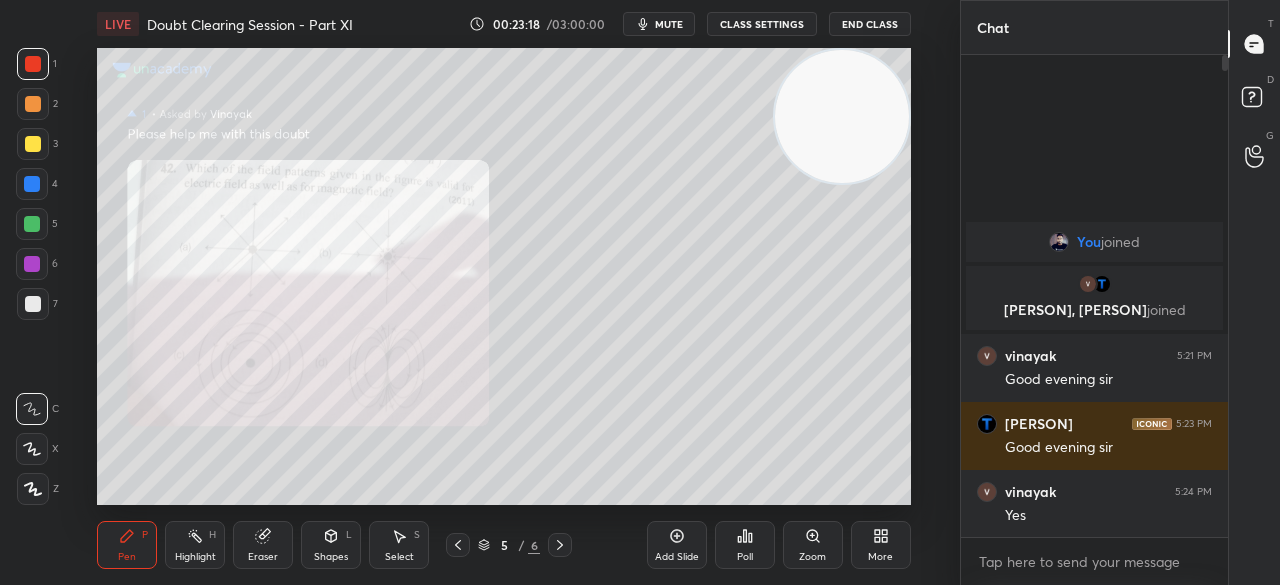 click at bounding box center (33, 144) 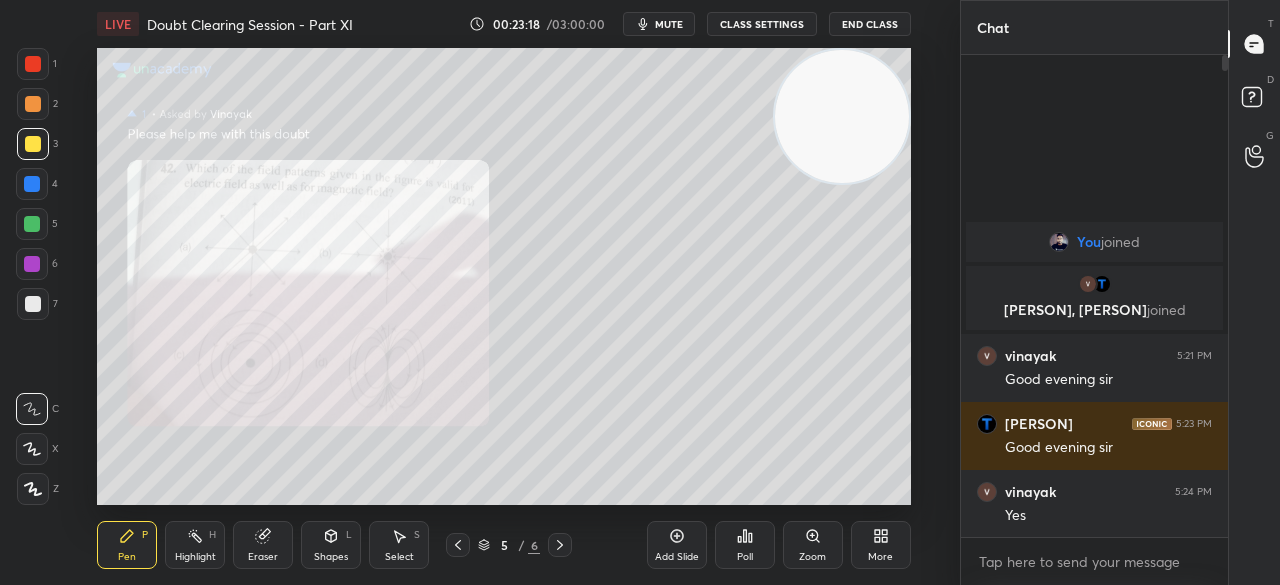 click at bounding box center (33, 144) 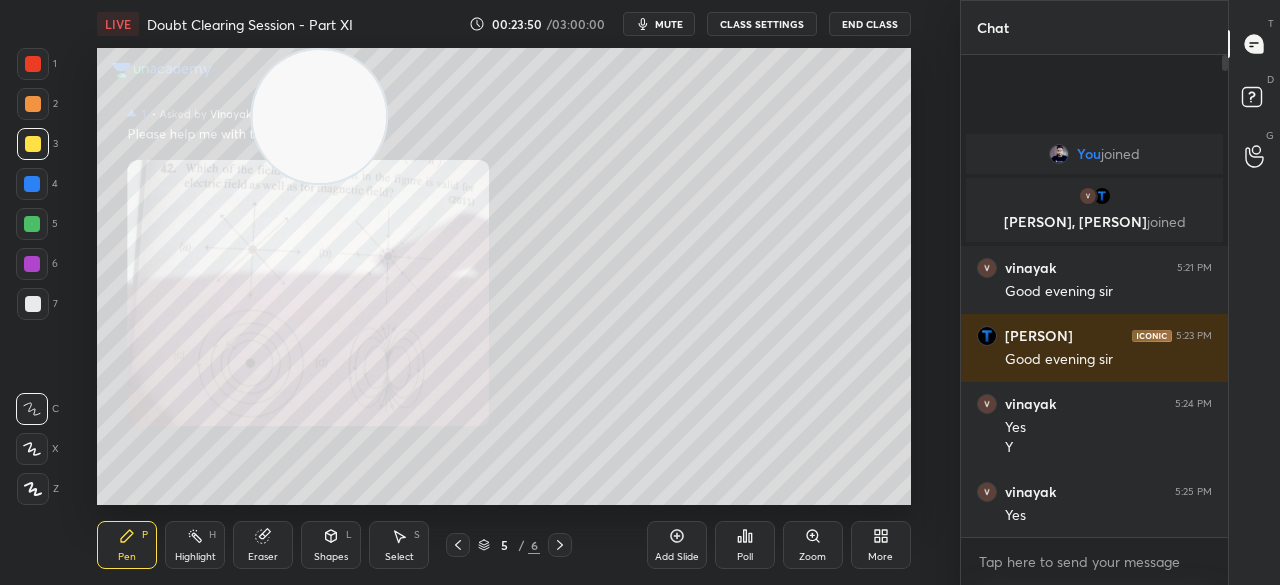 click on "Eraser" at bounding box center [263, 545] 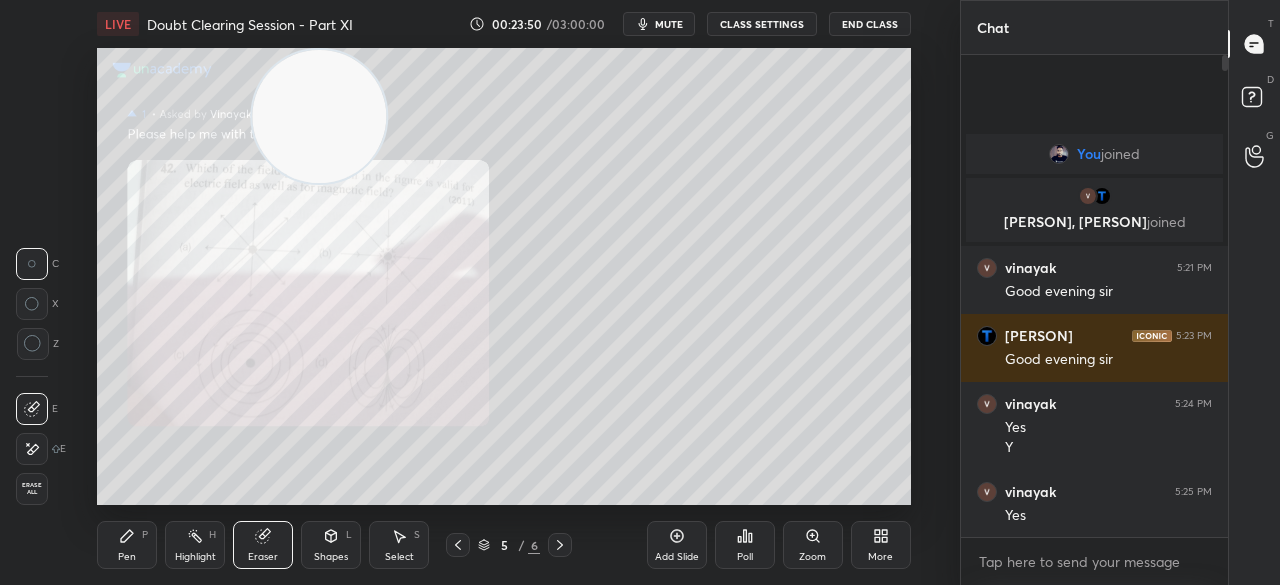 click on "Eraser" at bounding box center (263, 545) 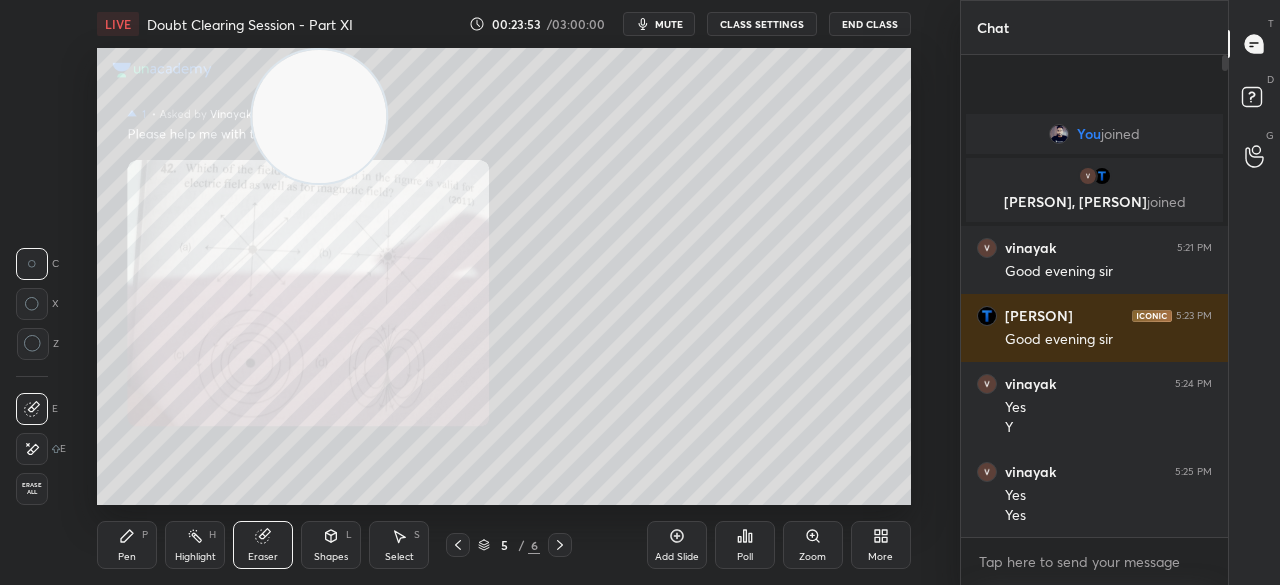 click on "Pen P" at bounding box center (127, 545) 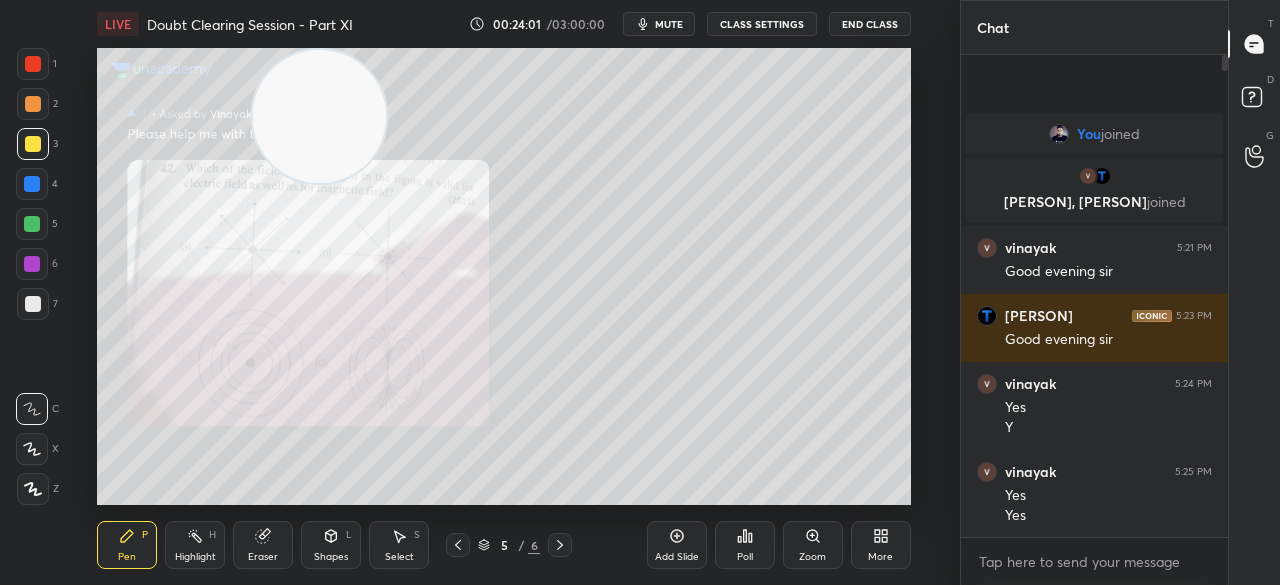 click at bounding box center (32, 224) 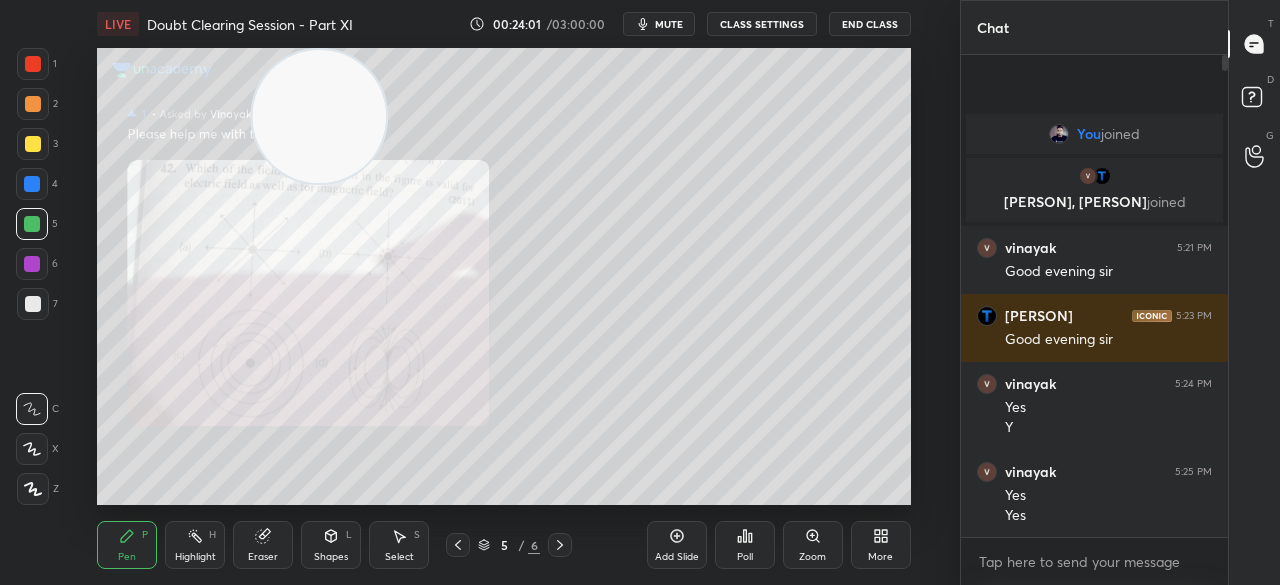 click at bounding box center (32, 224) 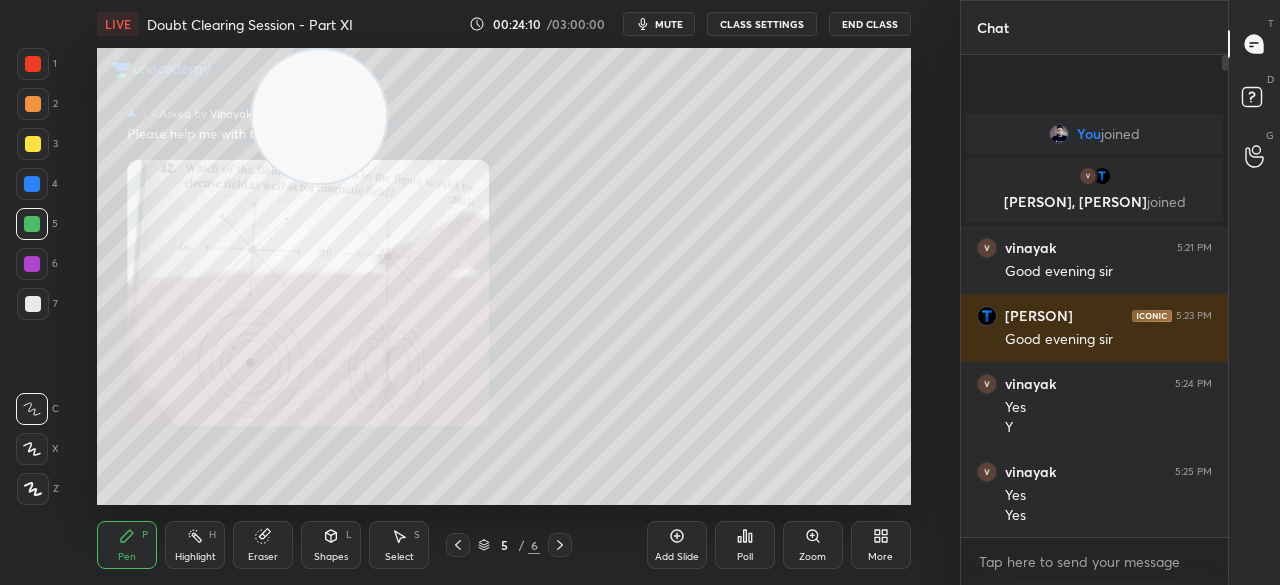 click at bounding box center (33, 144) 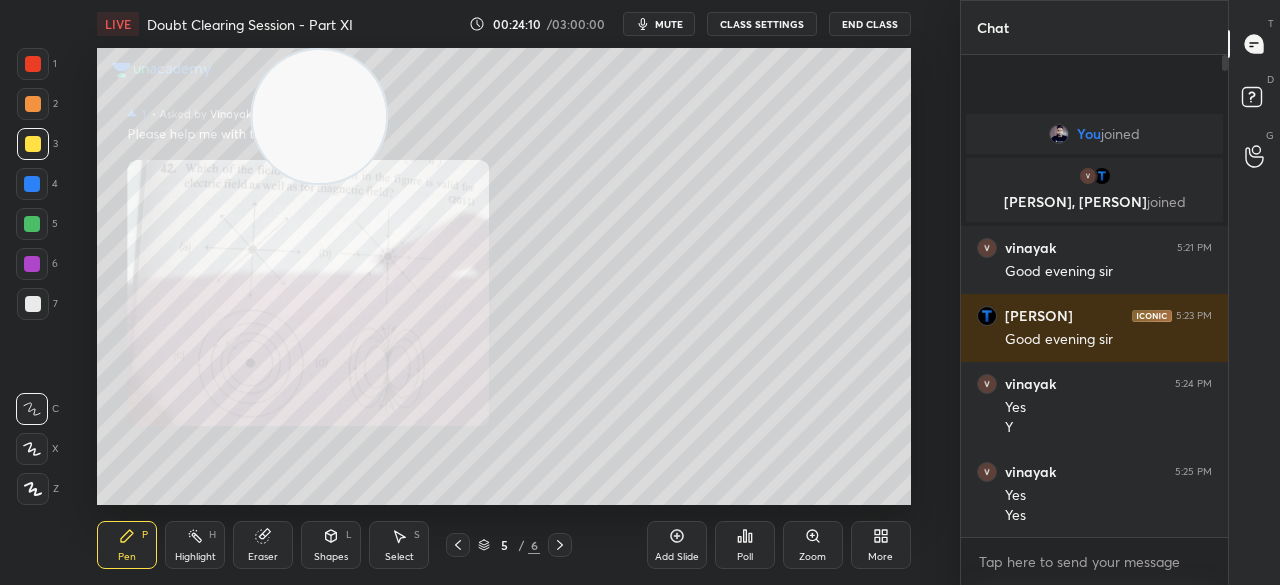 click at bounding box center (33, 144) 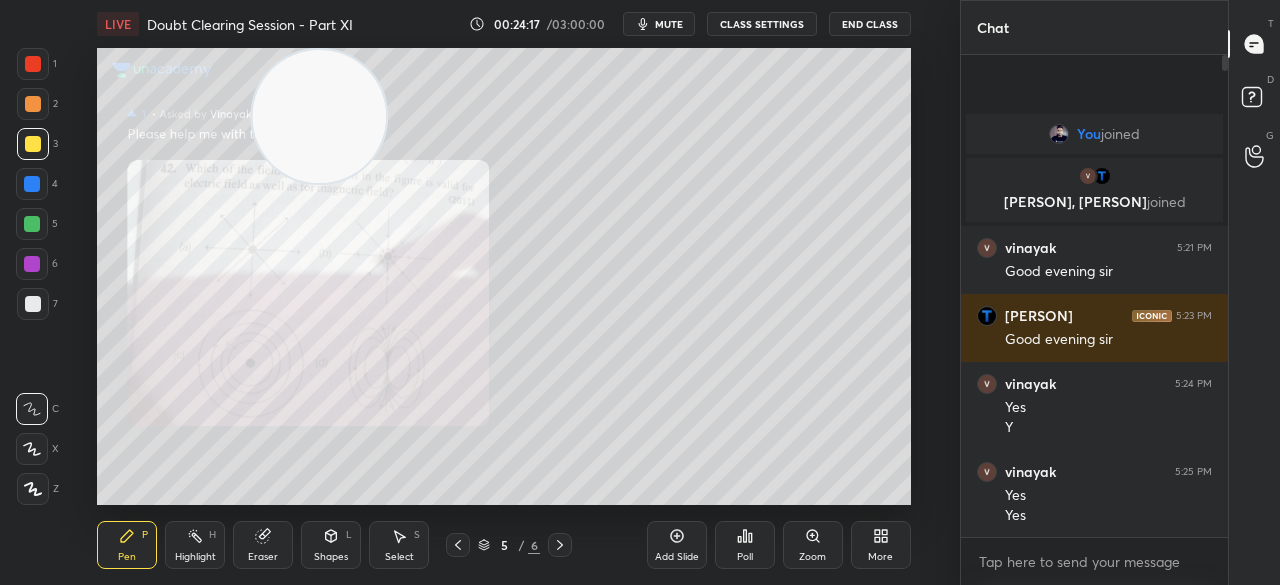 click on "1" at bounding box center [37, 68] 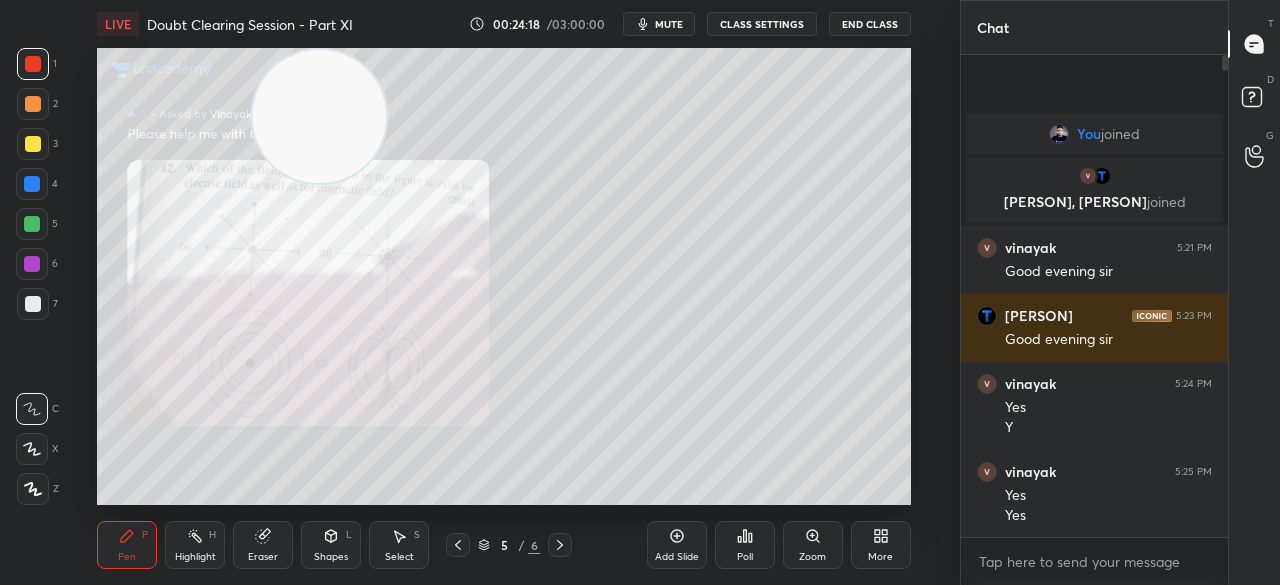 click at bounding box center (33, 64) 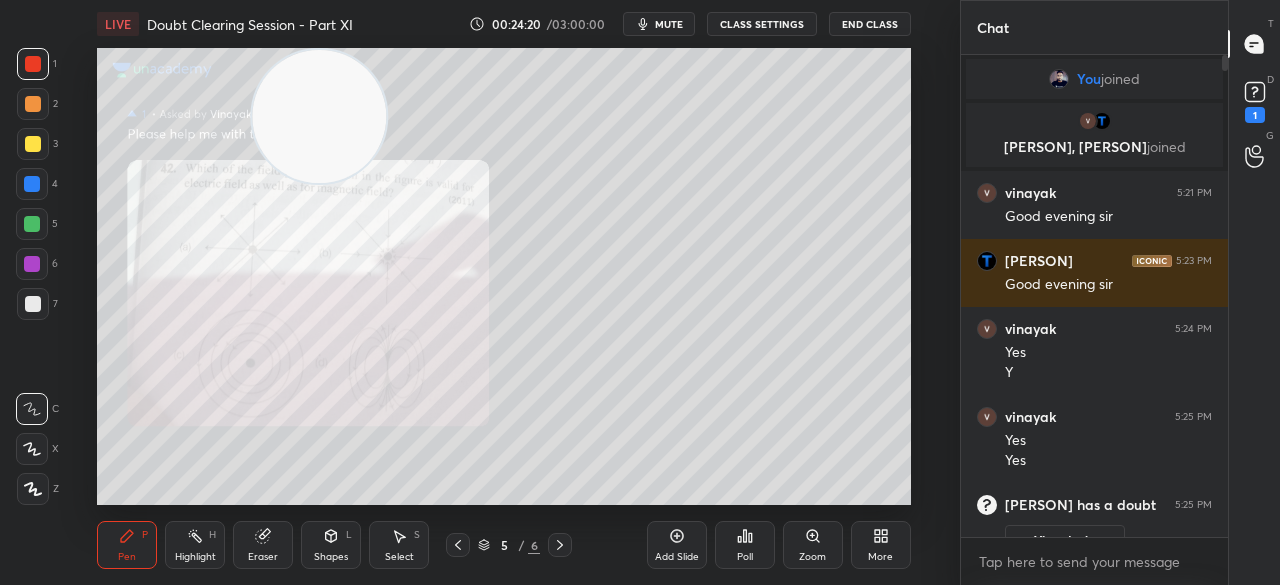 scroll, scrollTop: 30, scrollLeft: 0, axis: vertical 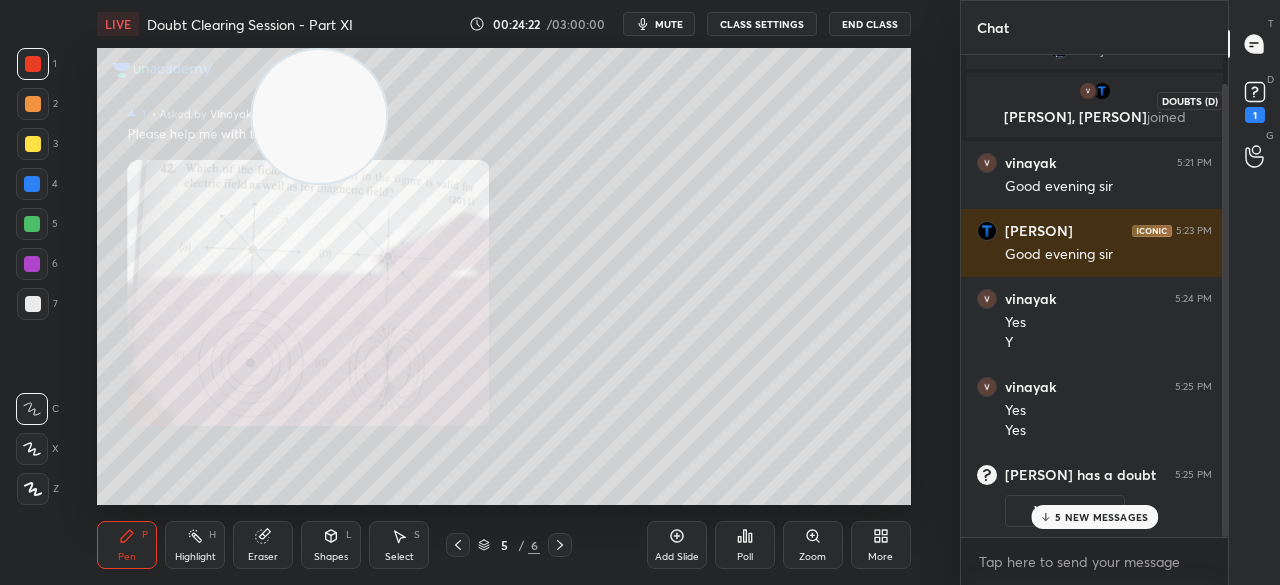 click 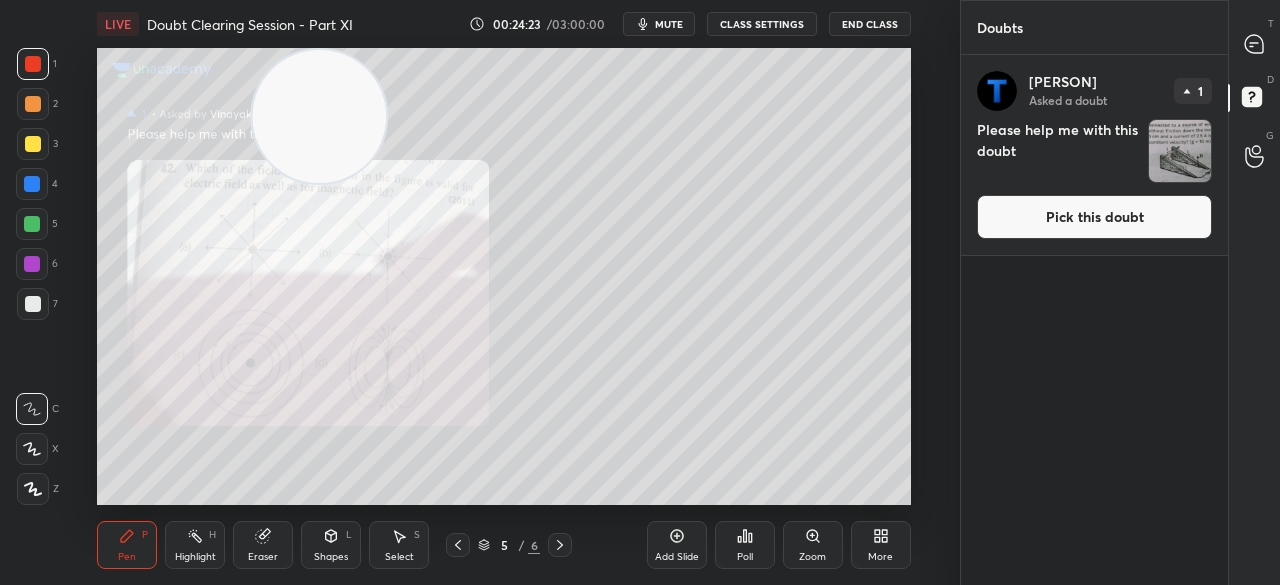 click on "Pick this doubt" at bounding box center [1094, 217] 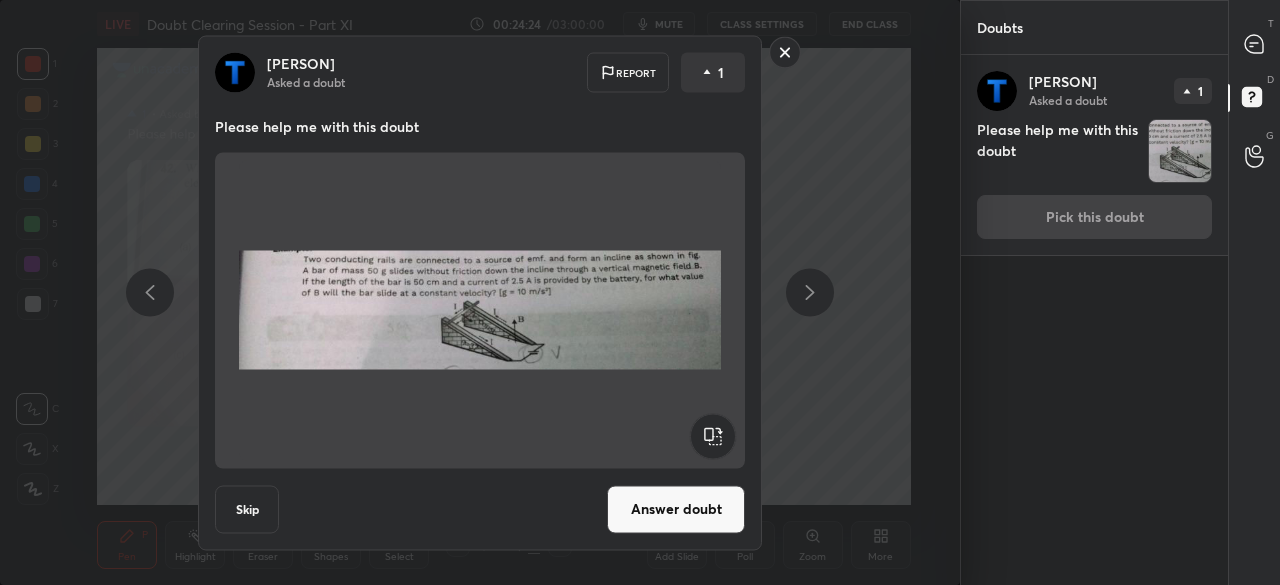 click 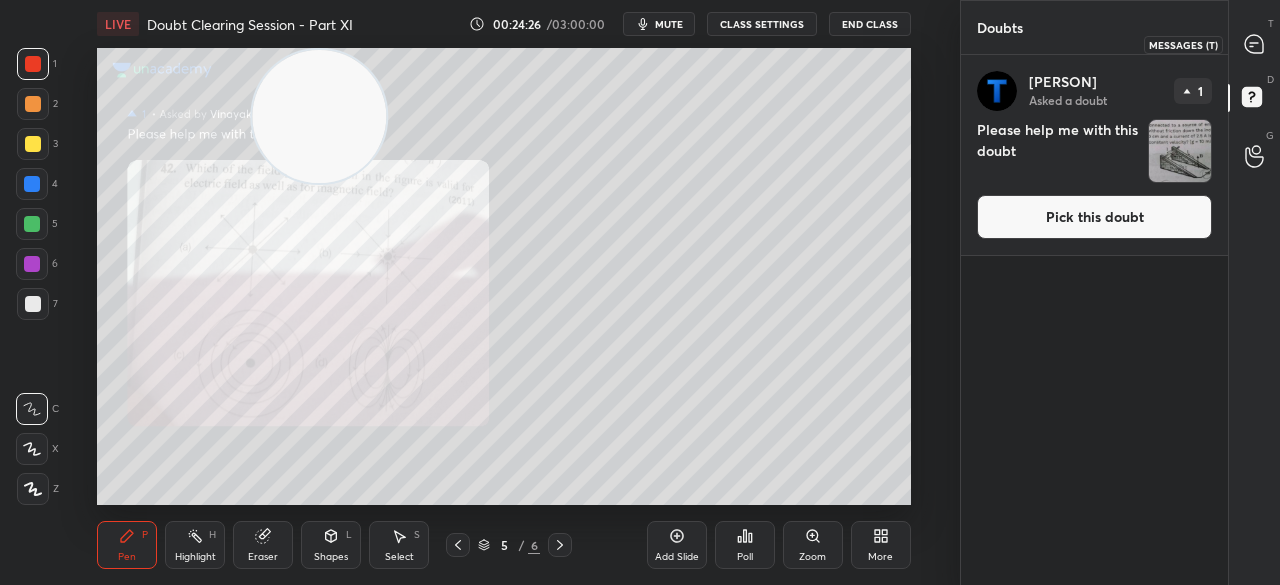 click 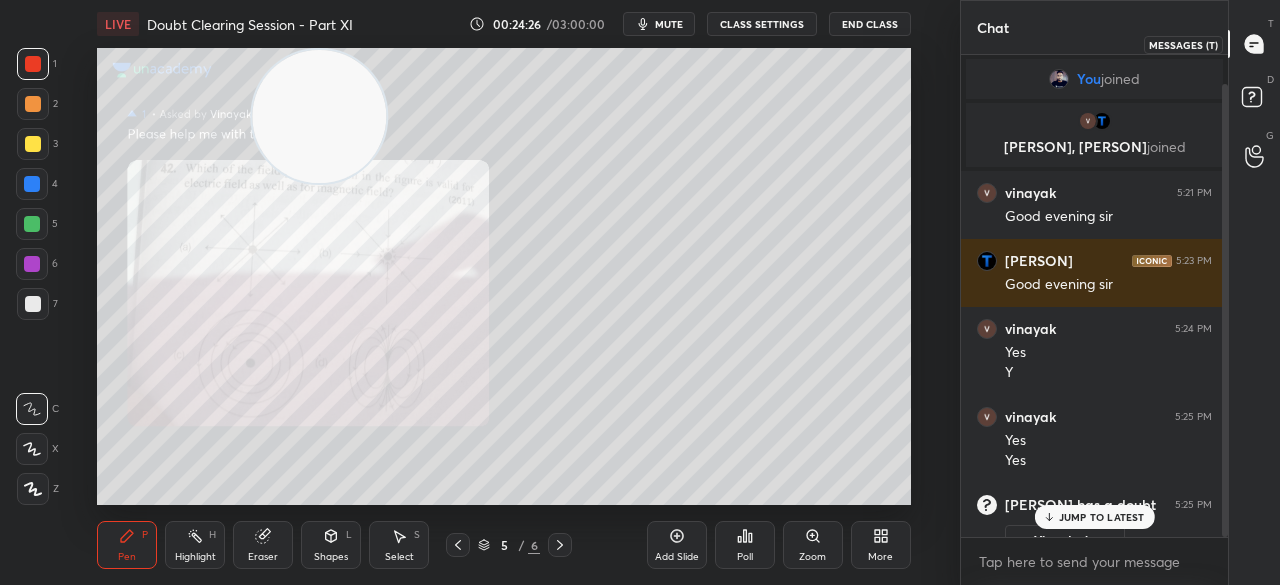 scroll, scrollTop: 30, scrollLeft: 0, axis: vertical 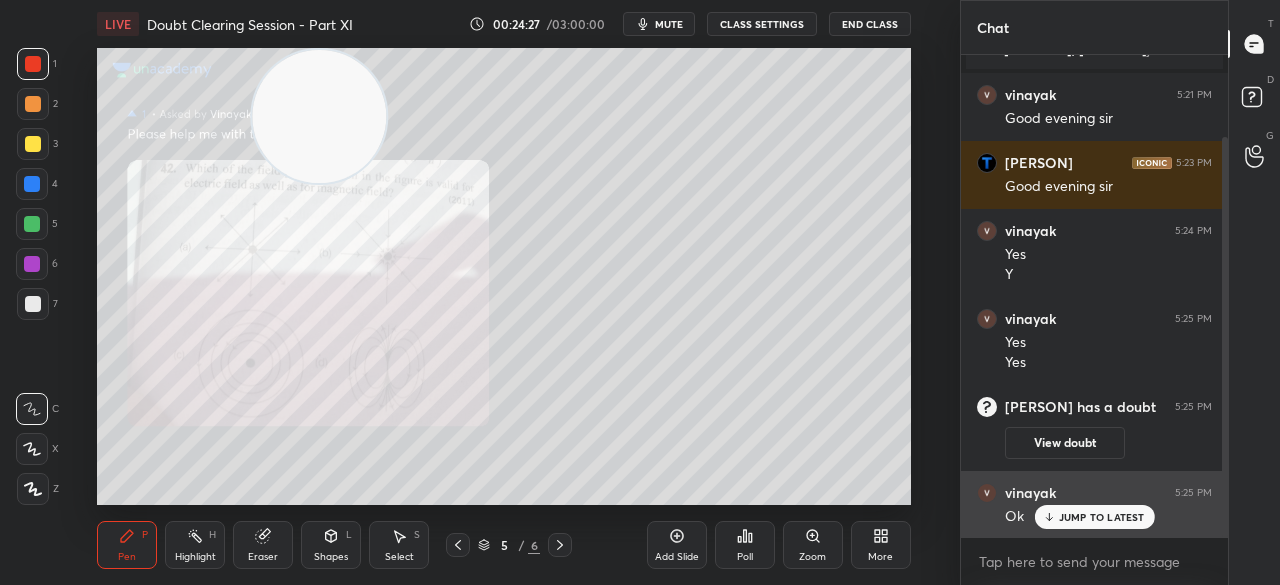 click on "JUMP TO LATEST" at bounding box center (1102, 517) 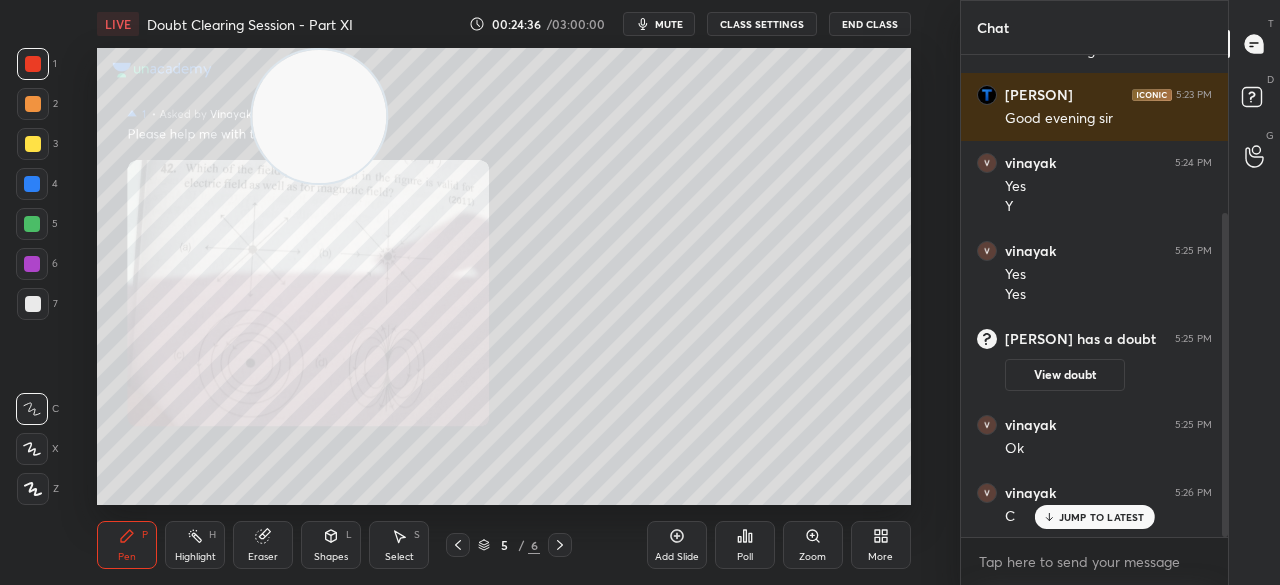 scroll, scrollTop: 234, scrollLeft: 0, axis: vertical 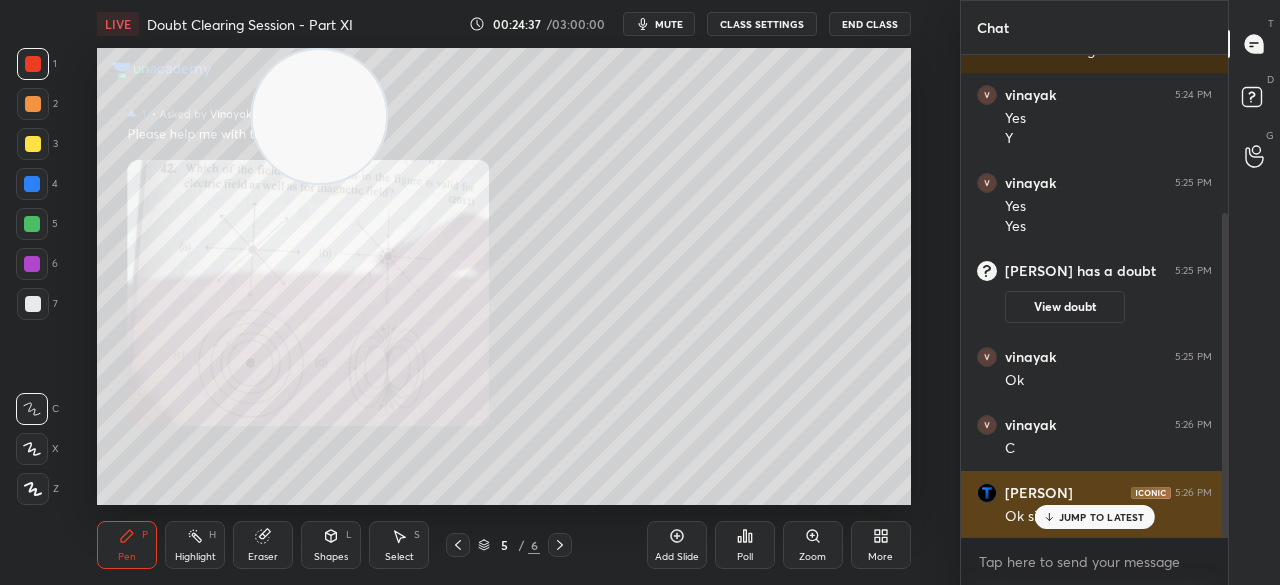 click on "JUMP TO LATEST" at bounding box center (1102, 517) 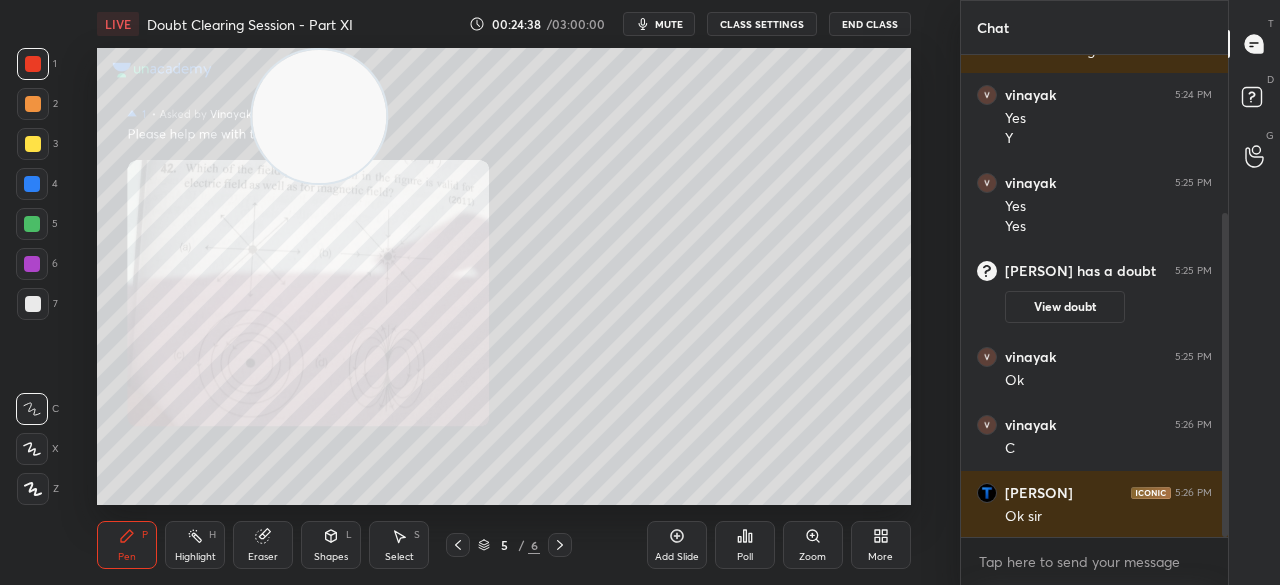 click at bounding box center (33, 144) 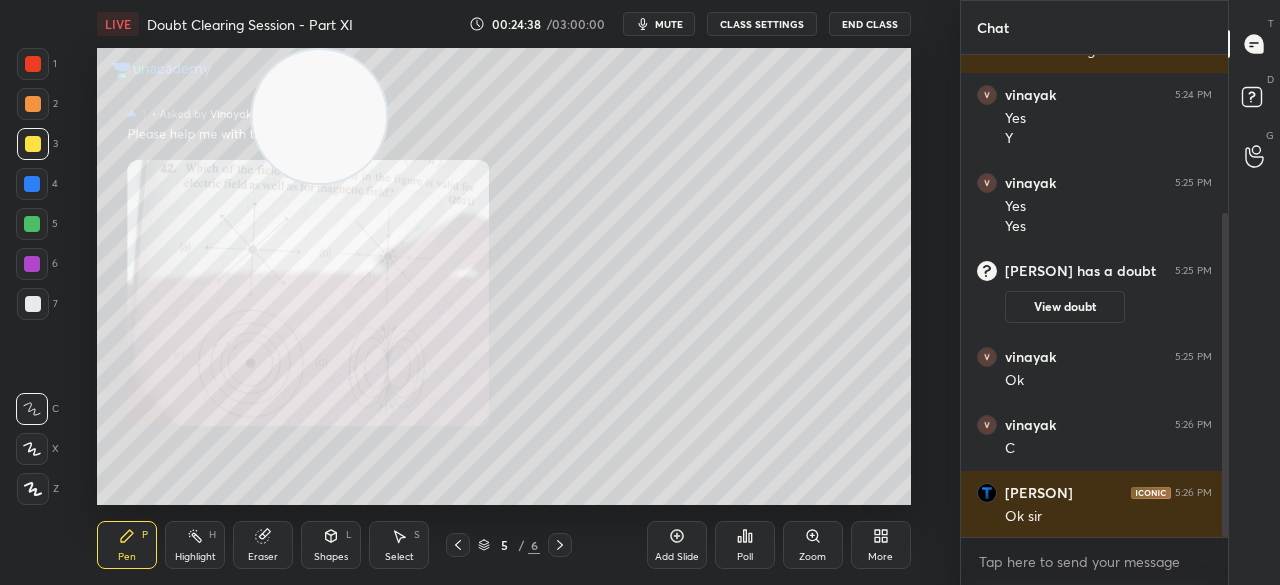 click at bounding box center [33, 144] 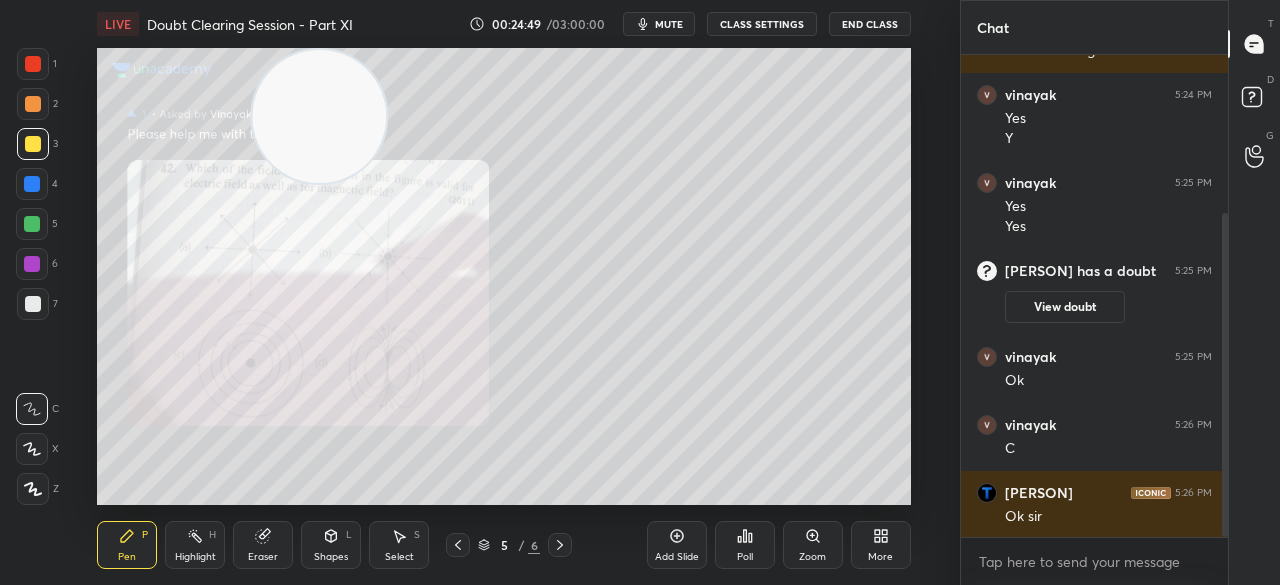 click at bounding box center [458, 545] 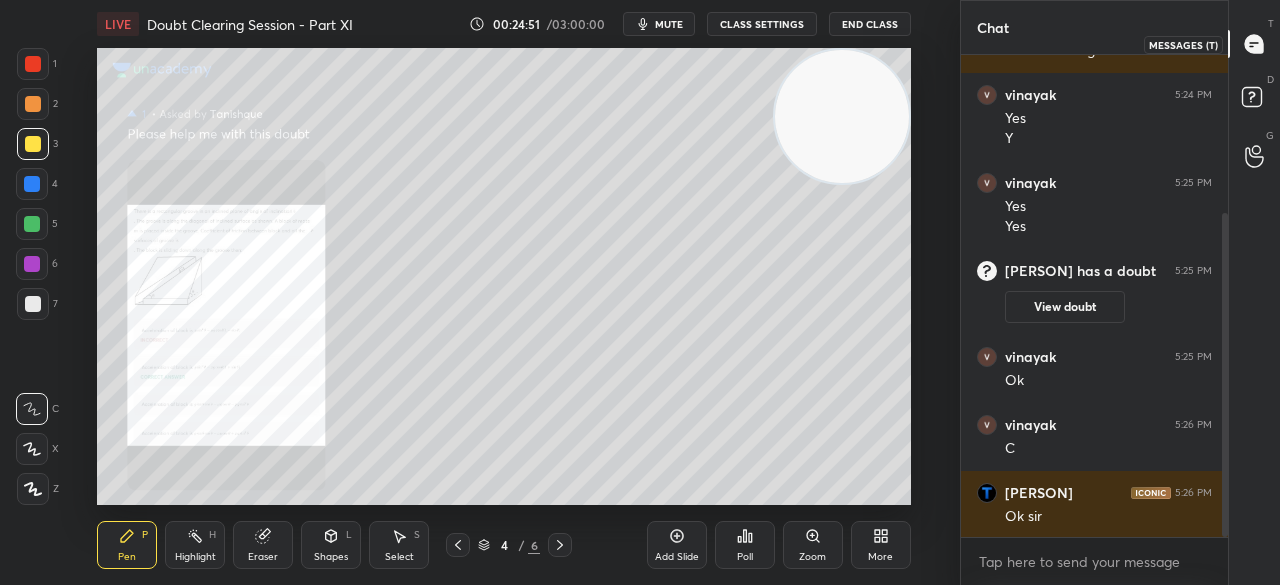 click at bounding box center [1255, 44] 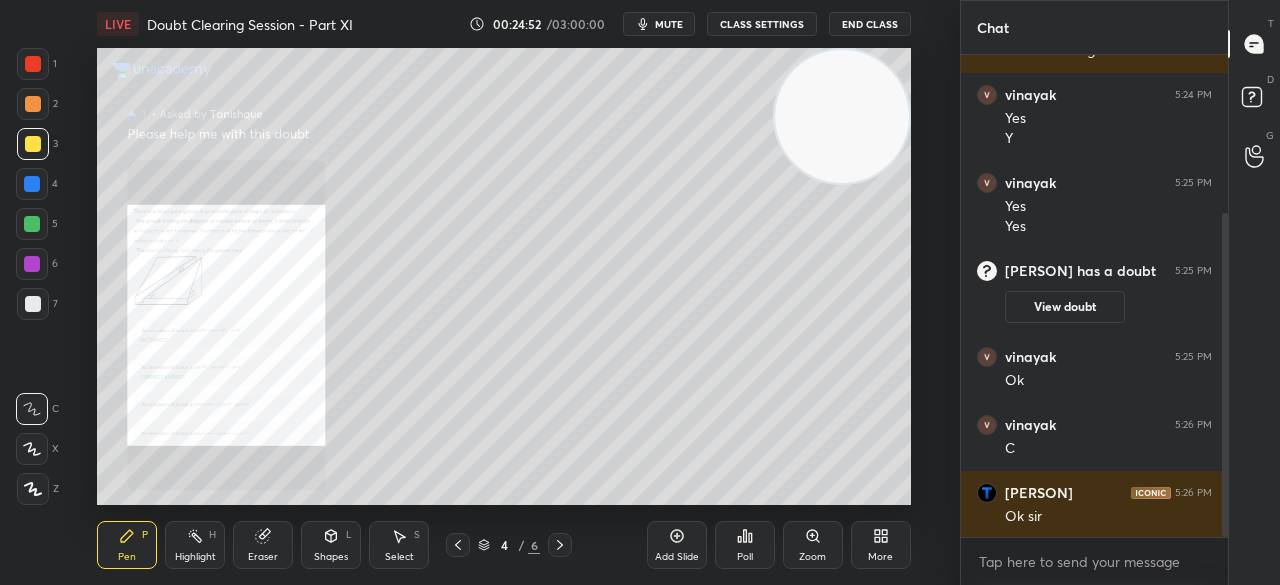 click at bounding box center (1255, 44) 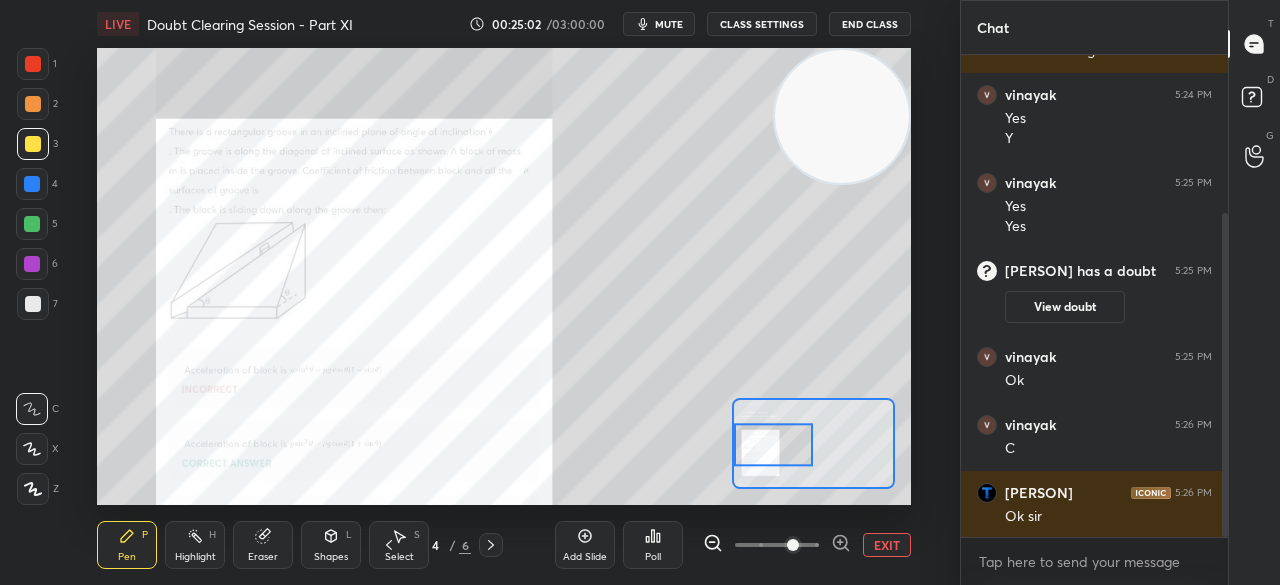 click at bounding box center [33, 304] 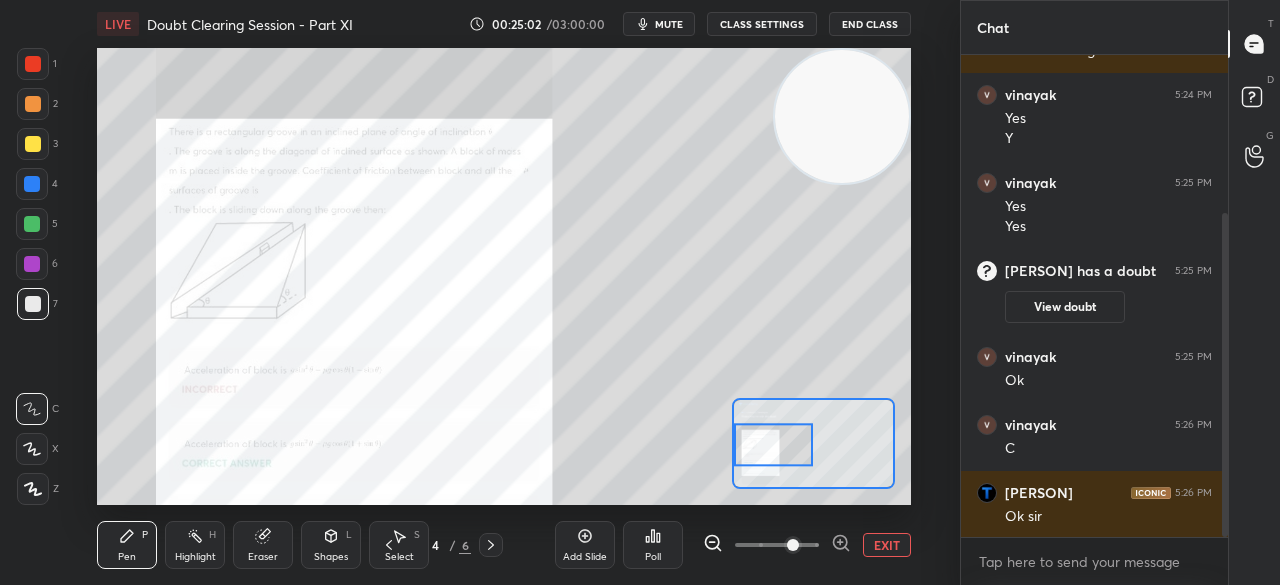 click at bounding box center (33, 104) 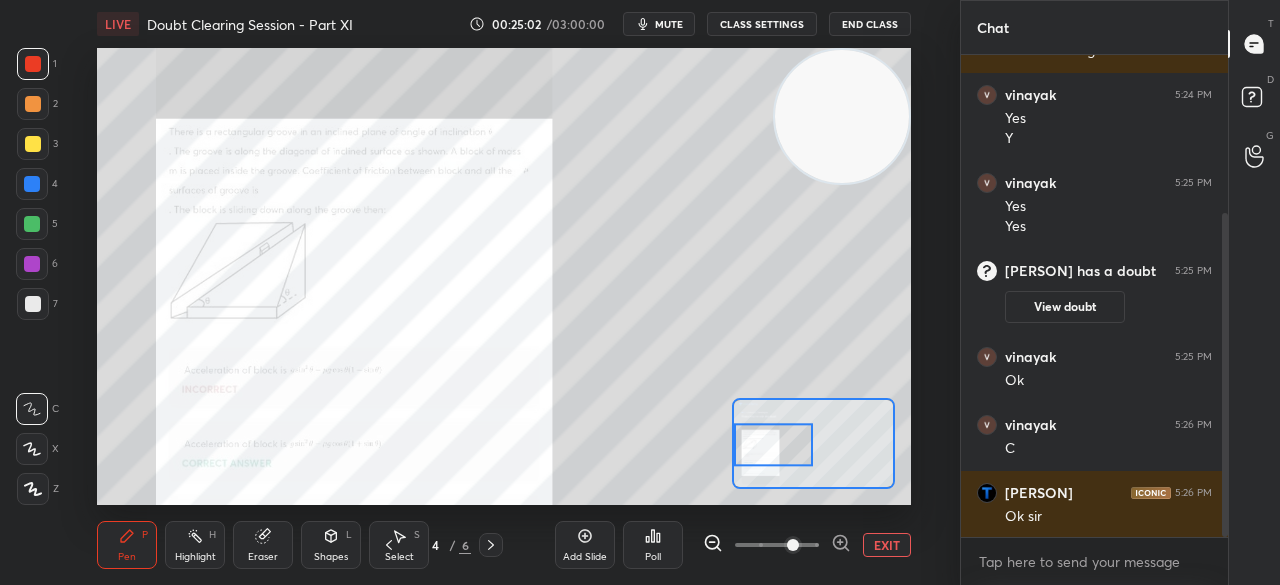 click at bounding box center (33, 64) 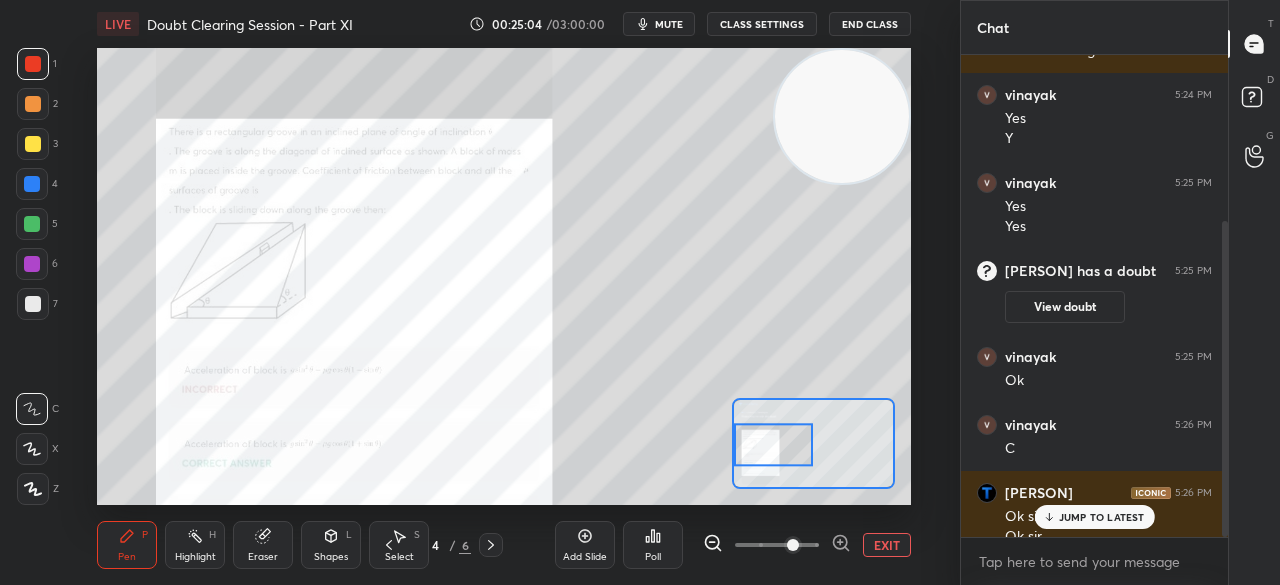 scroll, scrollTop: 254, scrollLeft: 0, axis: vertical 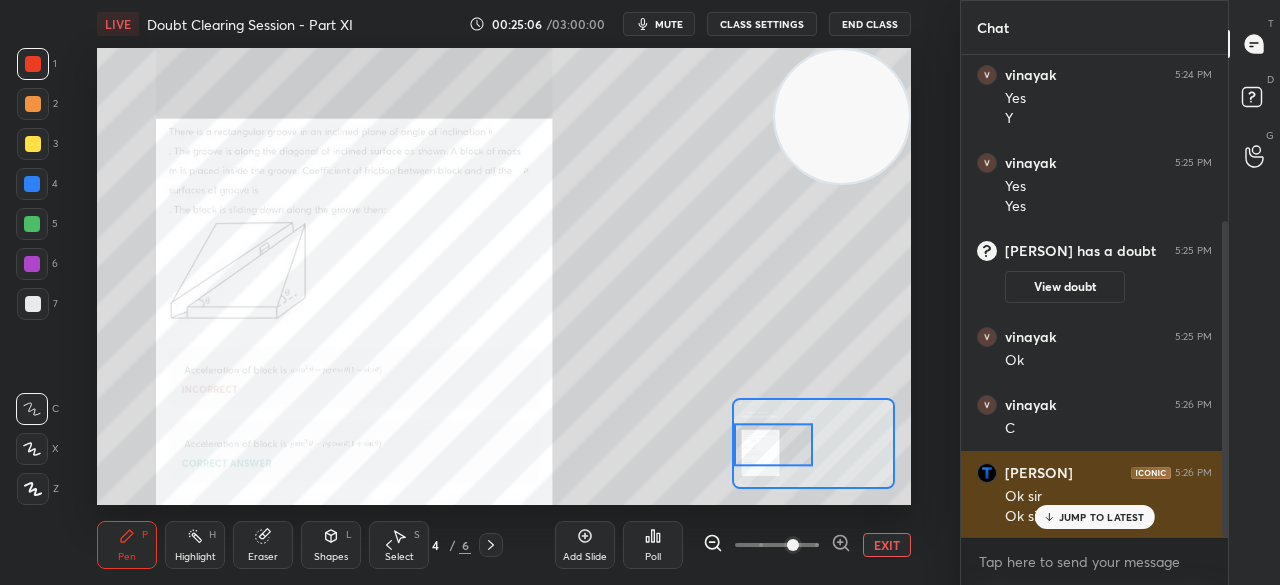 click on "JUMP TO LATEST" at bounding box center (1094, 517) 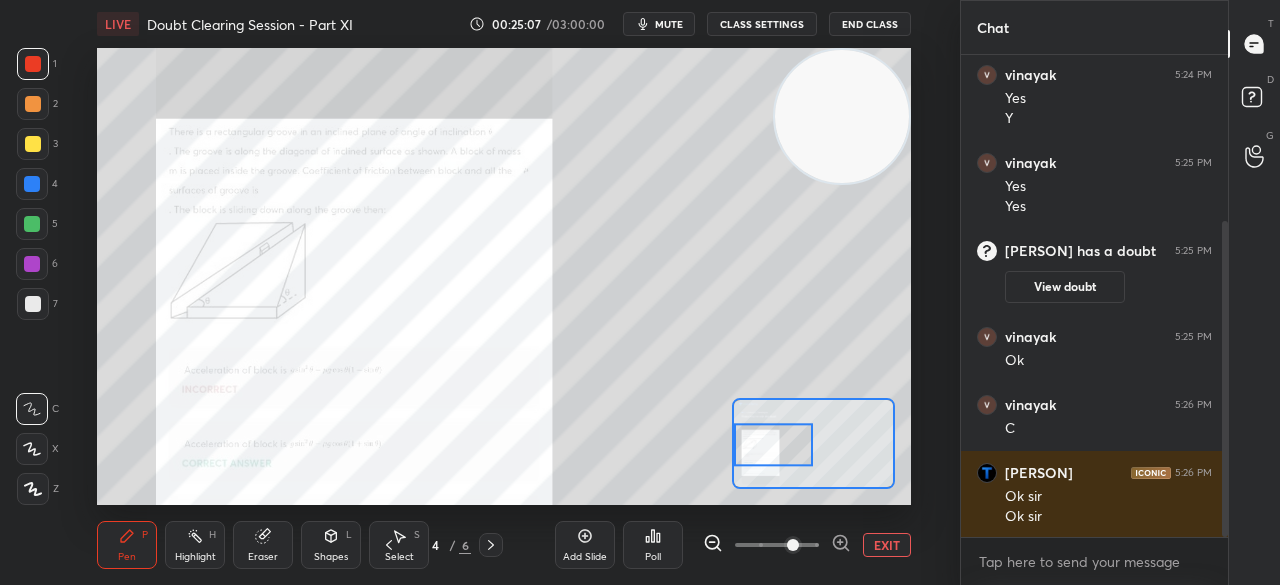 click 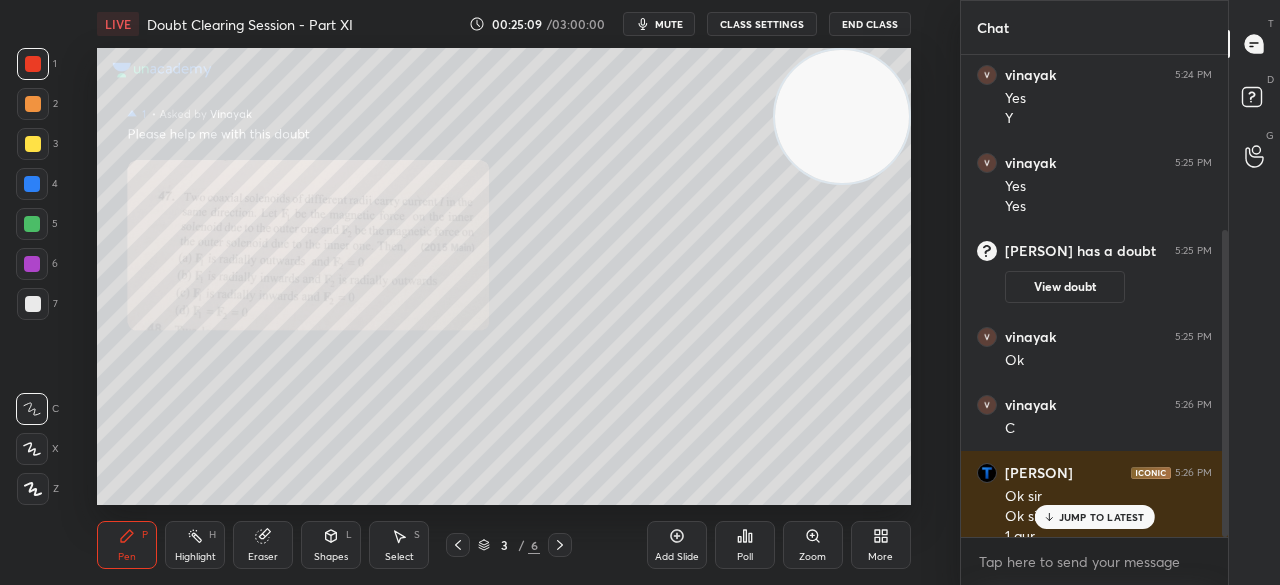 scroll, scrollTop: 274, scrollLeft: 0, axis: vertical 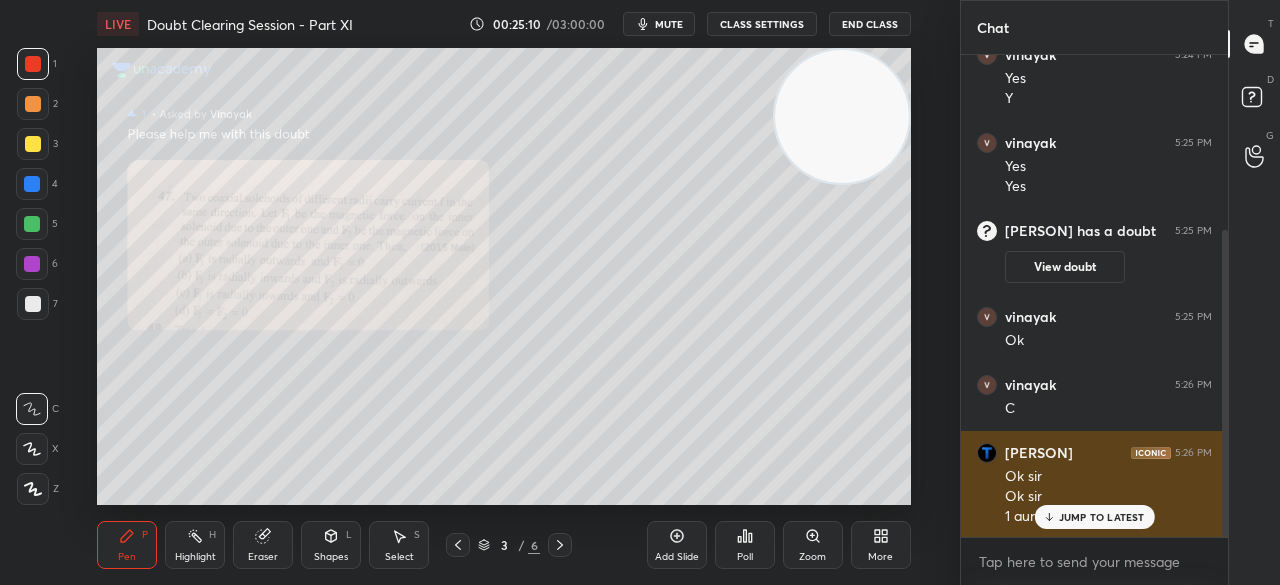 click on "Ok sir" at bounding box center (1108, 497) 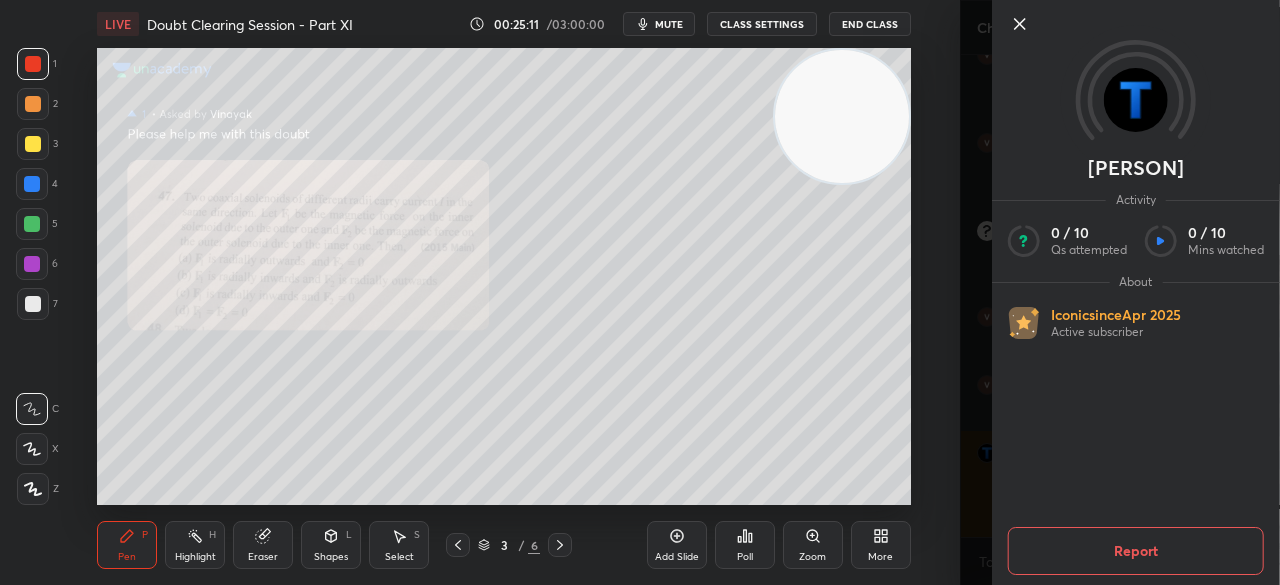 click 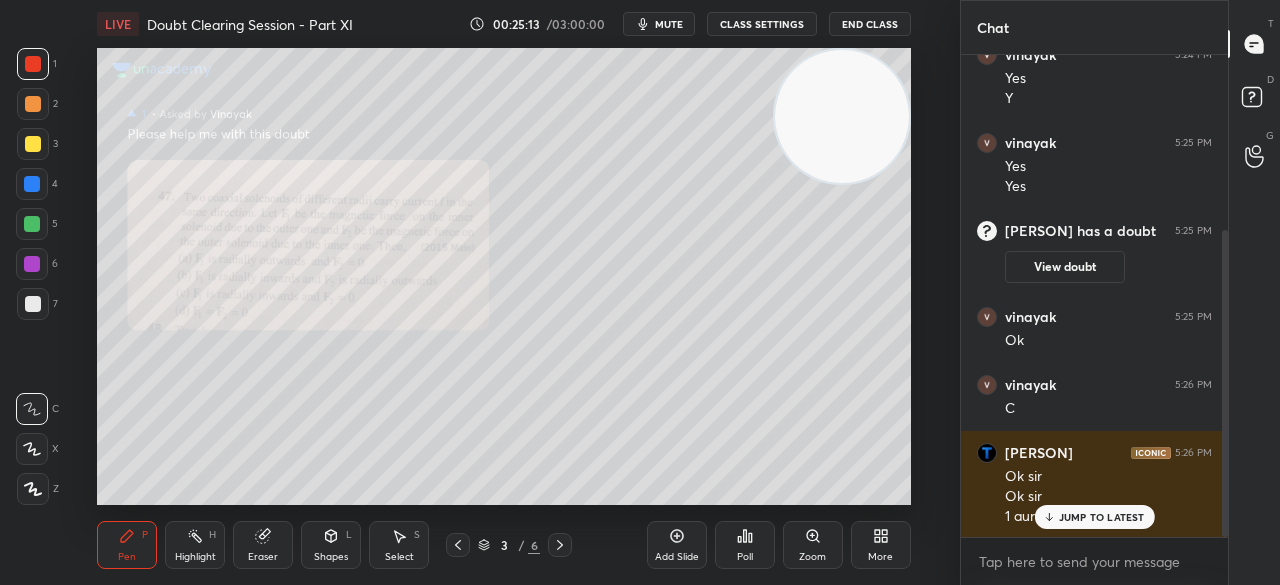 click 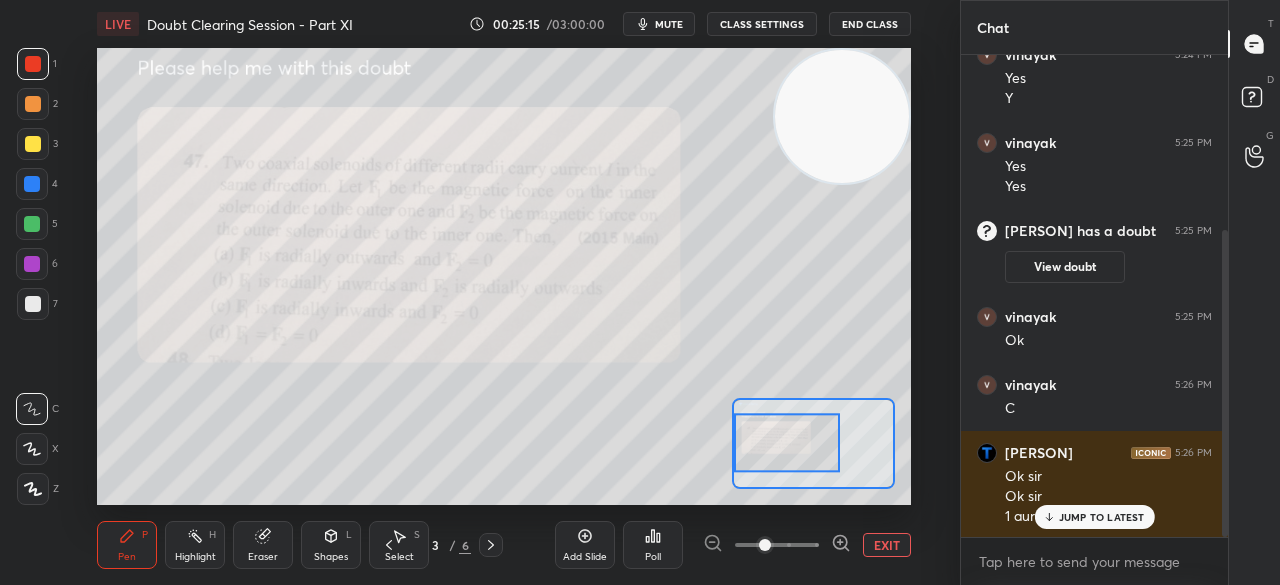 scroll, scrollTop: 342, scrollLeft: 0, axis: vertical 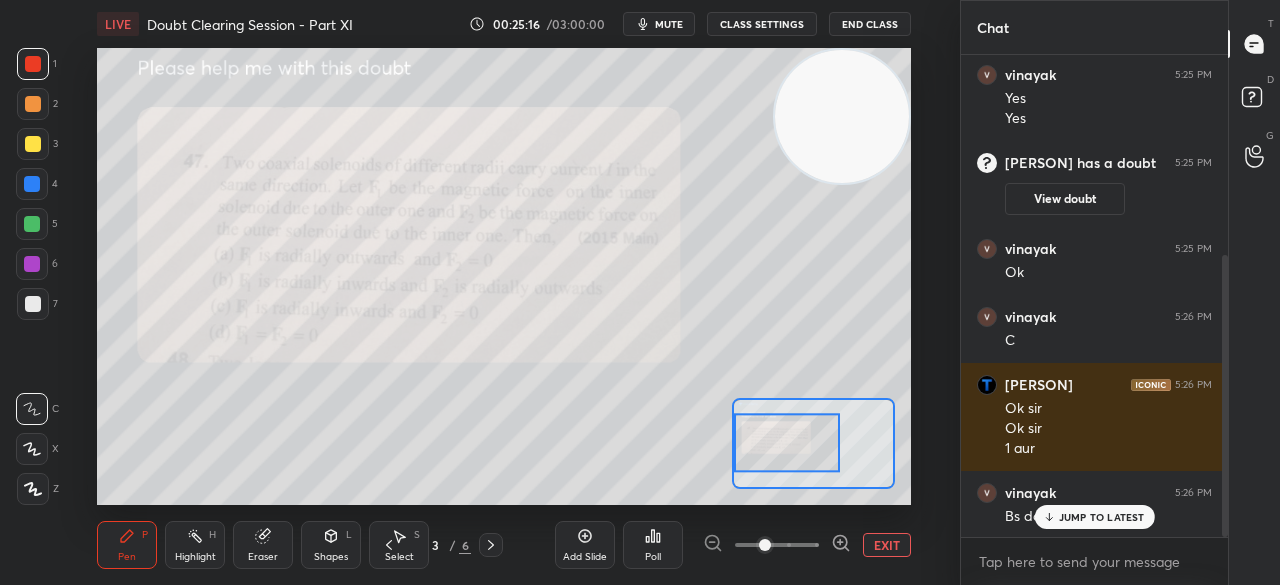click on "JUMP TO LATEST" at bounding box center (1094, 517) 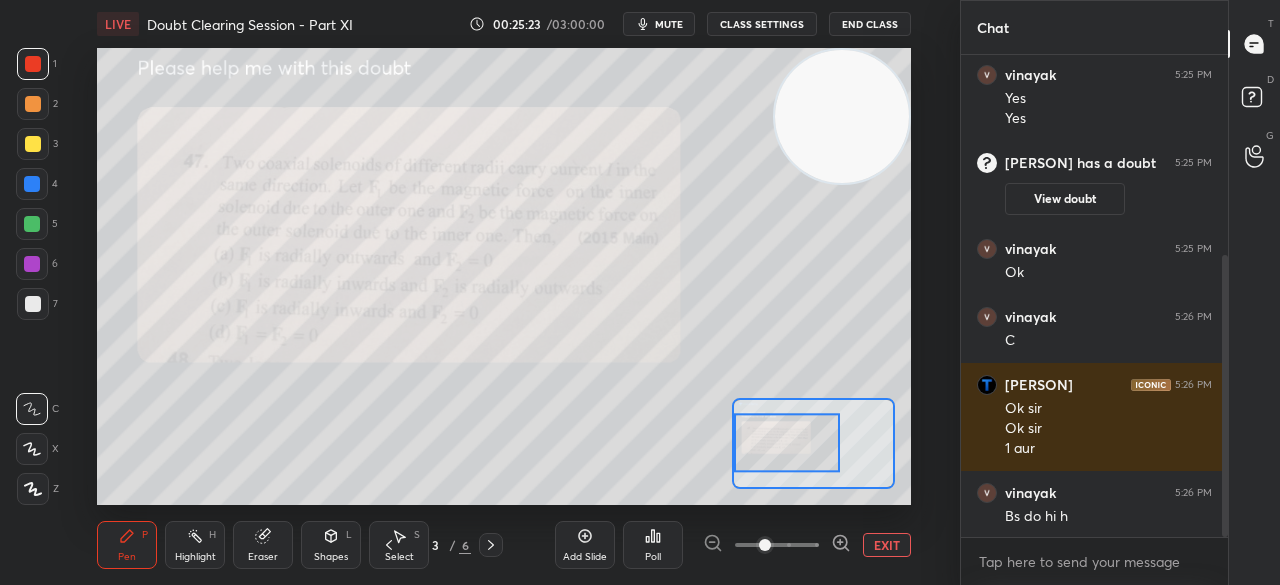 click at bounding box center (33, 144) 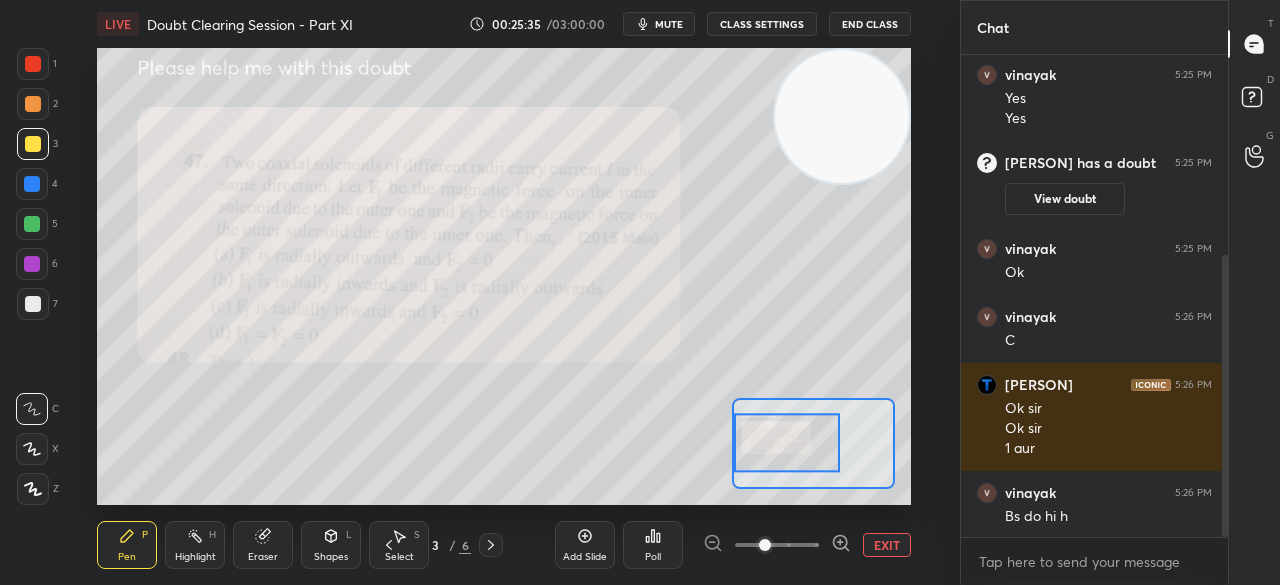 click on "EXIT" at bounding box center [887, 545] 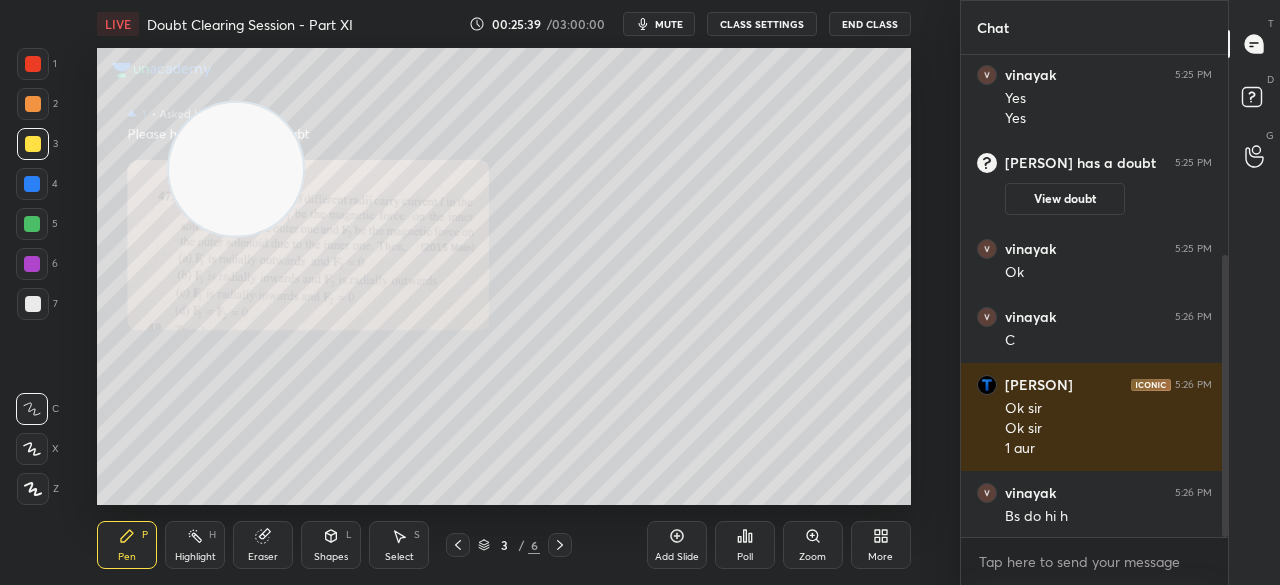 click on "Shapes L" at bounding box center [331, 545] 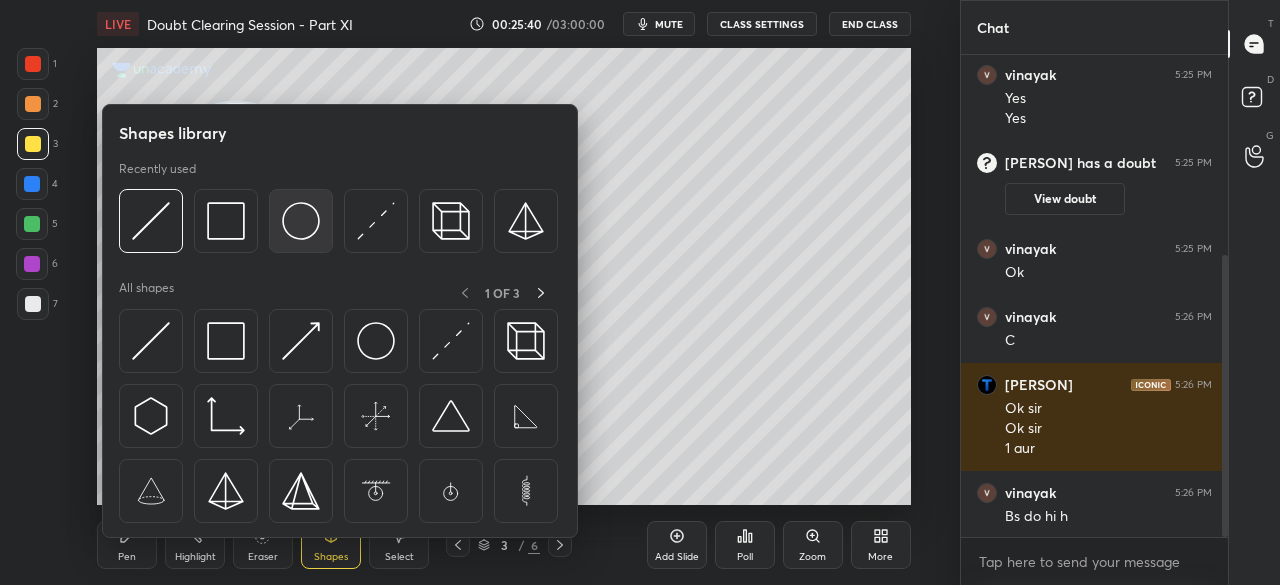 click at bounding box center [301, 221] 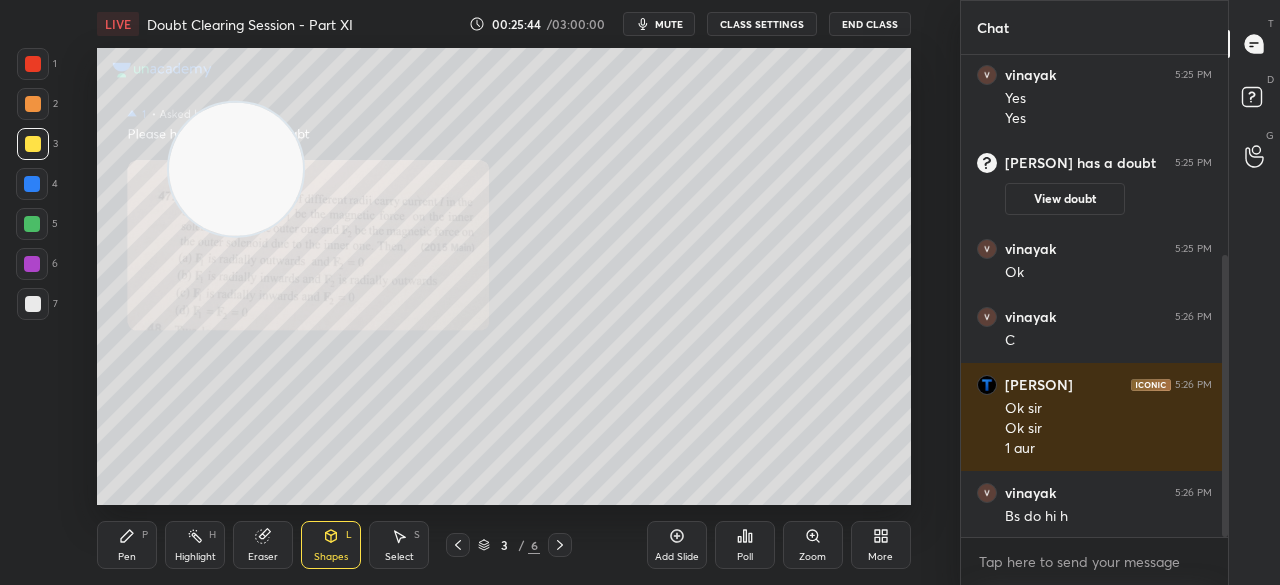 click at bounding box center [33, 304] 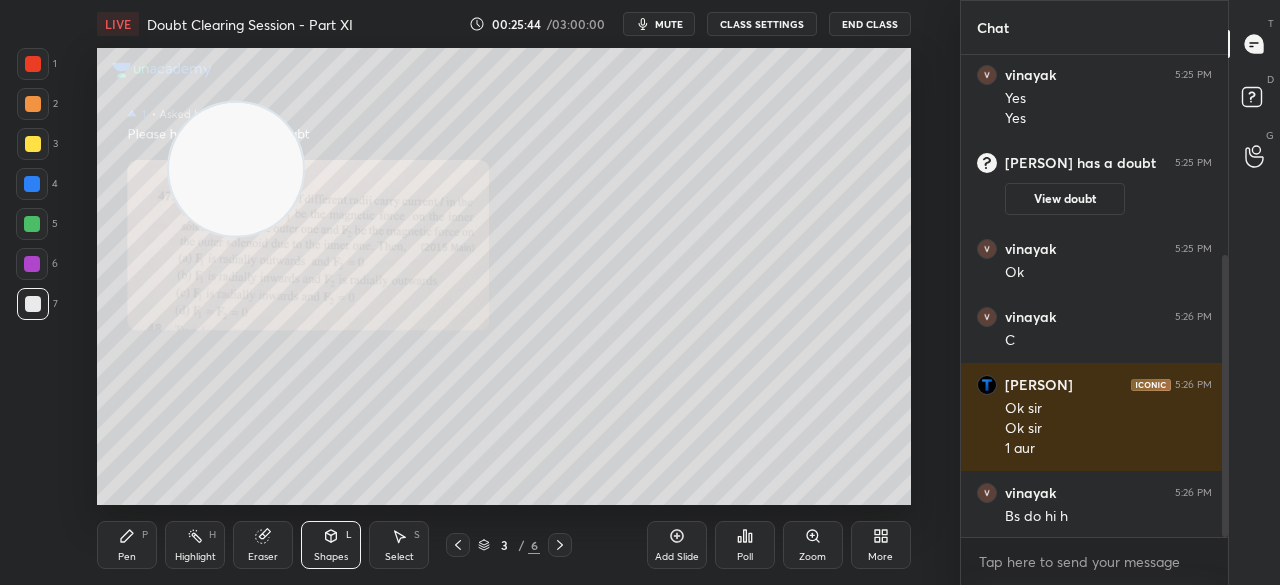 click at bounding box center [33, 304] 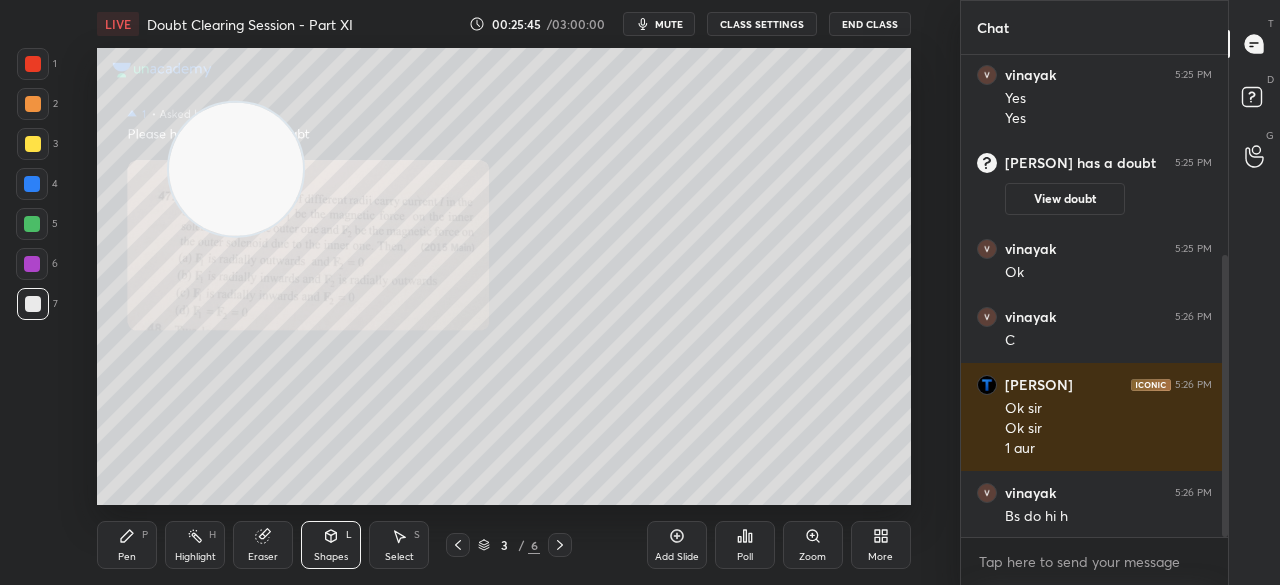 click on "Pen P" at bounding box center [127, 545] 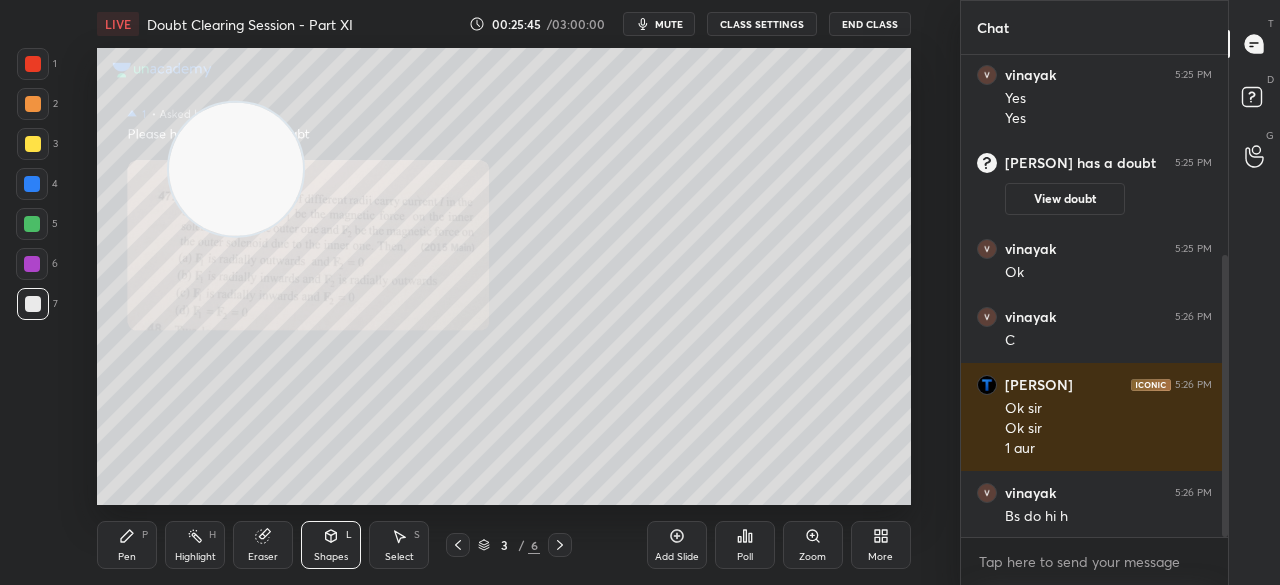 click on "Pen P" at bounding box center (127, 545) 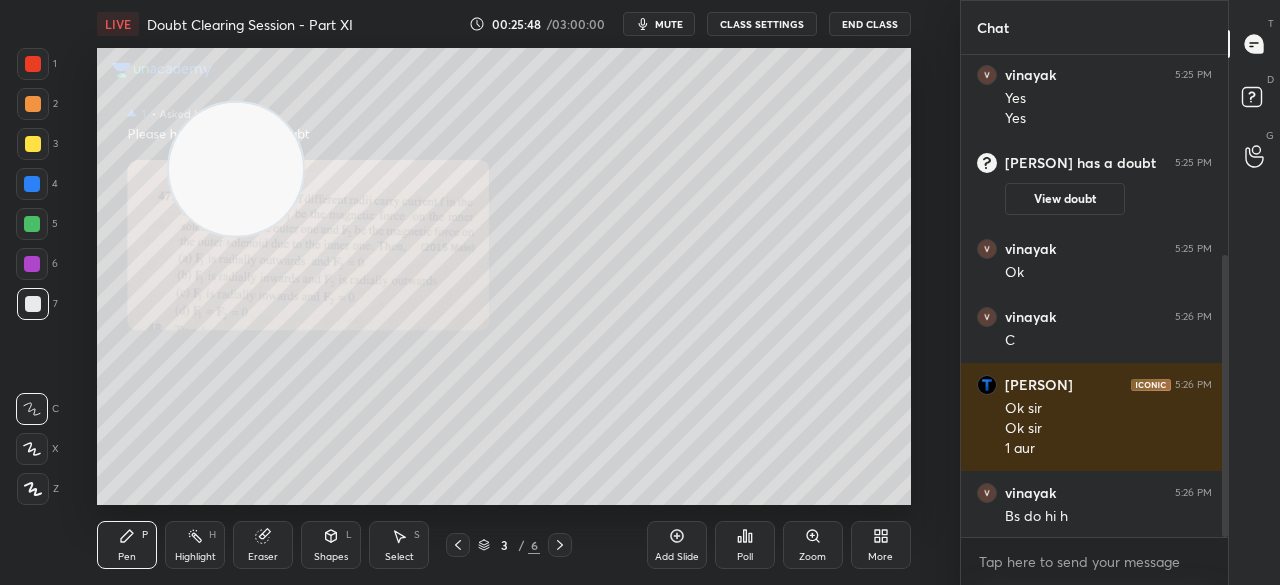 scroll, scrollTop: 410, scrollLeft: 0, axis: vertical 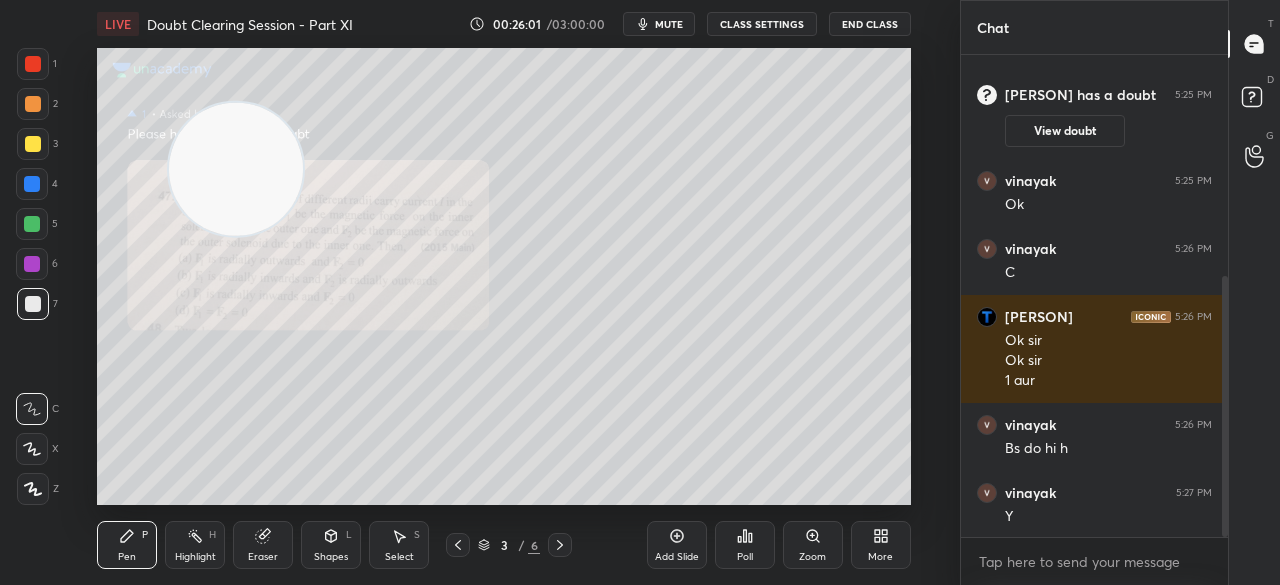 click at bounding box center (33, 144) 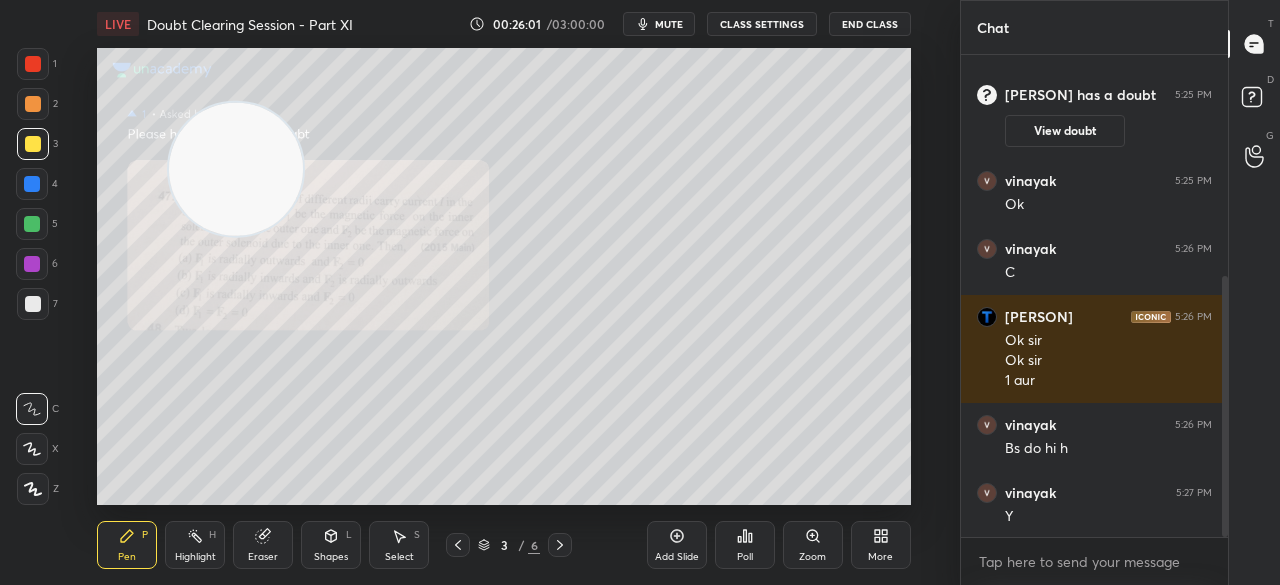 click at bounding box center (33, 144) 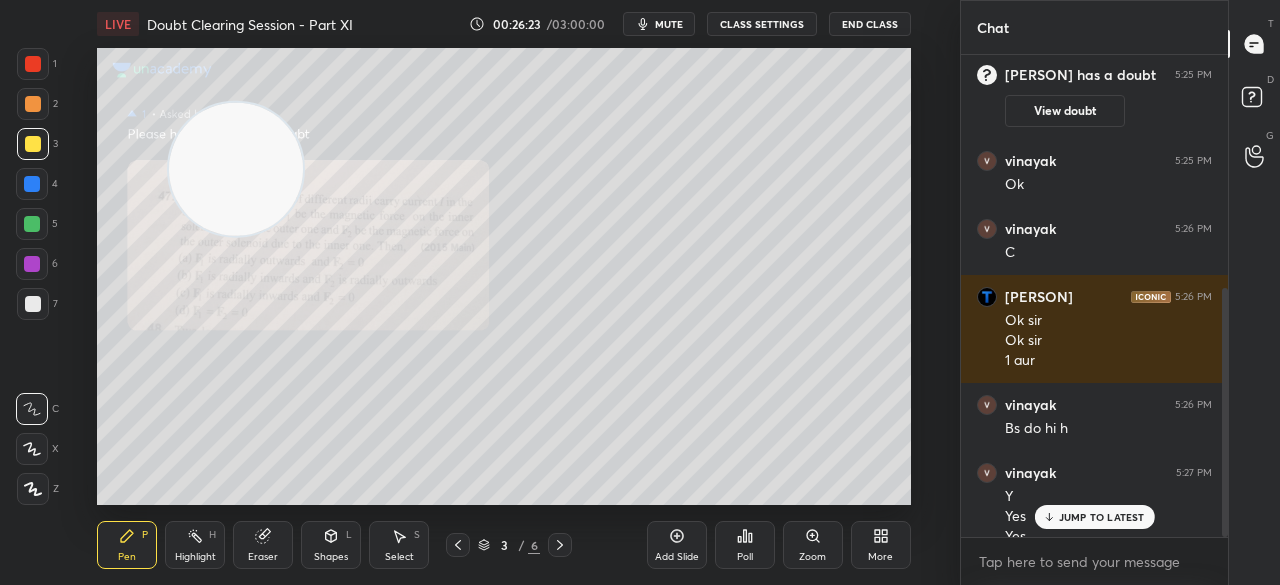 scroll, scrollTop: 450, scrollLeft: 0, axis: vertical 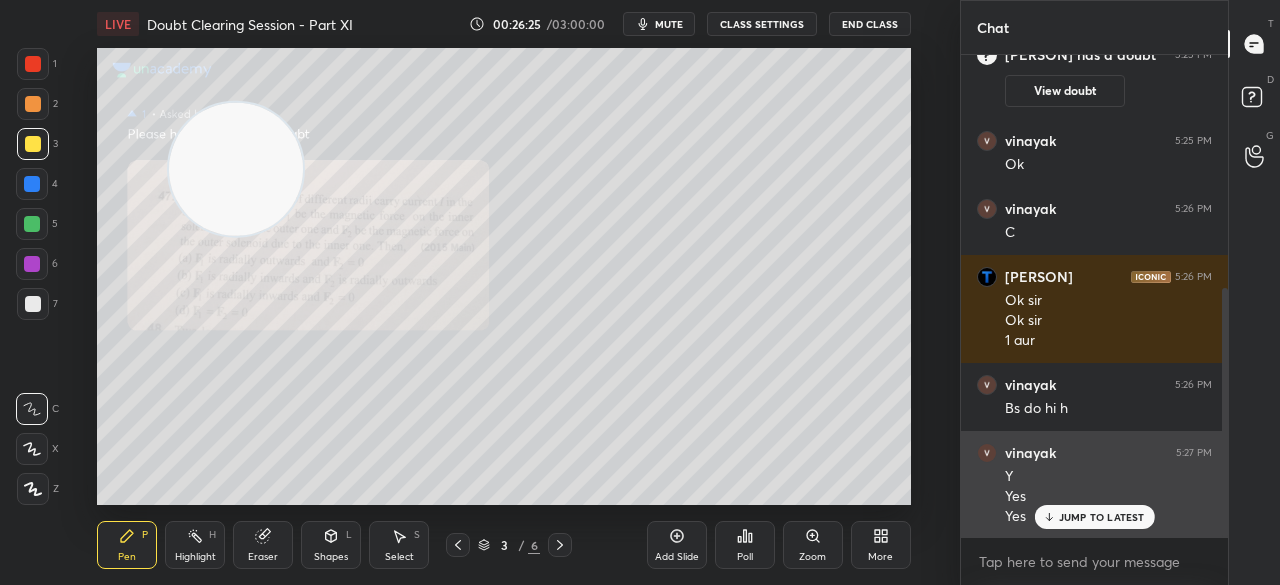 click on "JUMP TO LATEST" at bounding box center (1094, 517) 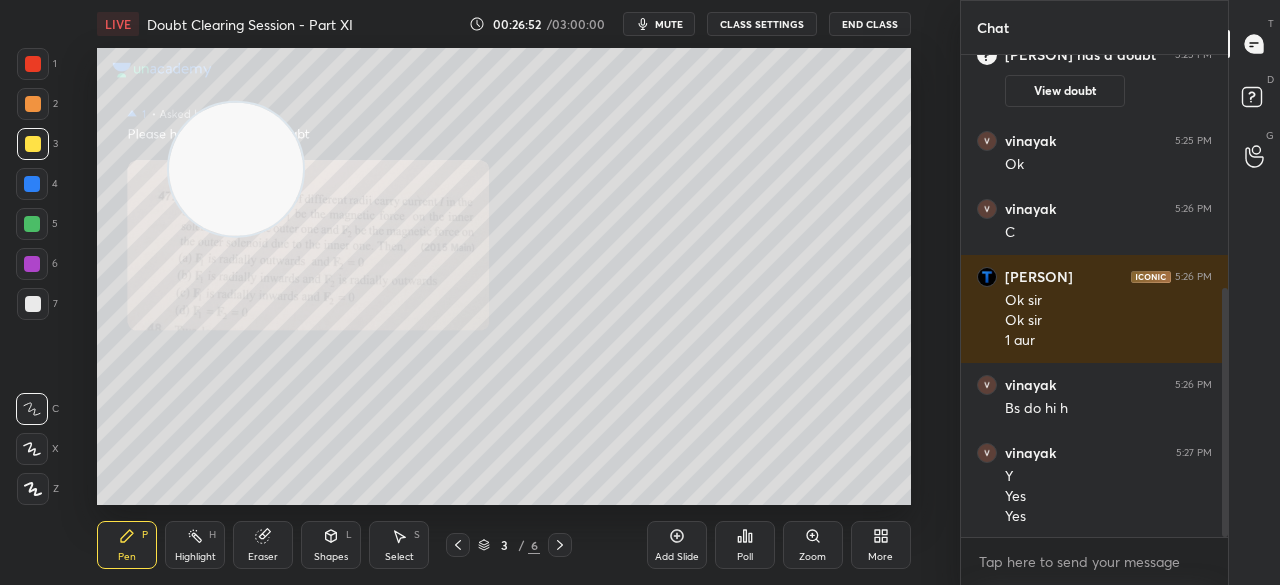 scroll, scrollTop: 518, scrollLeft: 0, axis: vertical 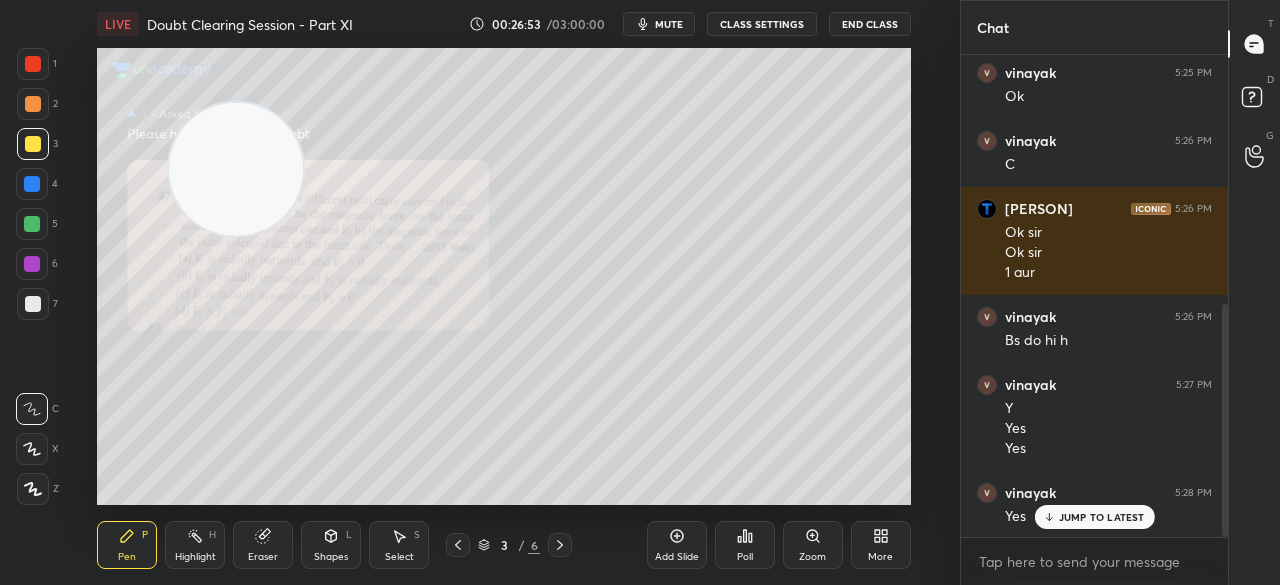 click at bounding box center (33, 64) 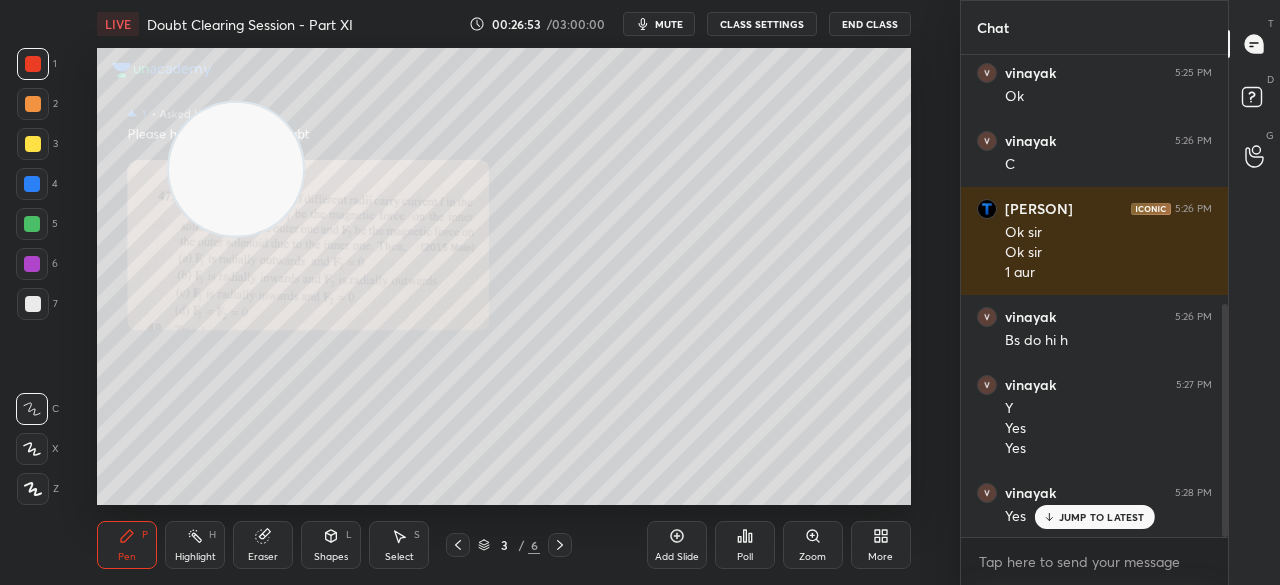 click at bounding box center [33, 64] 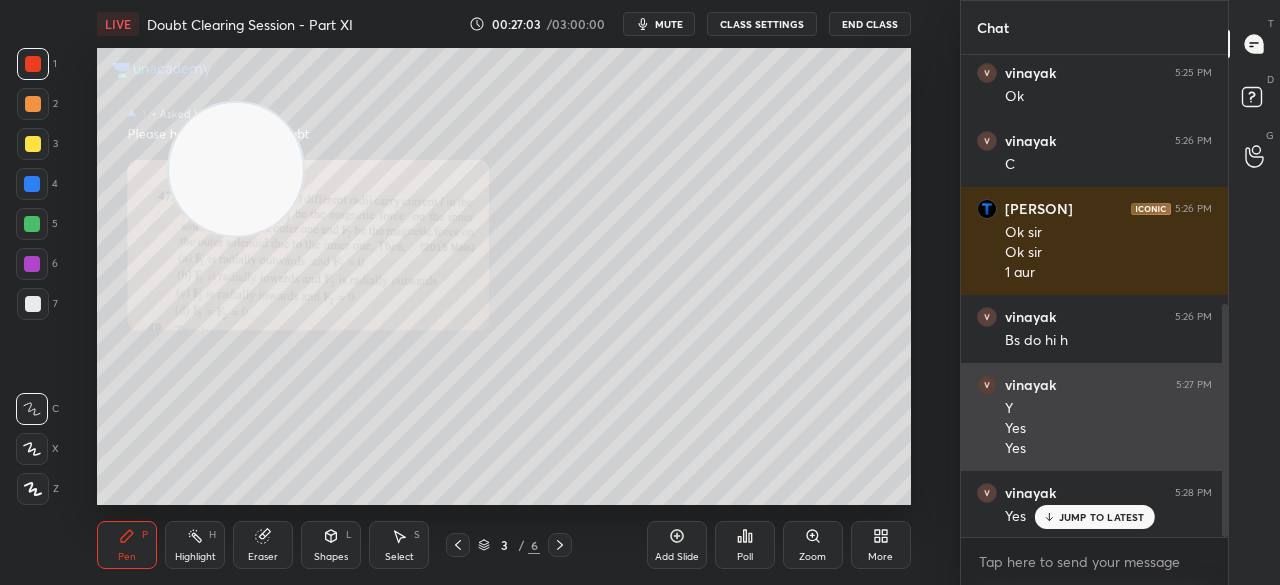 click on "[PERSON] 5:27 PM Y Yes Yes" at bounding box center [1094, 417] 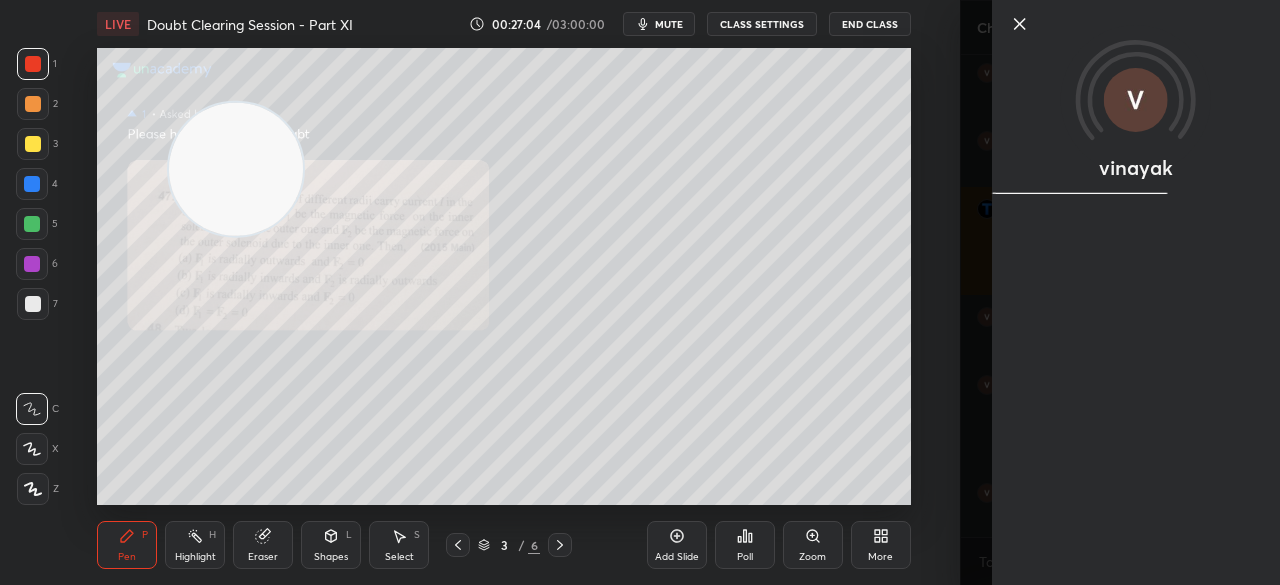 click on "vinayak" at bounding box center [1136, 292] 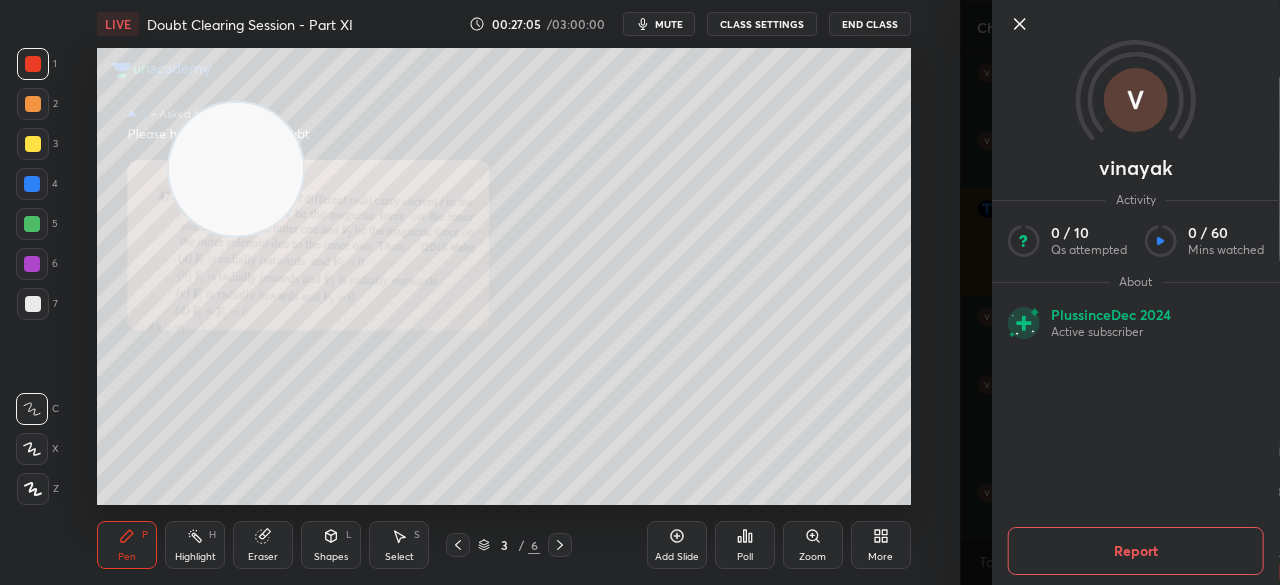 click 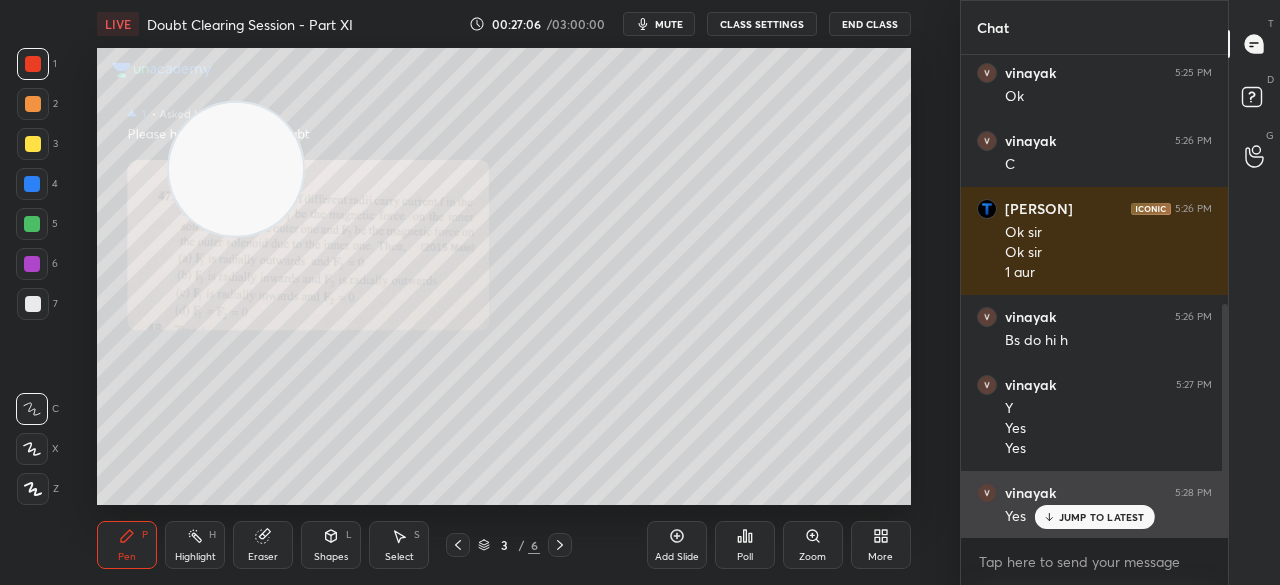 click on "JUMP TO LATEST" at bounding box center [1094, 517] 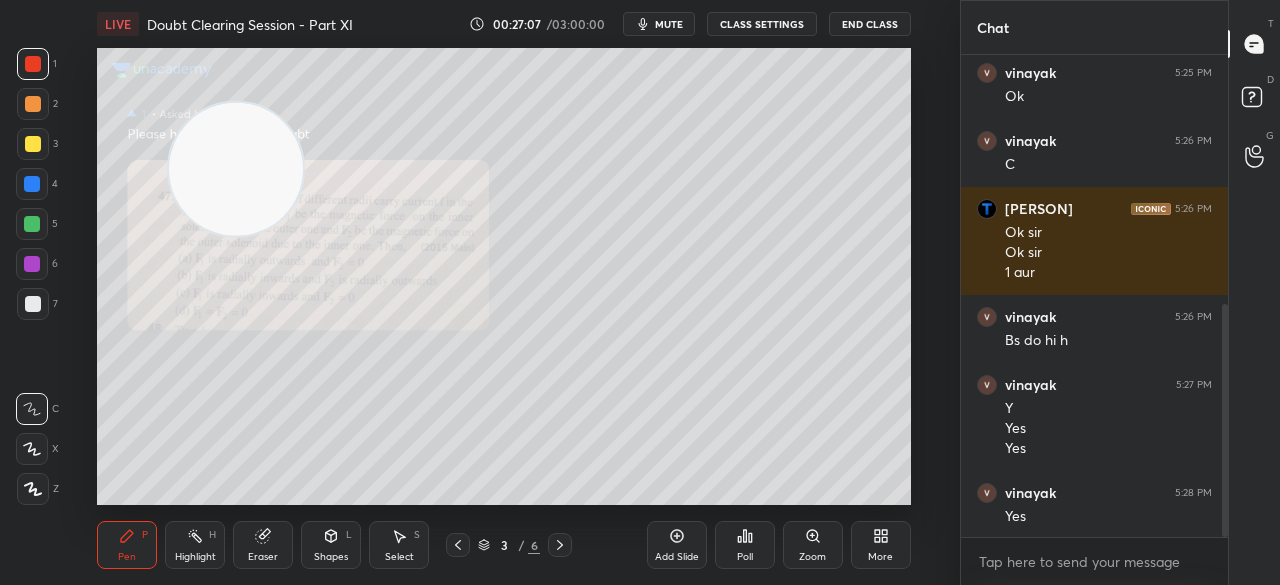 click 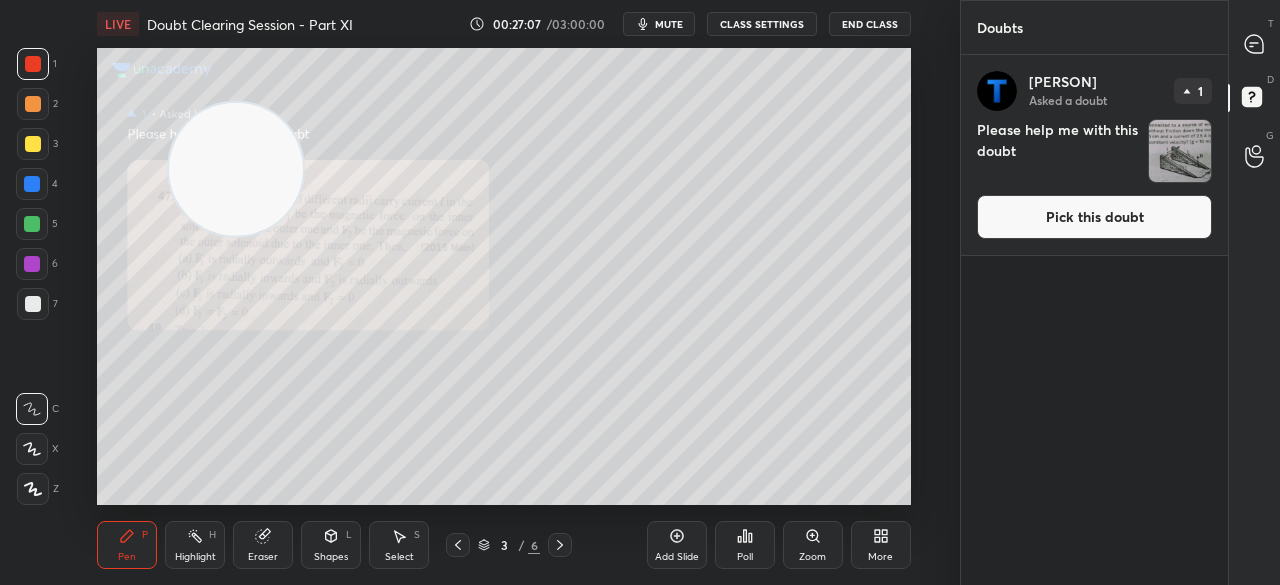 click 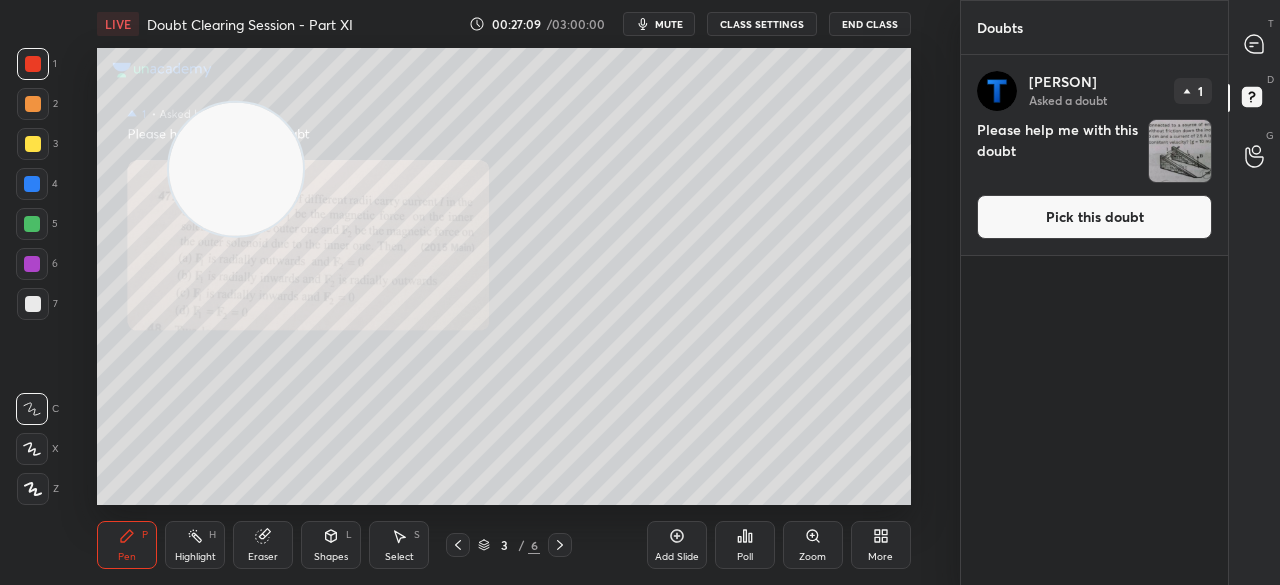 click 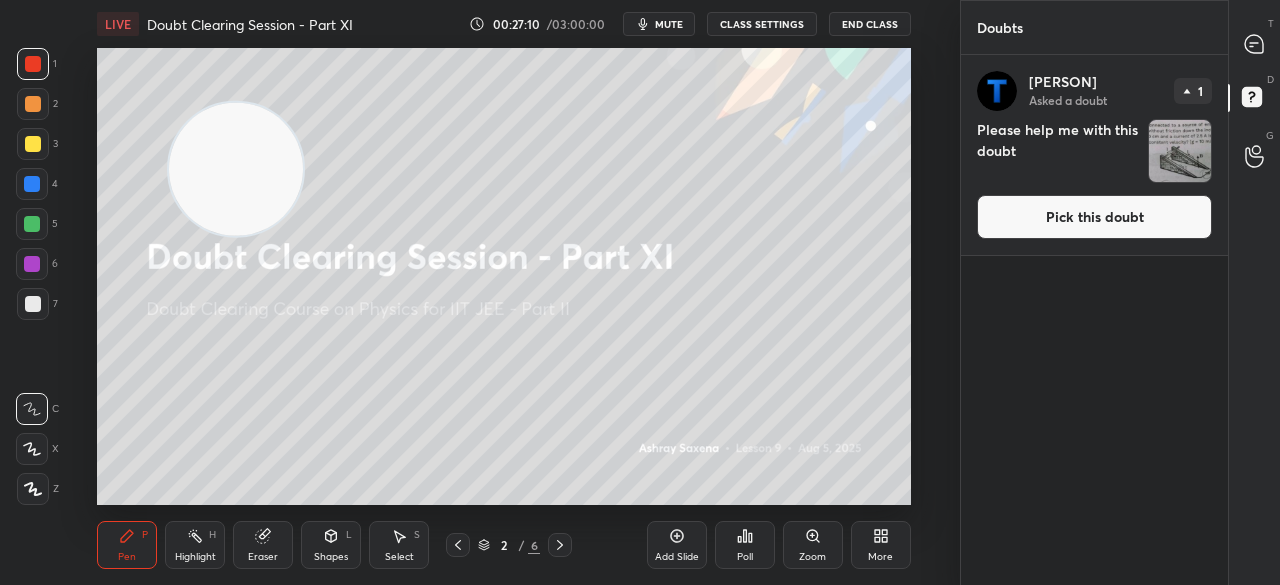 click 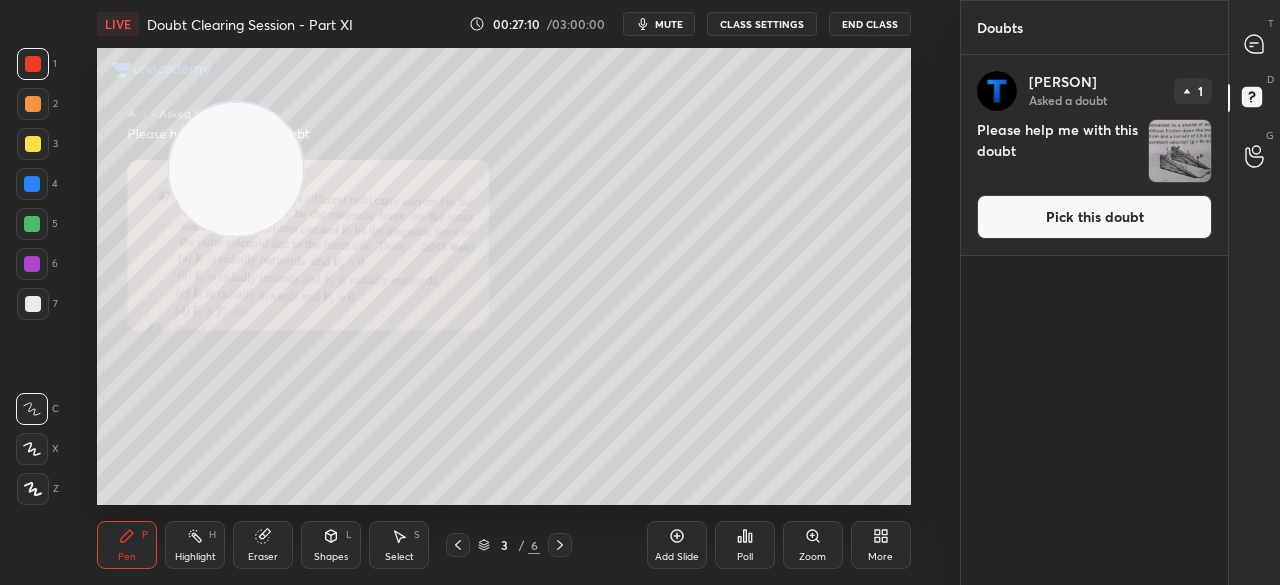 click 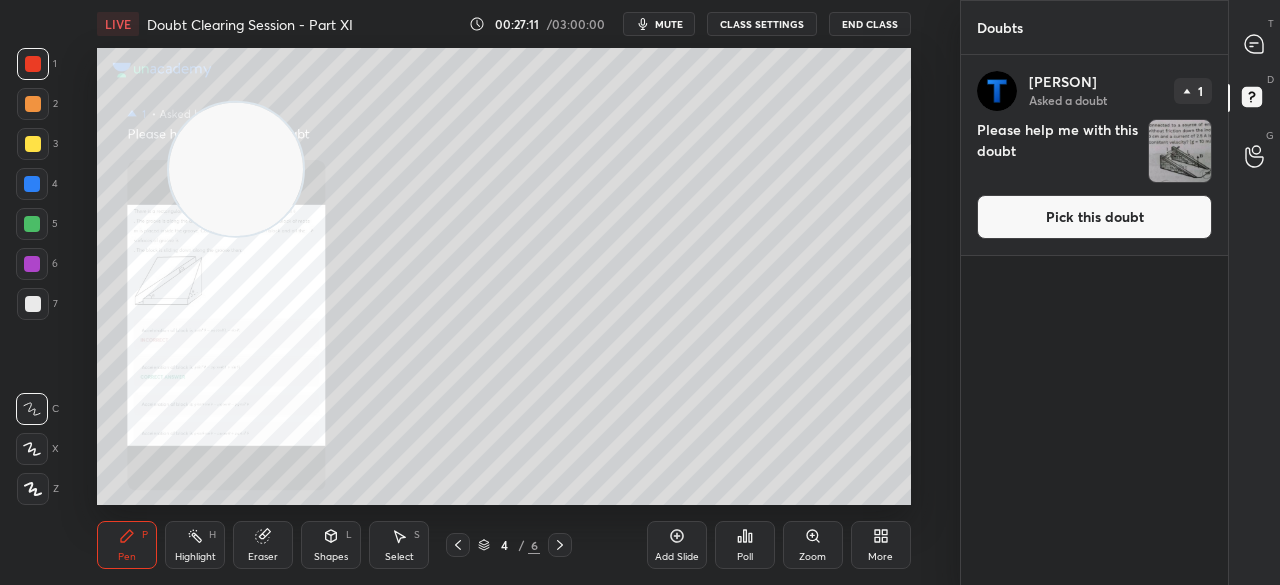 click on "Pick this doubt" at bounding box center (1094, 217) 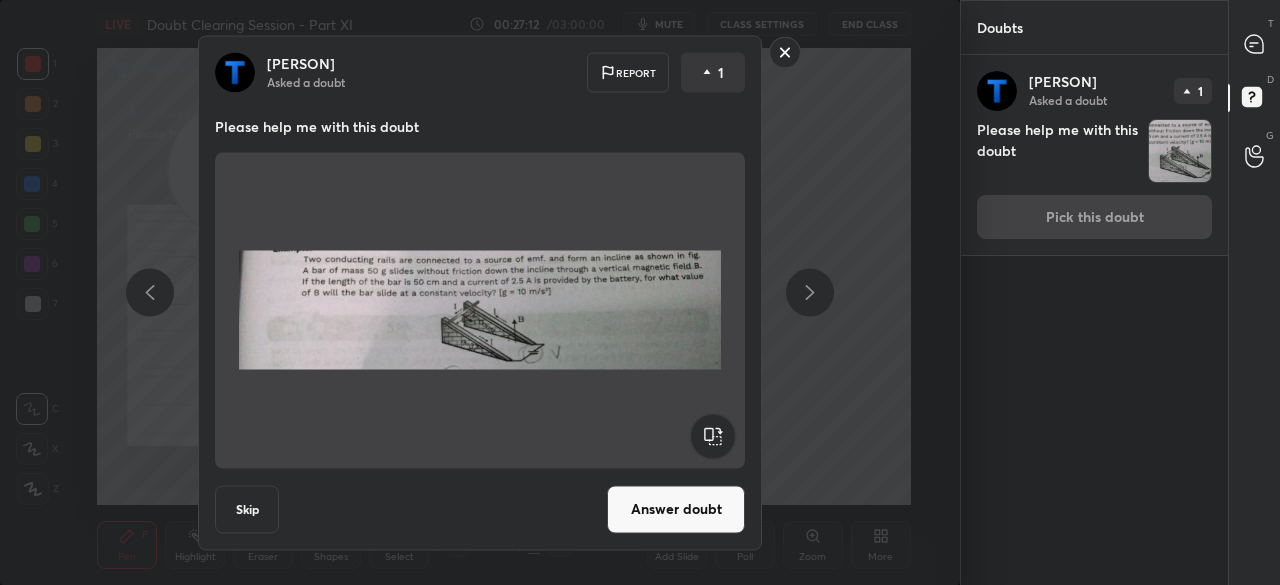 click on "Answer doubt" at bounding box center (676, 509) 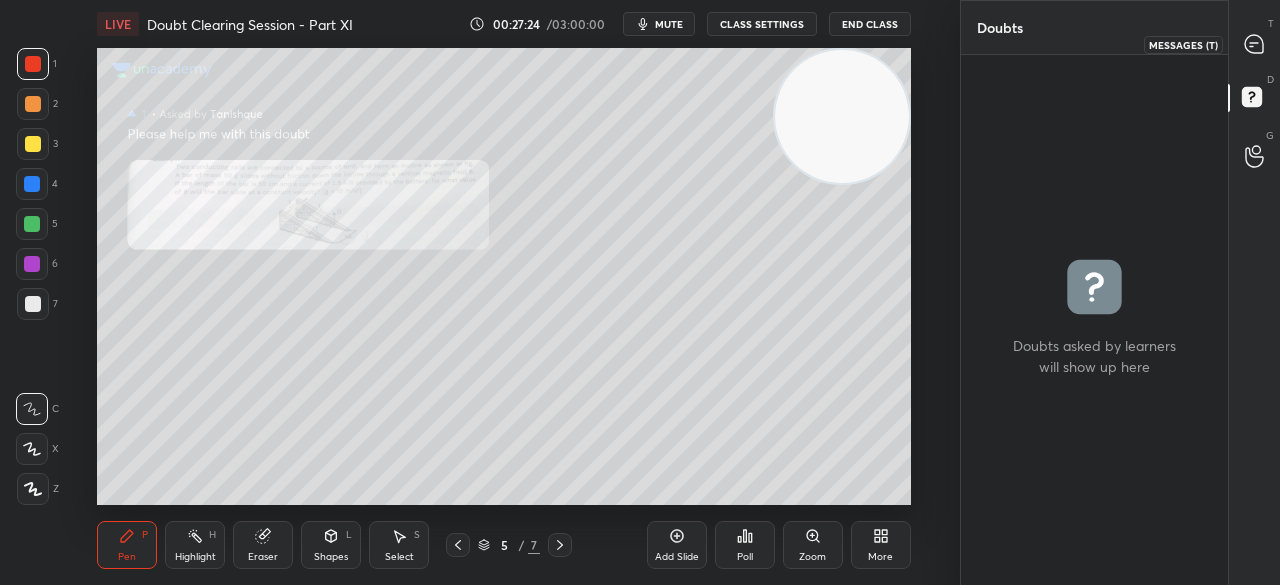 click 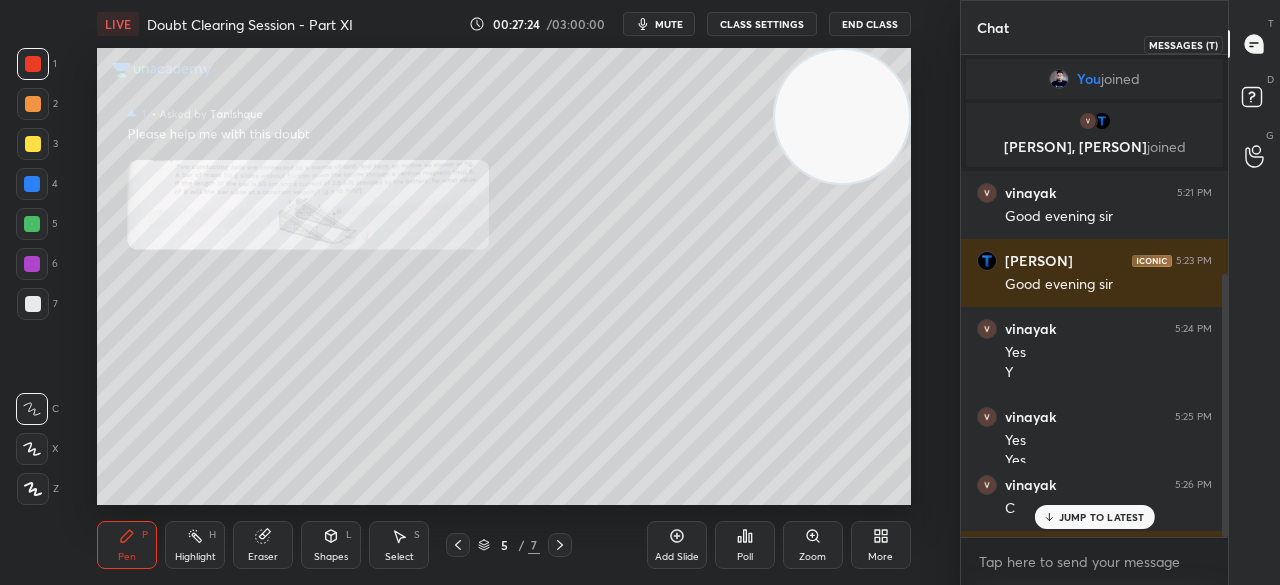 click at bounding box center (1255, 44) 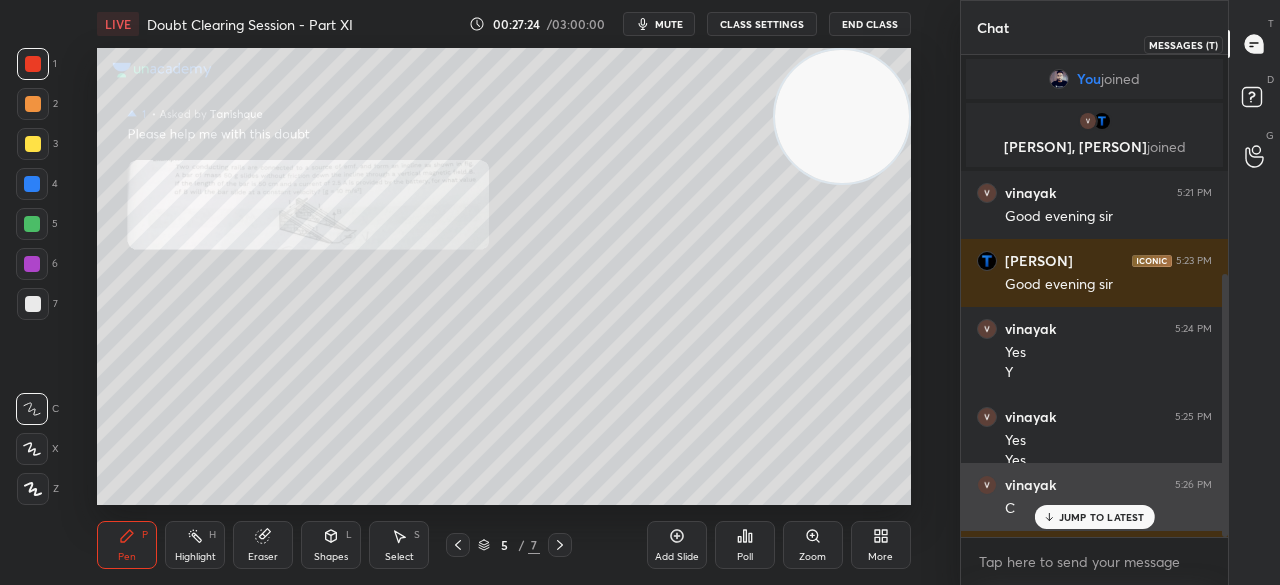 scroll, scrollTop: 402, scrollLeft: 0, axis: vertical 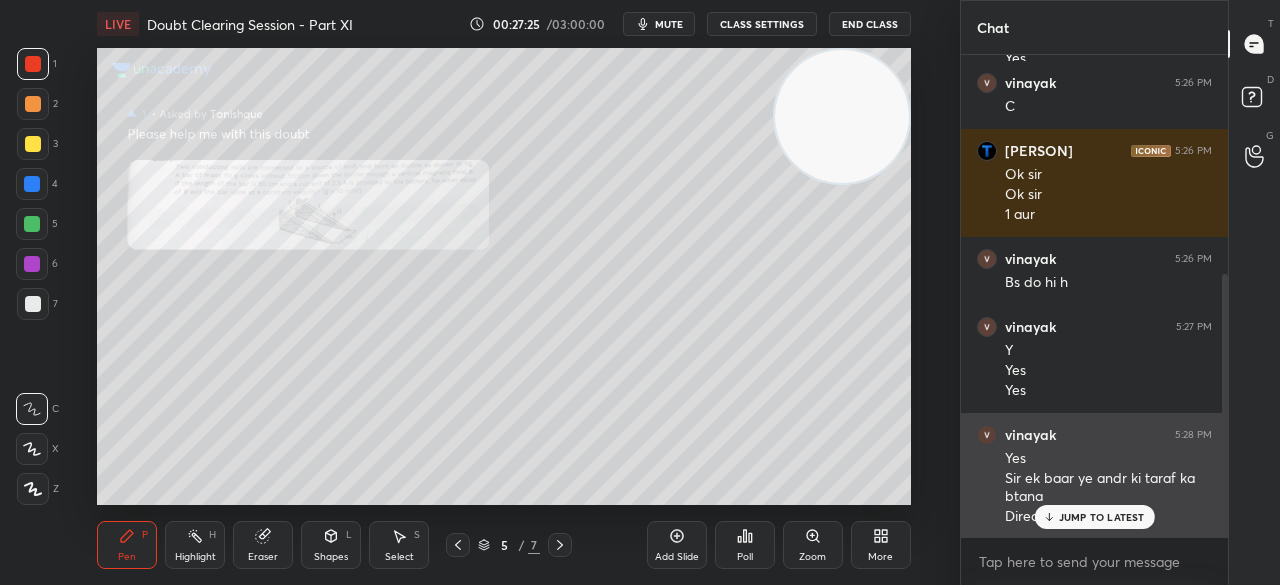 click on "JUMP TO LATEST" at bounding box center [1102, 517] 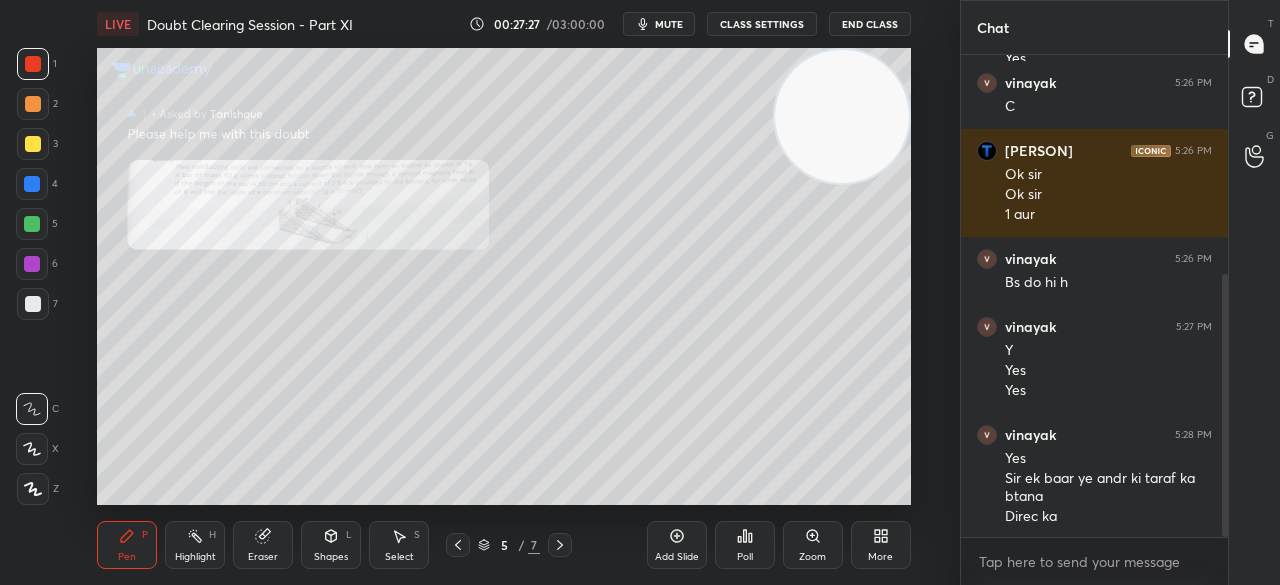 click at bounding box center [458, 545] 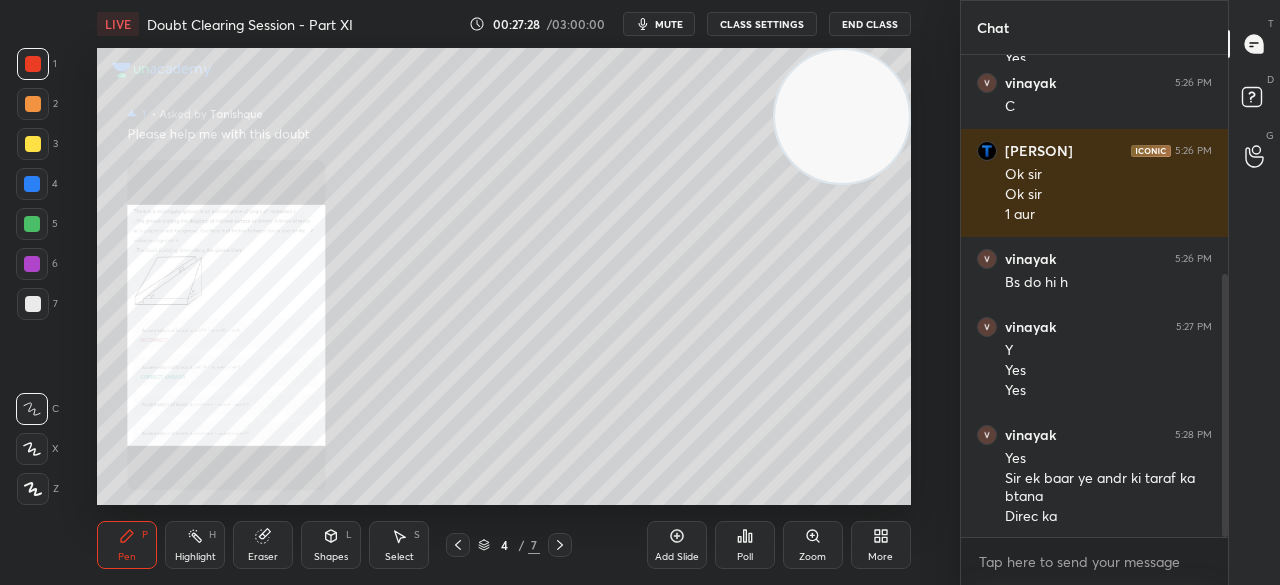 click 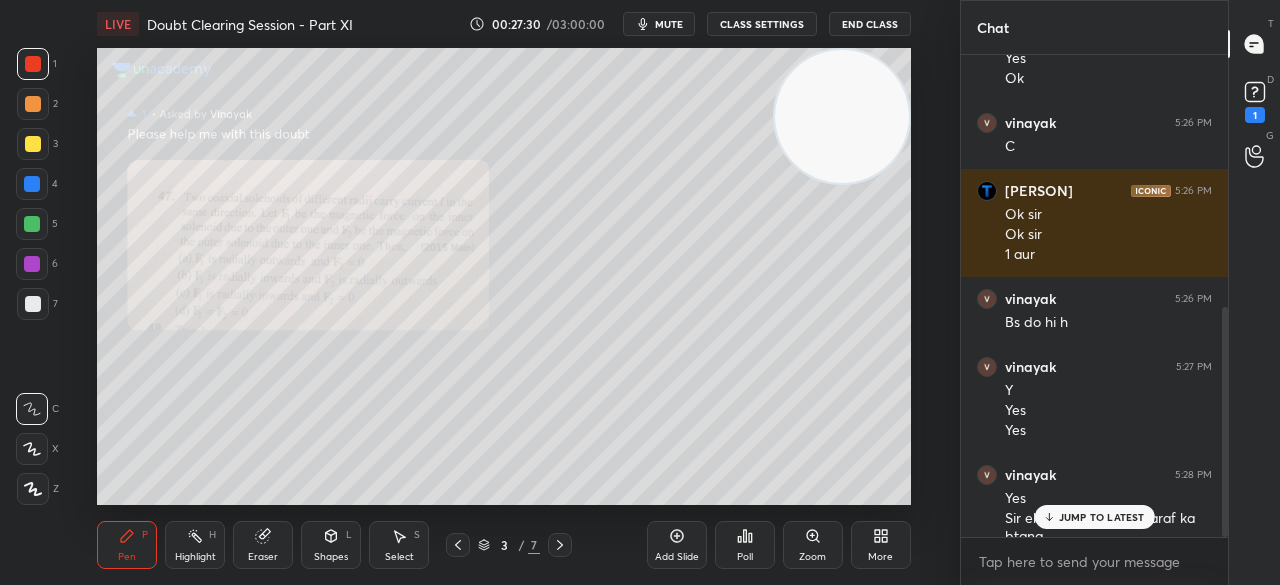 scroll, scrollTop: 528, scrollLeft: 0, axis: vertical 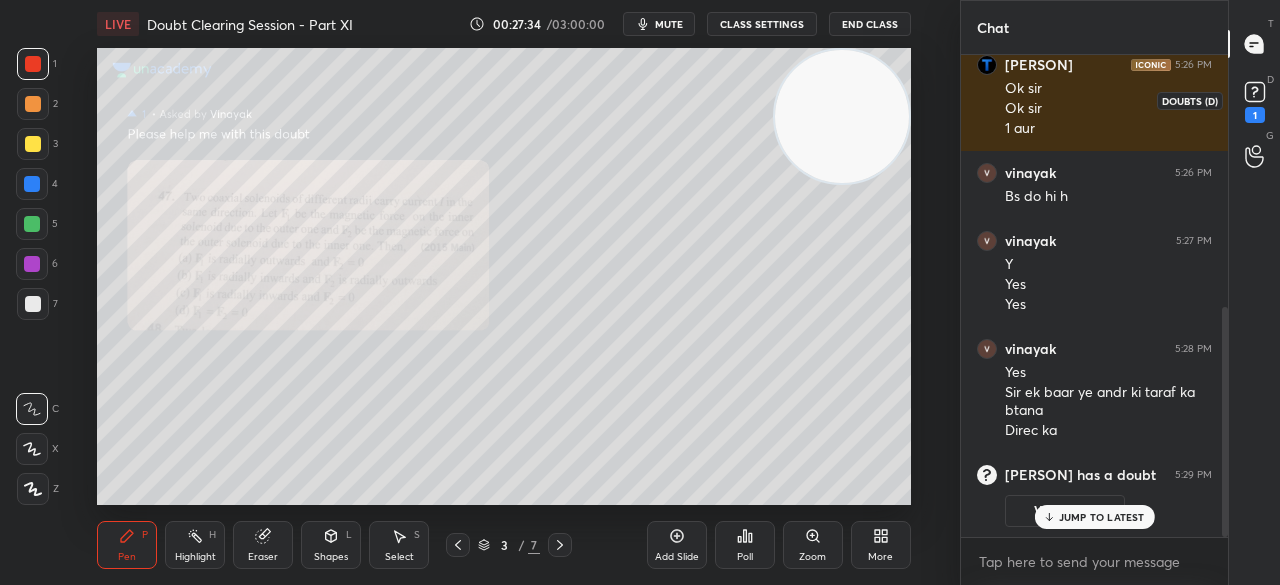 click 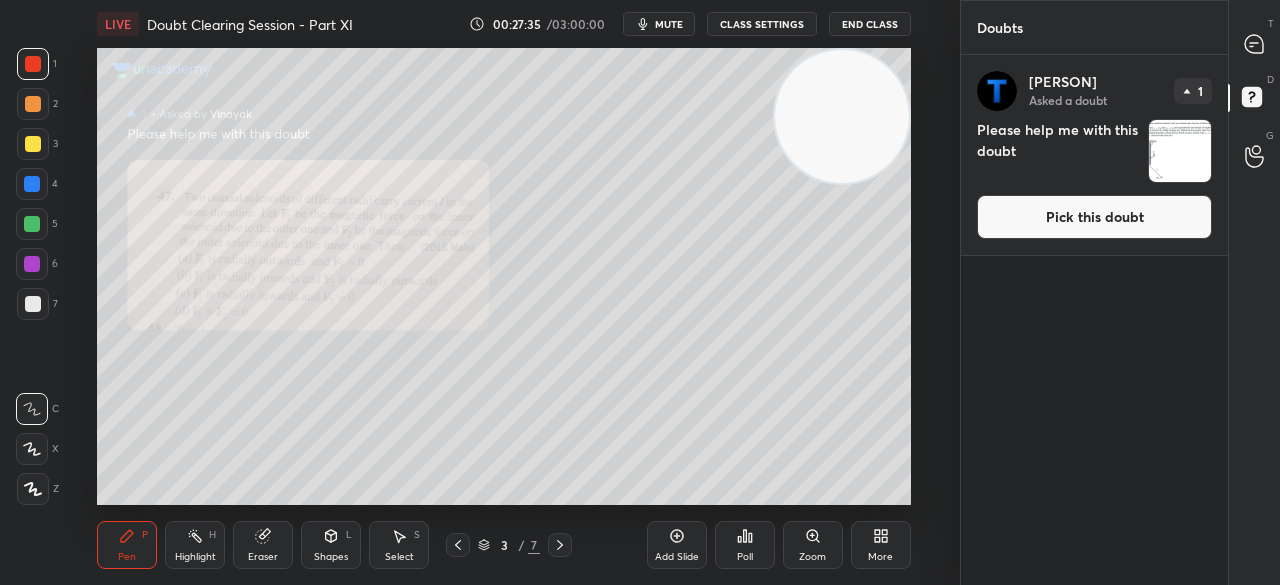 click on "Pick this doubt" at bounding box center (1094, 217) 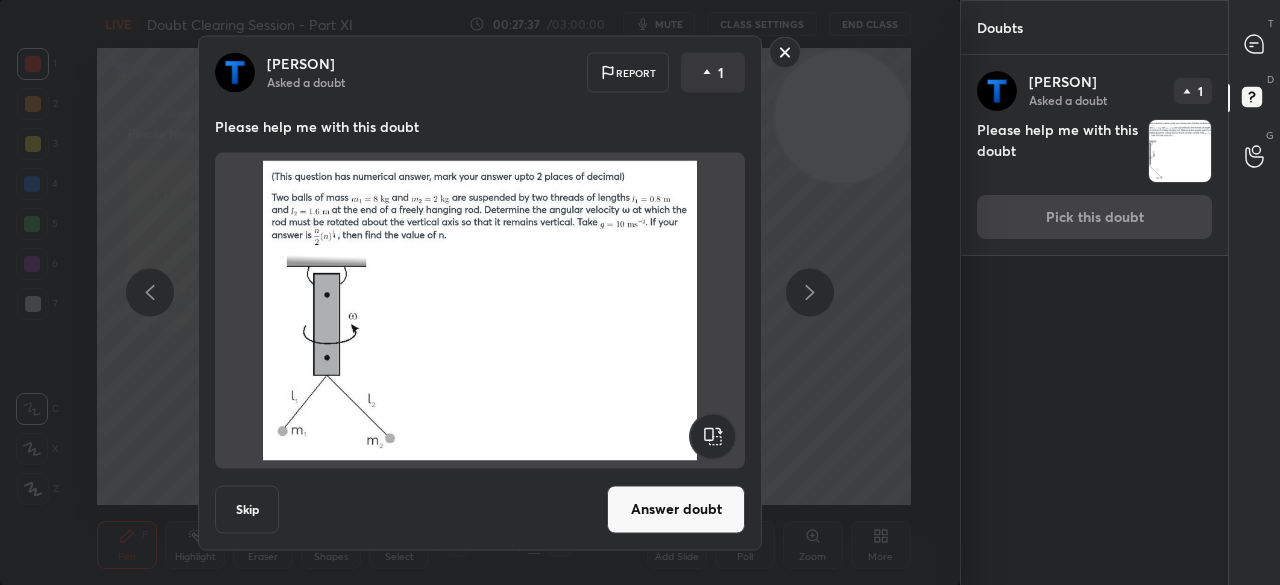 click 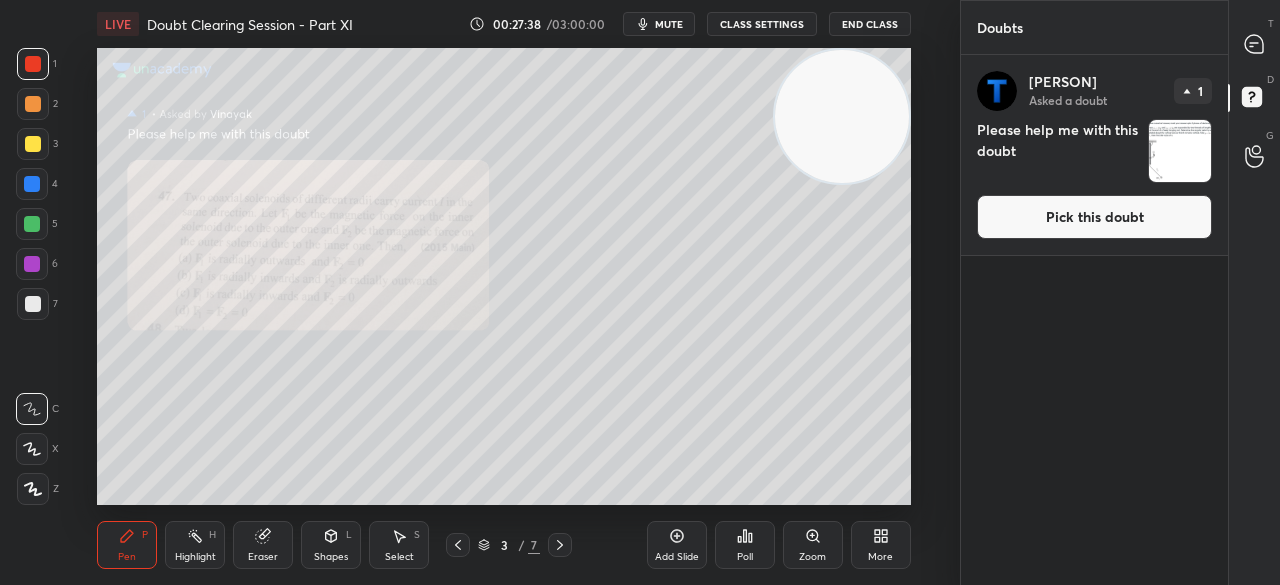 click on "Tanishque Asked a doubt 1 Please help me with this doubt Pick this doubt" at bounding box center [1094, 155] 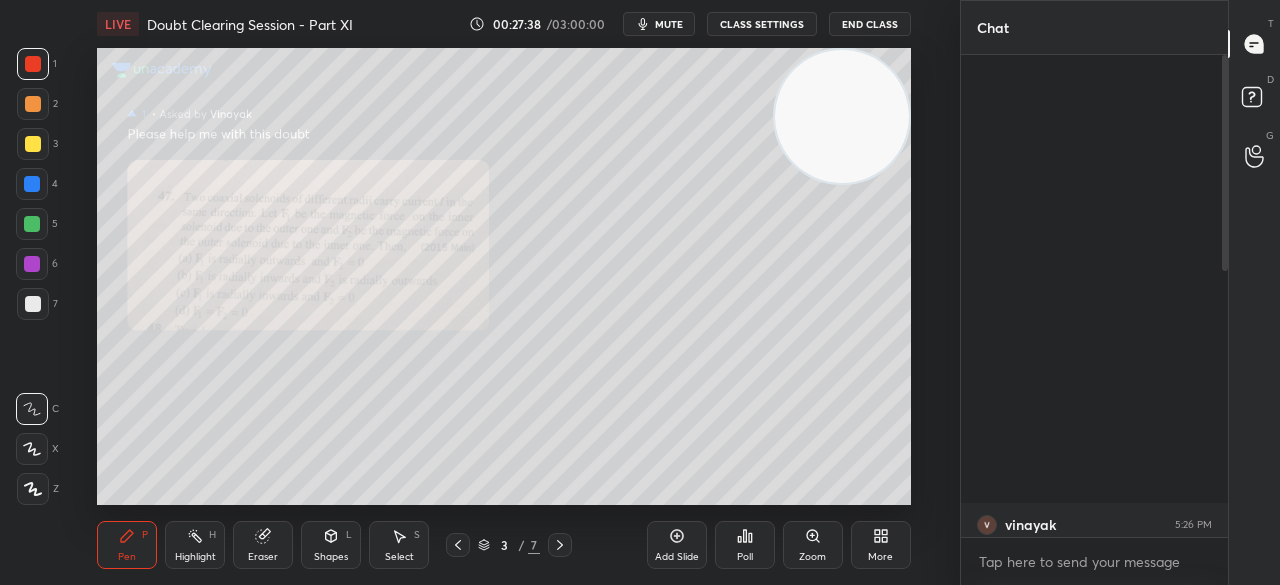 scroll, scrollTop: 596, scrollLeft: 0, axis: vertical 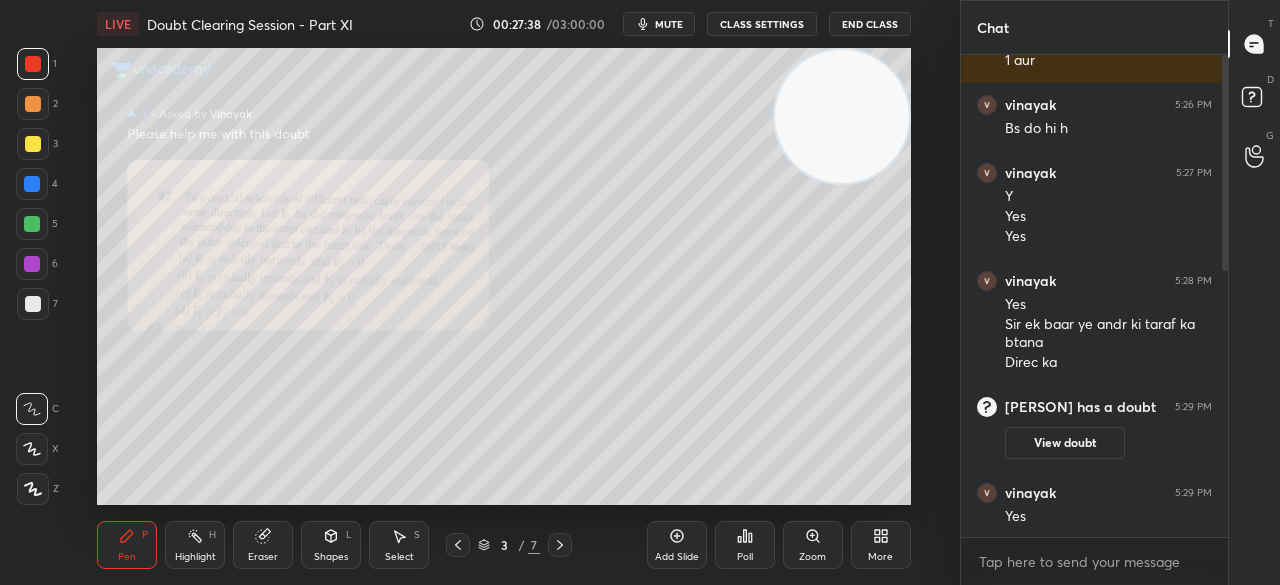 click 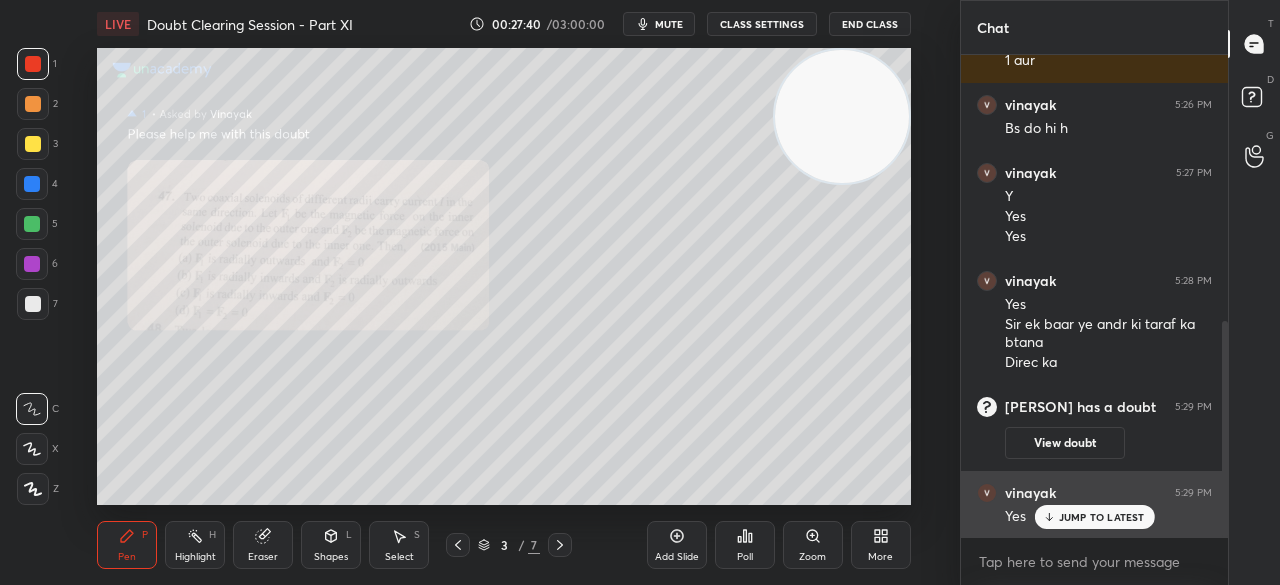 click 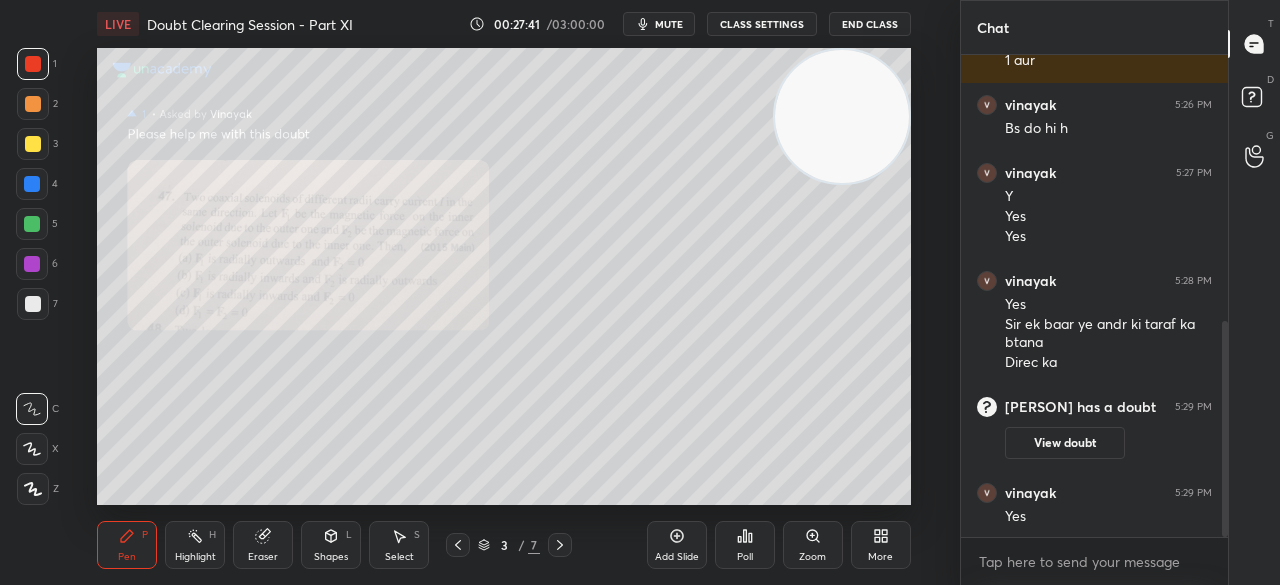 click 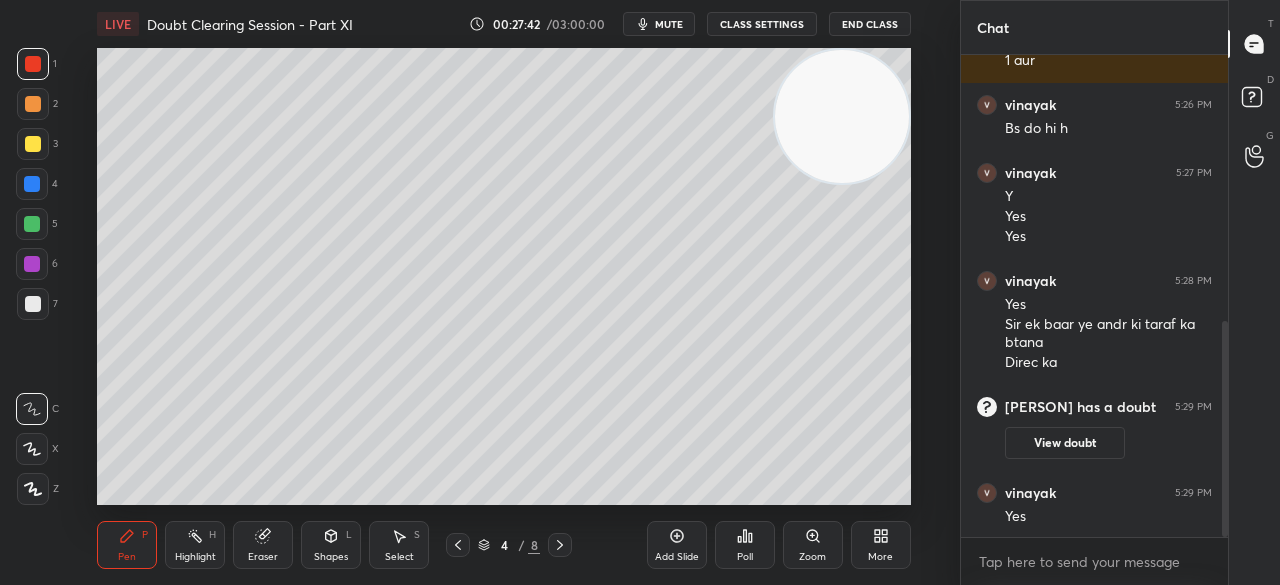 click 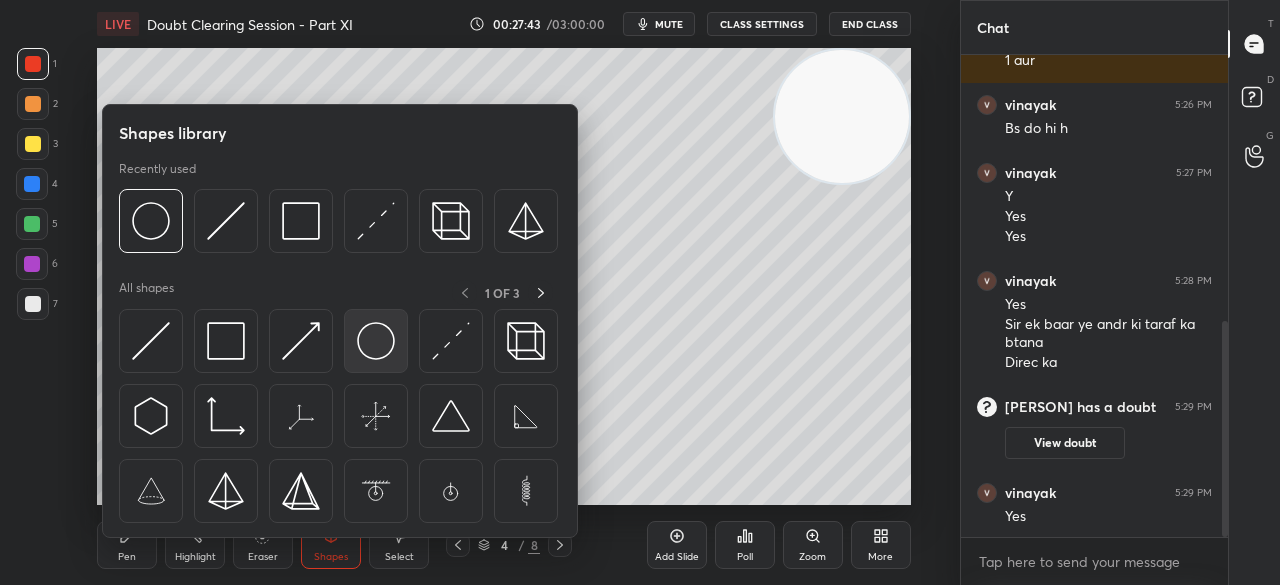 click at bounding box center (376, 341) 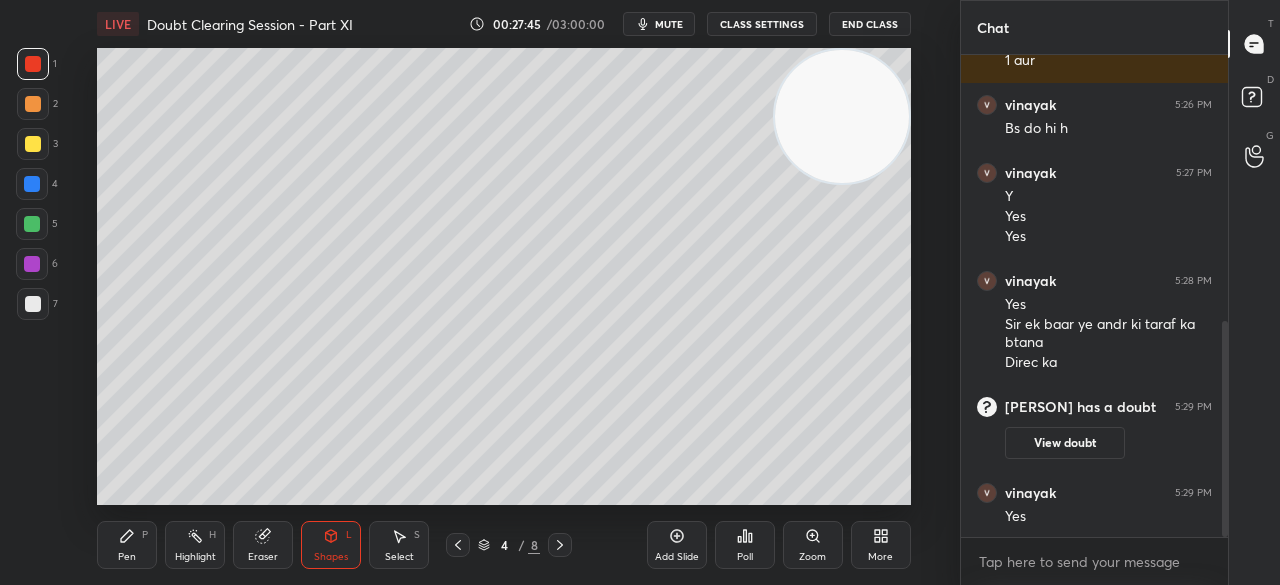 click on "Pen P" at bounding box center [127, 545] 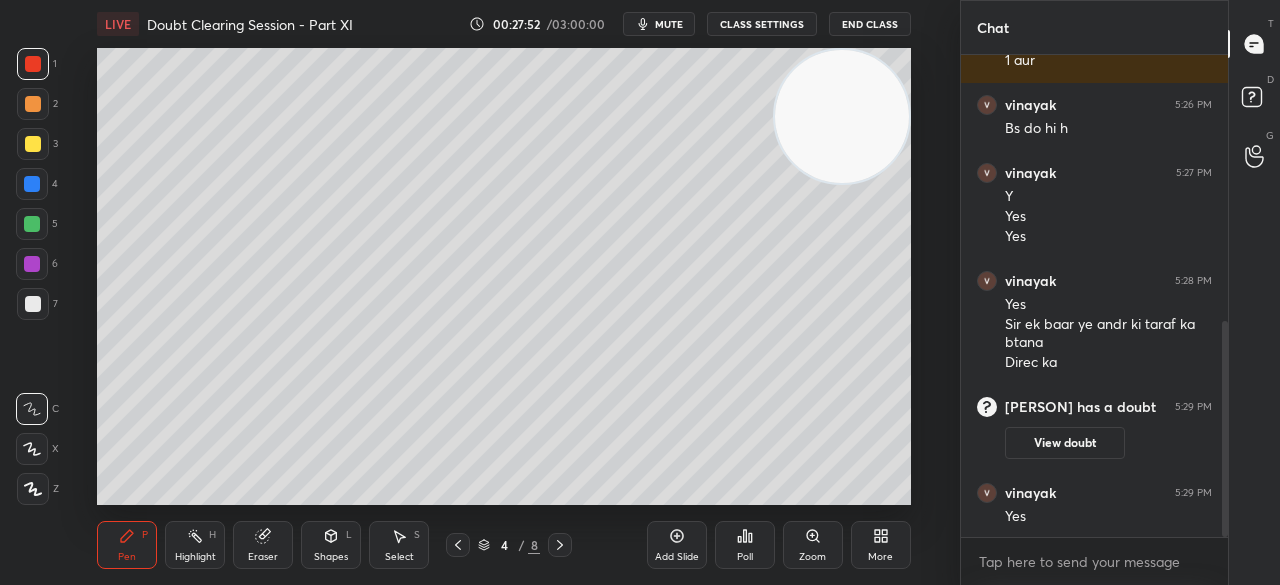 click at bounding box center [33, 144] 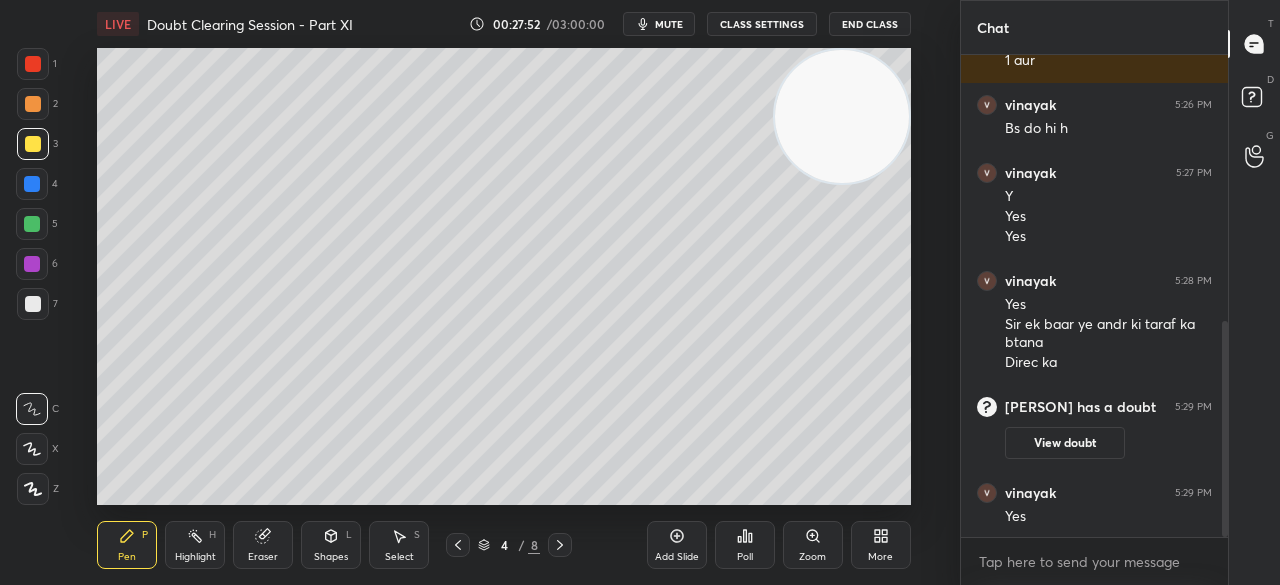 click at bounding box center [33, 144] 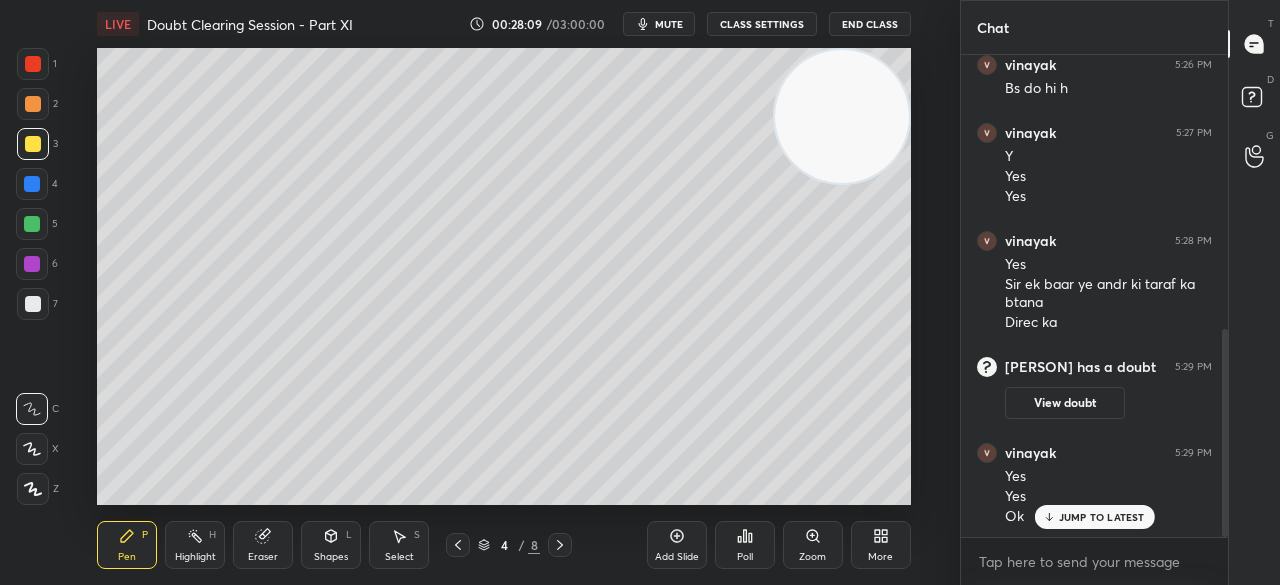 scroll, scrollTop: 656, scrollLeft: 0, axis: vertical 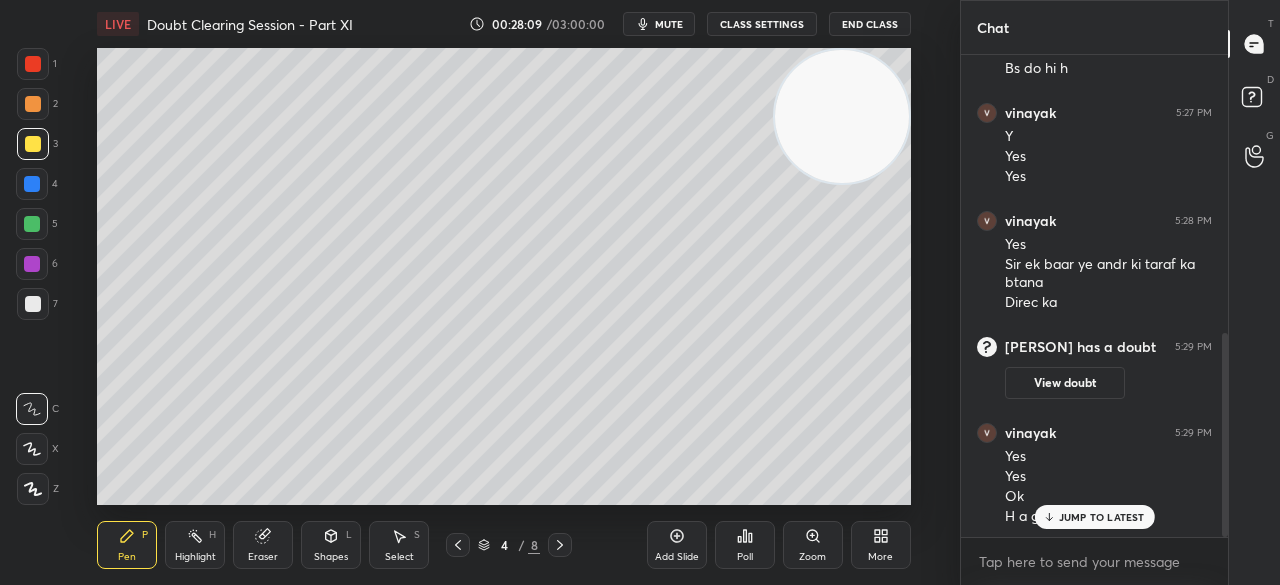 click at bounding box center [32, 184] 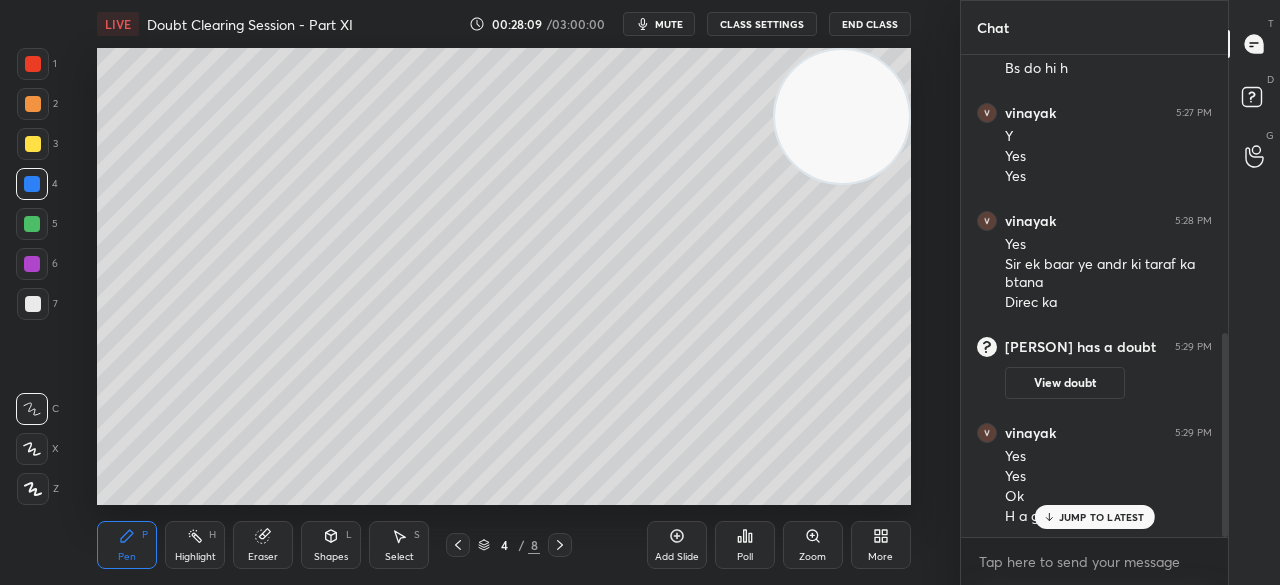 click at bounding box center (32, 184) 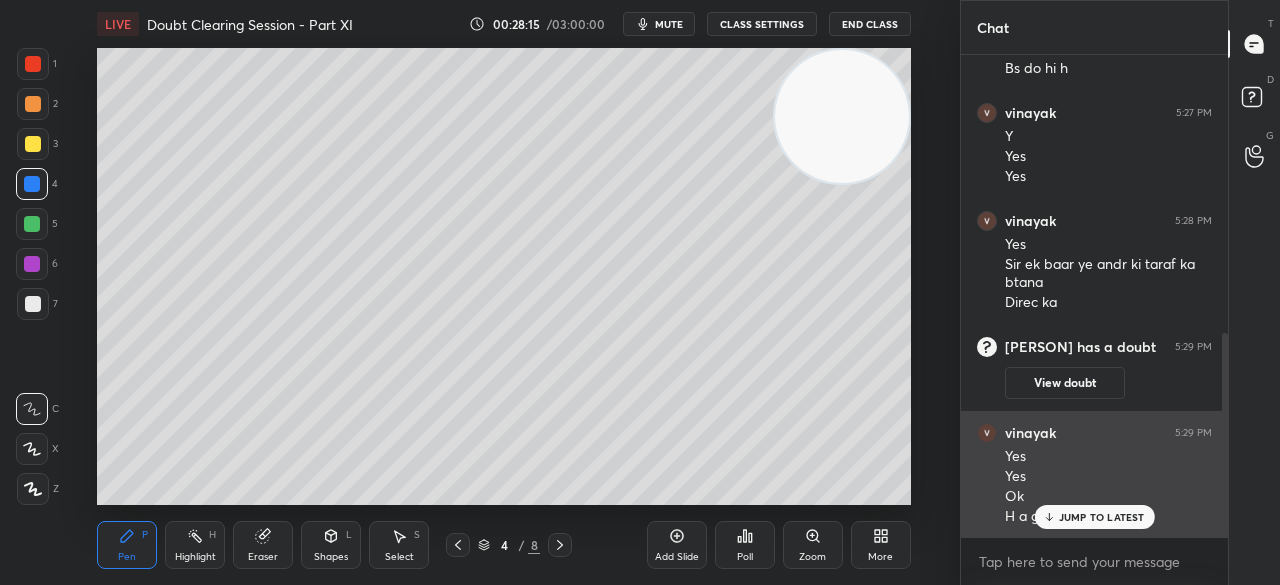 click 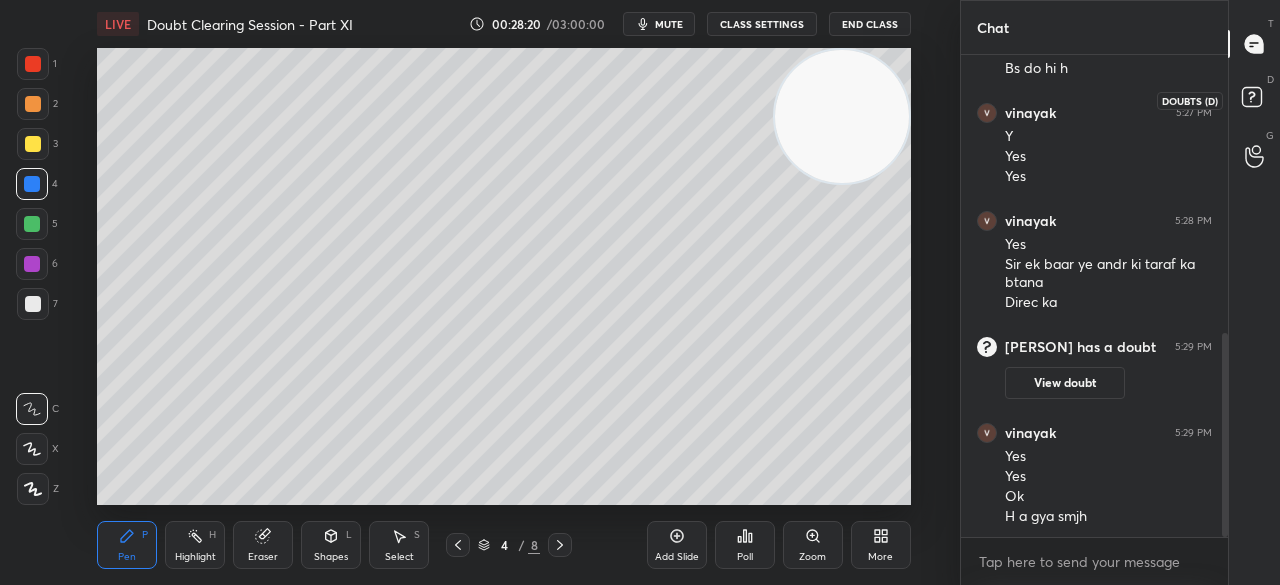 click 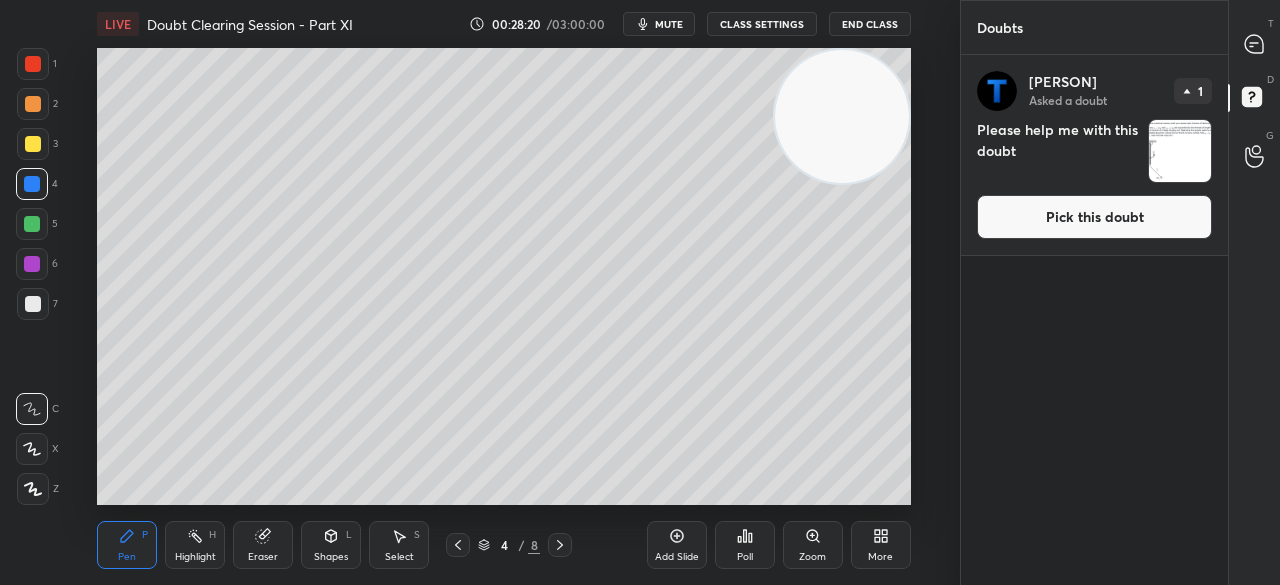 click on "Pick this doubt" at bounding box center [1094, 217] 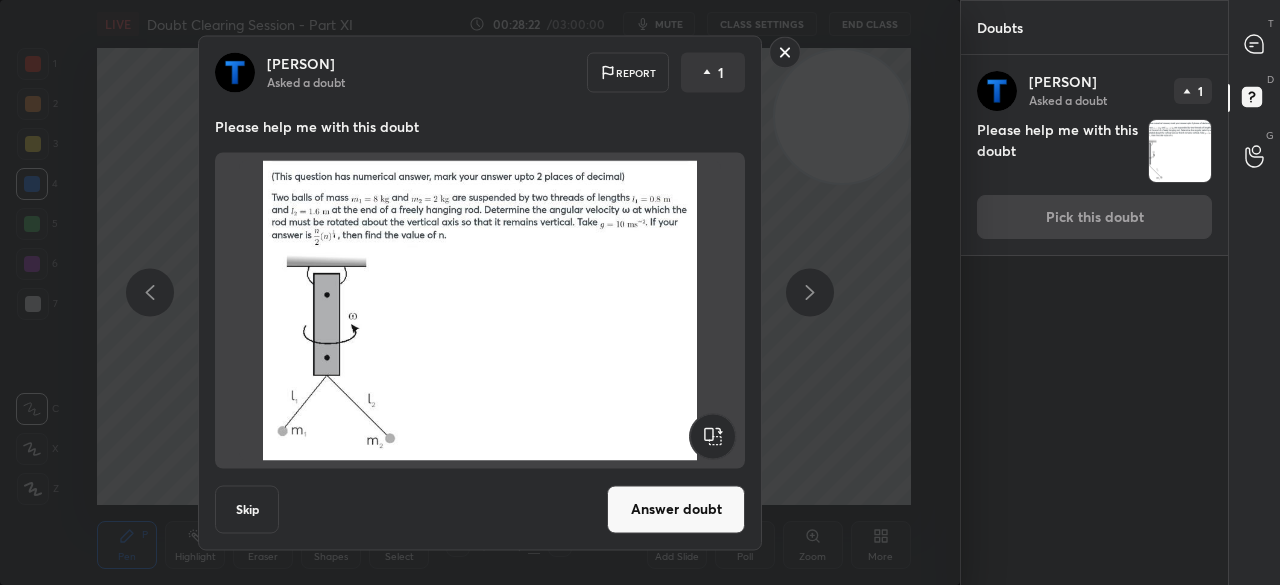 click 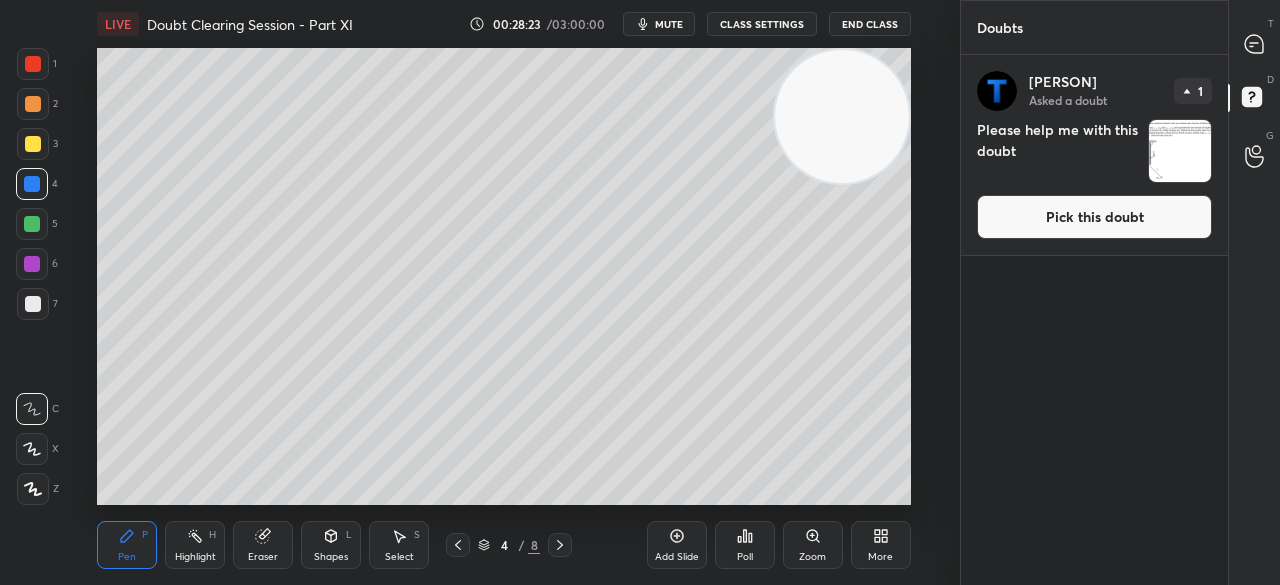 click at bounding box center (458, 545) 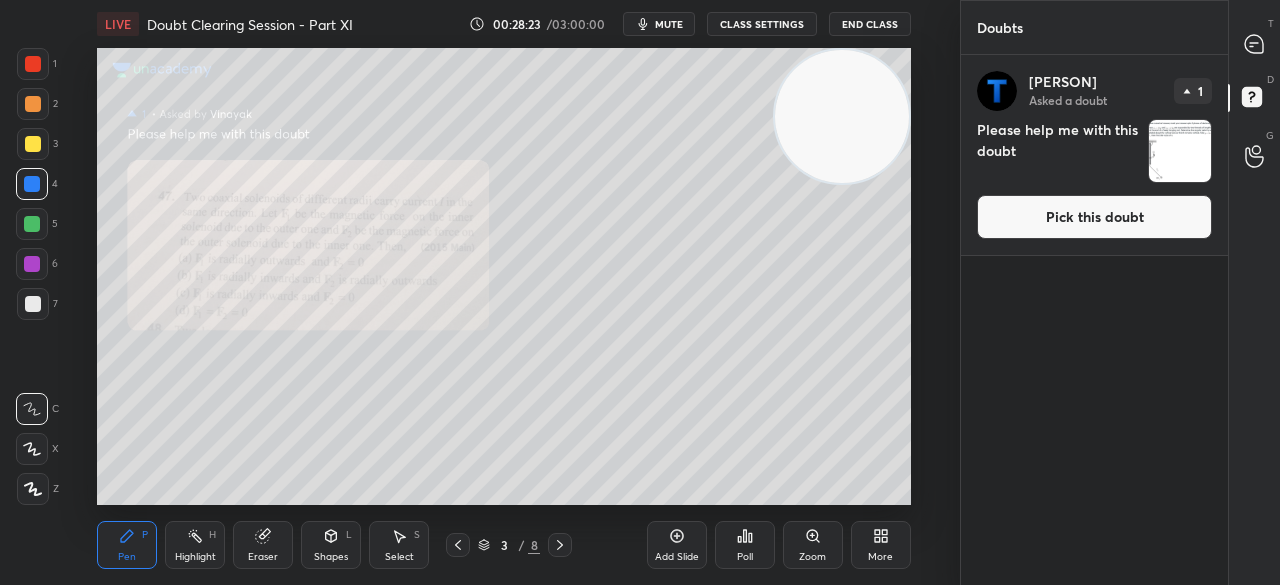 click 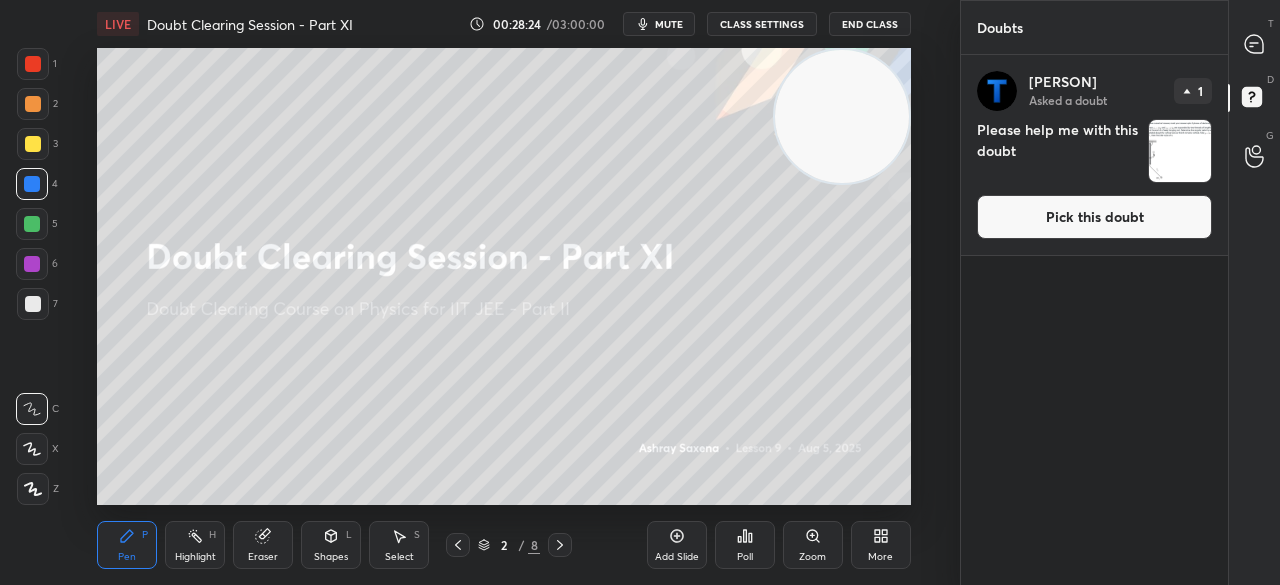 click 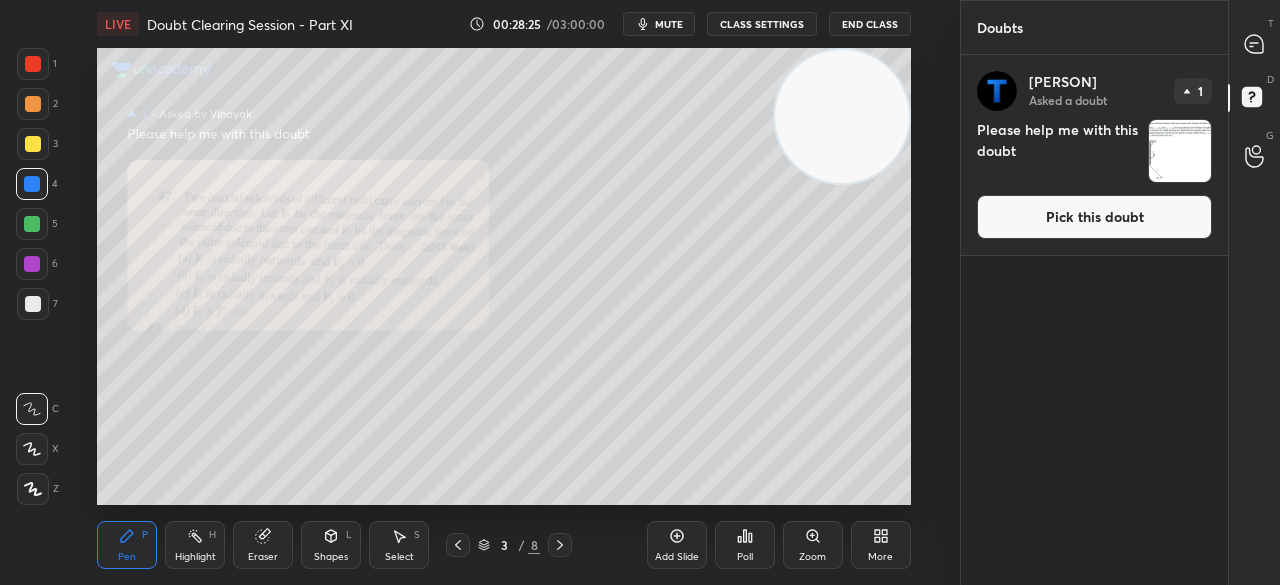 click 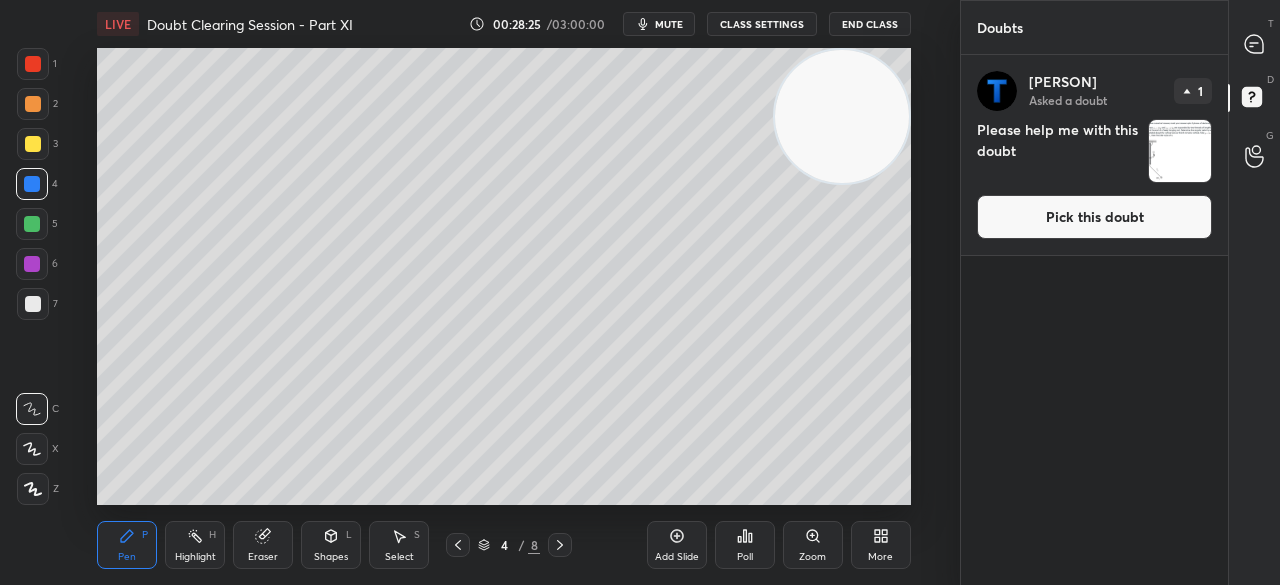 click on "4 / 8" at bounding box center (509, 545) 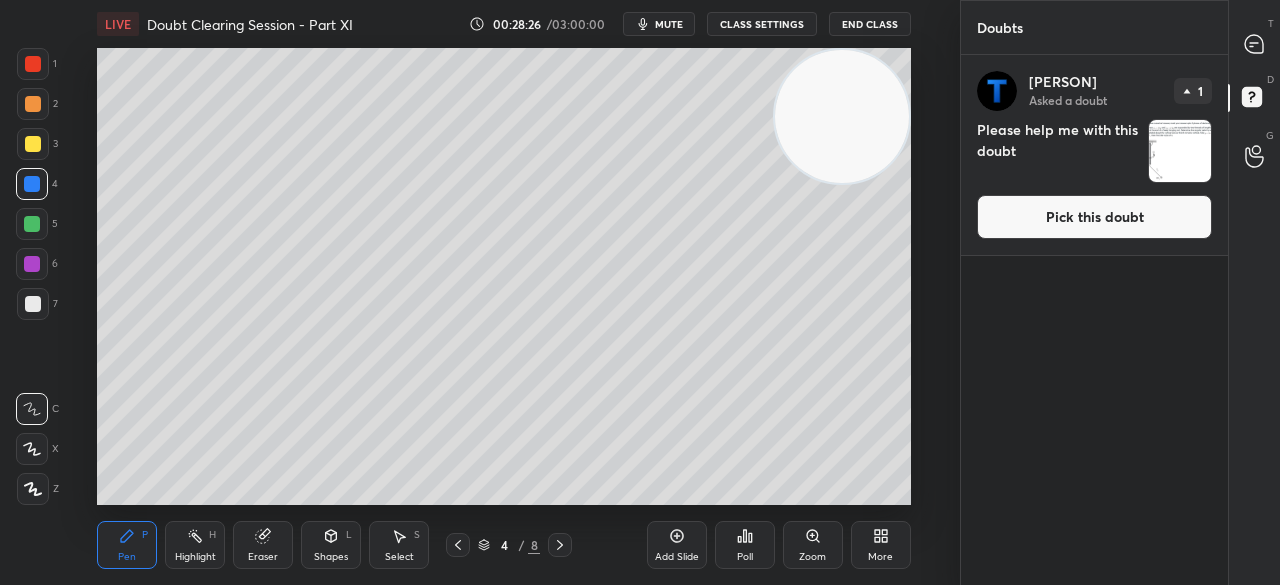 click at bounding box center (560, 545) 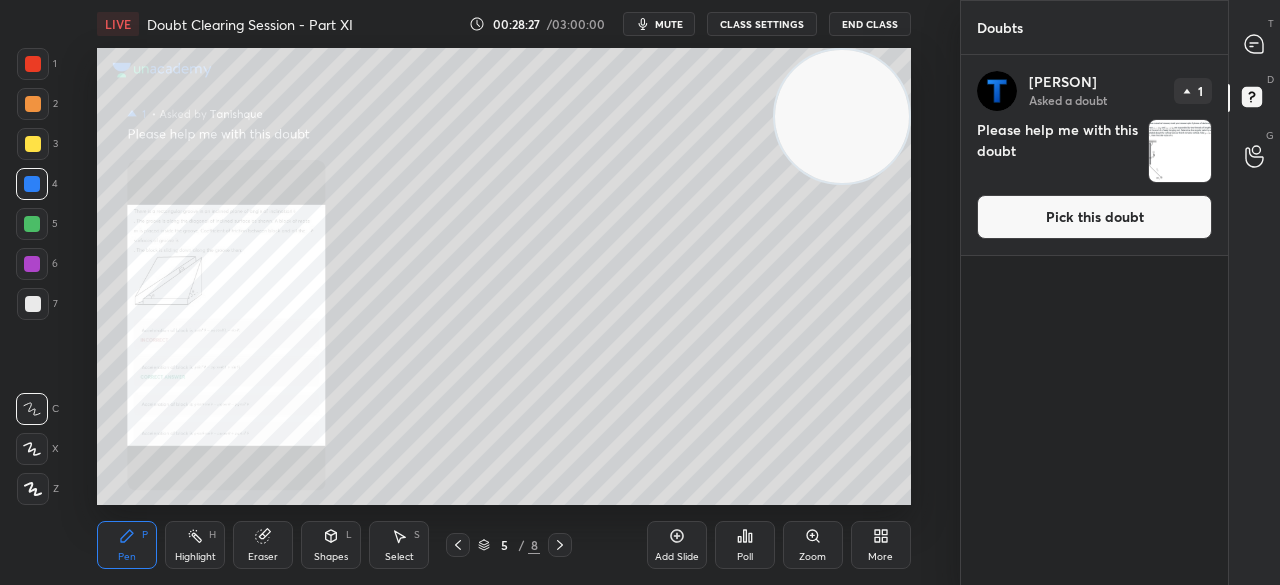 click on "Pick this doubt" at bounding box center (1094, 217) 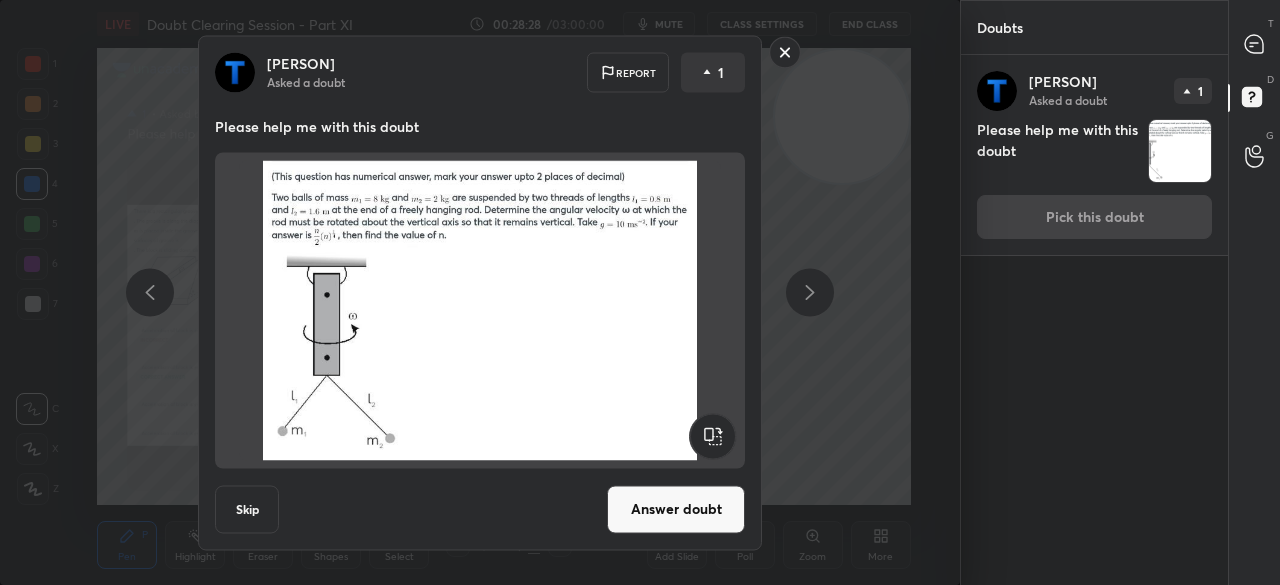 click on "Answer doubt" at bounding box center (676, 509) 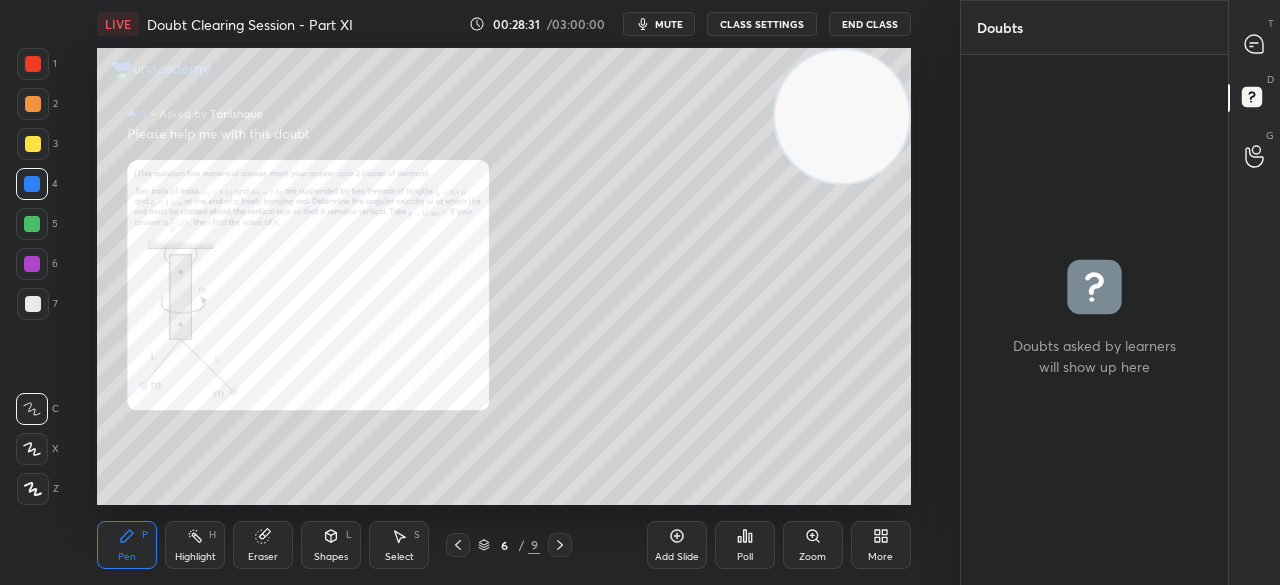 click 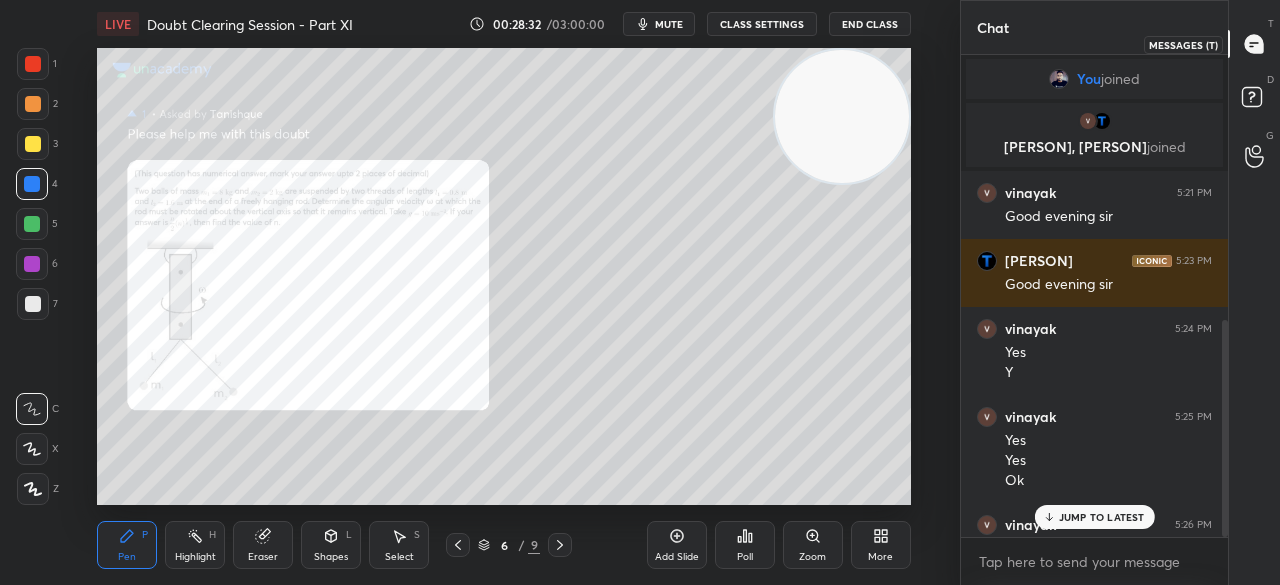 scroll, scrollTop: 590, scrollLeft: 0, axis: vertical 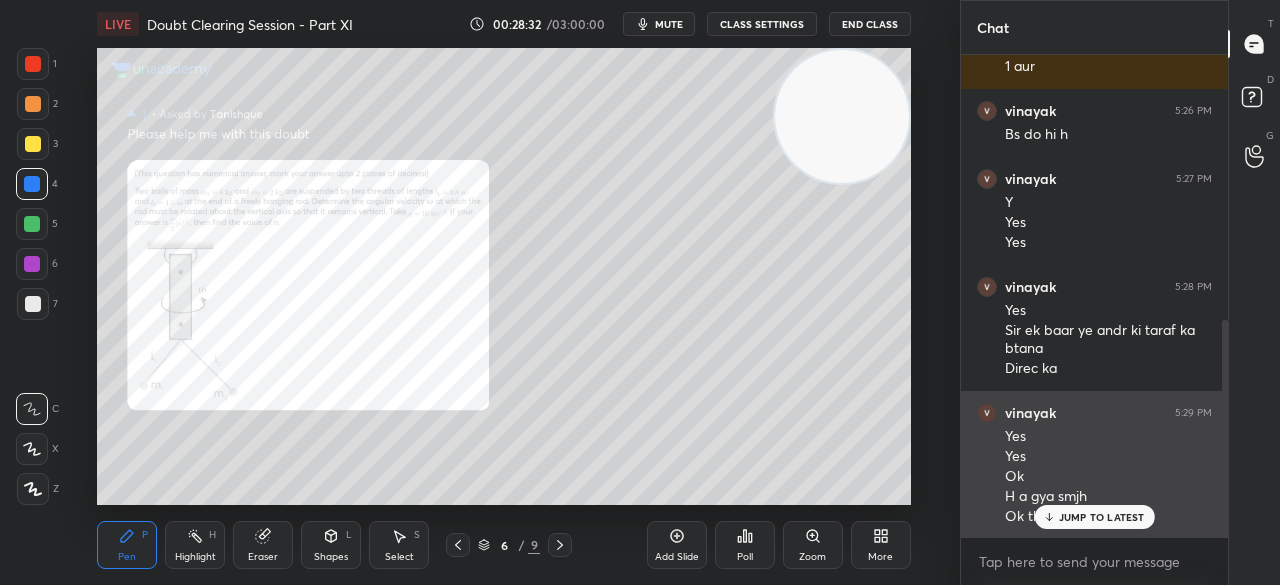 click on "JUMP TO LATEST" at bounding box center [1094, 517] 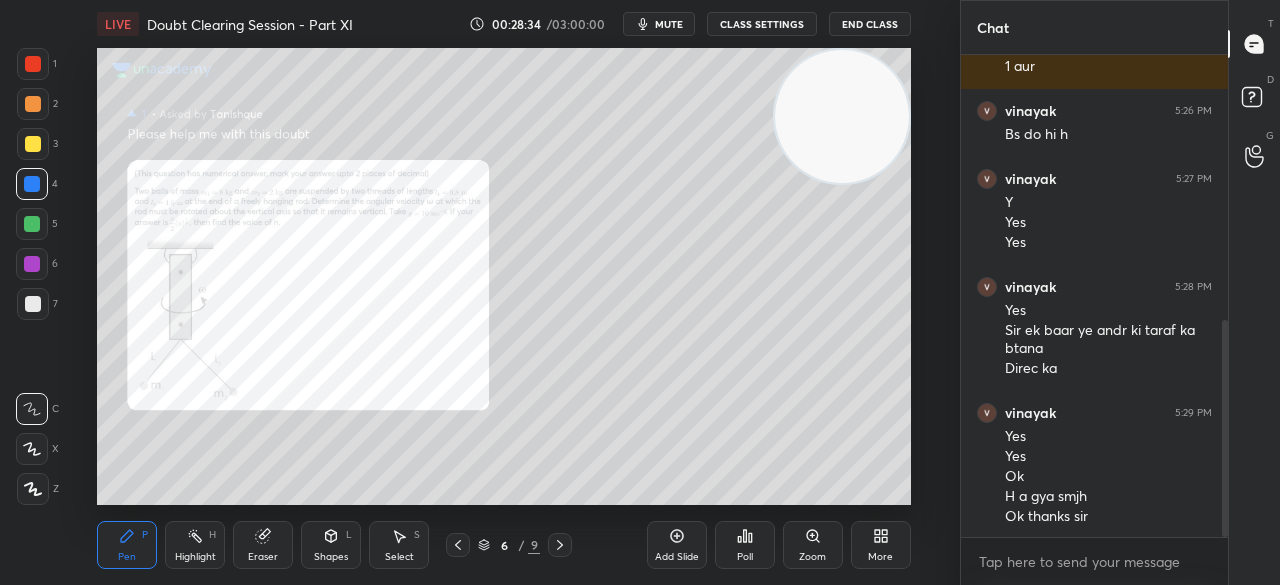 click at bounding box center (33, 64) 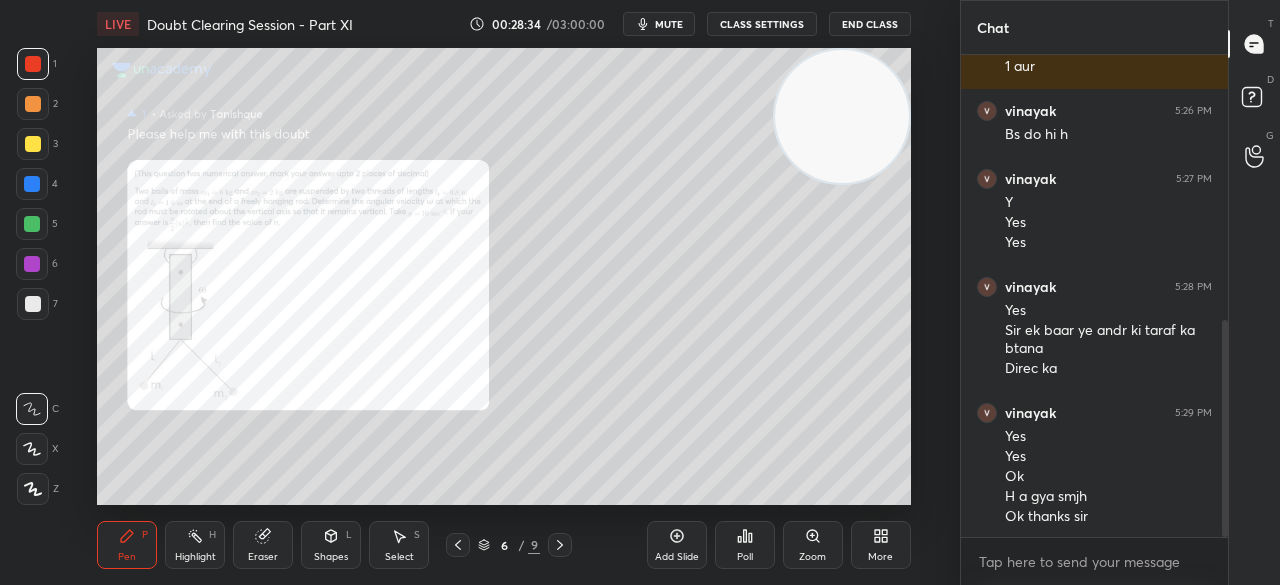 click at bounding box center (33, 64) 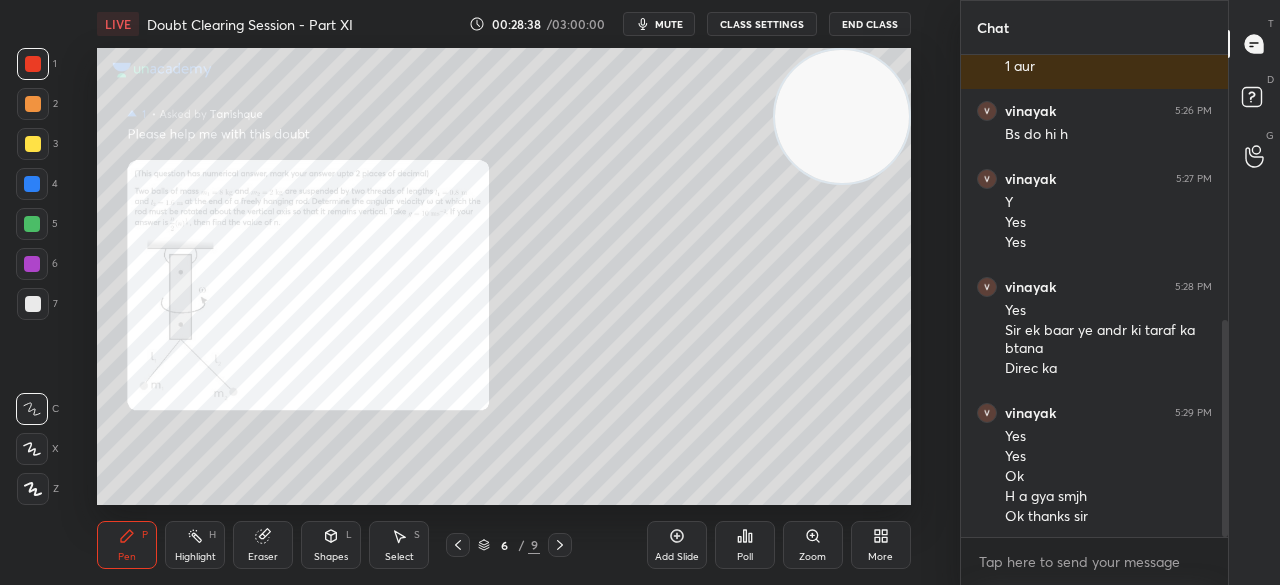 click at bounding box center [560, 545] 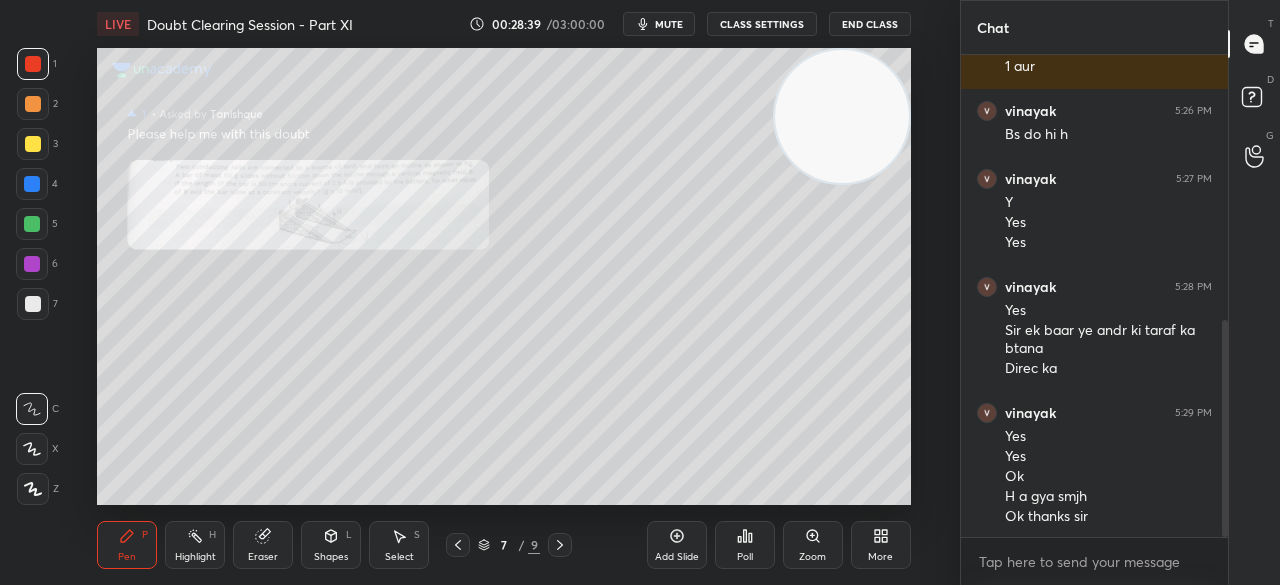 click 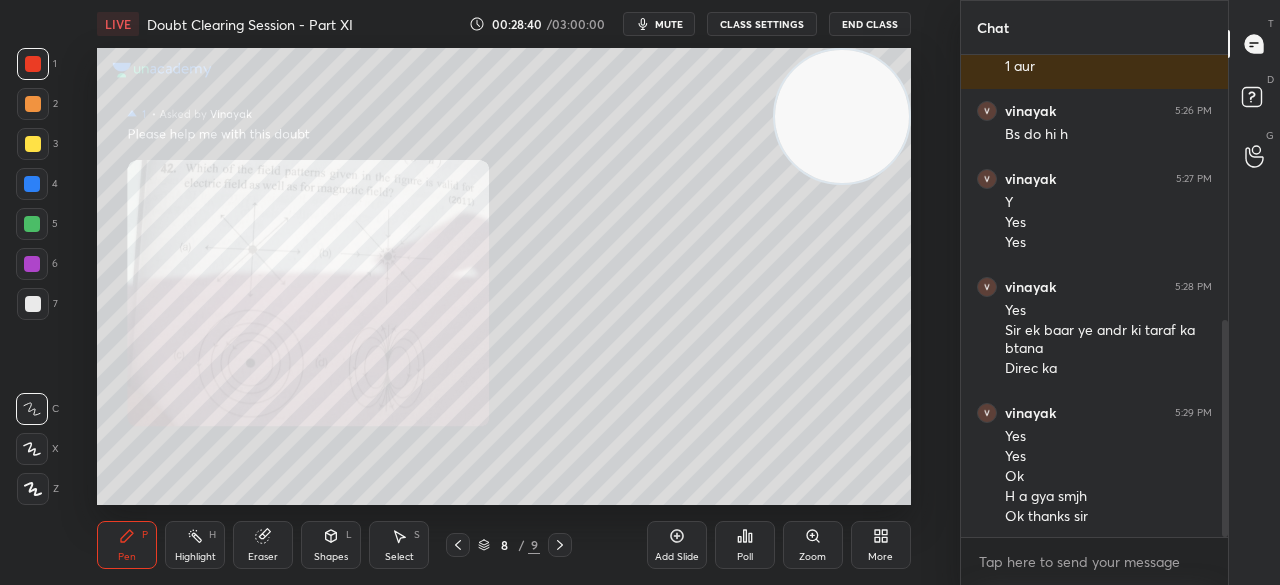 click 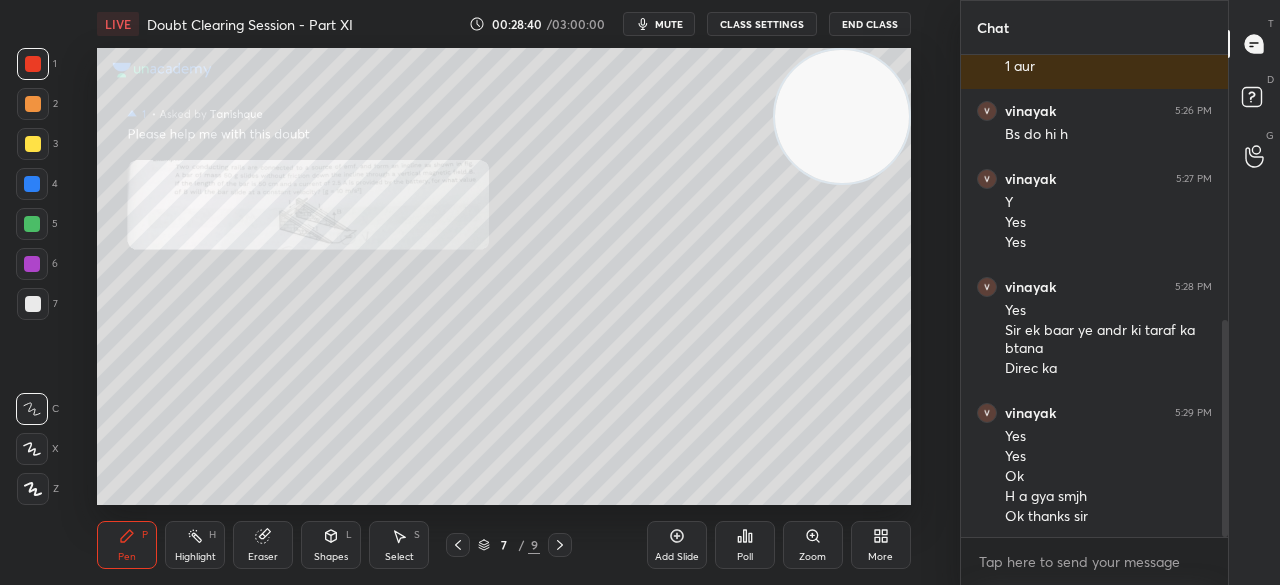 click 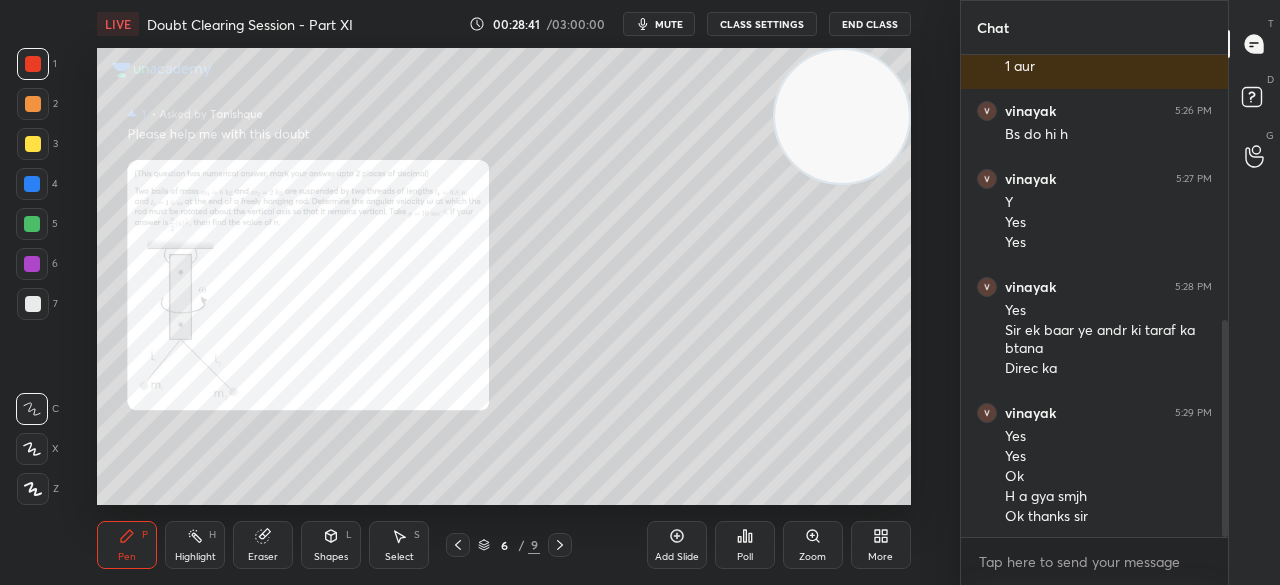 click at bounding box center [458, 545] 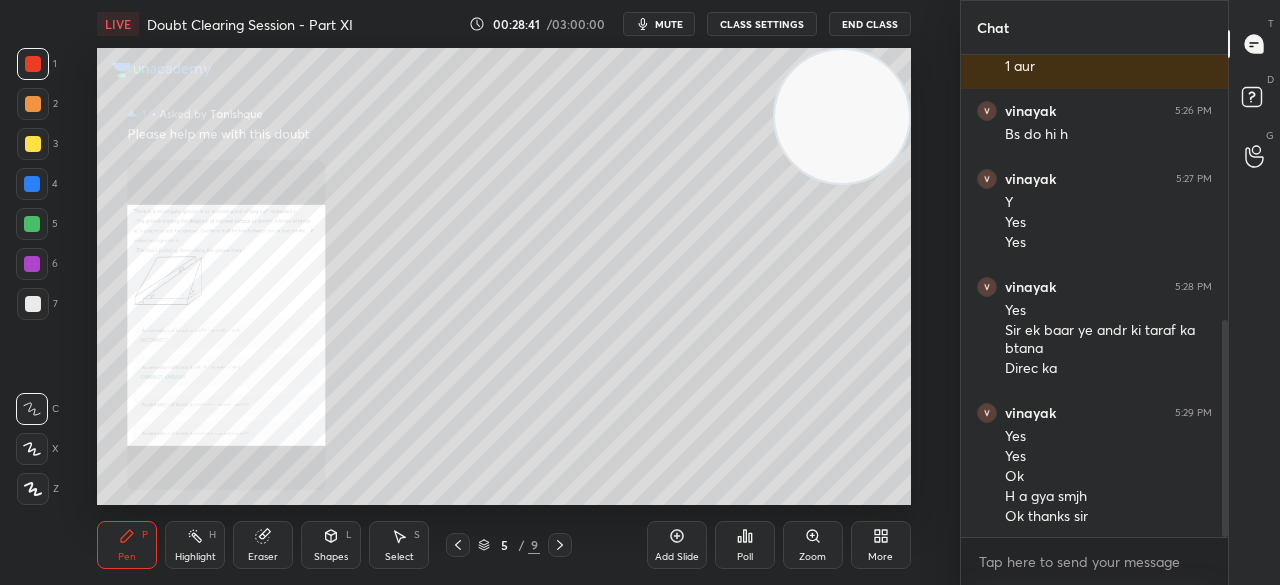 click at bounding box center [458, 545] 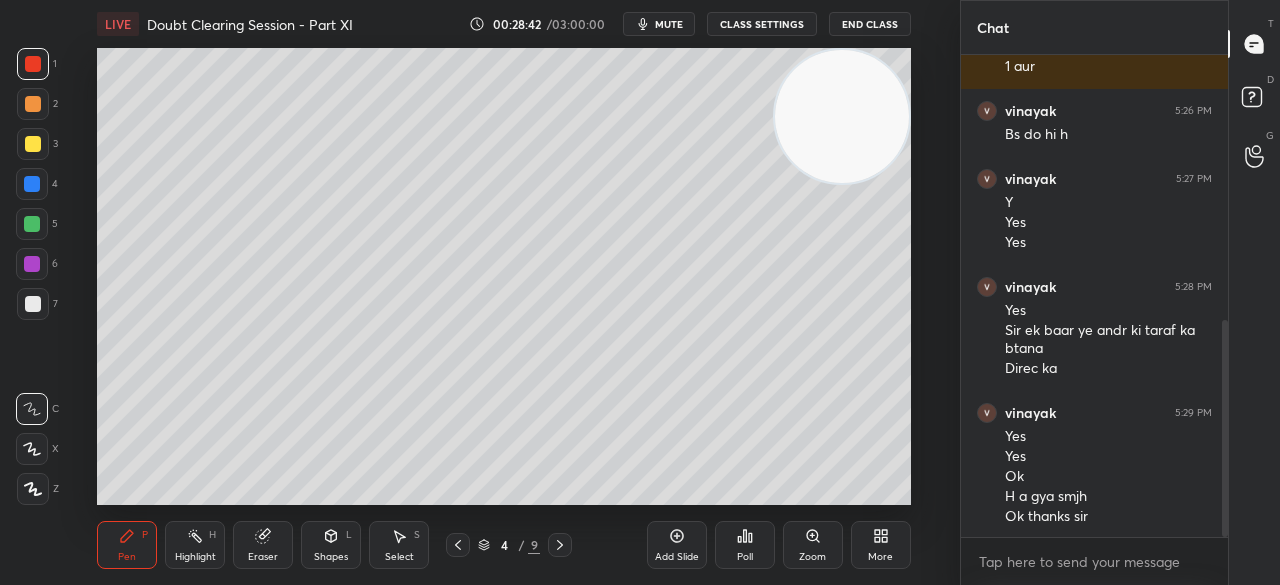 click 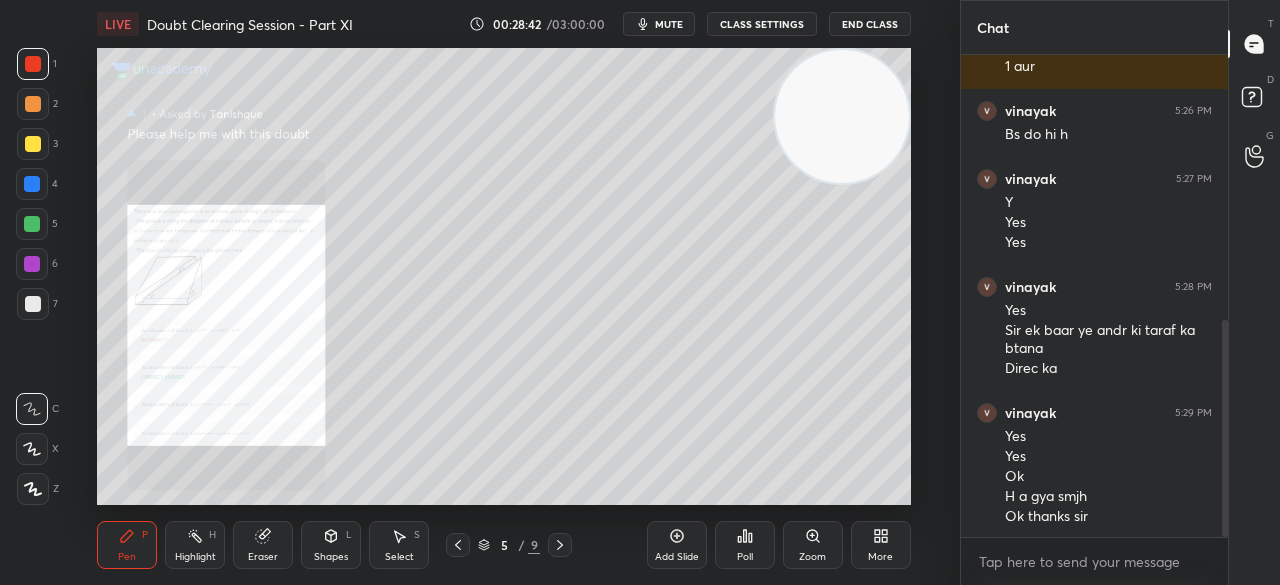 click on "Zoom" at bounding box center [813, 545] 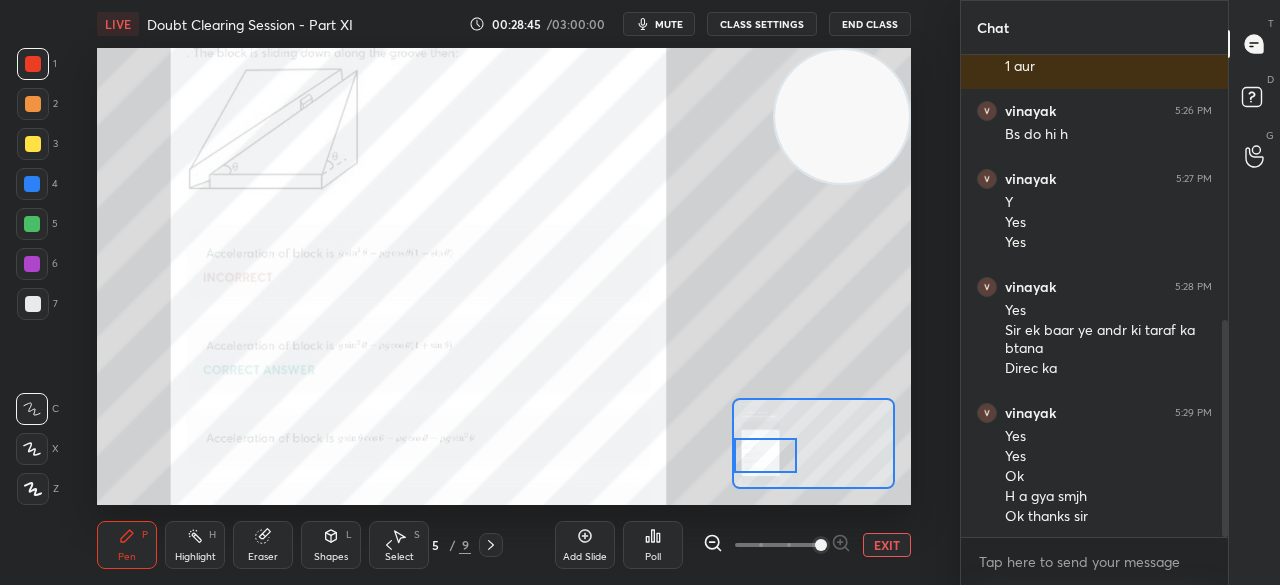 click at bounding box center (491, 545) 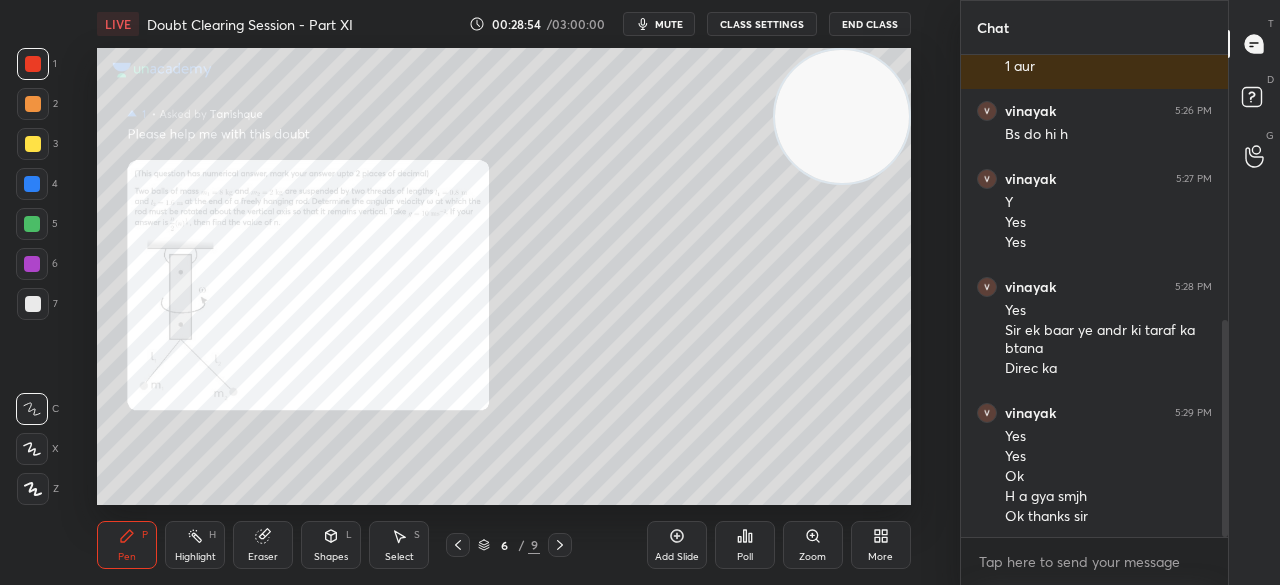 click 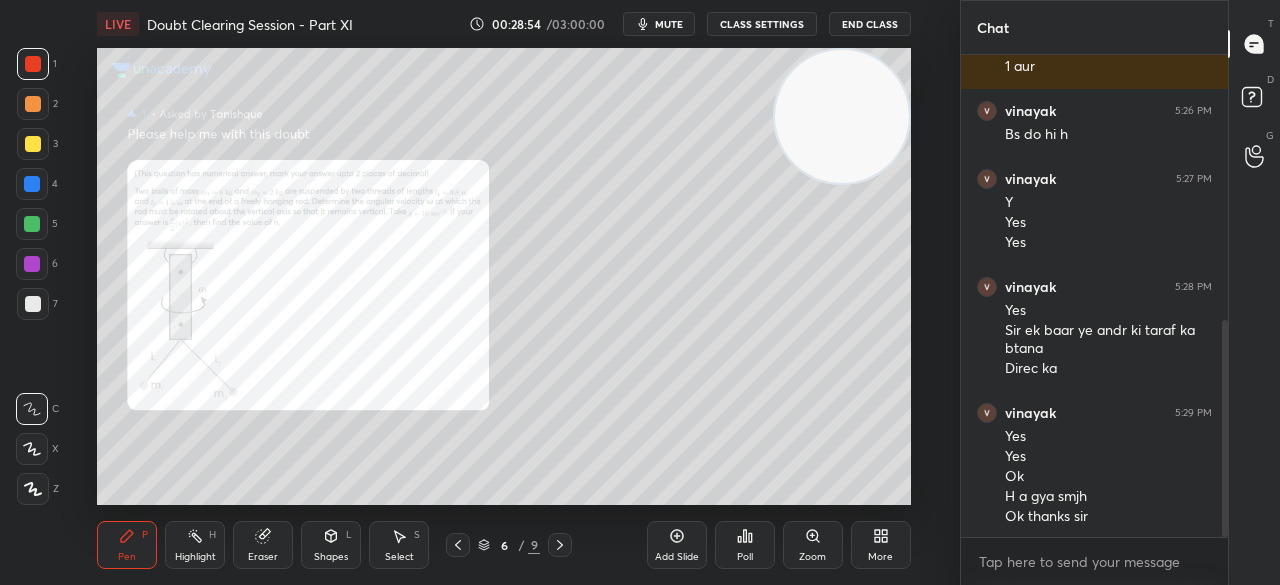scroll, scrollTop: 658, scrollLeft: 0, axis: vertical 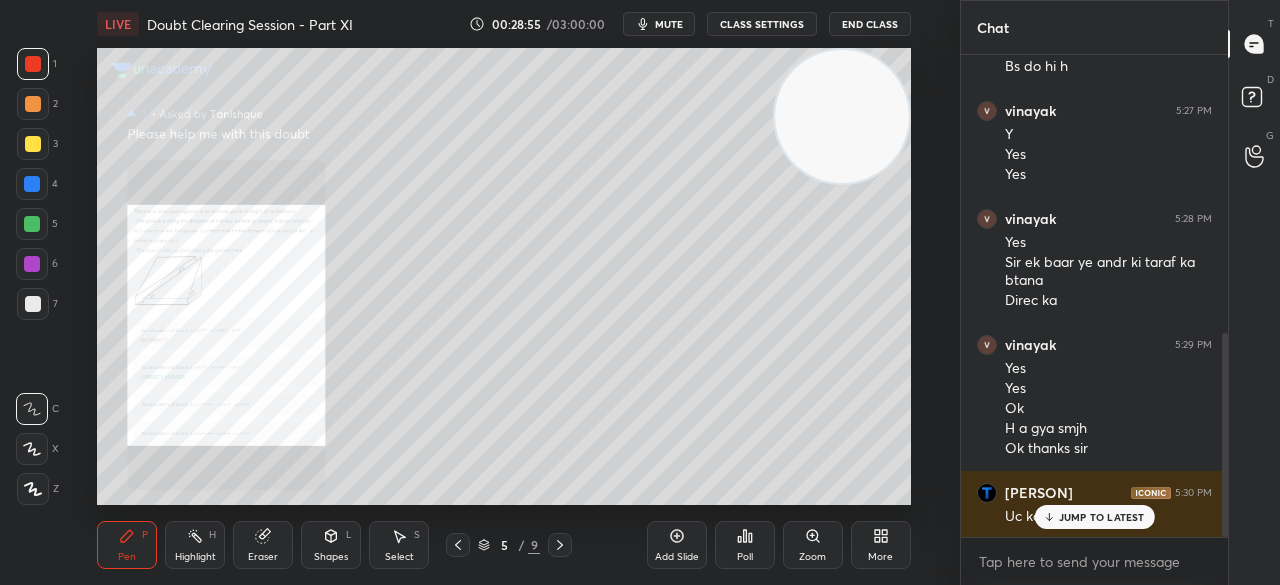 click 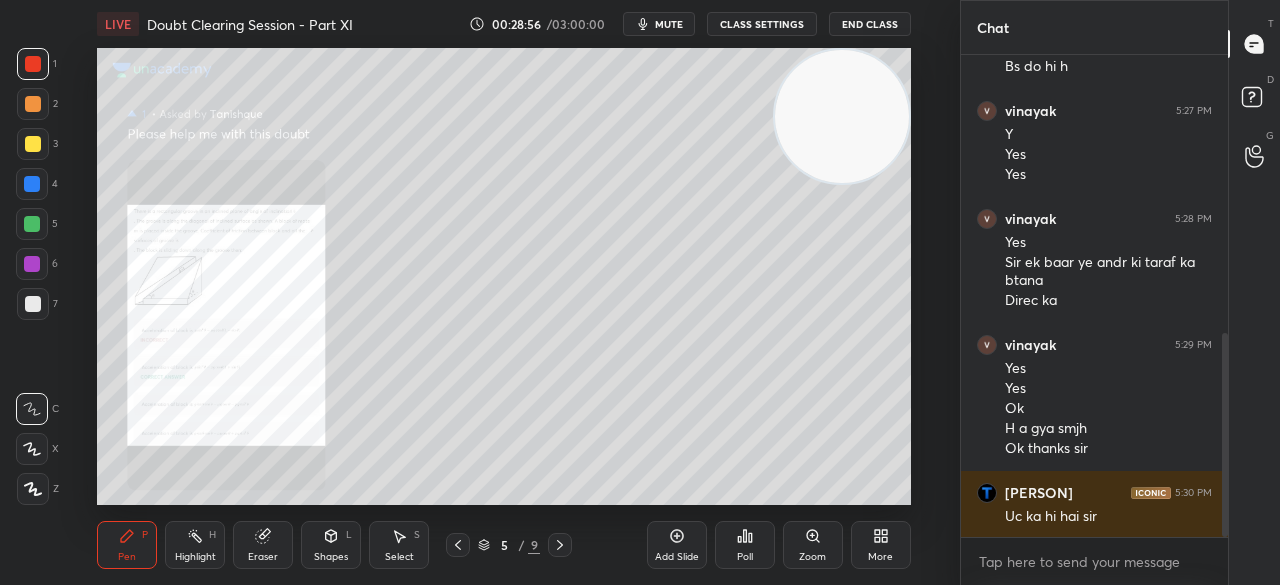 click on "Zoom" at bounding box center [812, 557] 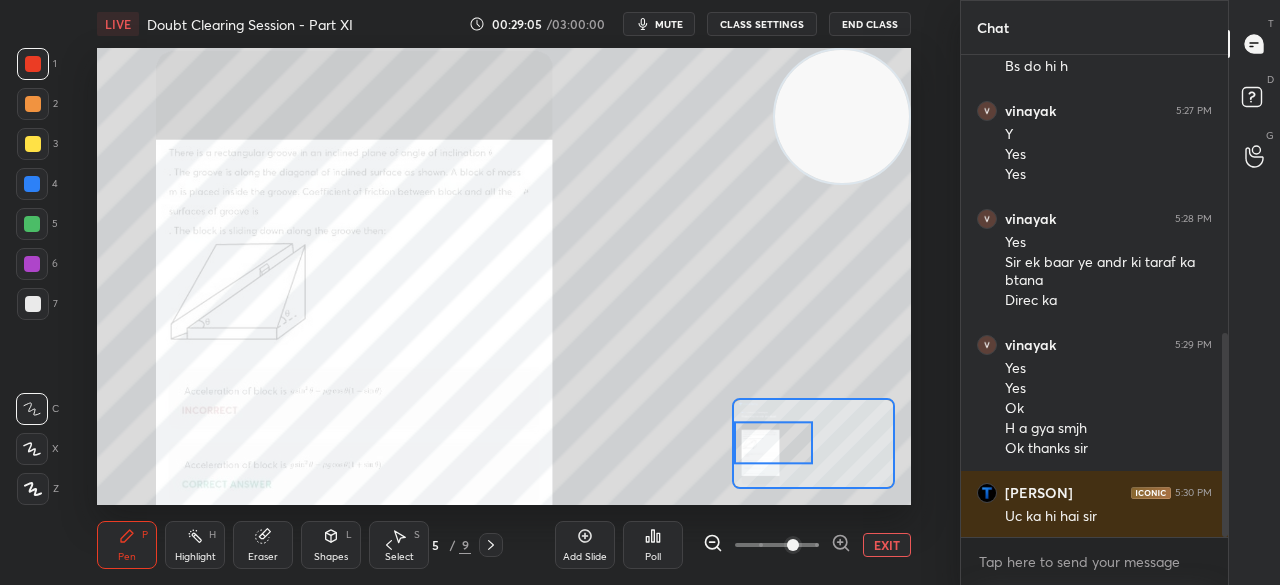 click at bounding box center (33, 144) 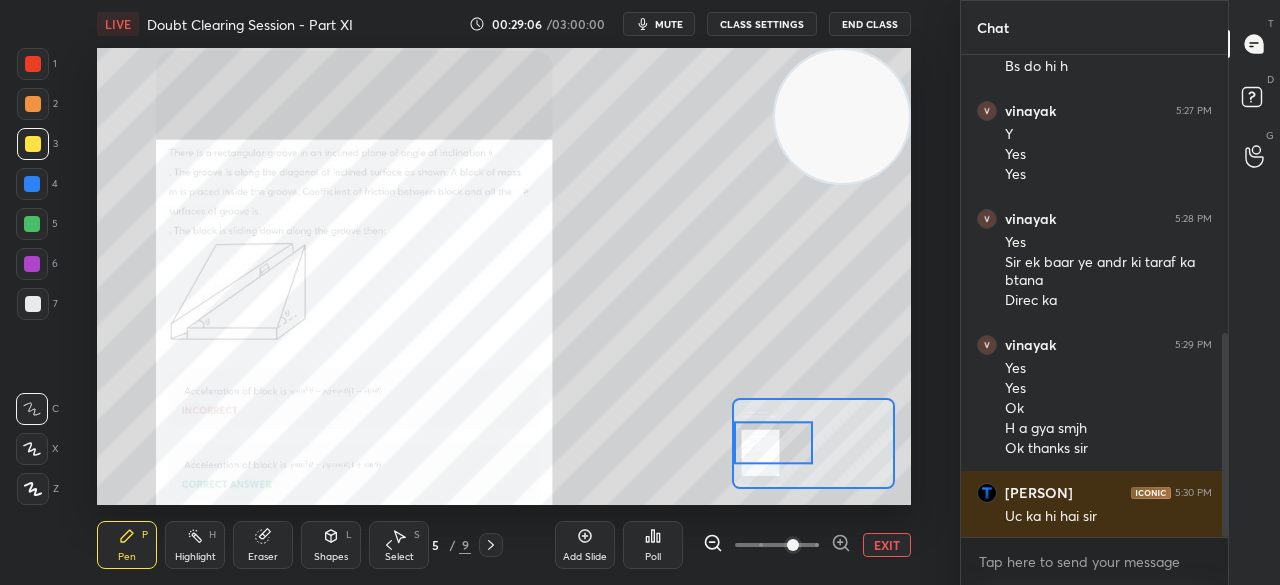 click at bounding box center (33, 144) 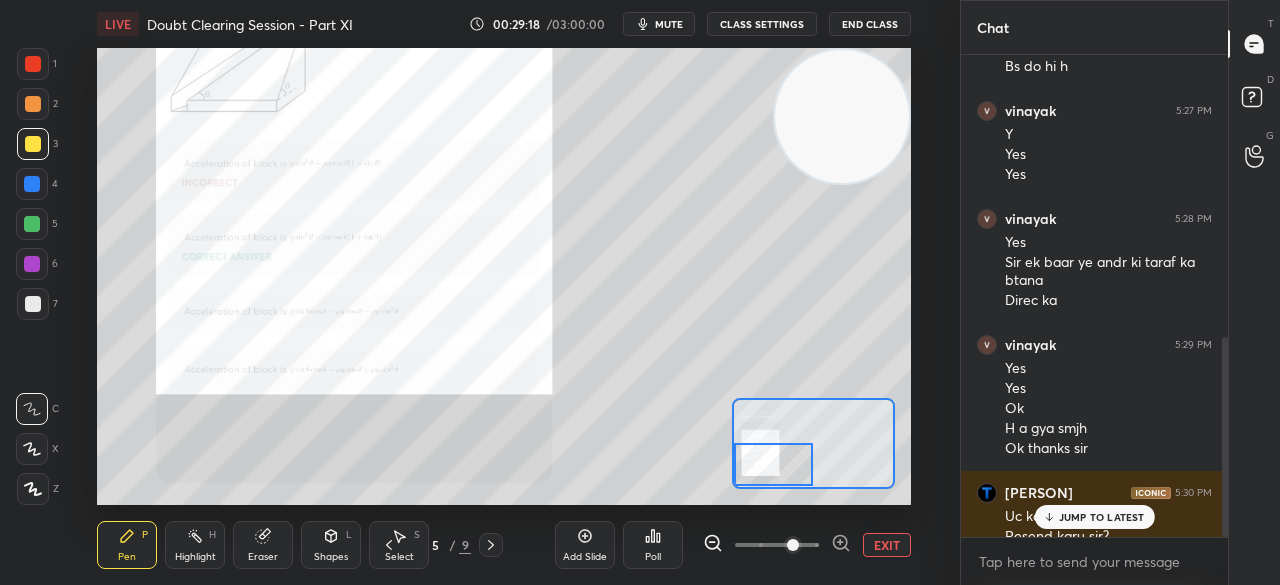 scroll, scrollTop: 678, scrollLeft: 0, axis: vertical 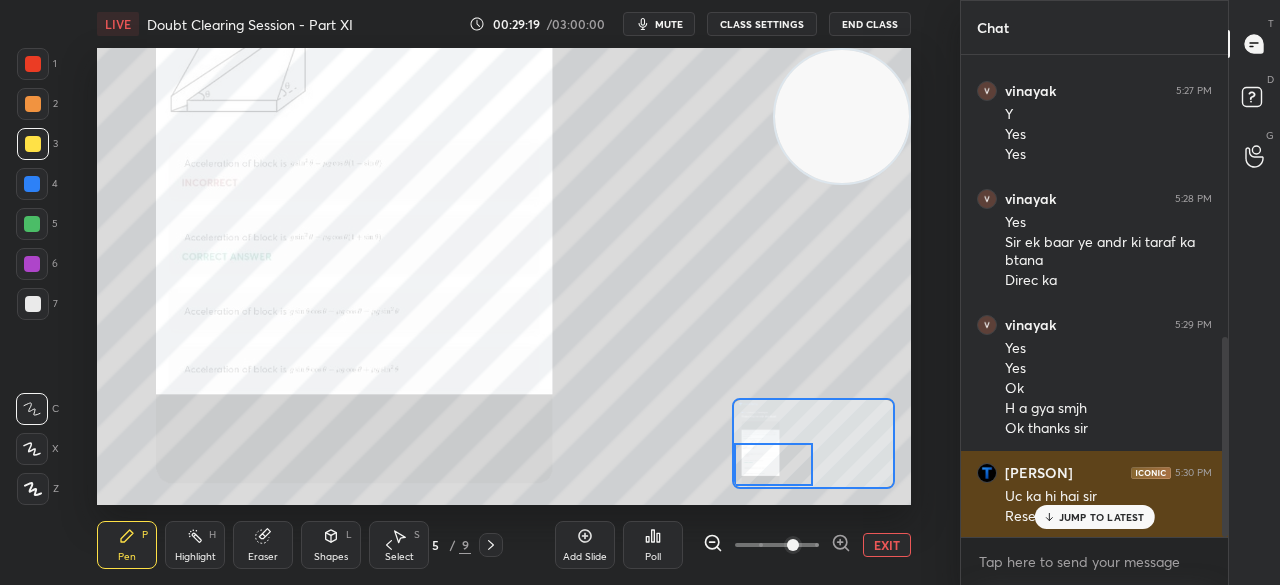 click 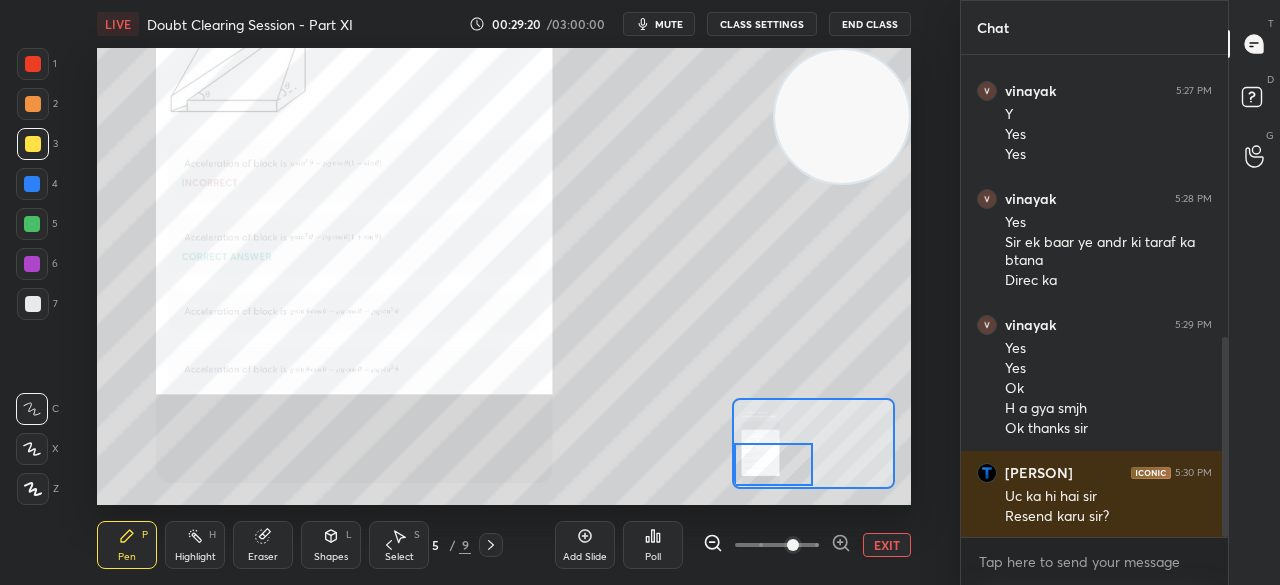 click 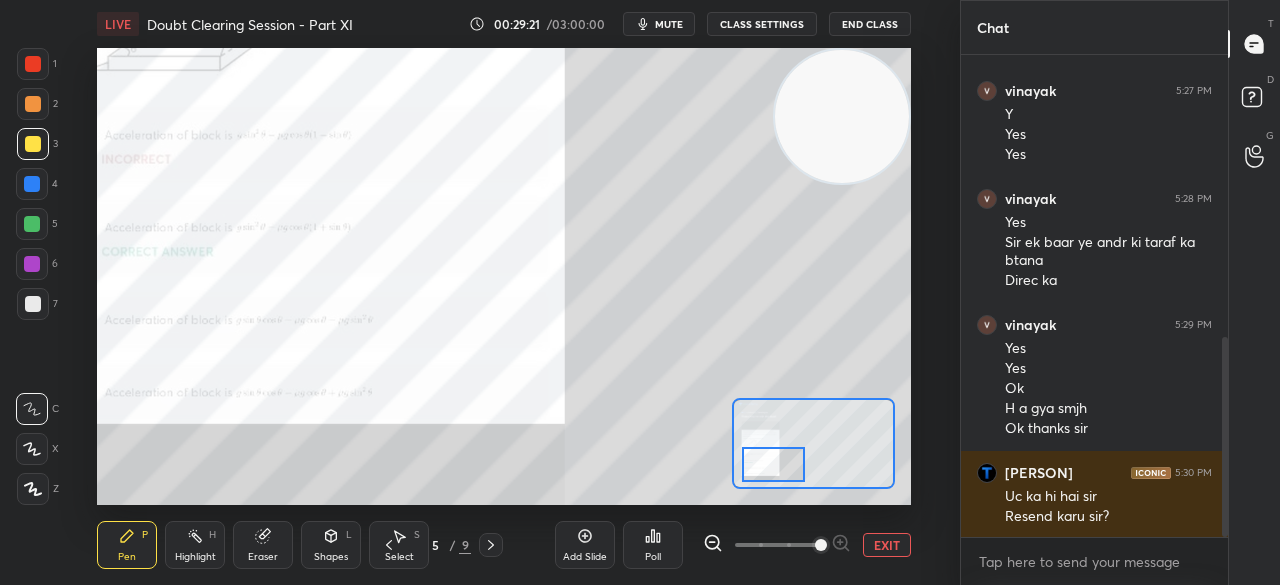 click at bounding box center [777, 545] 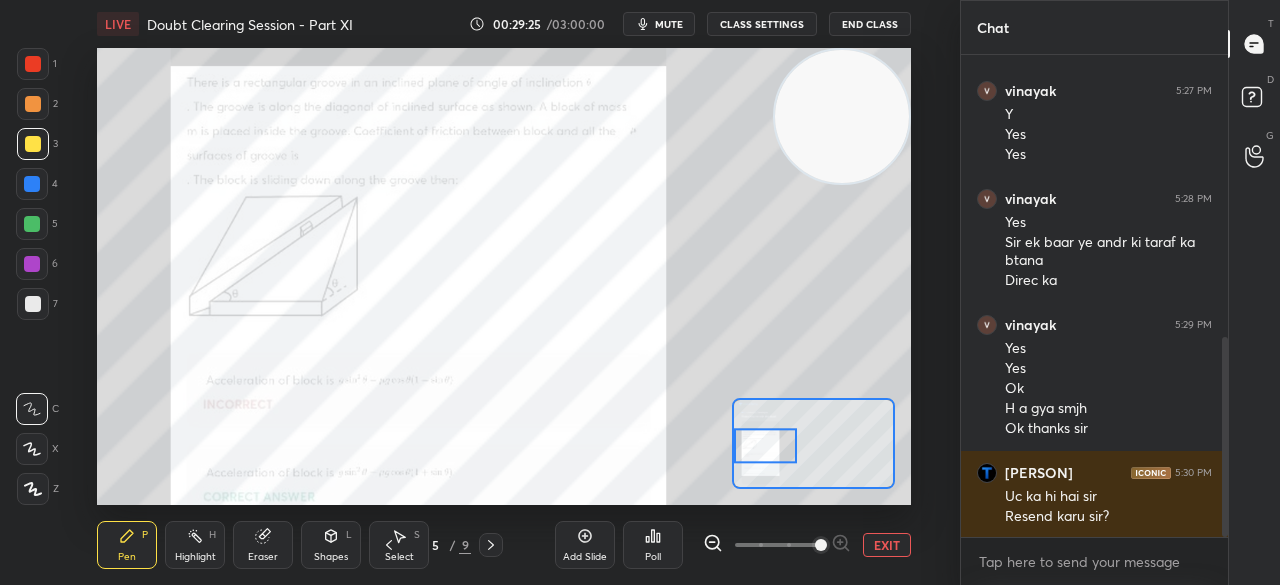 click on "EXIT" at bounding box center [887, 545] 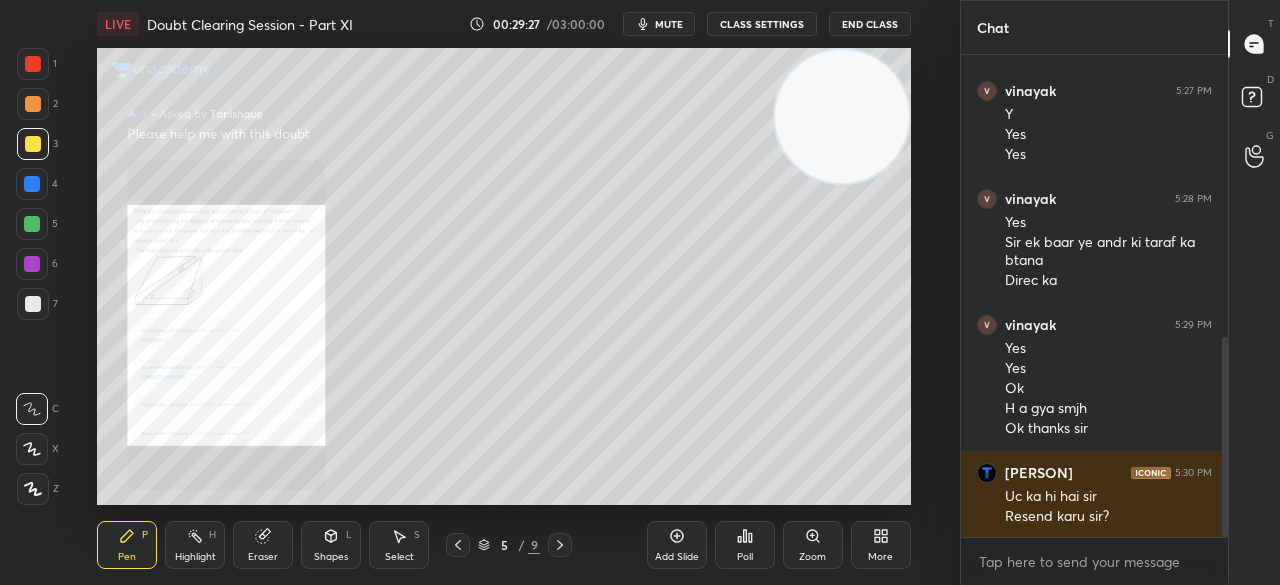 click on "Pen P" at bounding box center (127, 545) 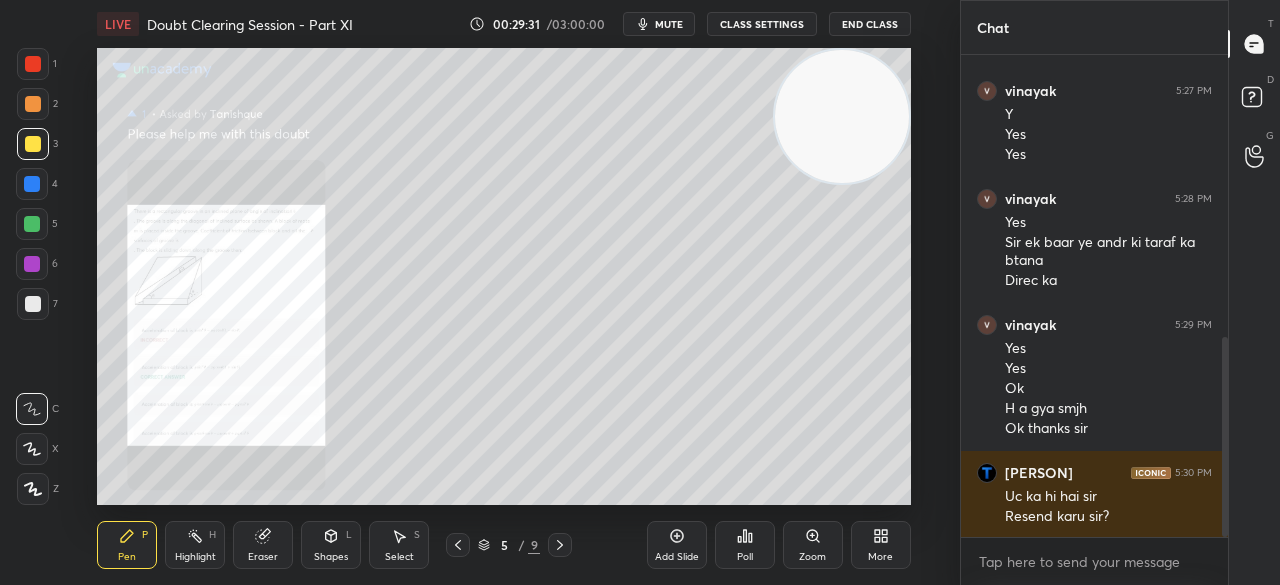 click 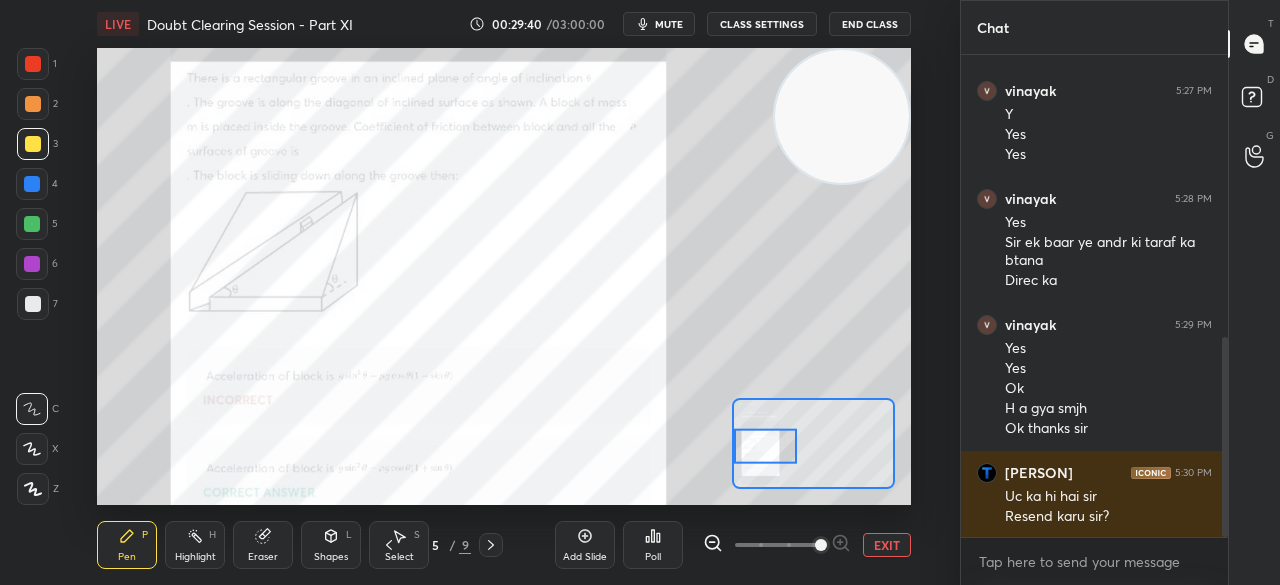 click at bounding box center (33, 64) 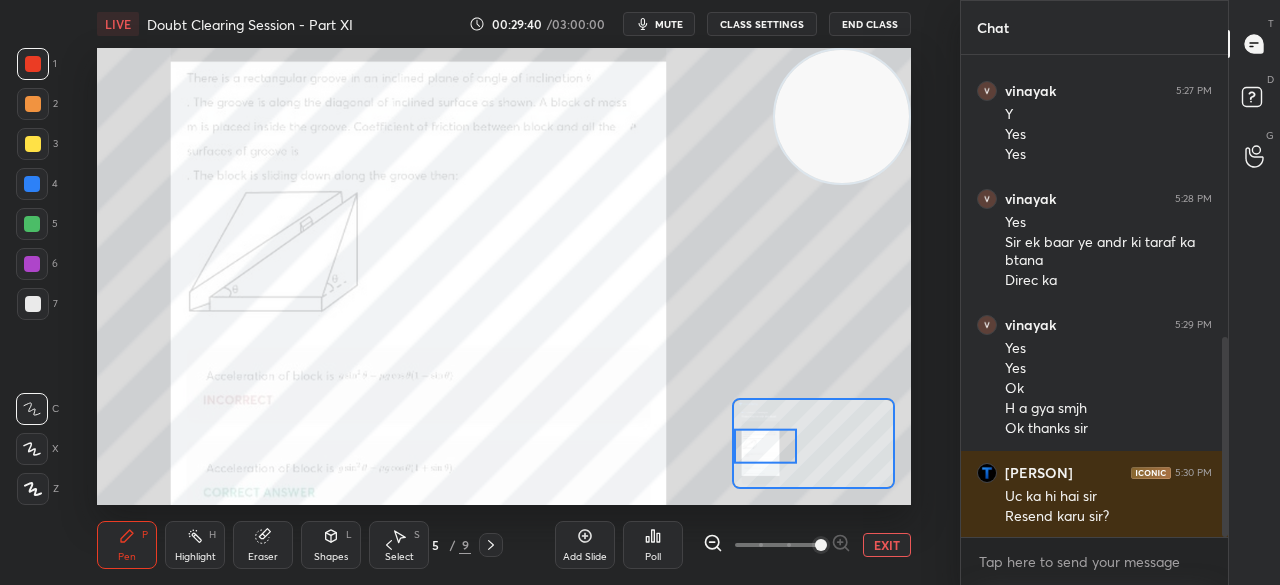 click at bounding box center (33, 64) 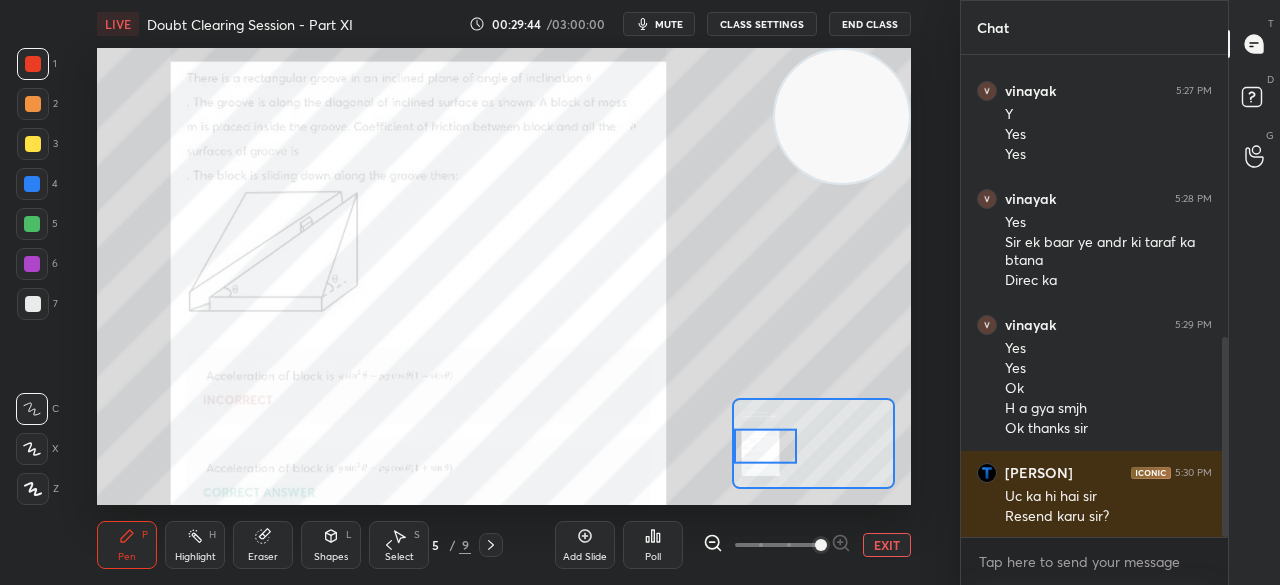 click on "Add Slide Poll EXIT" at bounding box center [733, 545] 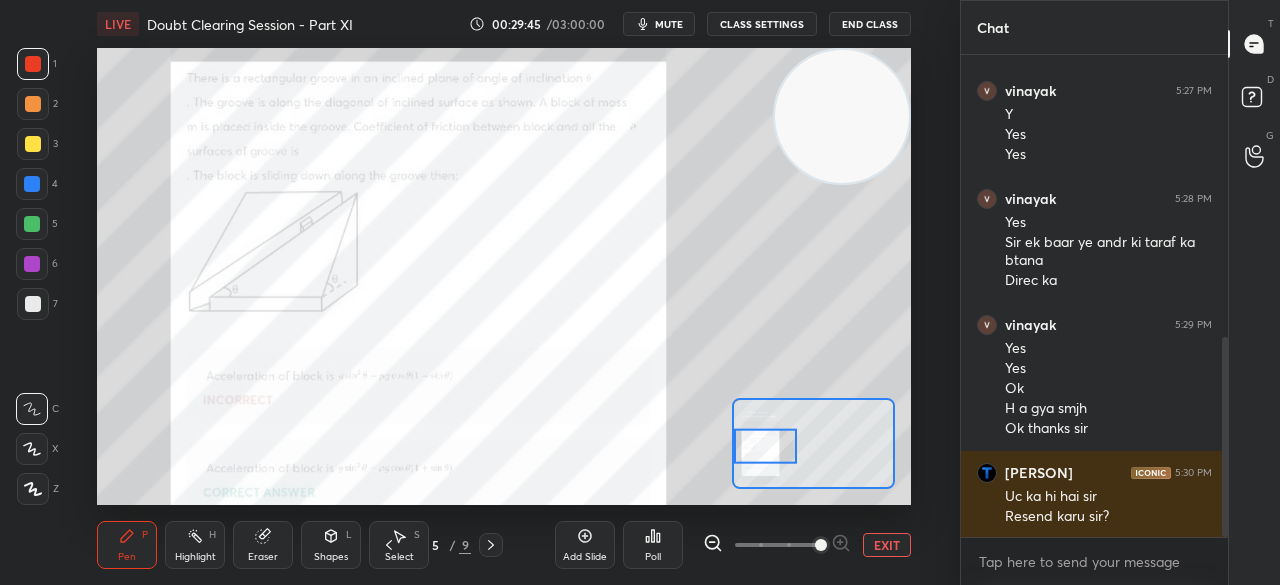 click 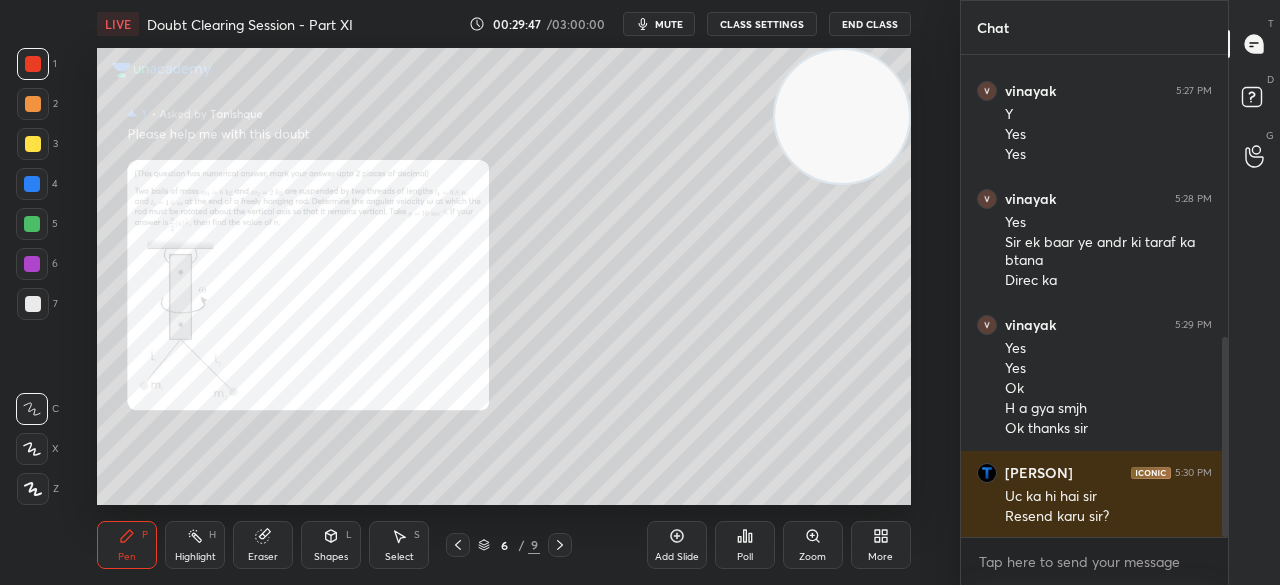 click 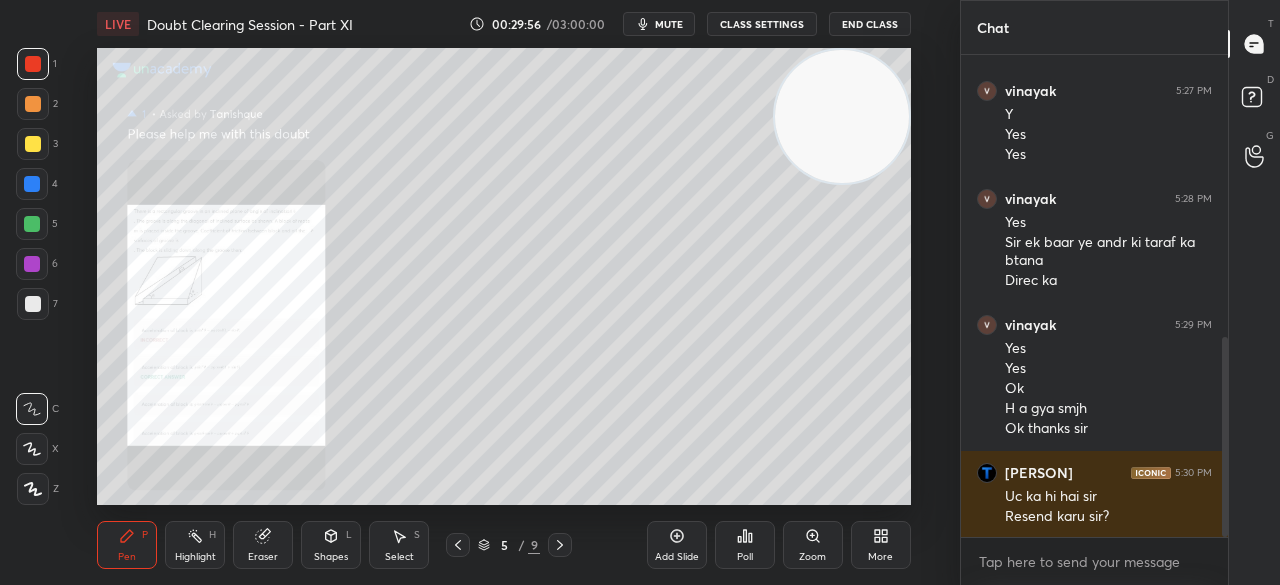 click at bounding box center (33, 144) 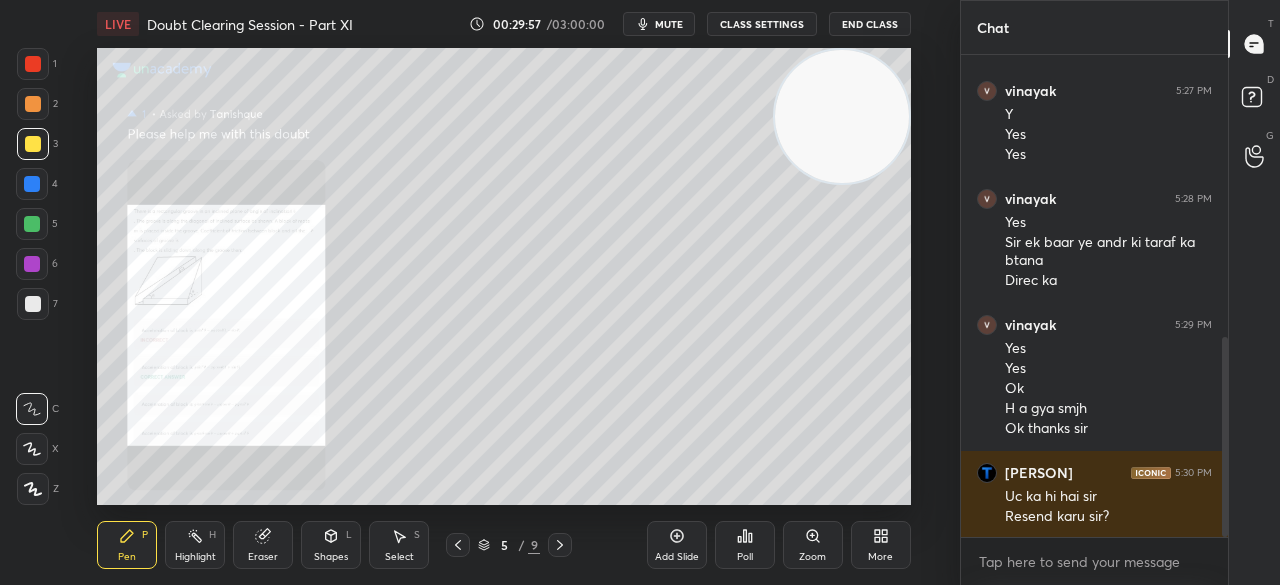 click at bounding box center [33, 144] 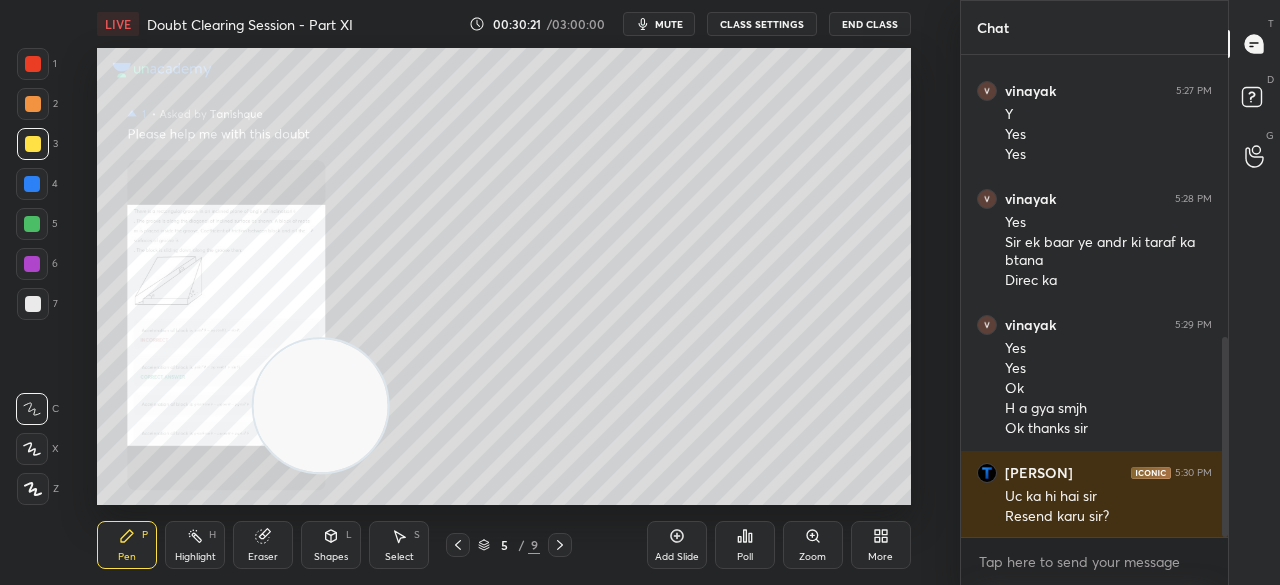 click on "1" at bounding box center [37, 68] 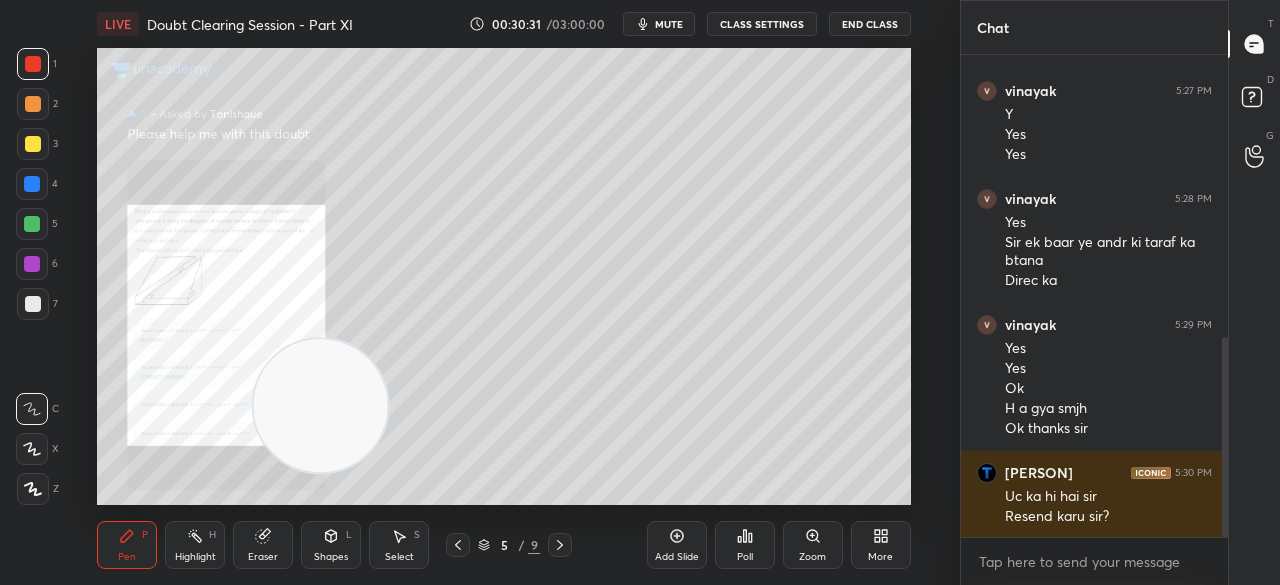 click on "Zoom" at bounding box center (812, 557) 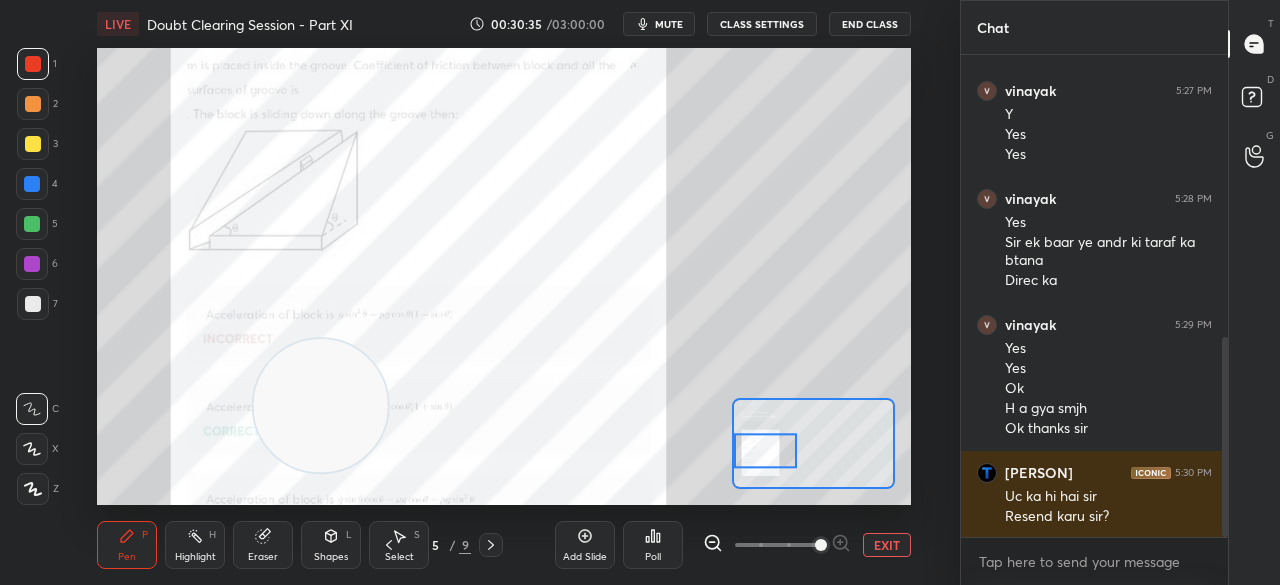 click on "Eraser" at bounding box center (263, 557) 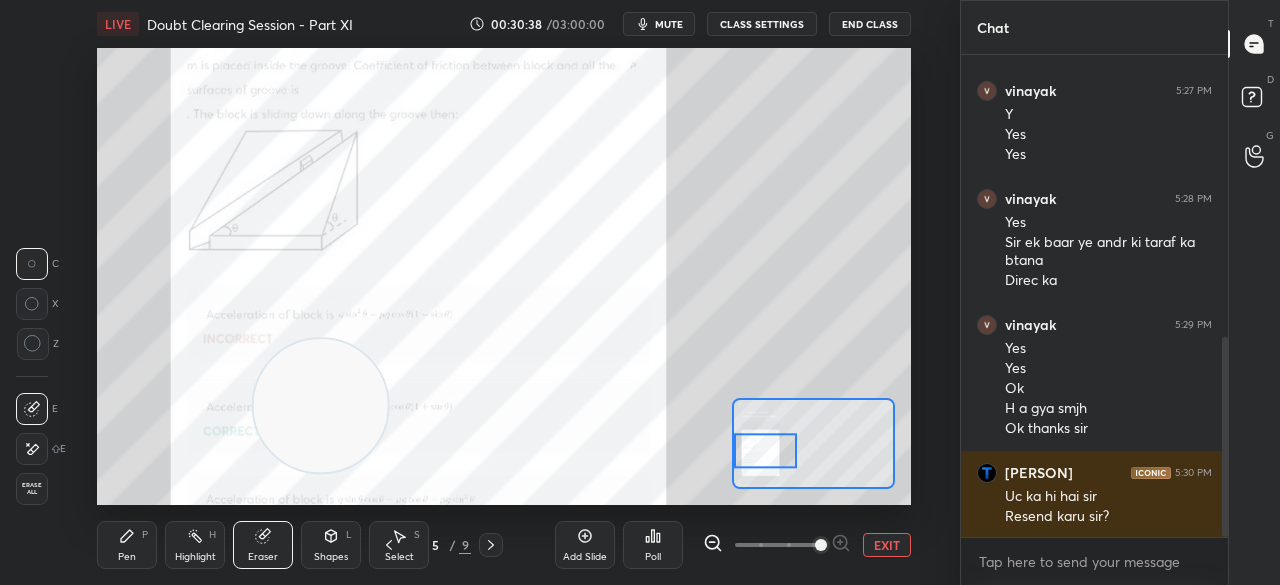 click on "Pen P" at bounding box center (127, 545) 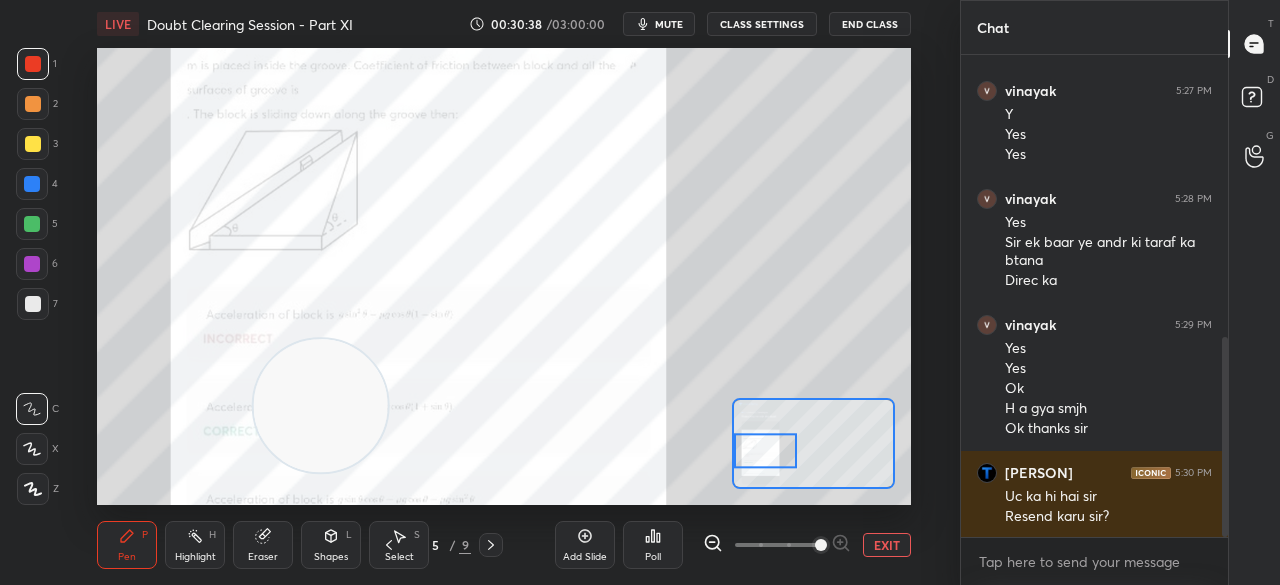click on "Pen P" at bounding box center [127, 545] 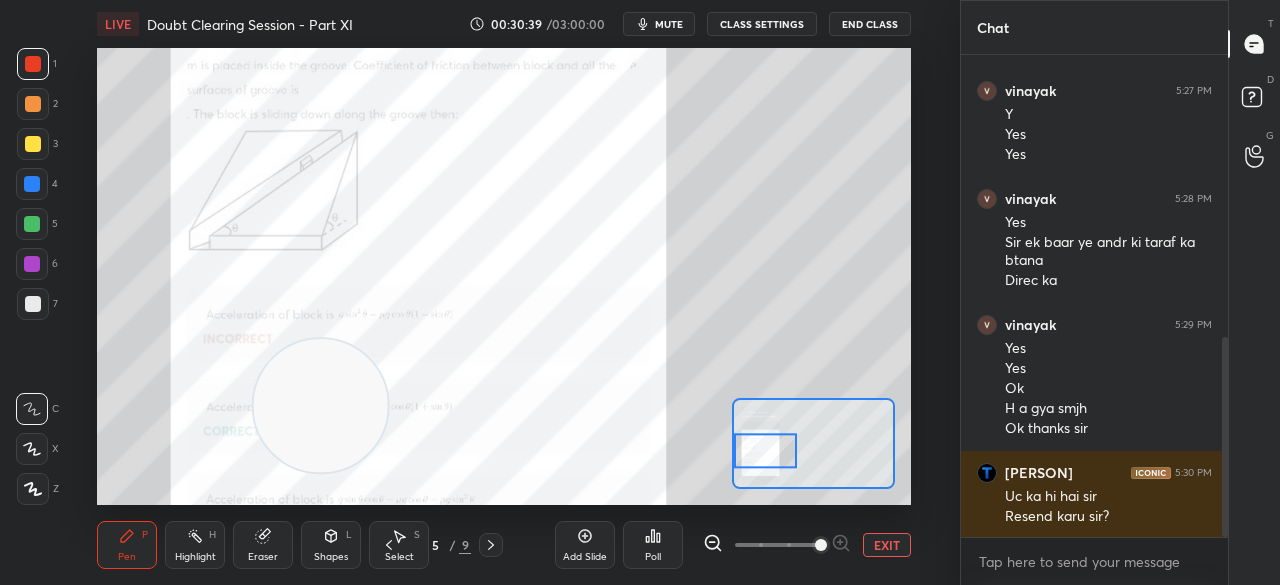 click on "EXIT" at bounding box center [887, 545] 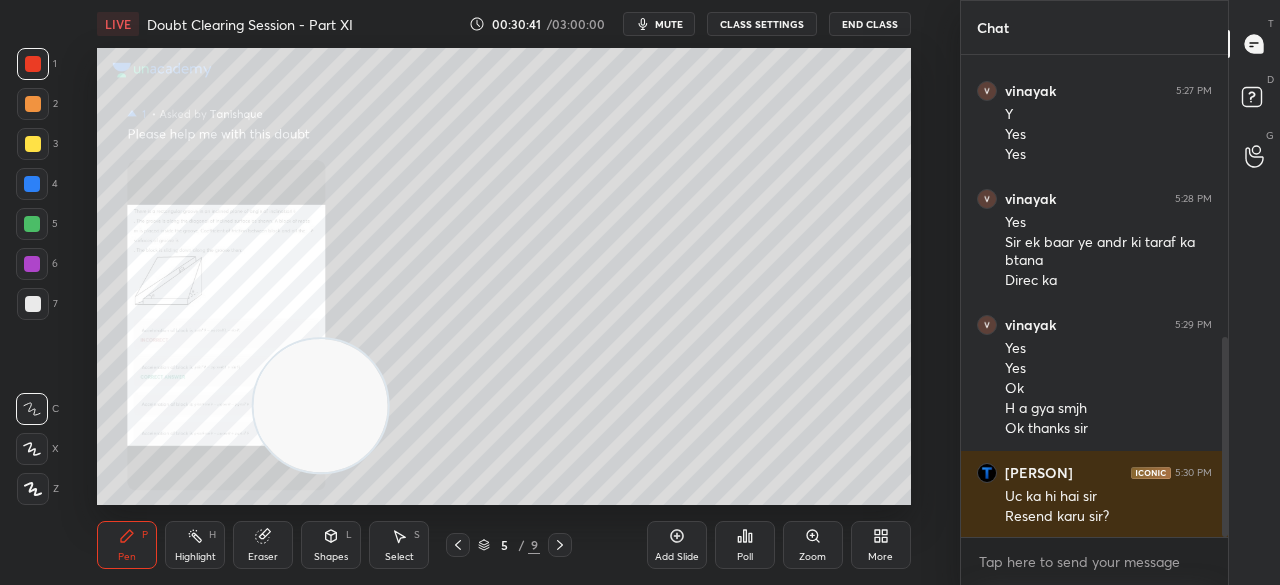 click on "Eraser" at bounding box center [263, 557] 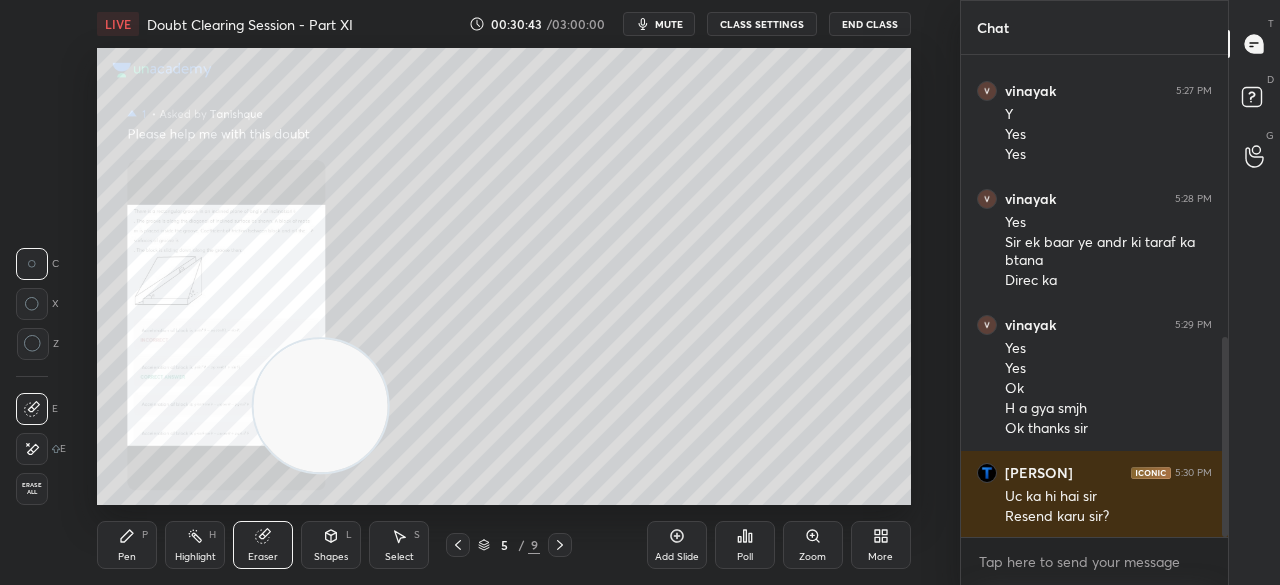 click on "Pen P" at bounding box center [127, 545] 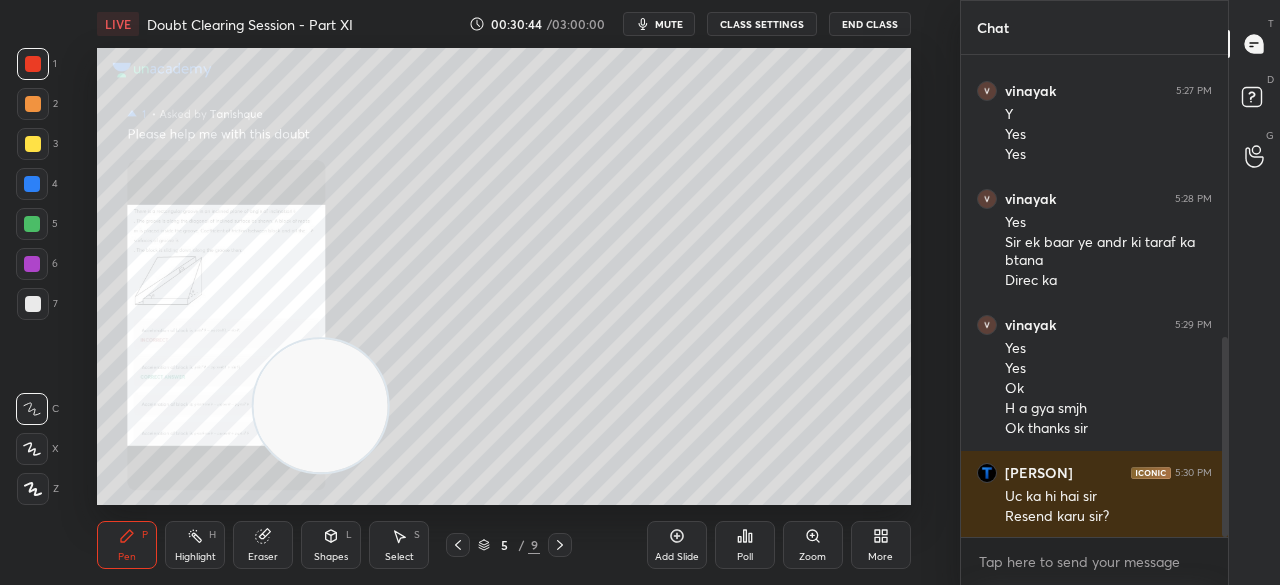 click at bounding box center (33, 144) 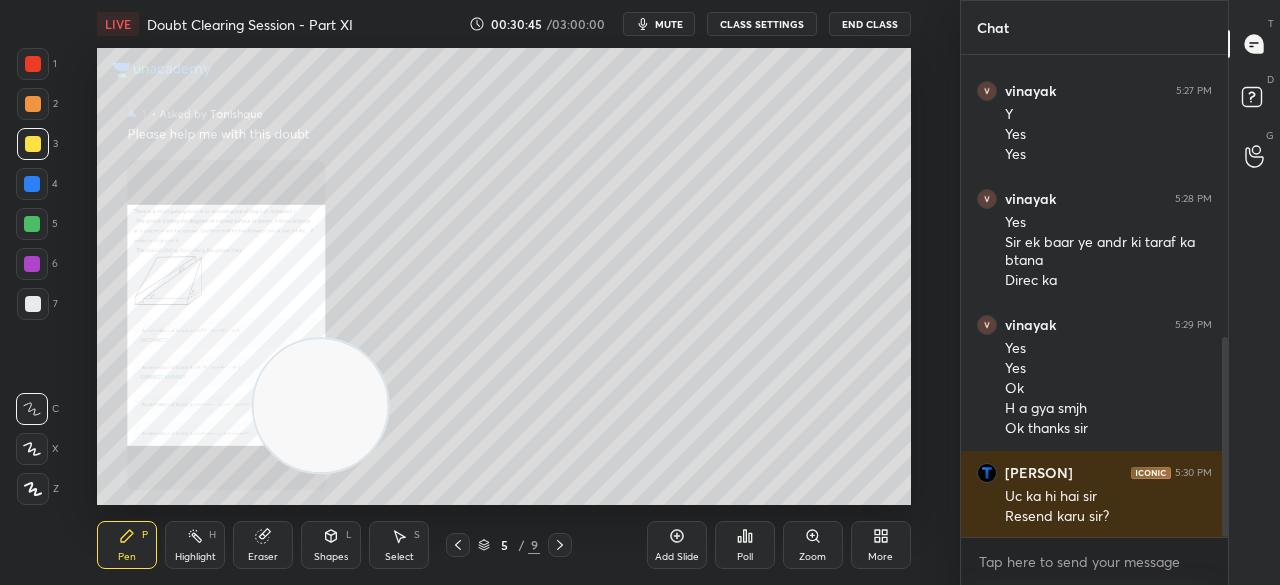 click at bounding box center (33, 144) 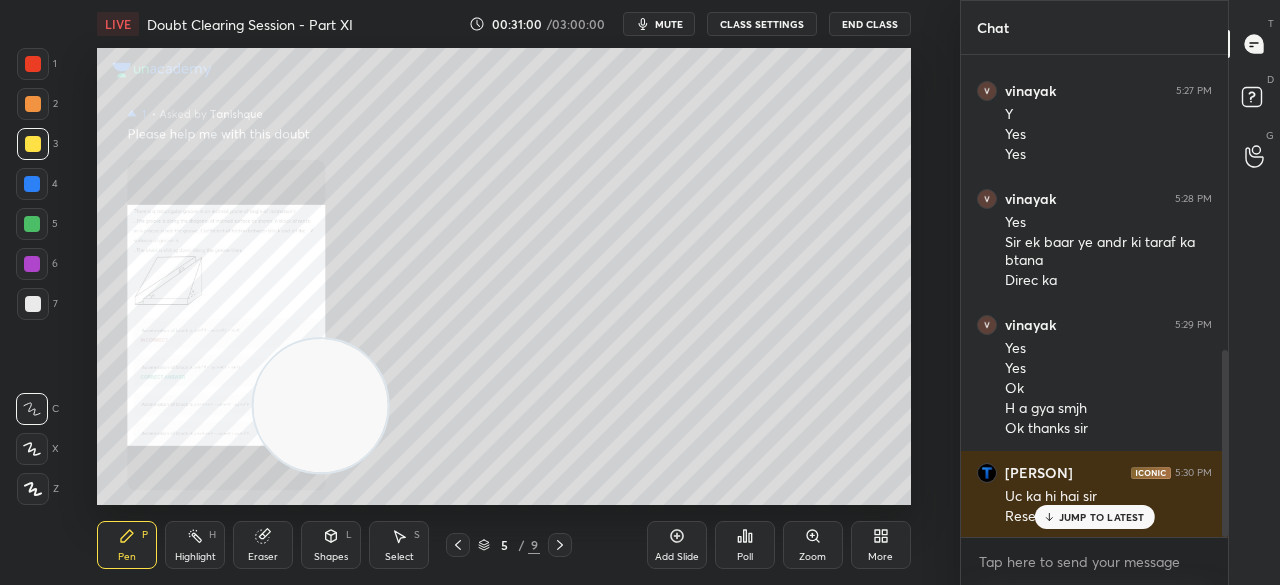 scroll, scrollTop: 764, scrollLeft: 0, axis: vertical 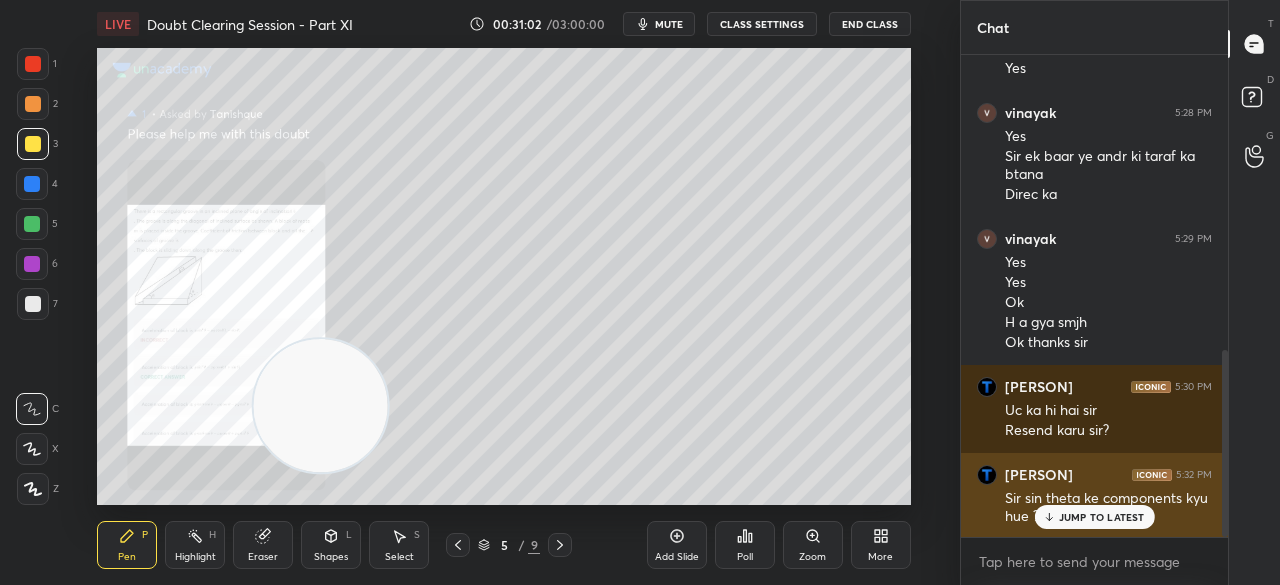 click on "JUMP TO LATEST" at bounding box center [1102, 517] 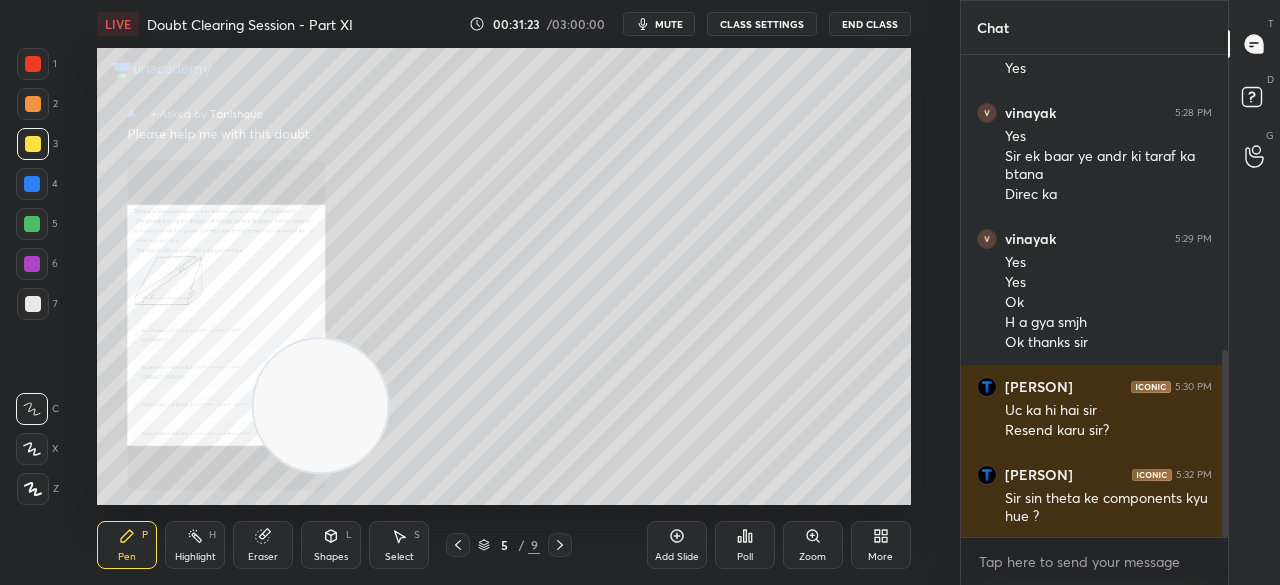 click at bounding box center [33, 64] 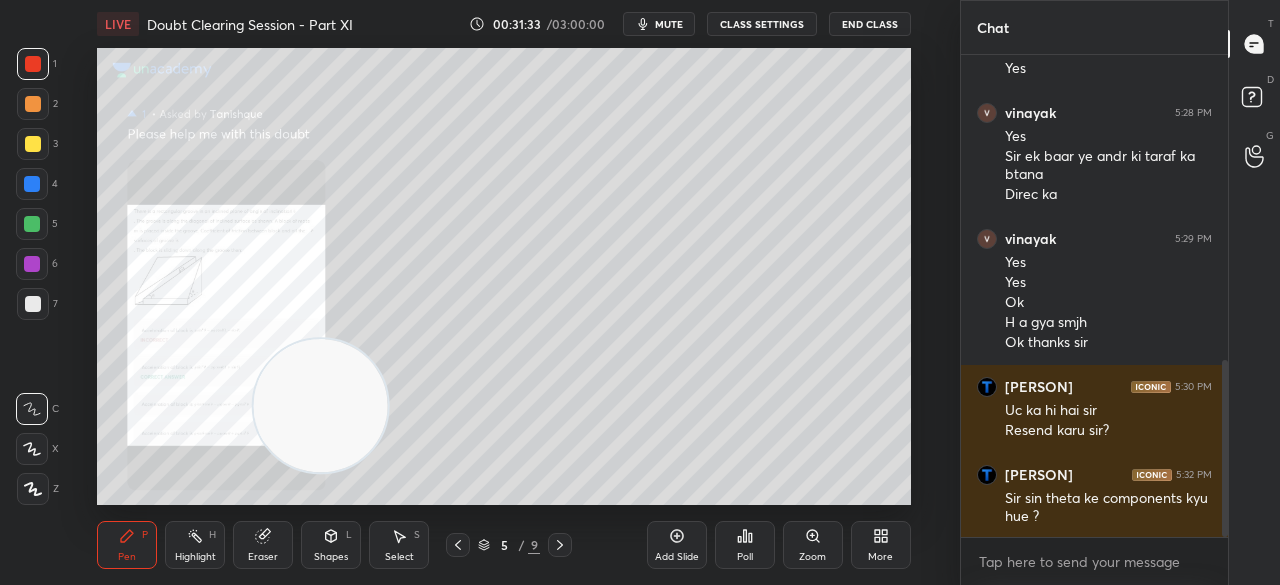 scroll, scrollTop: 832, scrollLeft: 0, axis: vertical 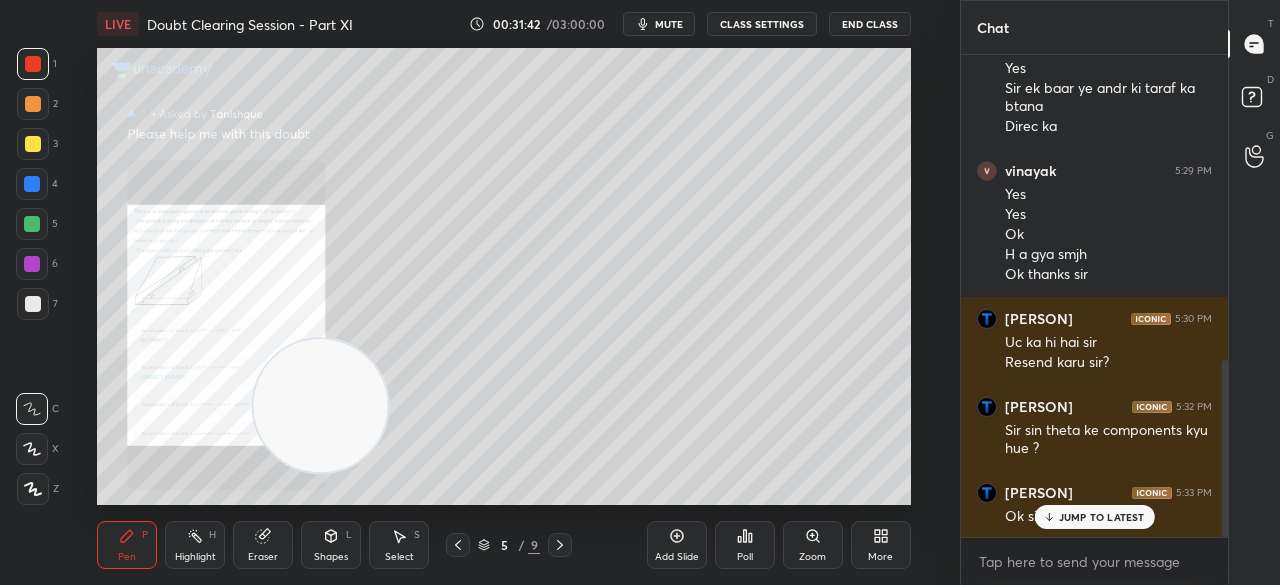 click on "Eraser" at bounding box center [263, 545] 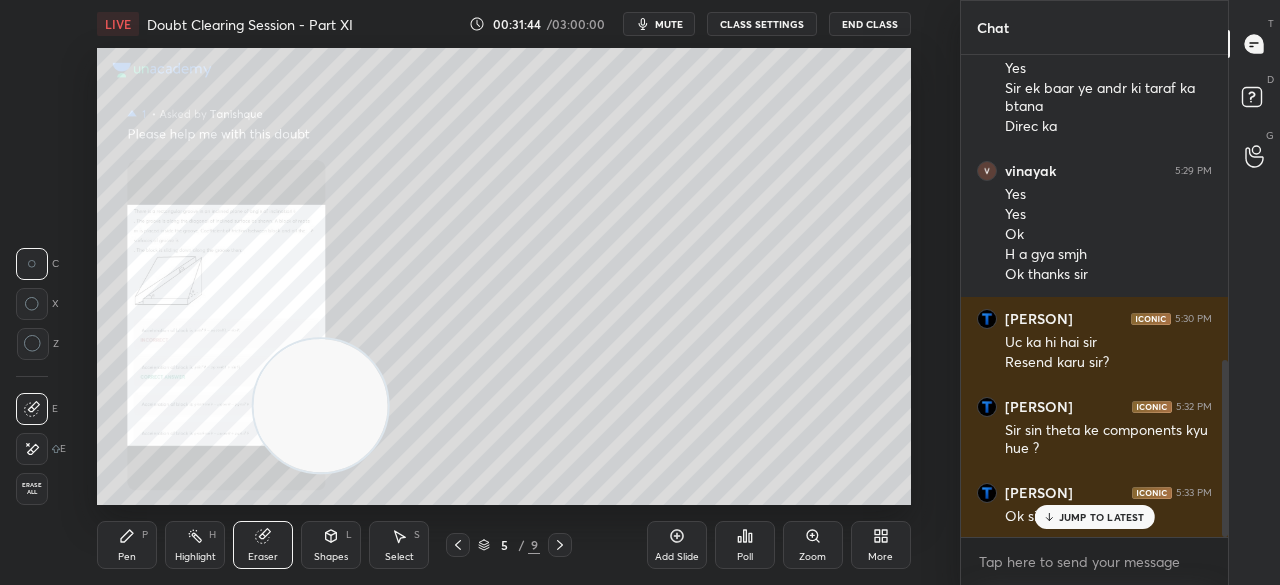 click on "Pen P" at bounding box center [127, 545] 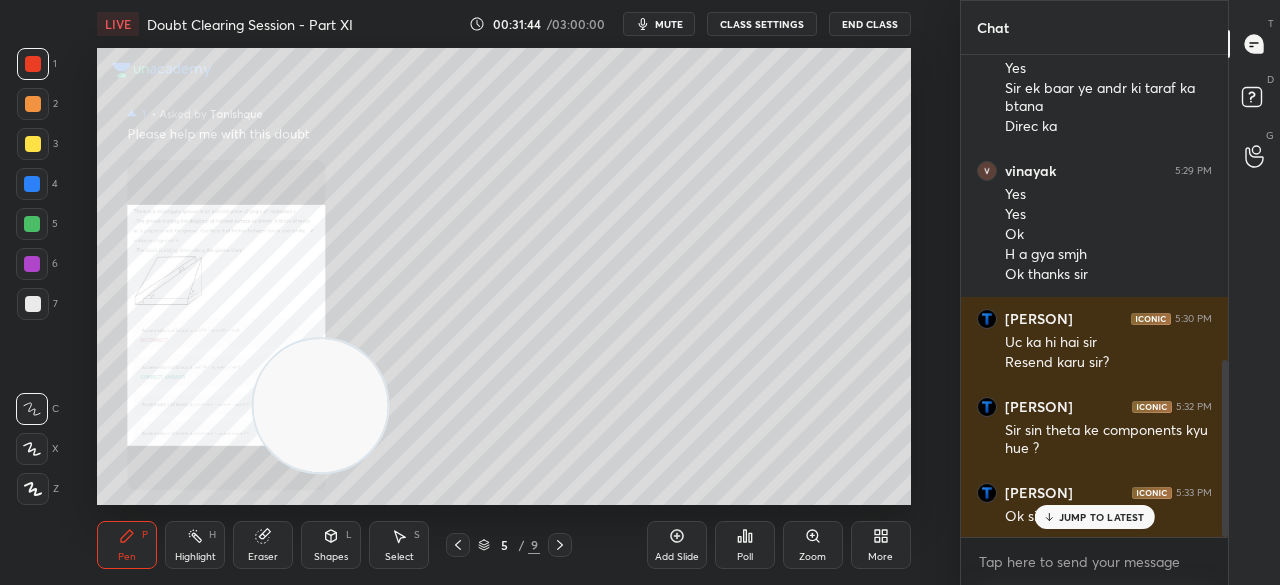 click on "Pen P" at bounding box center [127, 545] 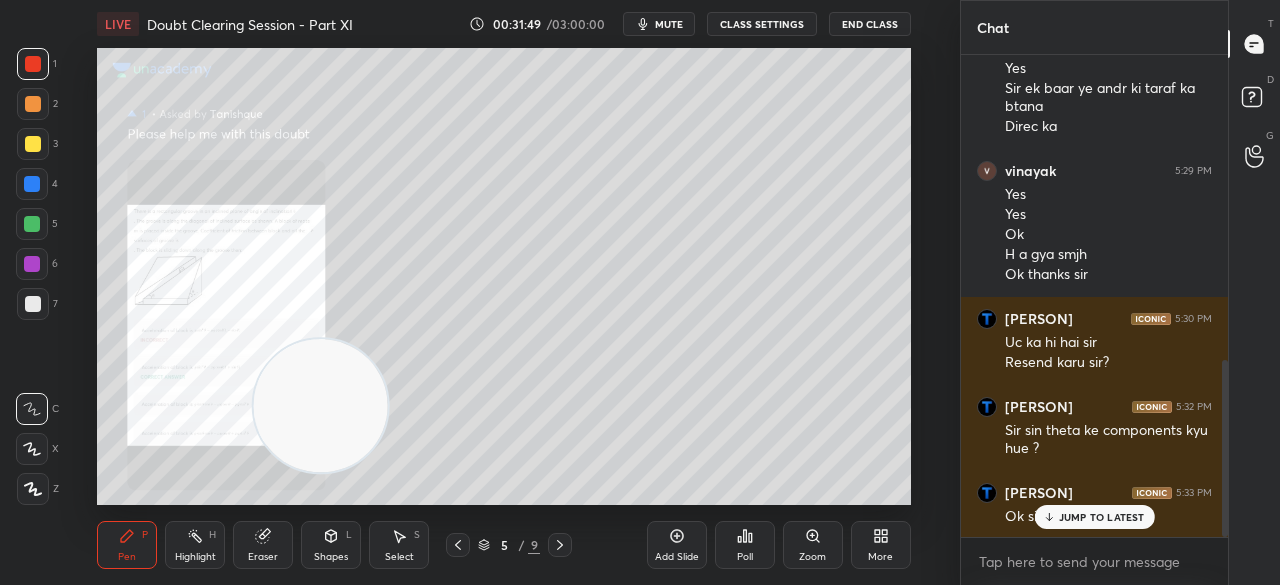 click at bounding box center [33, 144] 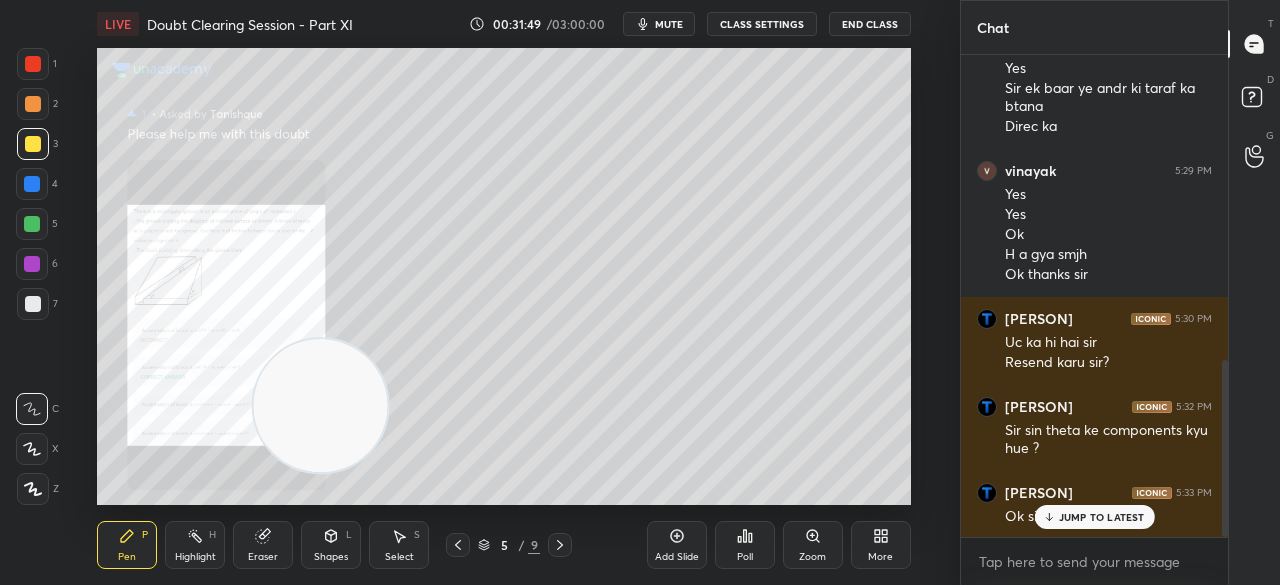 click at bounding box center [33, 144] 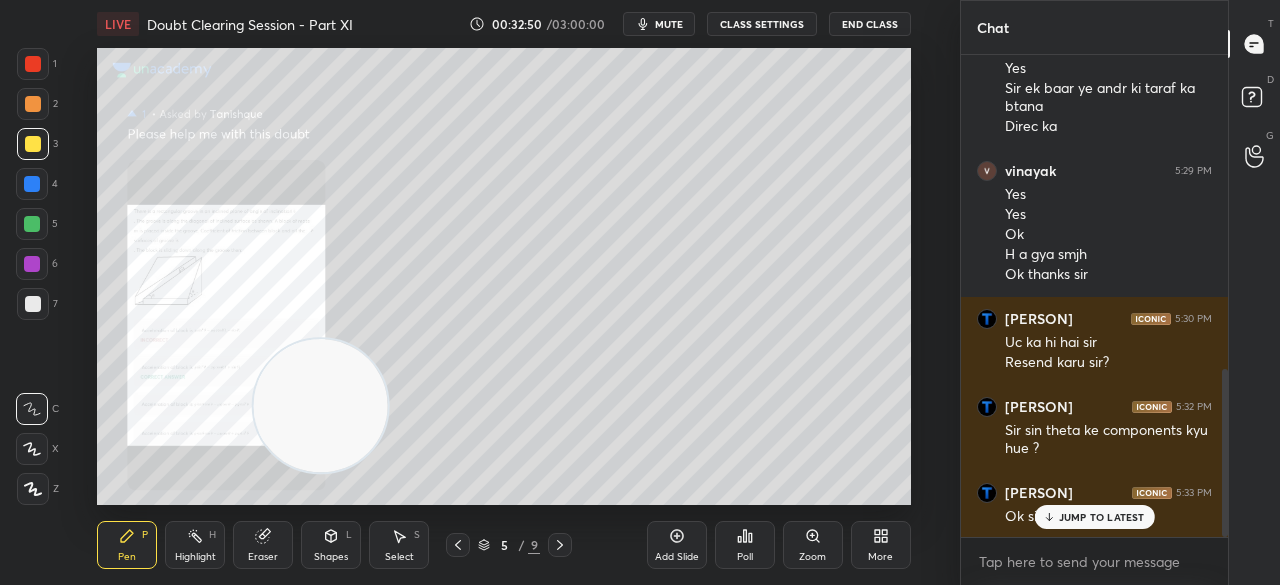 scroll, scrollTop: 900, scrollLeft: 0, axis: vertical 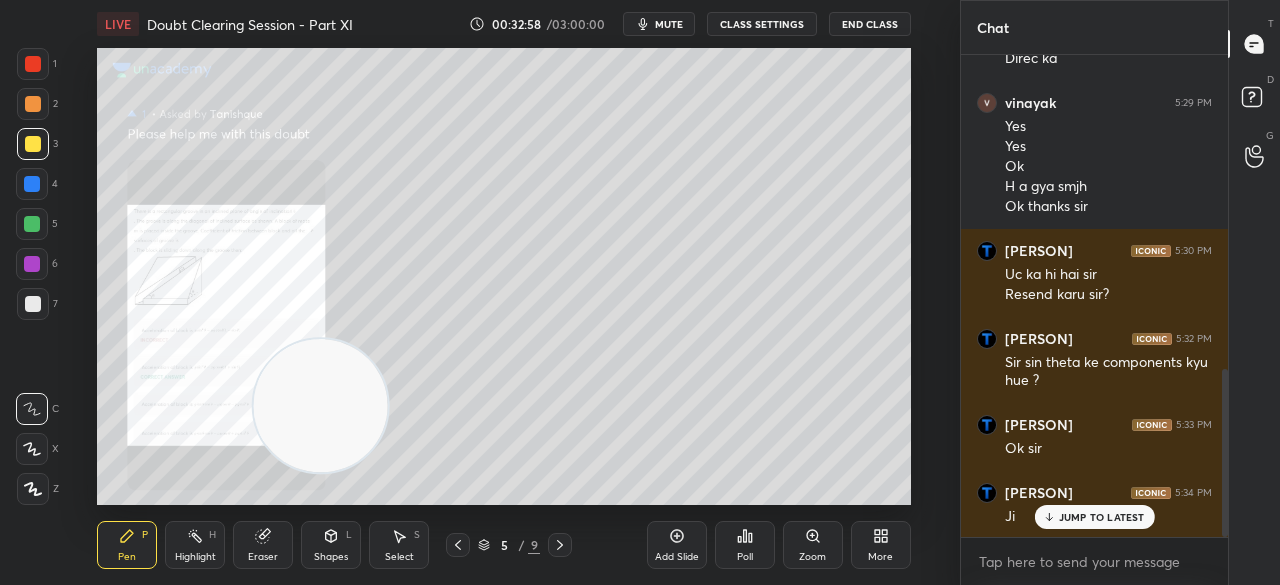 click on "mute" at bounding box center [659, 24] 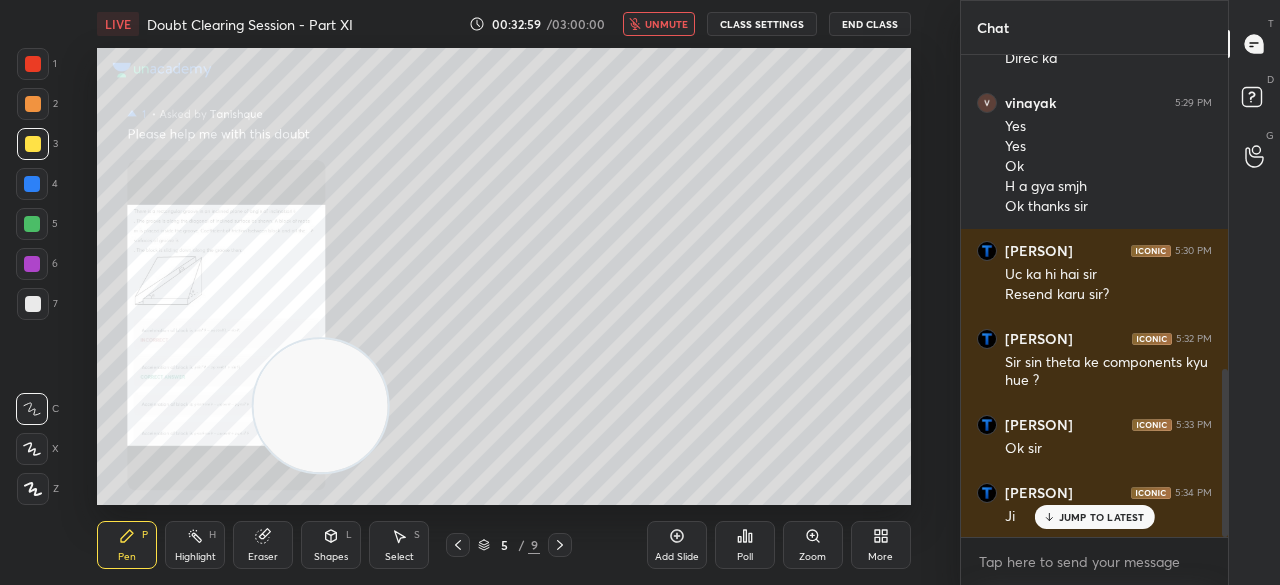 click on "End Class" at bounding box center (870, 24) 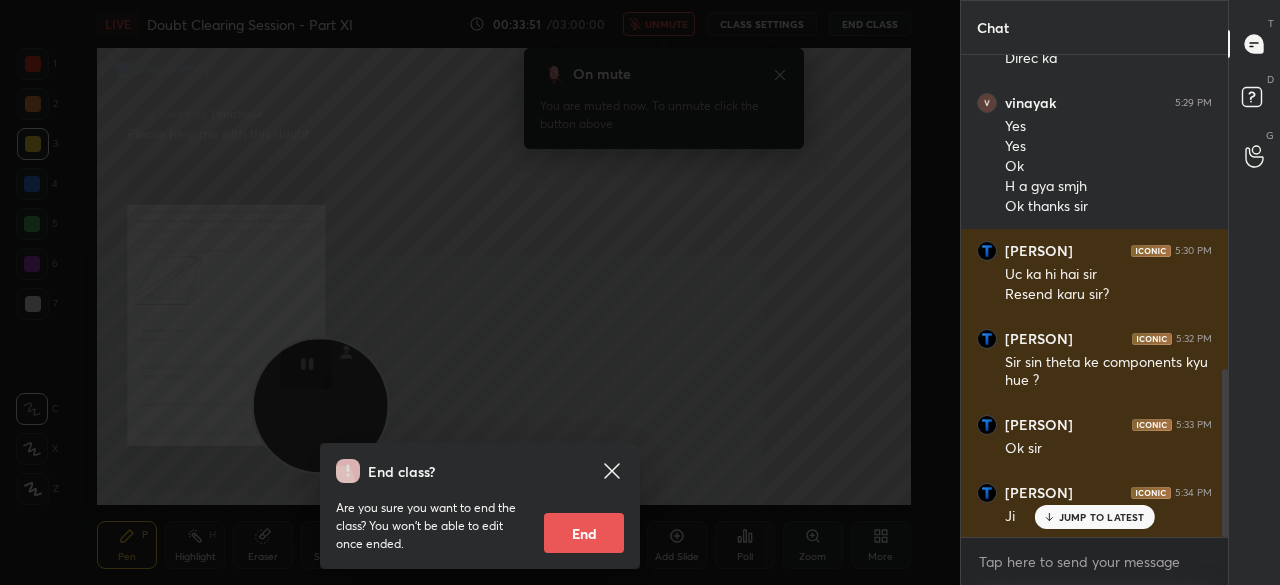 click 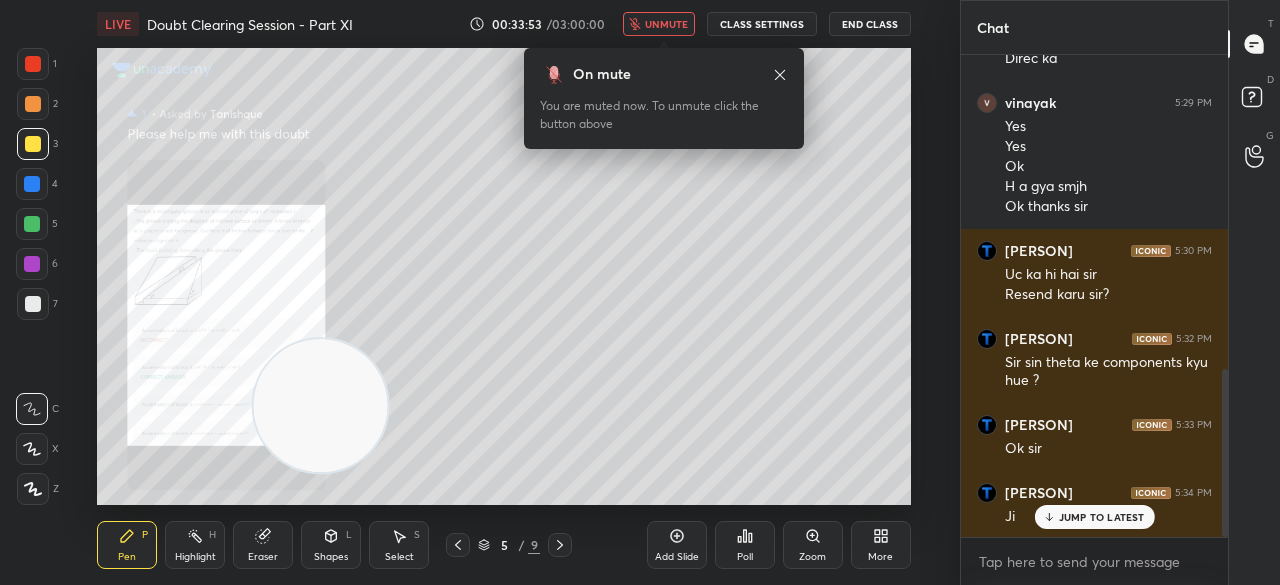 click on "unmute" at bounding box center (666, 24) 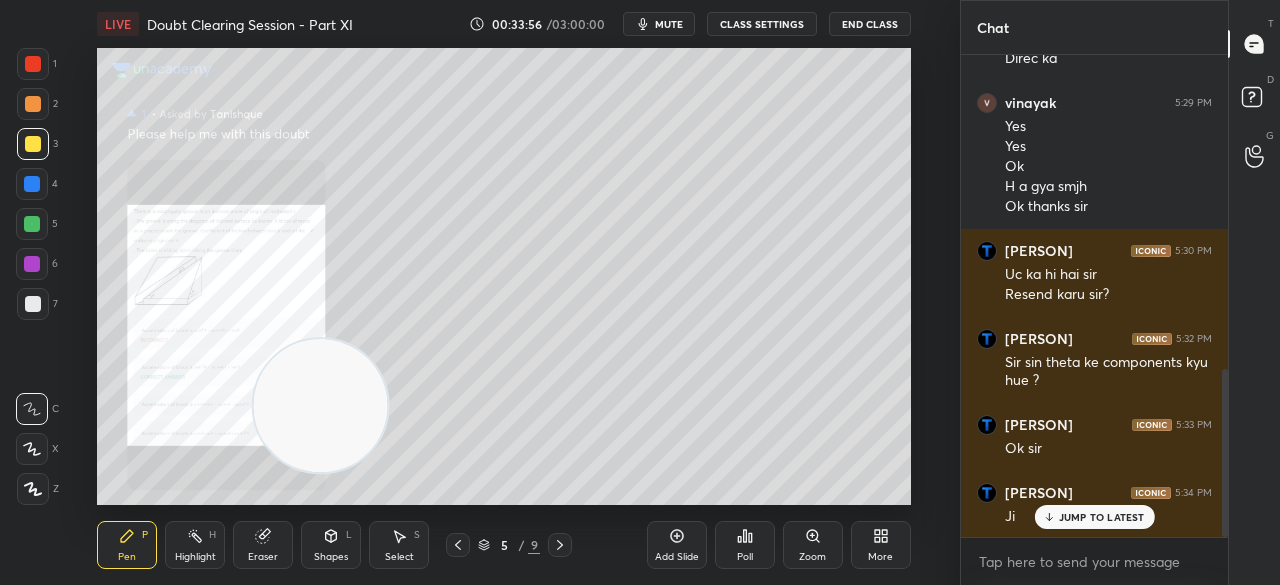 click at bounding box center (33, 304) 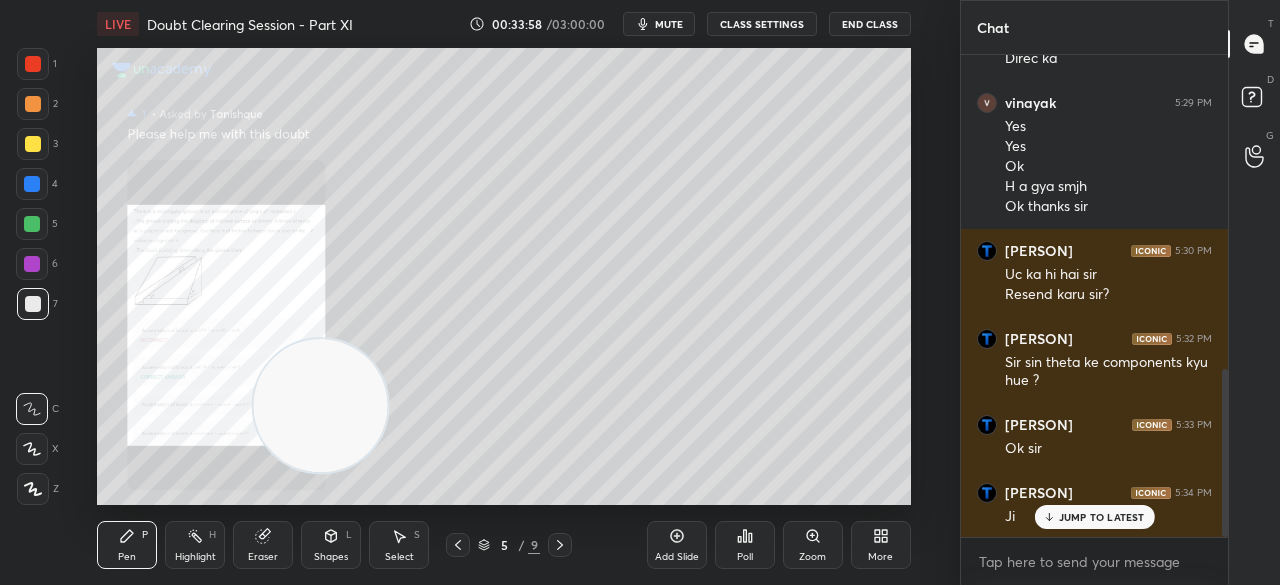 click at bounding box center [33, 64] 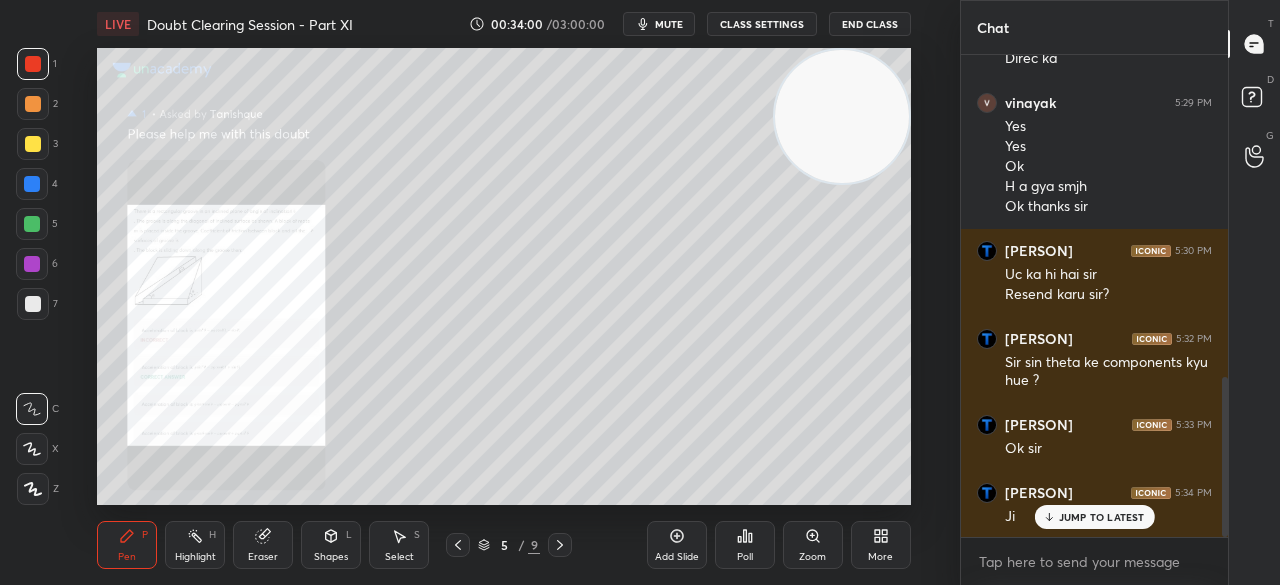 scroll, scrollTop: 968, scrollLeft: 0, axis: vertical 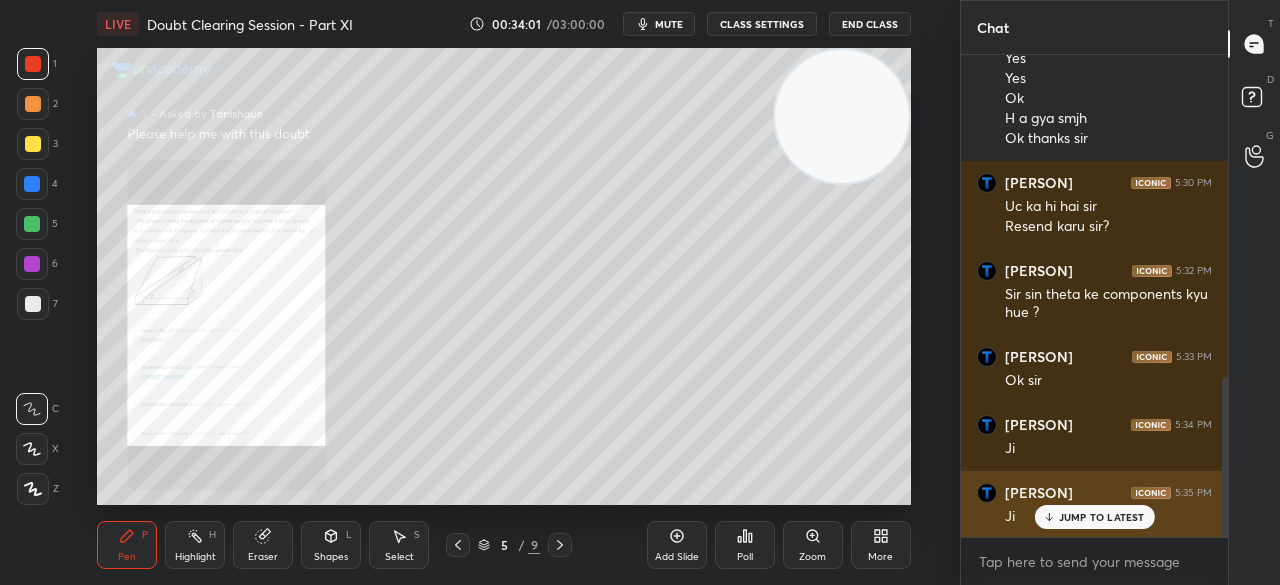click on "JUMP TO LATEST" at bounding box center (1102, 517) 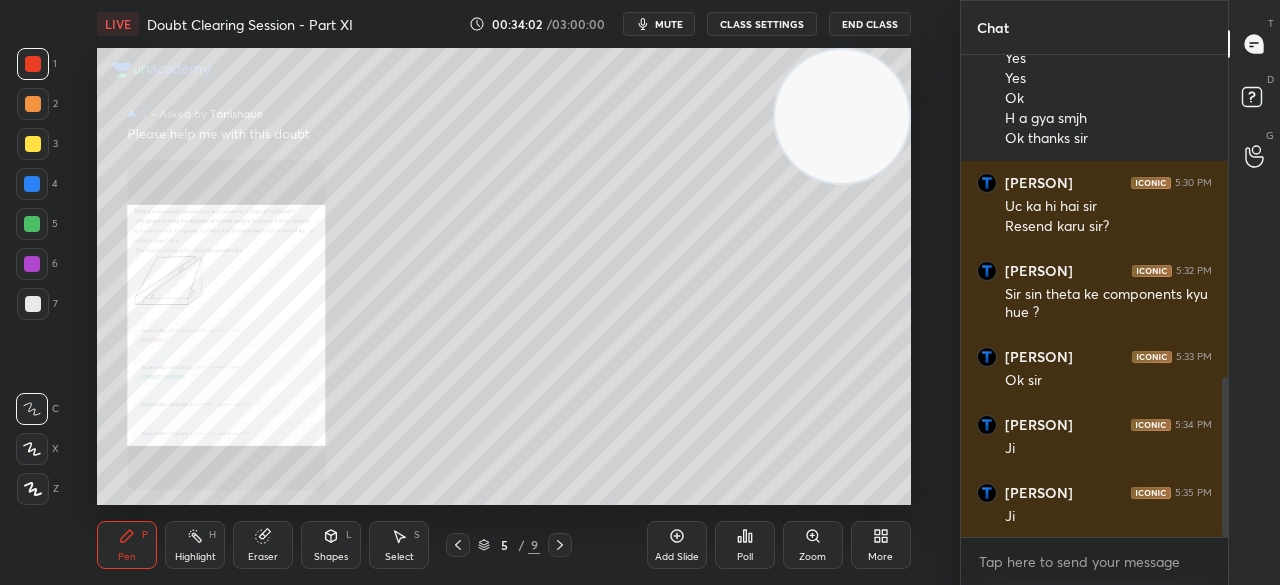 click 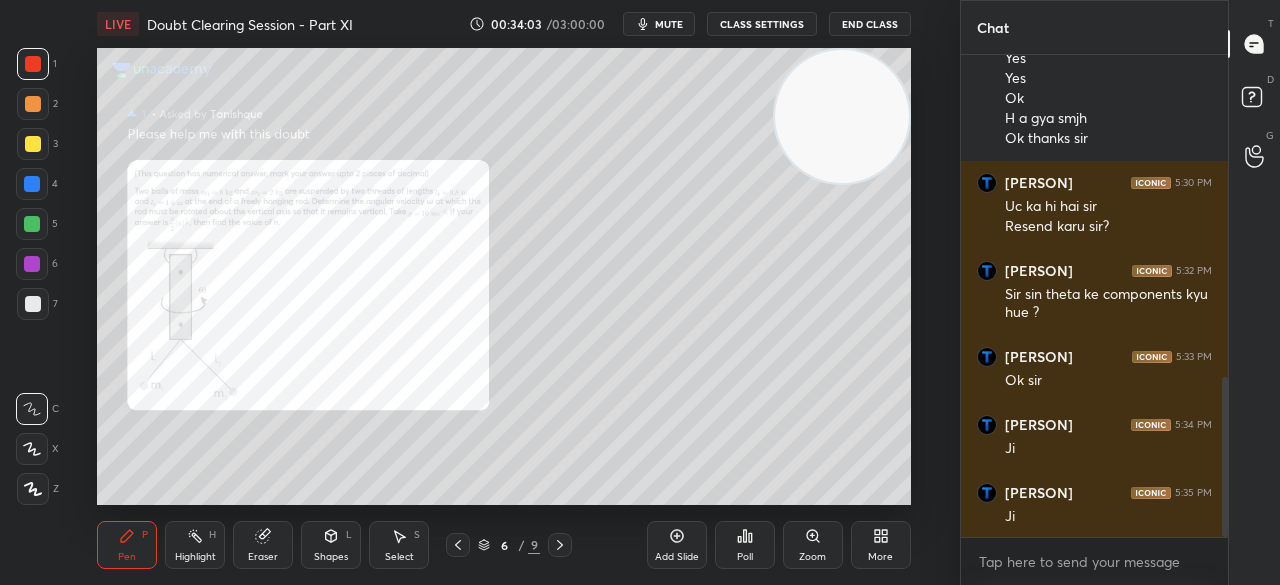 click on "Zoom" at bounding box center [812, 557] 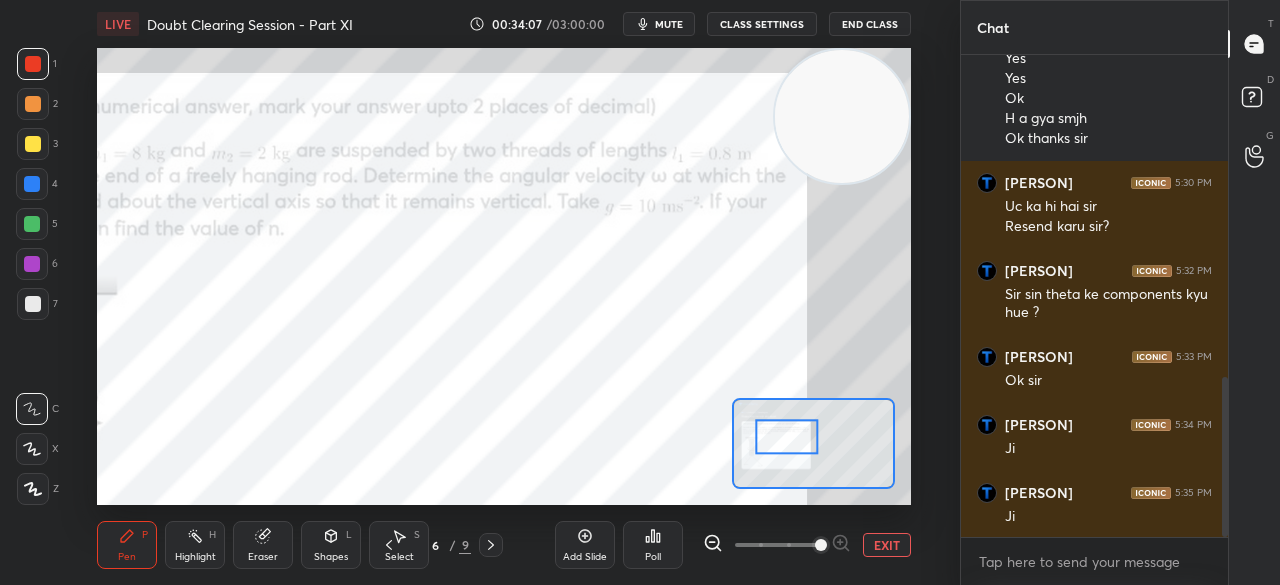 scroll, scrollTop: 1040, scrollLeft: 0, axis: vertical 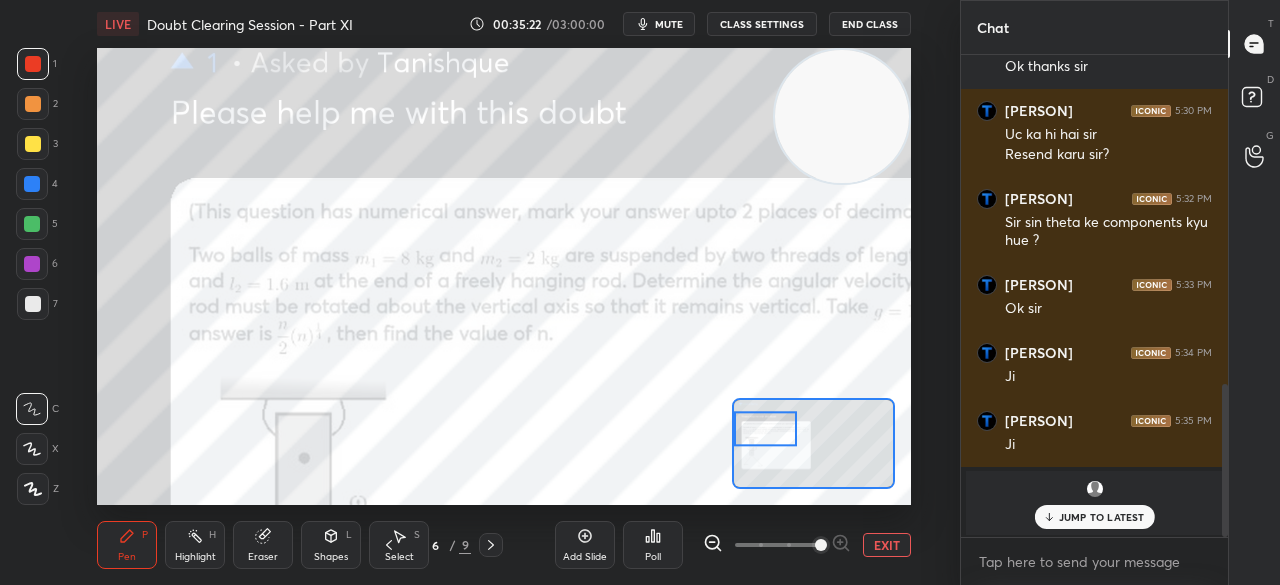 click on "[PERSON]  joined" at bounding box center (1094, 503) 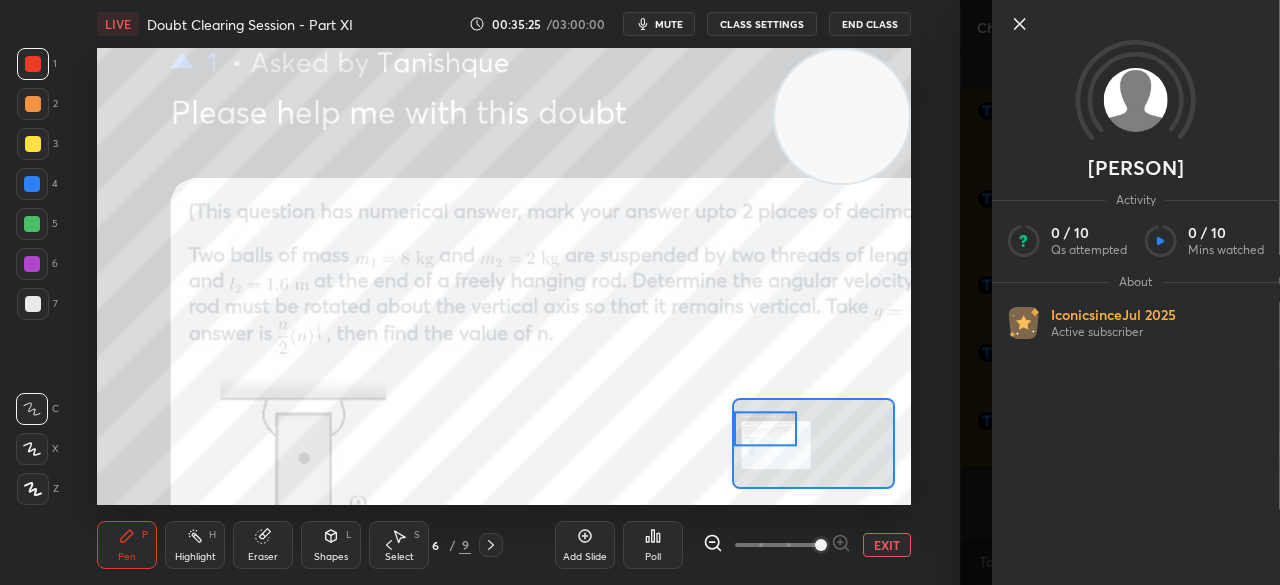 click 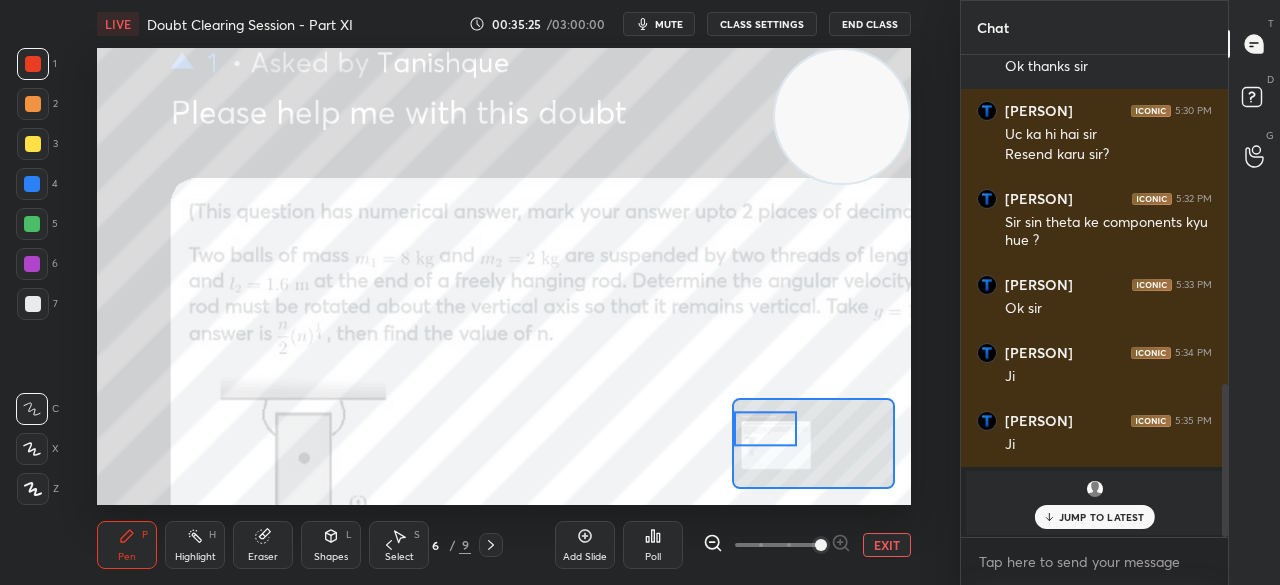 click on "[PERSON]" at bounding box center [1120, 292] 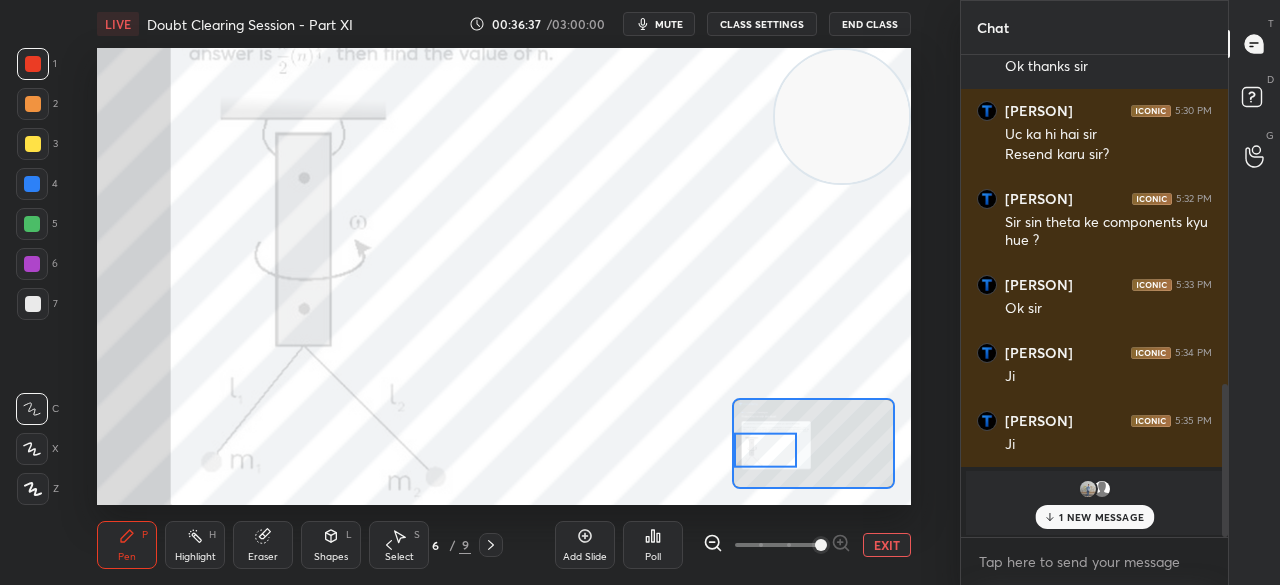 click at bounding box center [32, 264] 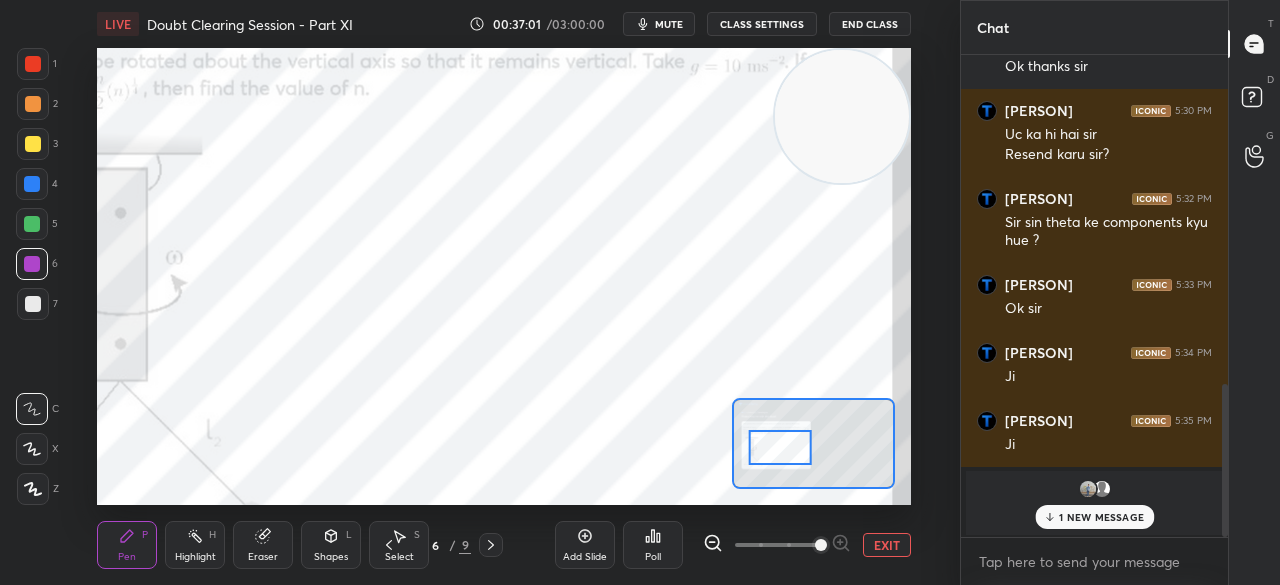 click at bounding box center (33, 64) 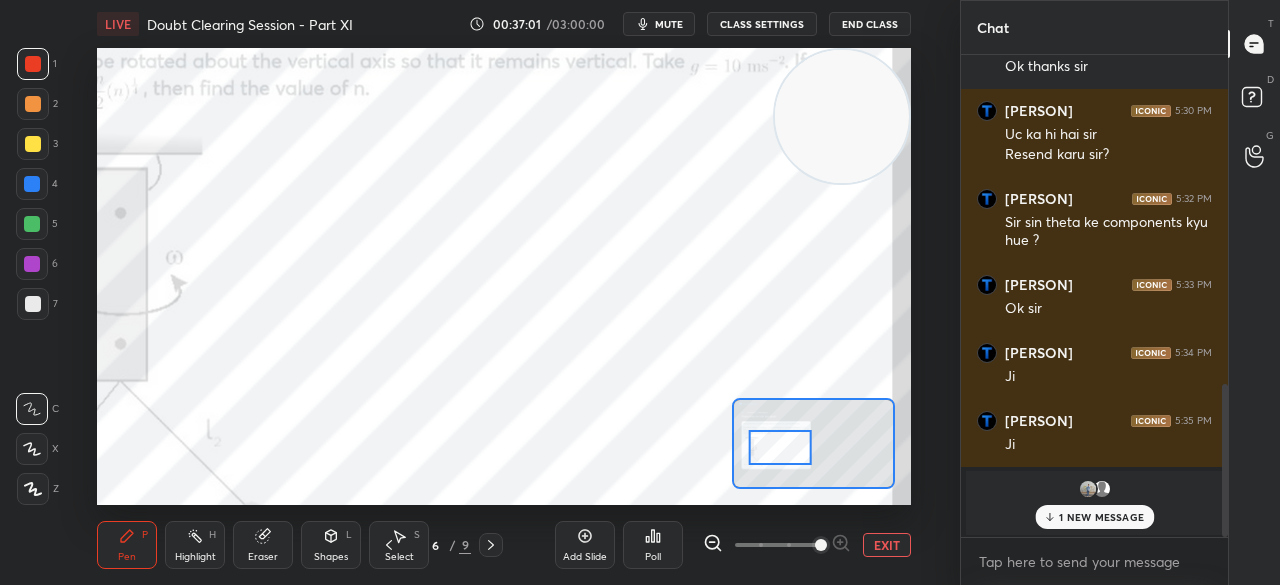 click at bounding box center (33, 64) 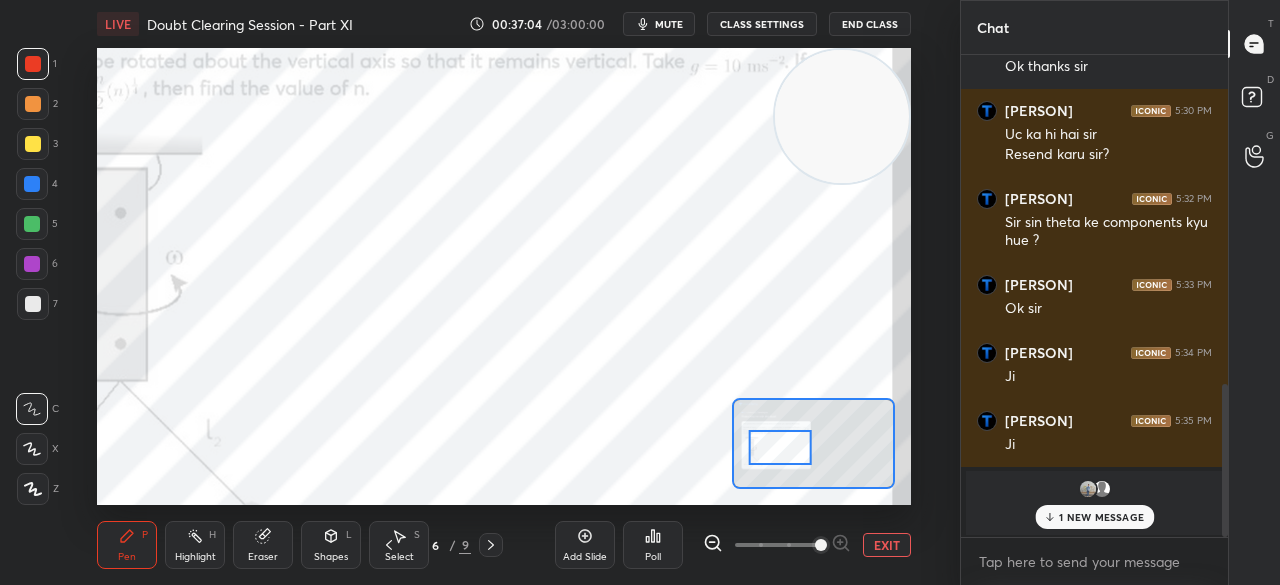 click on "1 NEW MESSAGE" at bounding box center [1101, 517] 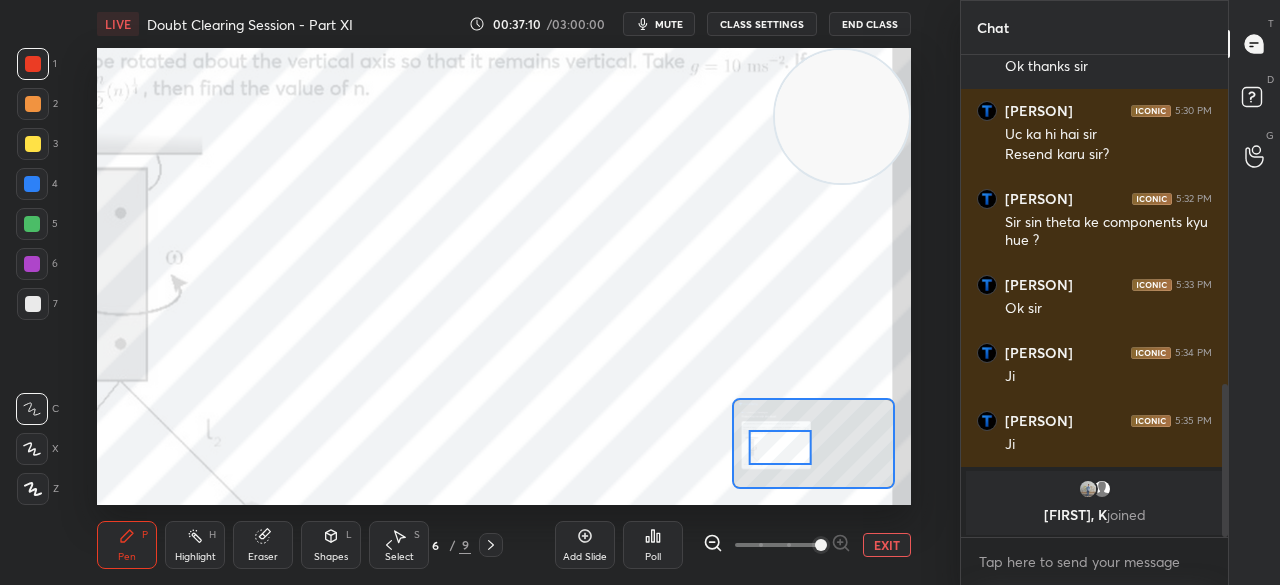 click at bounding box center (33, 144) 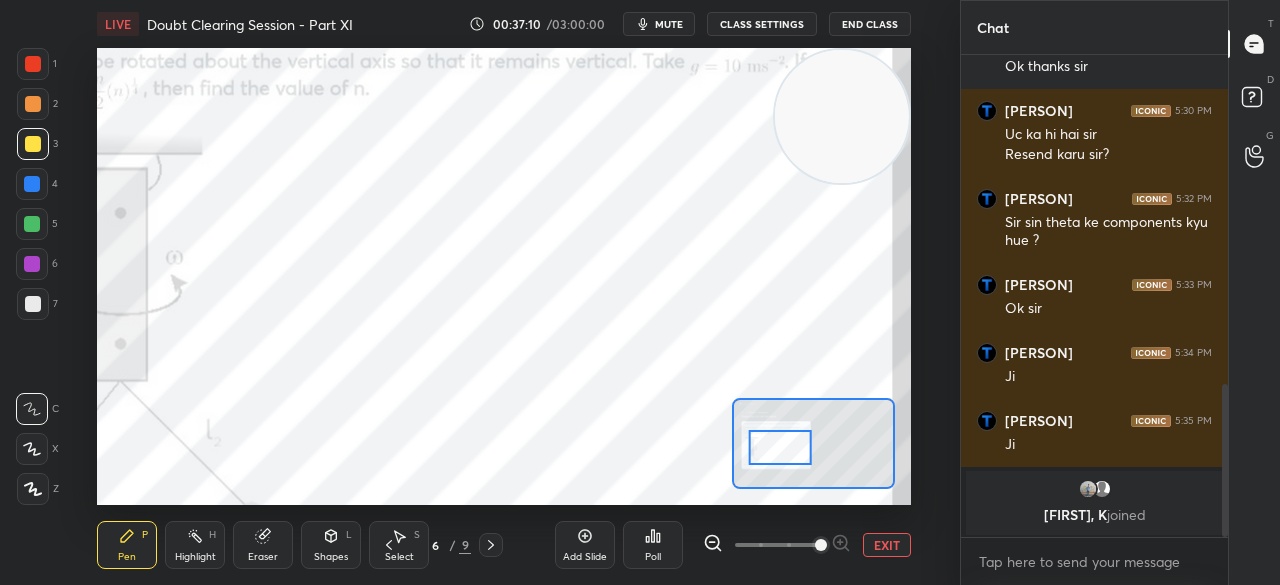 click at bounding box center (33, 144) 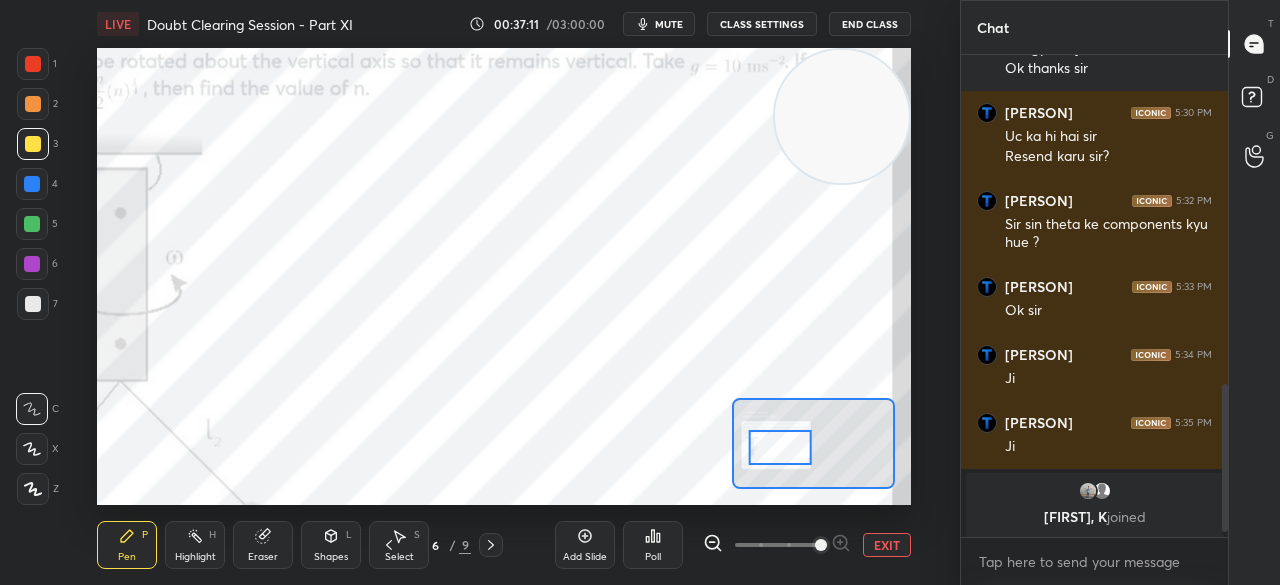 scroll, scrollTop: 1110, scrollLeft: 0, axis: vertical 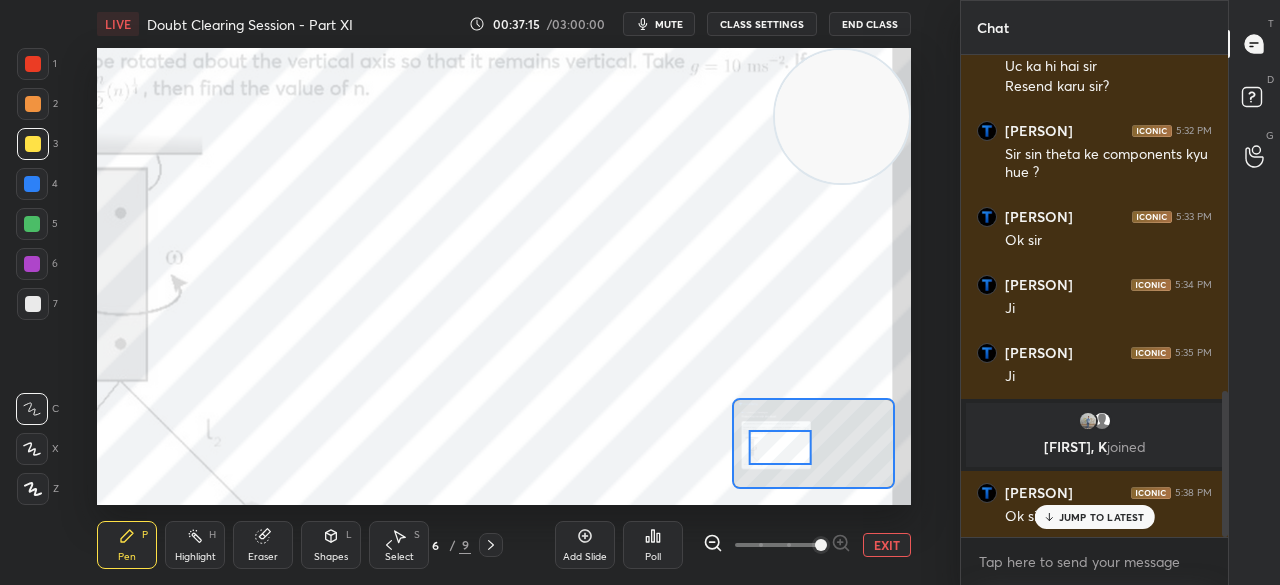 click on "EXIT" at bounding box center [887, 545] 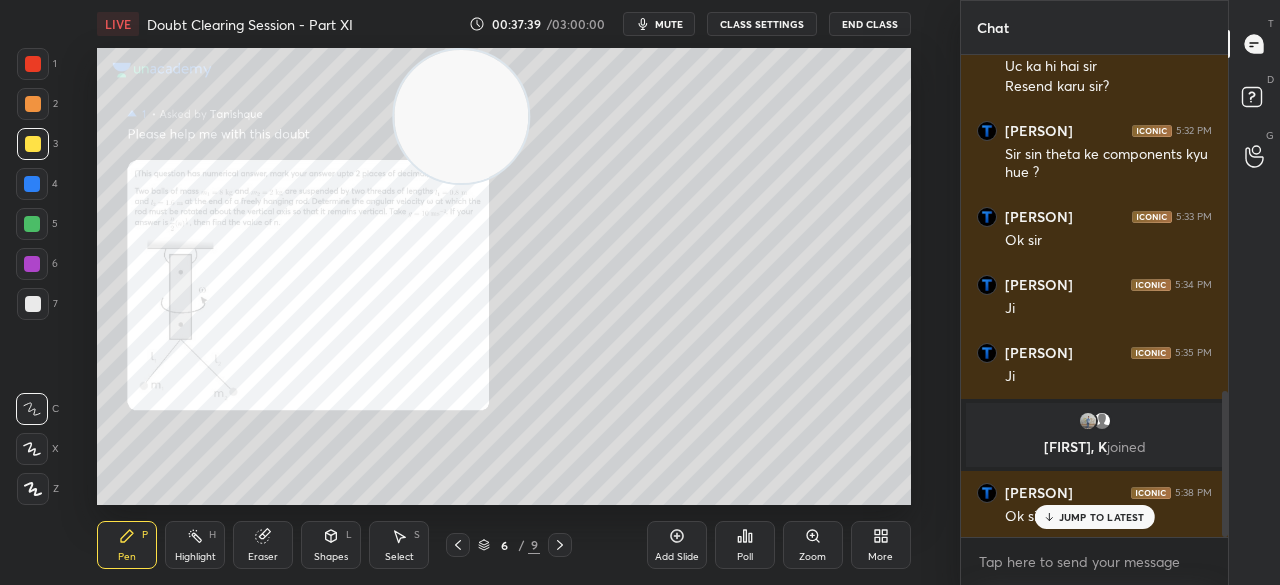 click on "JUMP TO LATEST" at bounding box center [1102, 517] 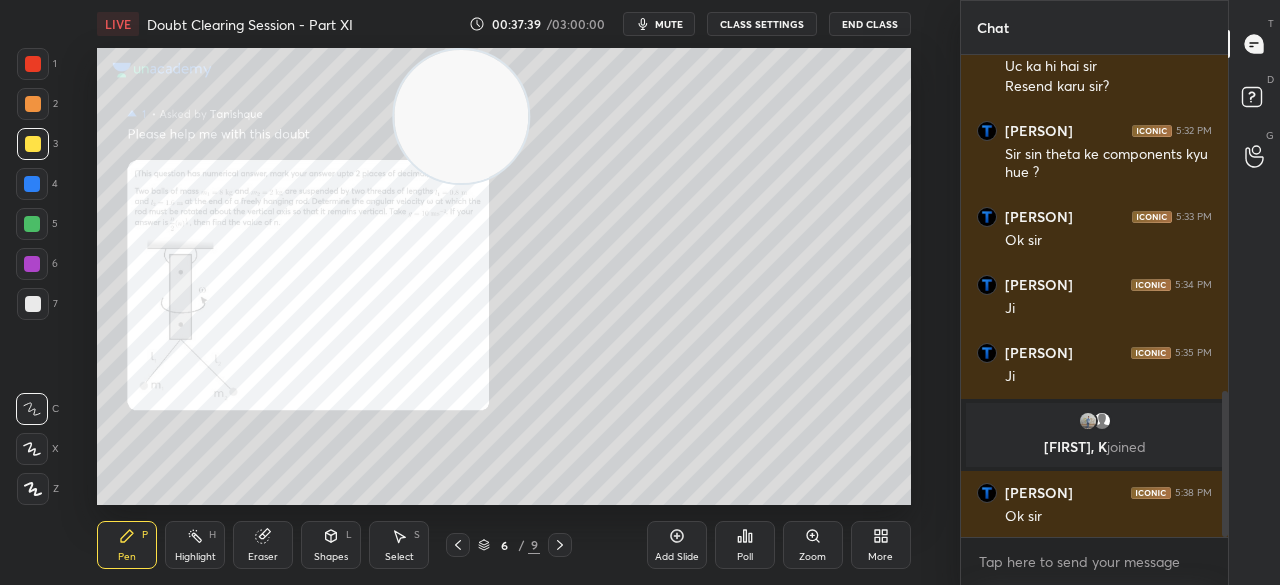 click 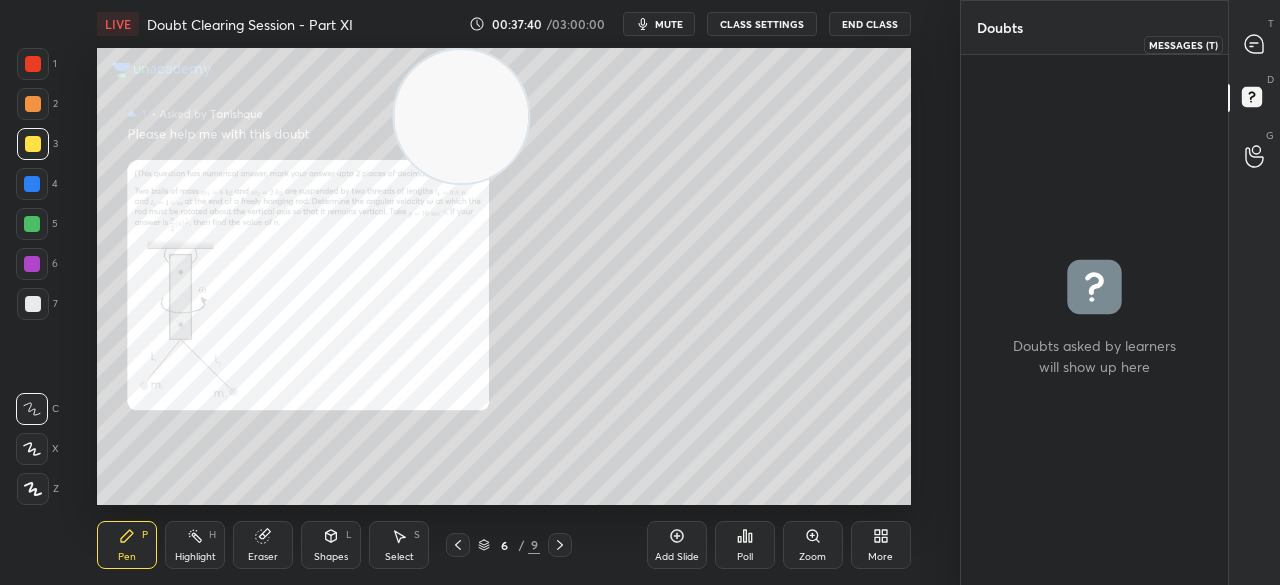 click on "T Messages (T)" at bounding box center [1254, 44] 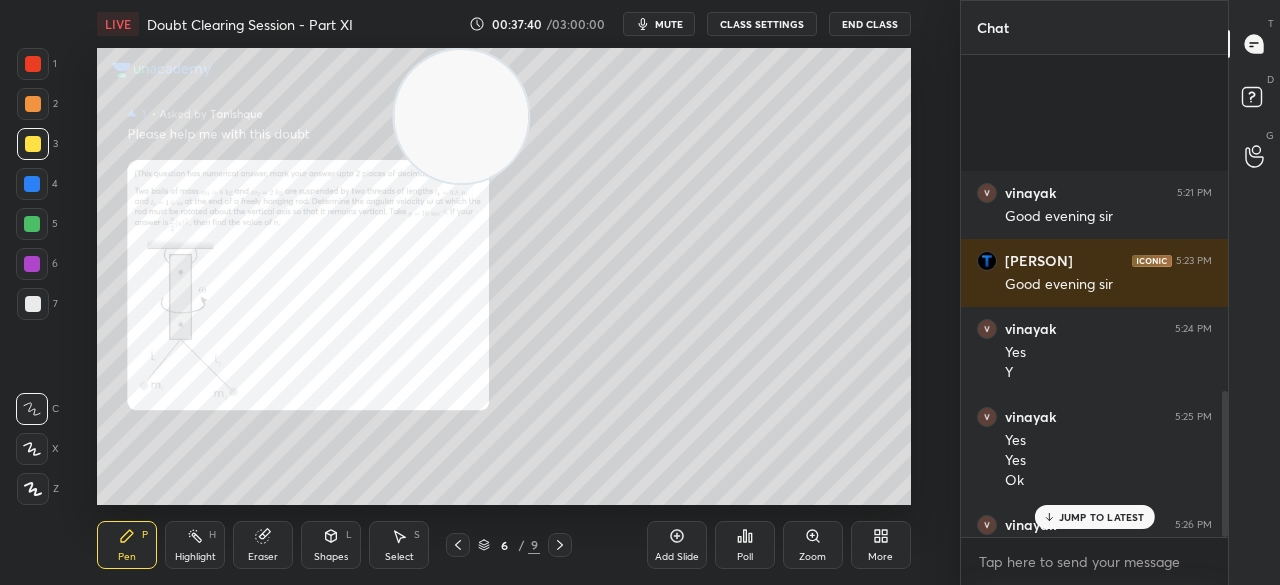scroll, scrollTop: 1108, scrollLeft: 0, axis: vertical 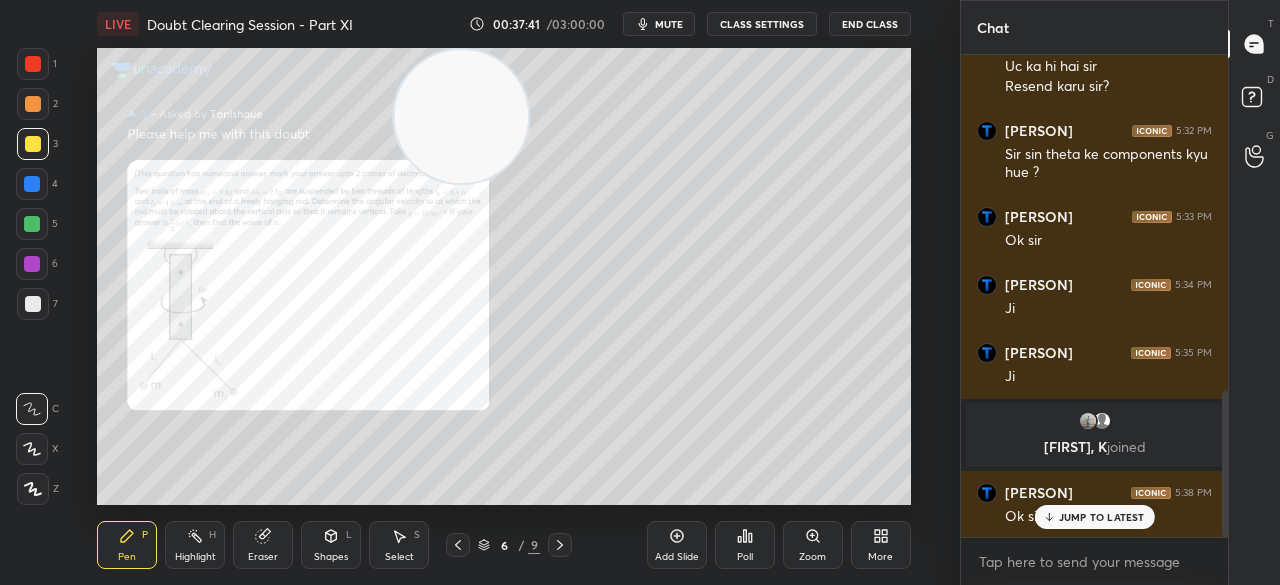 click 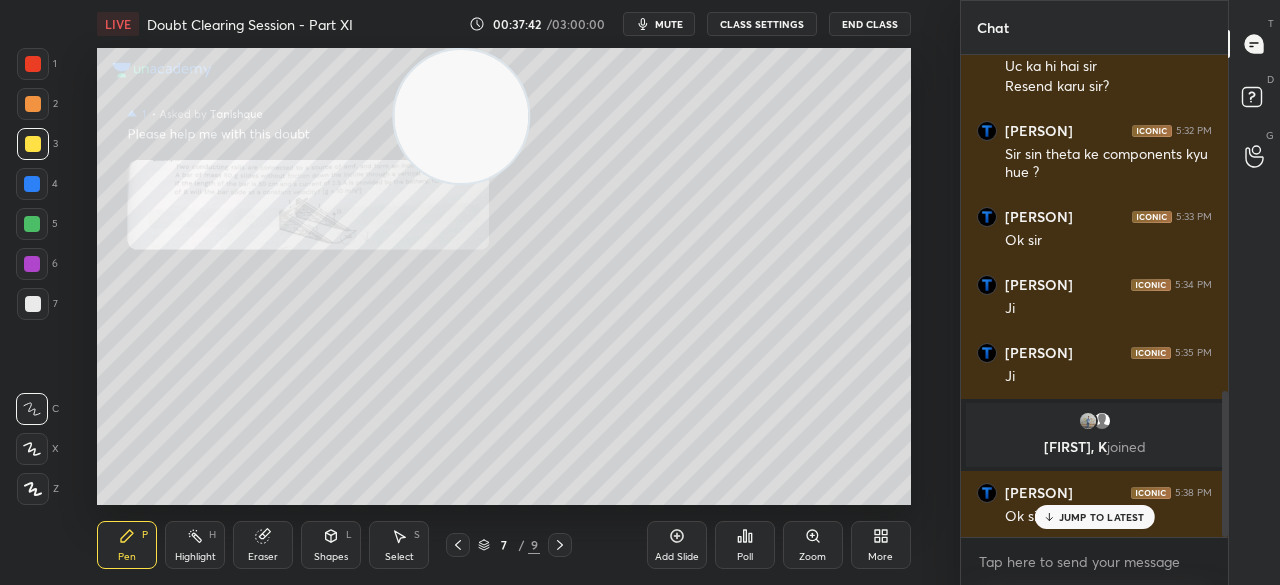 click on "x" at bounding box center (1094, 561) 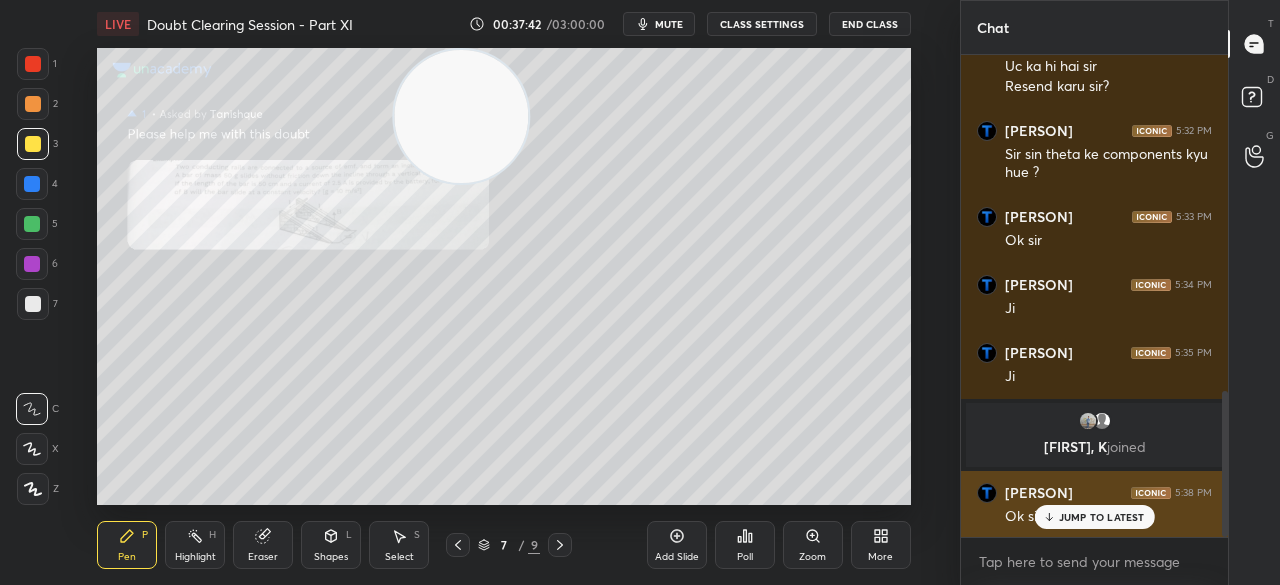 click at bounding box center [1094, 537] 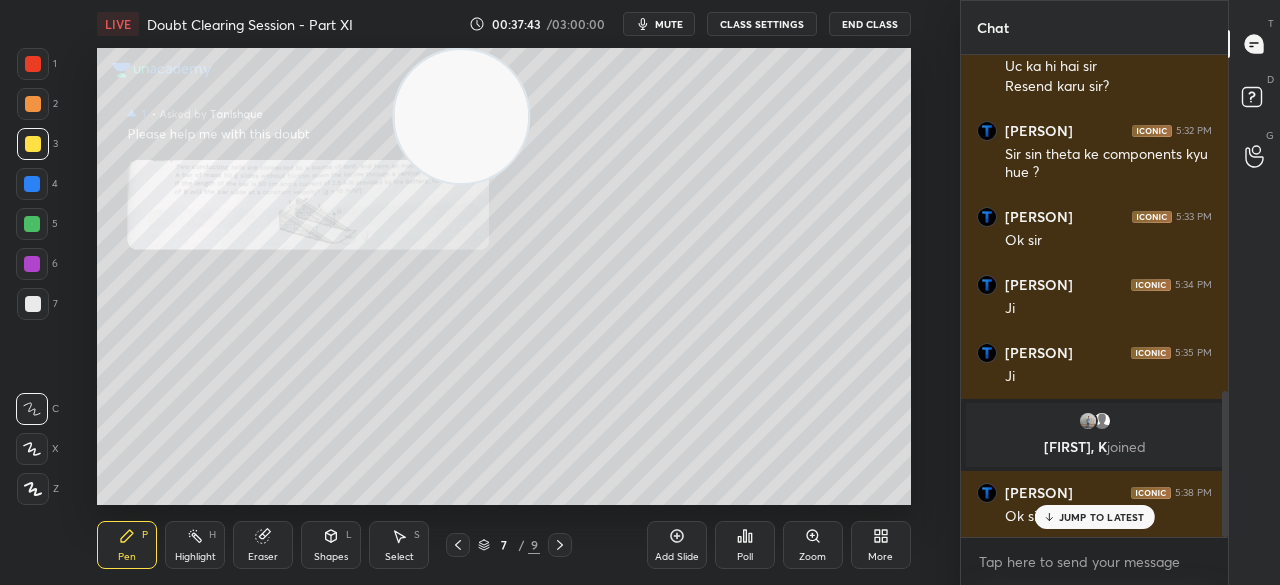 click on "JUMP TO LATEST" at bounding box center (1102, 517) 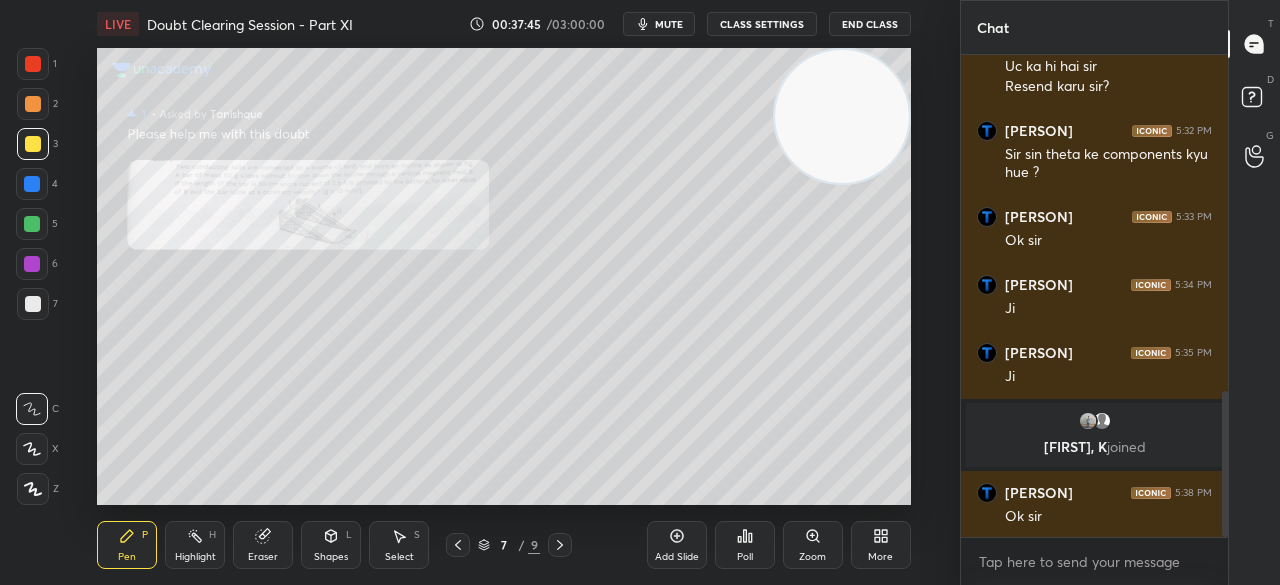 click on "Zoom" at bounding box center (813, 545) 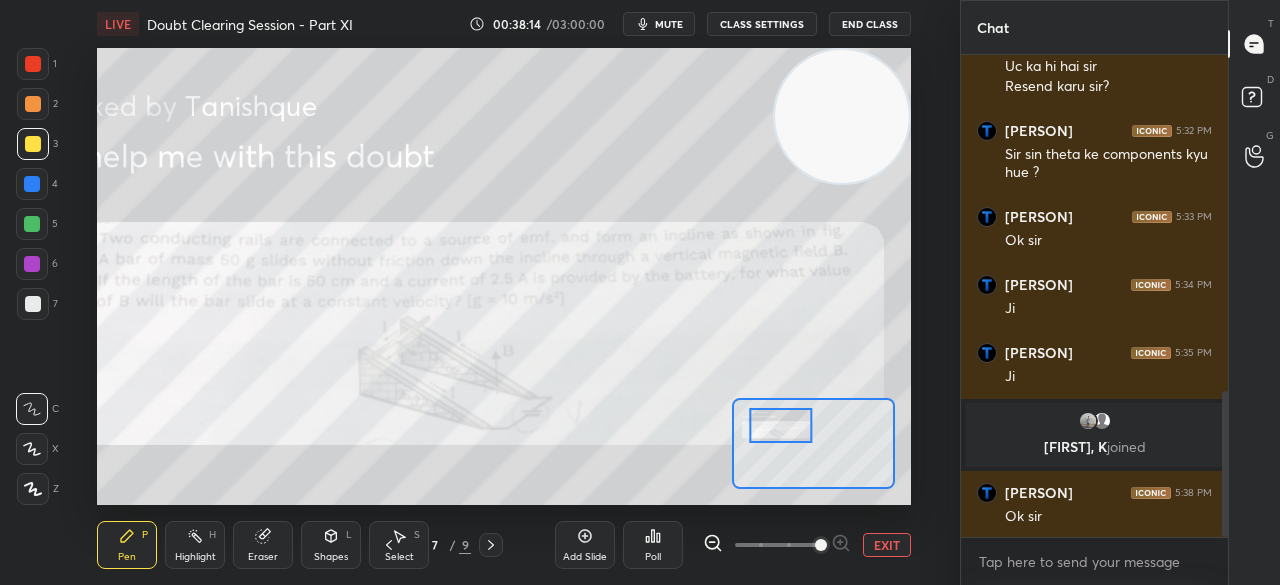 click on "EXIT" at bounding box center [887, 545] 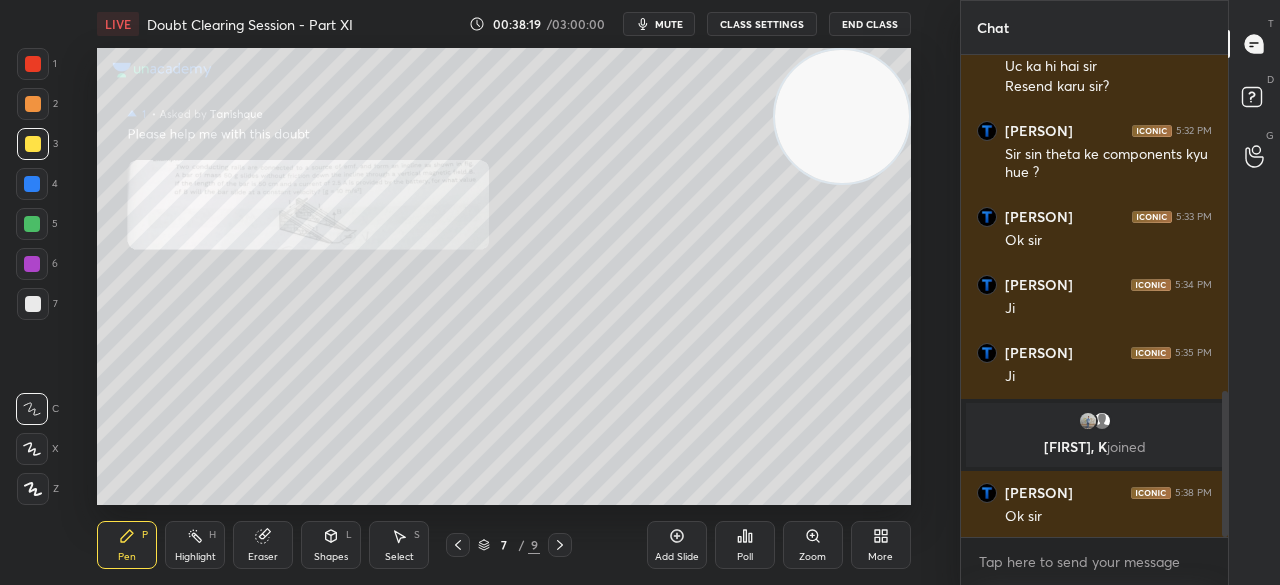 click at bounding box center [33, 144] 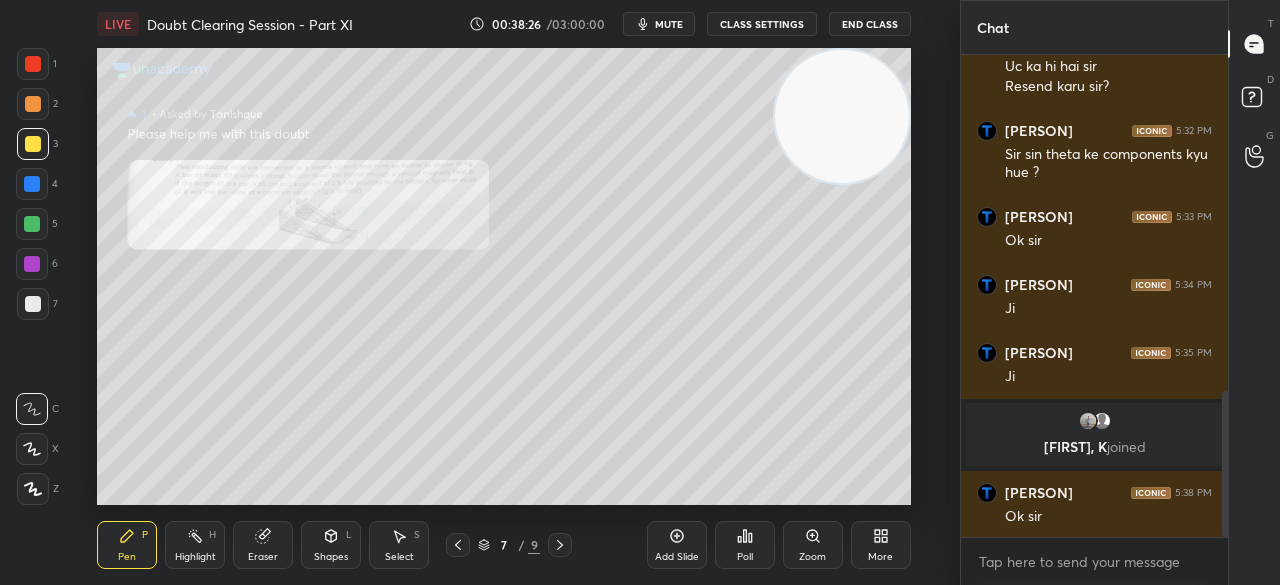 click at bounding box center (33, 64) 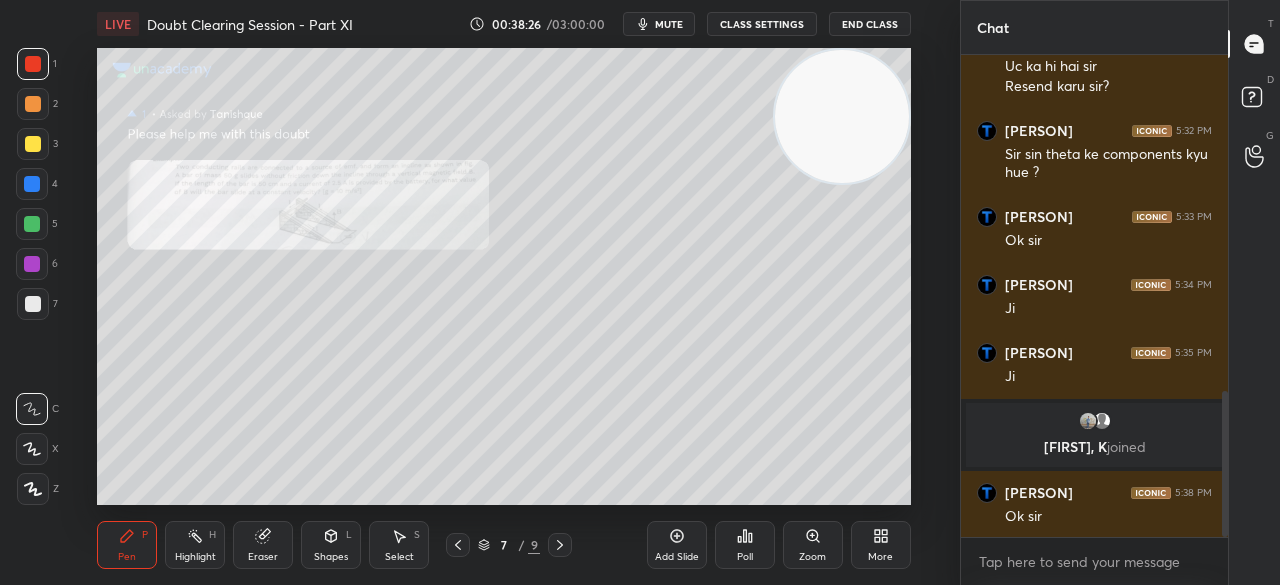 click at bounding box center (33, 64) 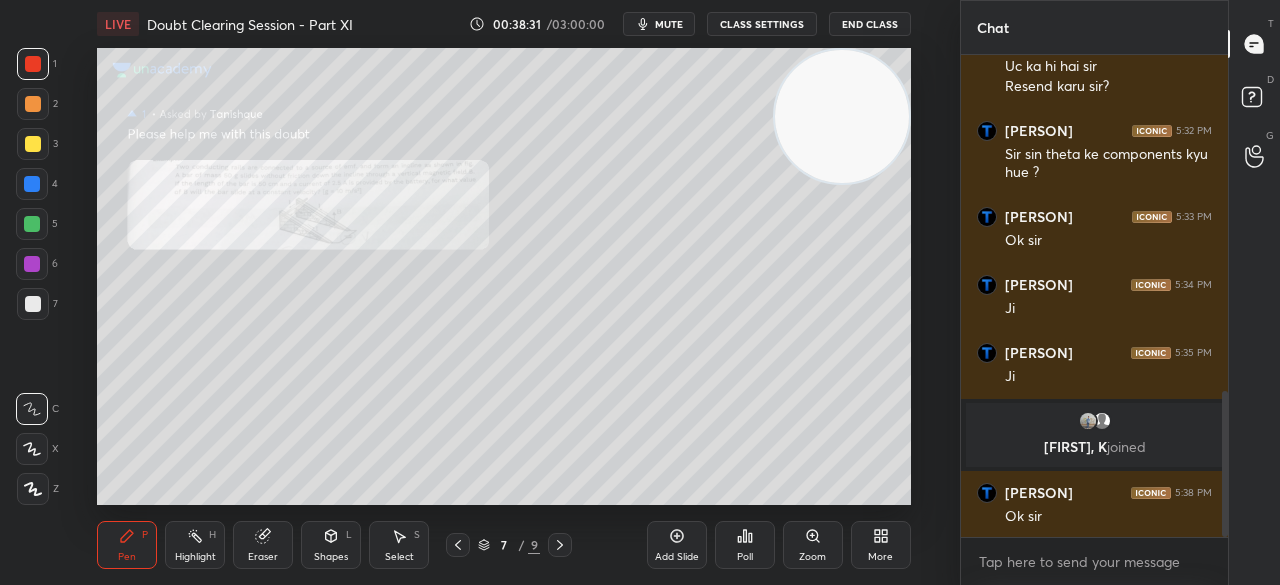 click on "Zoom" at bounding box center (813, 545) 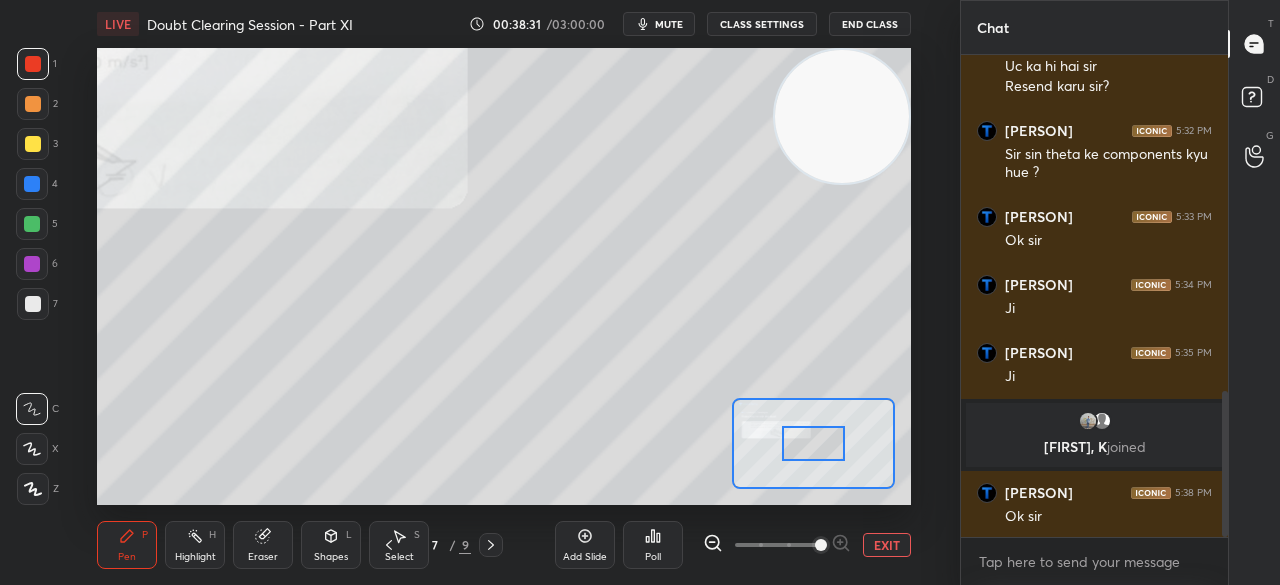 click at bounding box center (821, 545) 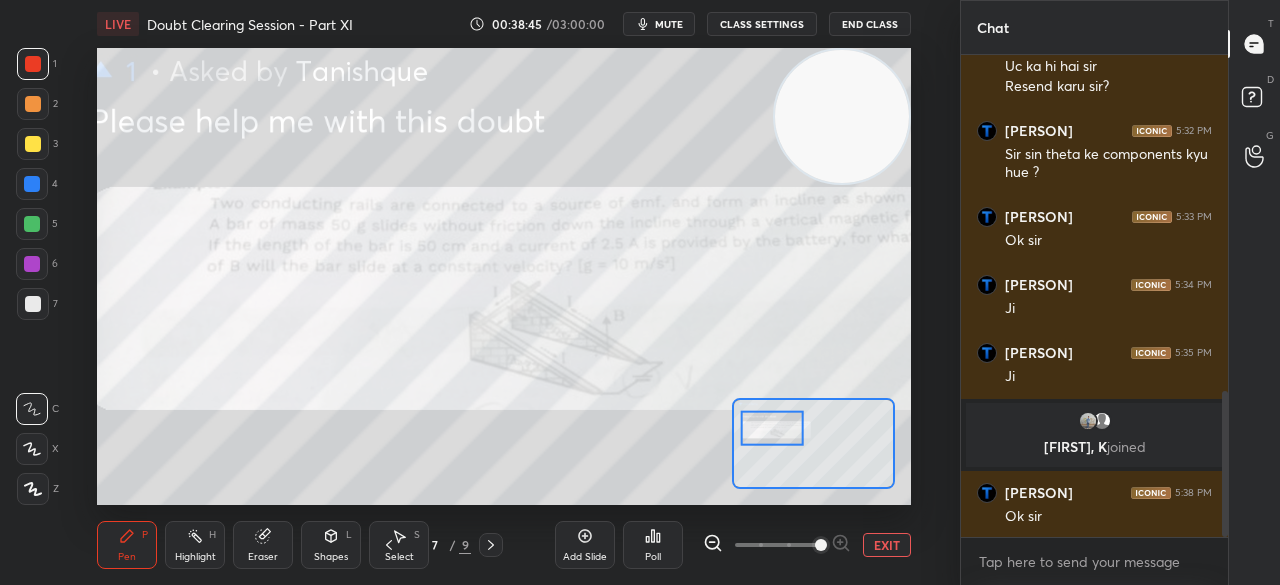 click at bounding box center [33, 144] 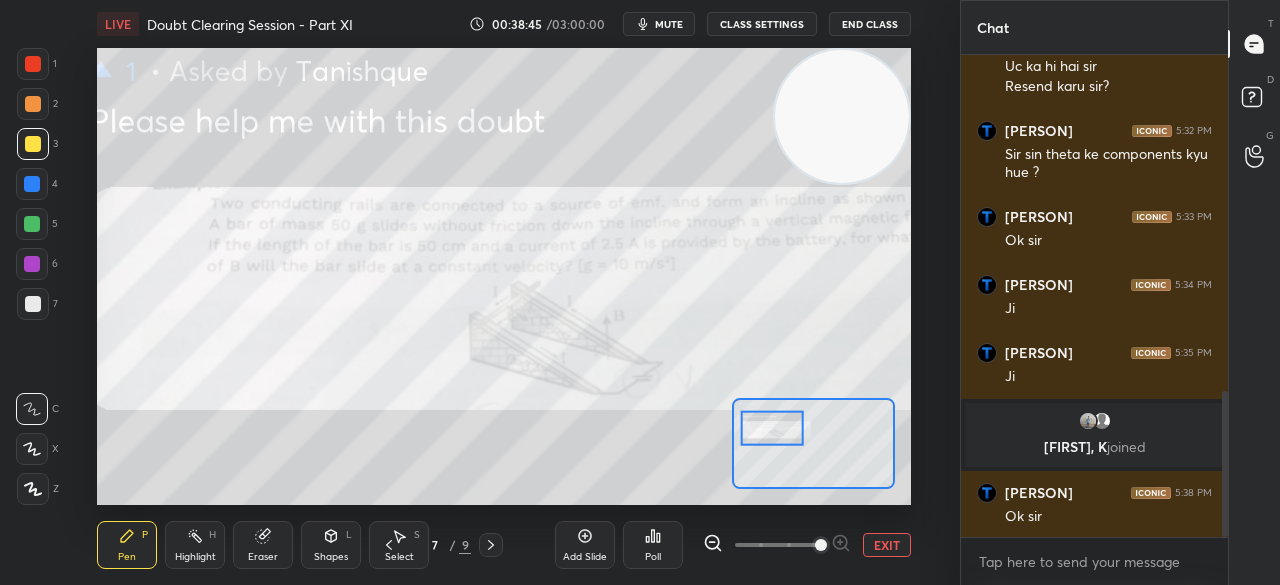 click at bounding box center [33, 144] 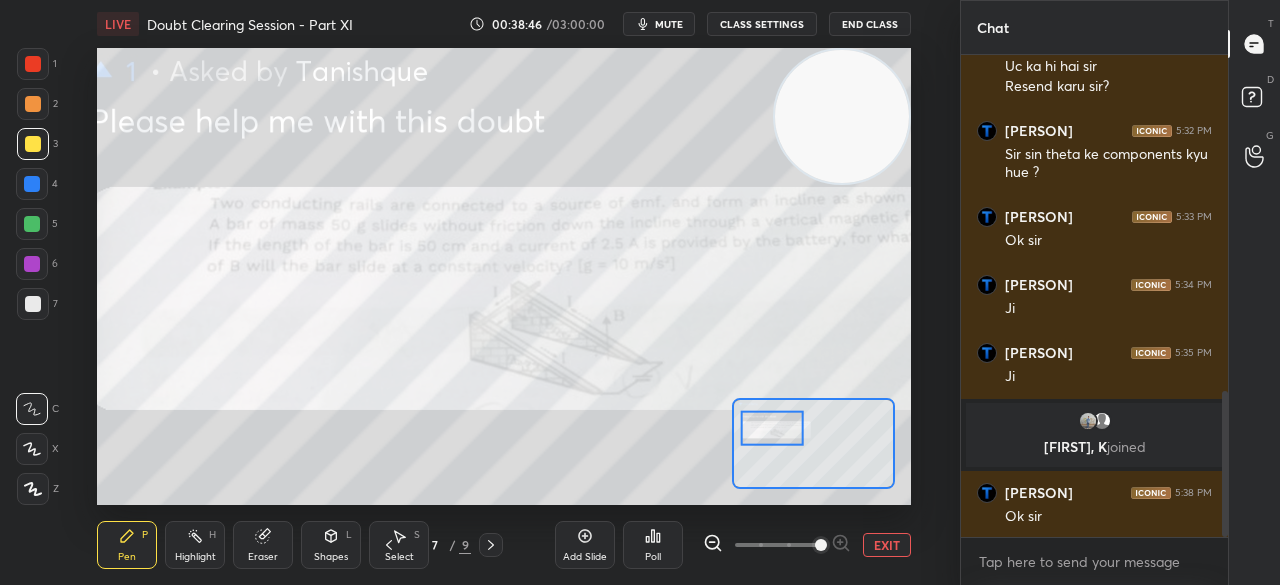 click at bounding box center (33, 64) 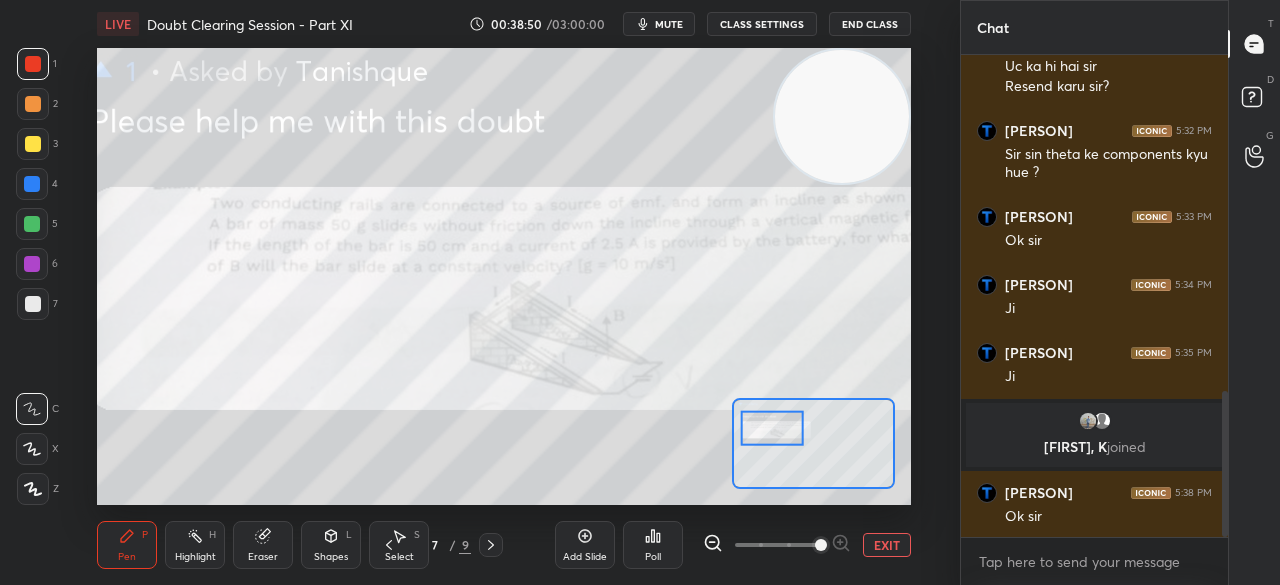 click on "Add Slide Poll EXIT" at bounding box center [733, 545] 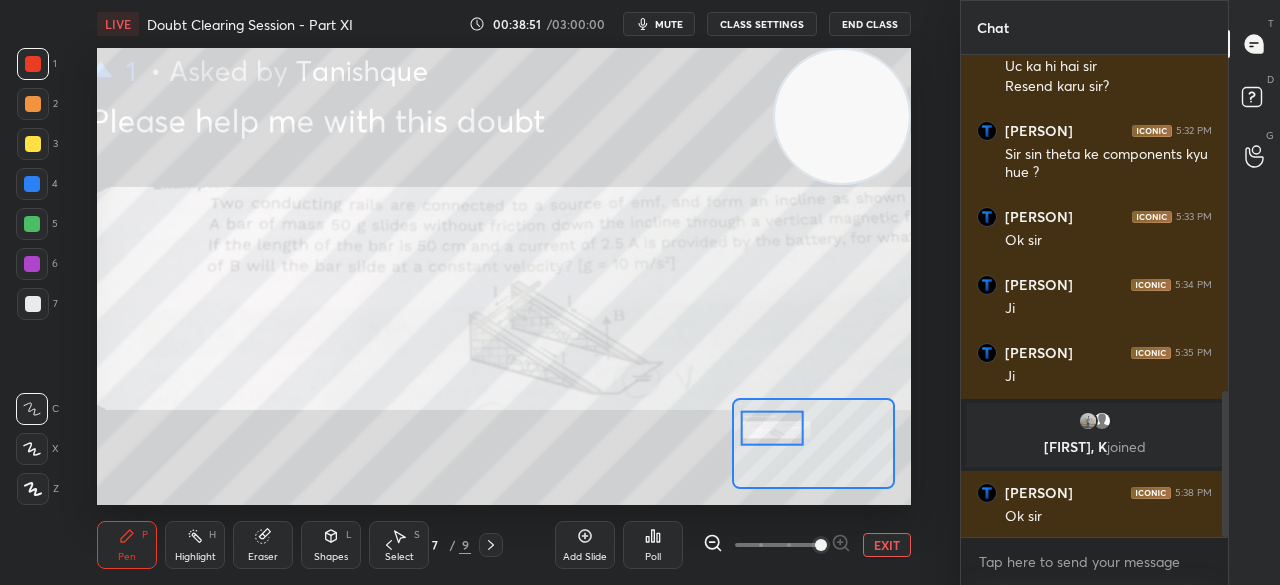 click on "EXIT" at bounding box center (887, 545) 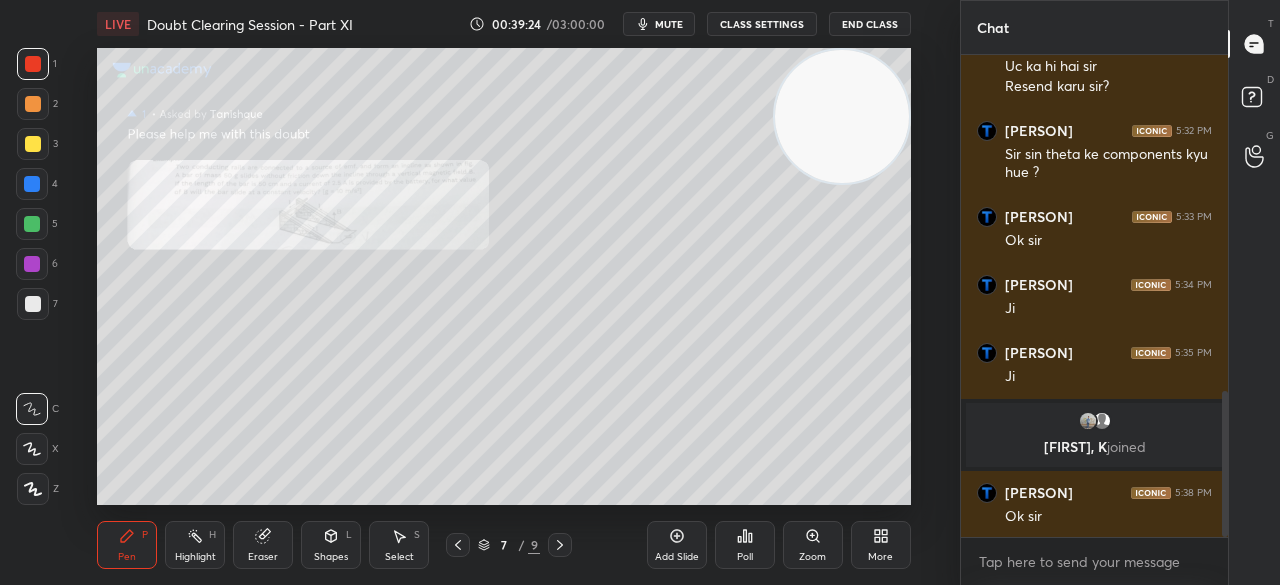 click on "2" at bounding box center [37, 108] 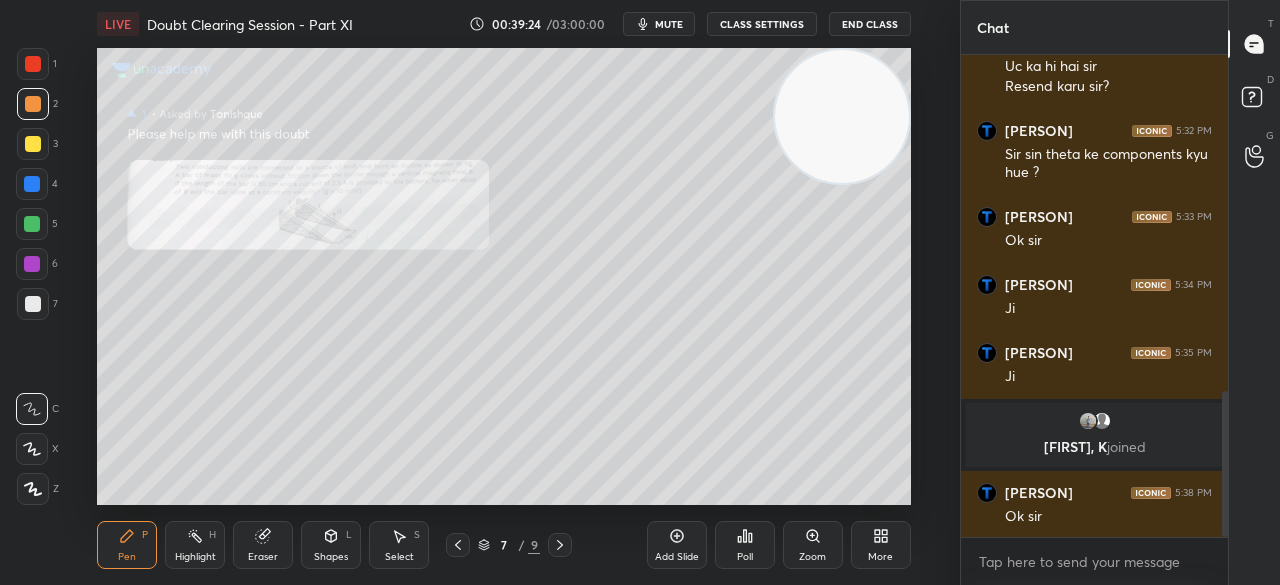 click at bounding box center [33, 144] 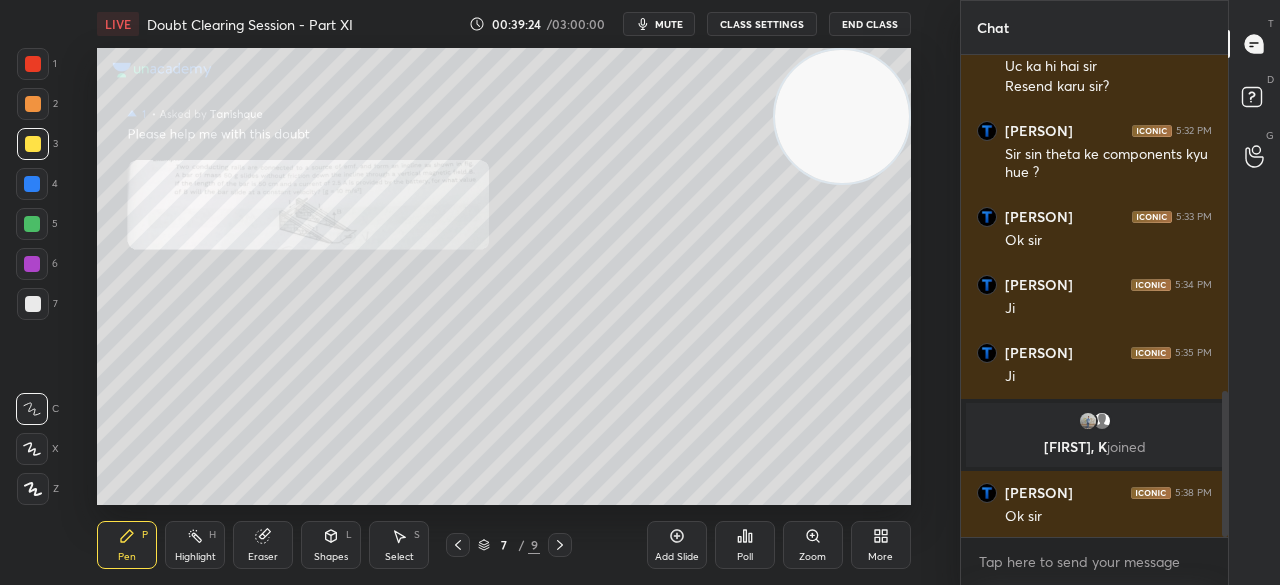 click at bounding box center (33, 144) 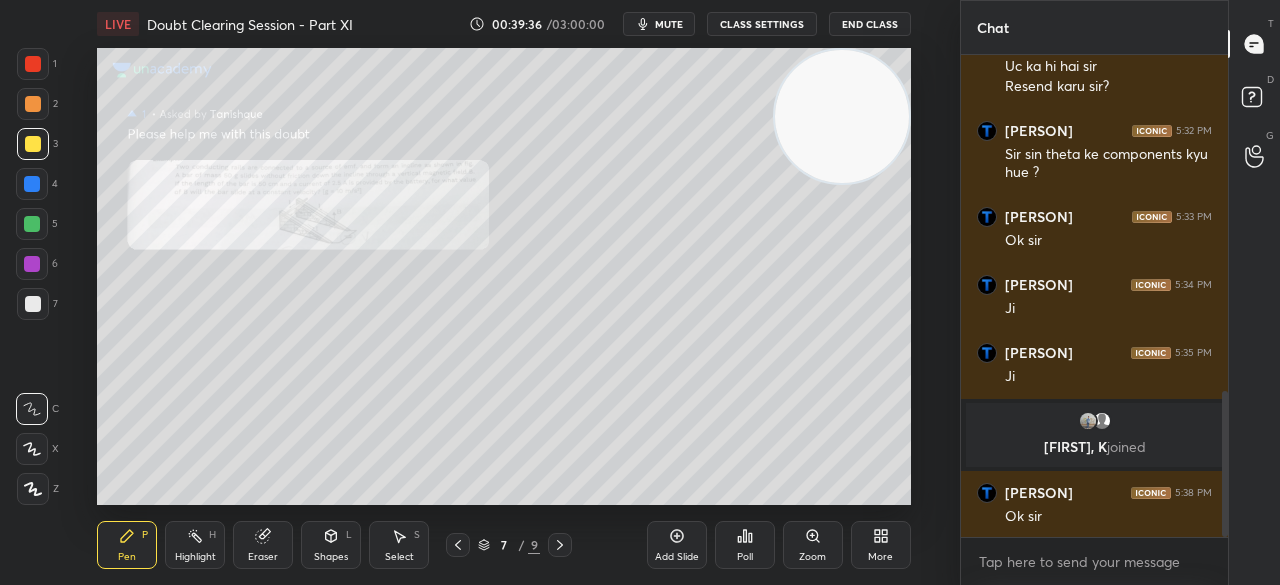 click at bounding box center [33, 144] 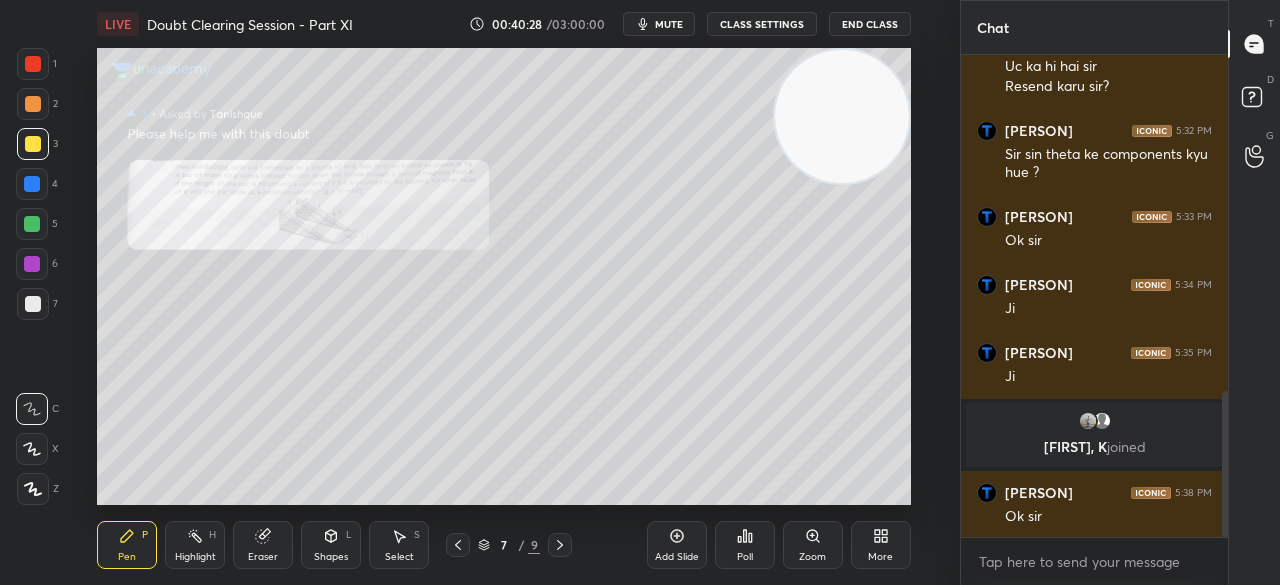 click on "Zoom" at bounding box center (813, 545) 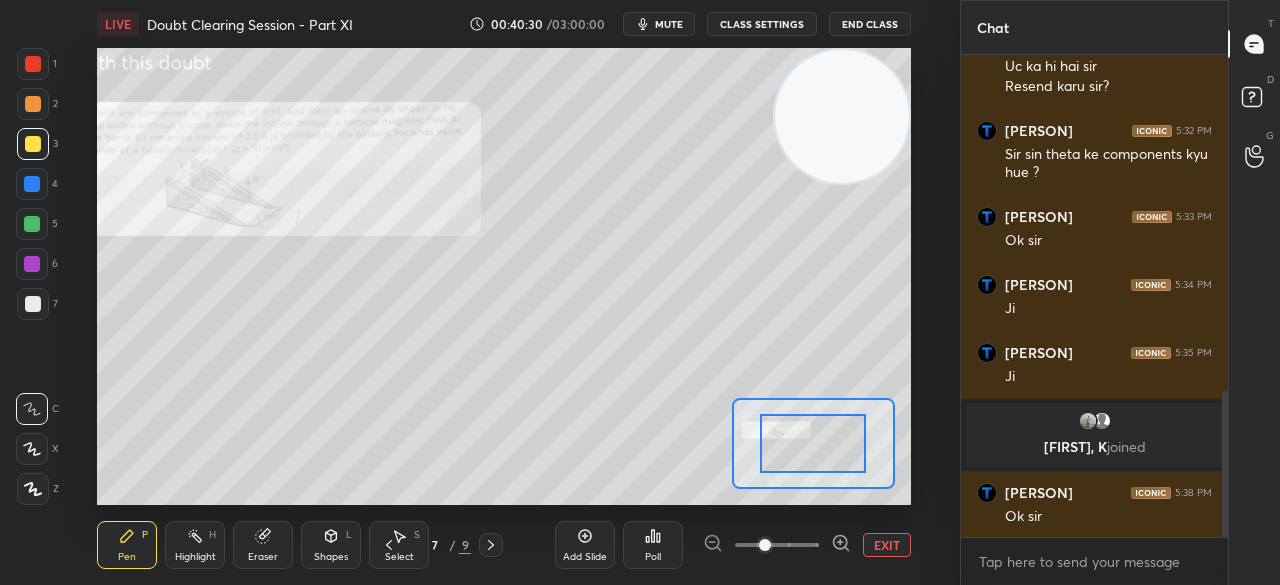 click on "Add Slide Poll EXIT" at bounding box center (733, 545) 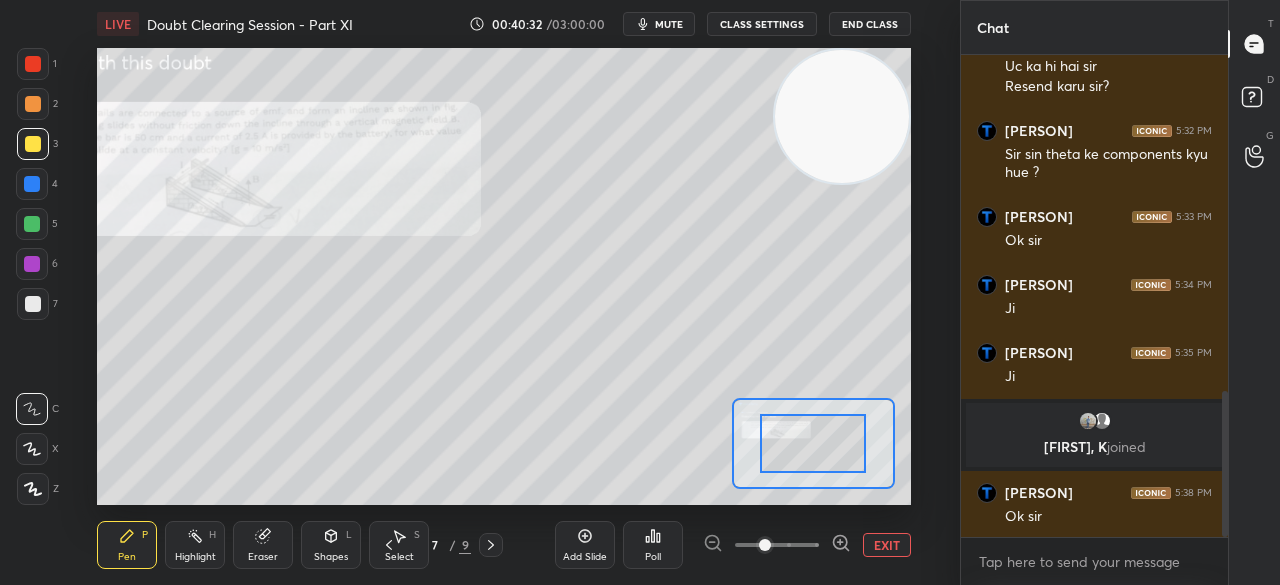 click on "EXIT" at bounding box center [887, 545] 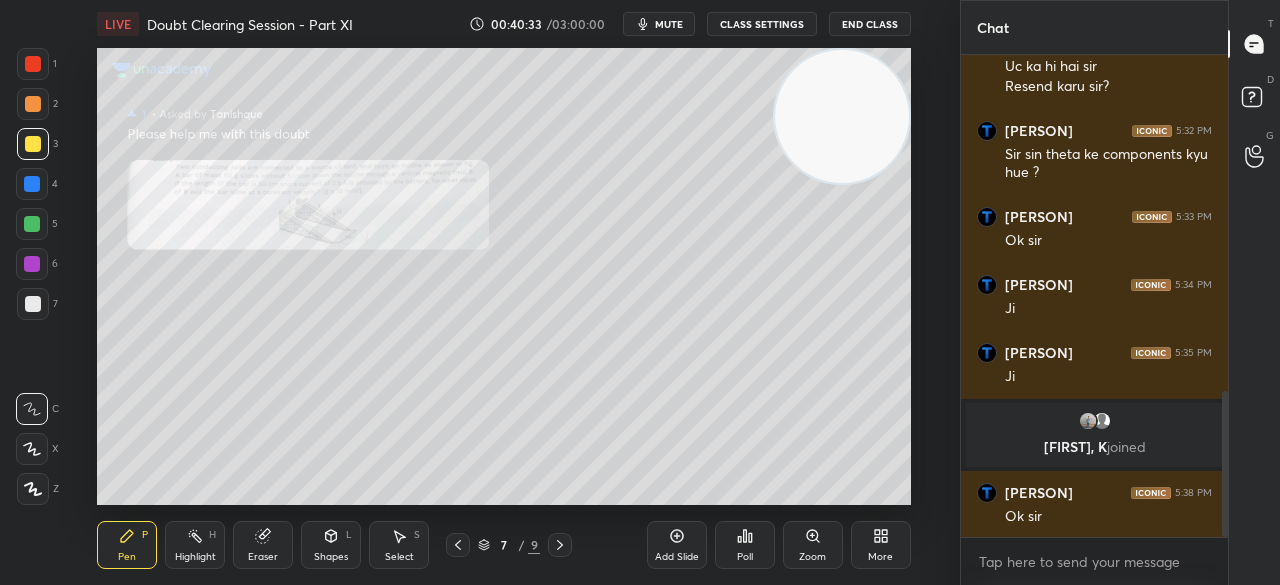 click at bounding box center [33, 64] 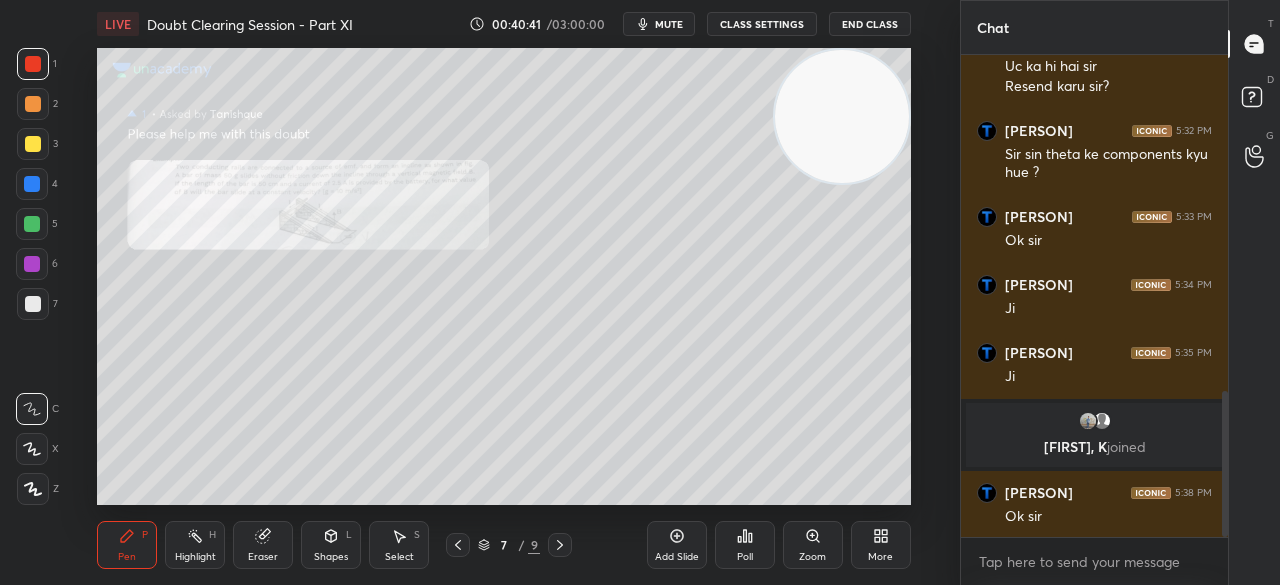 click on "Eraser" at bounding box center [263, 545] 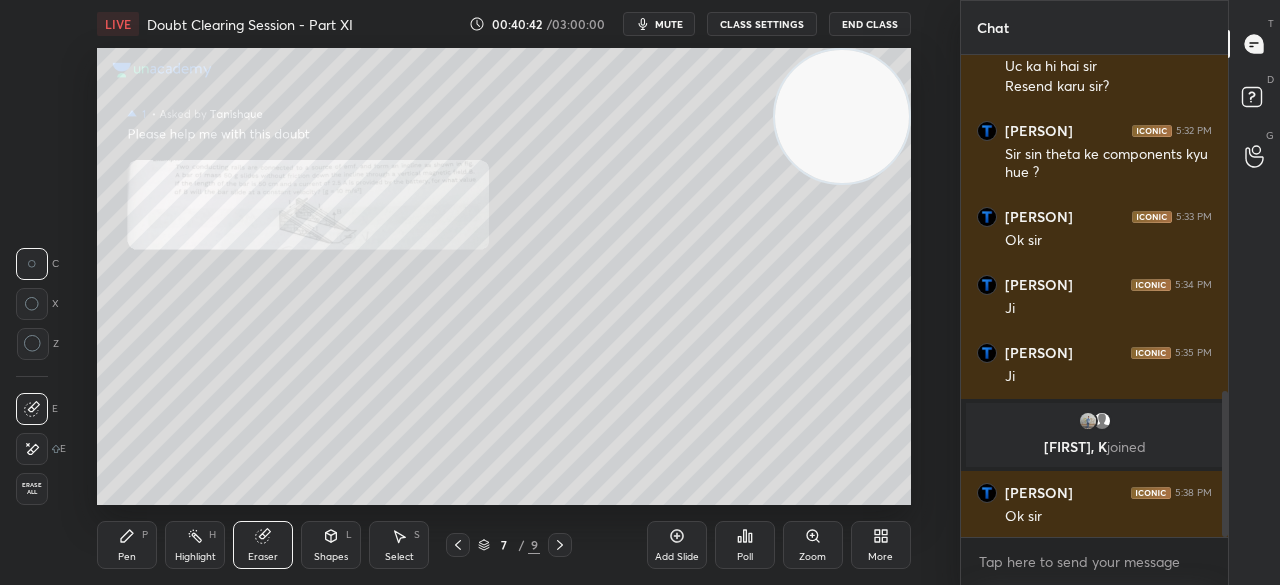 click 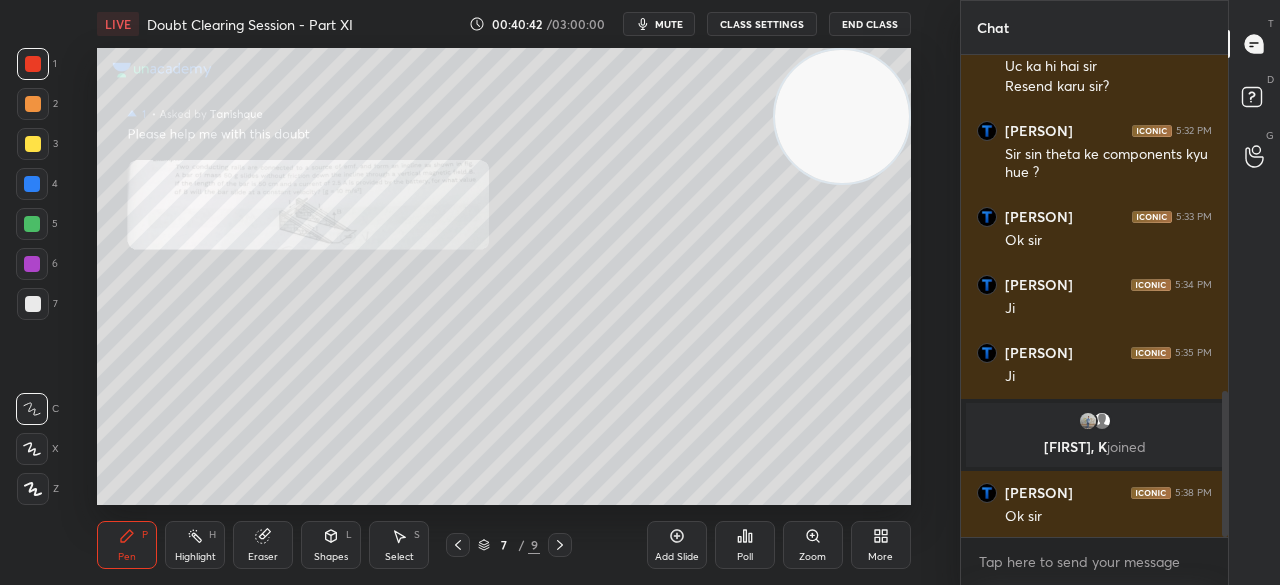 click 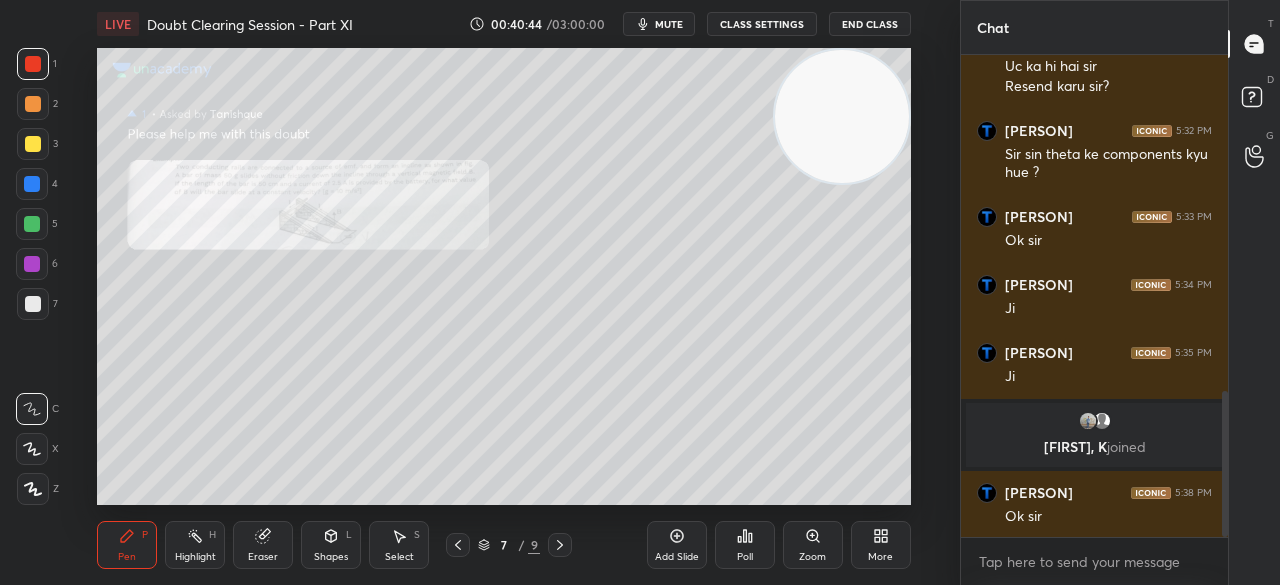 click on "Eraser" at bounding box center (263, 557) 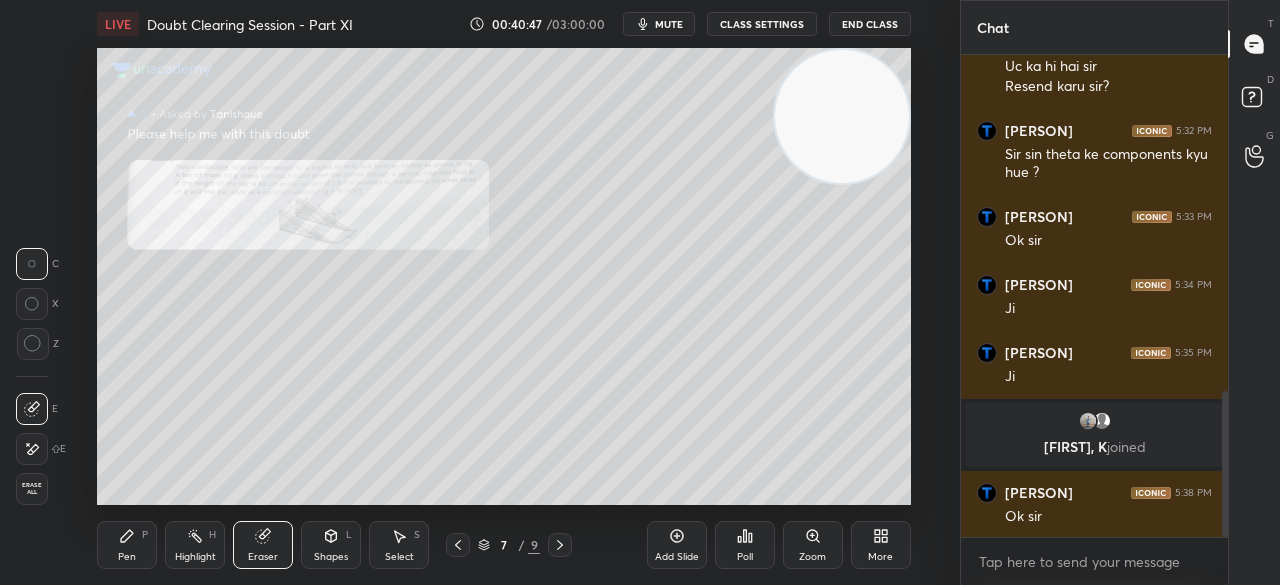 click on "Pen" at bounding box center [127, 557] 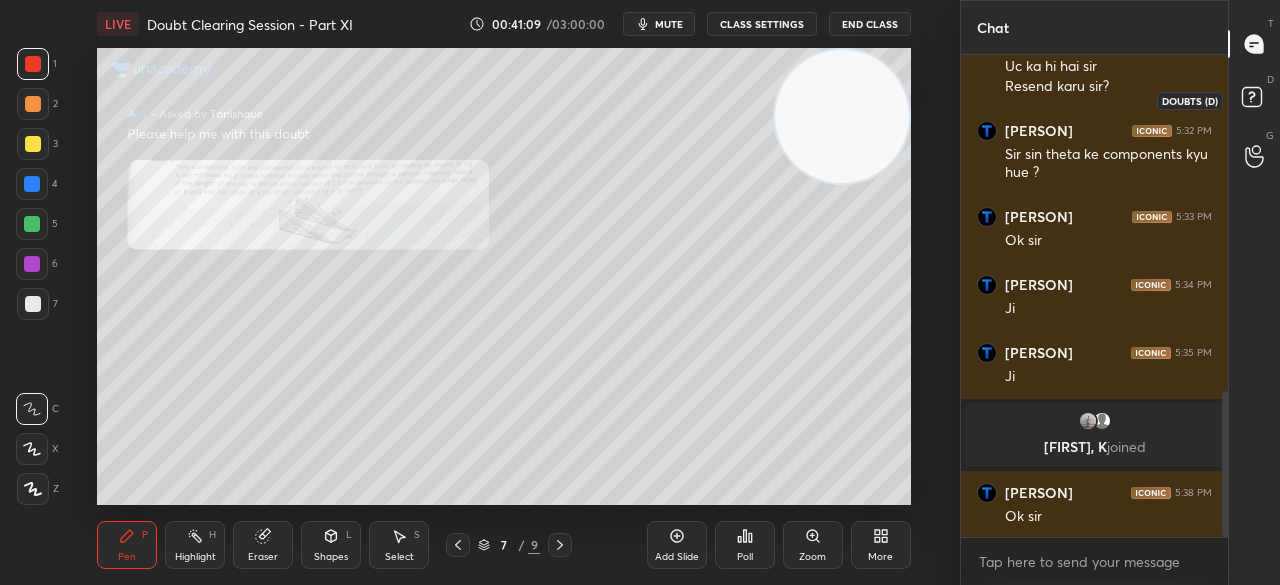 click 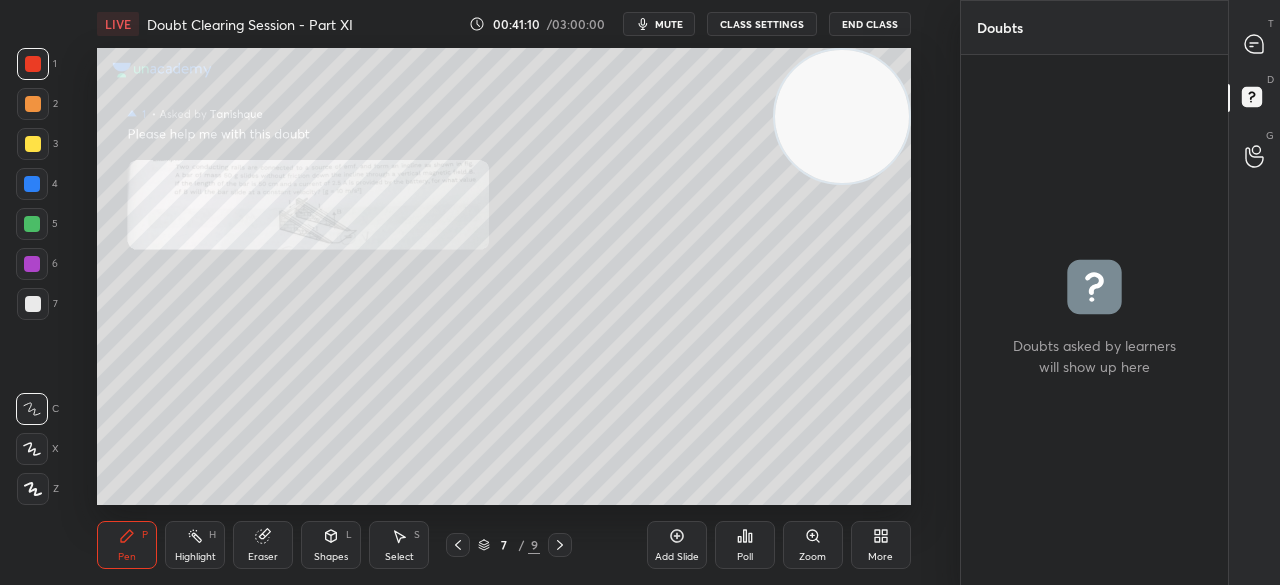 click at bounding box center [1255, 44] 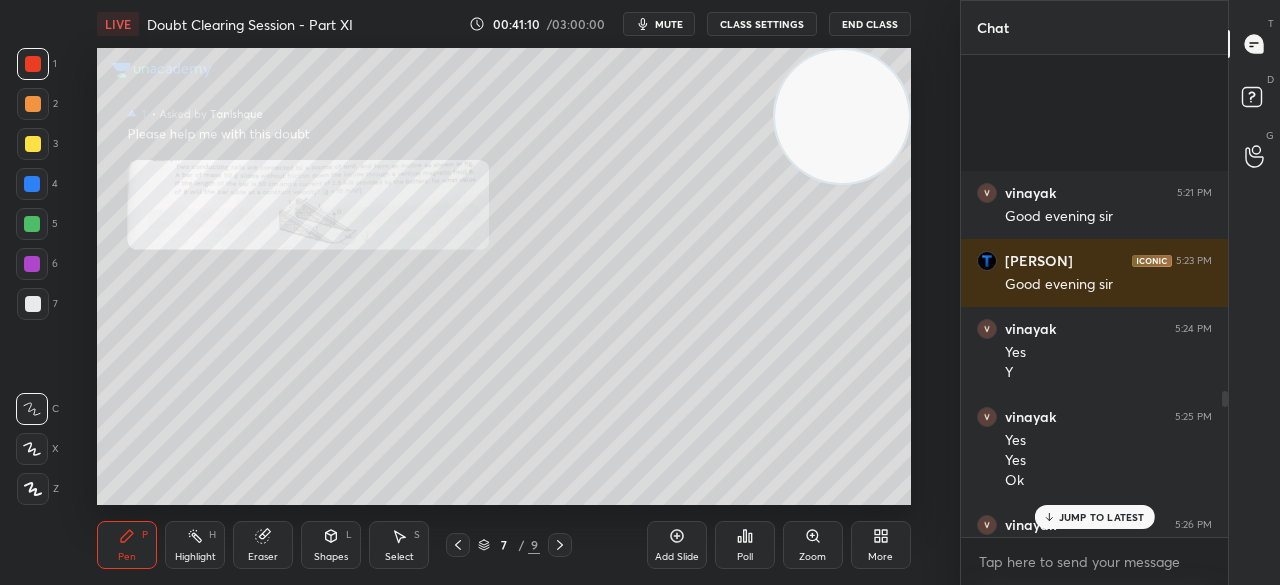 scroll, scrollTop: 1108, scrollLeft: 0, axis: vertical 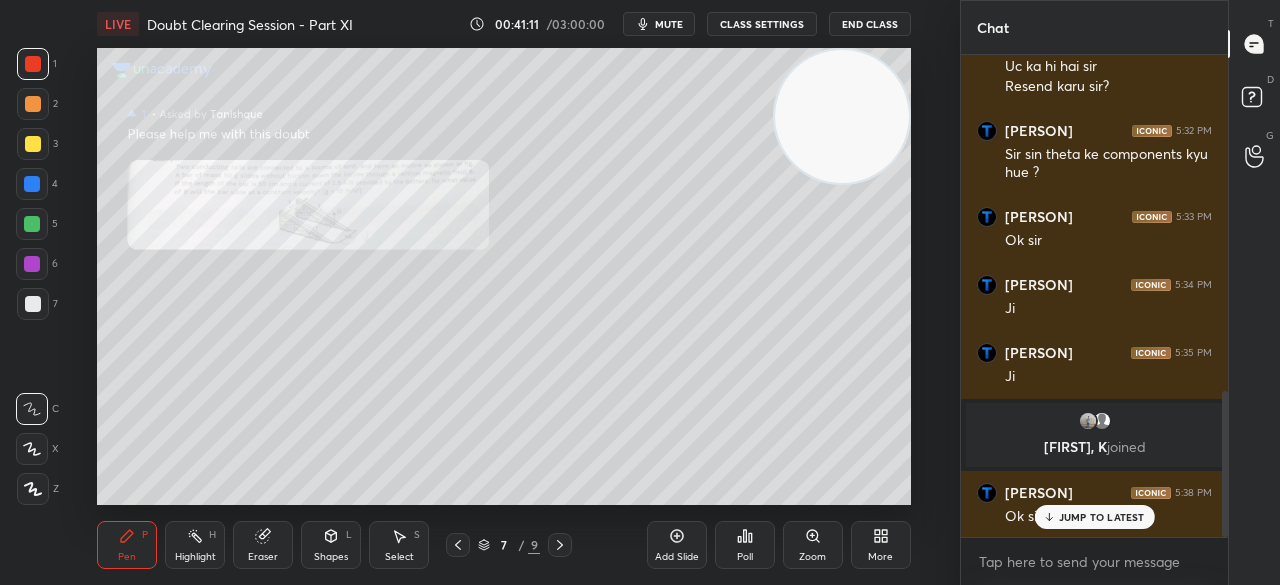 click 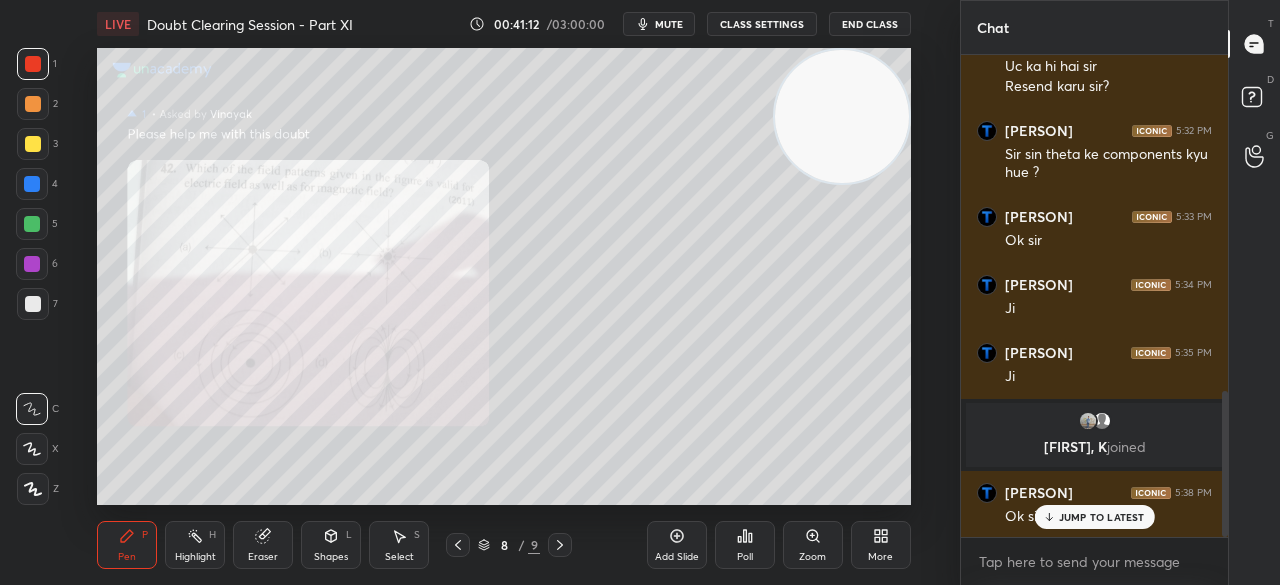 click 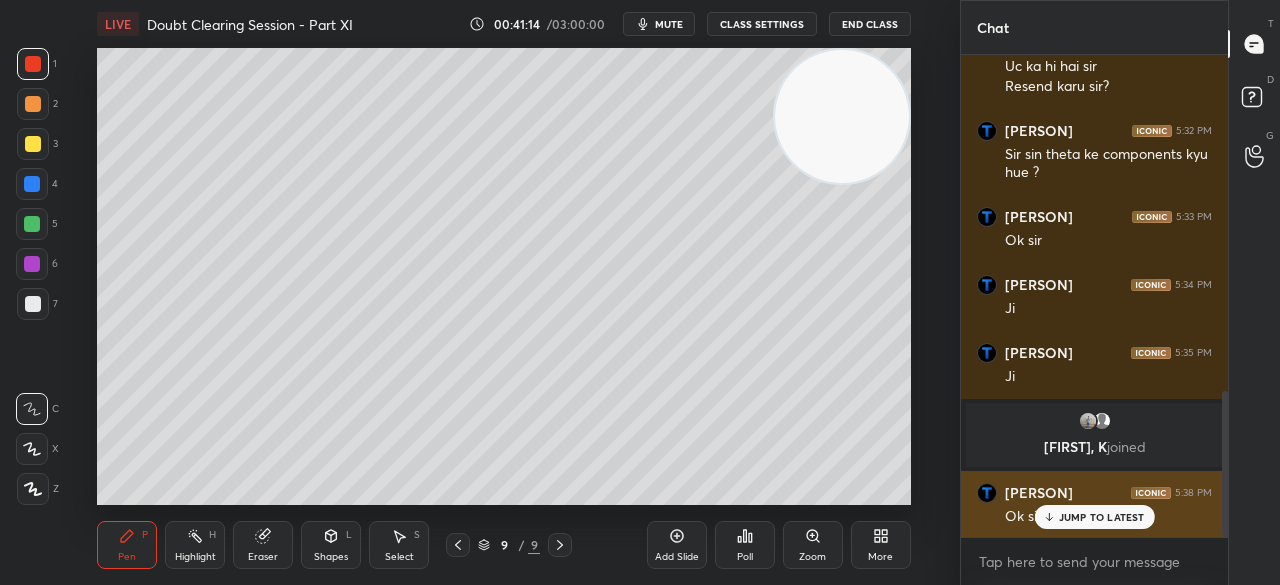 click 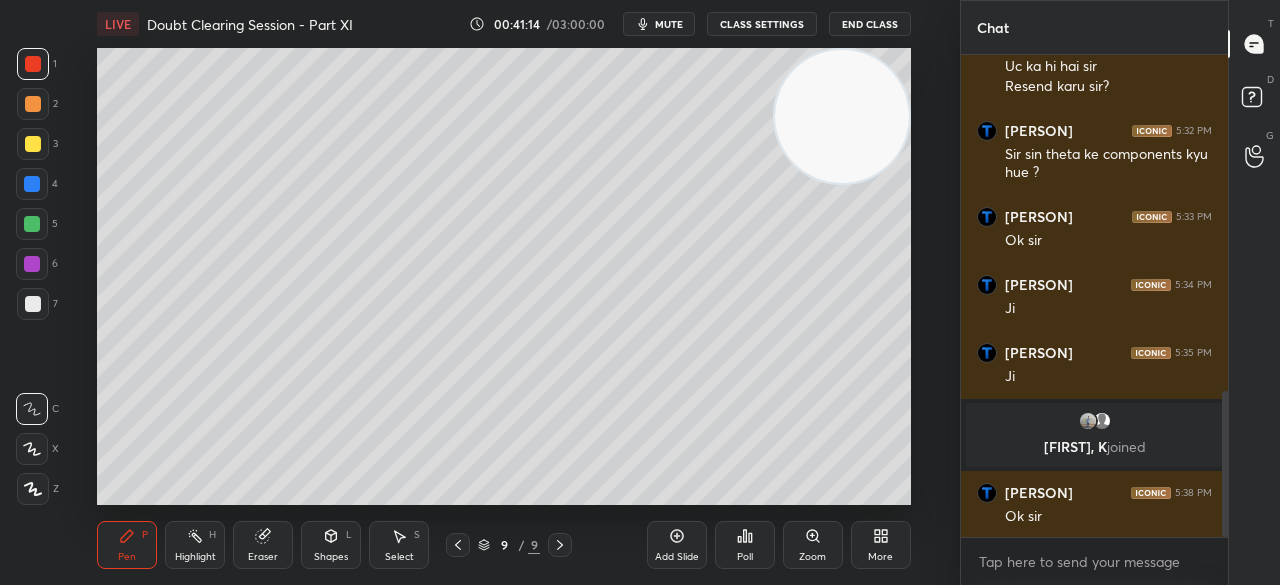 click on "9 / 9" at bounding box center [509, 545] 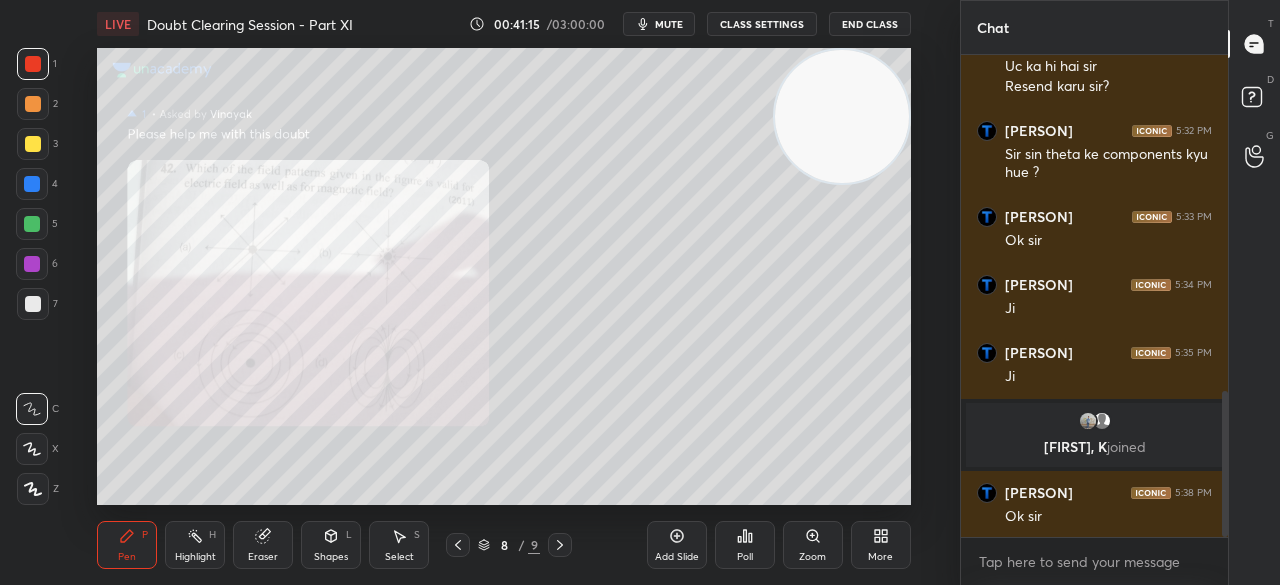 click 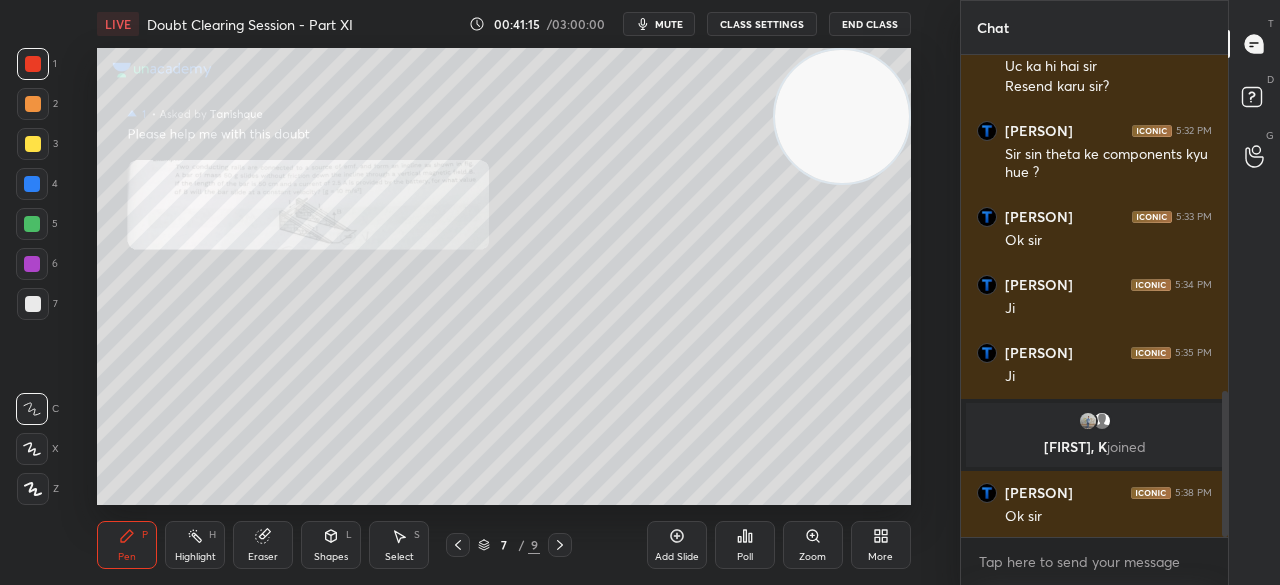 click 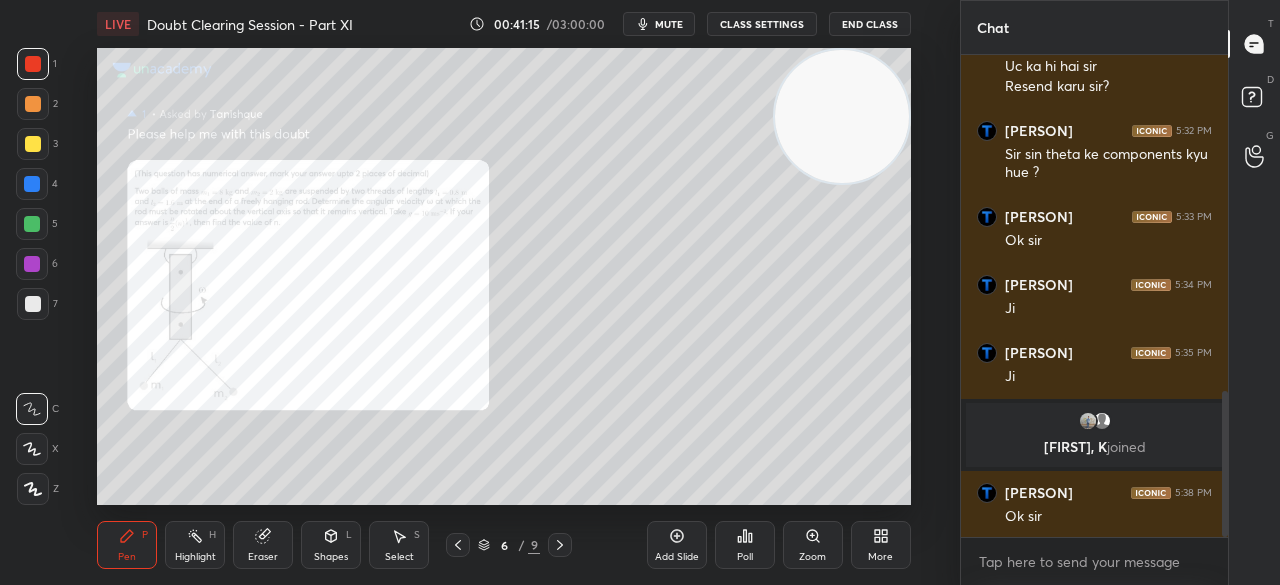 click at bounding box center (458, 545) 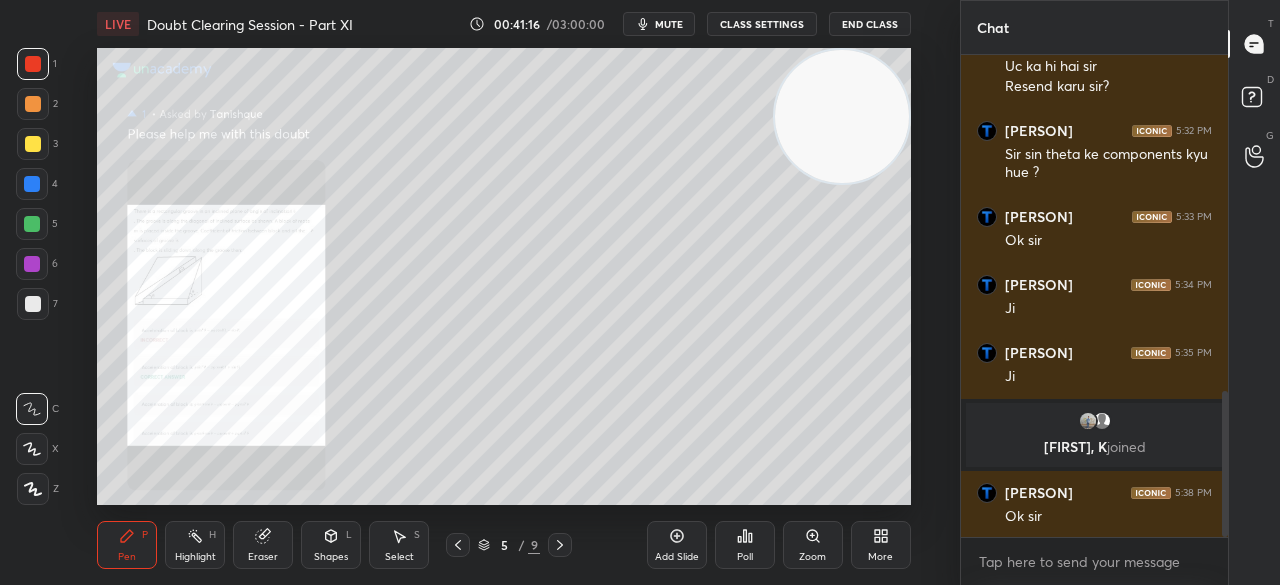 click 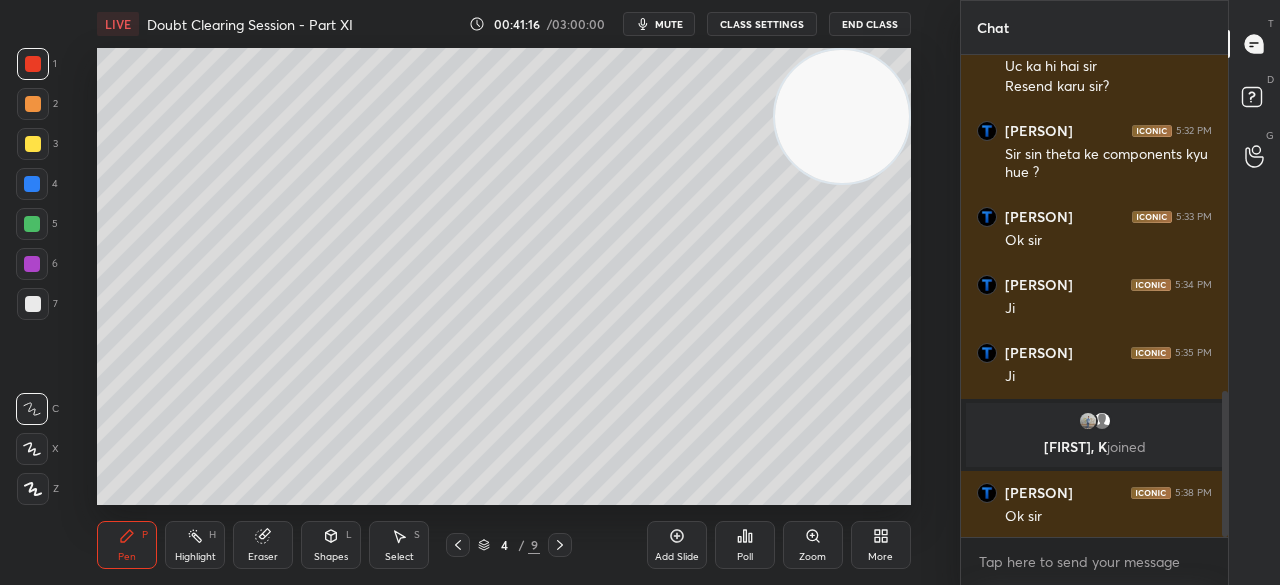 click 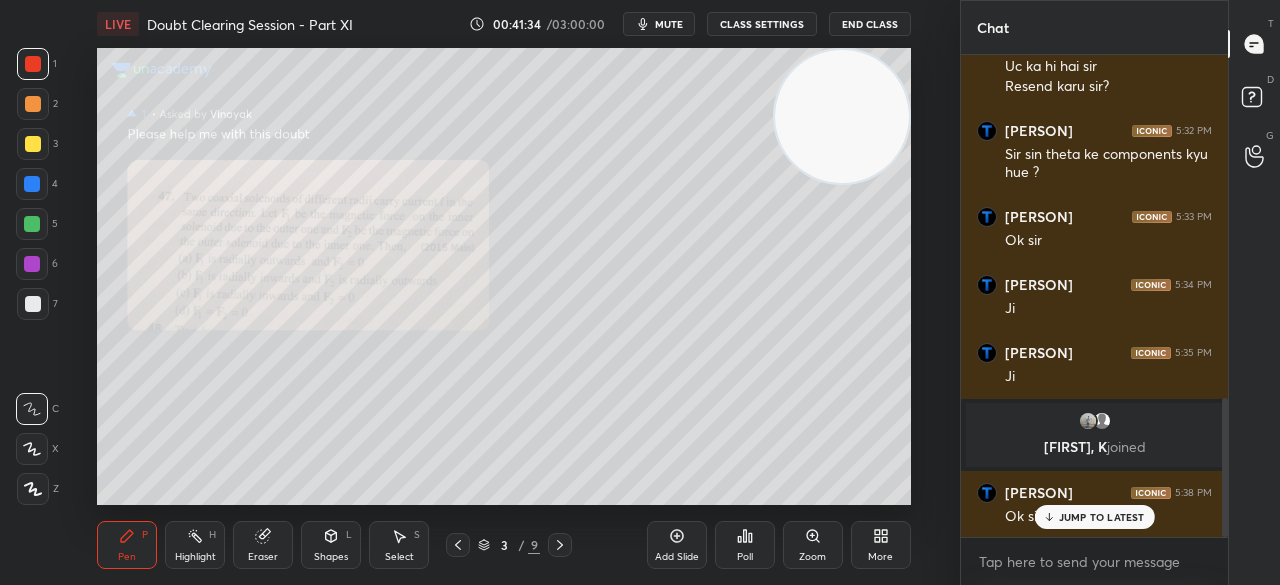 scroll, scrollTop: 1194, scrollLeft: 0, axis: vertical 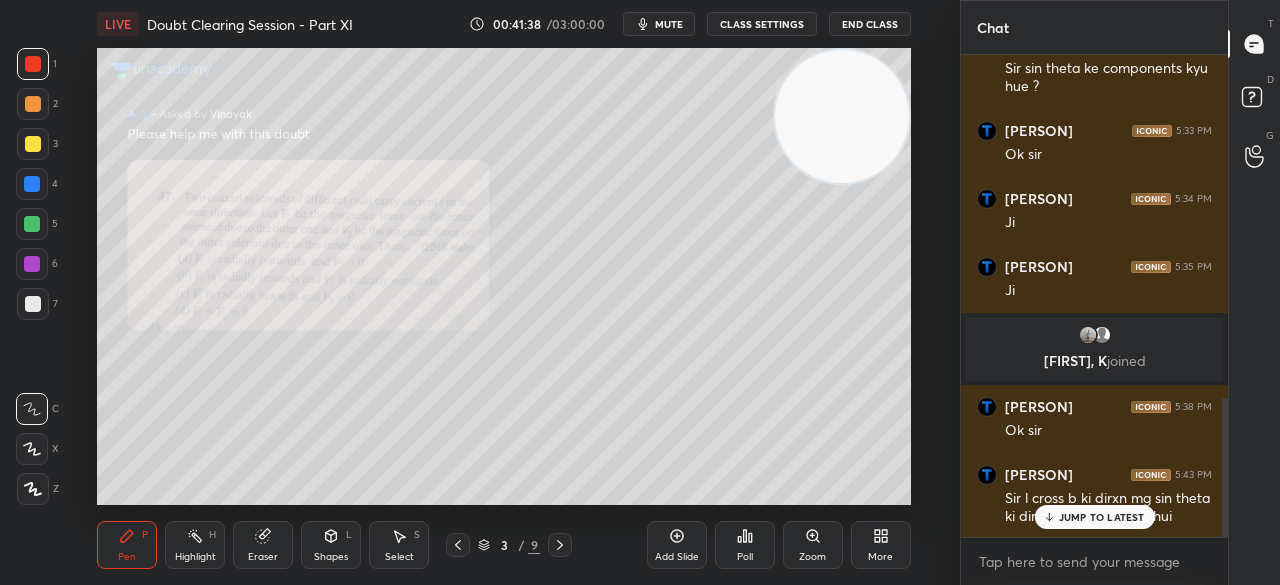 click on "JUMP TO LATEST" at bounding box center [1094, 517] 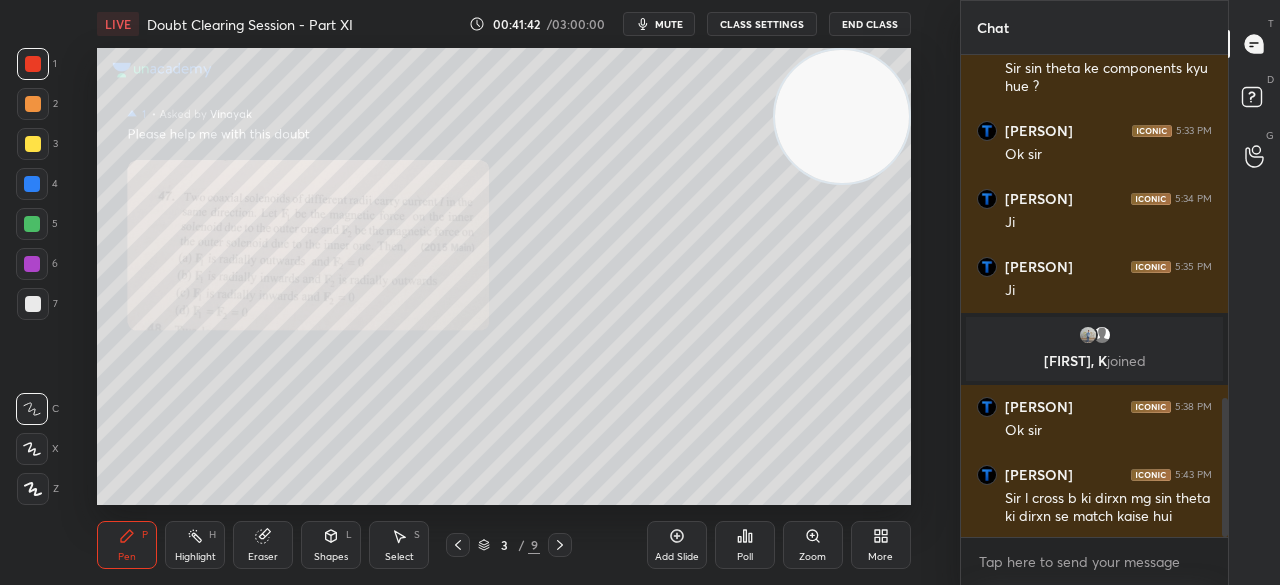 click 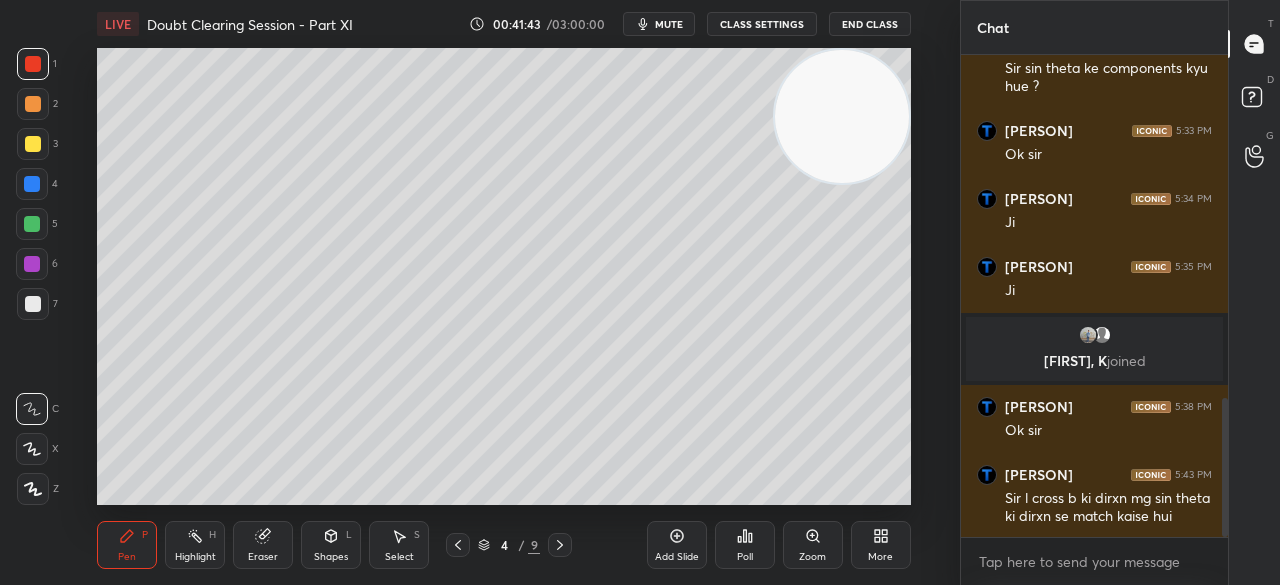 click 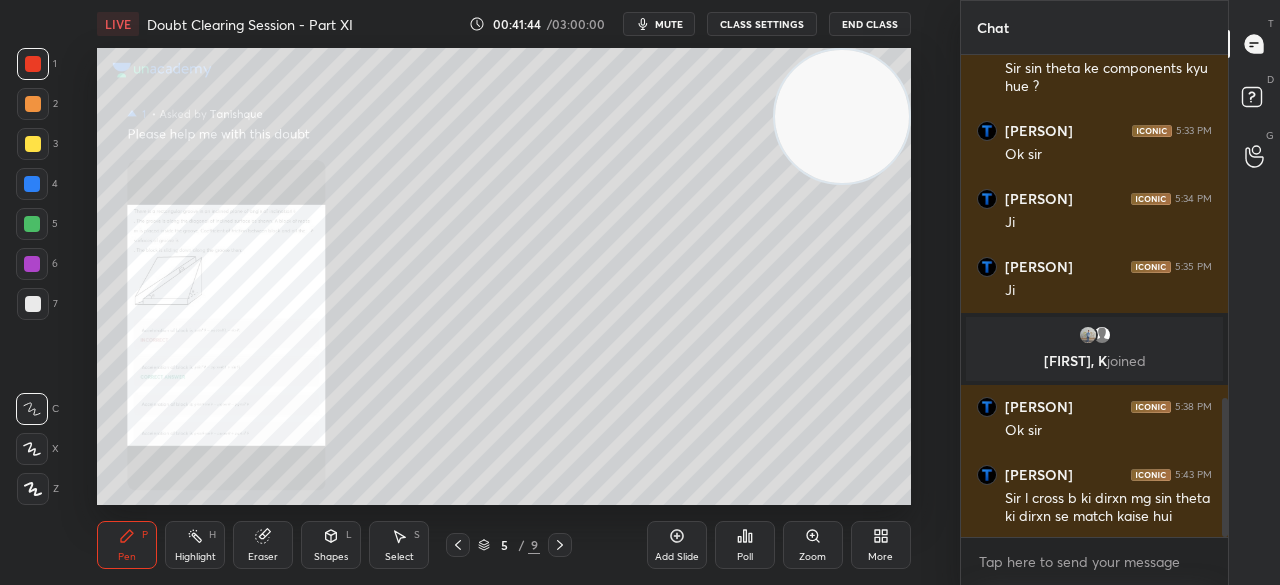 click 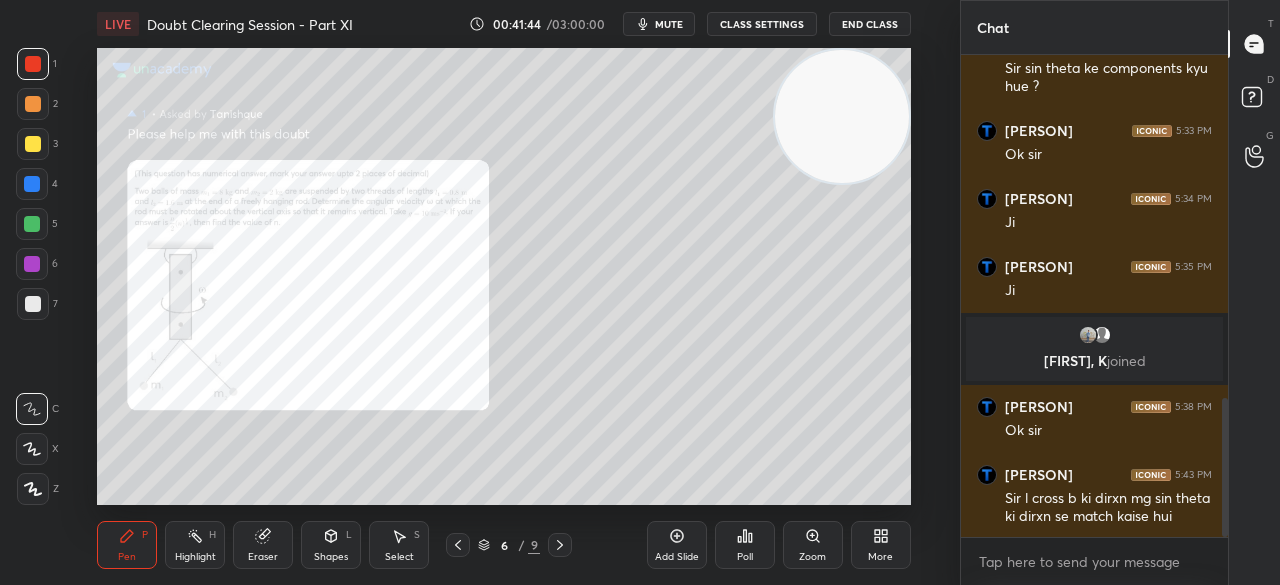 click 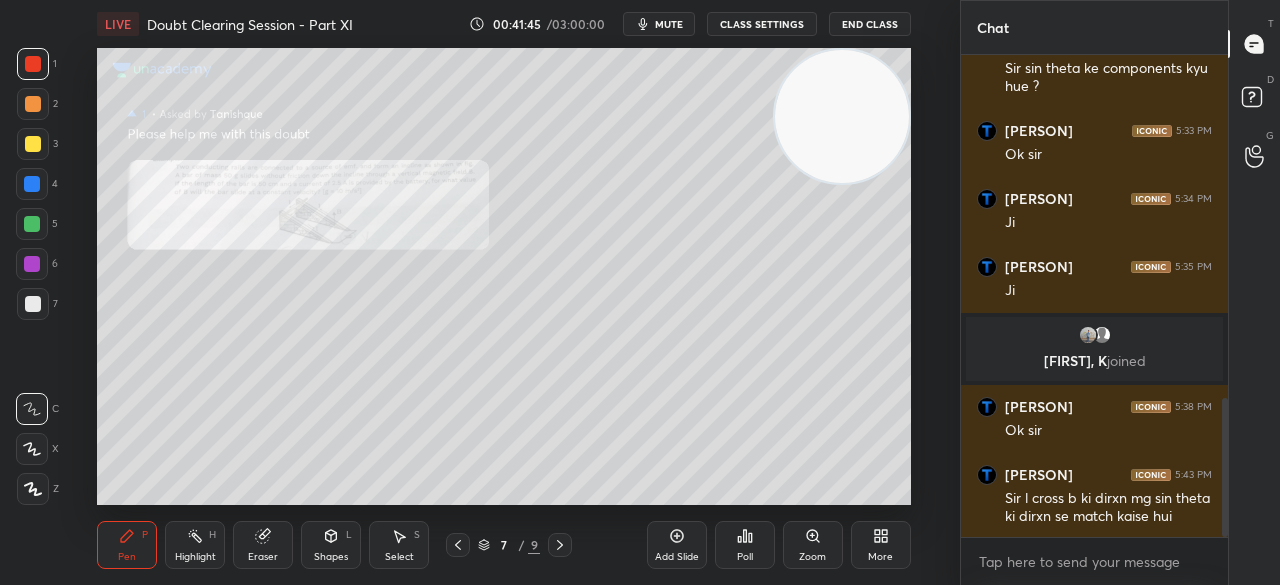 click 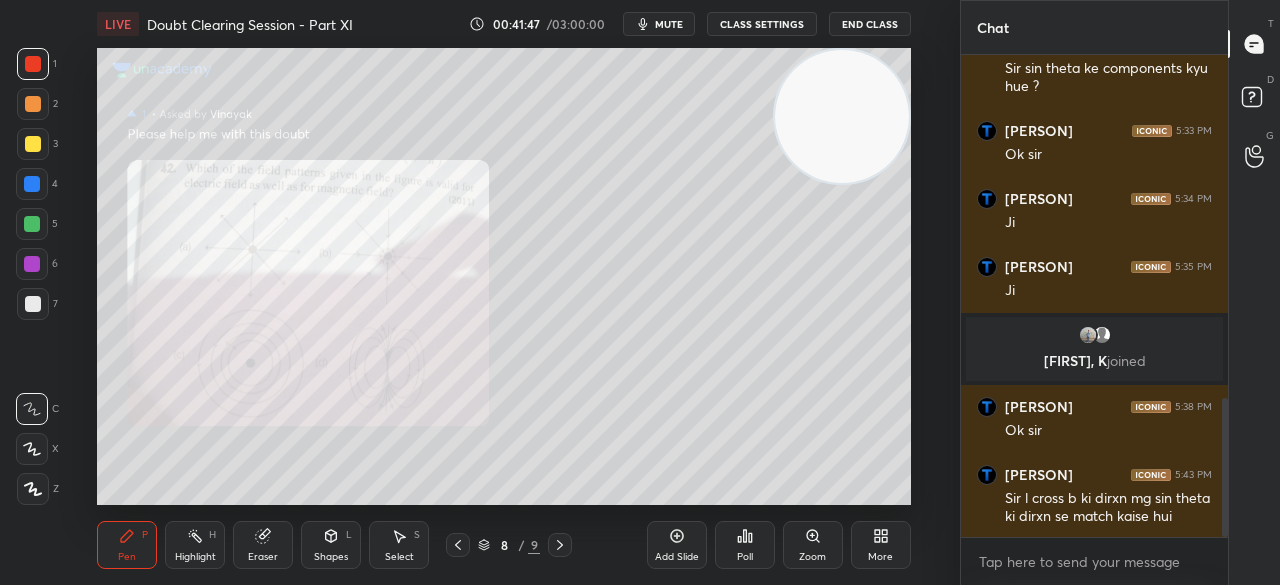 click 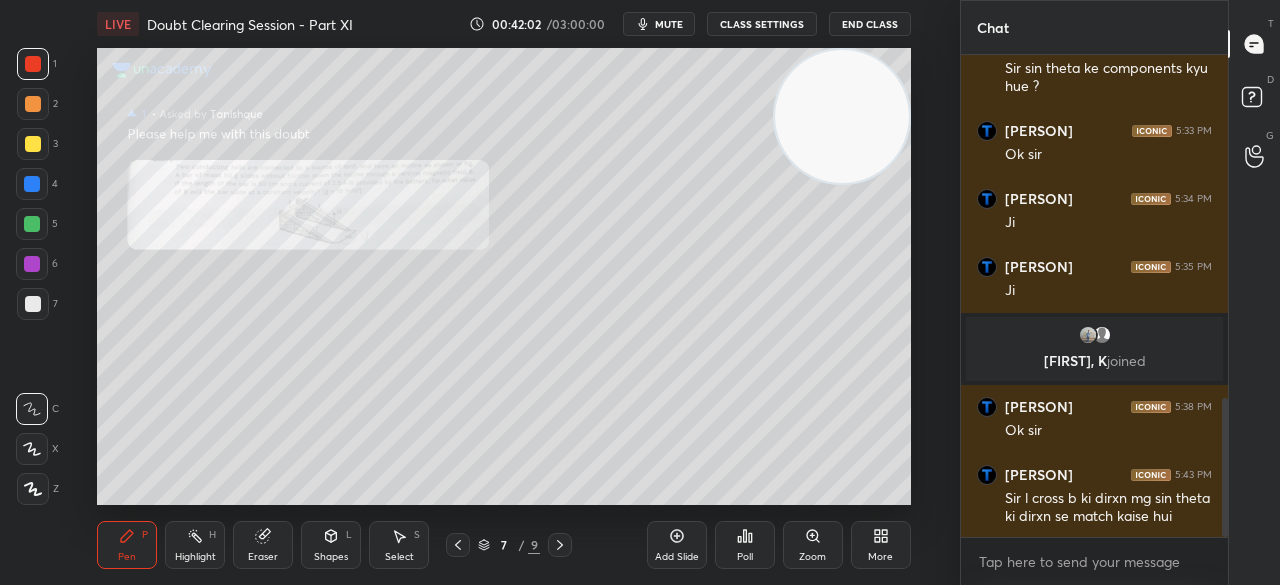 click on "Zoom" at bounding box center (812, 557) 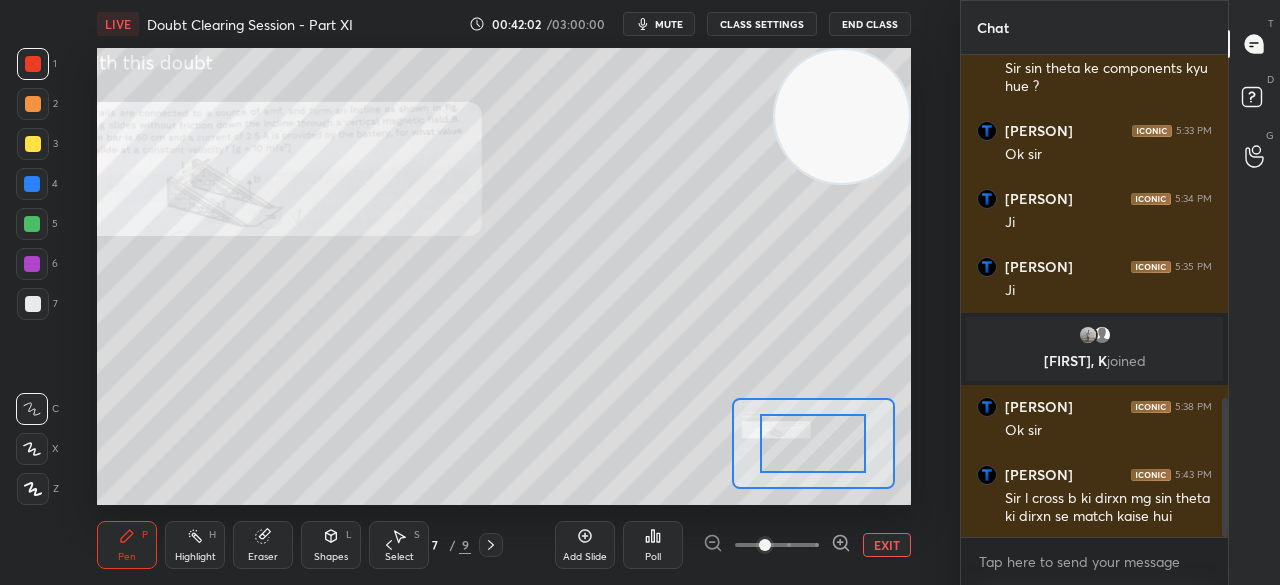 click at bounding box center [777, 545] 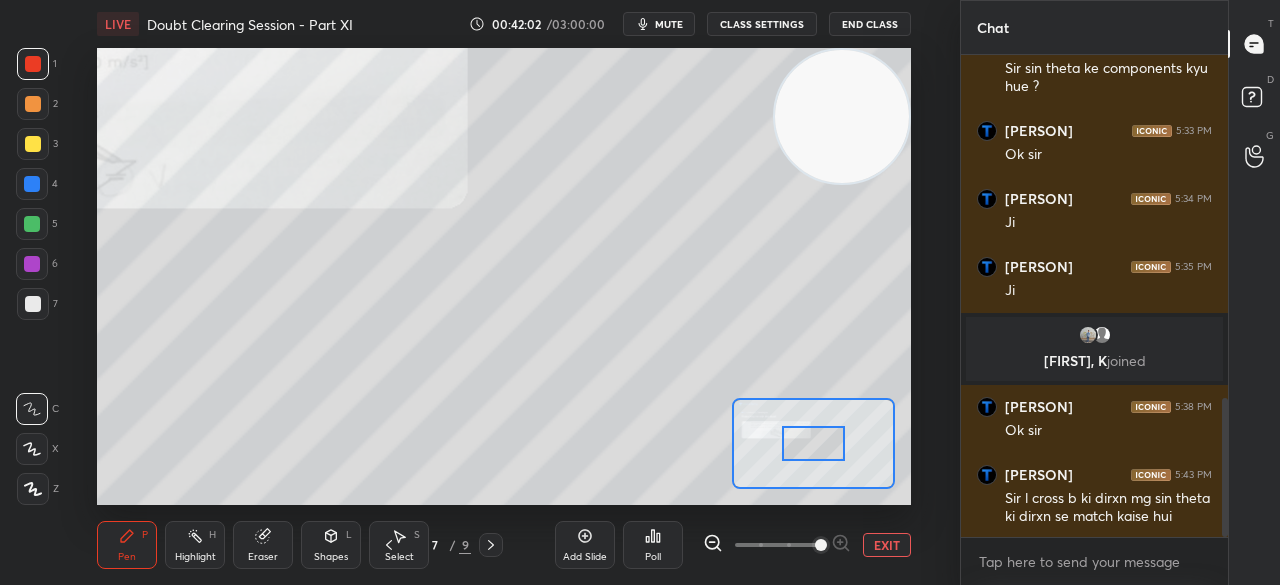 click at bounding box center [821, 545] 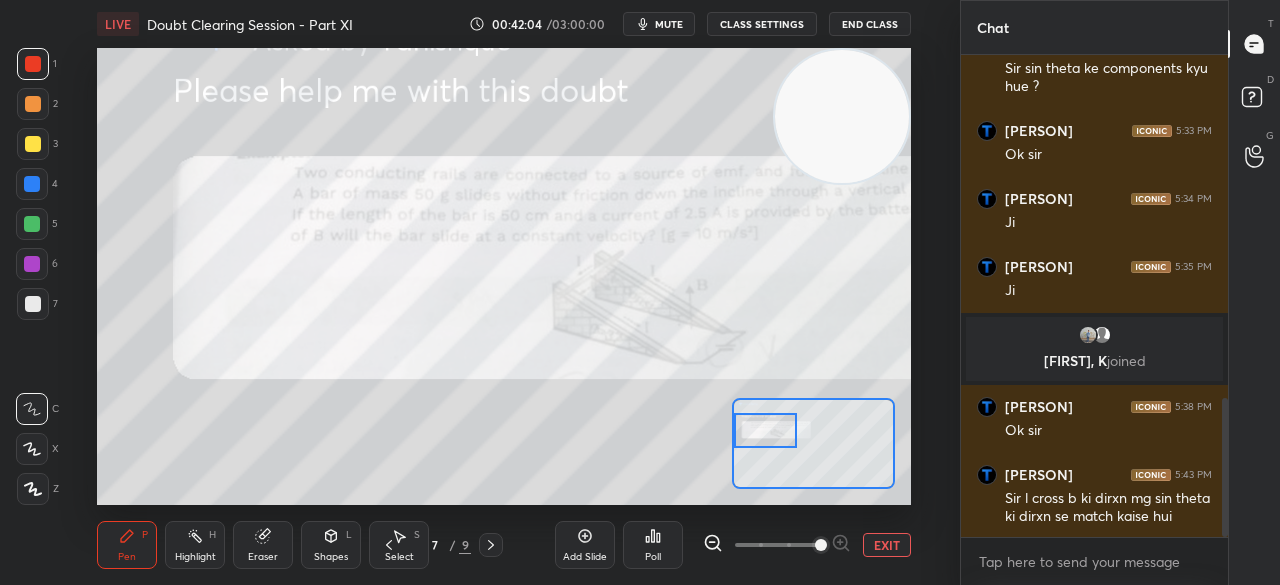drag, startPoint x: 808, startPoint y: 432, endPoint x: 760, endPoint y: 424, distance: 48.6621 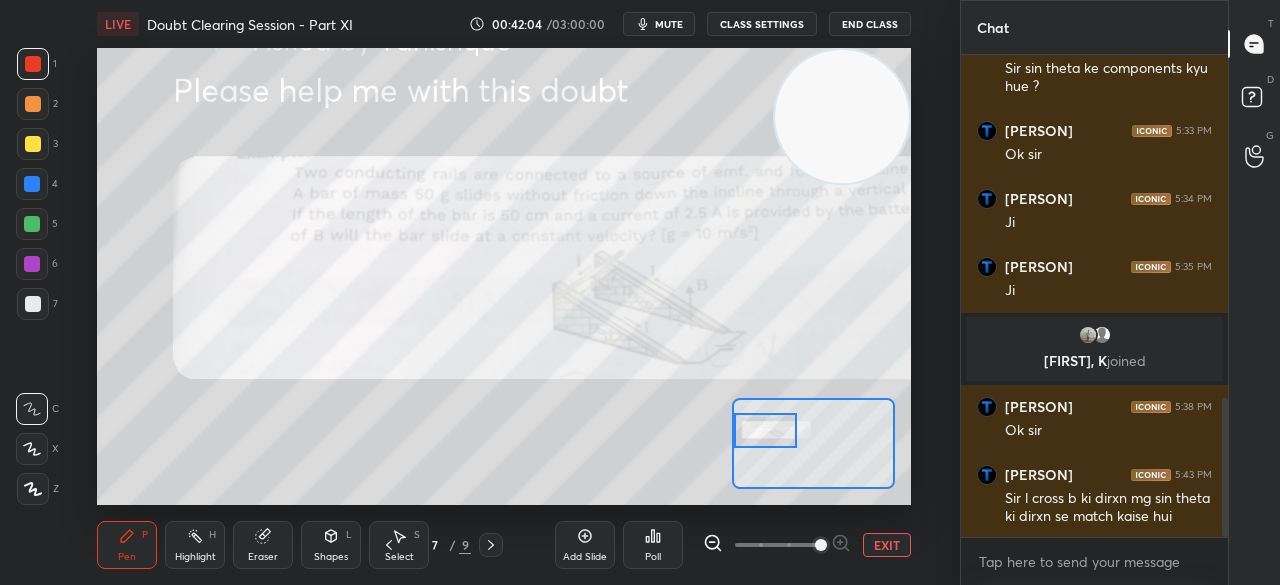 click at bounding box center [765, 430] 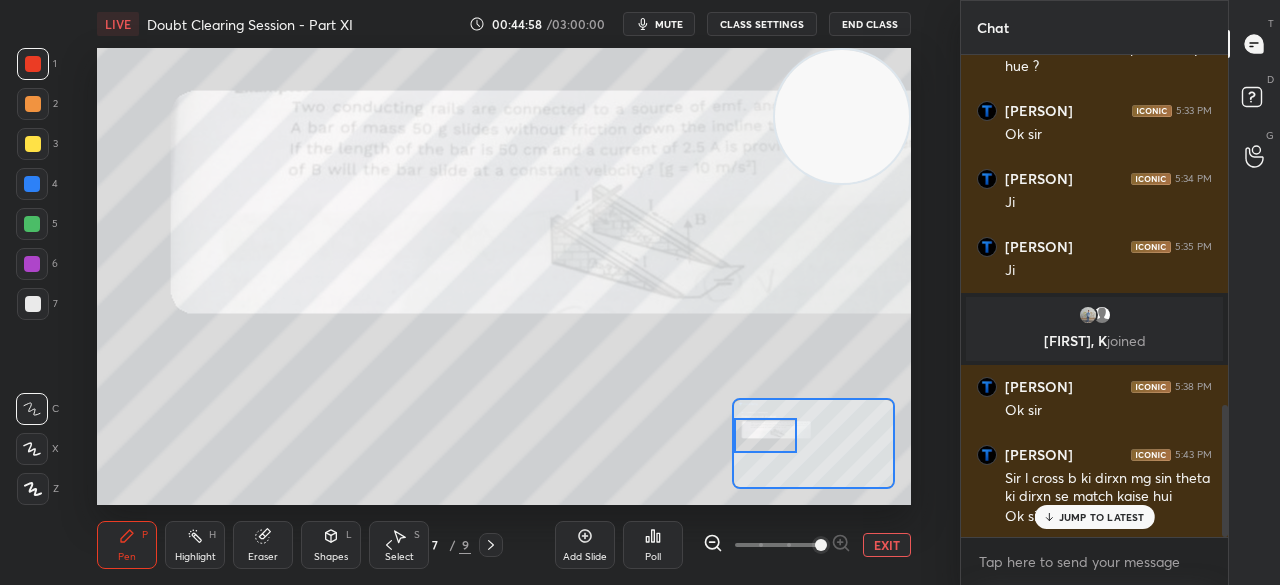 scroll, scrollTop: 1286, scrollLeft: 0, axis: vertical 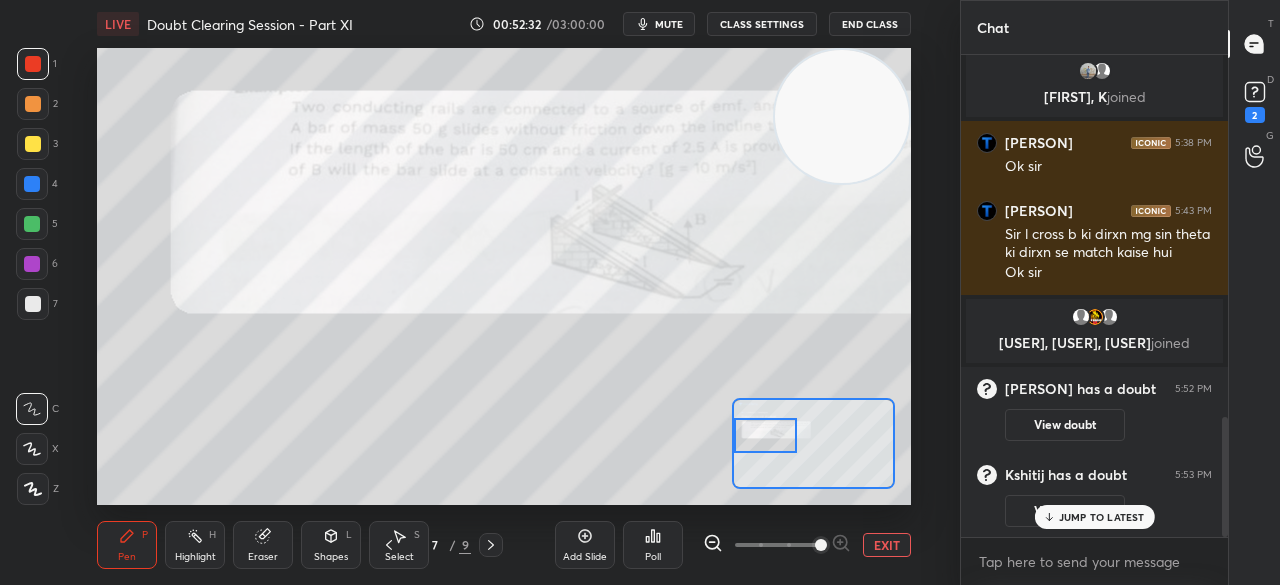 click on "End Class" at bounding box center (870, 24) 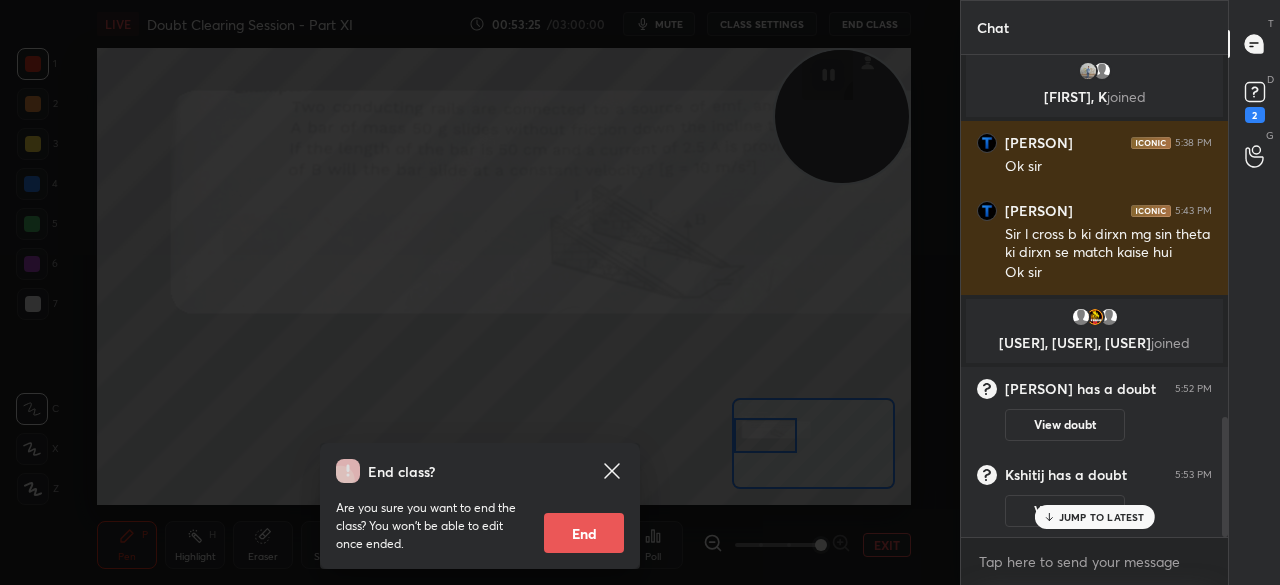 scroll, scrollTop: 1292, scrollLeft: 0, axis: vertical 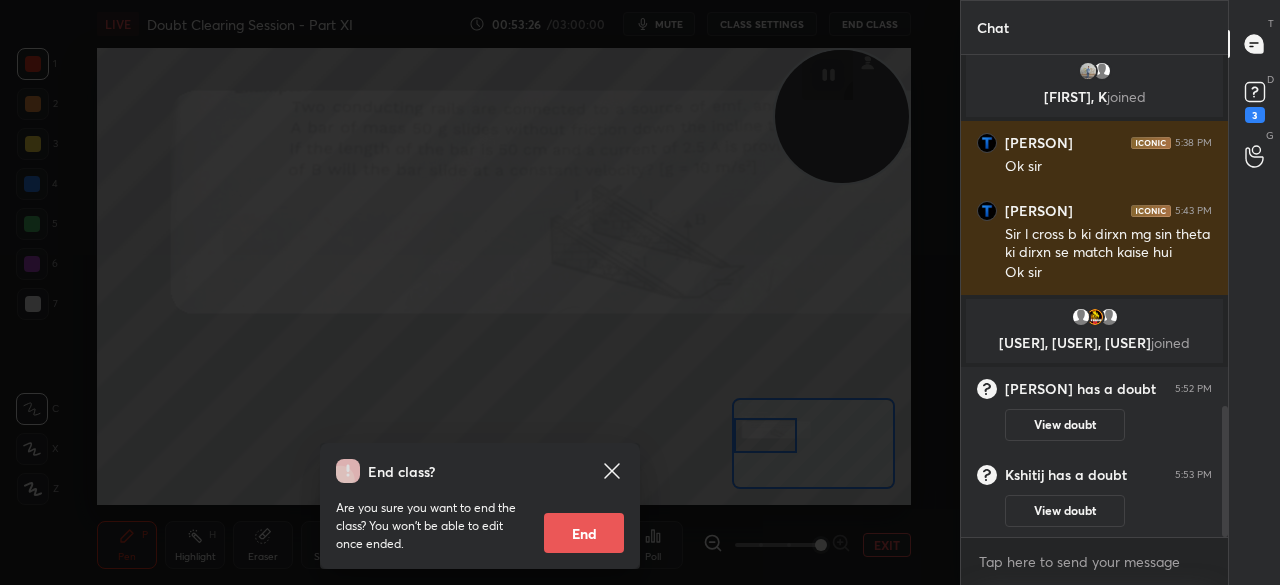 click 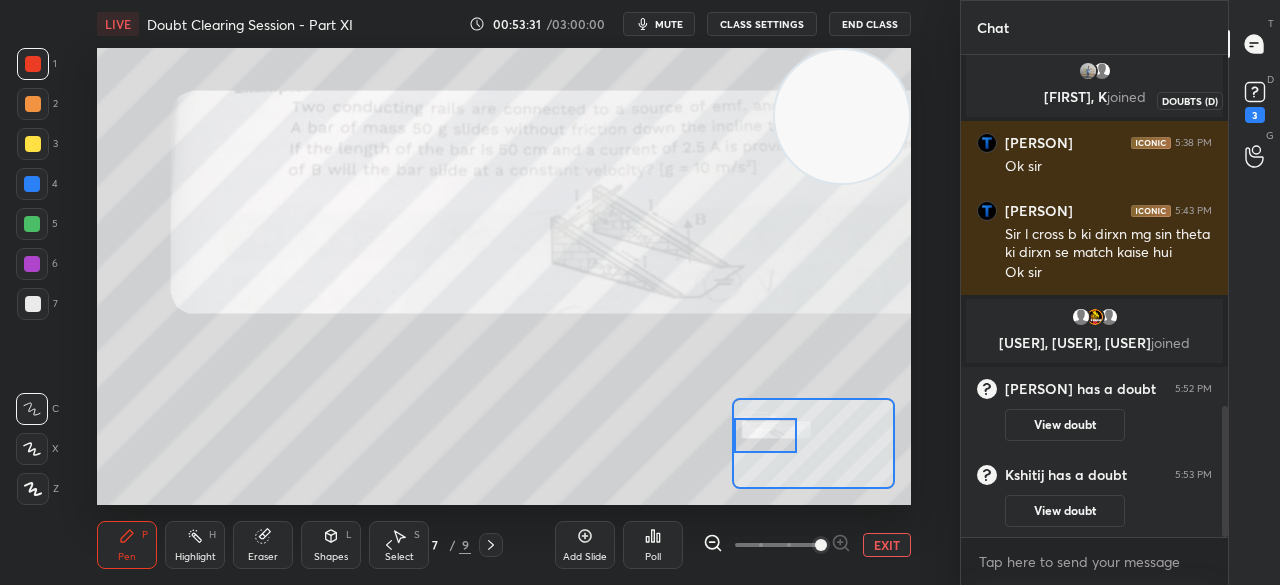 click 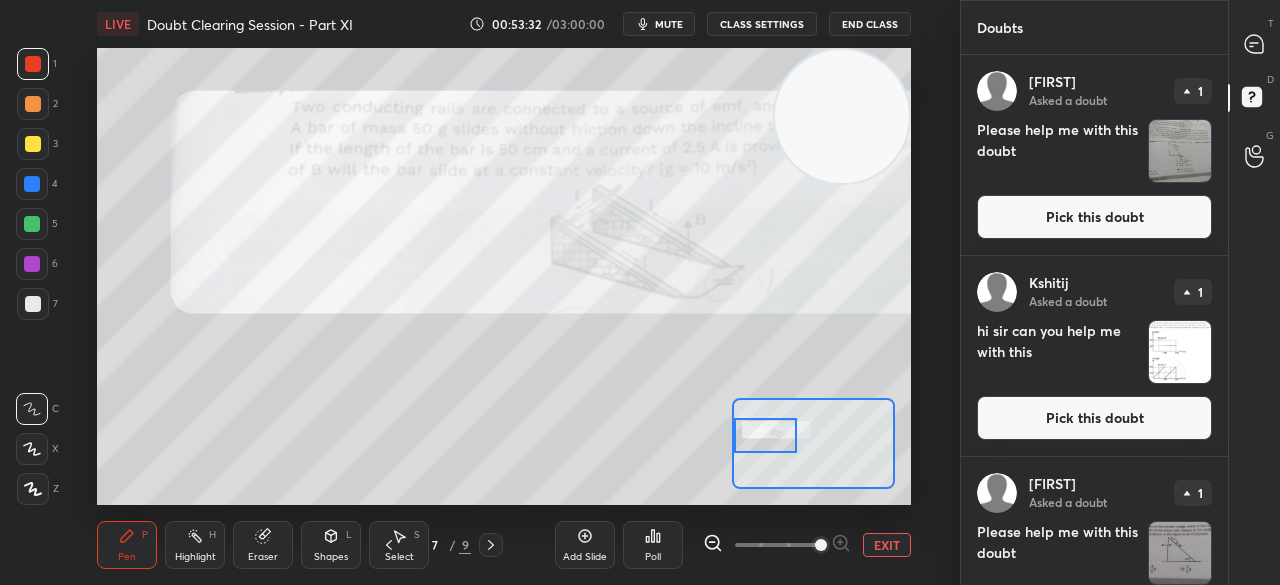scroll, scrollTop: 72, scrollLeft: 0, axis: vertical 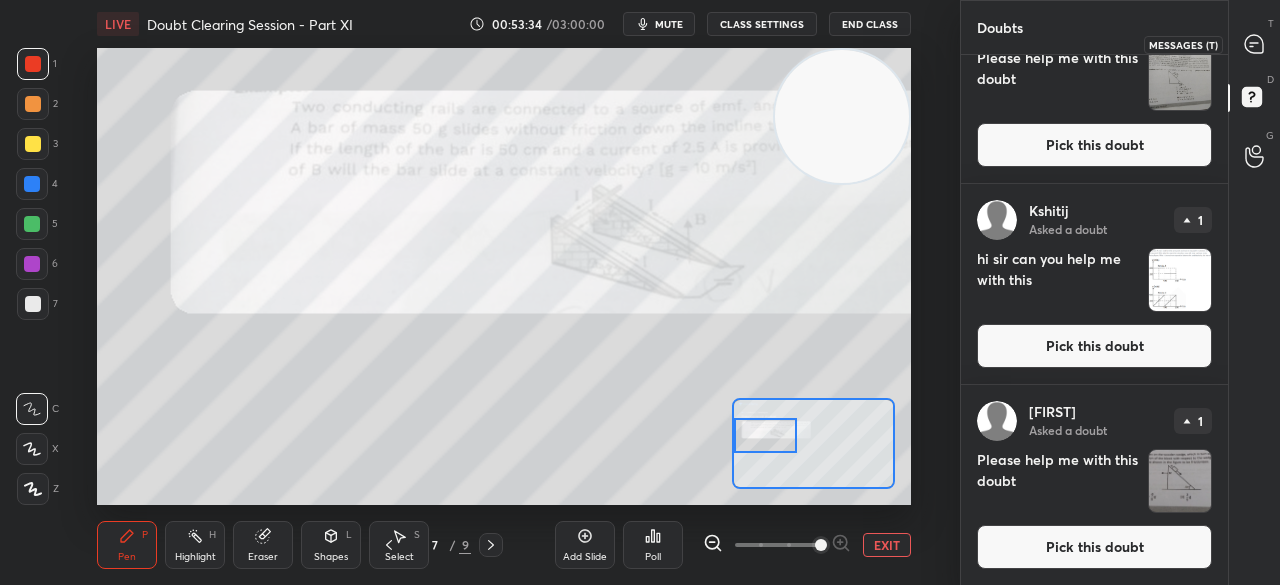 click 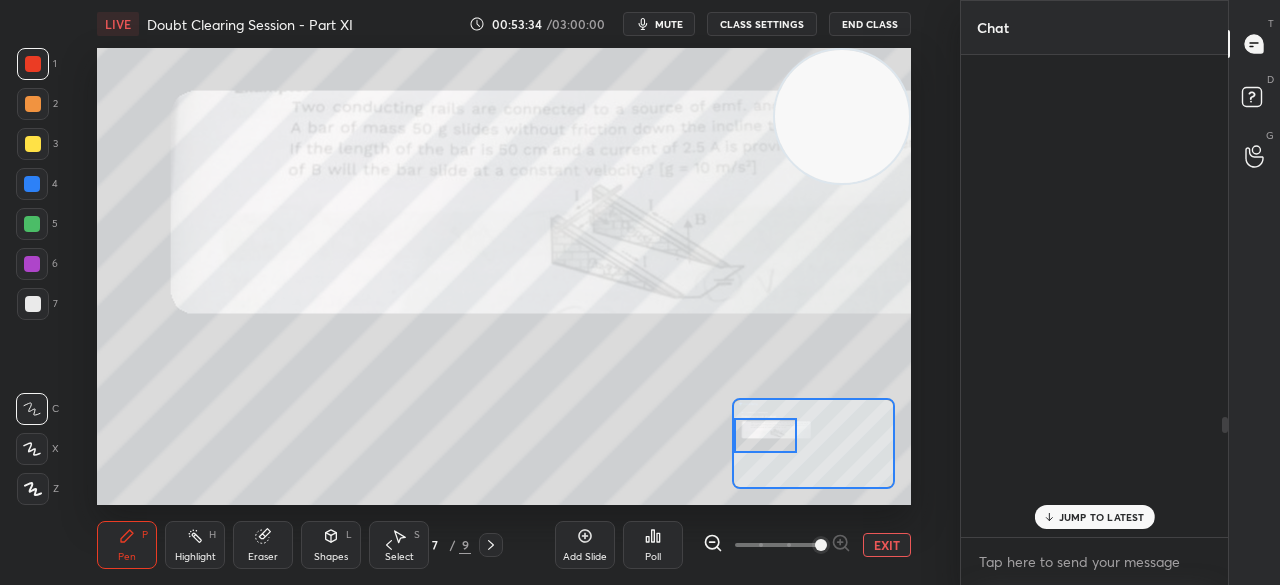 scroll, scrollTop: 1458, scrollLeft: 0, axis: vertical 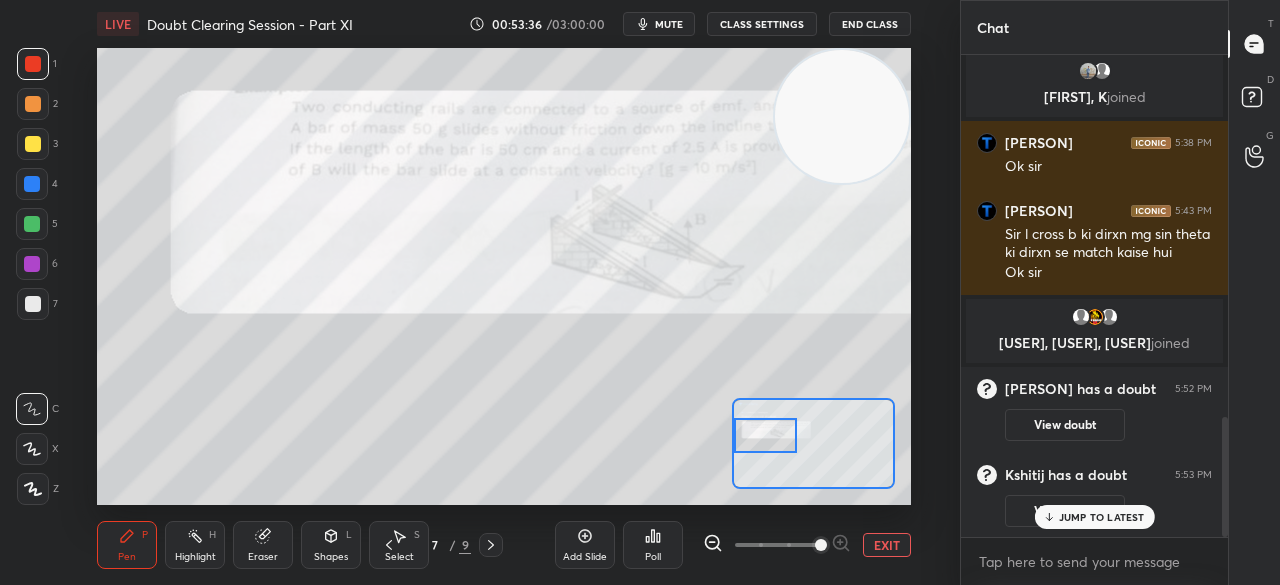 click on "mute" at bounding box center (669, 24) 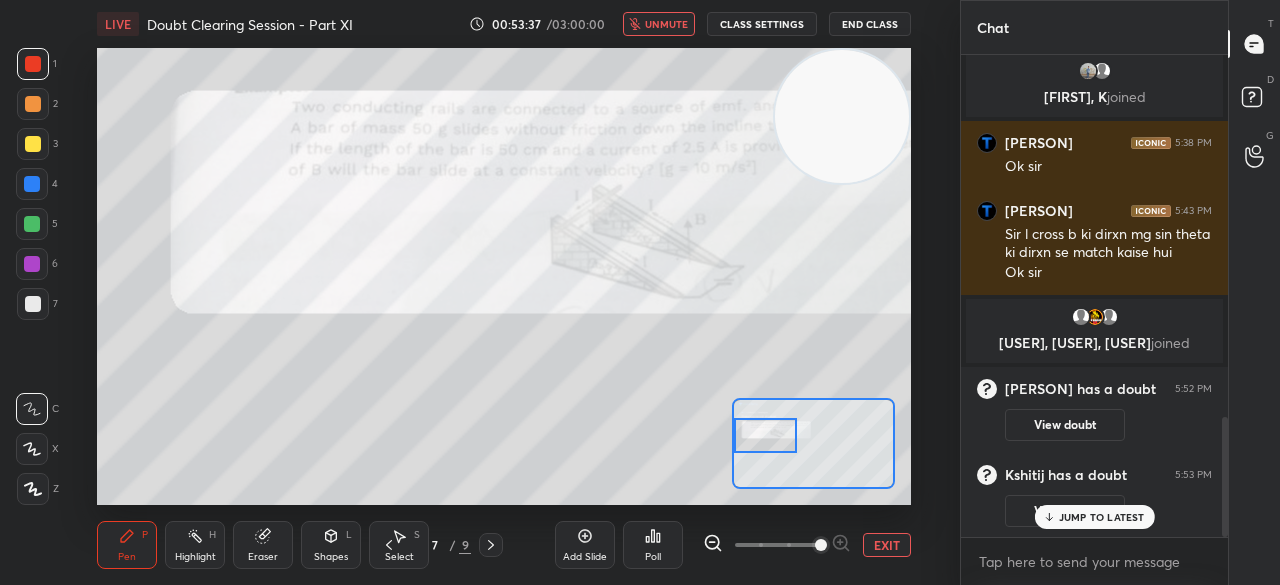 scroll, scrollTop: 1526, scrollLeft: 0, axis: vertical 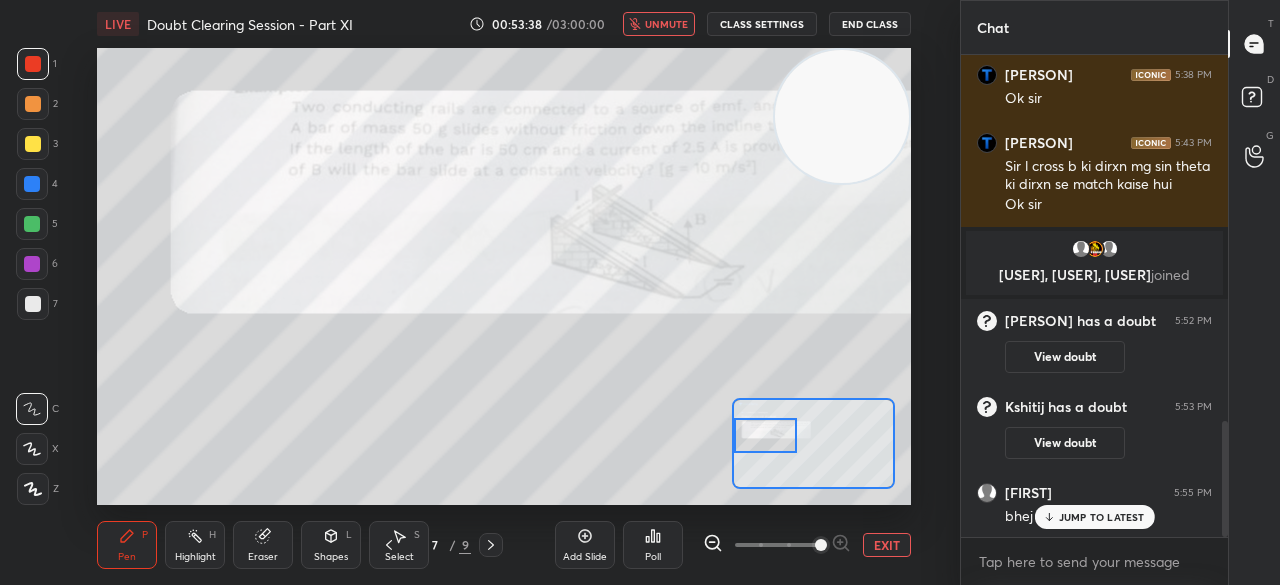 click on "End Class" at bounding box center [870, 24] 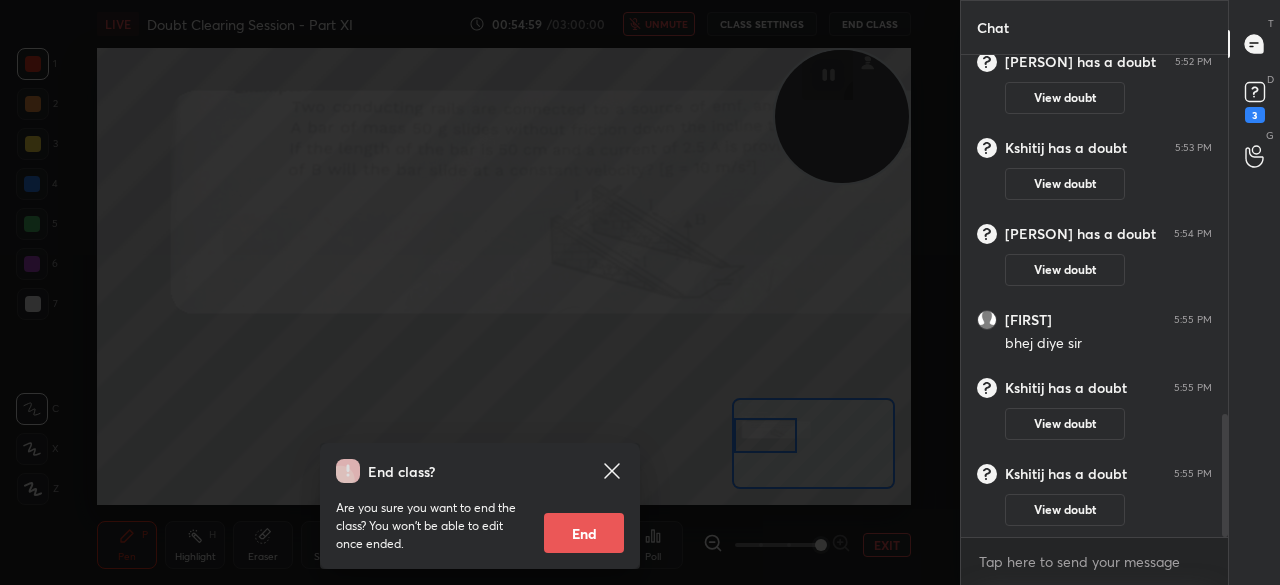 scroll, scrollTop: 1408, scrollLeft: 0, axis: vertical 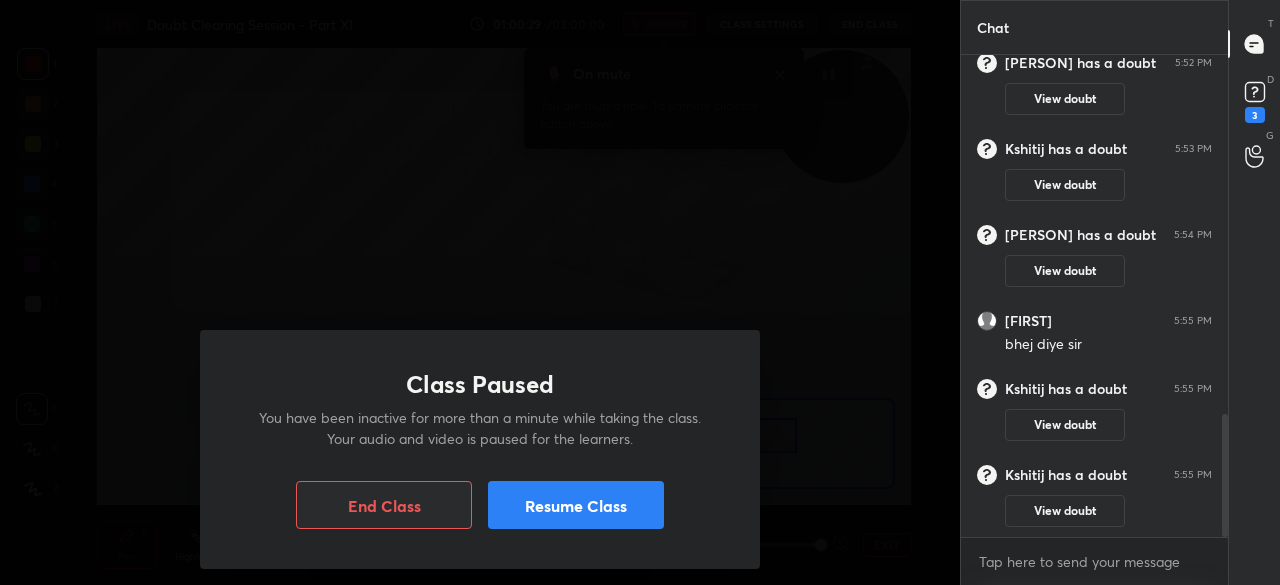 click on "Resume Class" at bounding box center (576, 505) 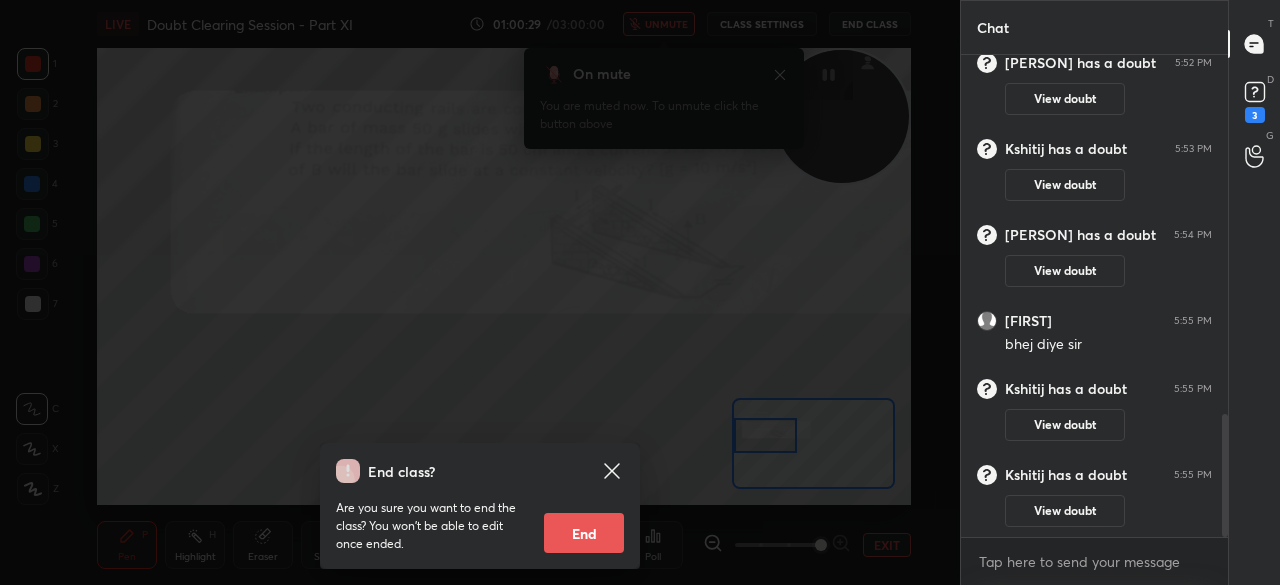 click 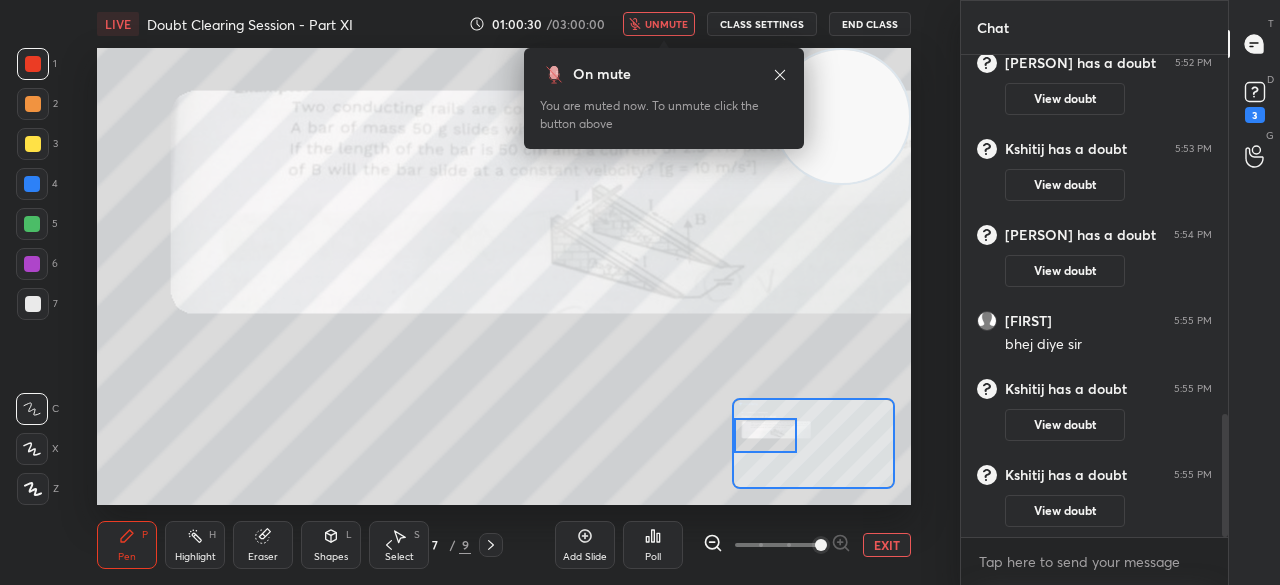 click on "unmute" at bounding box center (666, 24) 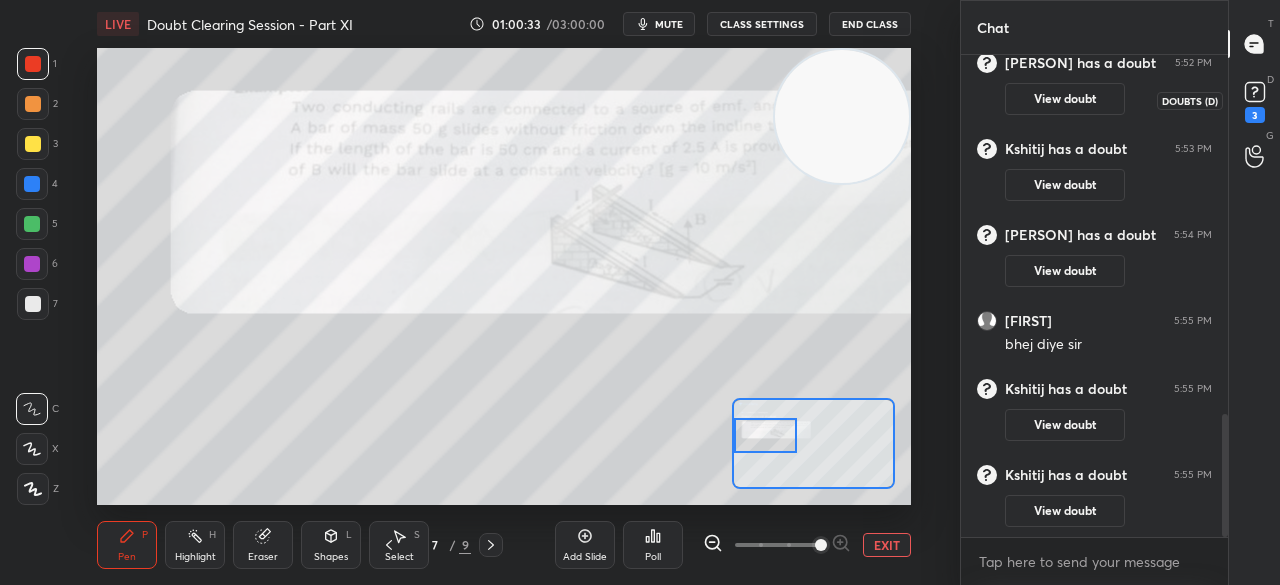 click 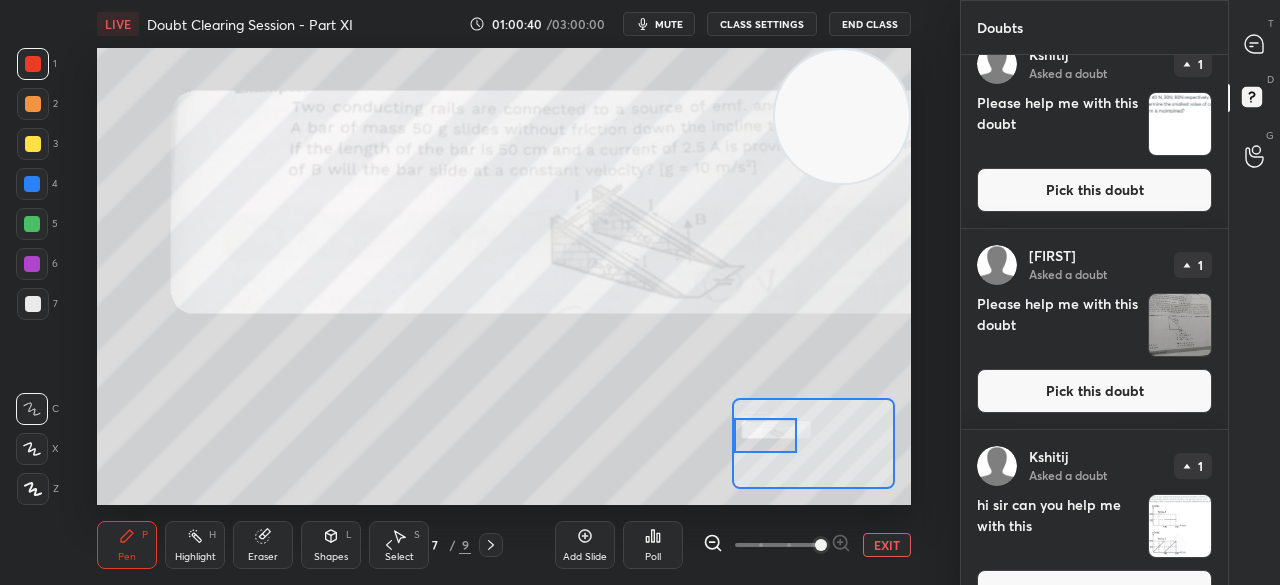 scroll, scrollTop: 674, scrollLeft: 0, axis: vertical 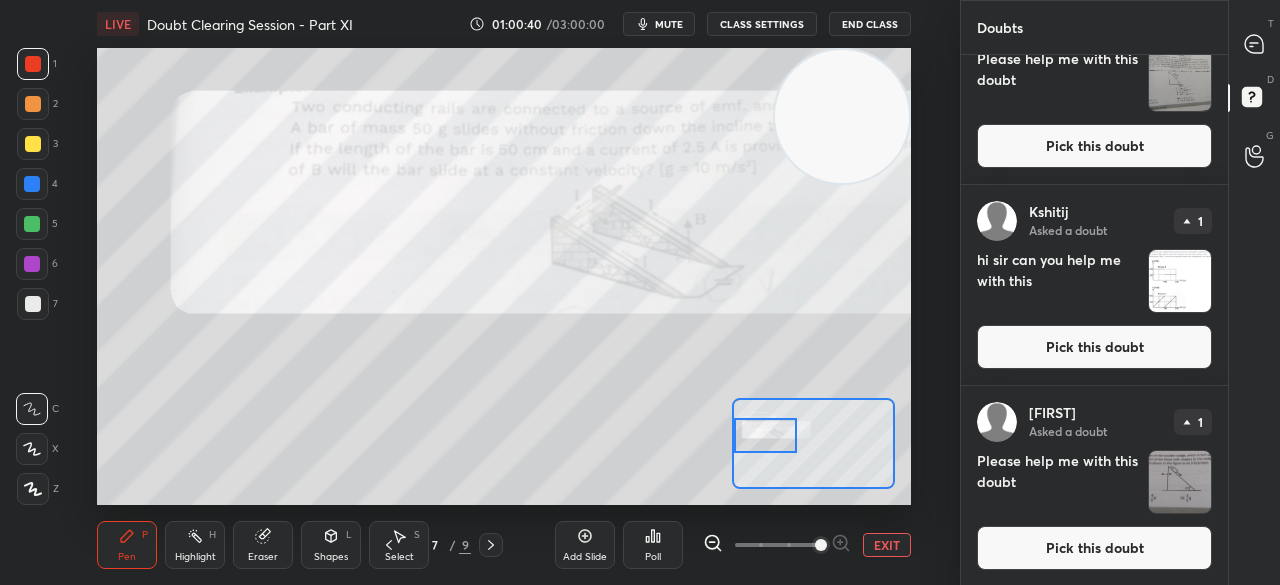 click on "Pick this doubt" at bounding box center [1094, 548] 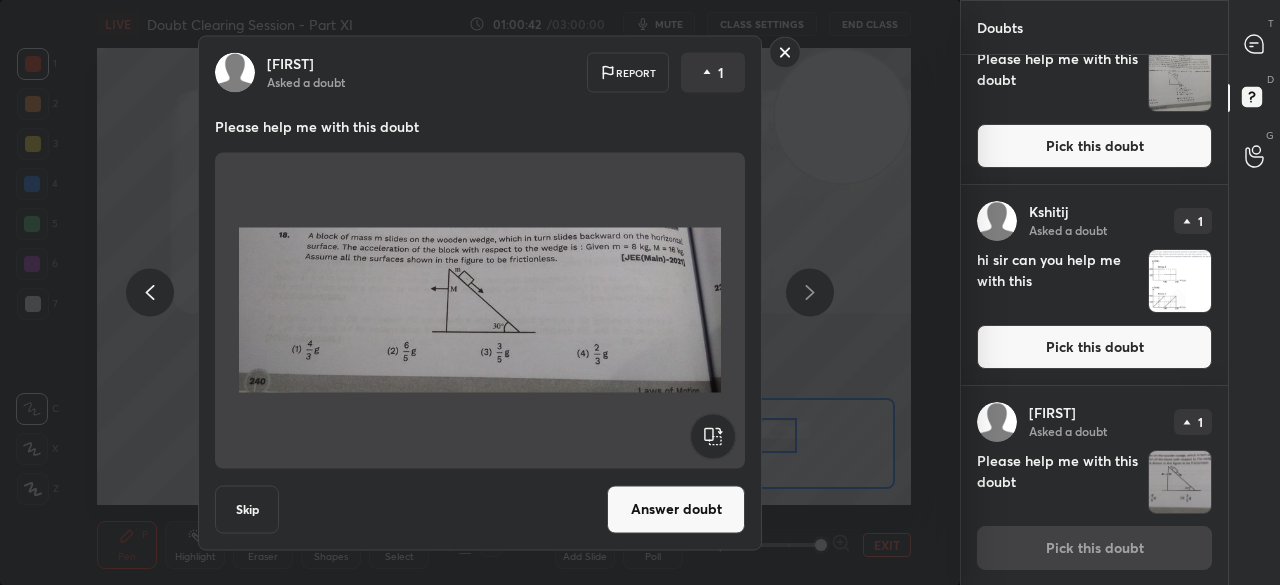 click on "Answer doubt" at bounding box center [676, 509] 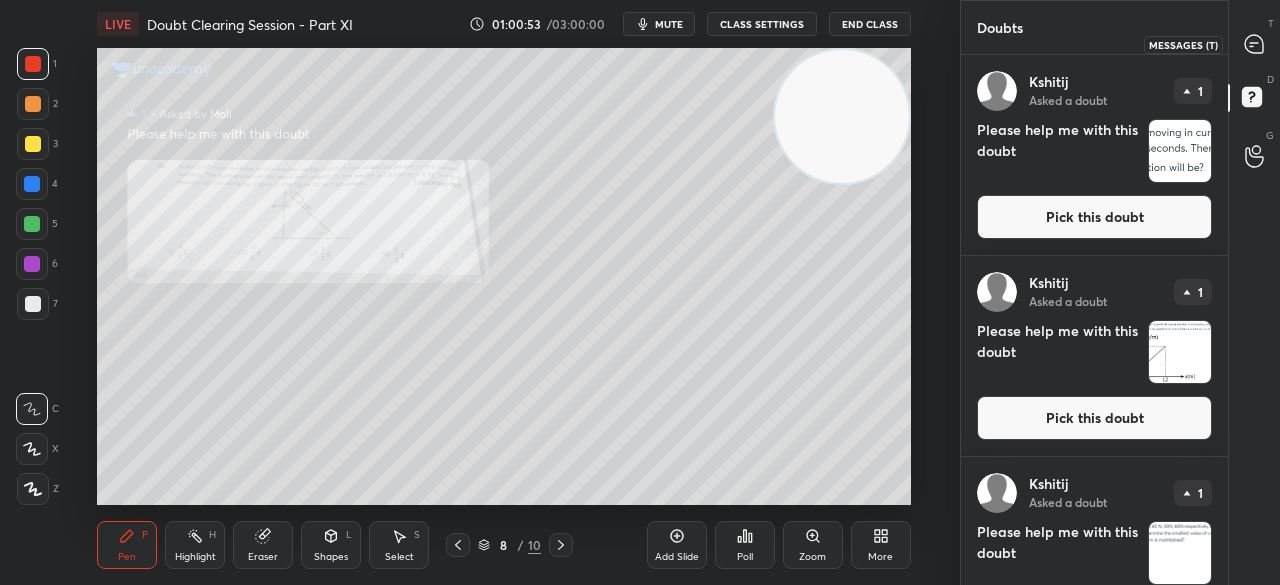 click 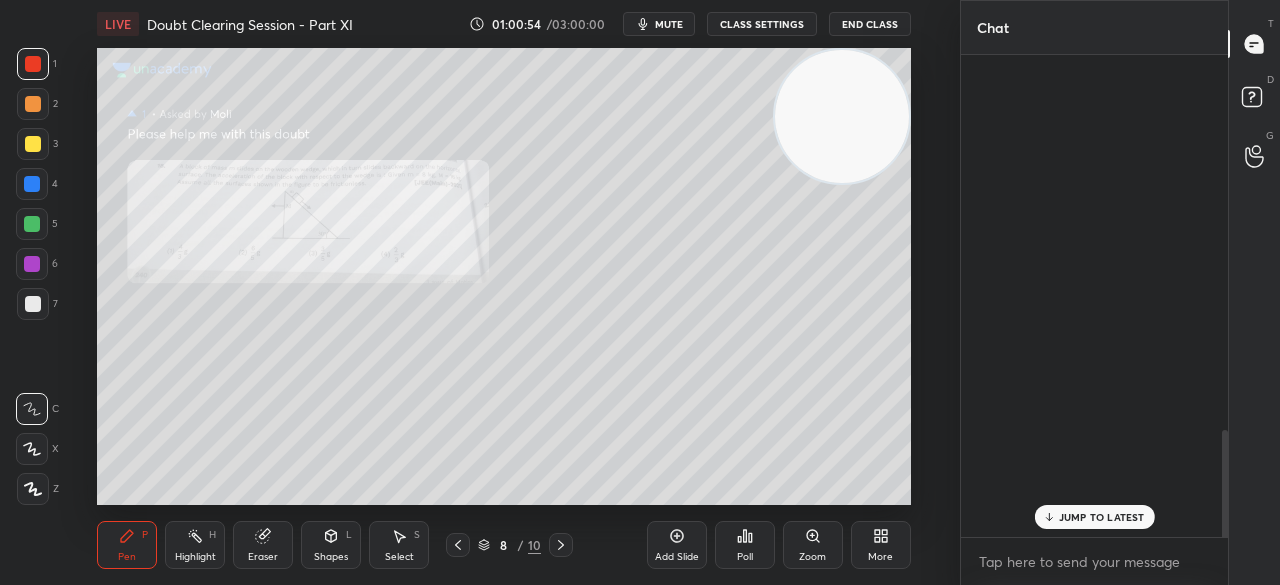 scroll, scrollTop: 1749, scrollLeft: 0, axis: vertical 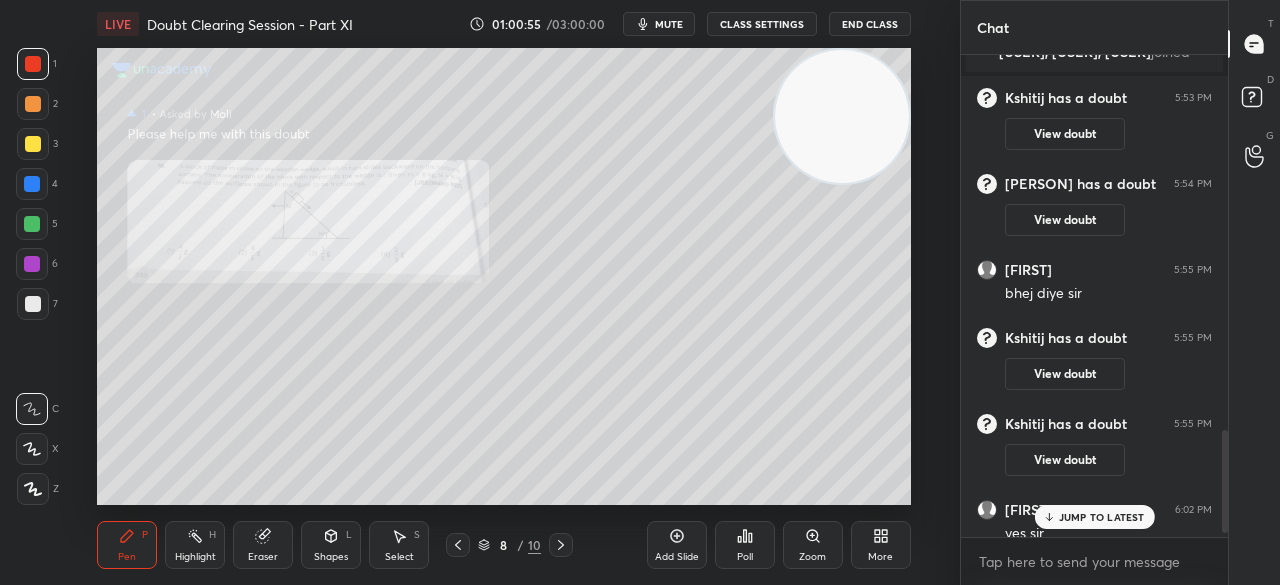 click on "JUMP TO LATEST" at bounding box center (1102, 517) 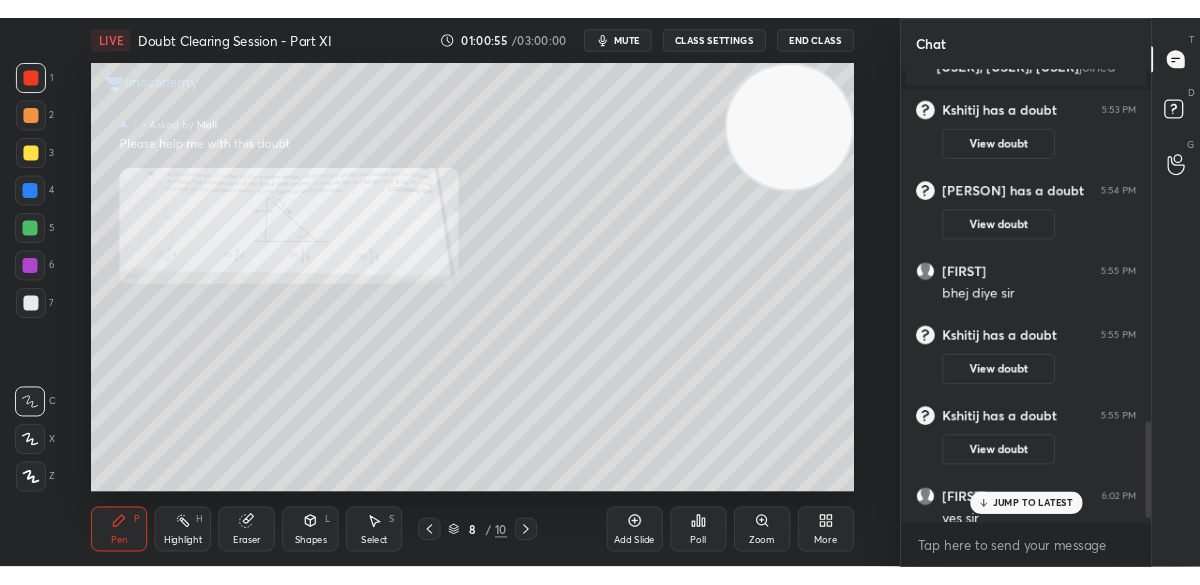scroll, scrollTop: 1766, scrollLeft: 0, axis: vertical 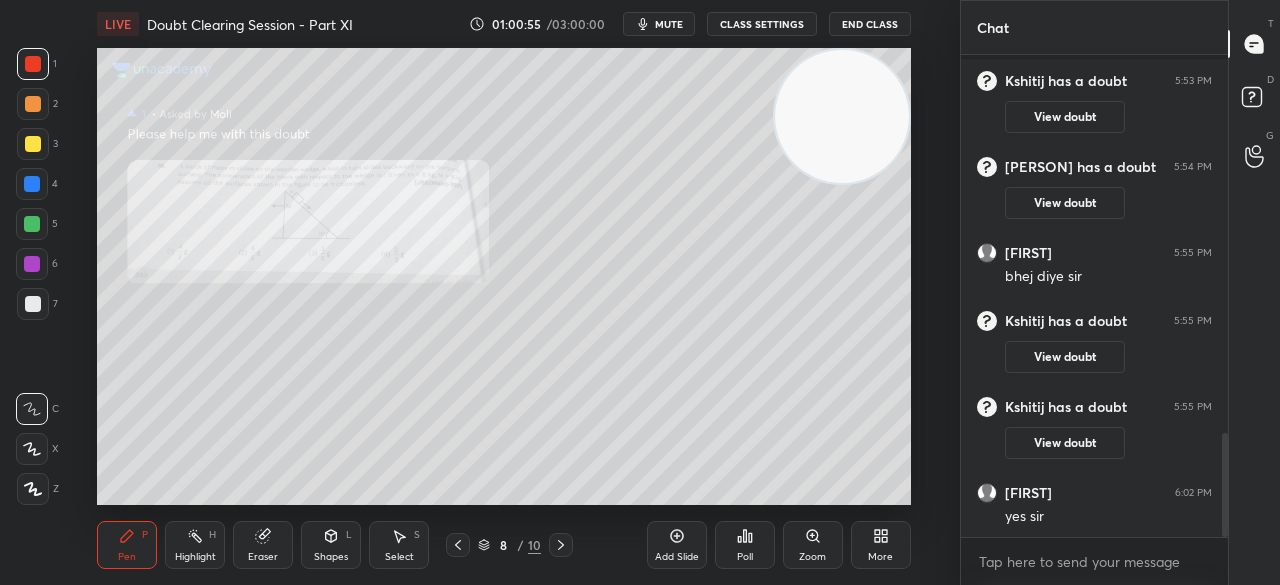 click on "Zoom" at bounding box center (813, 545) 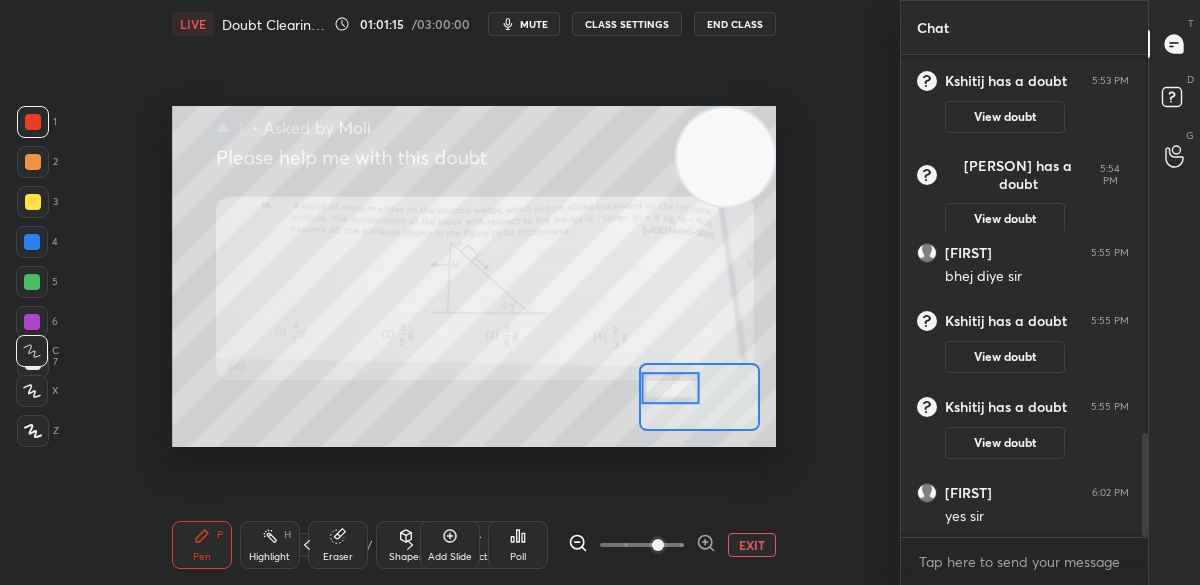 scroll, scrollTop: 457, scrollLeft: 596, axis: both 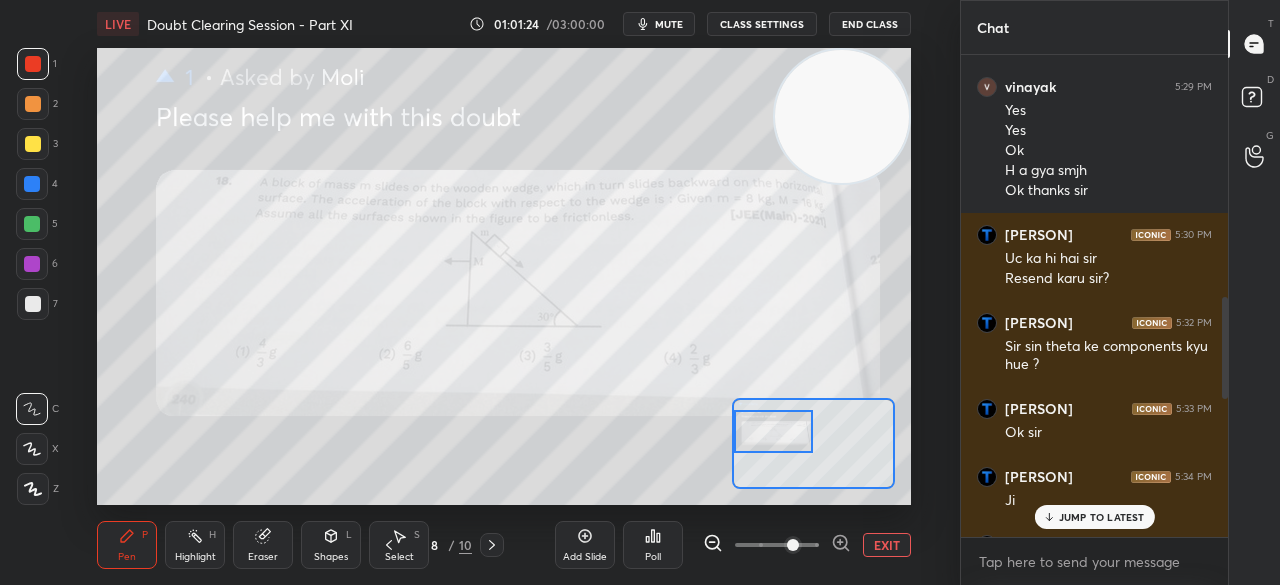 click on "JUMP TO LATEST" at bounding box center [1102, 517] 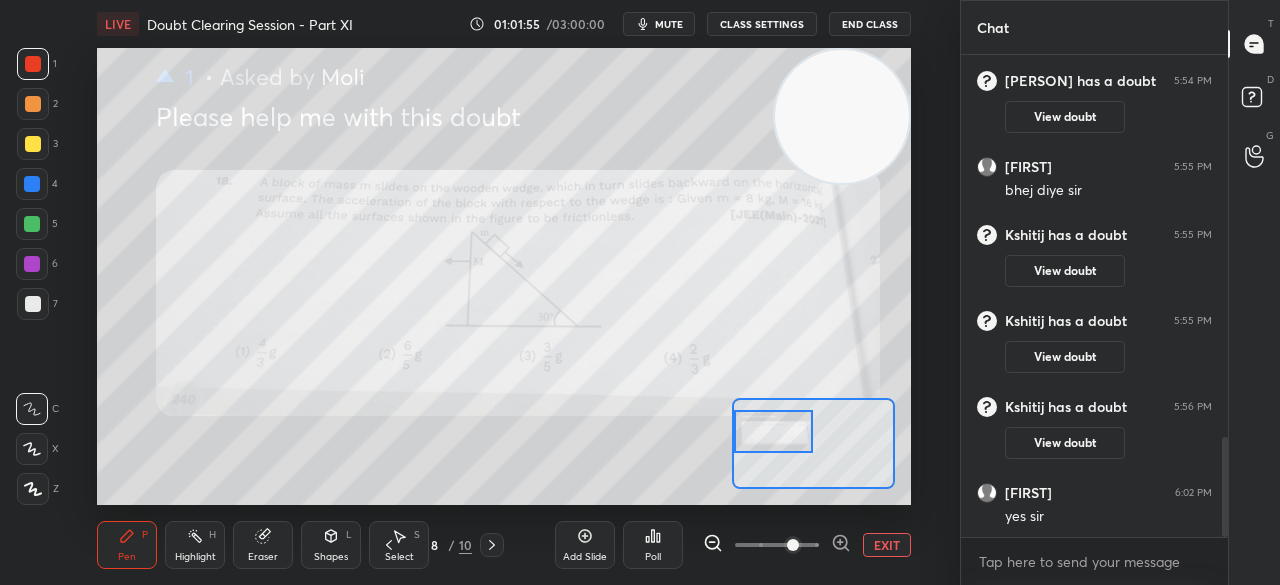 click on "EXIT" at bounding box center [887, 545] 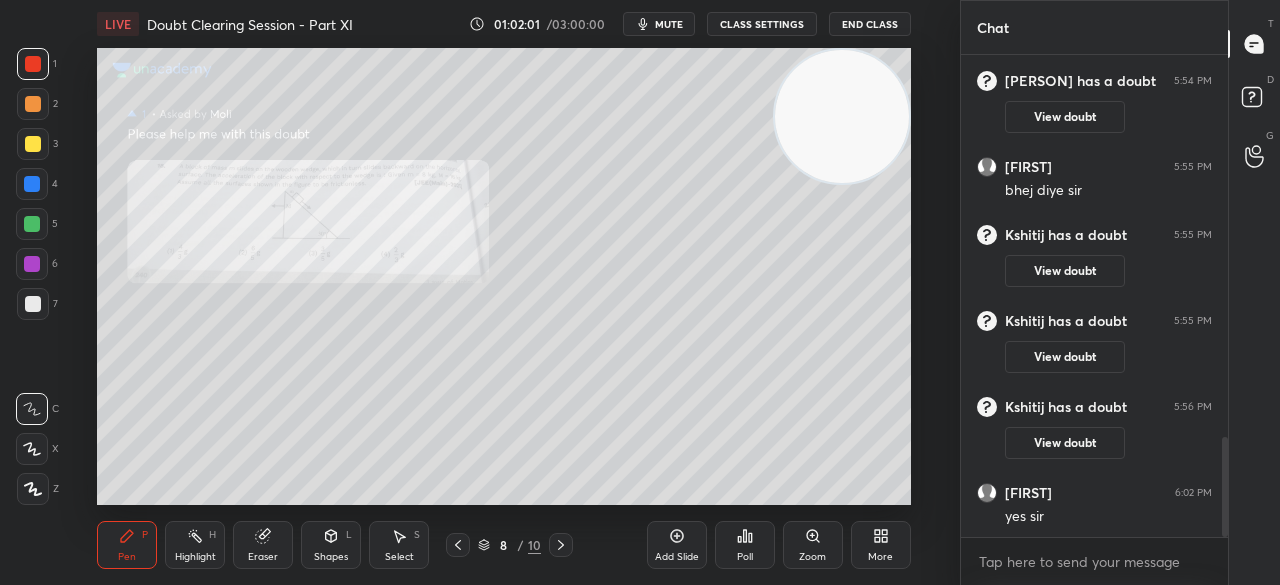 click at bounding box center (33, 144) 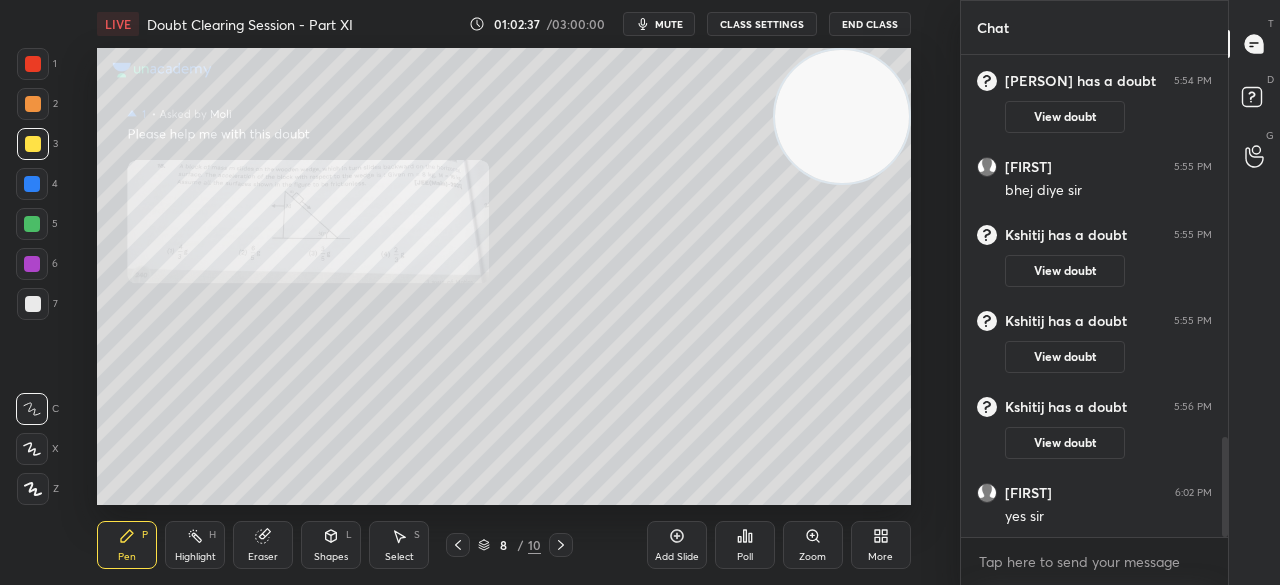 click on "4" at bounding box center (37, 188) 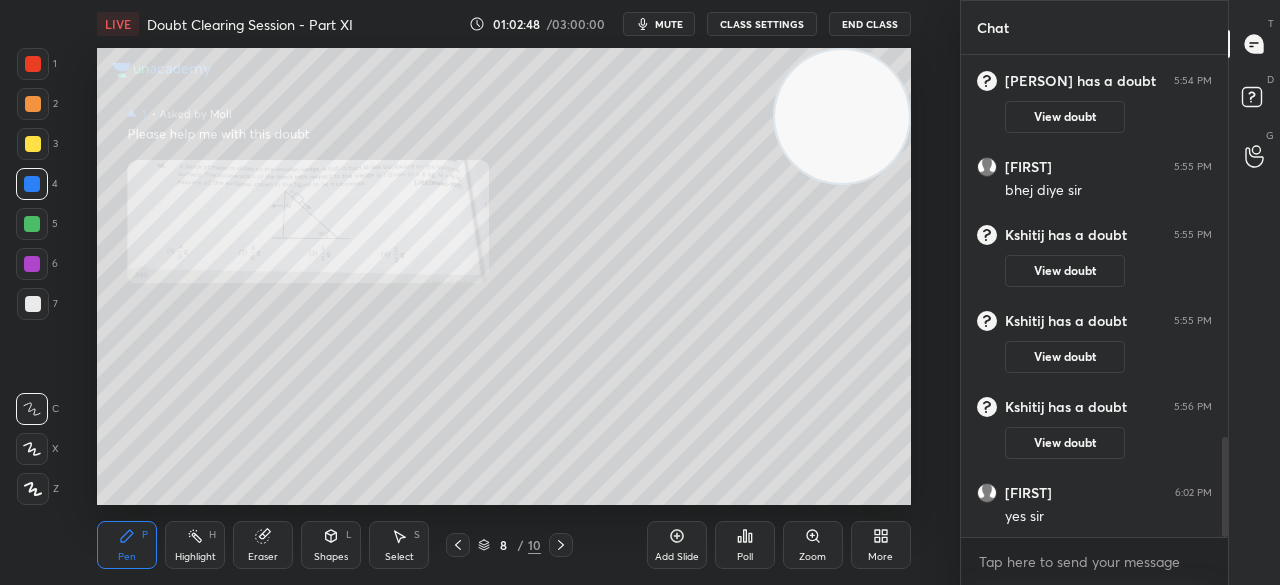 click at bounding box center (33, 64) 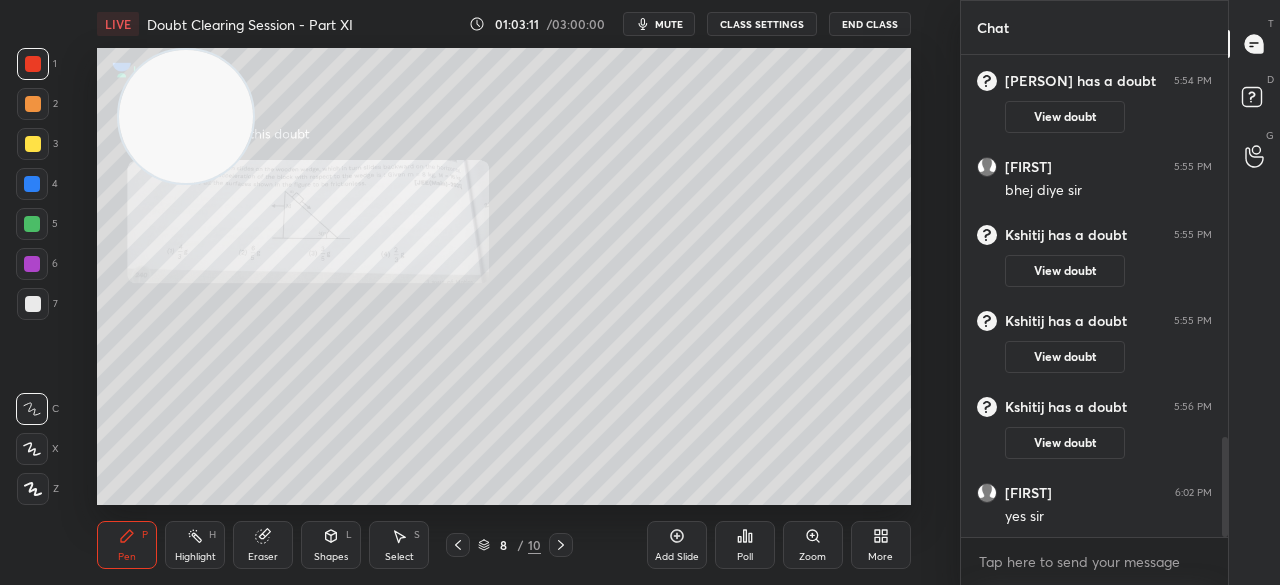 click at bounding box center [33, 144] 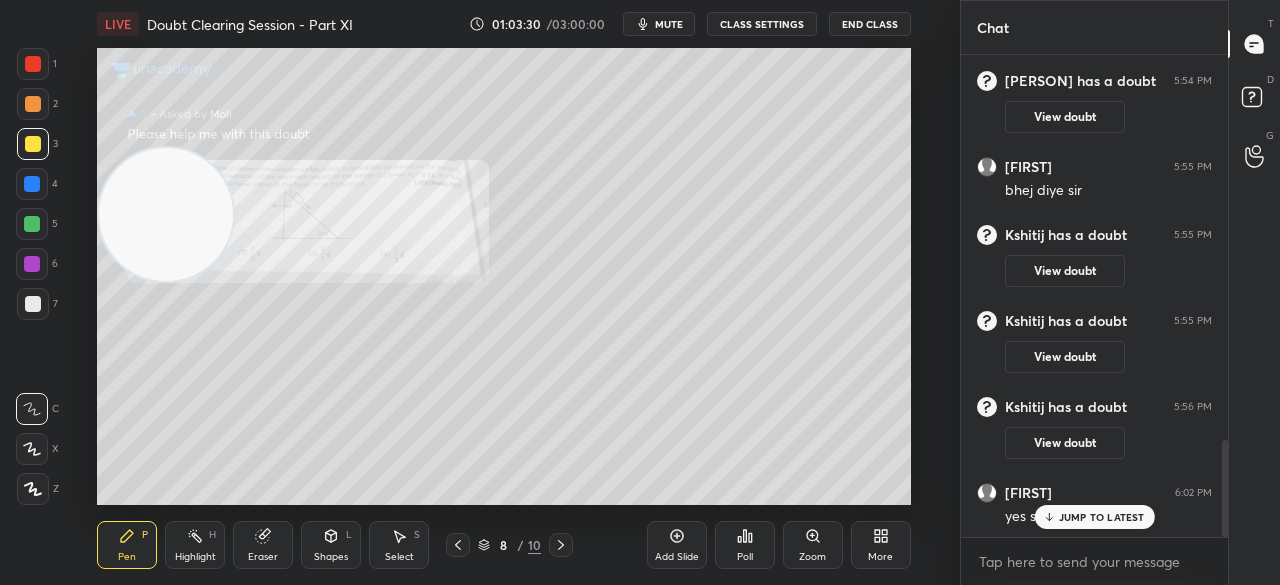 scroll, scrollTop: 1920, scrollLeft: 0, axis: vertical 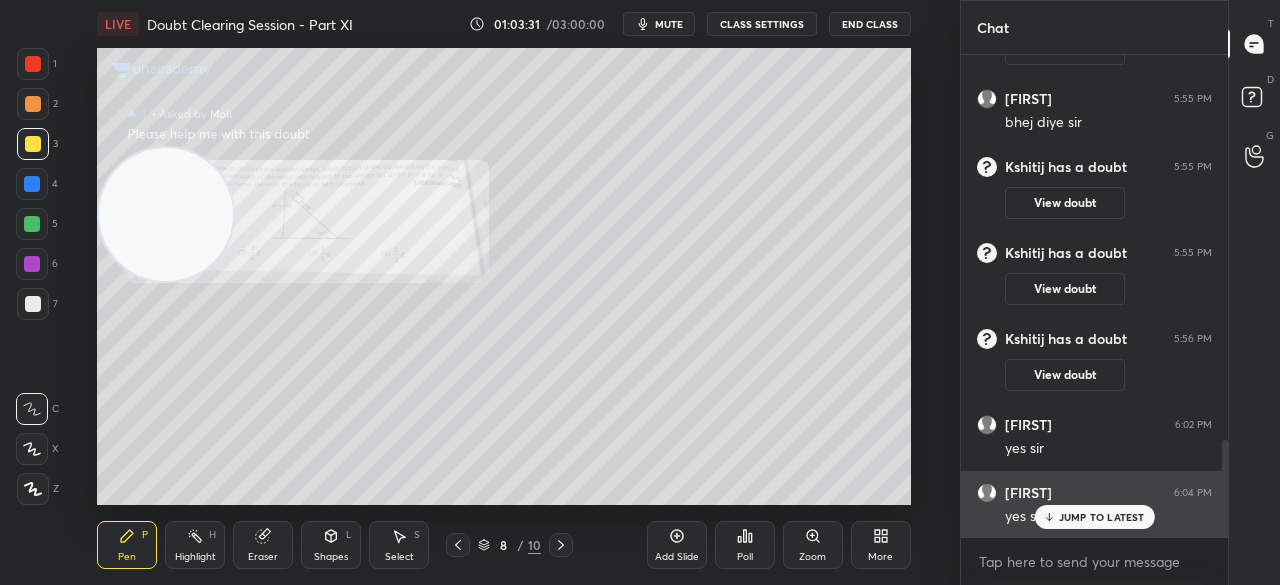 click on "JUMP TO LATEST" at bounding box center [1102, 517] 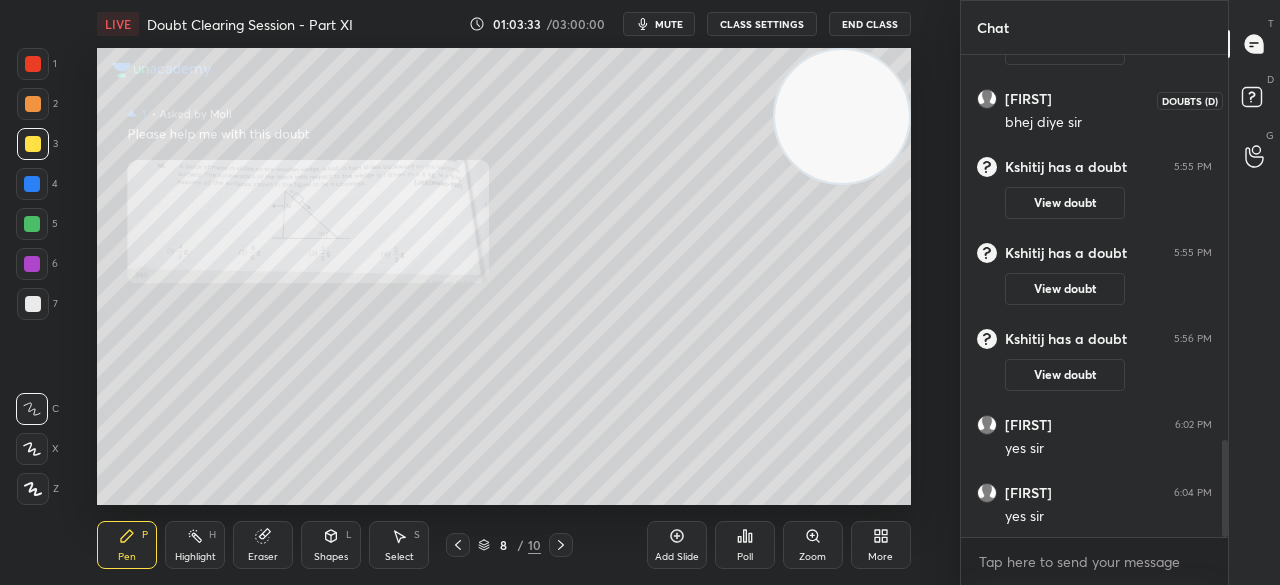 click at bounding box center [1255, 100] 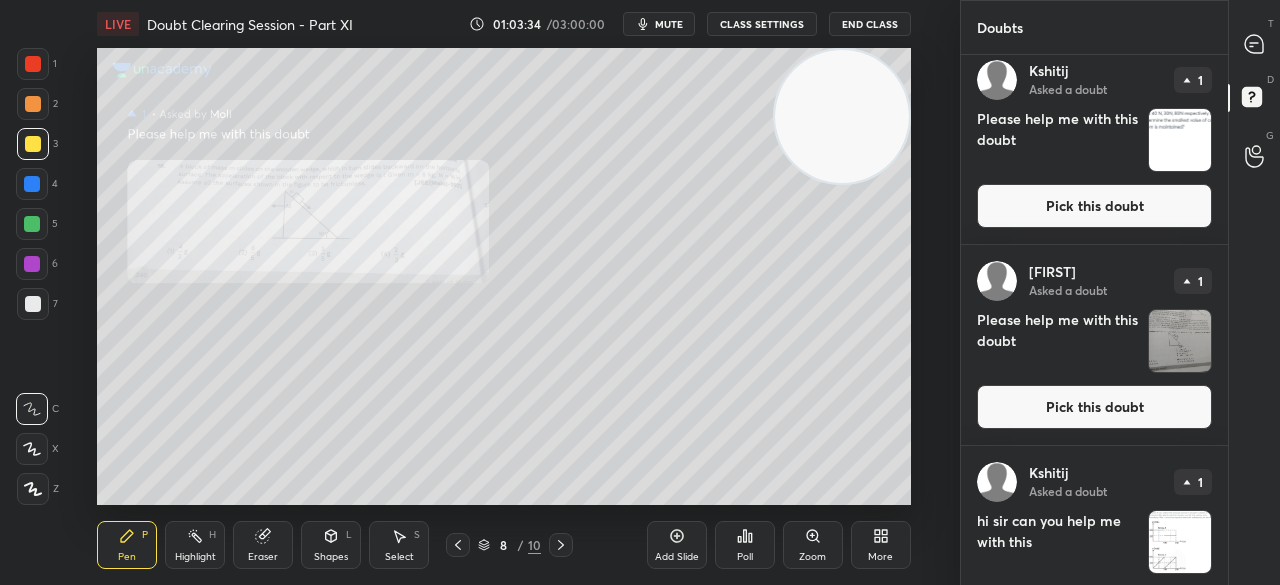 scroll, scrollTop: 474, scrollLeft: 0, axis: vertical 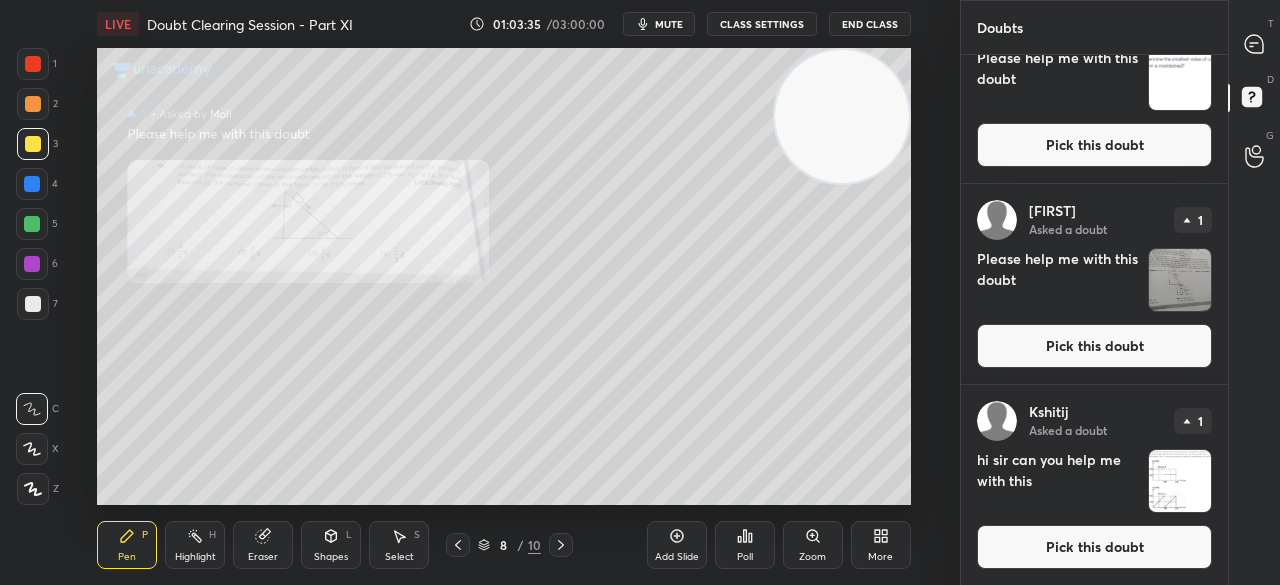 click on "Pick this doubt" at bounding box center [1094, 346] 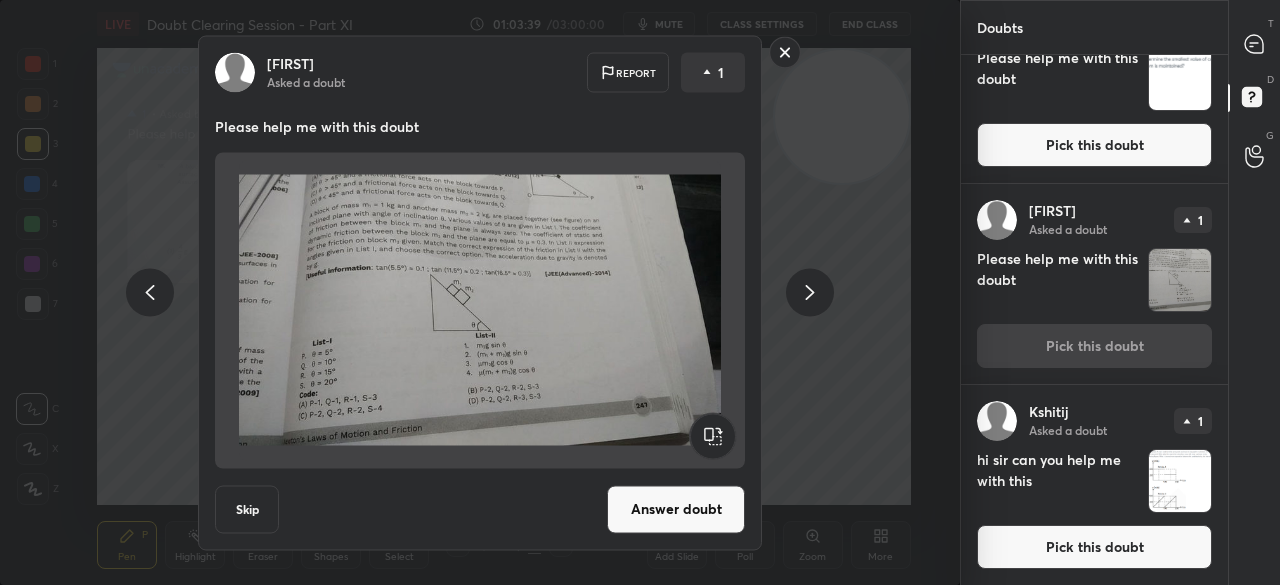 click on "Pick this doubt" at bounding box center [1094, 547] 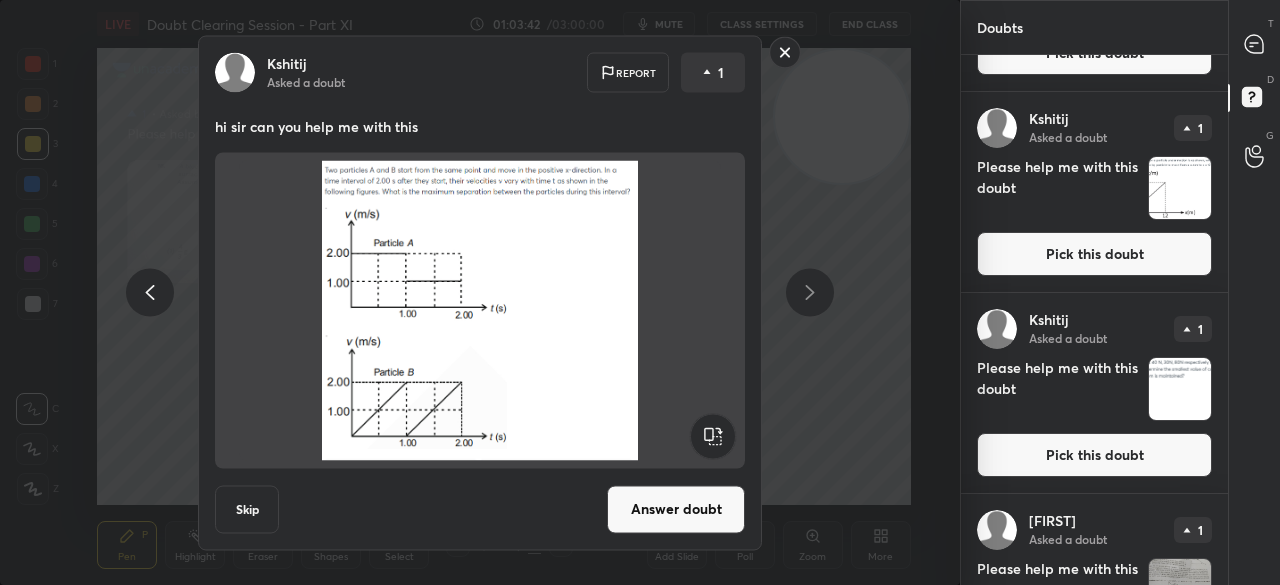 scroll, scrollTop: 160, scrollLeft: 0, axis: vertical 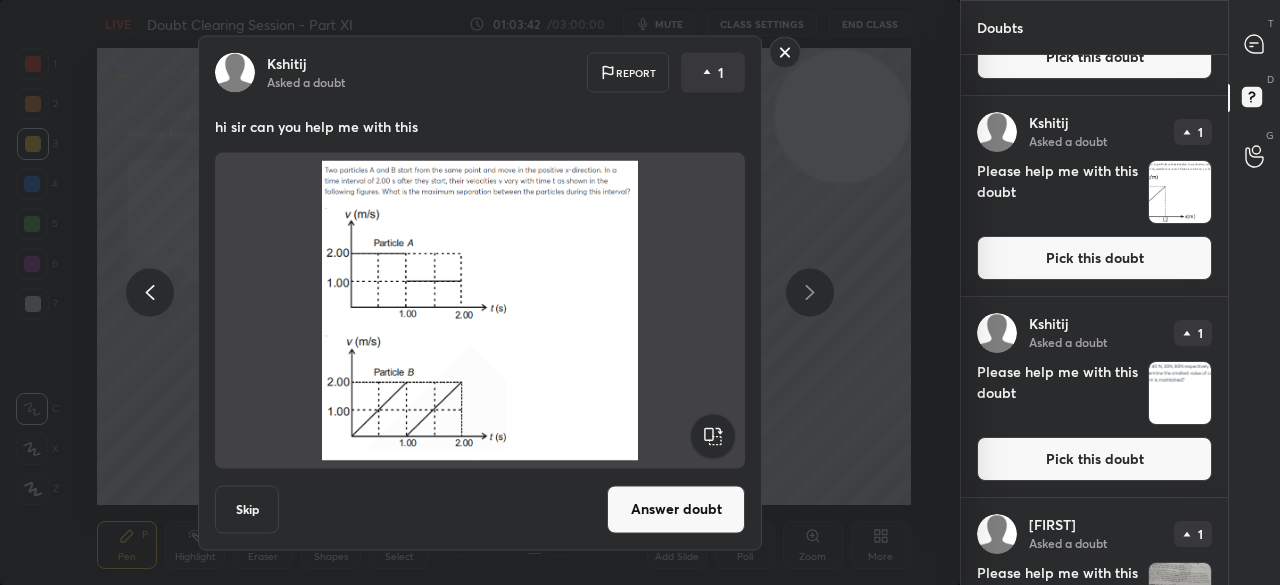 click on "Pick this doubt" at bounding box center (1094, 258) 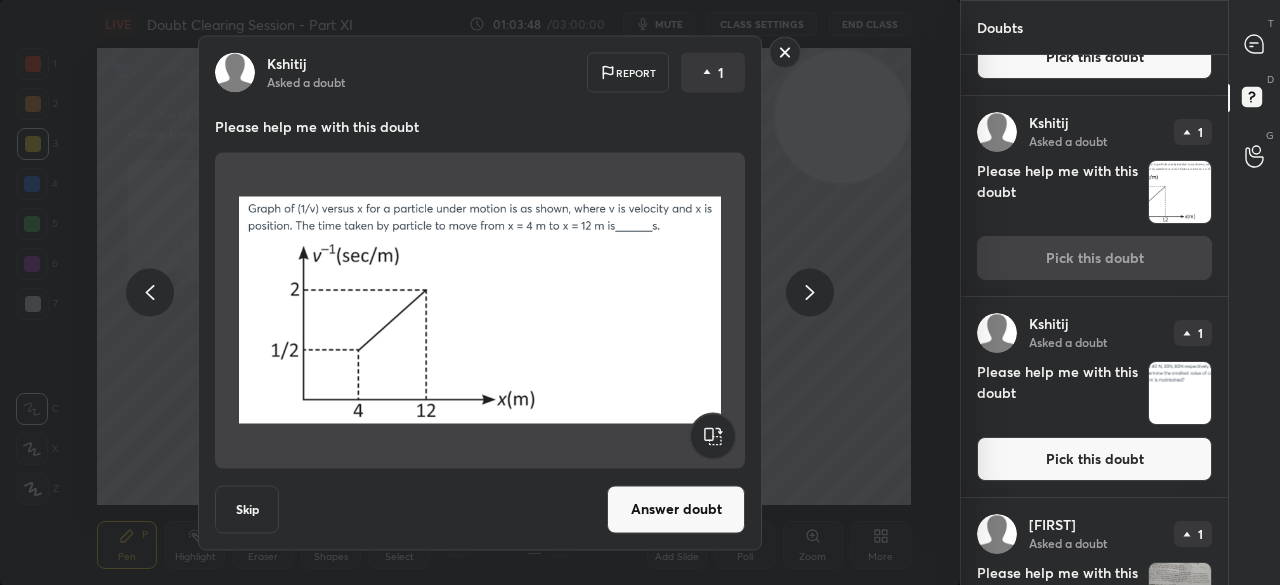 click 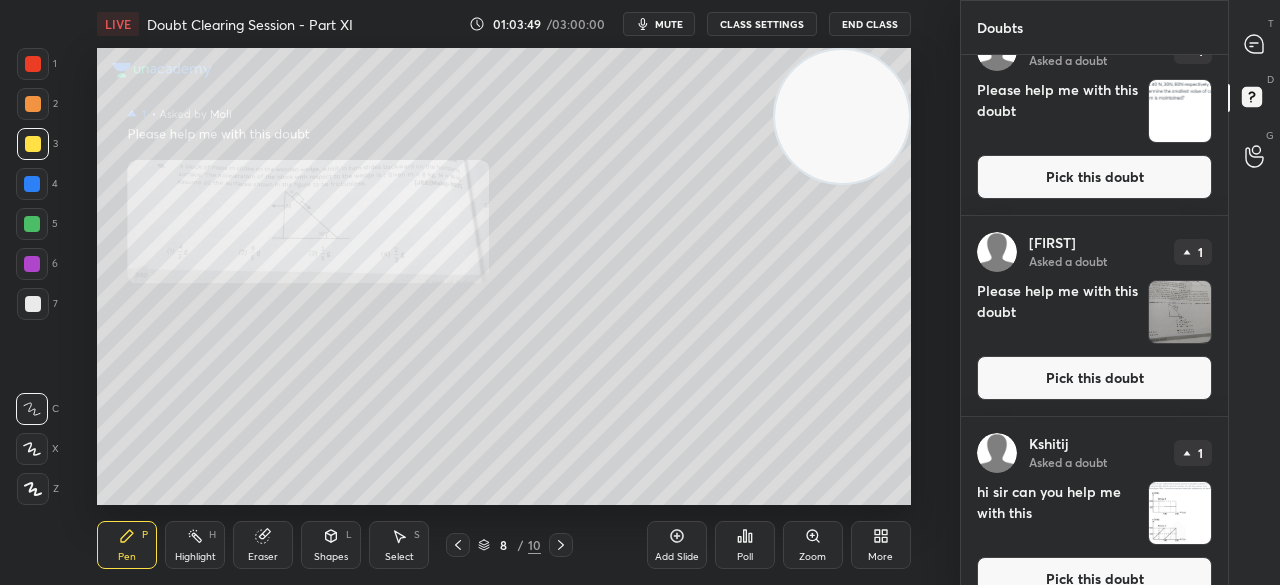 scroll, scrollTop: 474, scrollLeft: 0, axis: vertical 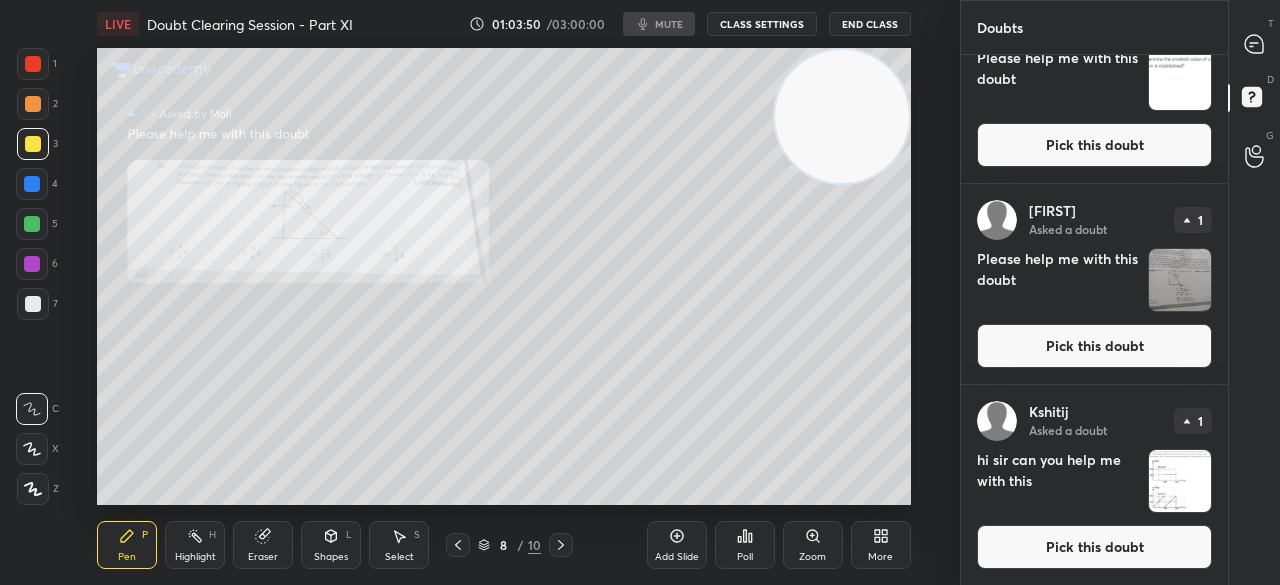 click on "Pick this doubt" at bounding box center (1094, 346) 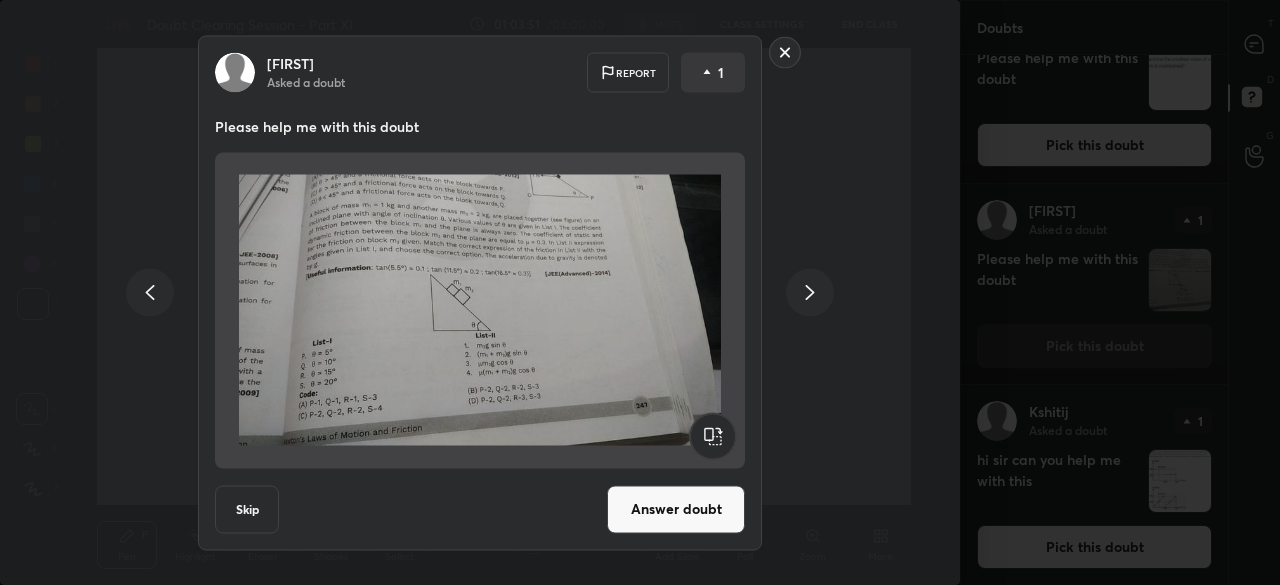 click 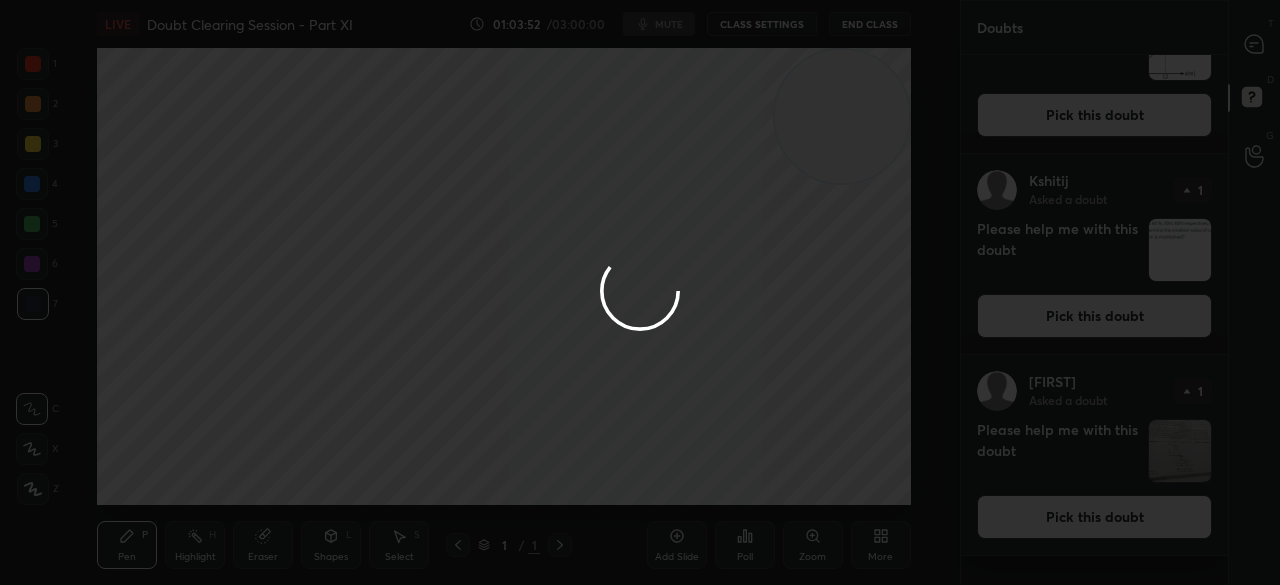scroll, scrollTop: 0, scrollLeft: 0, axis: both 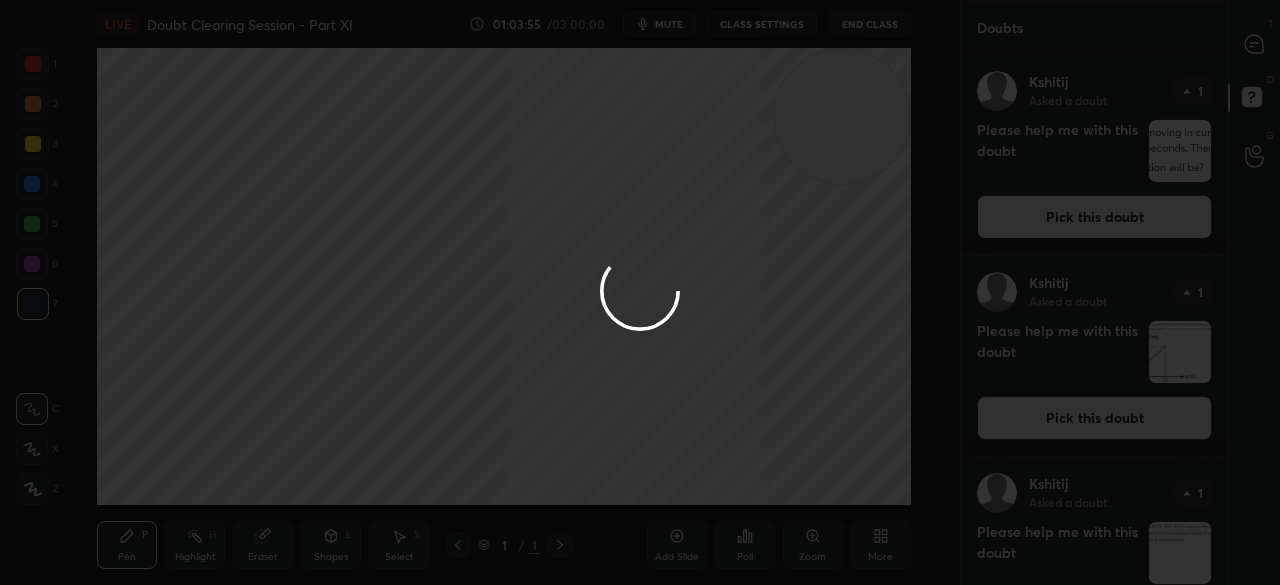click at bounding box center (640, 292) 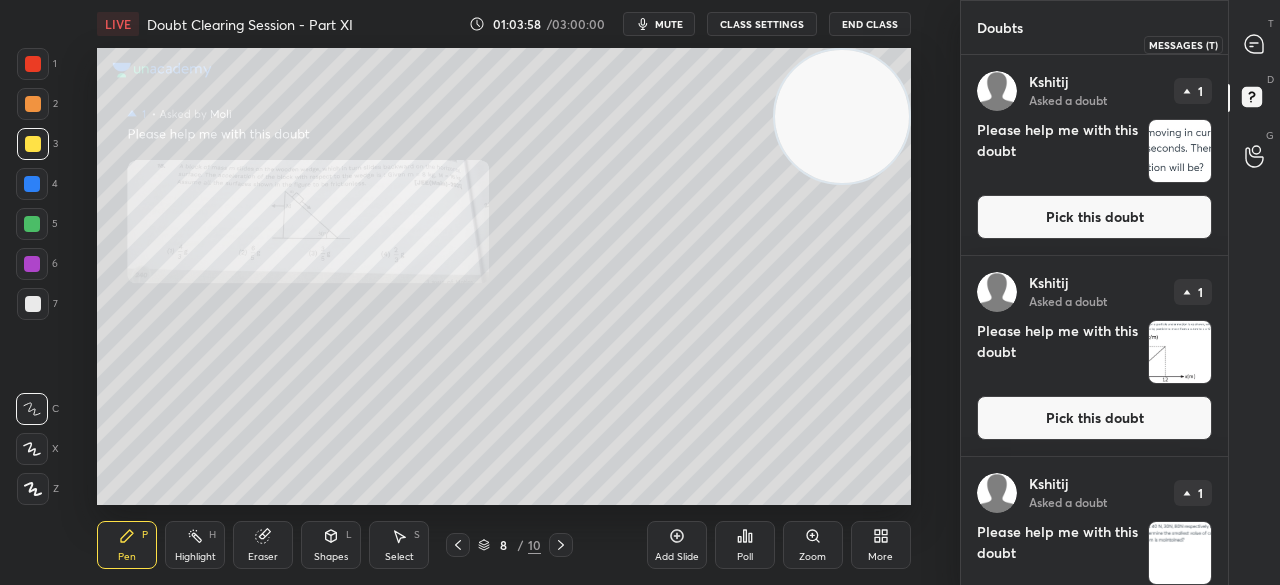 click at bounding box center (1255, 44) 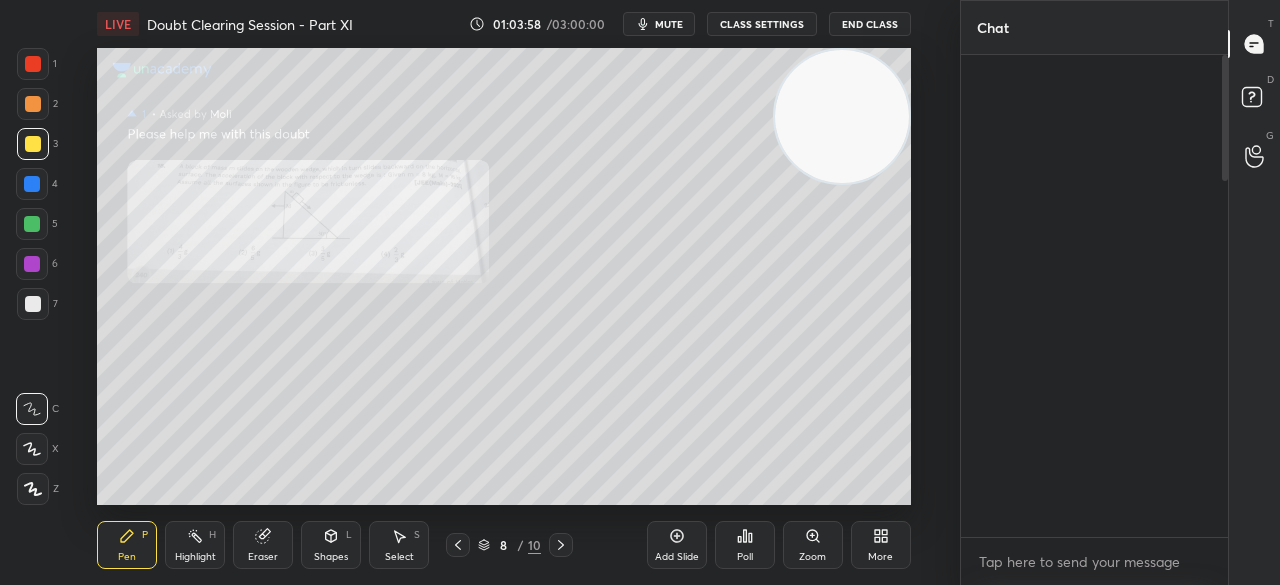 scroll, scrollTop: 1971, scrollLeft: 0, axis: vertical 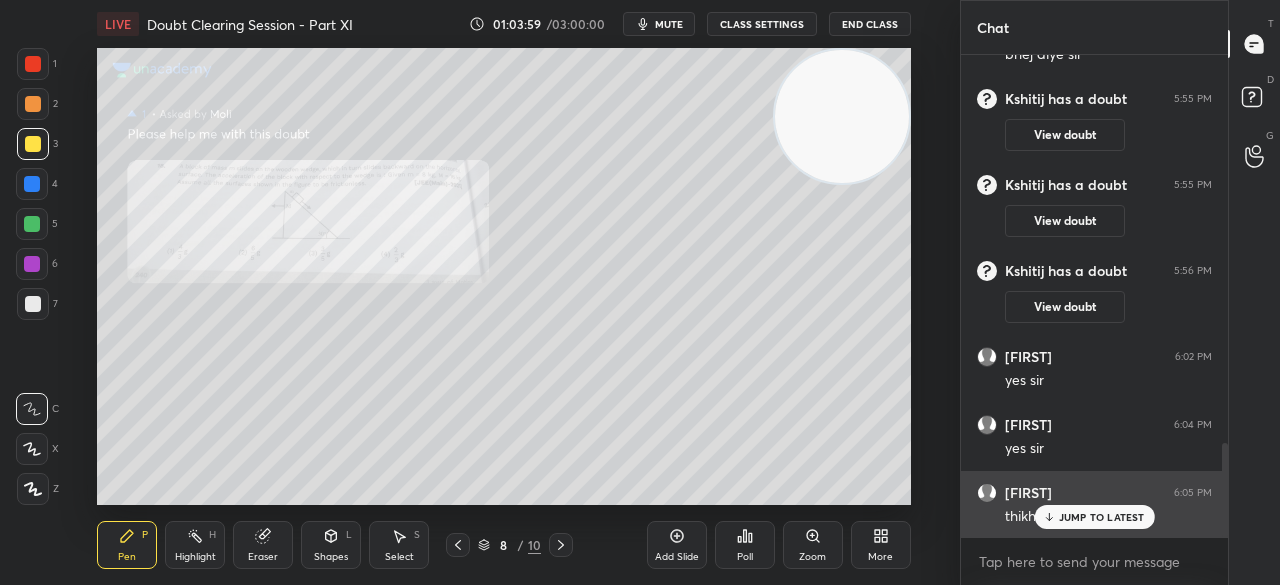 click on "JUMP TO LATEST" at bounding box center (1102, 517) 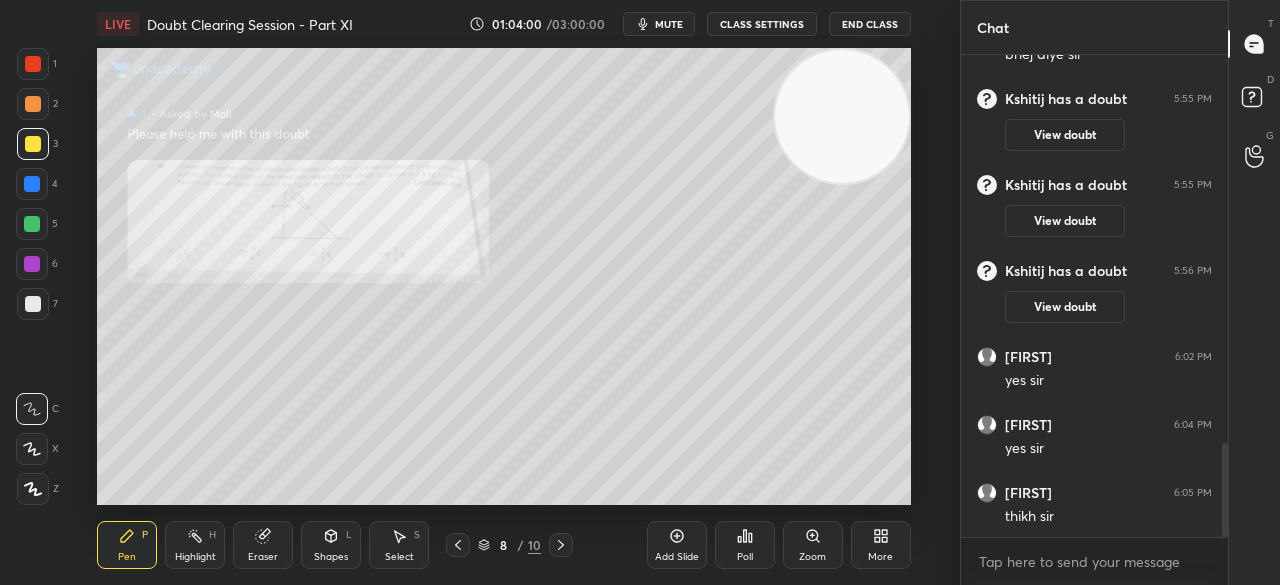 click 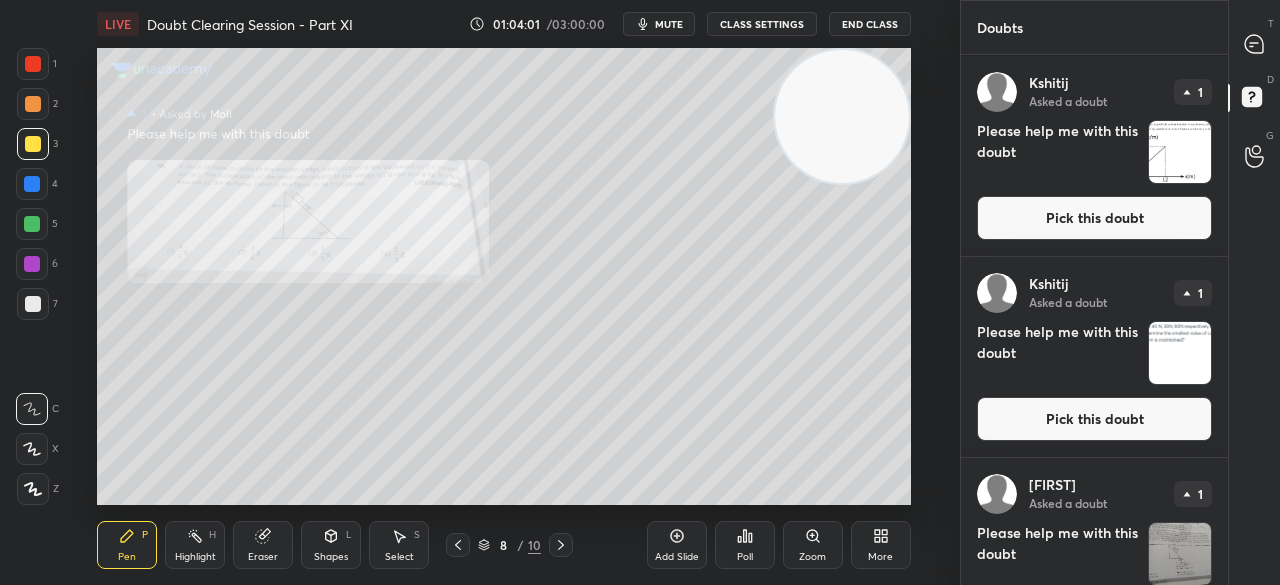 scroll, scrollTop: 474, scrollLeft: 0, axis: vertical 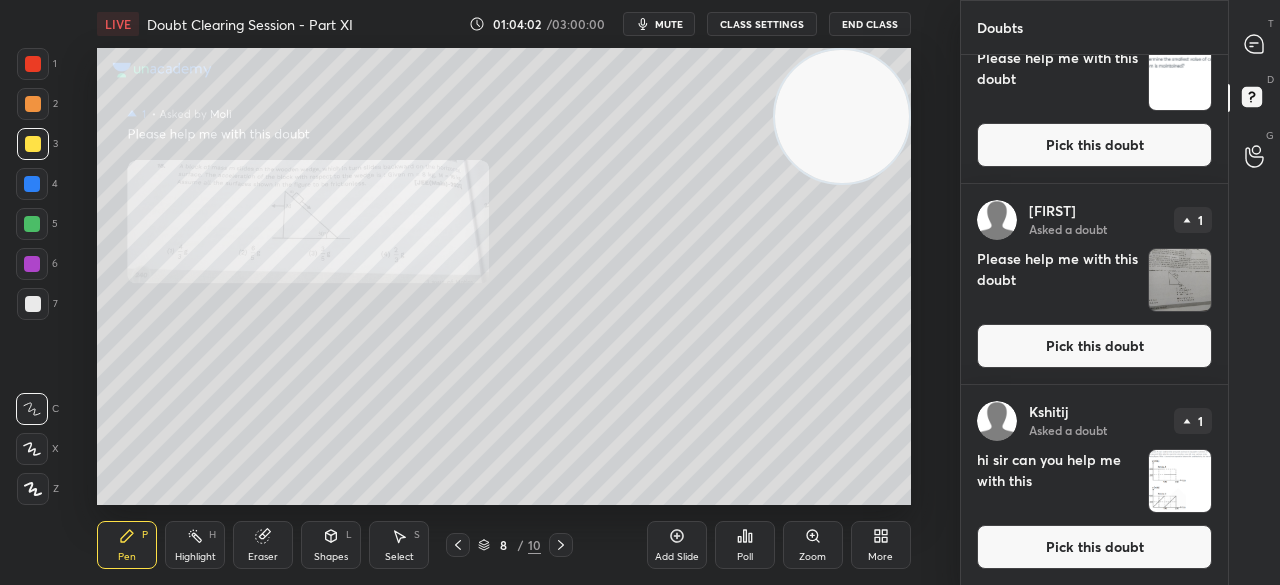 click on "Pick this doubt" at bounding box center [1094, 346] 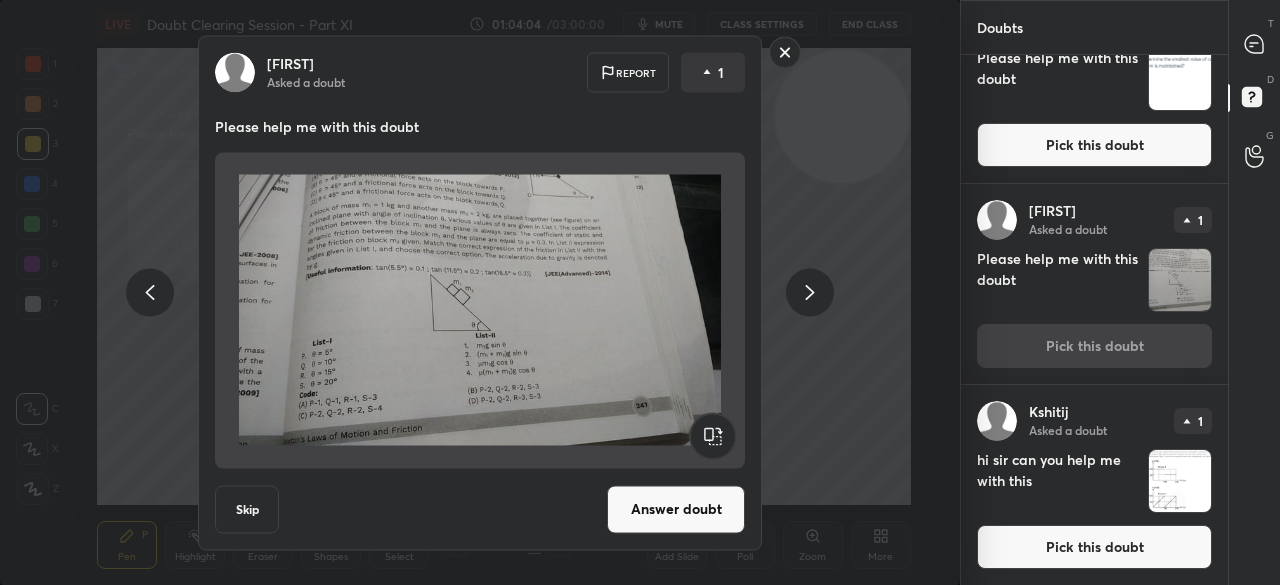 click on "Answer doubt" at bounding box center (676, 509) 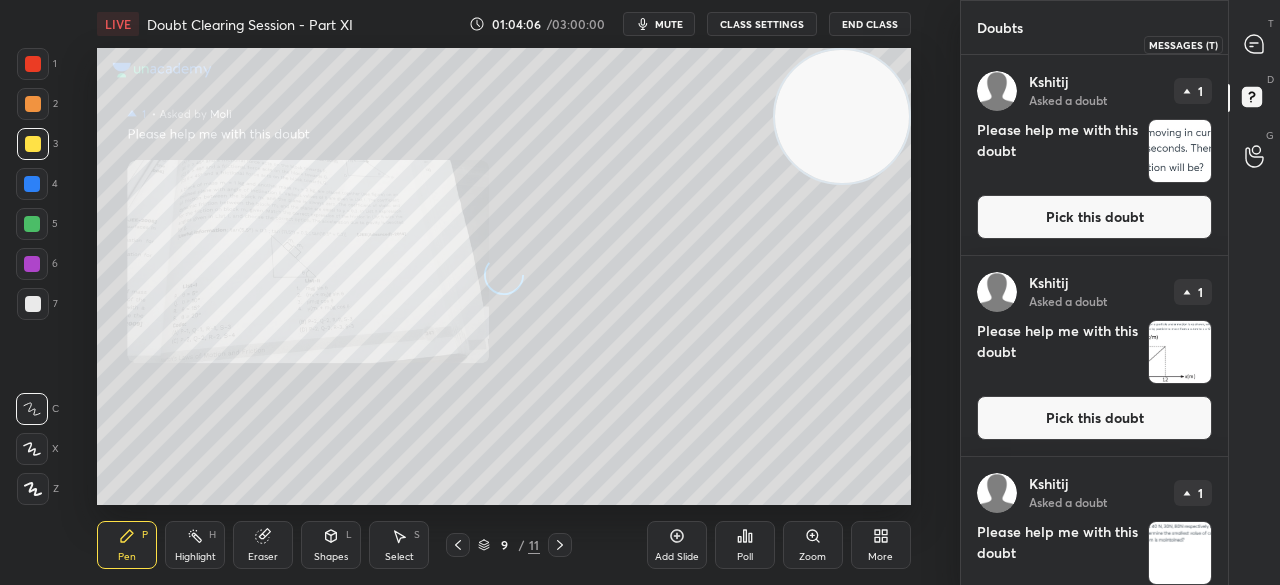 click on "T Messages (T)" at bounding box center [1254, 44] 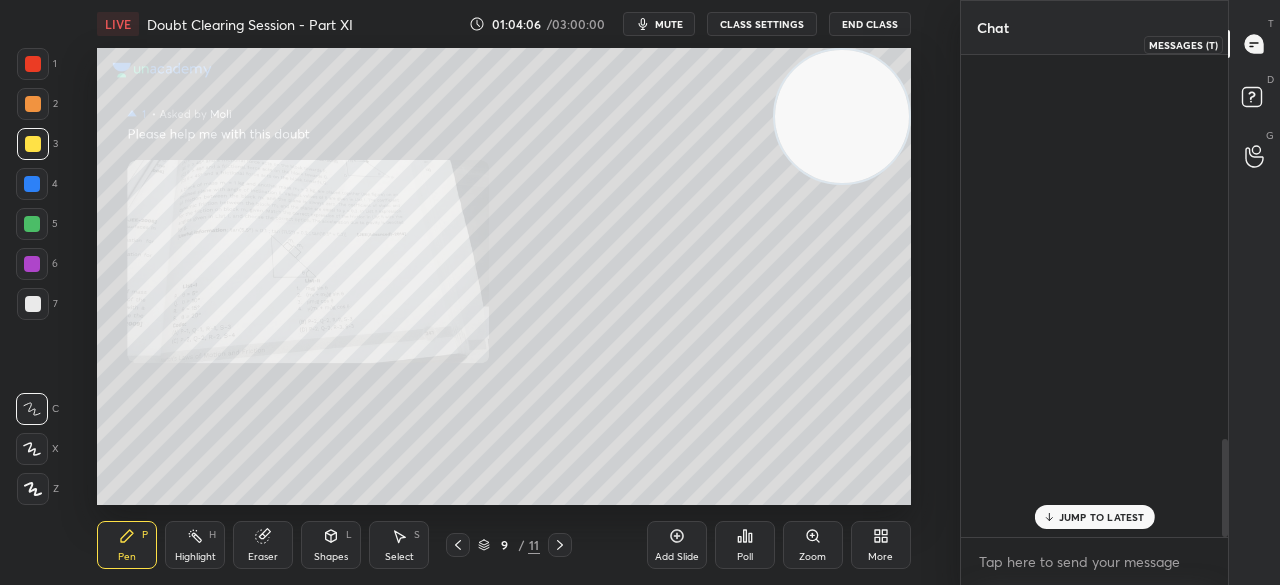 click at bounding box center [1255, 44] 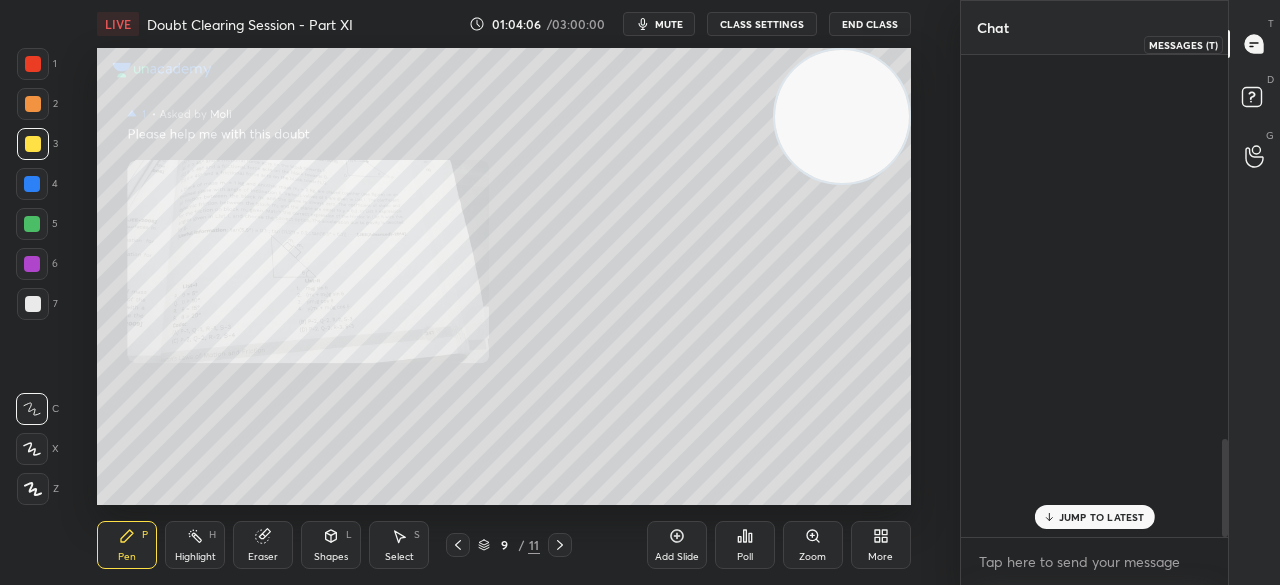 scroll, scrollTop: 1902, scrollLeft: 0, axis: vertical 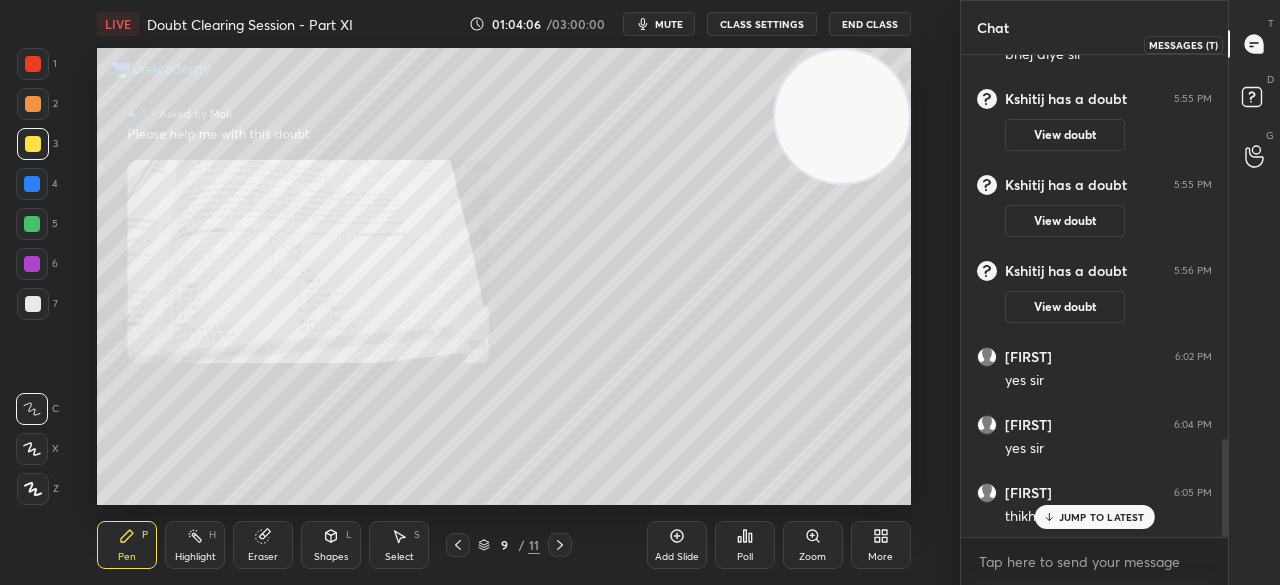 click on "T Messages (T)" at bounding box center (1254, 44) 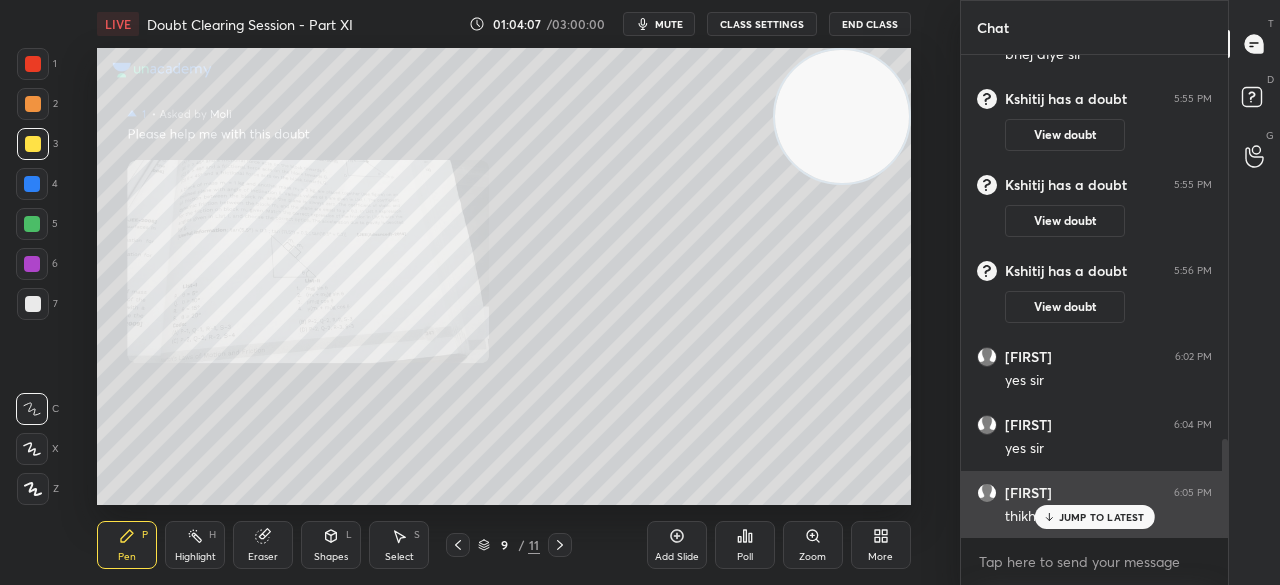click on "JUMP TO LATEST" at bounding box center [1102, 517] 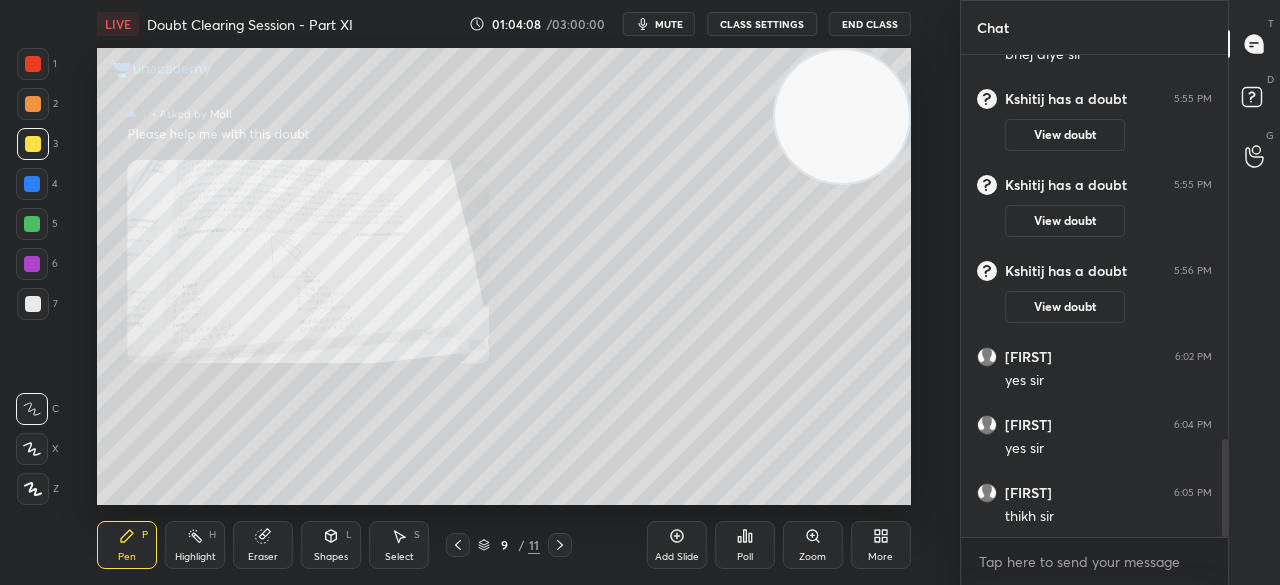 click on "Add Slide Poll Zoom More" at bounding box center (779, 545) 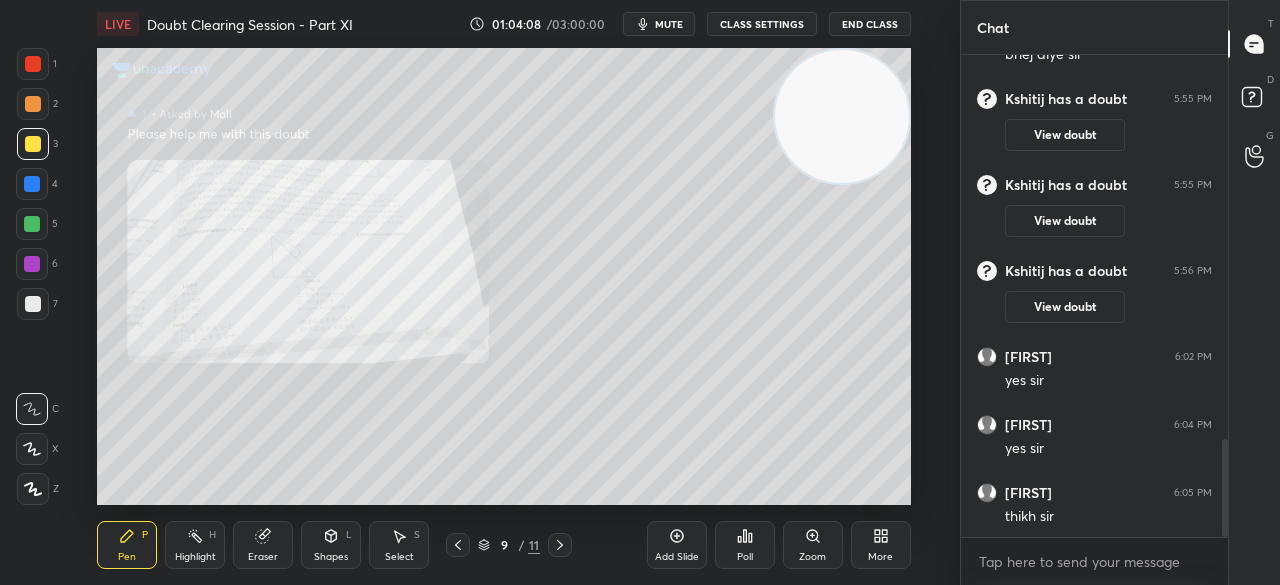 click on "Zoom" at bounding box center (813, 545) 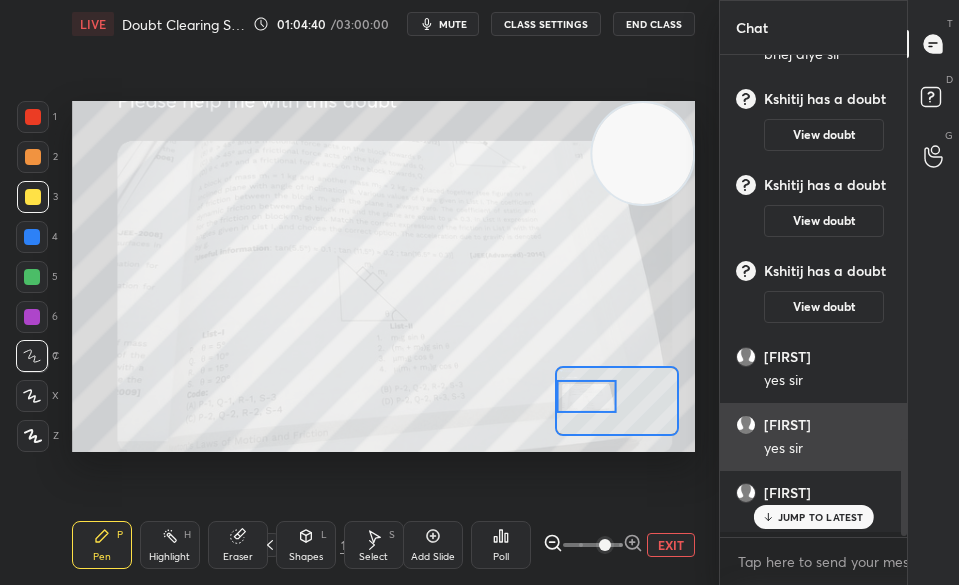 scroll, scrollTop: 457, scrollLeft: 598, axis: both 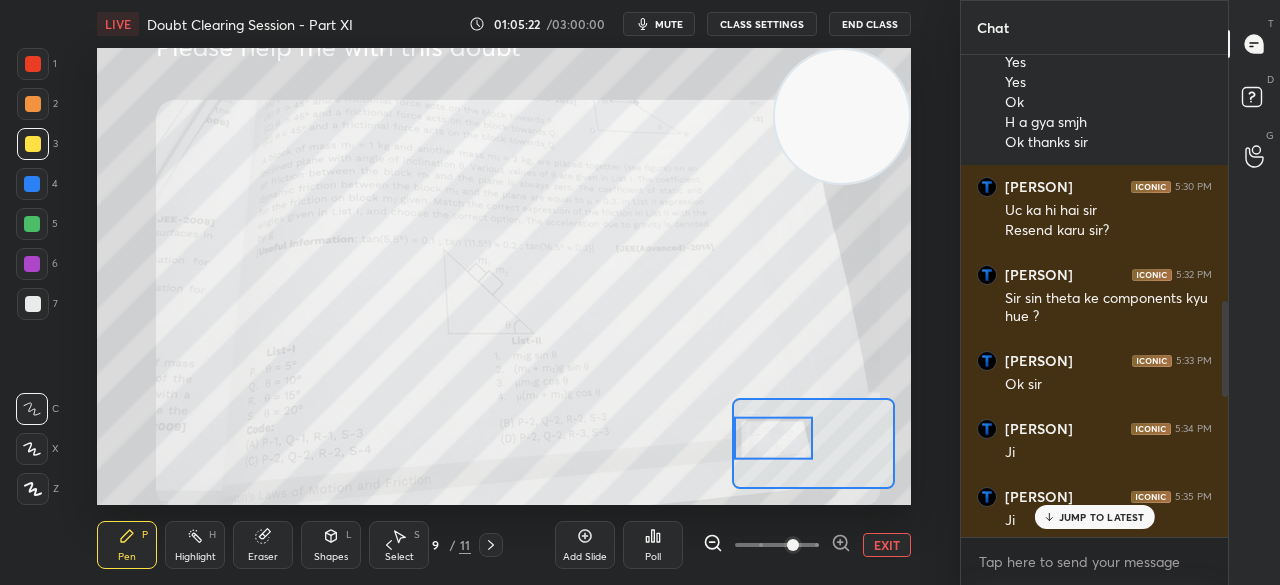 click on "JUMP TO LATEST" at bounding box center [1102, 517] 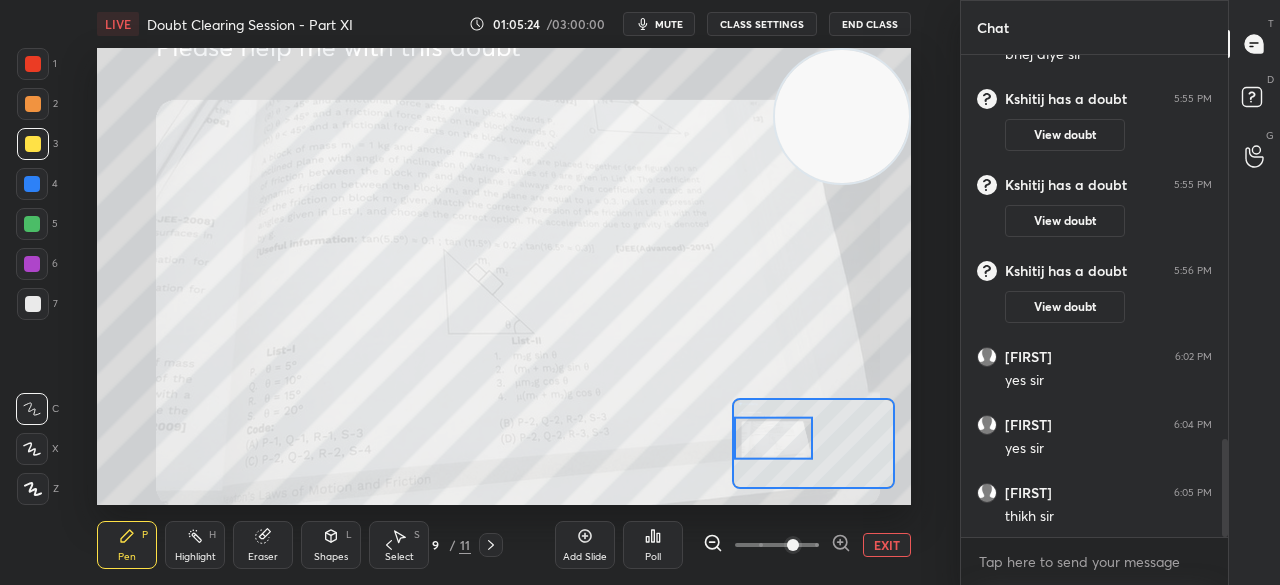 click on "EXIT" at bounding box center [887, 545] 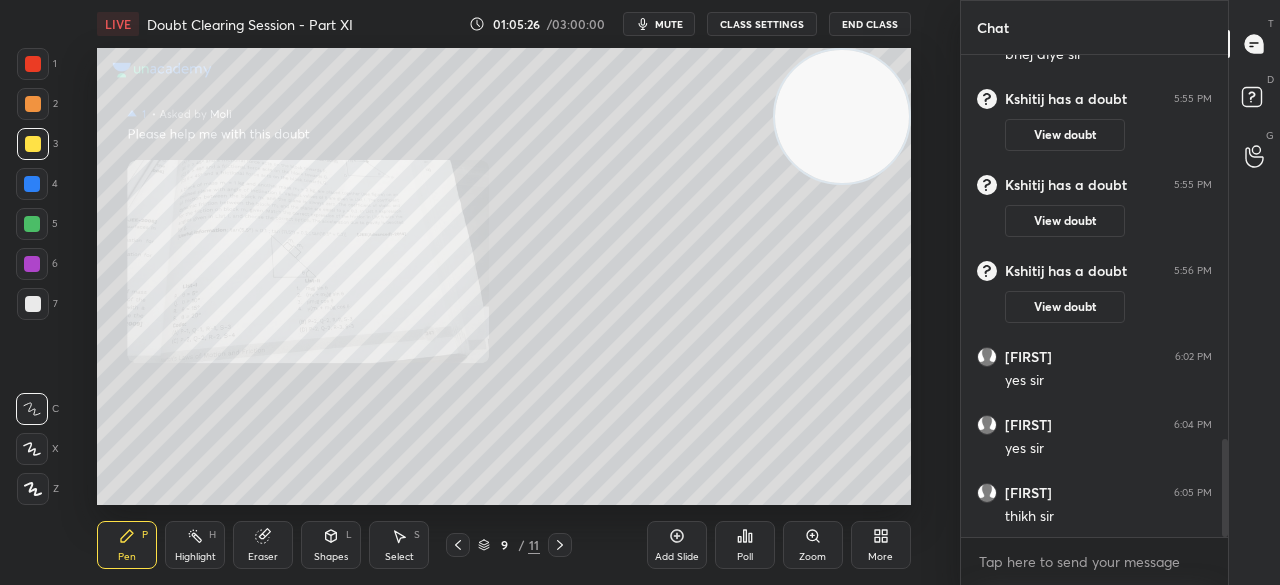 click at bounding box center [33, 64] 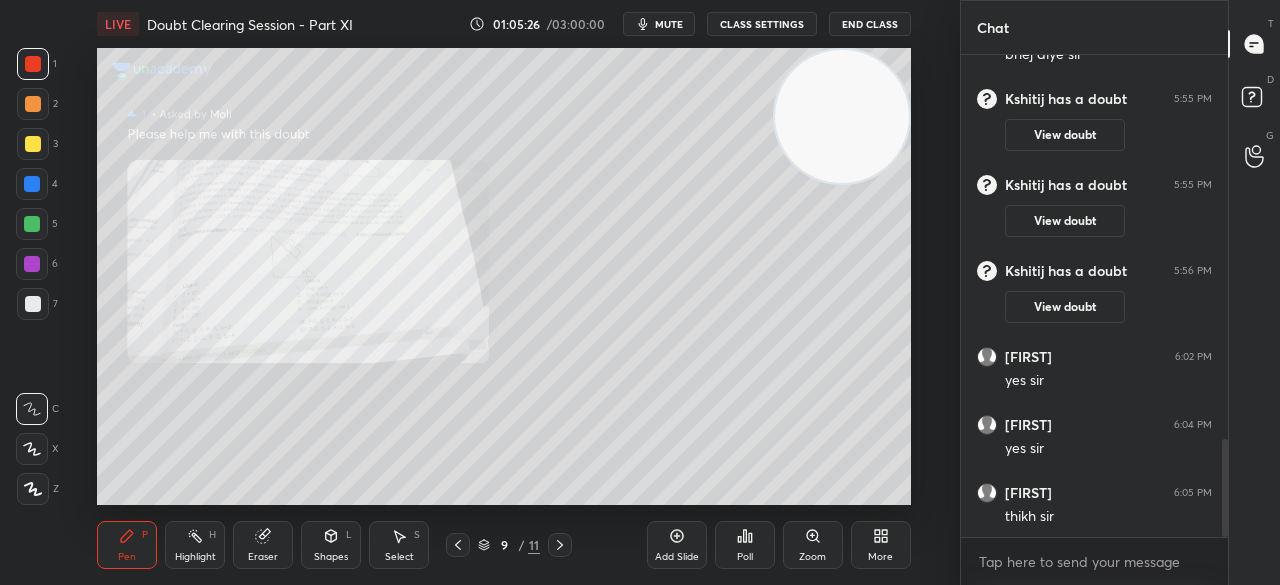 click on "1" at bounding box center [37, 68] 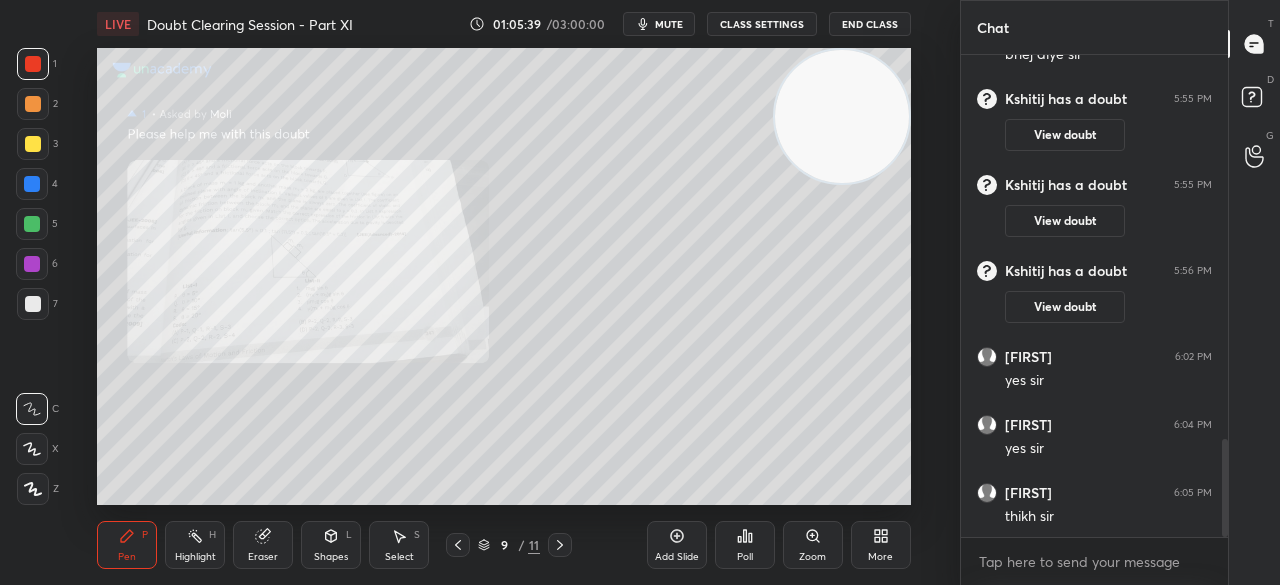 click at bounding box center [33, 144] 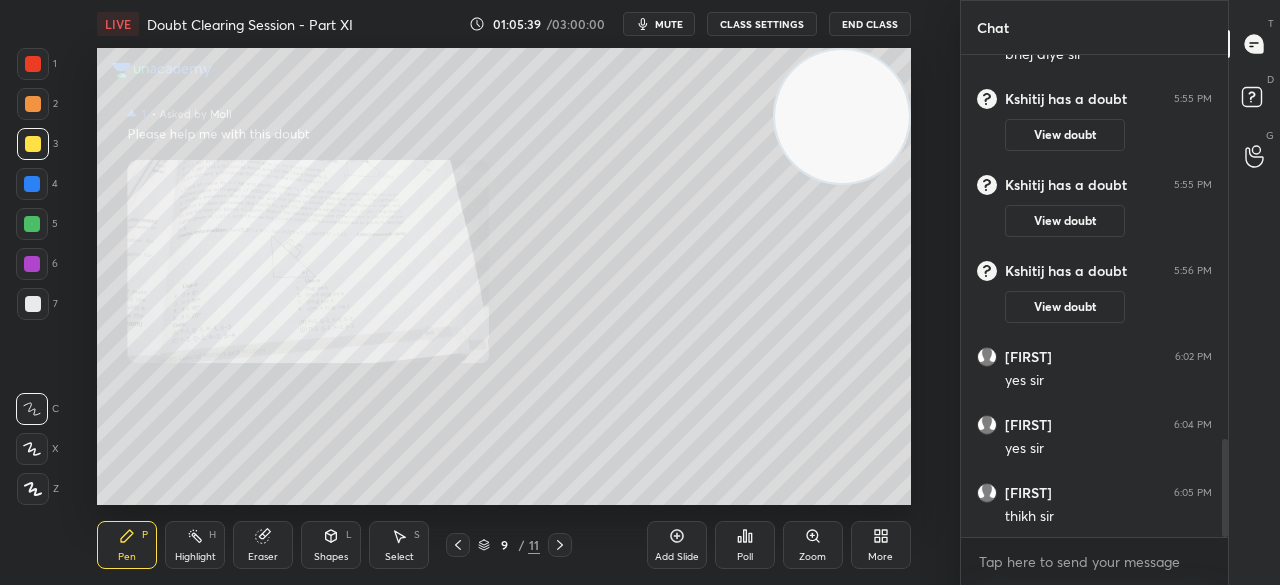 click at bounding box center (33, 144) 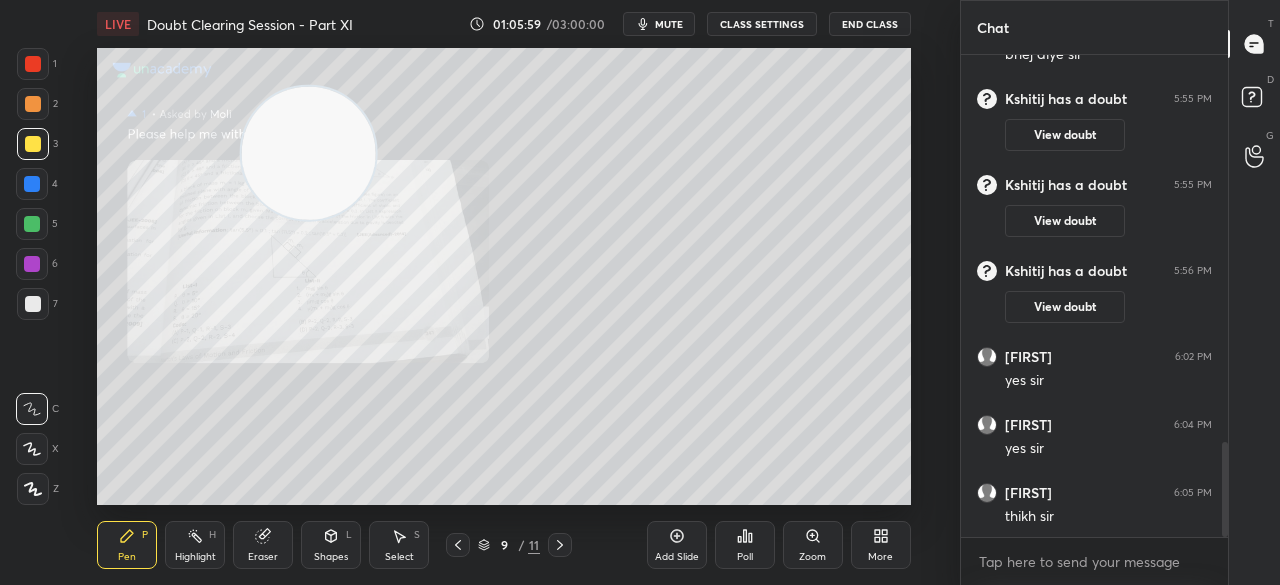 scroll, scrollTop: 1972, scrollLeft: 0, axis: vertical 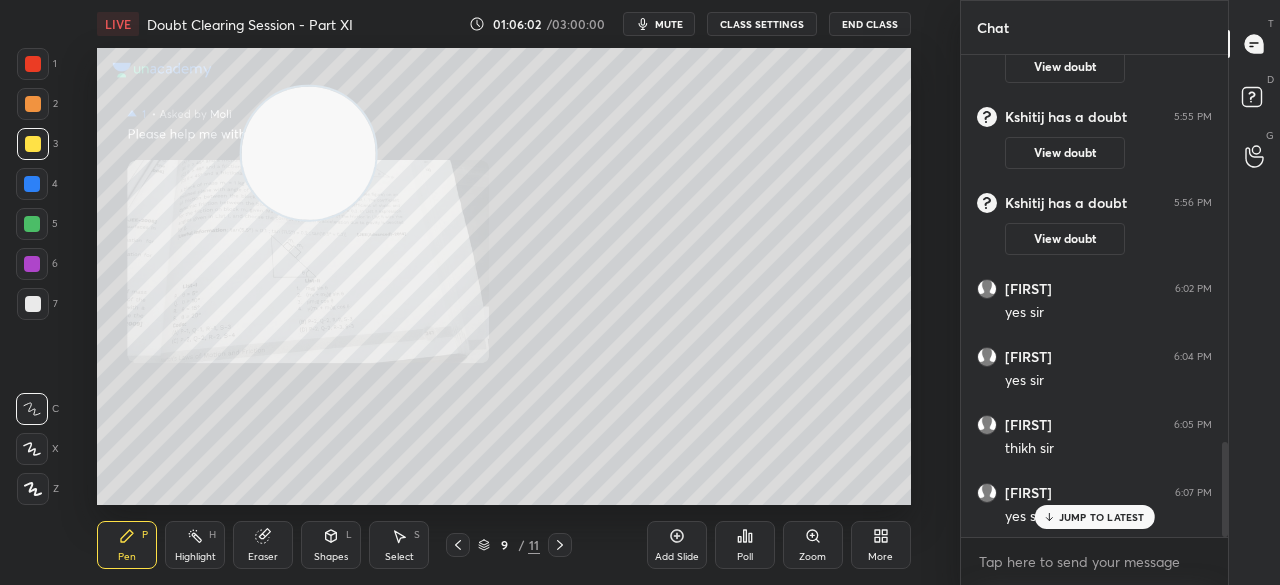 click at bounding box center (32, 184) 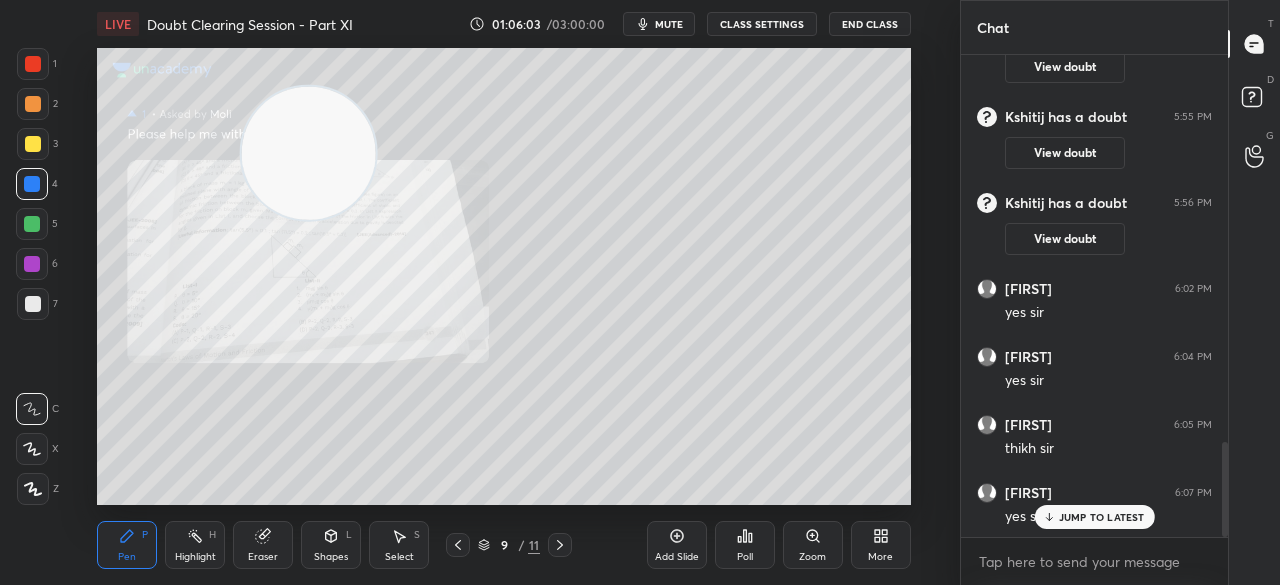 click at bounding box center [32, 184] 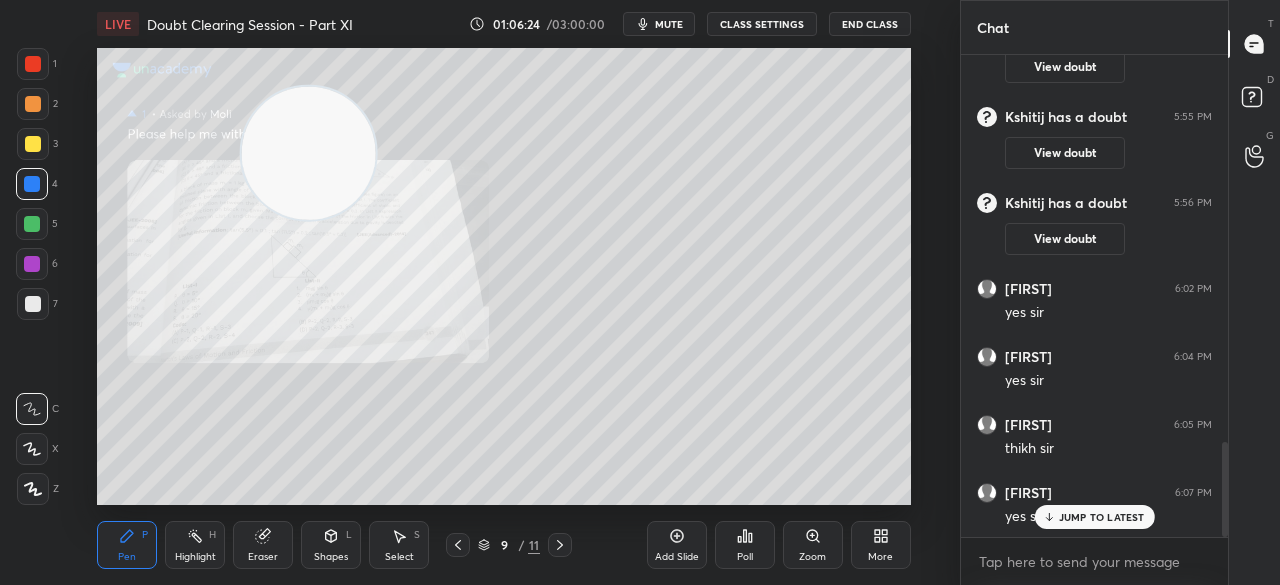 click on "Zoom" at bounding box center [813, 545] 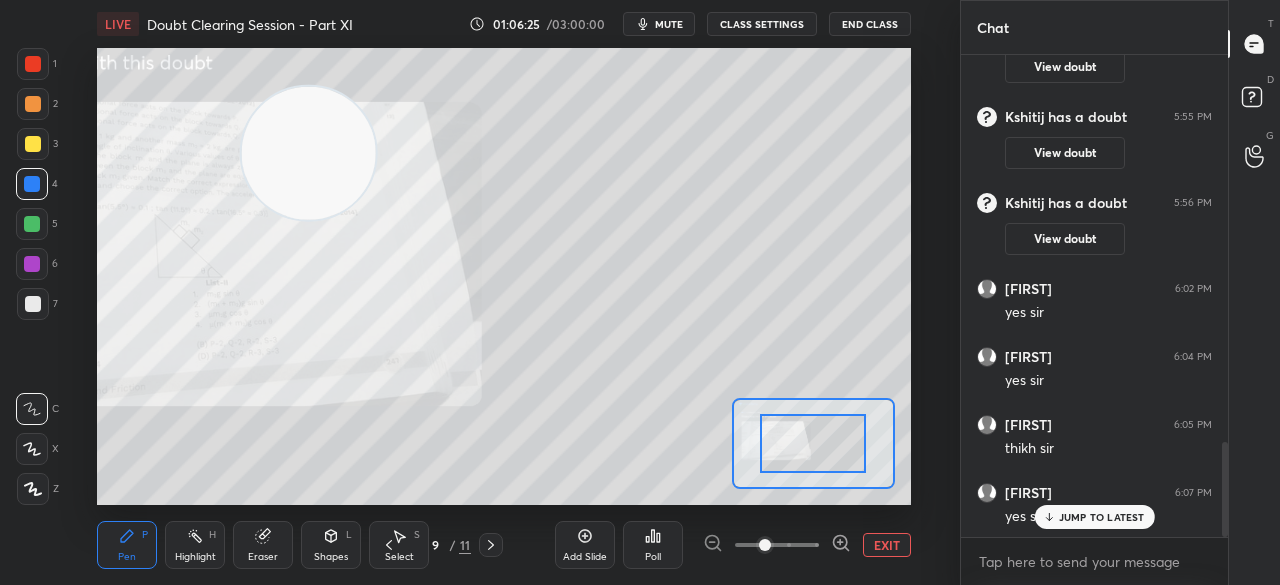 click at bounding box center (765, 545) 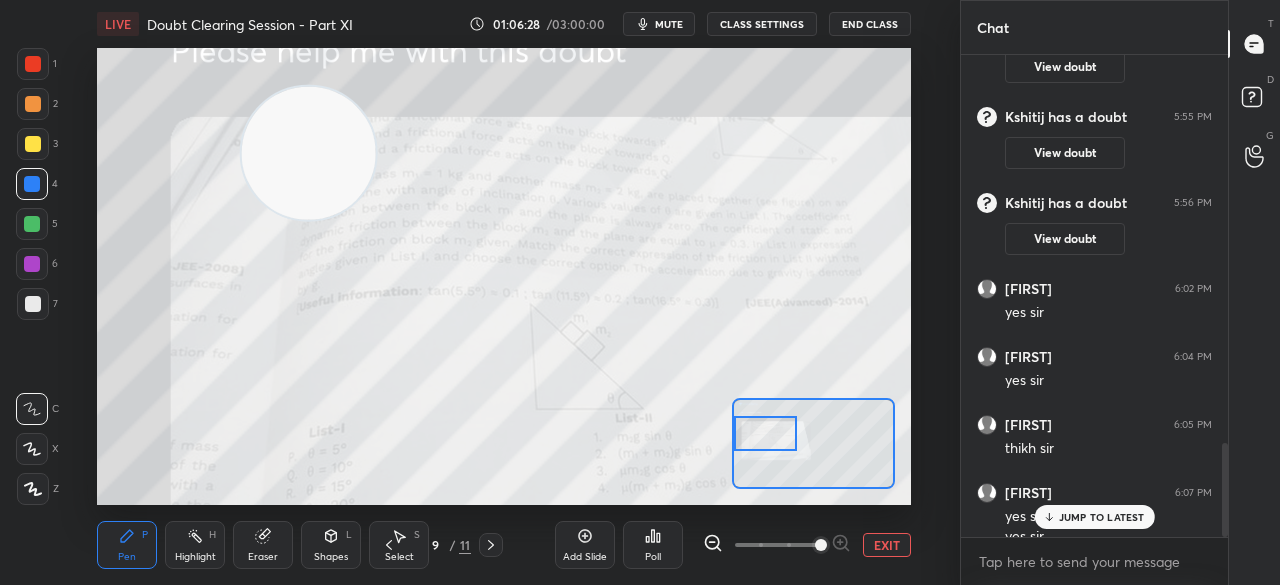 scroll, scrollTop: 1992, scrollLeft: 0, axis: vertical 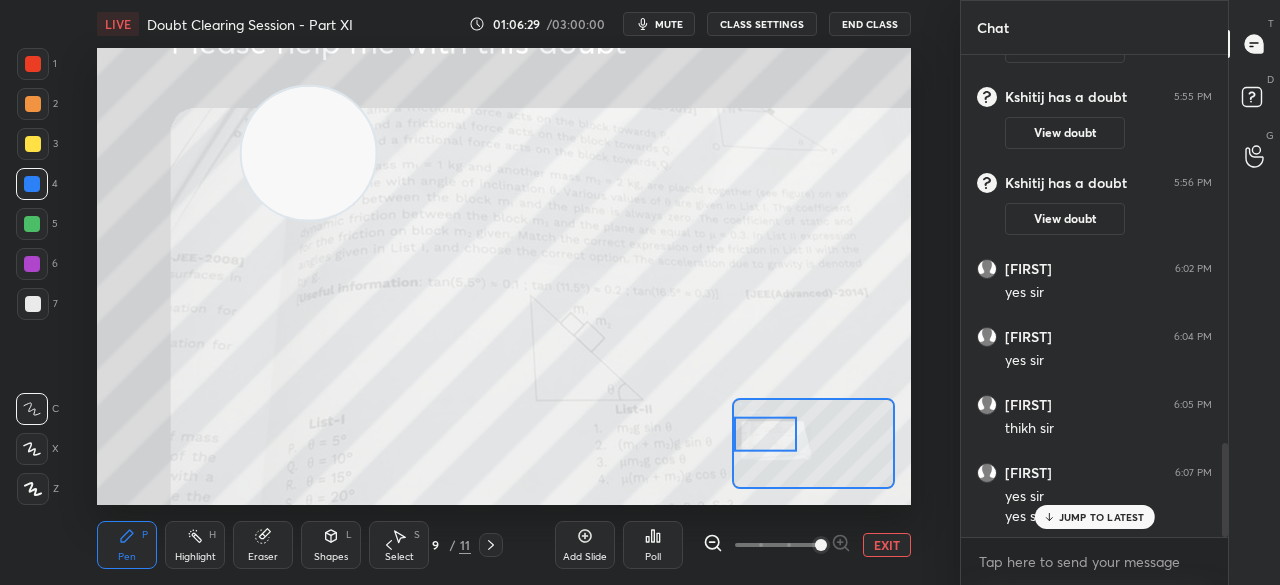 click on "EXIT" at bounding box center [887, 545] 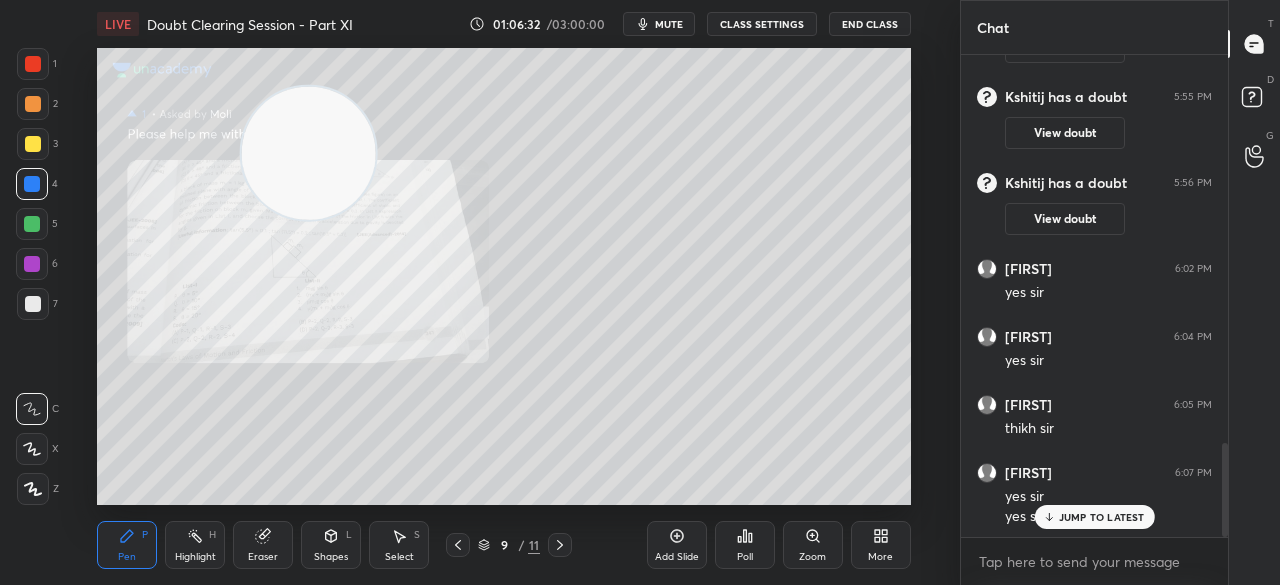 click on "Zoom" at bounding box center [813, 545] 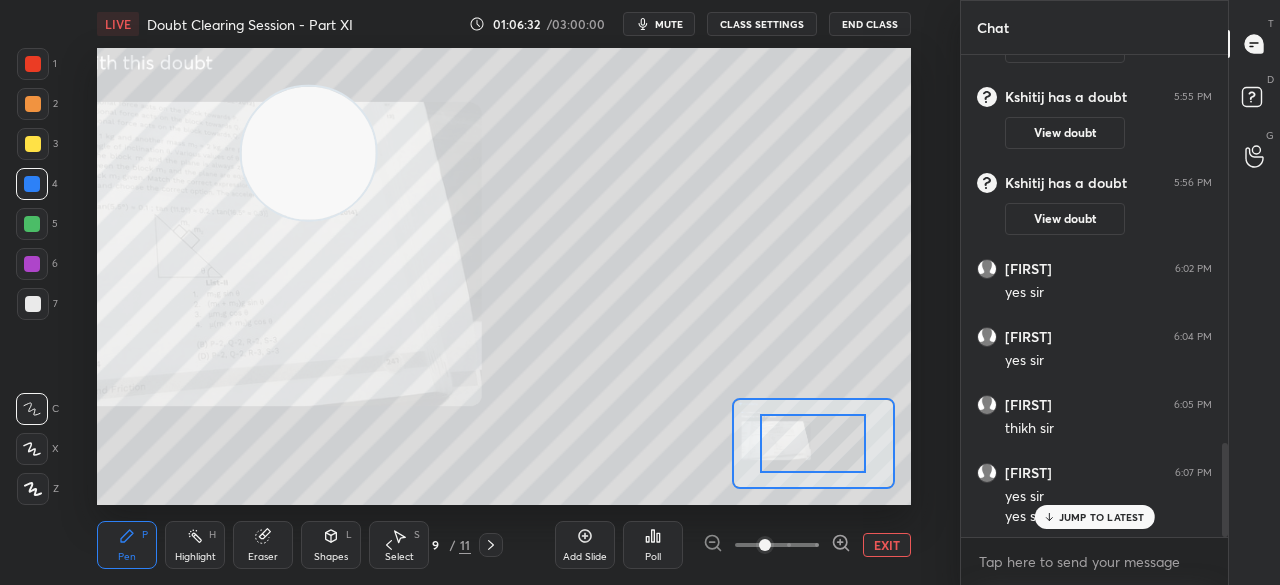 click on "Add Slide Poll EXIT" at bounding box center (733, 545) 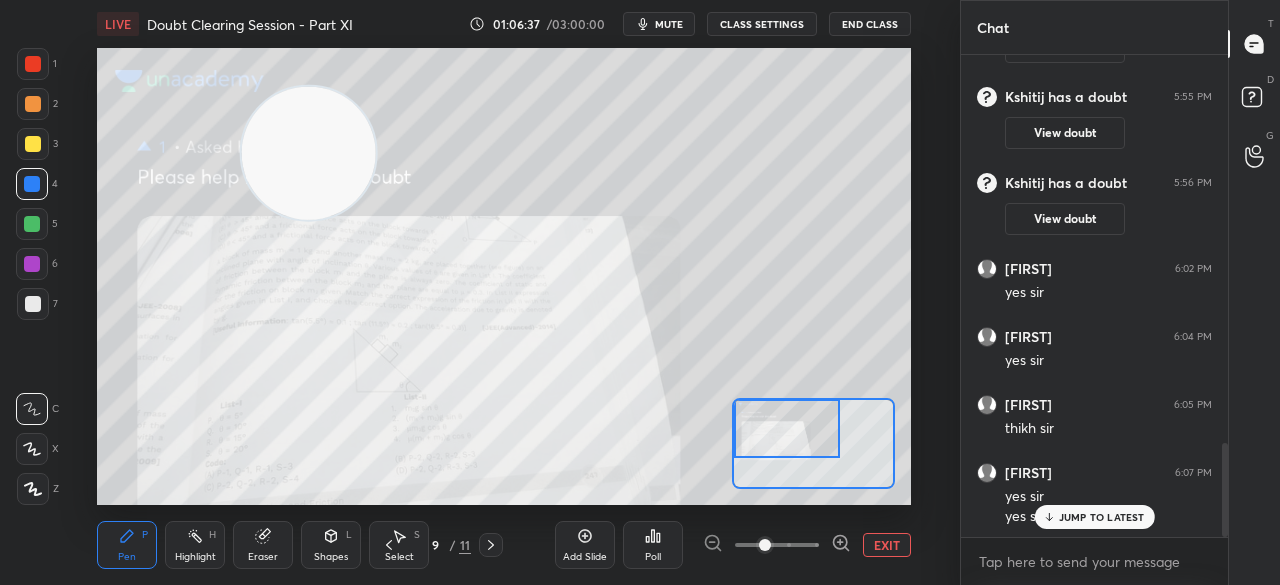 click on "EXIT" at bounding box center (887, 545) 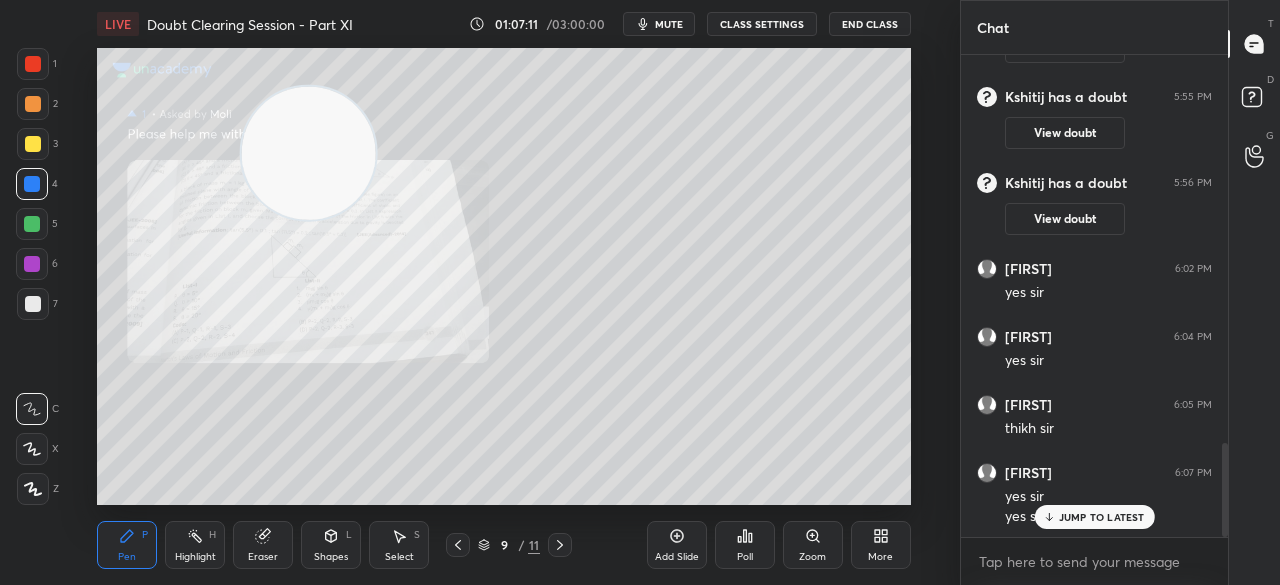 scroll, scrollTop: 2060, scrollLeft: 0, axis: vertical 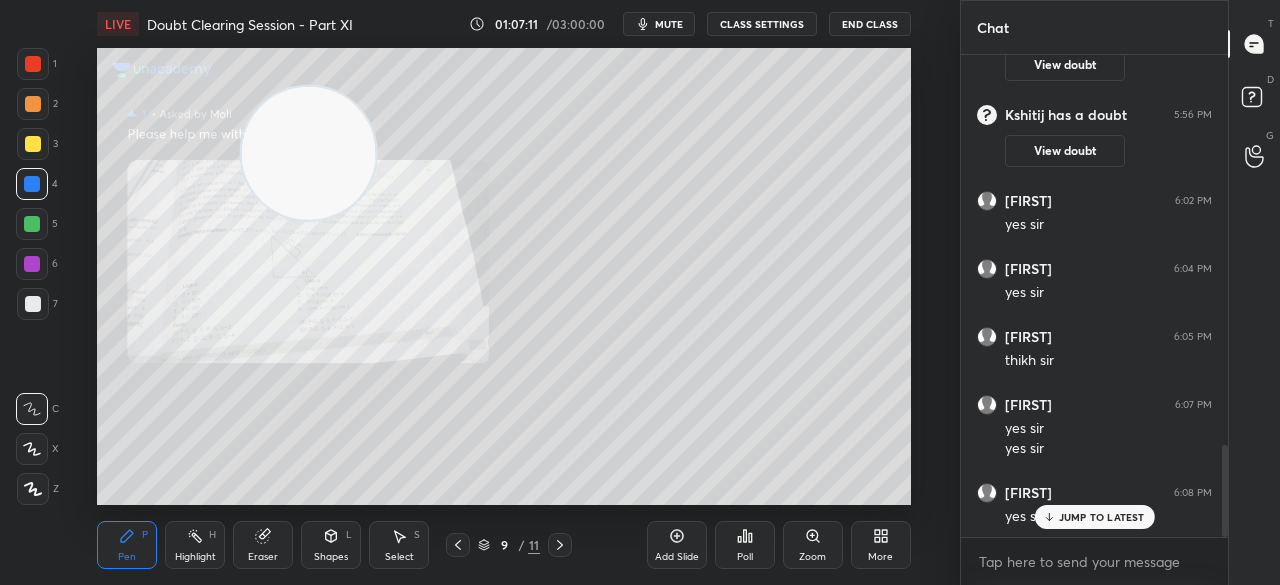 click on "Zoom" at bounding box center [812, 557] 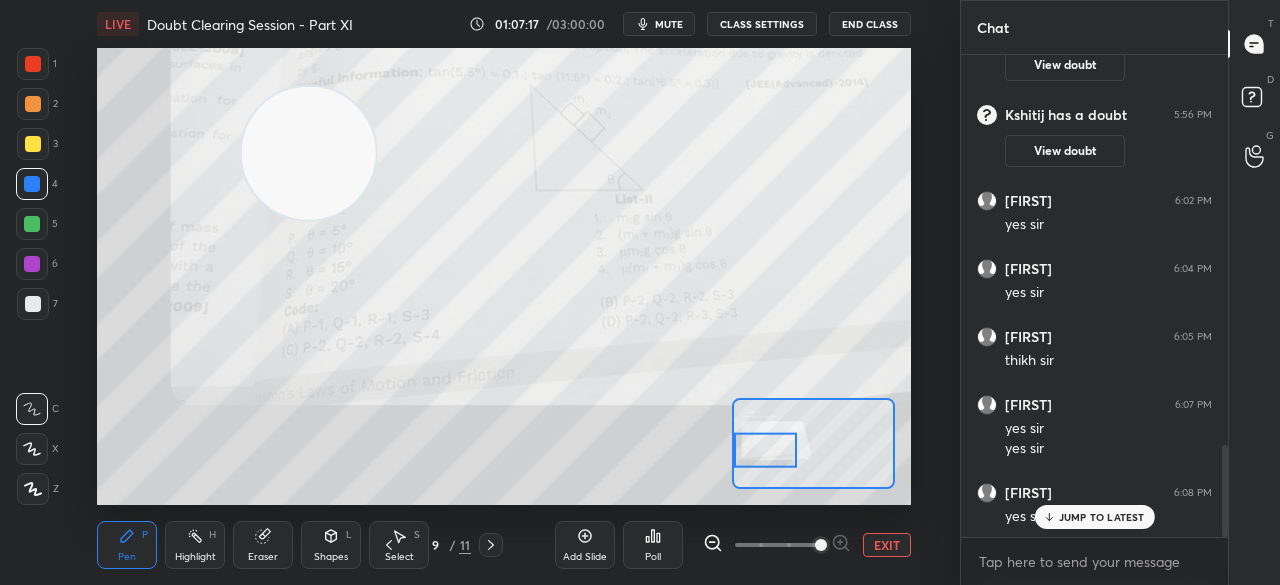 click on "EXIT" at bounding box center (887, 545) 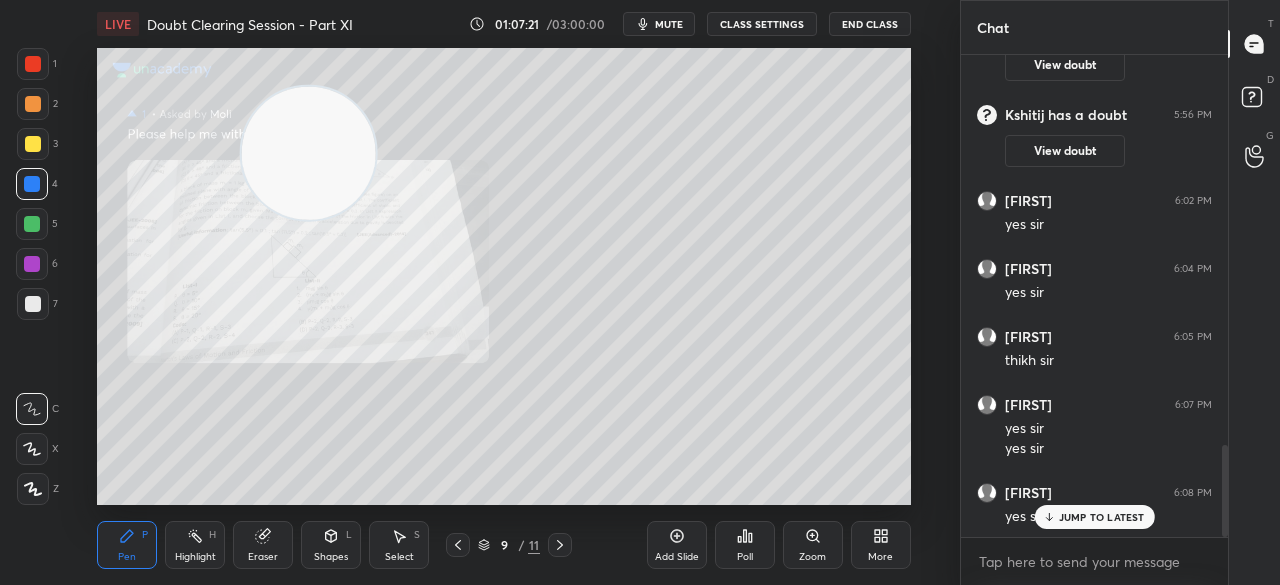 click at bounding box center [33, 64] 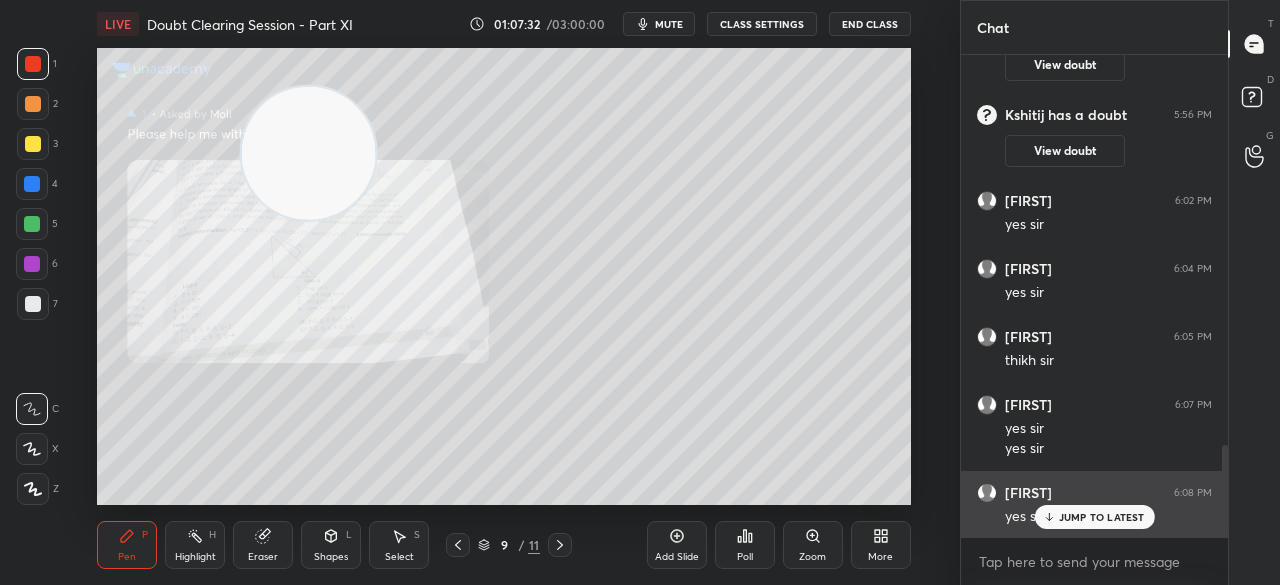 click on "JUMP TO LATEST" at bounding box center [1094, 517] 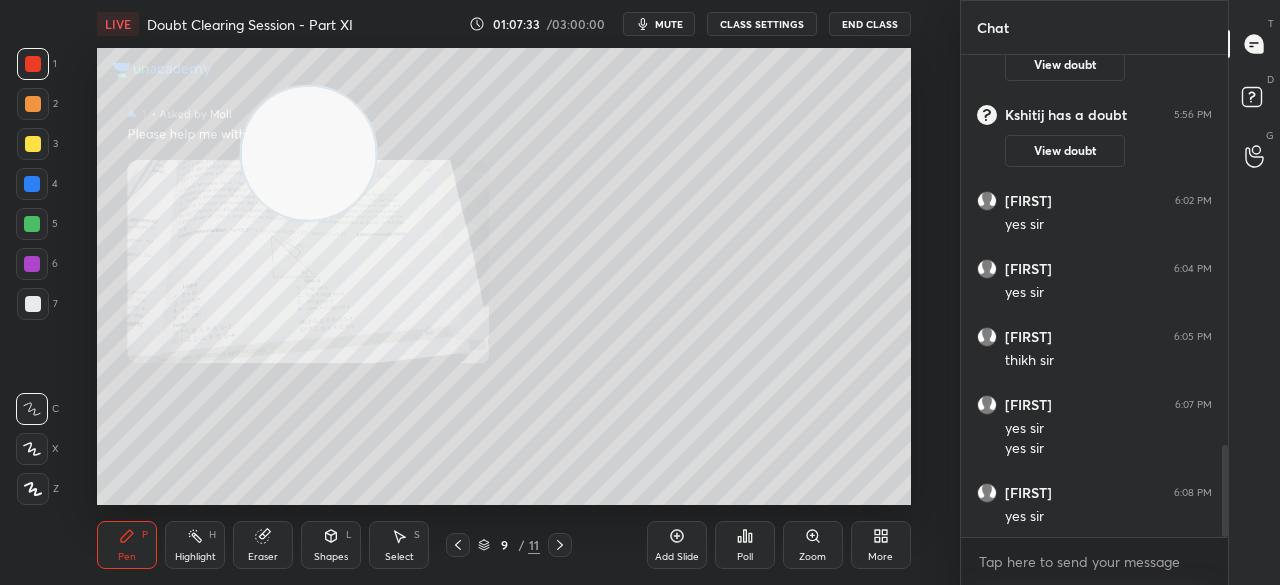 click on "Zoom" at bounding box center (813, 545) 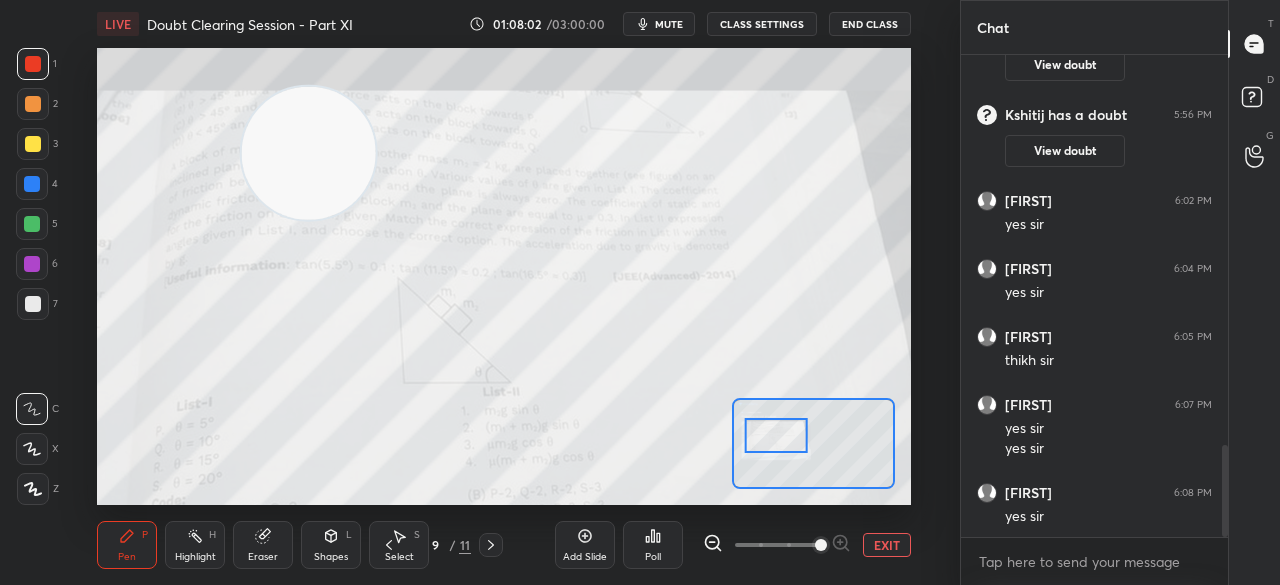 click on "EXIT" at bounding box center (887, 545) 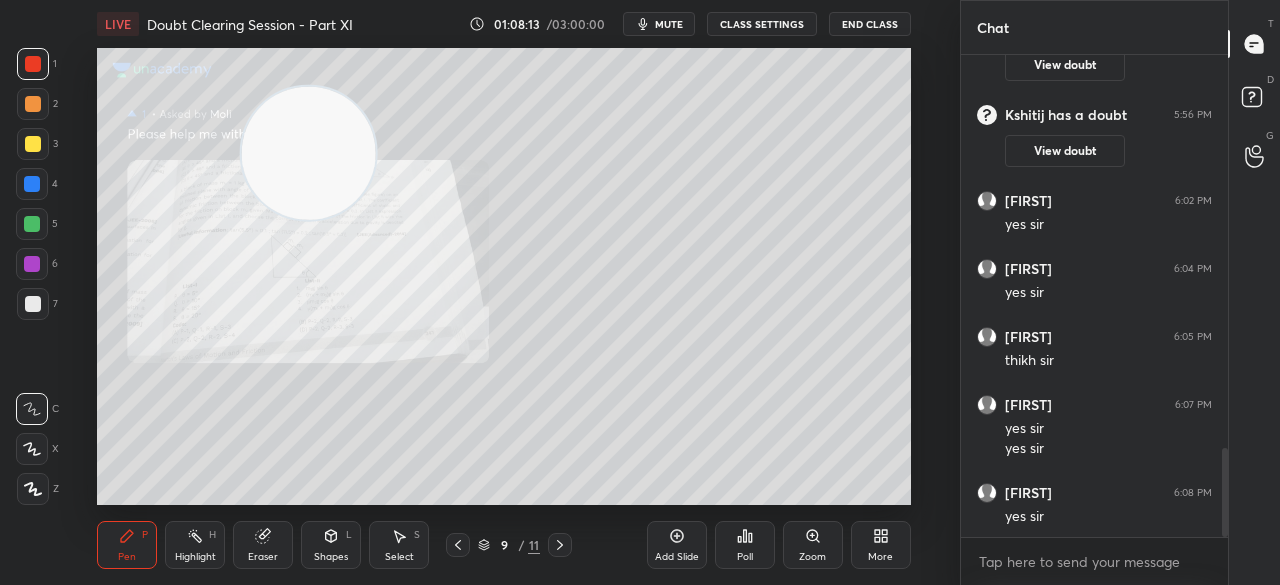 scroll, scrollTop: 2128, scrollLeft: 0, axis: vertical 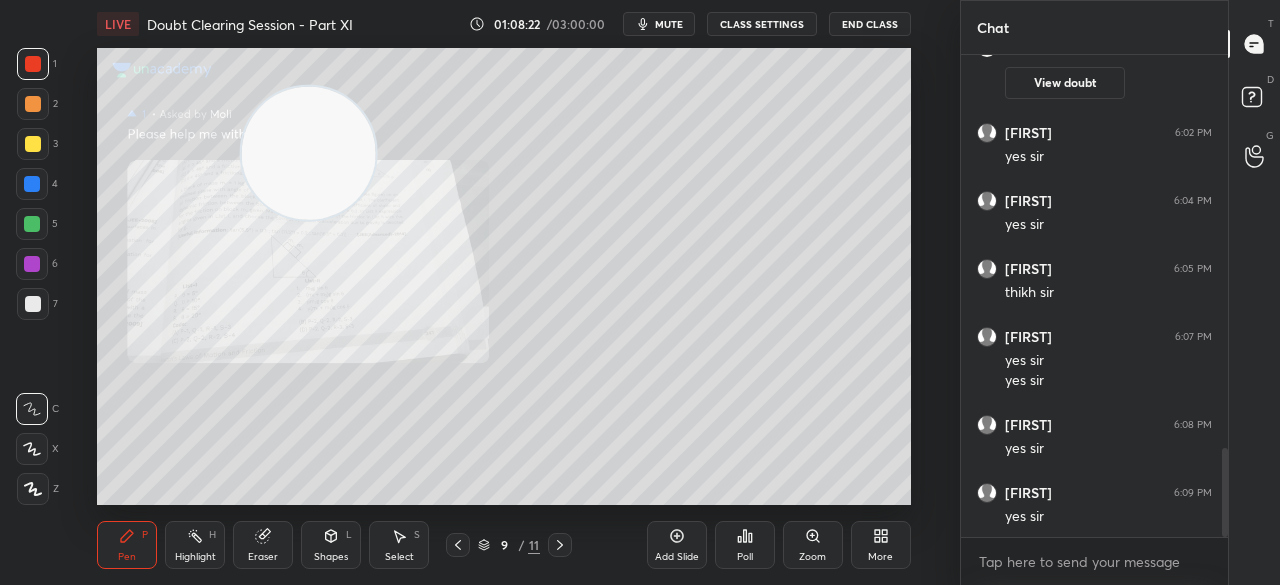 click at bounding box center (33, 144) 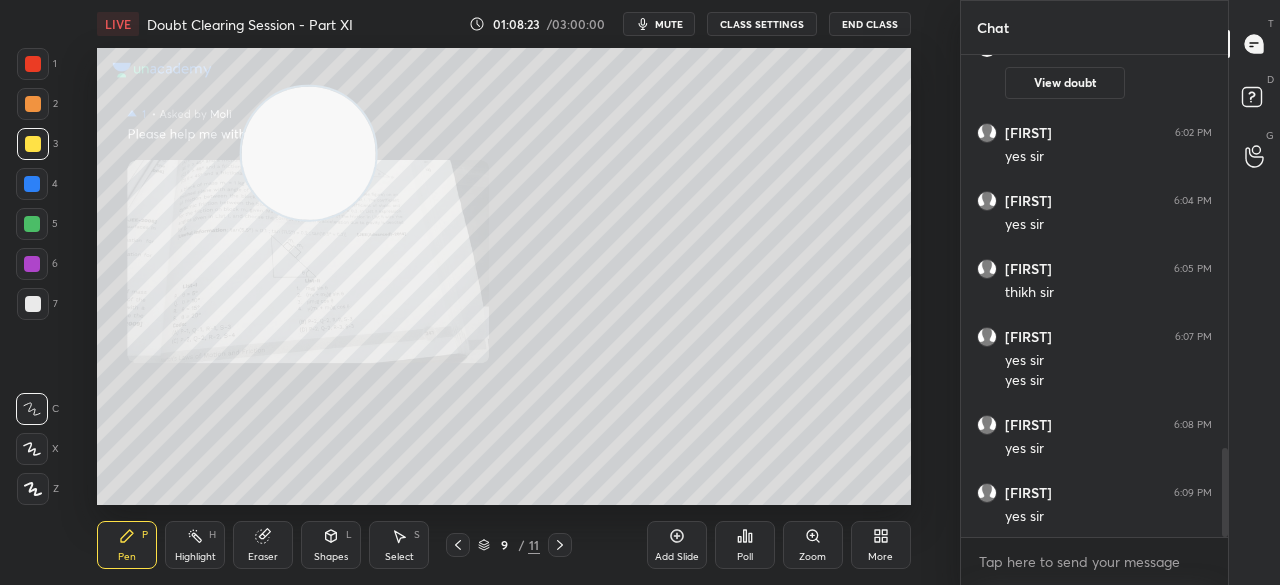 click at bounding box center (33, 144) 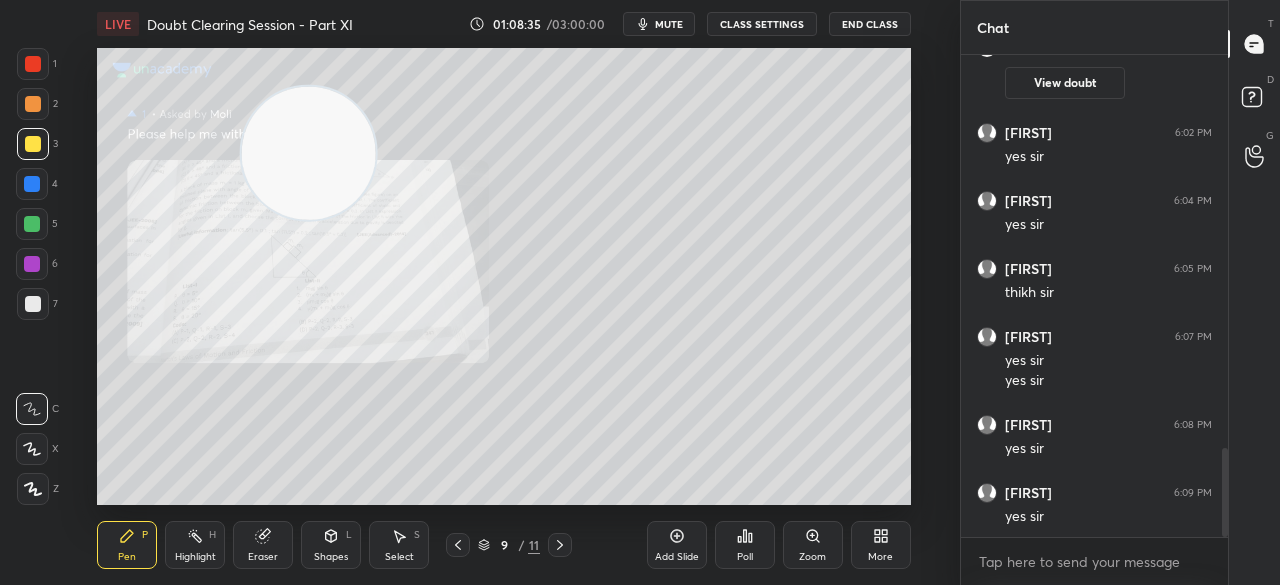 click 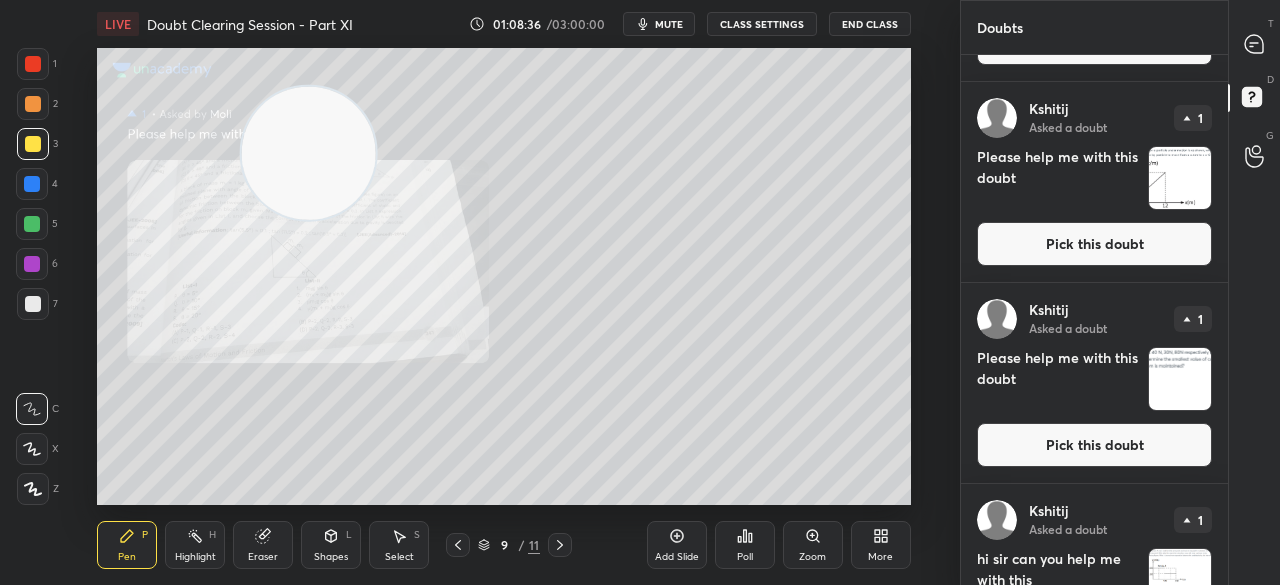 scroll, scrollTop: 272, scrollLeft: 0, axis: vertical 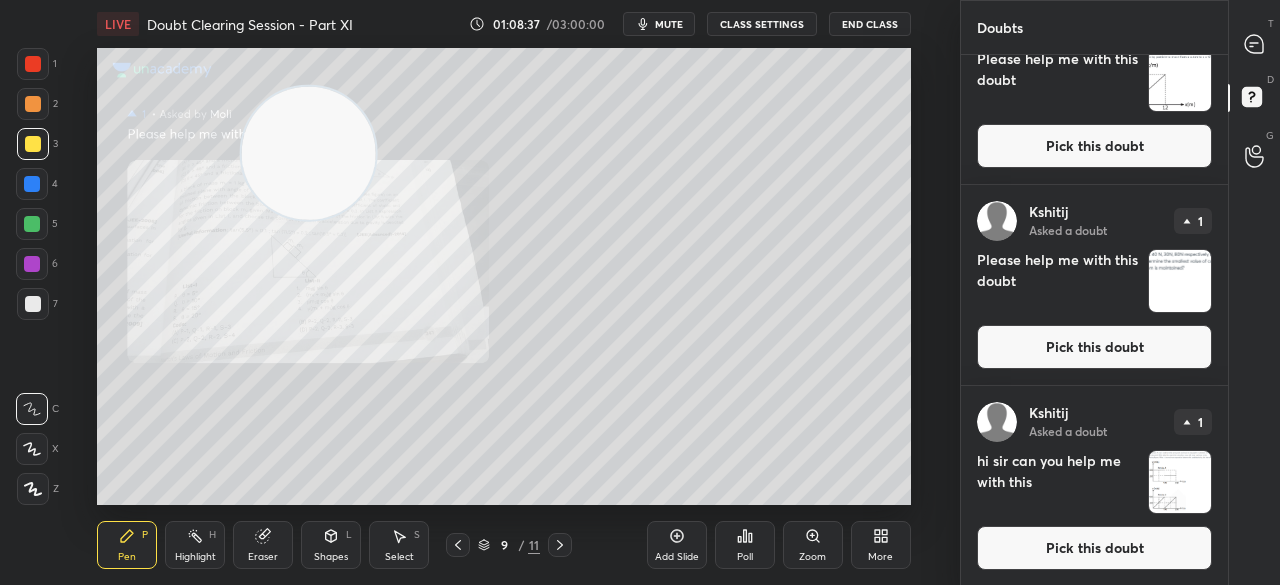 click on "Pick this doubt" at bounding box center (1094, 548) 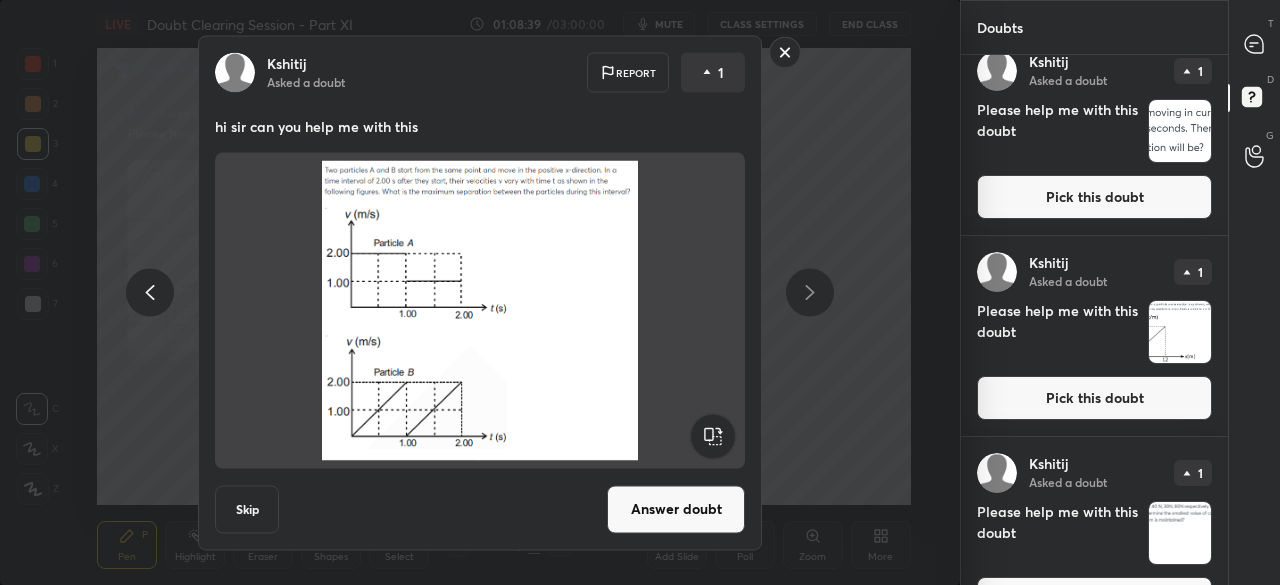 scroll, scrollTop: 0, scrollLeft: 0, axis: both 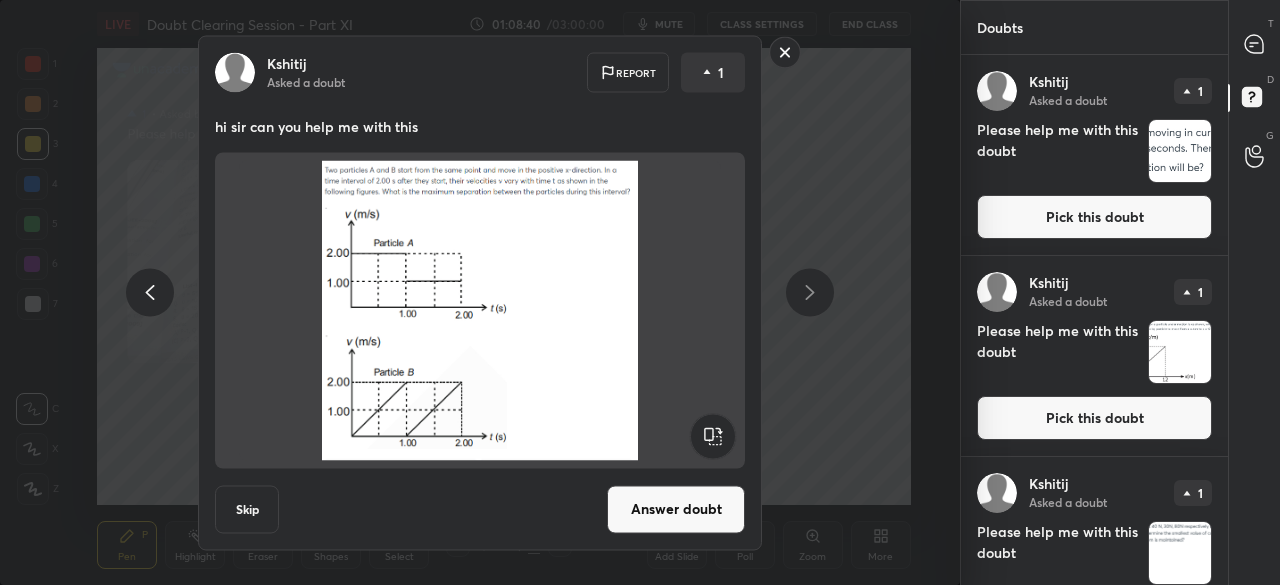 click on "Answer doubt" at bounding box center [676, 509] 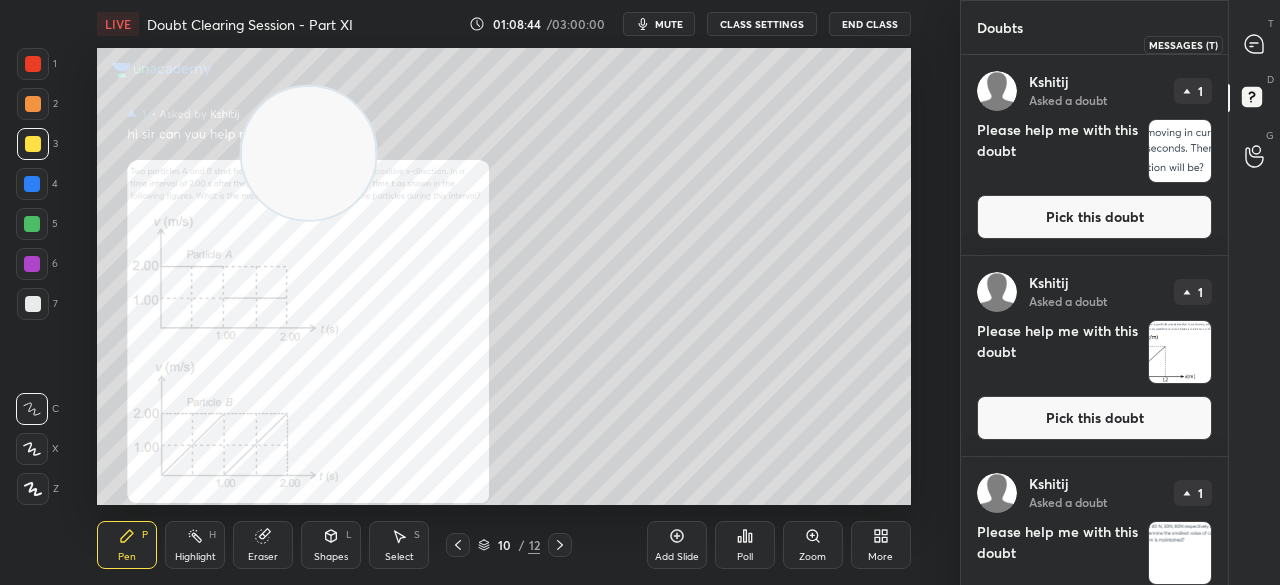 click at bounding box center (1255, 44) 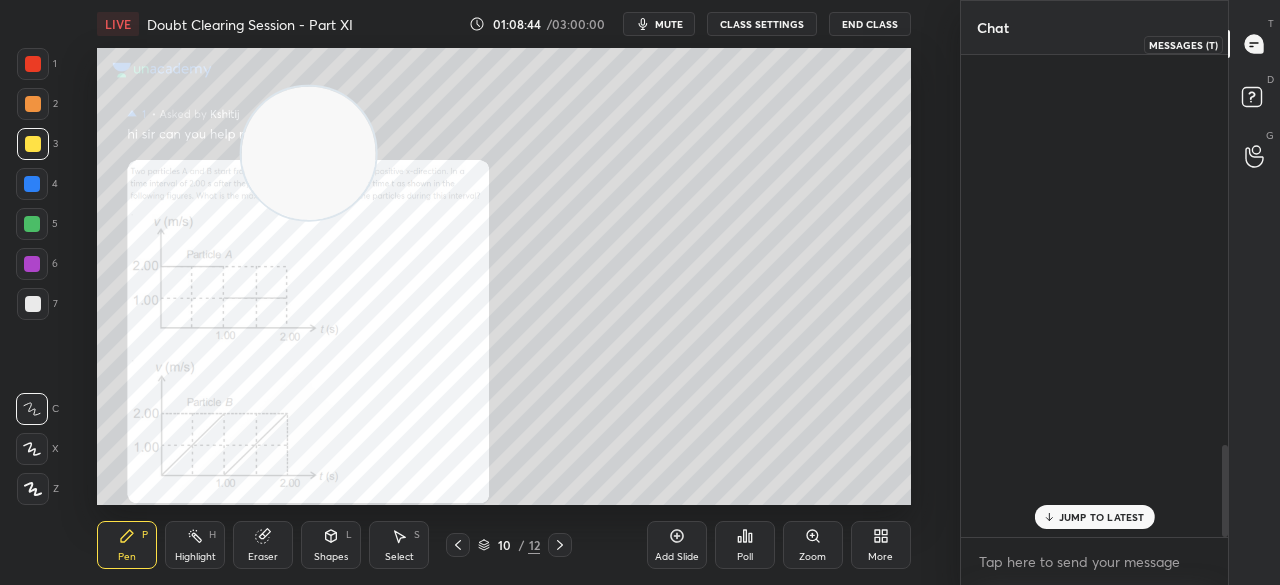 scroll, scrollTop: 2040, scrollLeft: 0, axis: vertical 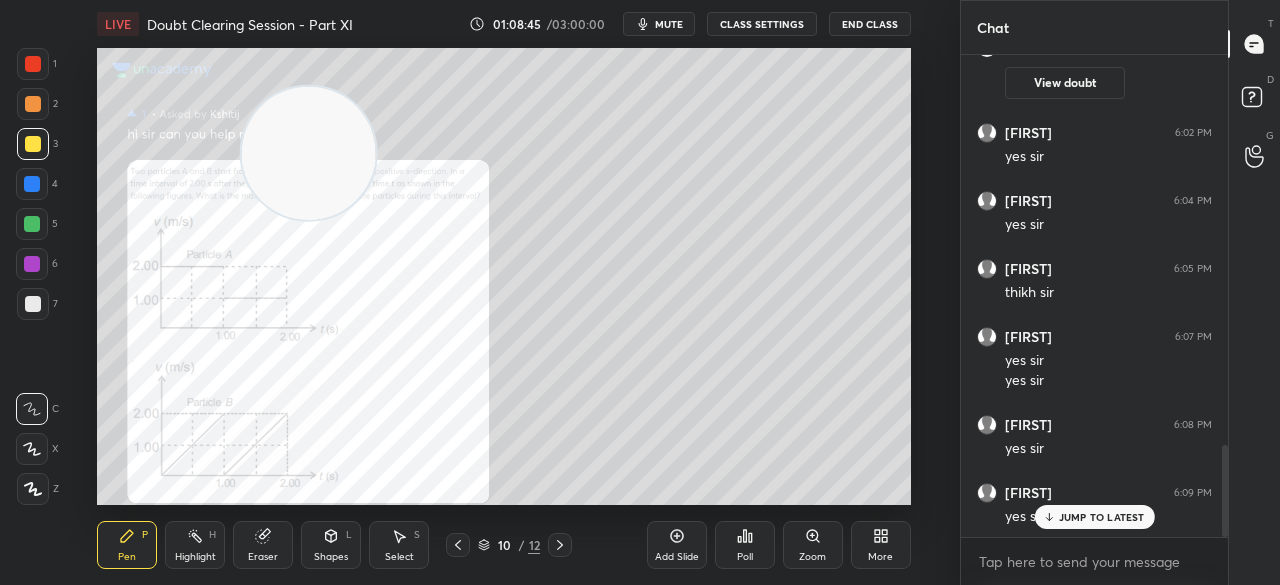 click on "JUMP TO LATEST" at bounding box center (1094, 517) 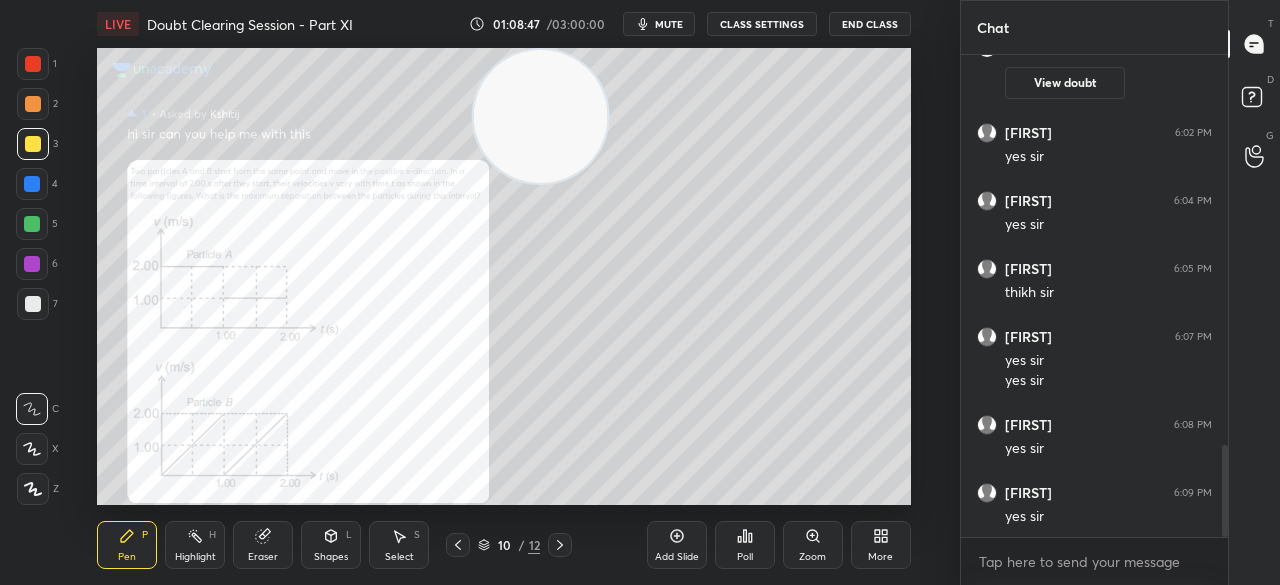 scroll, scrollTop: 2126, scrollLeft: 0, axis: vertical 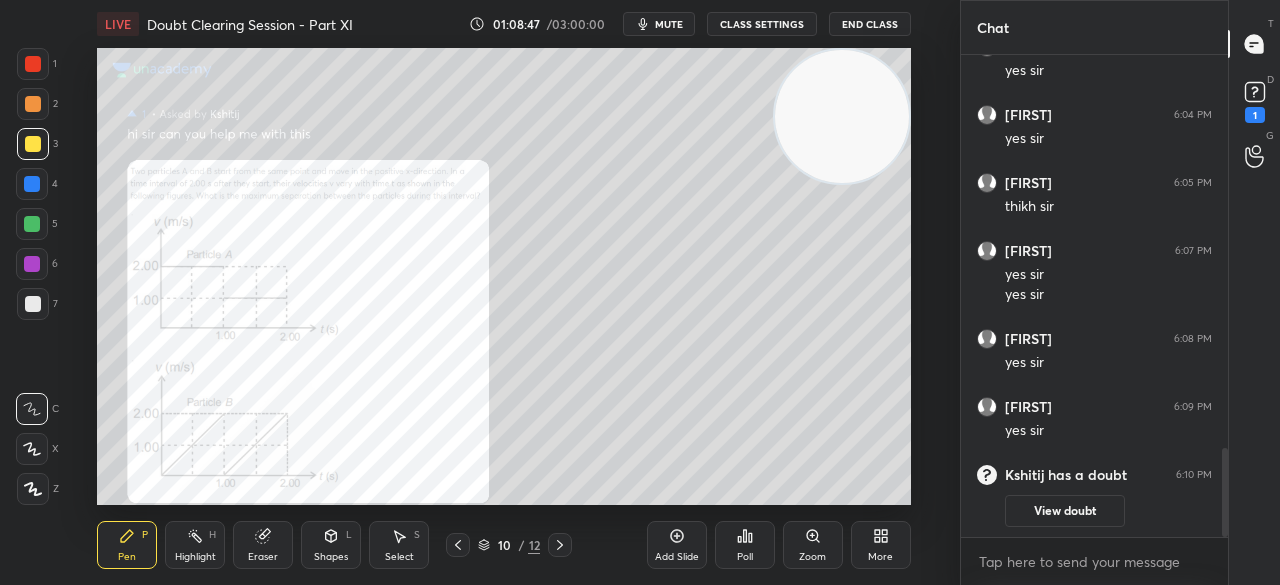 click 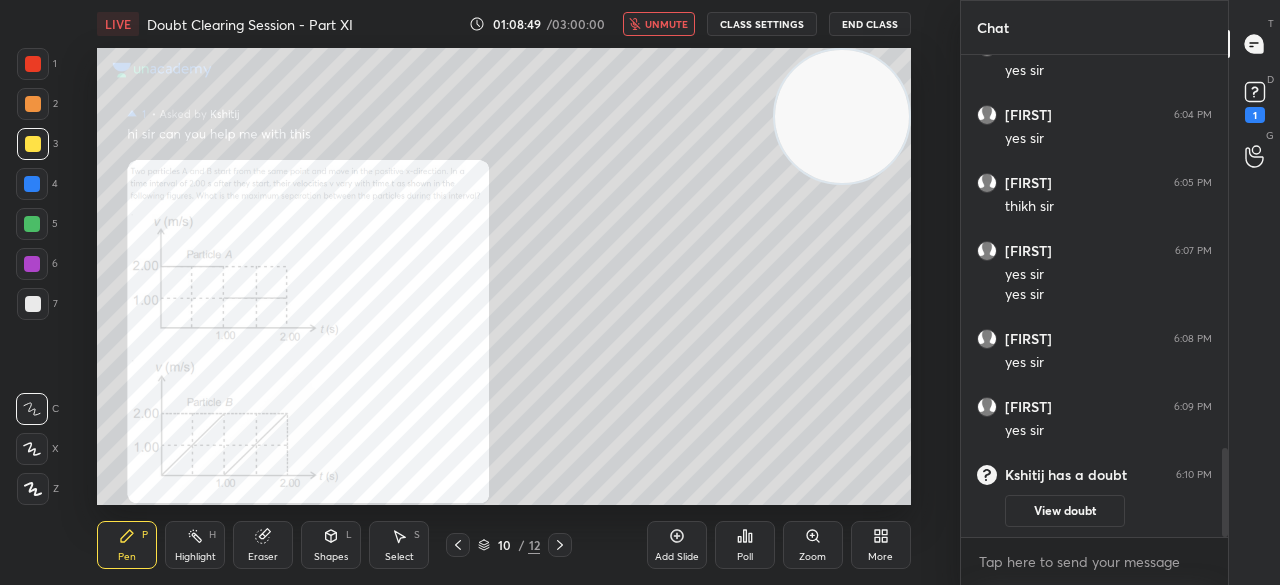 click on "unmute" at bounding box center [666, 24] 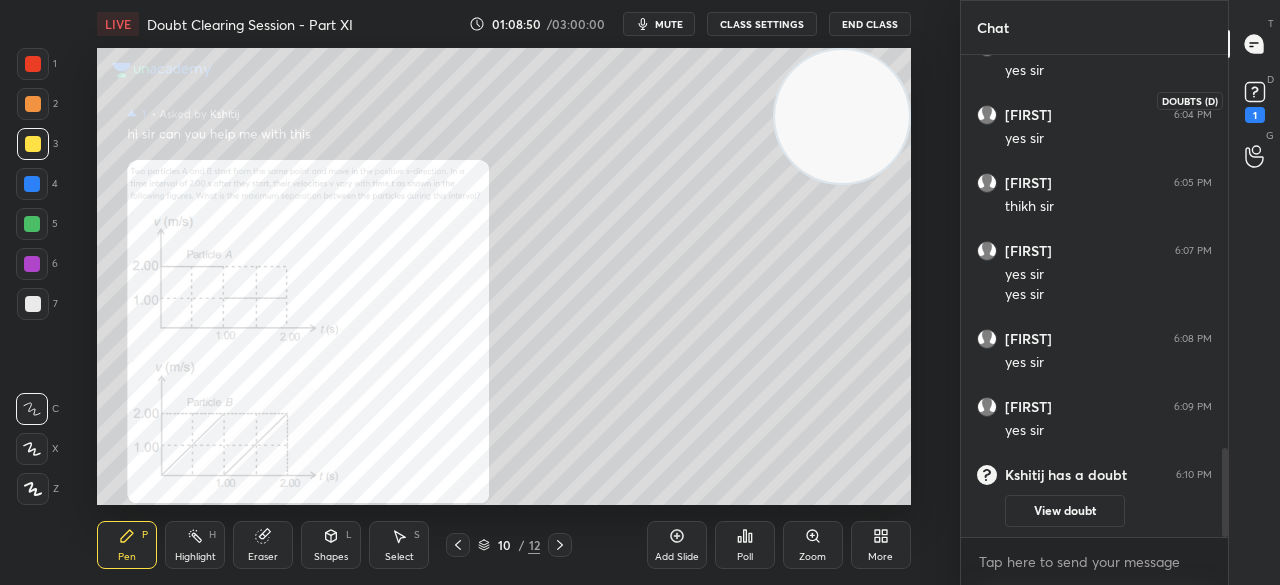click 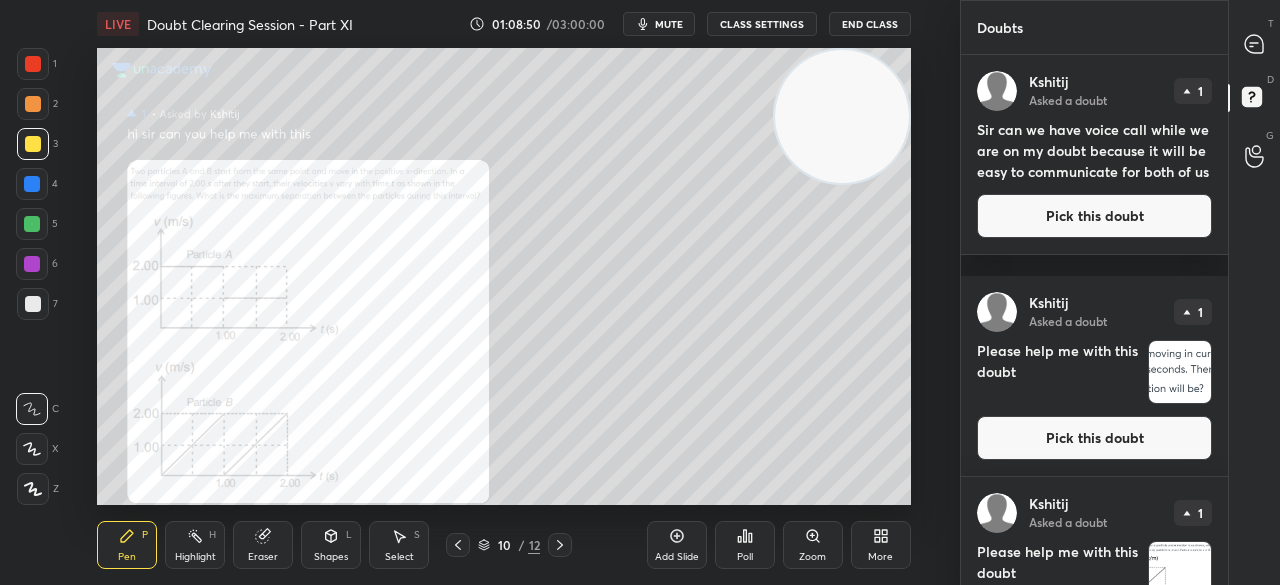 click on "Pick this doubt" at bounding box center (1094, 216) 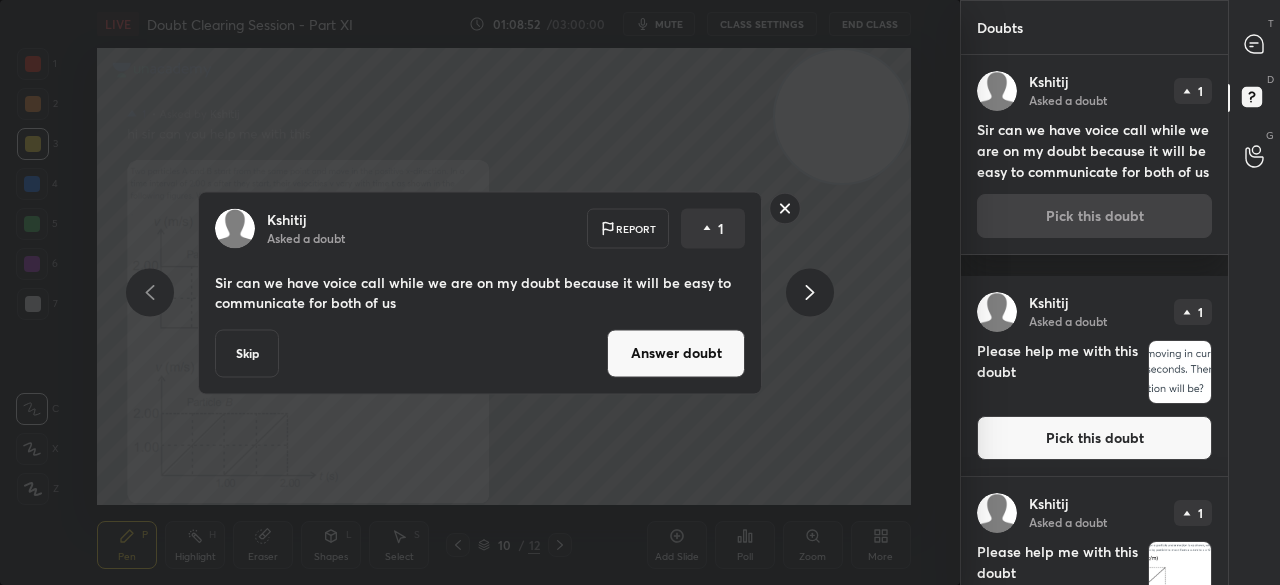 click on "Answer doubt" at bounding box center [676, 353] 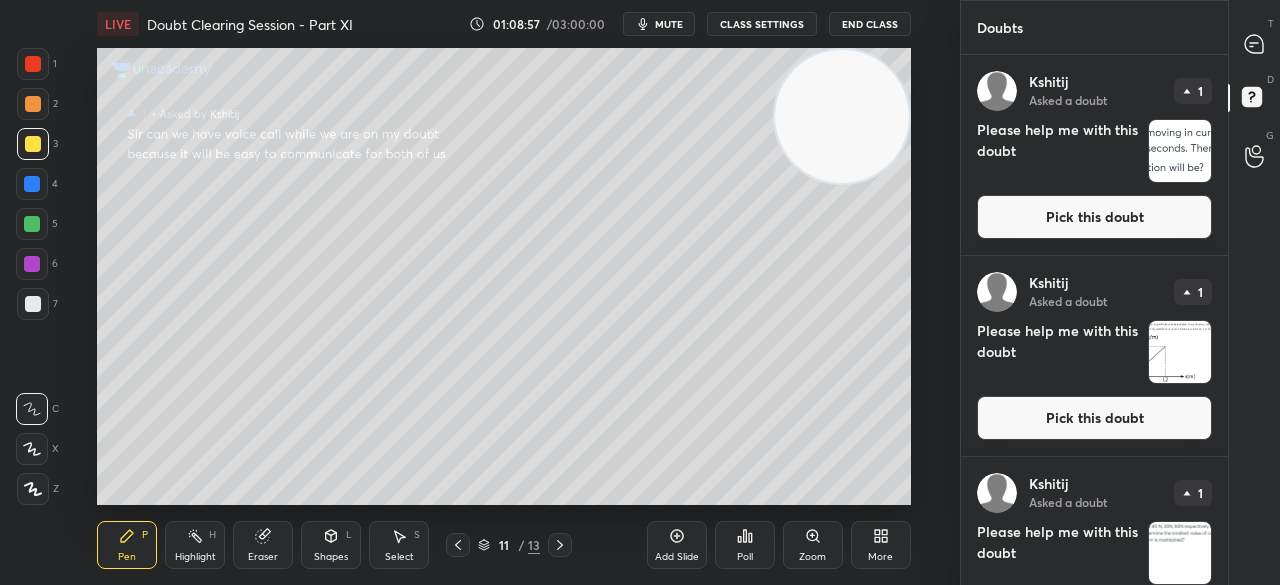 click 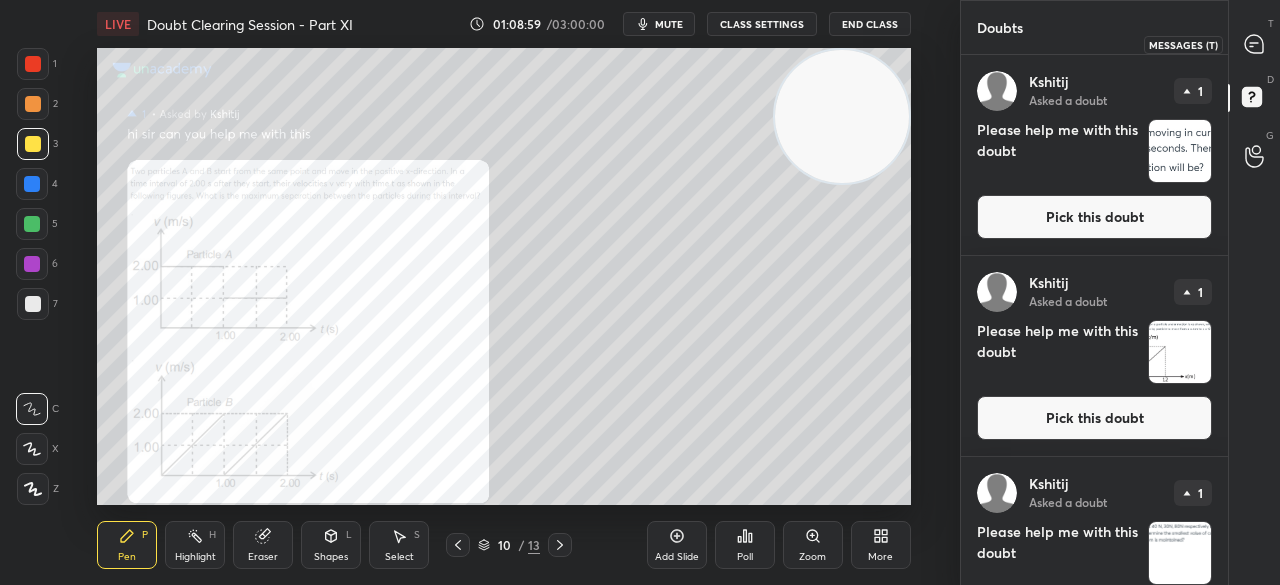 click 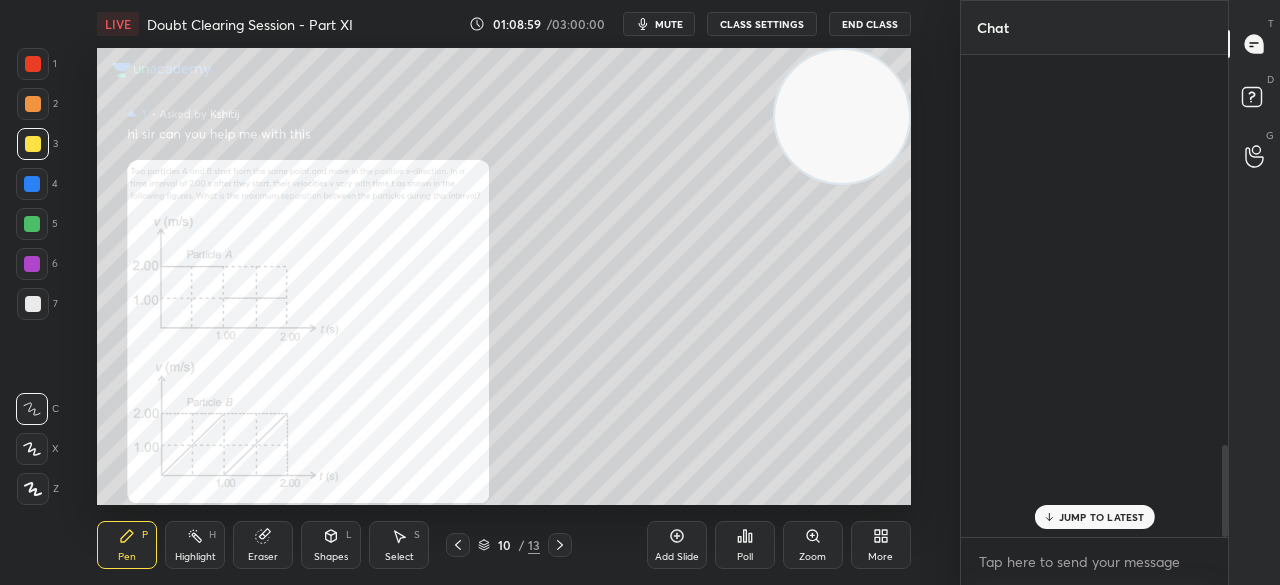 scroll, scrollTop: 2040, scrollLeft: 0, axis: vertical 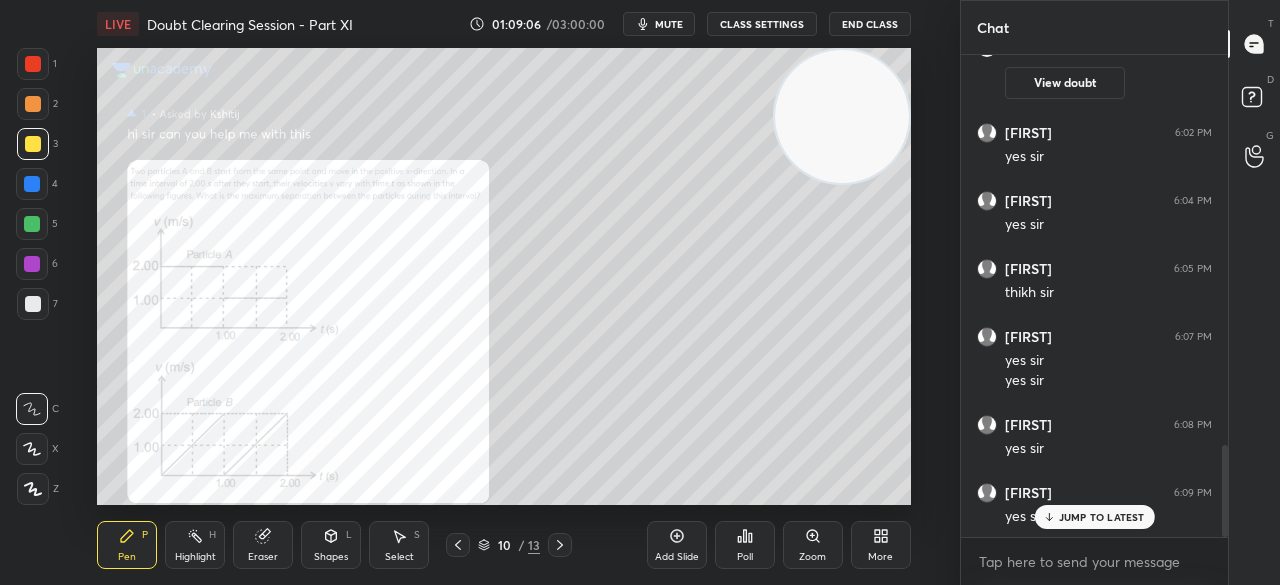 click on "JUMP TO LATEST" at bounding box center (1102, 517) 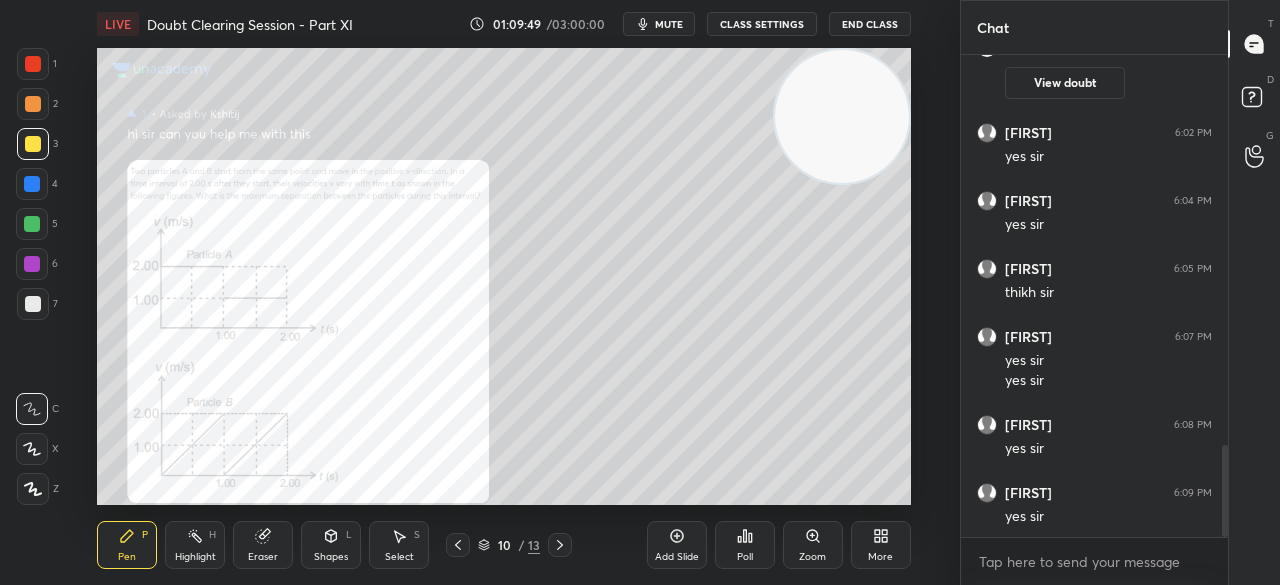 click on "1" at bounding box center [37, 64] 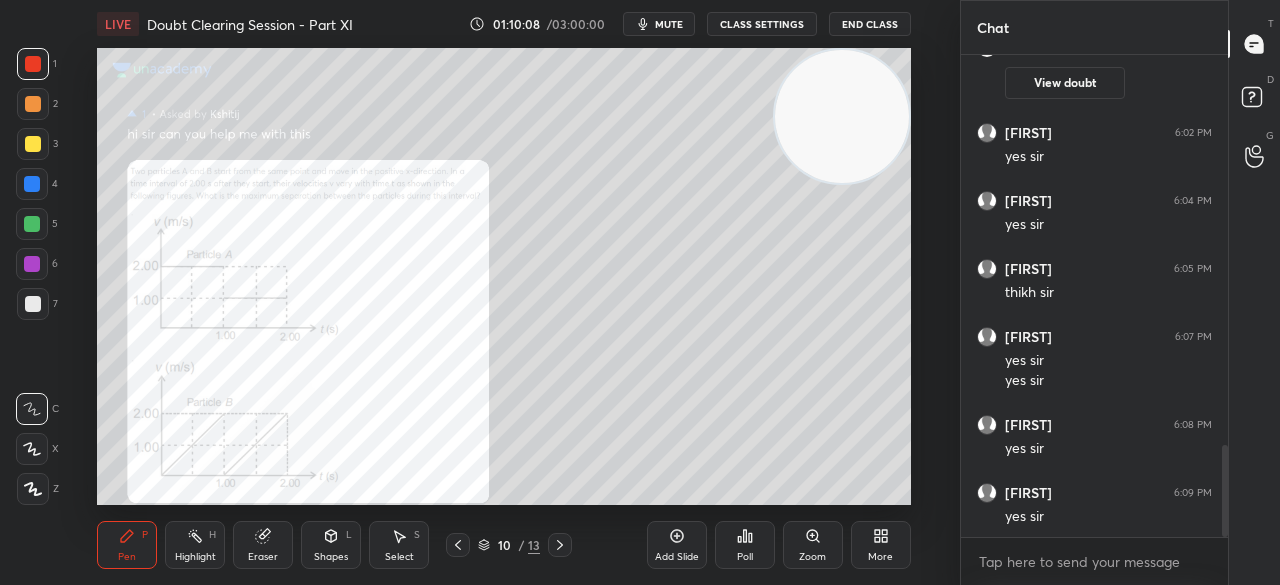 click at bounding box center (33, 144) 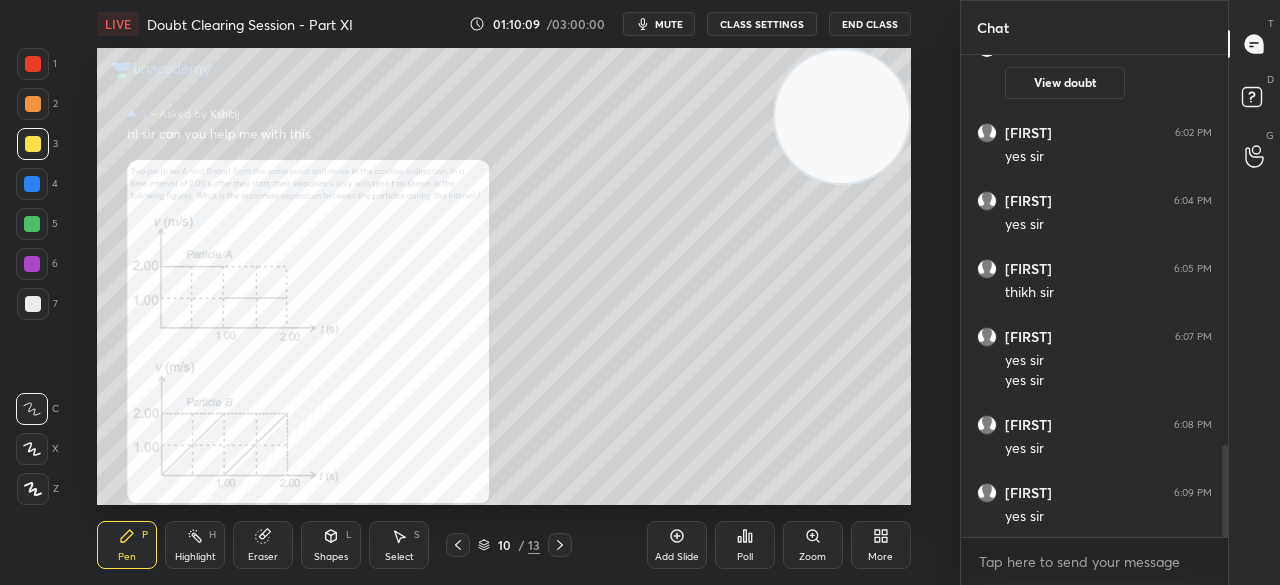click at bounding box center (33, 144) 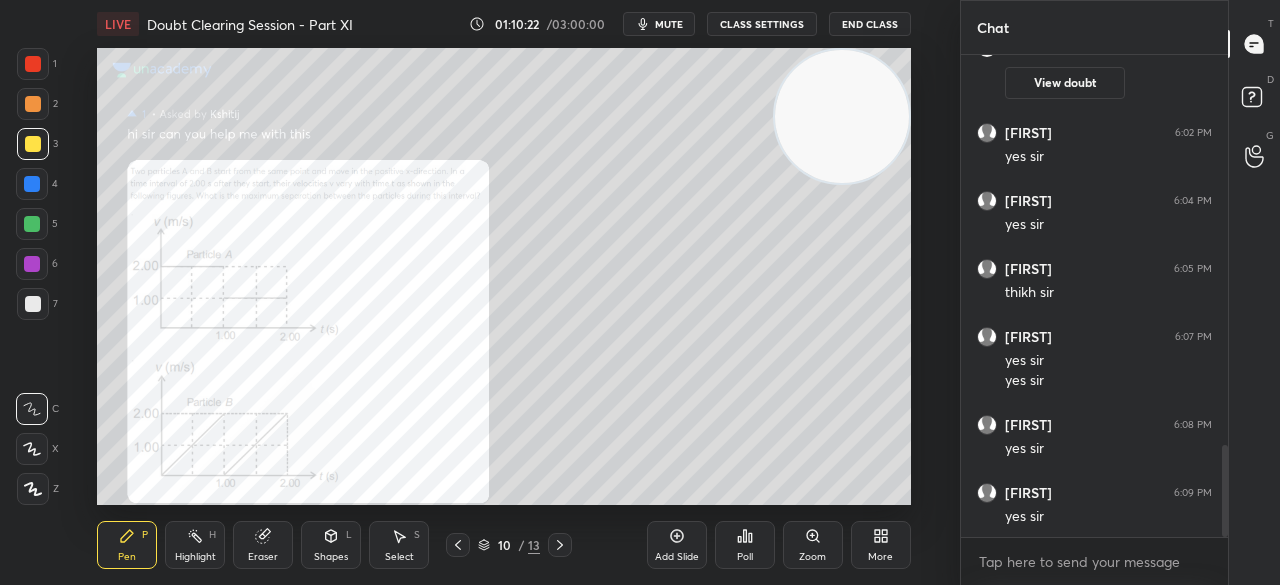 click on "Eraser" at bounding box center [263, 545] 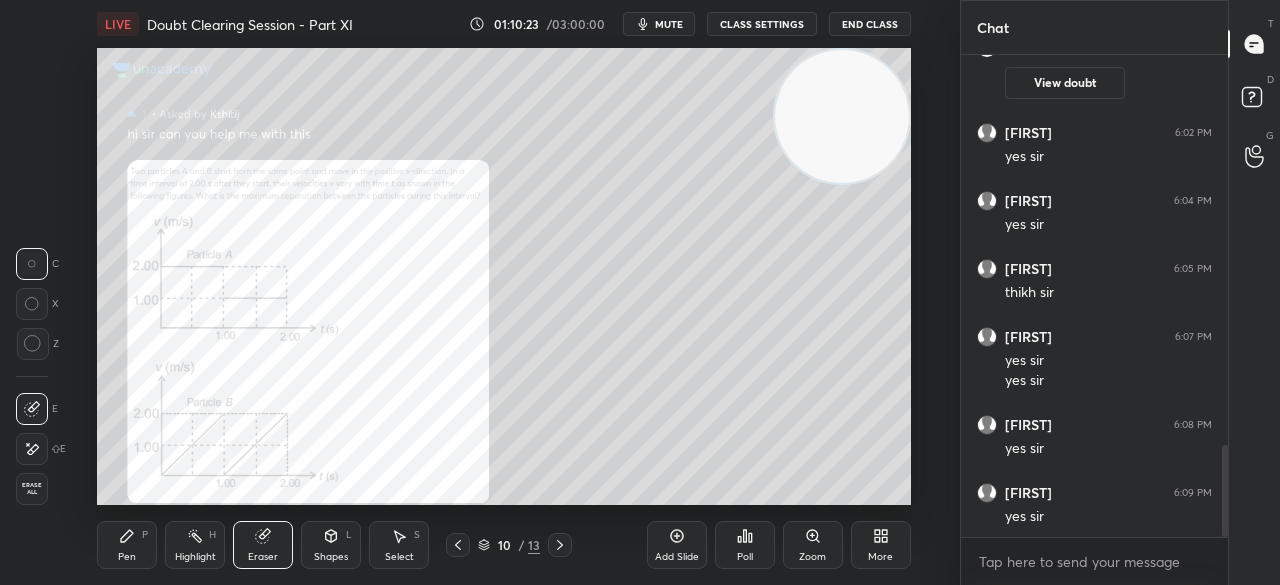click on "Erase all" at bounding box center (32, 489) 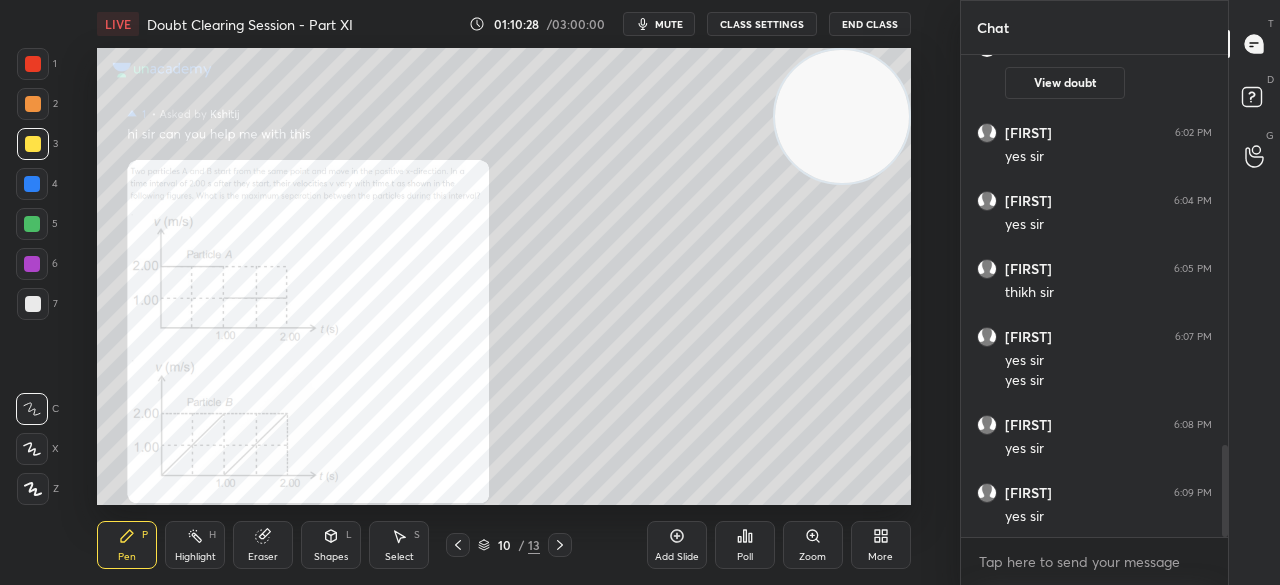 click on "1 2 3 4 5 6 7 C X Z C X Z E E Erase all   H H" at bounding box center [32, 276] 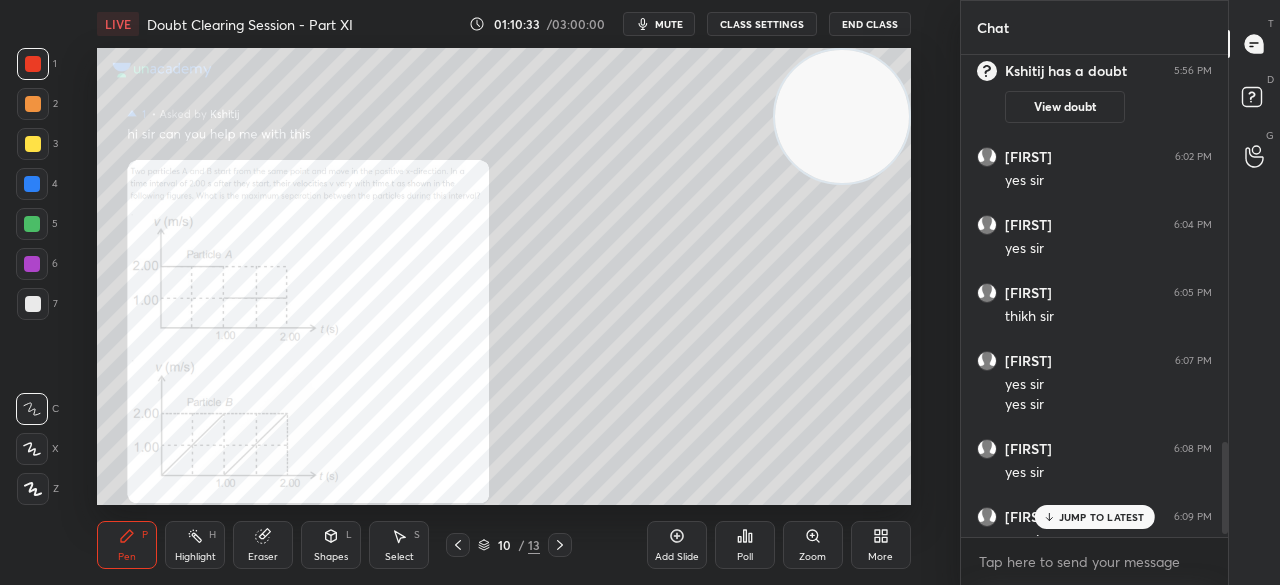 scroll, scrollTop: 2040, scrollLeft: 0, axis: vertical 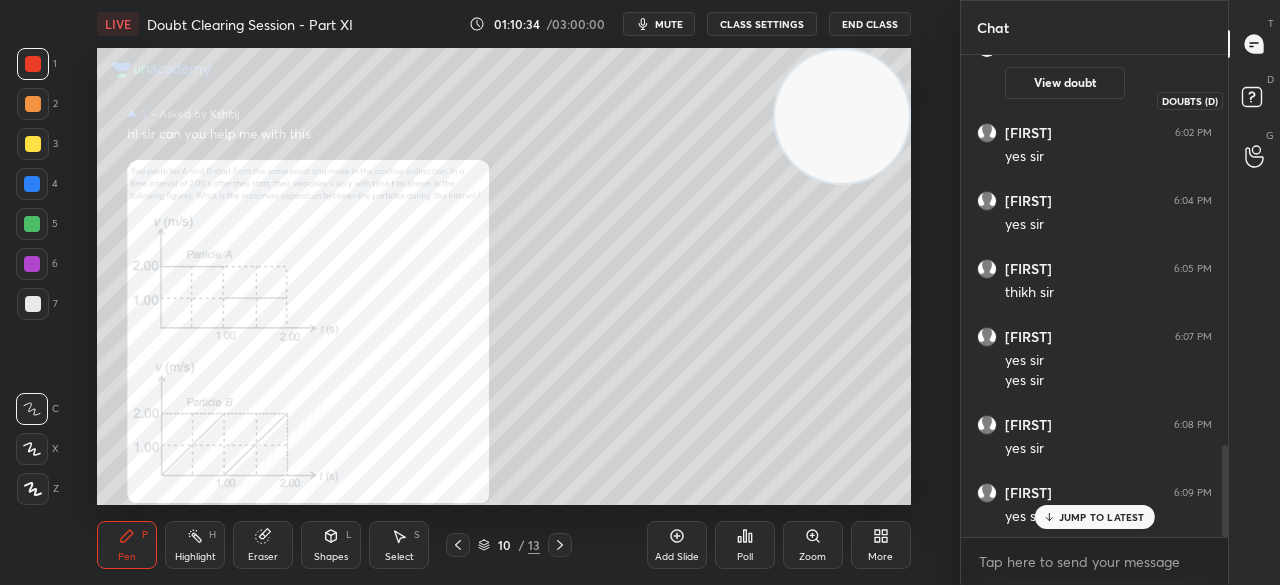 click 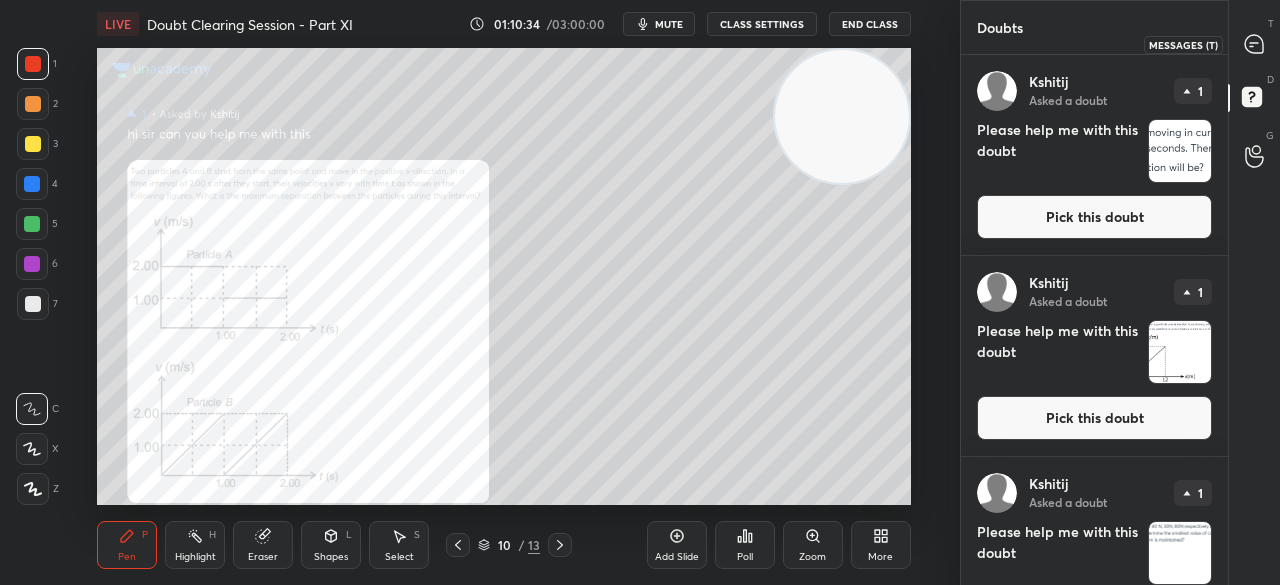 click on "T Messages (T)" at bounding box center [1254, 44] 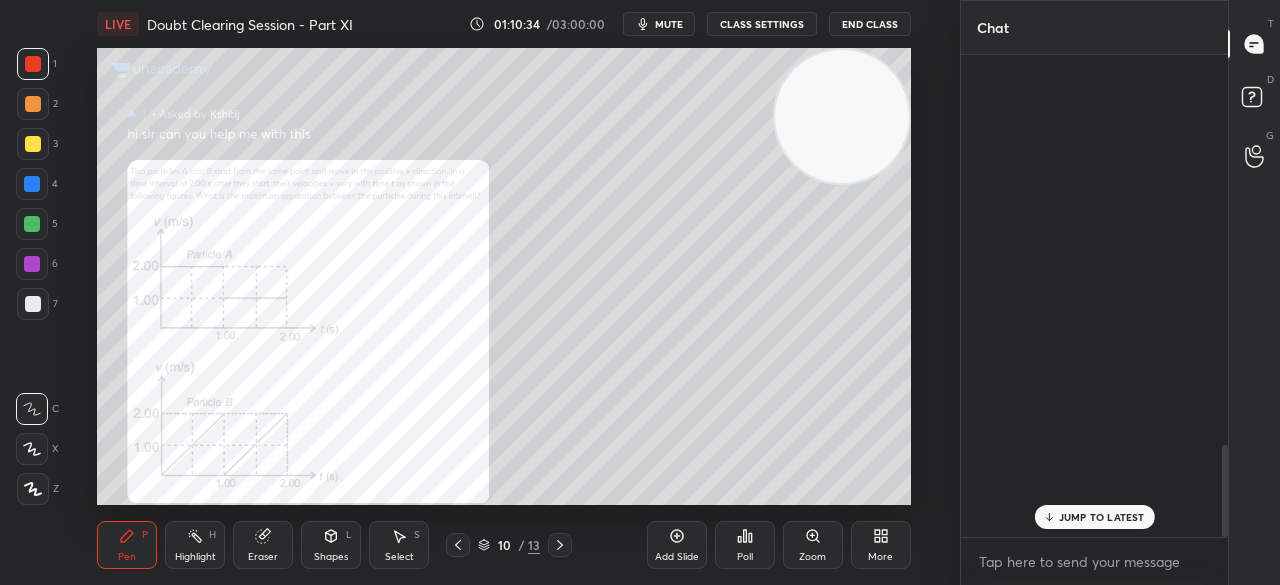 scroll, scrollTop: 2040, scrollLeft: 0, axis: vertical 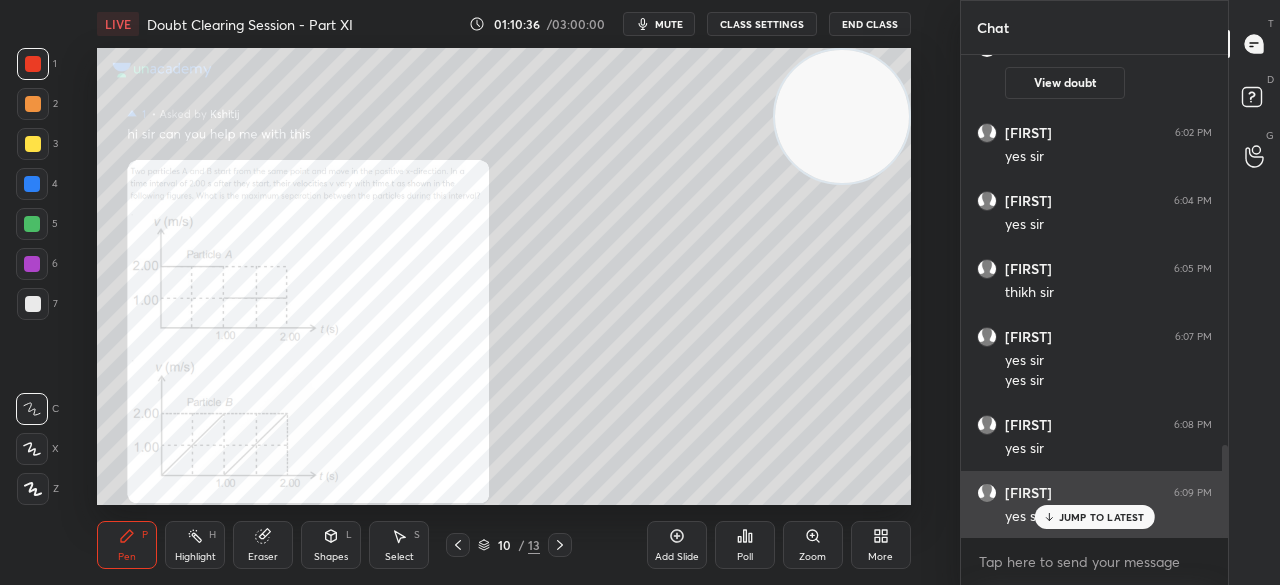 click on "JUMP TO LATEST" at bounding box center (1094, 517) 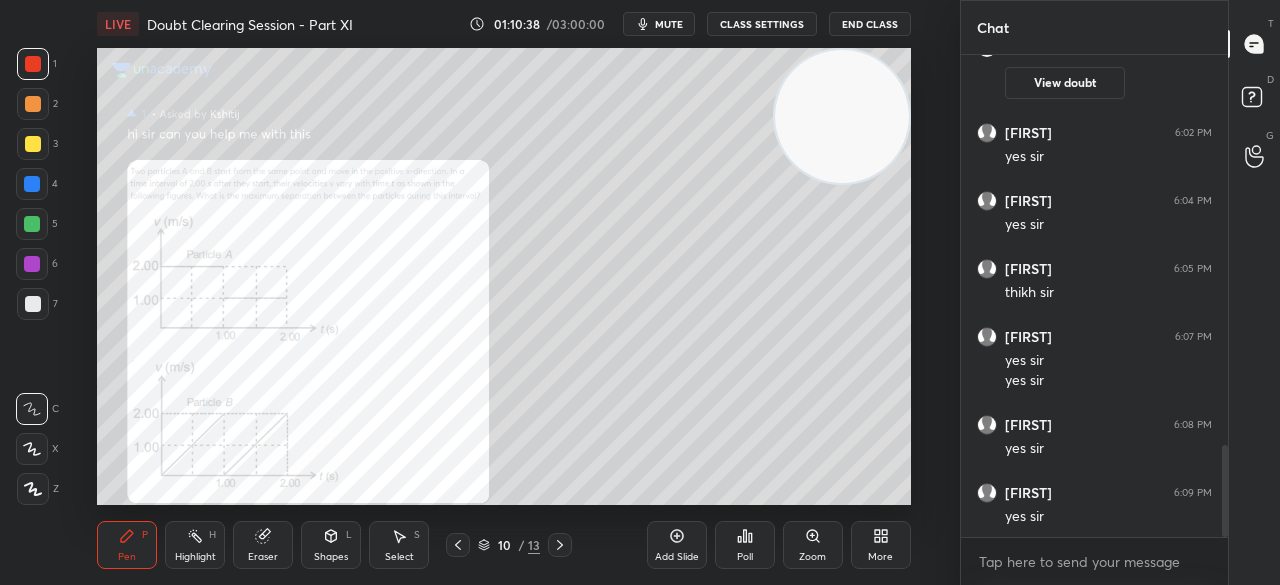 click at bounding box center [33, 64] 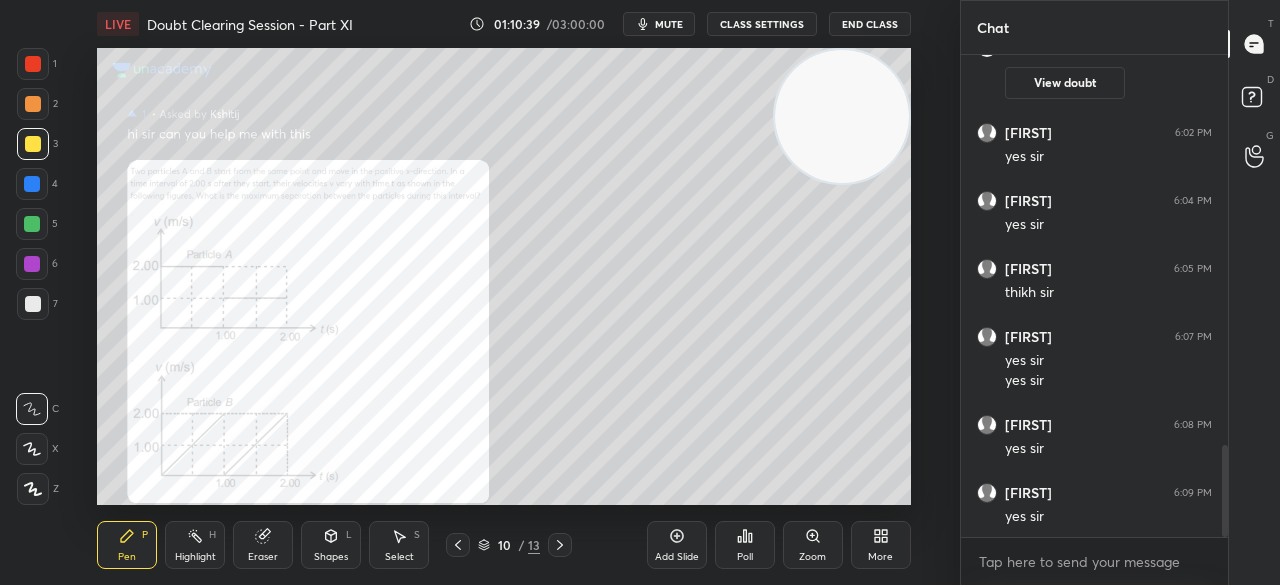 click at bounding box center [32, 184] 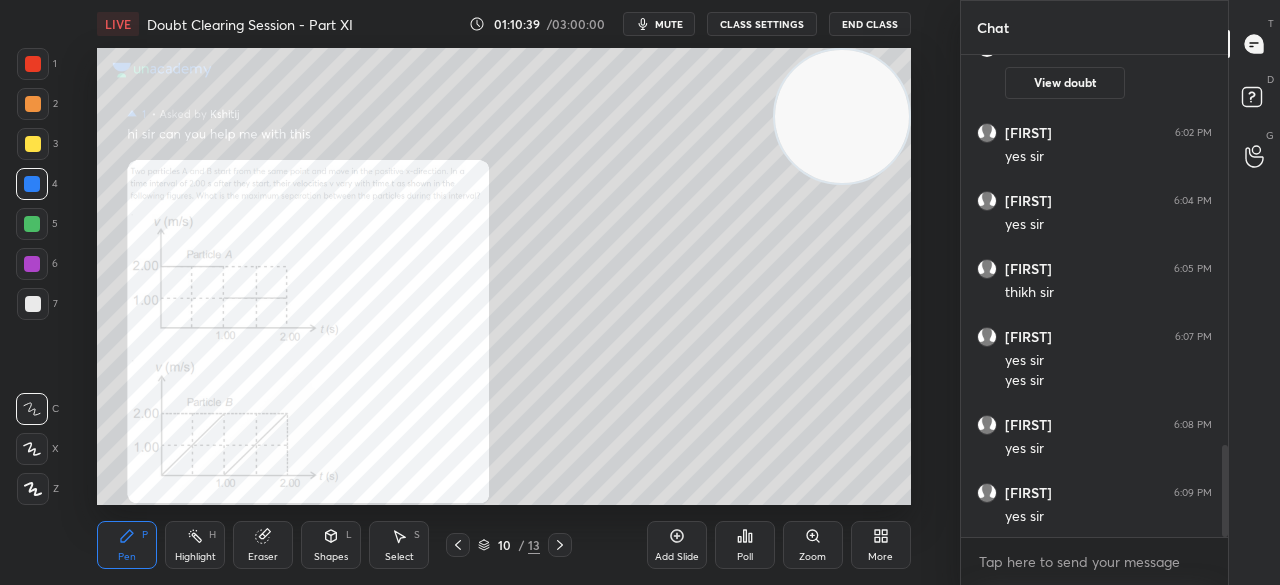 click on "1" at bounding box center (37, 68) 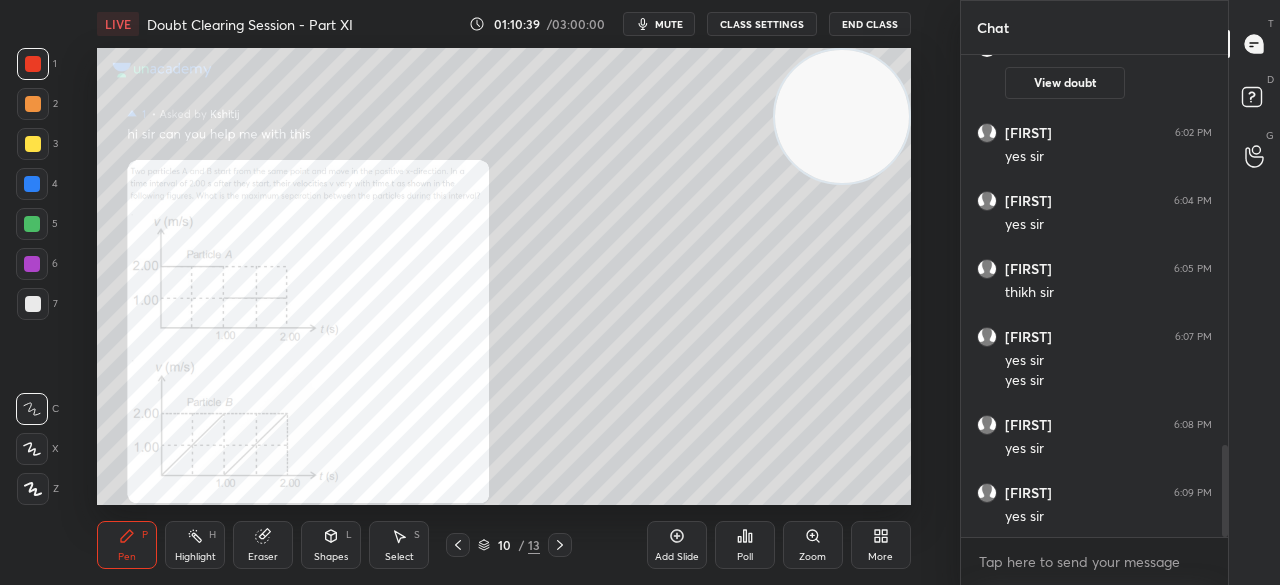 click at bounding box center [33, 64] 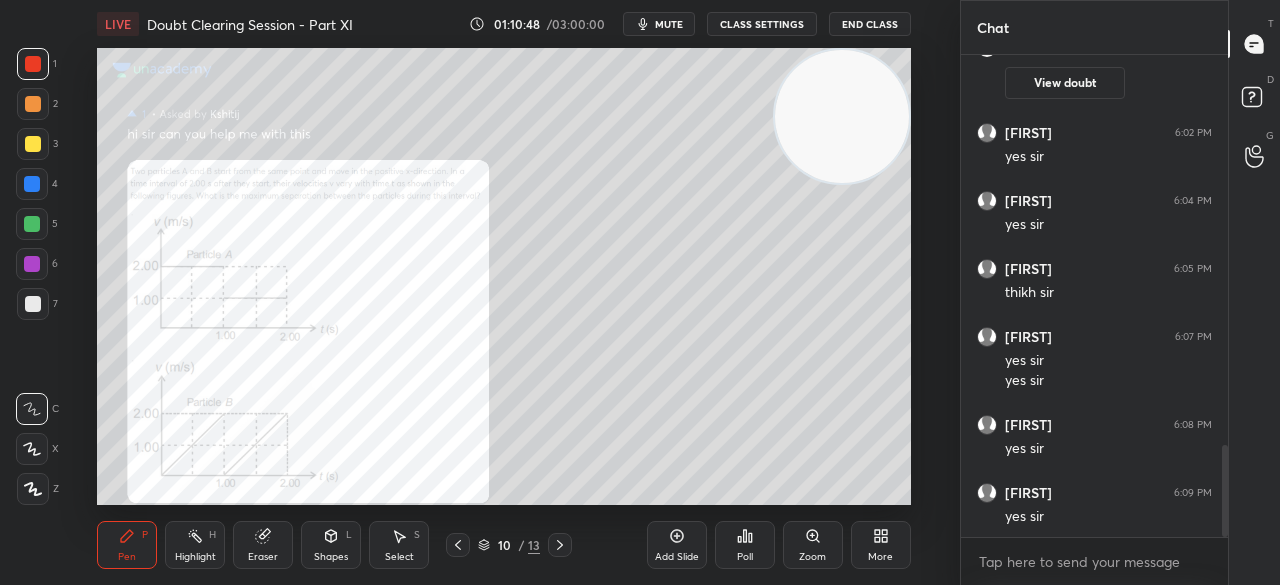 click at bounding box center (32, 184) 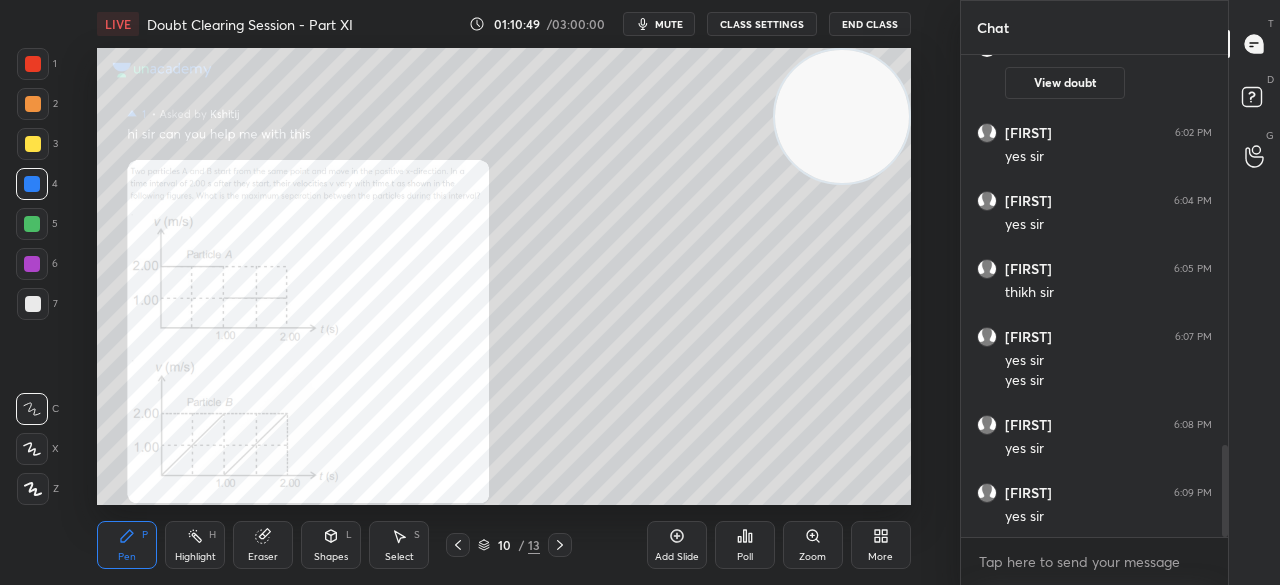 click at bounding box center [32, 184] 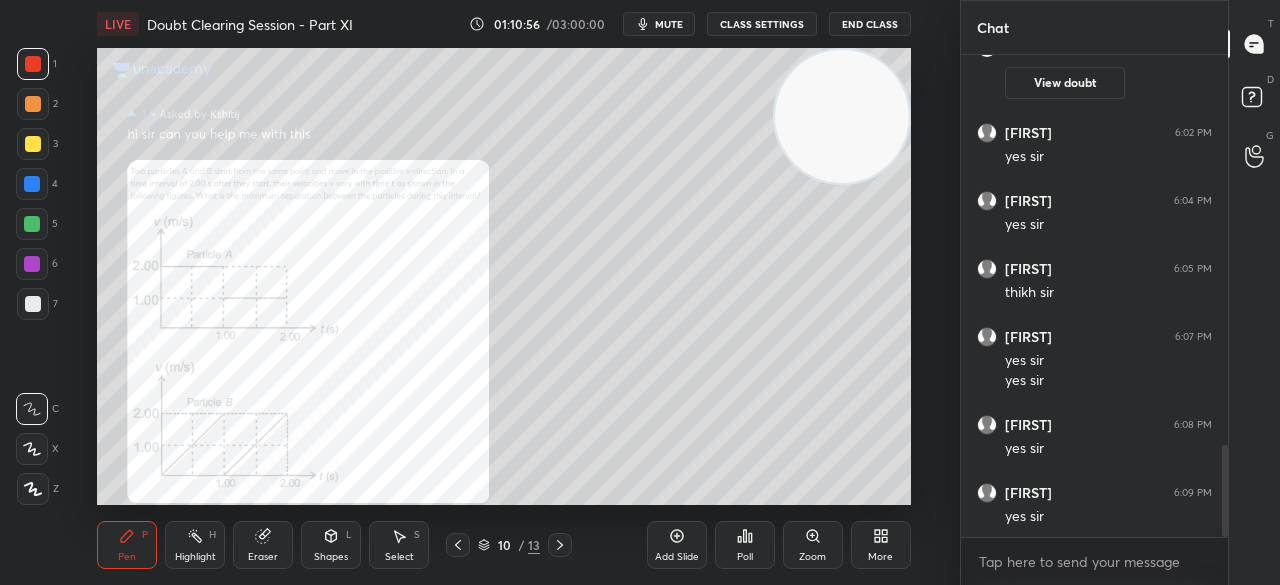 click on "Zoom" at bounding box center (813, 545) 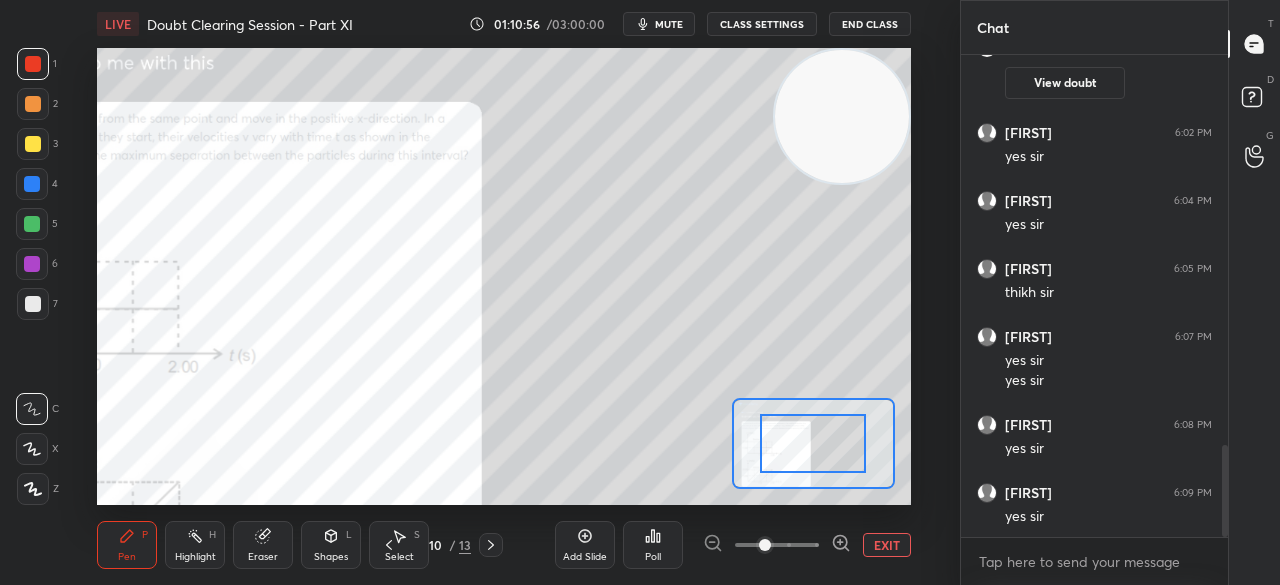click at bounding box center [765, 545] 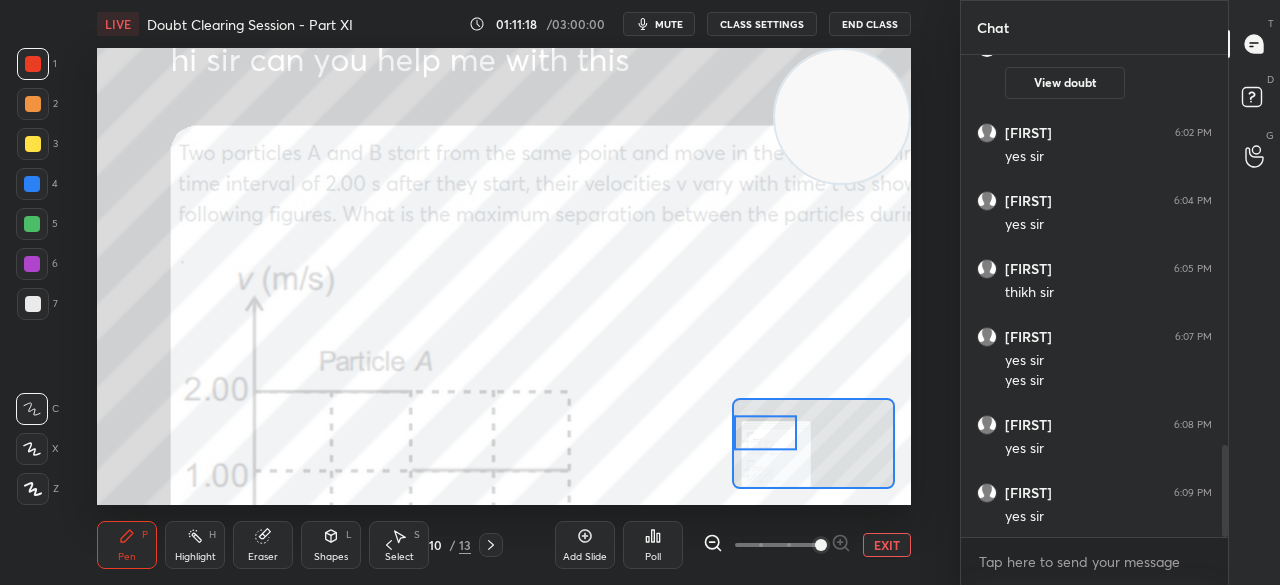 click at bounding box center [32, 184] 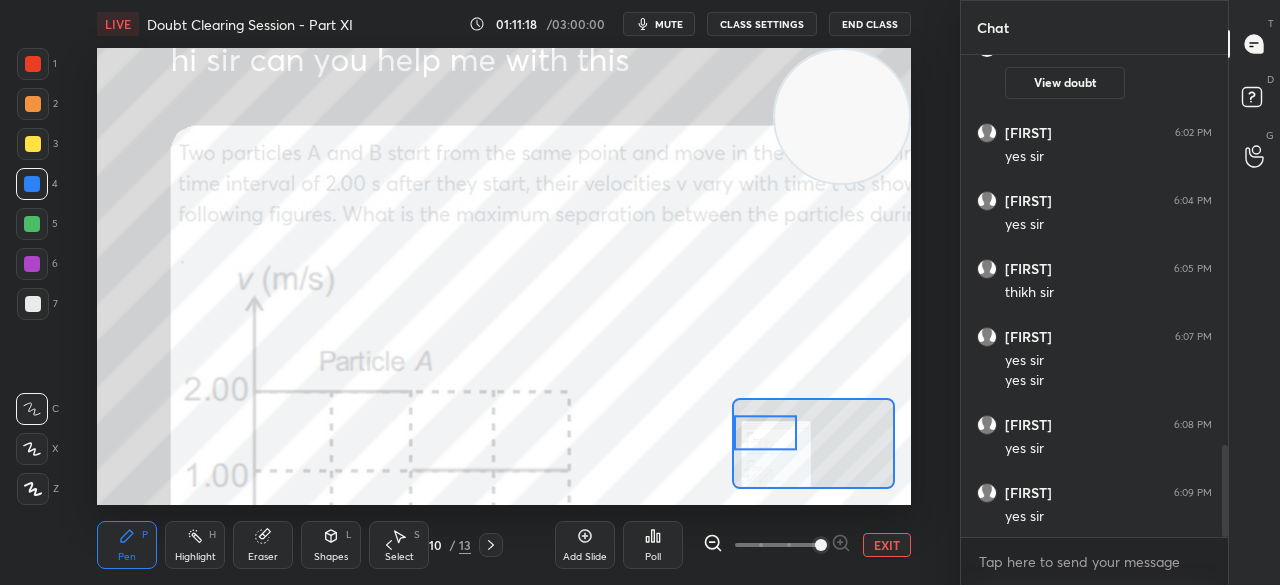 click at bounding box center (32, 184) 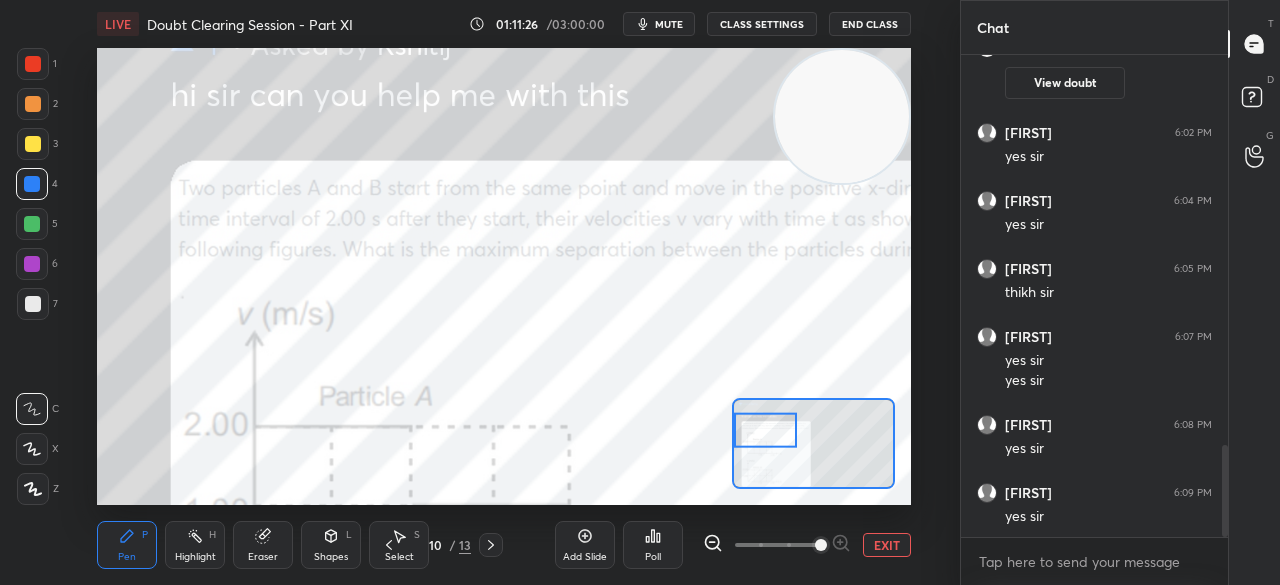 scroll, scrollTop: 2108, scrollLeft: 0, axis: vertical 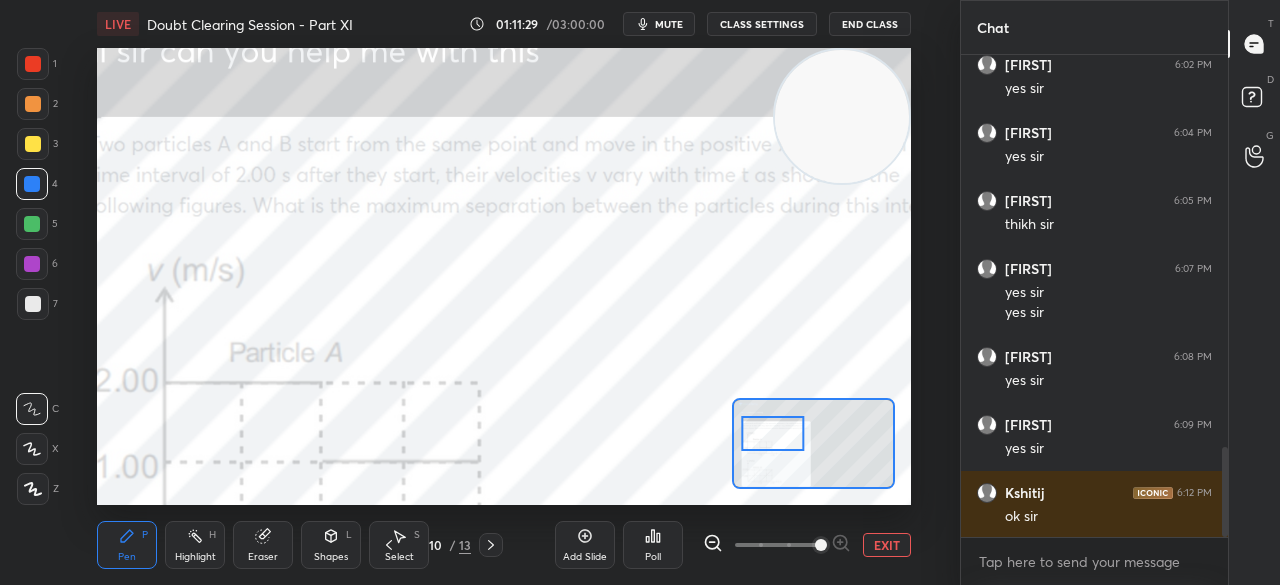 click on "1" at bounding box center (37, 68) 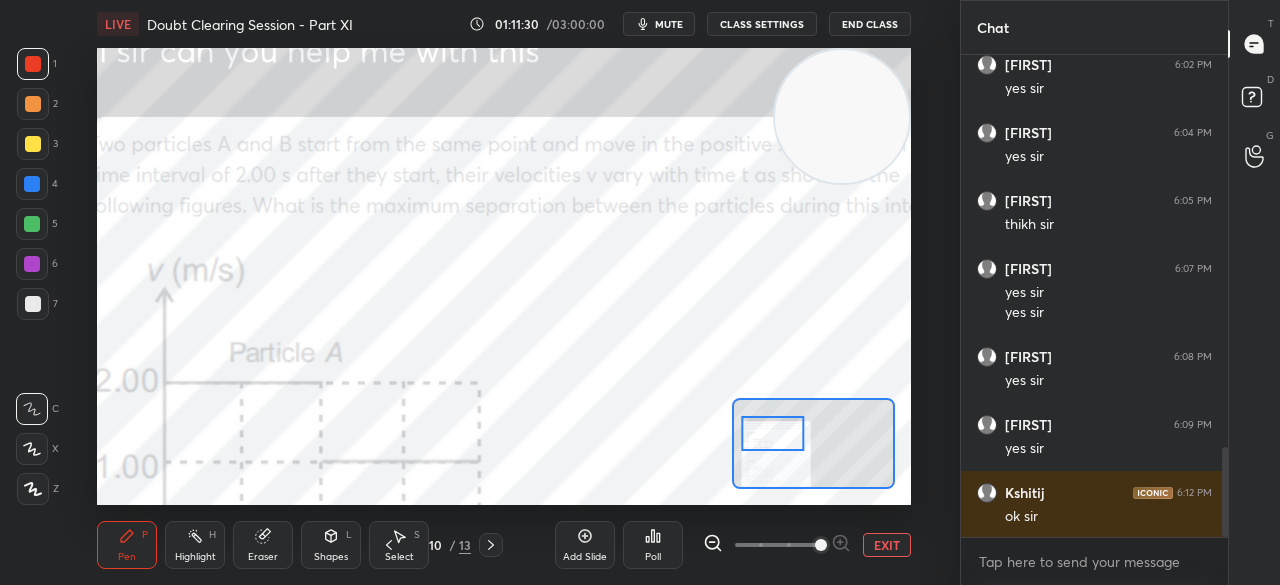click on "1" at bounding box center (37, 68) 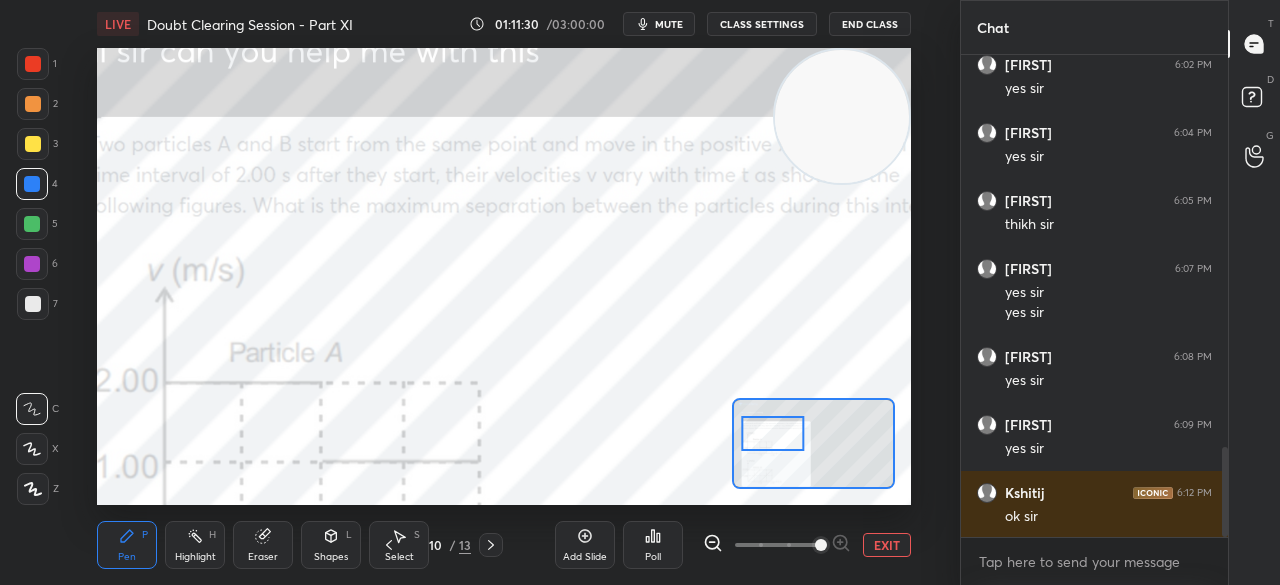 click at bounding box center [32, 184] 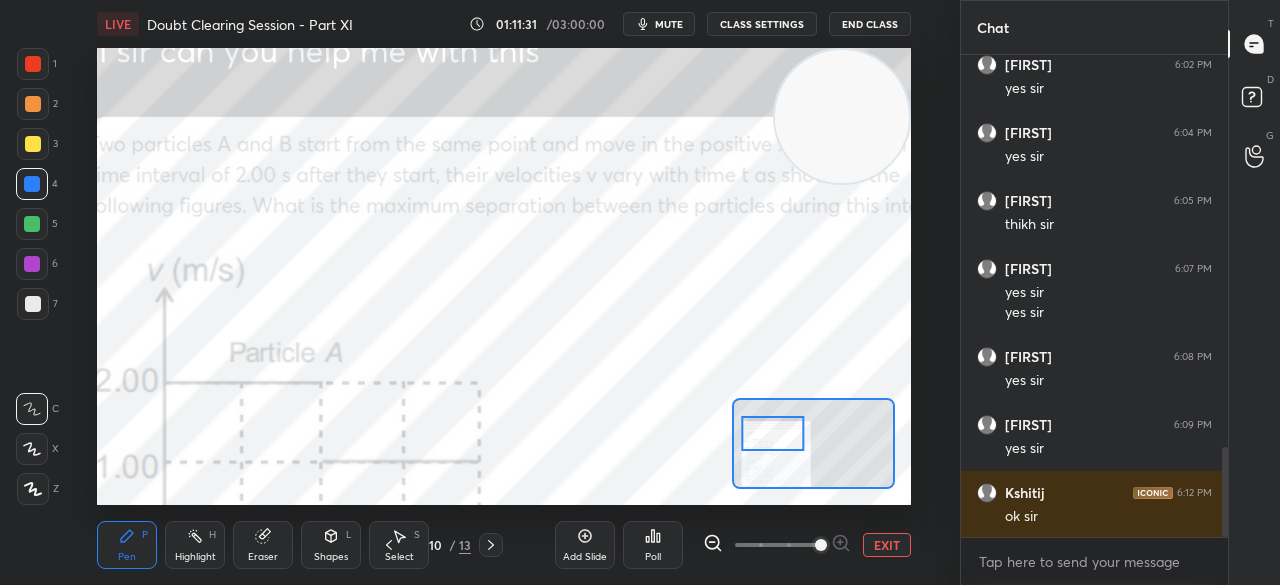 click on "5" at bounding box center (37, 228) 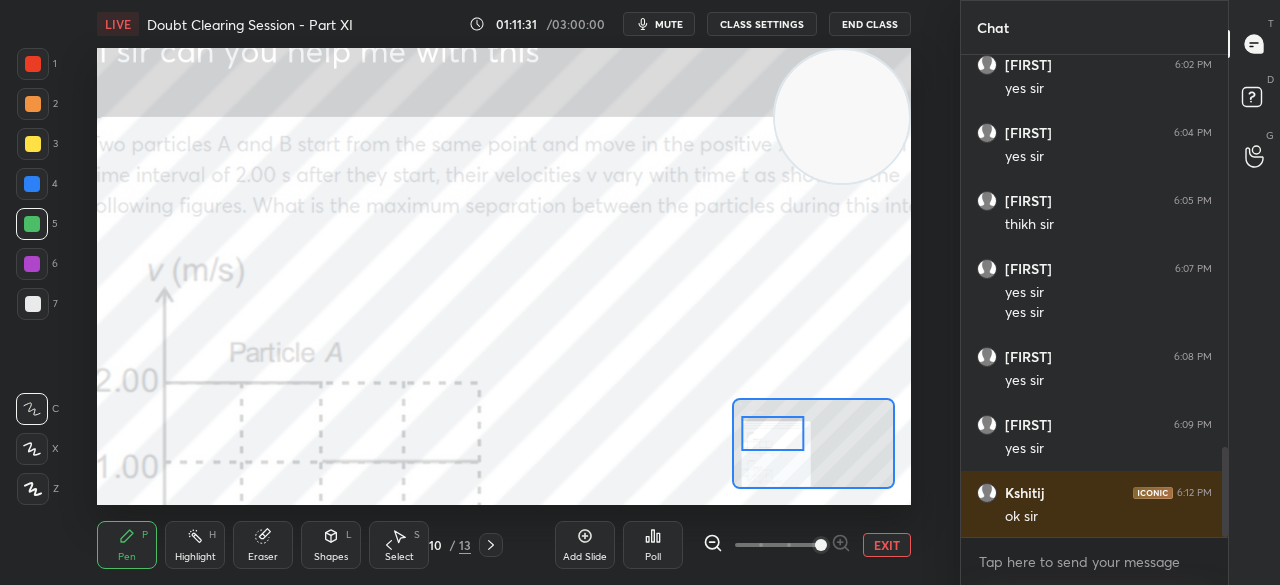 click at bounding box center (33, 304) 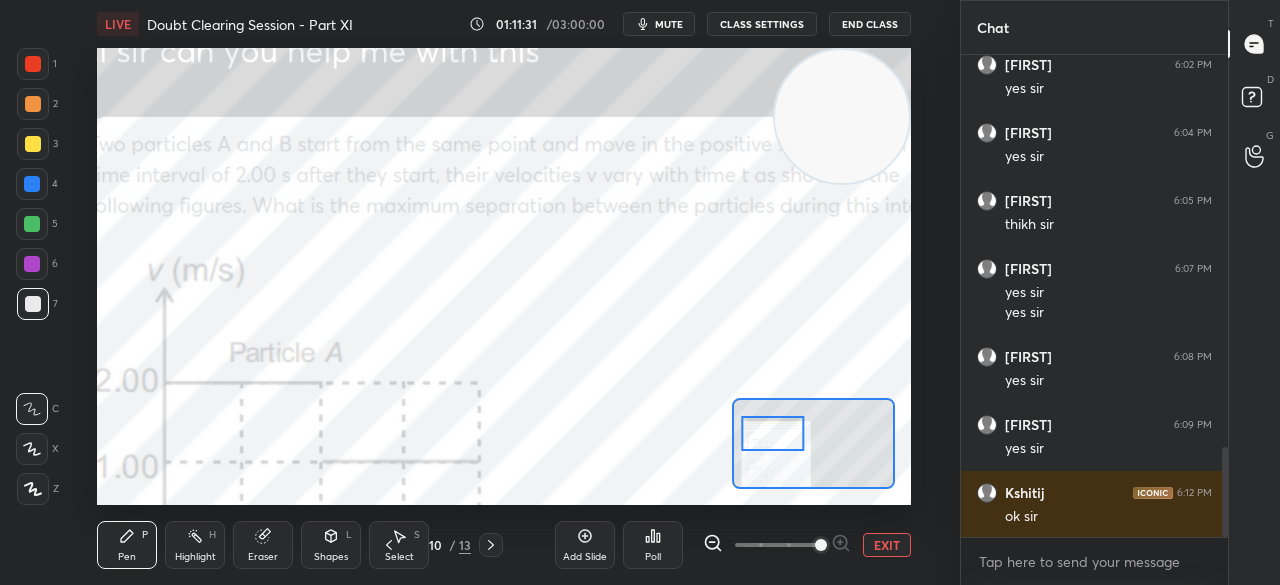click at bounding box center (32, 264) 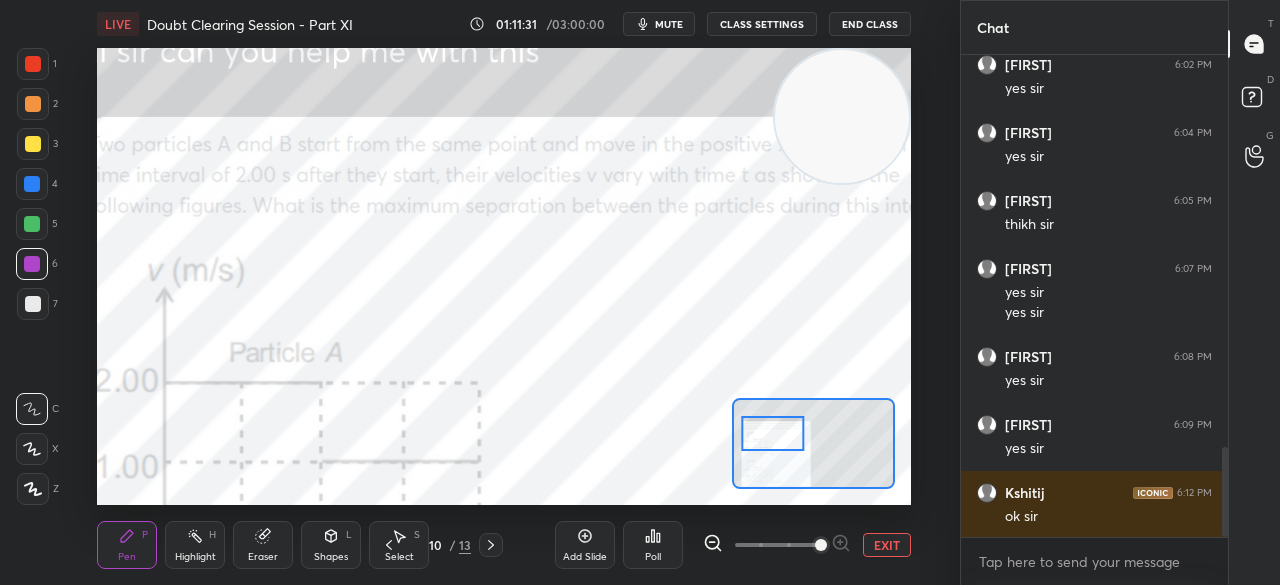 click at bounding box center (32, 264) 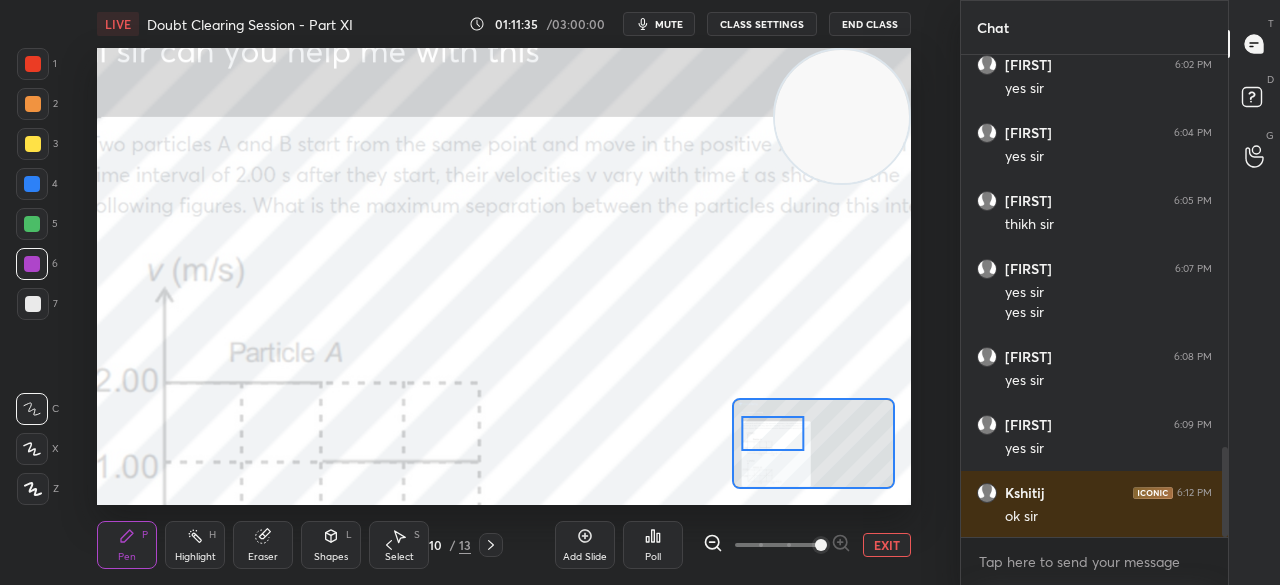 click at bounding box center [33, 64] 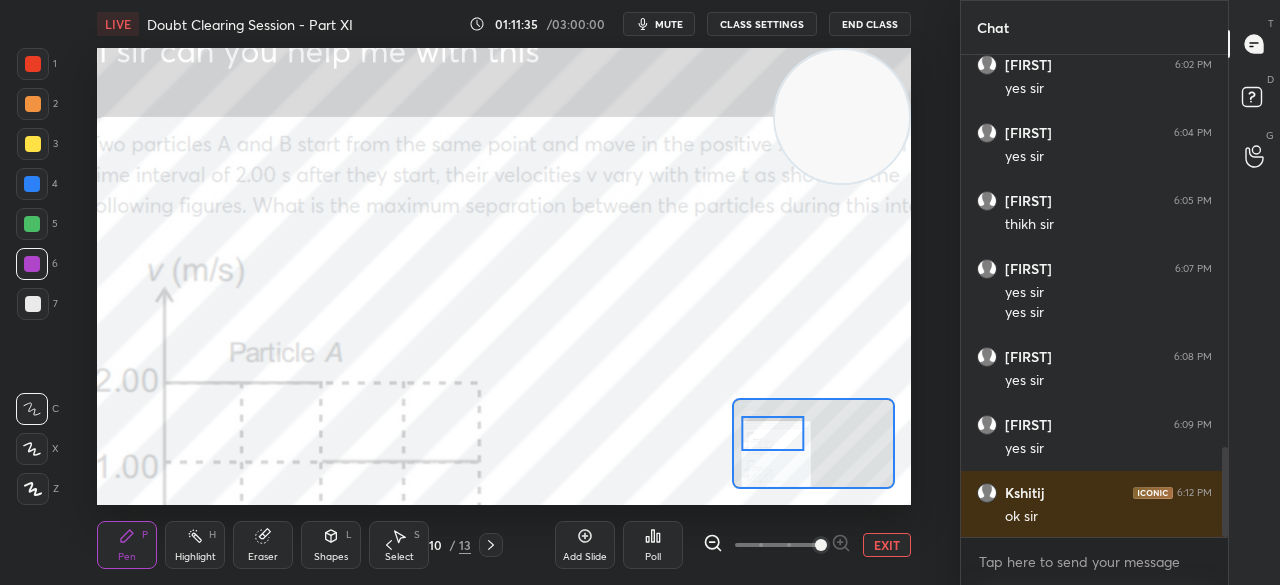 click at bounding box center [33, 64] 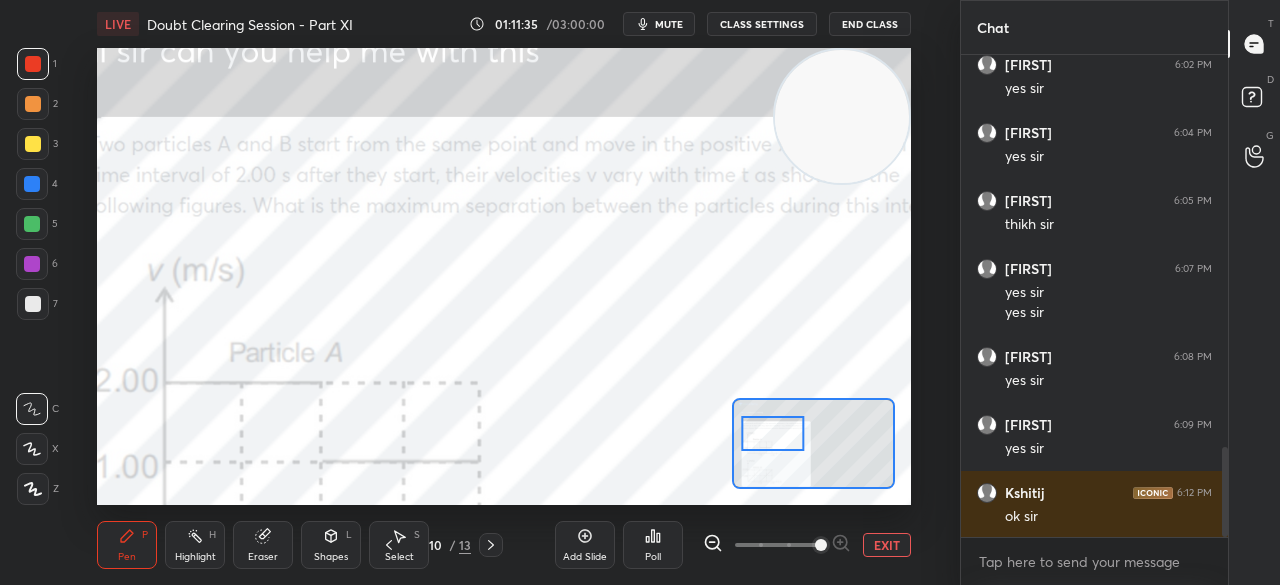 click at bounding box center (33, 64) 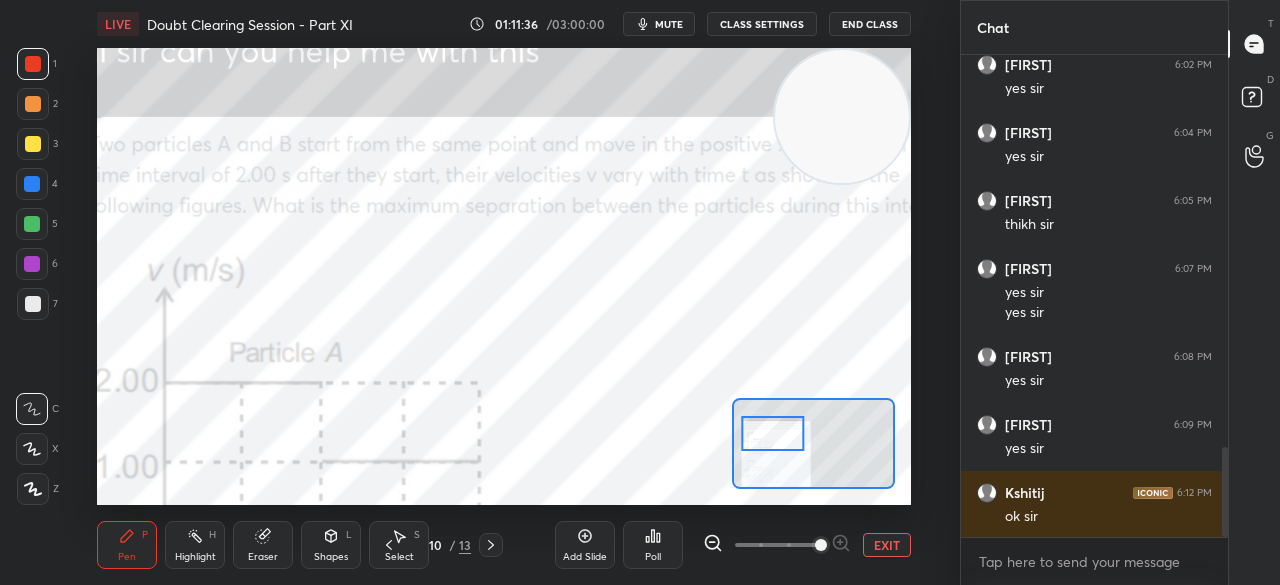click on "4" at bounding box center [37, 188] 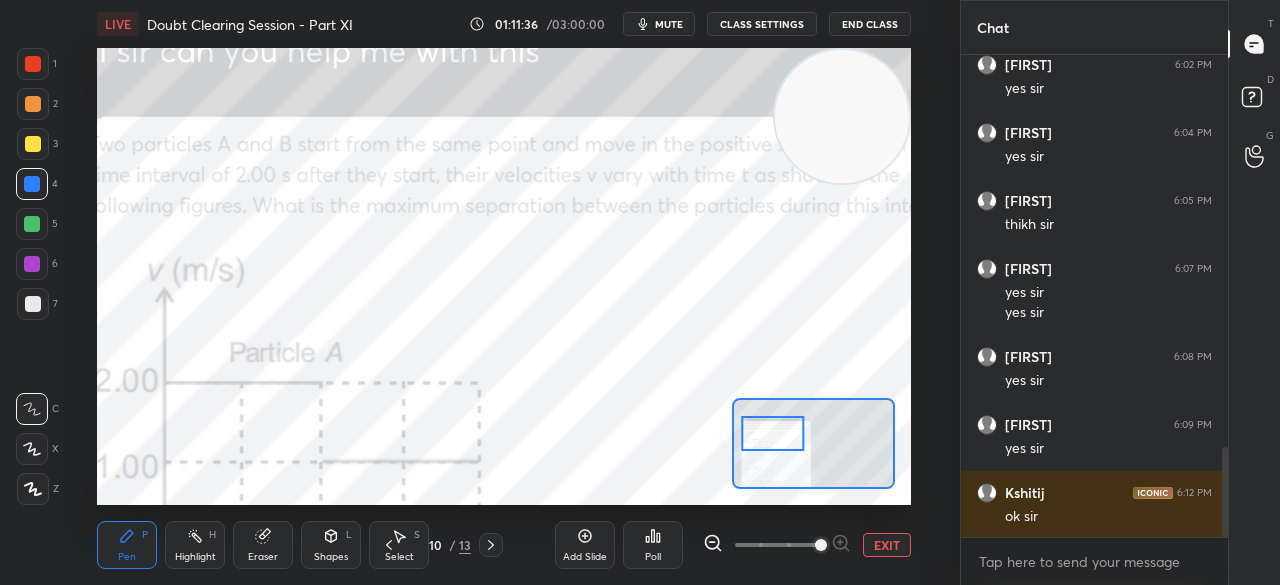 click at bounding box center (32, 264) 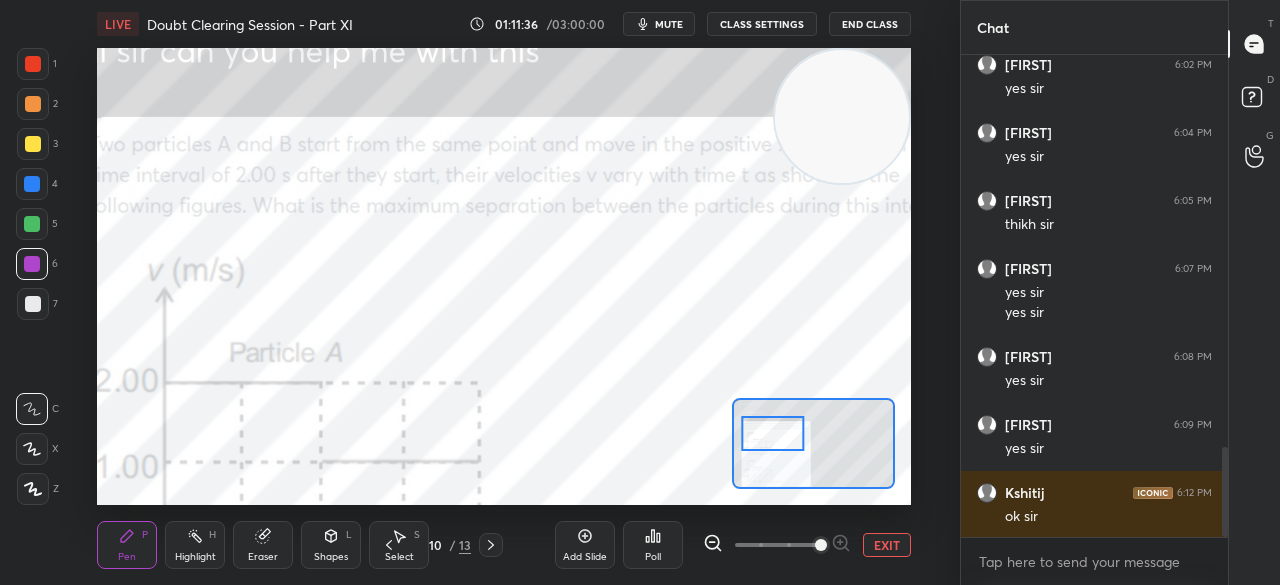 click at bounding box center (32, 264) 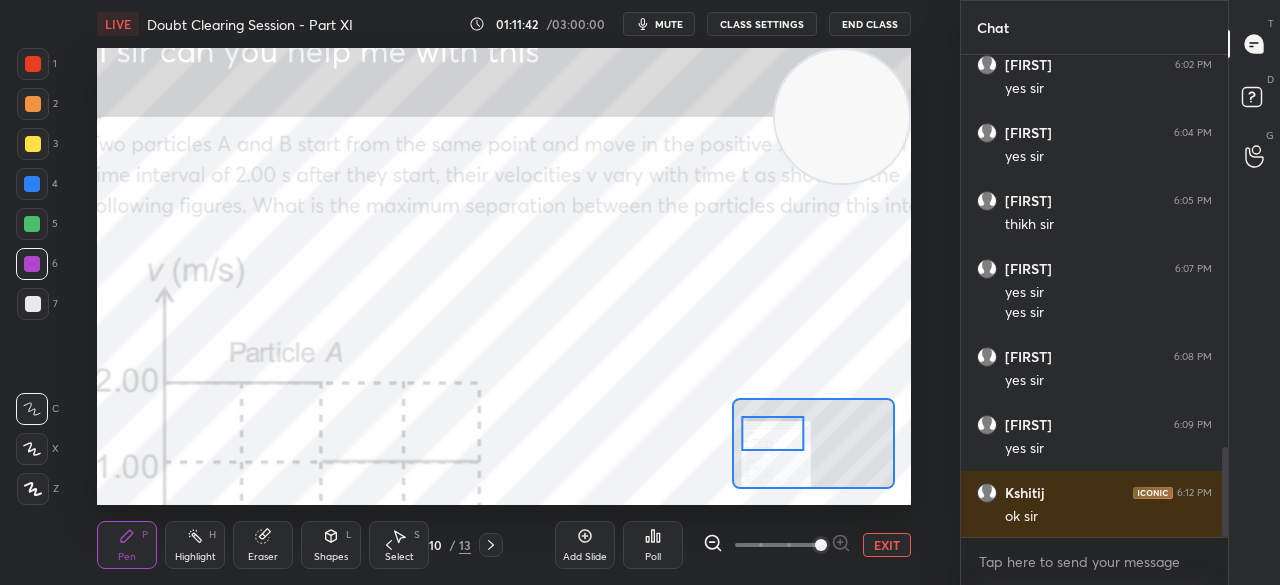 click at bounding box center [33, 64] 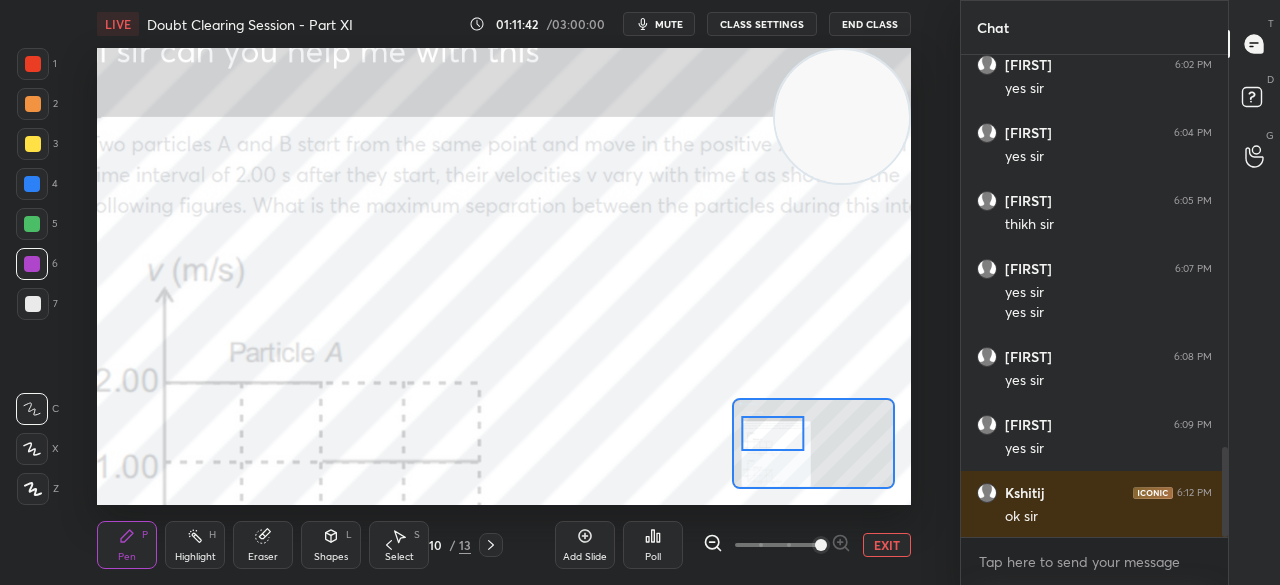 click at bounding box center [33, 64] 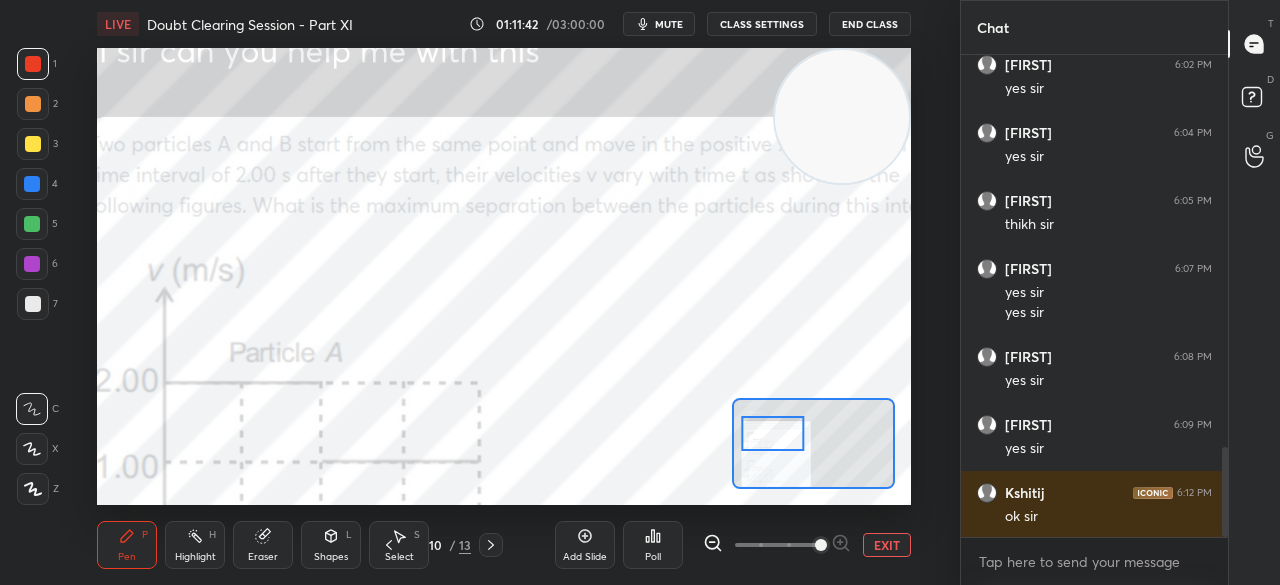 click at bounding box center [32, 264] 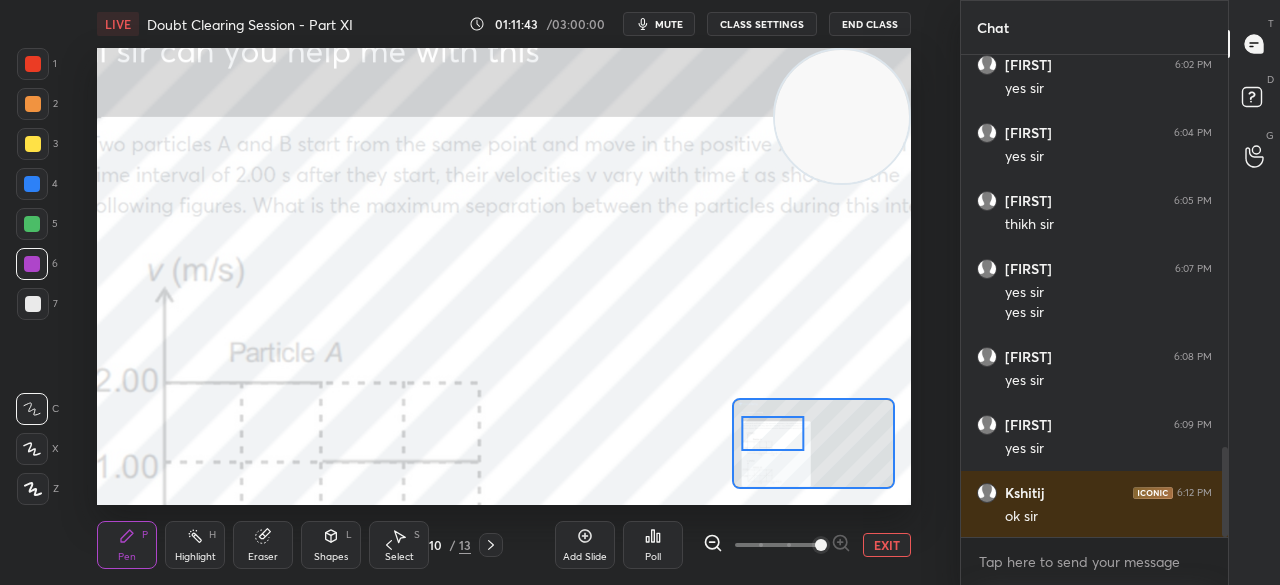 click at bounding box center [32, 264] 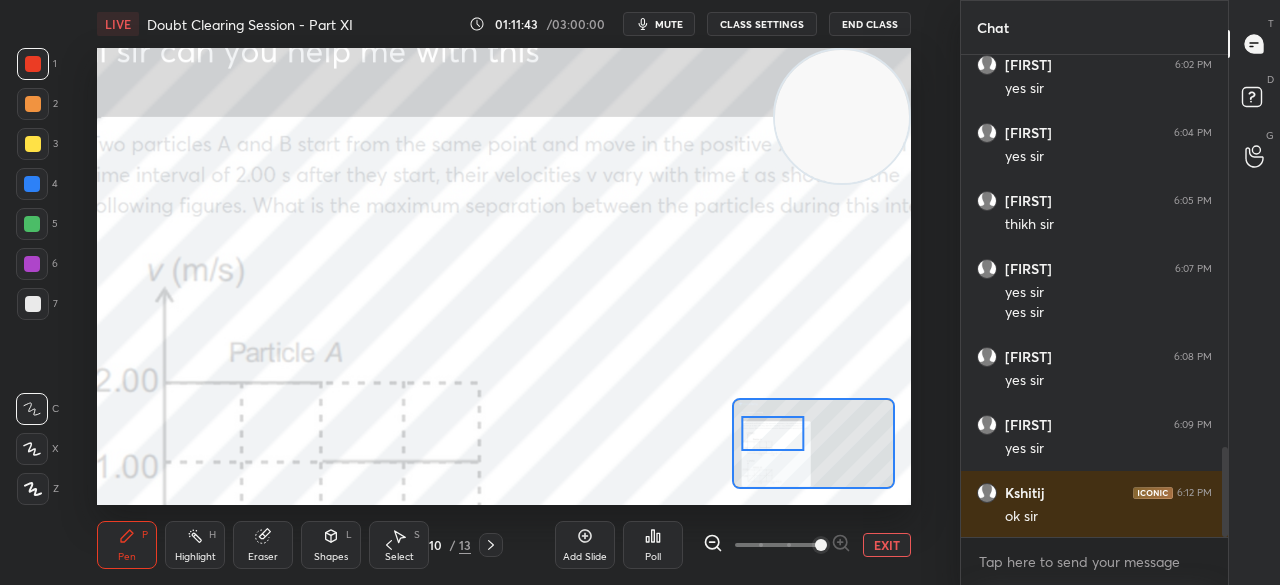 click at bounding box center (33, 64) 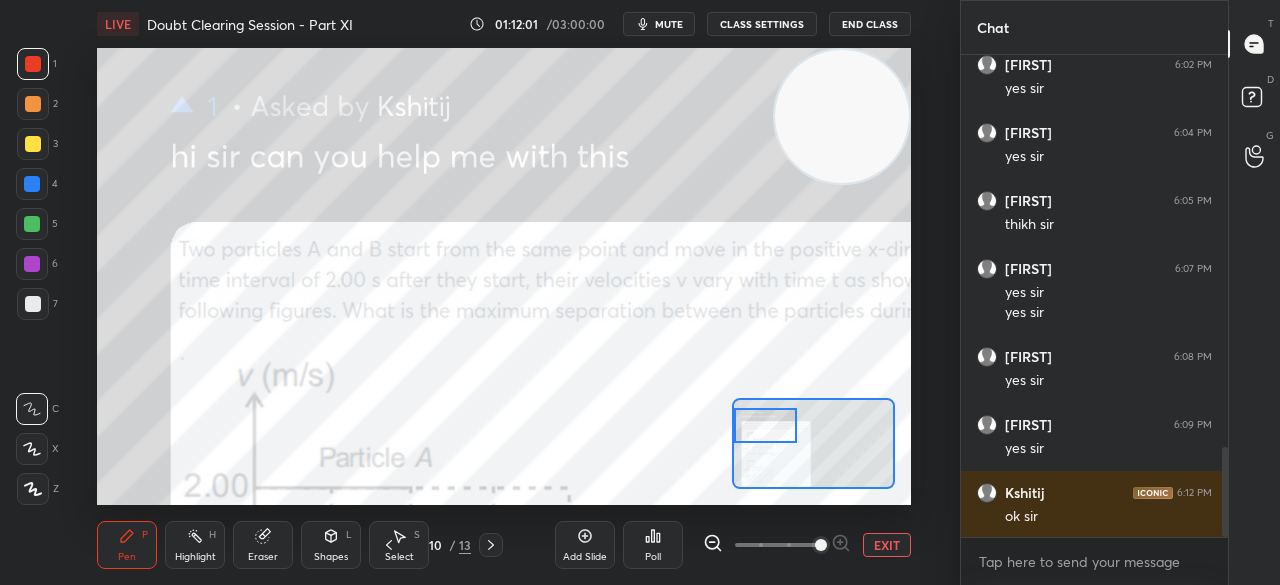 click on "Add Slide Poll EXIT" at bounding box center (733, 545) 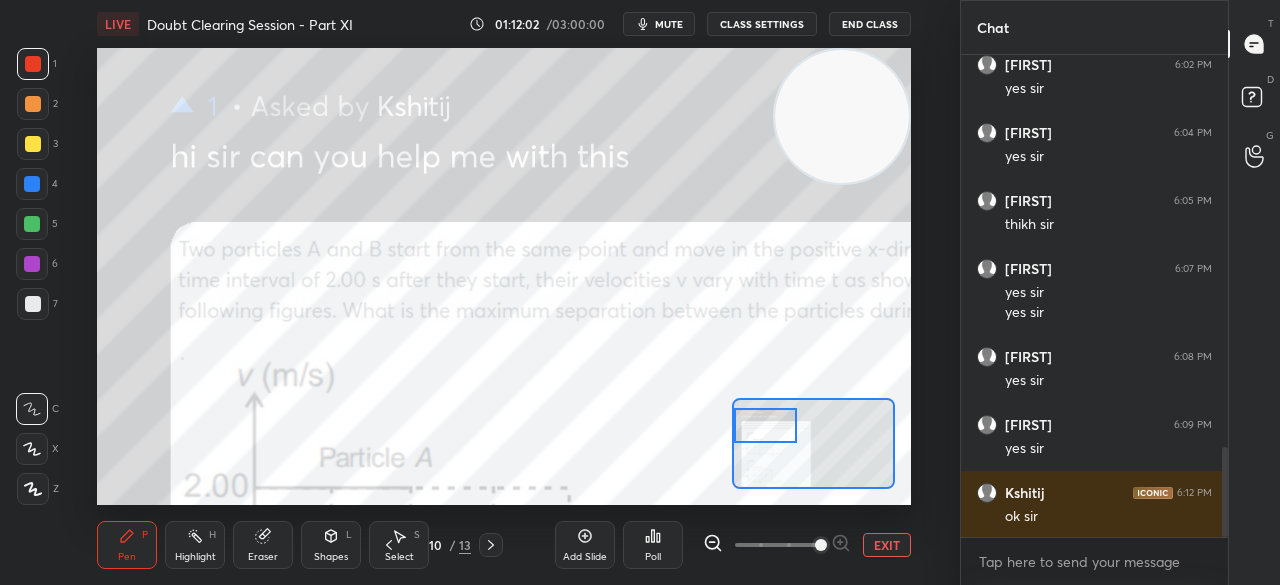 click on "EXIT" at bounding box center [887, 545] 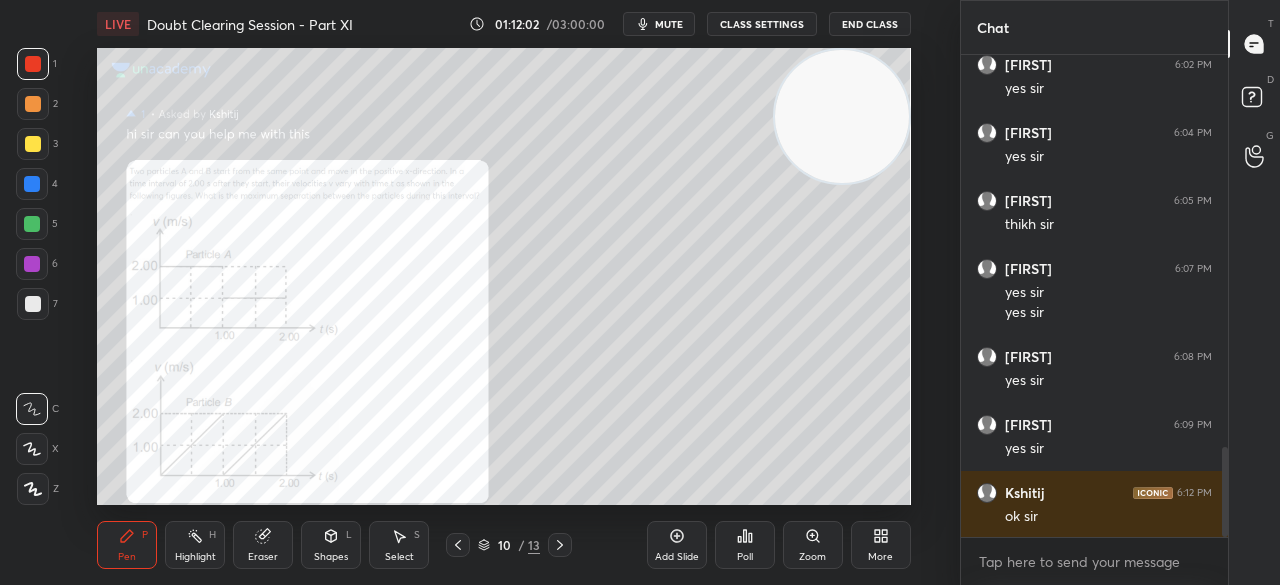click on "Add Slide" at bounding box center [677, 545] 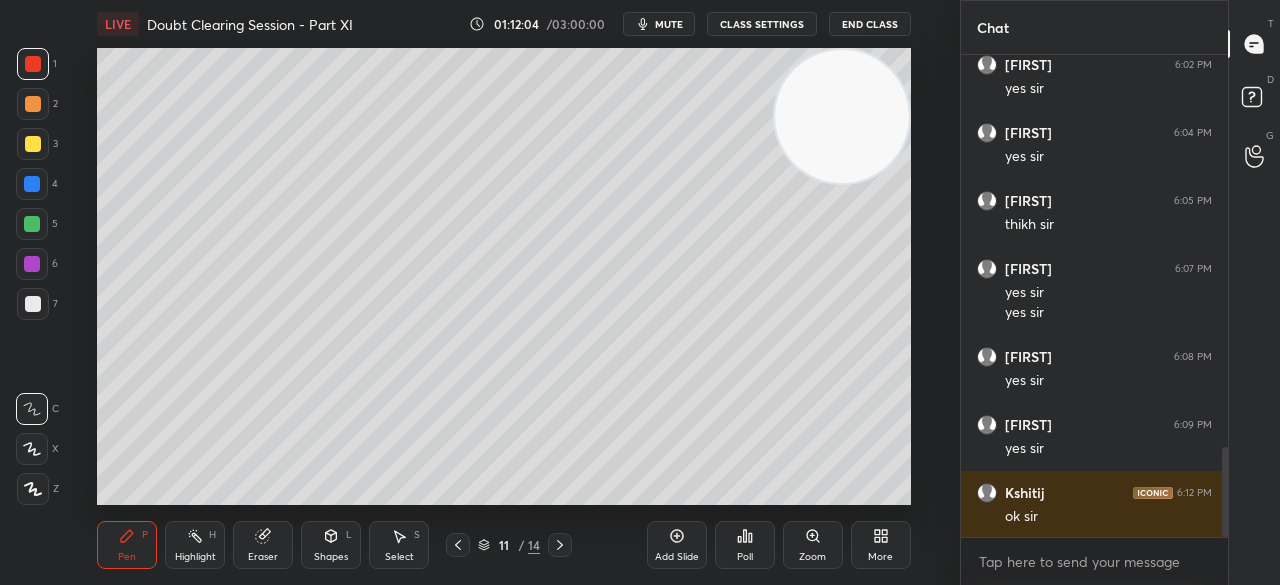 click at bounding box center (33, 144) 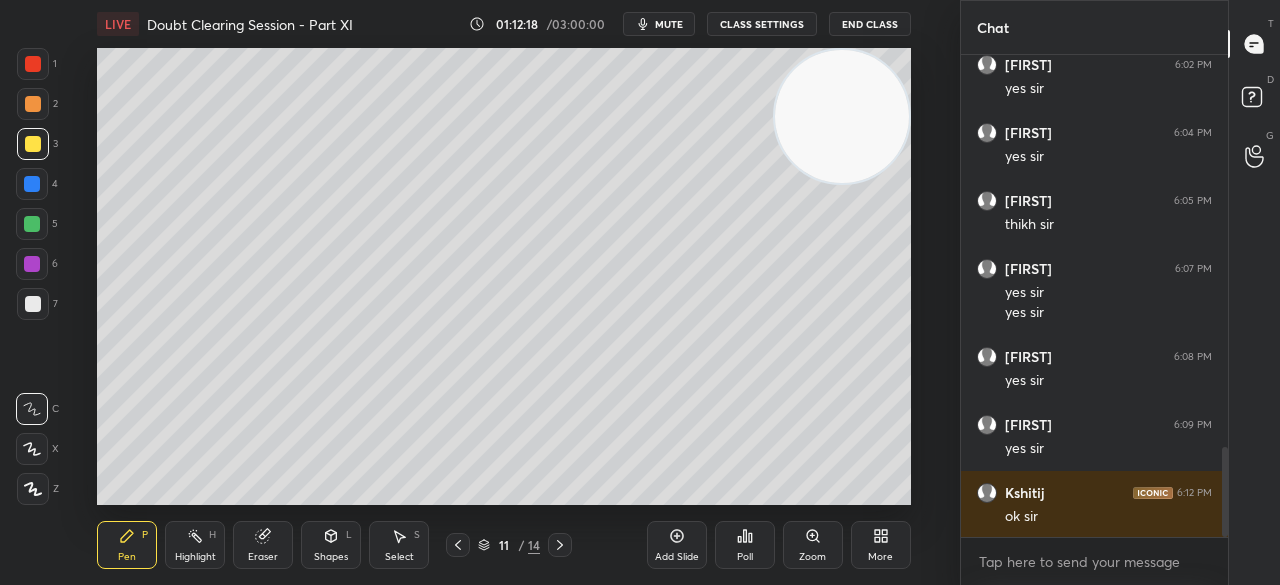 click at bounding box center (33, 304) 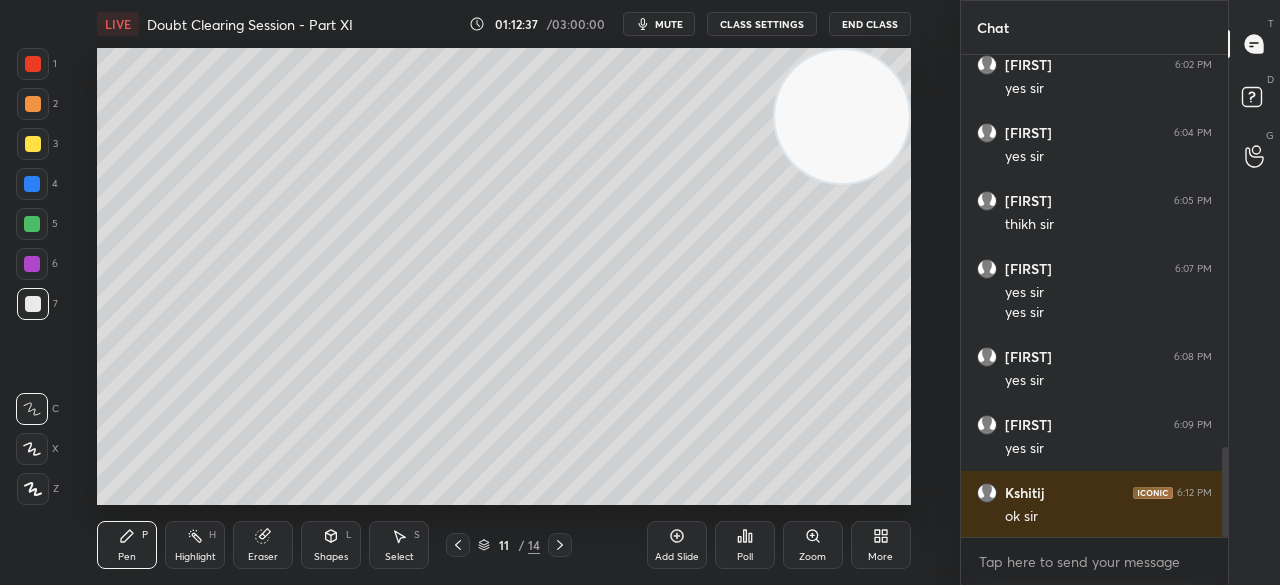 click at bounding box center [32, 184] 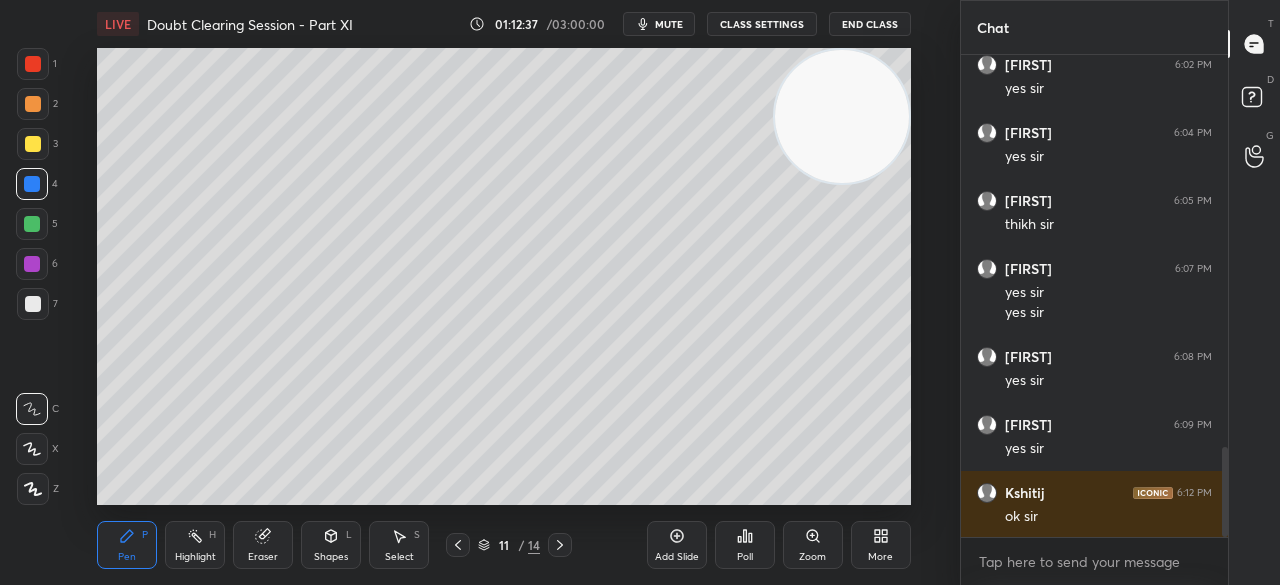 click at bounding box center [32, 184] 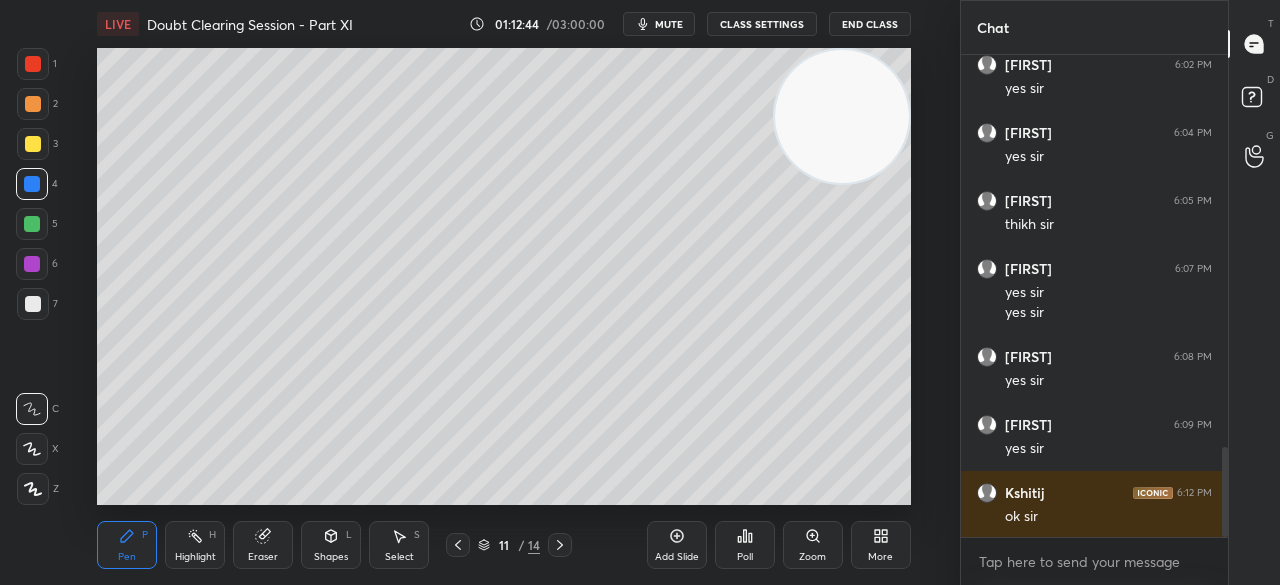 click at bounding box center (33, 144) 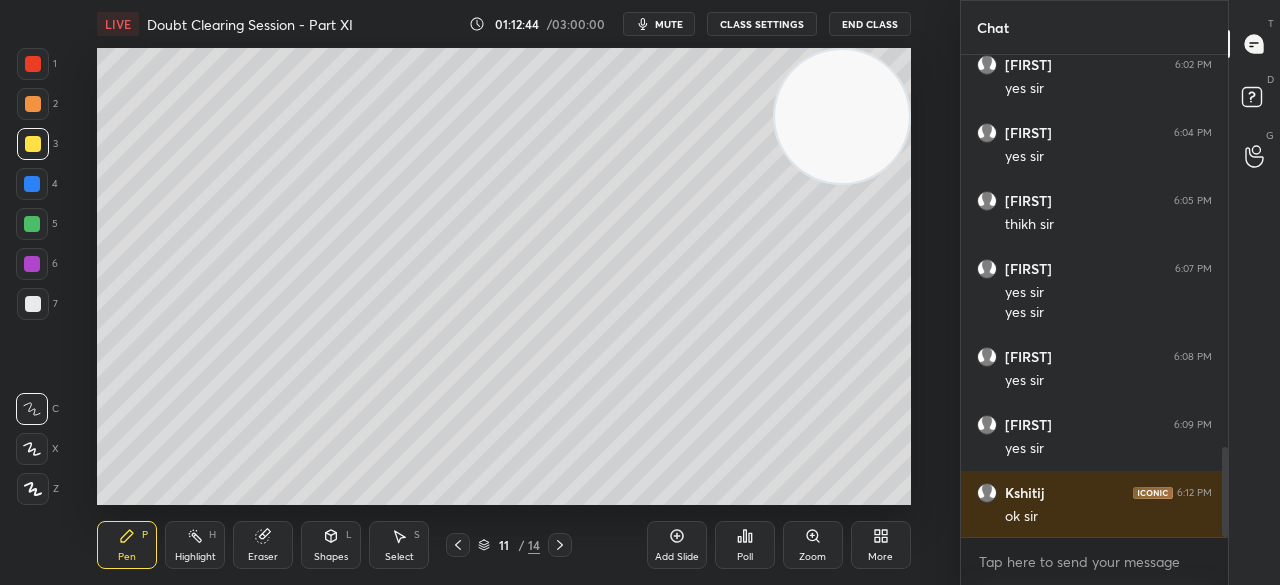 click at bounding box center [33, 144] 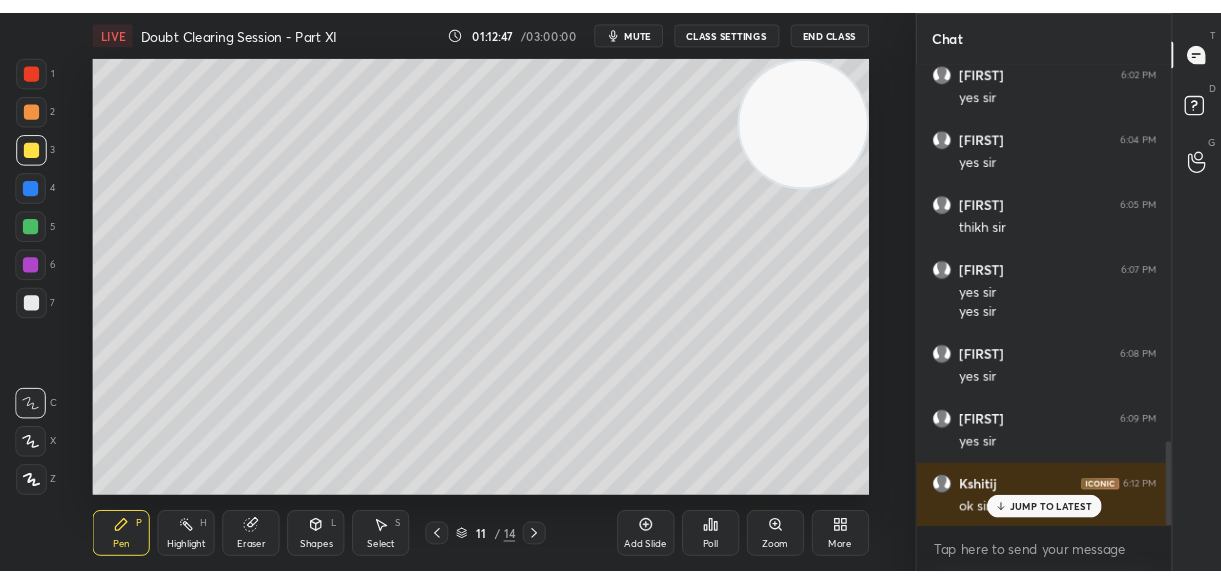 scroll, scrollTop: 2176, scrollLeft: 0, axis: vertical 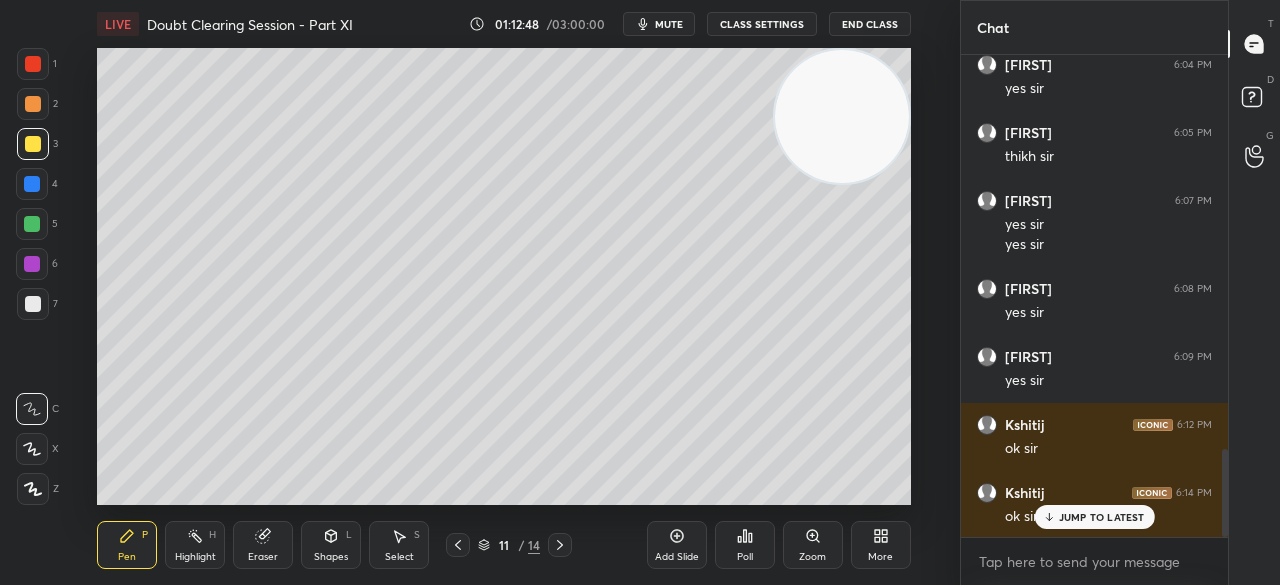 click 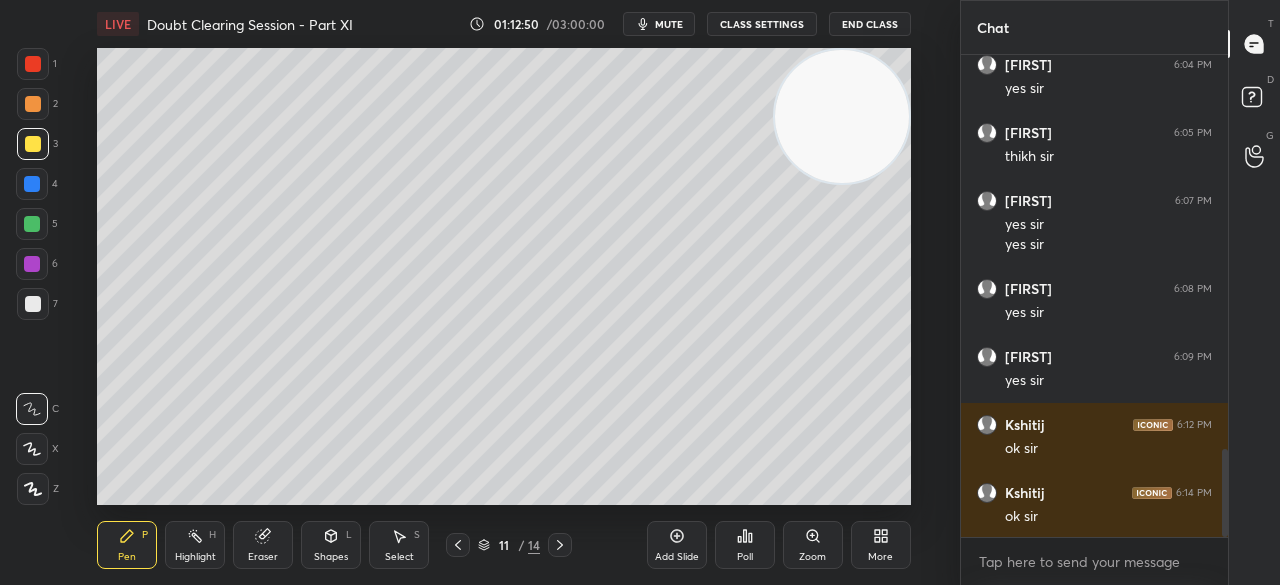 click on "2" at bounding box center (37, 104) 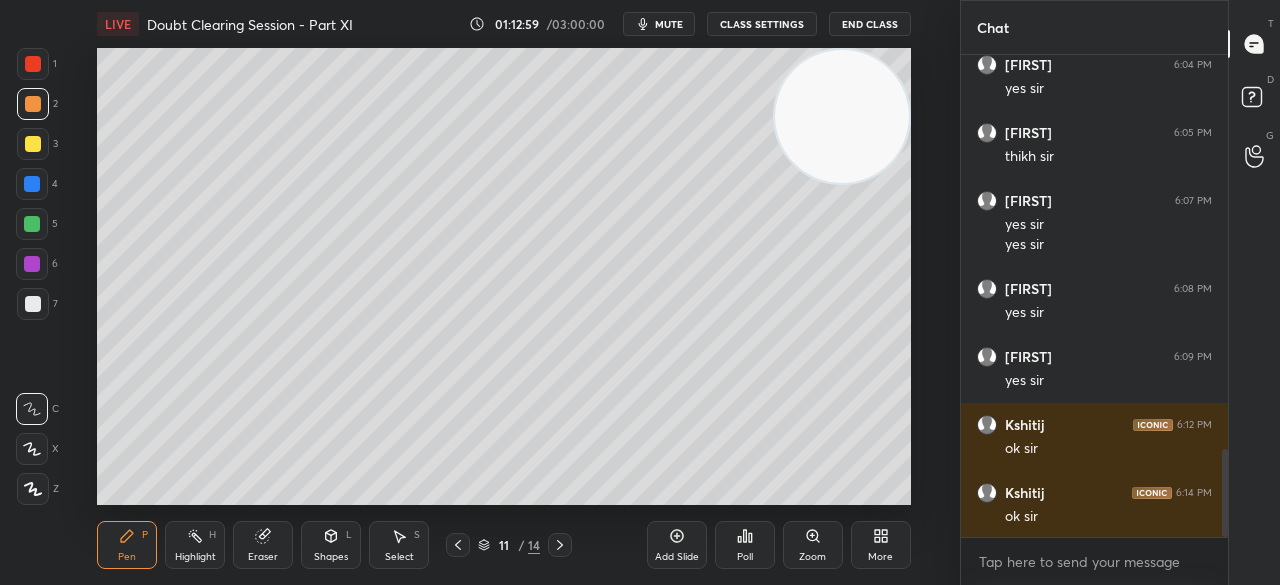 click at bounding box center [33, 144] 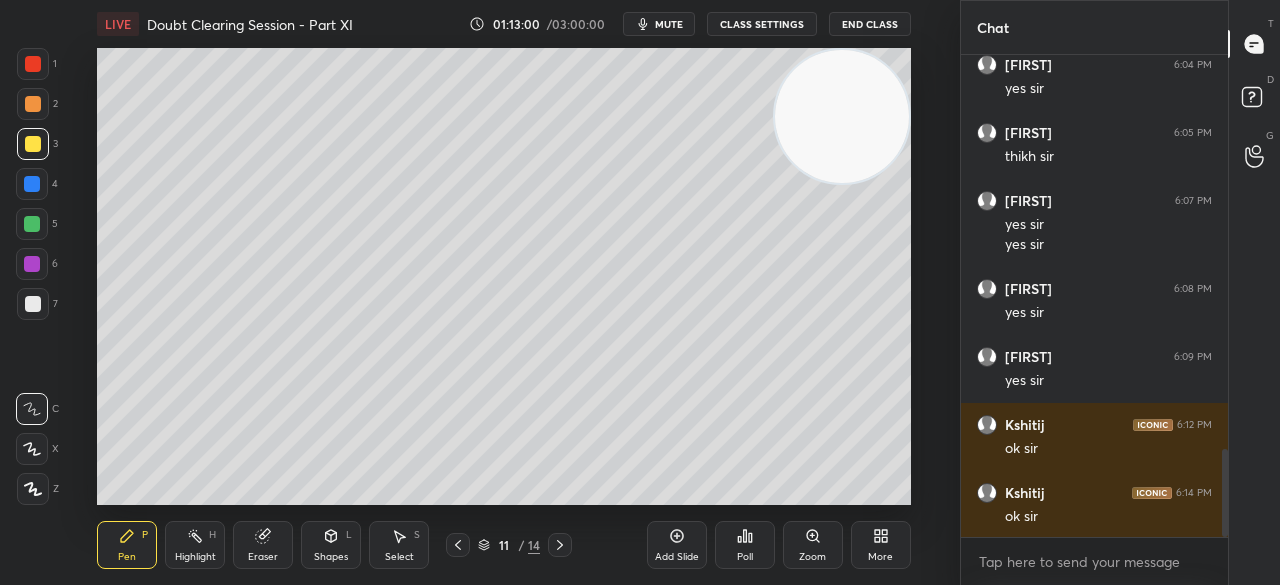 click at bounding box center [33, 144] 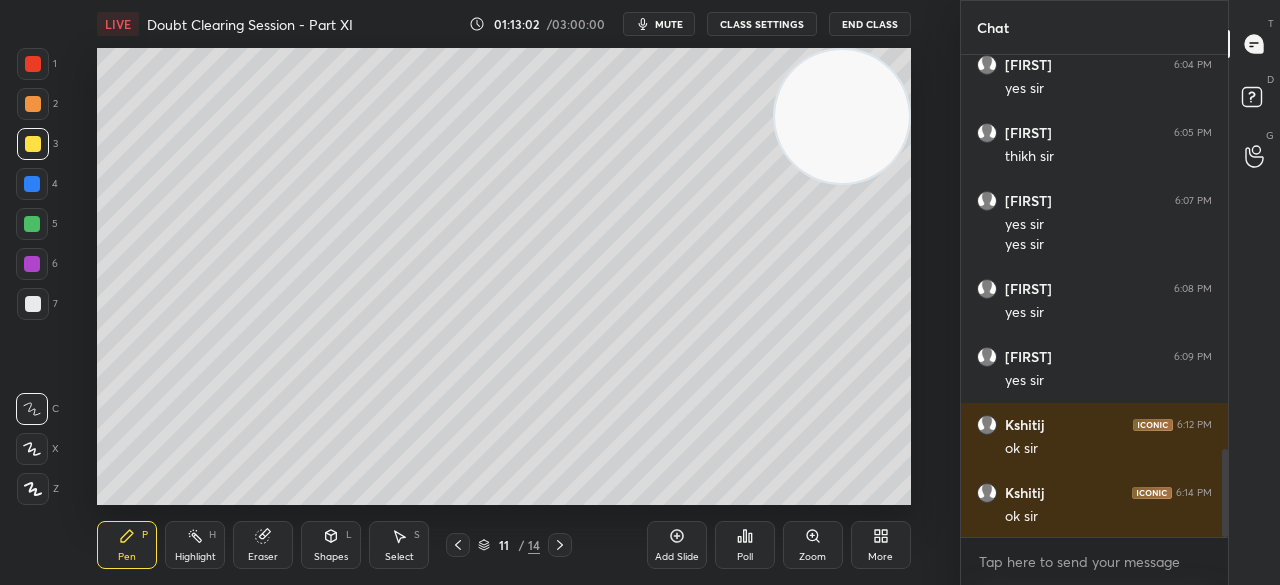 click 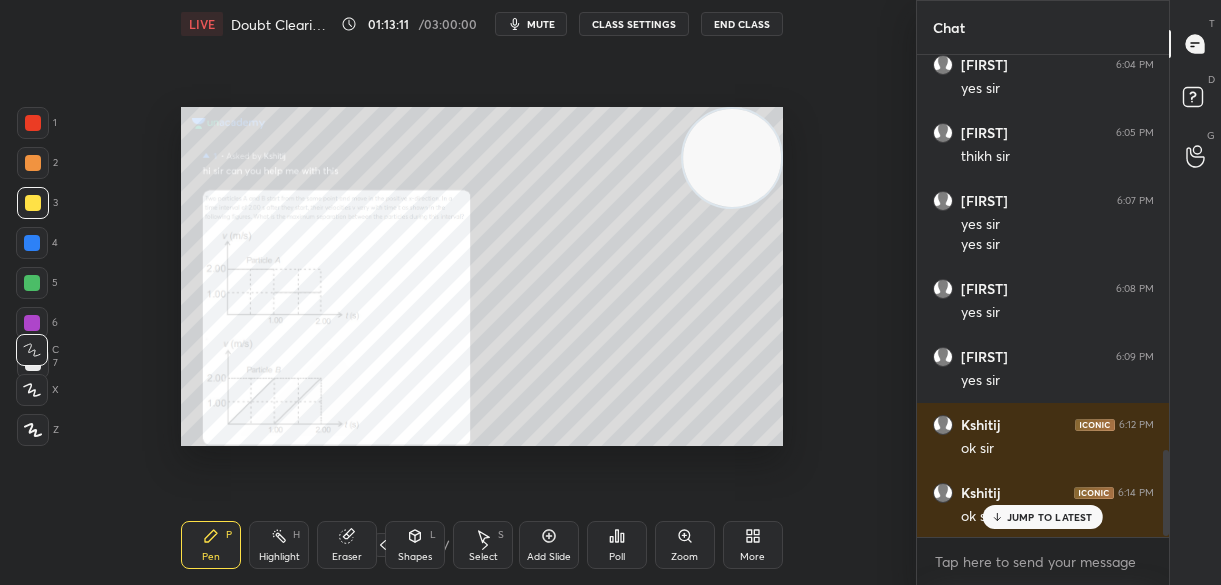 scroll, scrollTop: 457, scrollLeft: 596, axis: both 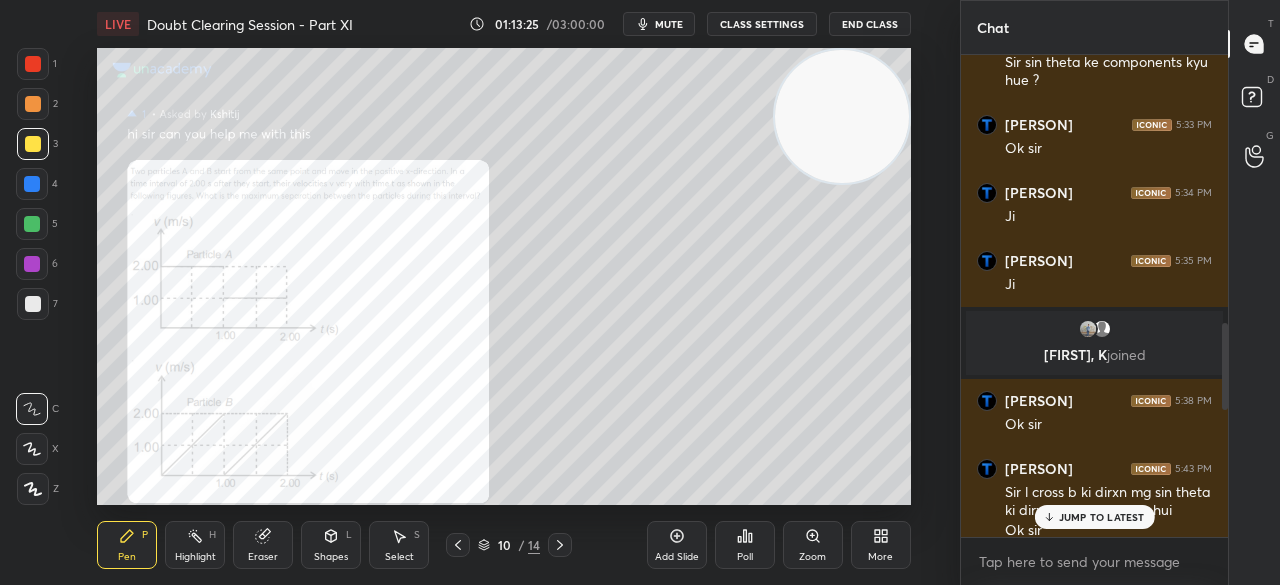 click on "JUMP TO LATEST" at bounding box center (1102, 517) 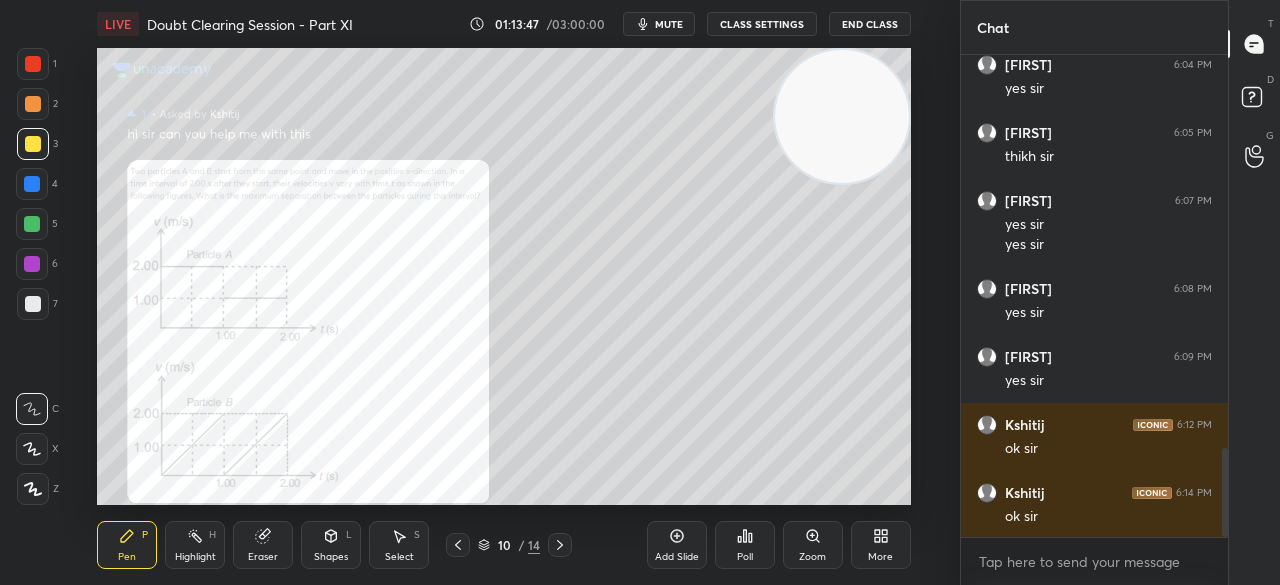 click on "Zoom" at bounding box center [813, 545] 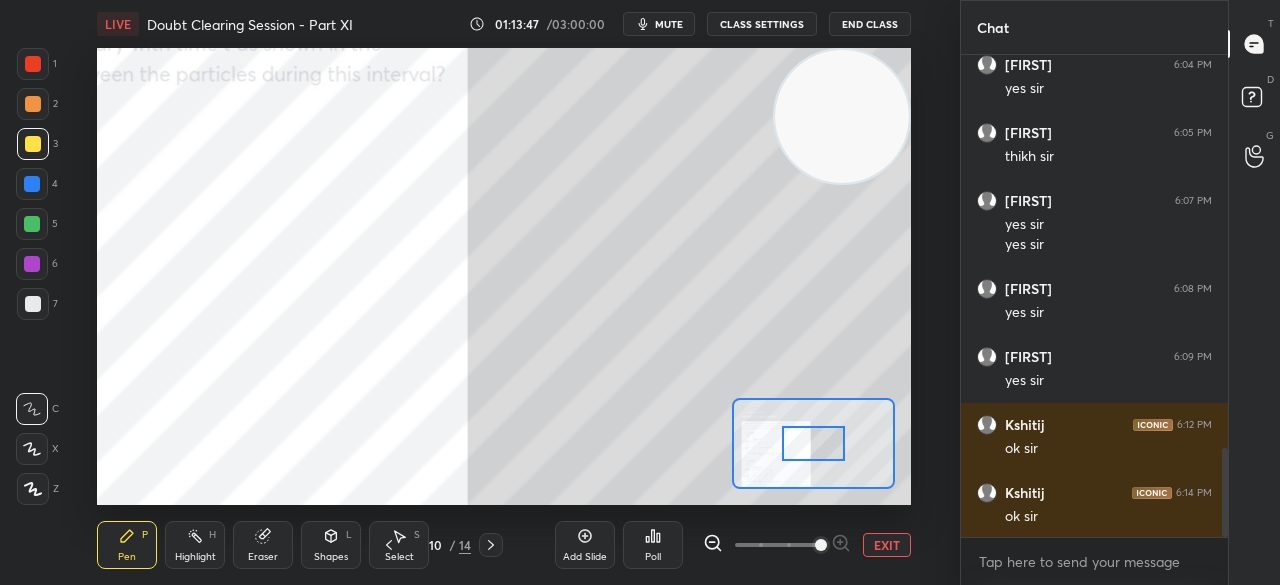 click at bounding box center [821, 545] 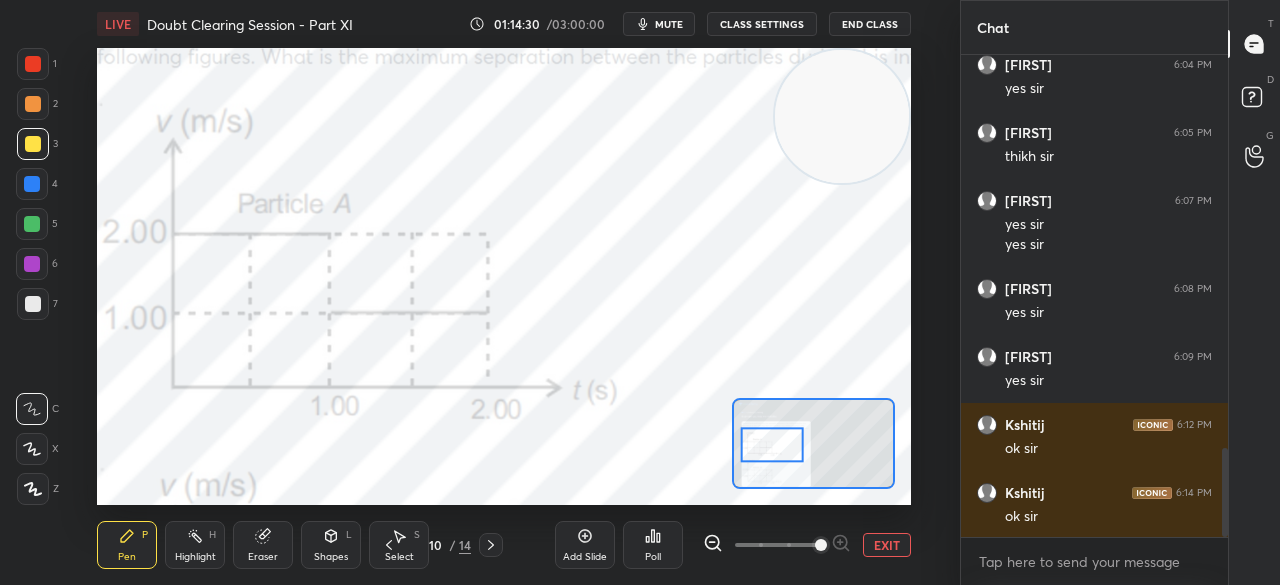 click at bounding box center (33, 64) 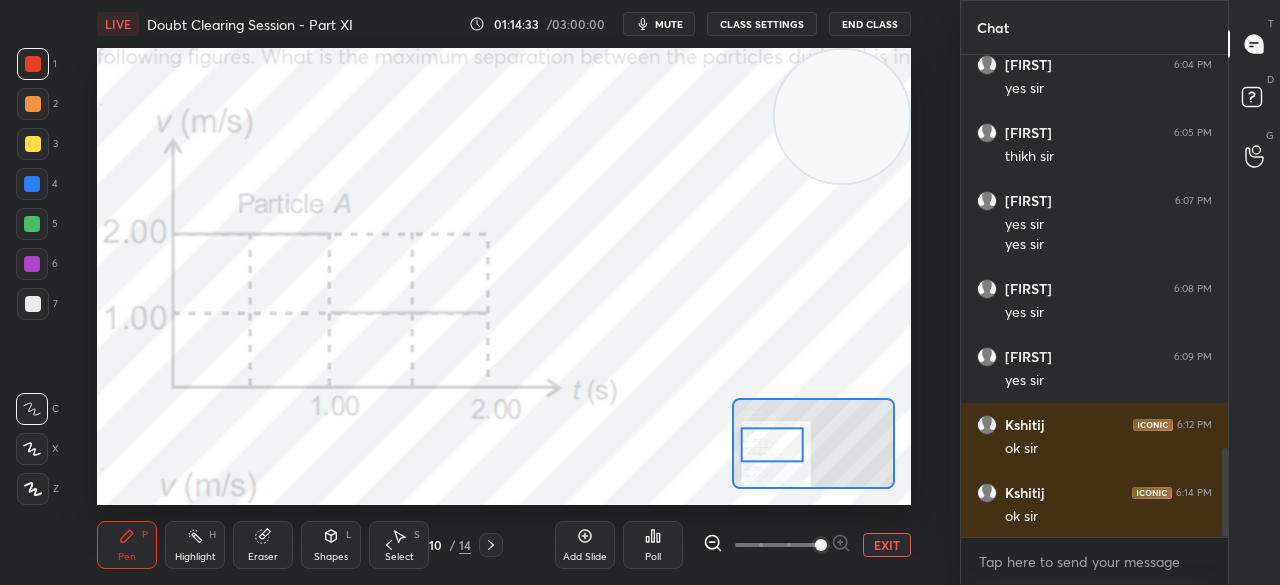 click on "Eraser" at bounding box center [263, 557] 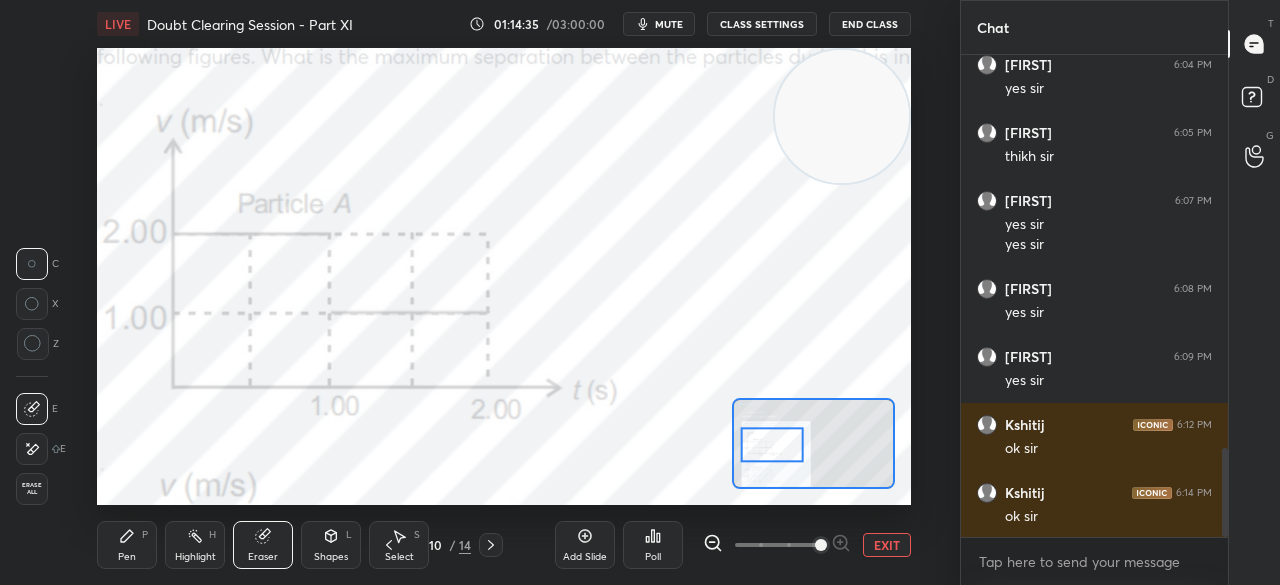 click on "Pen" at bounding box center [127, 557] 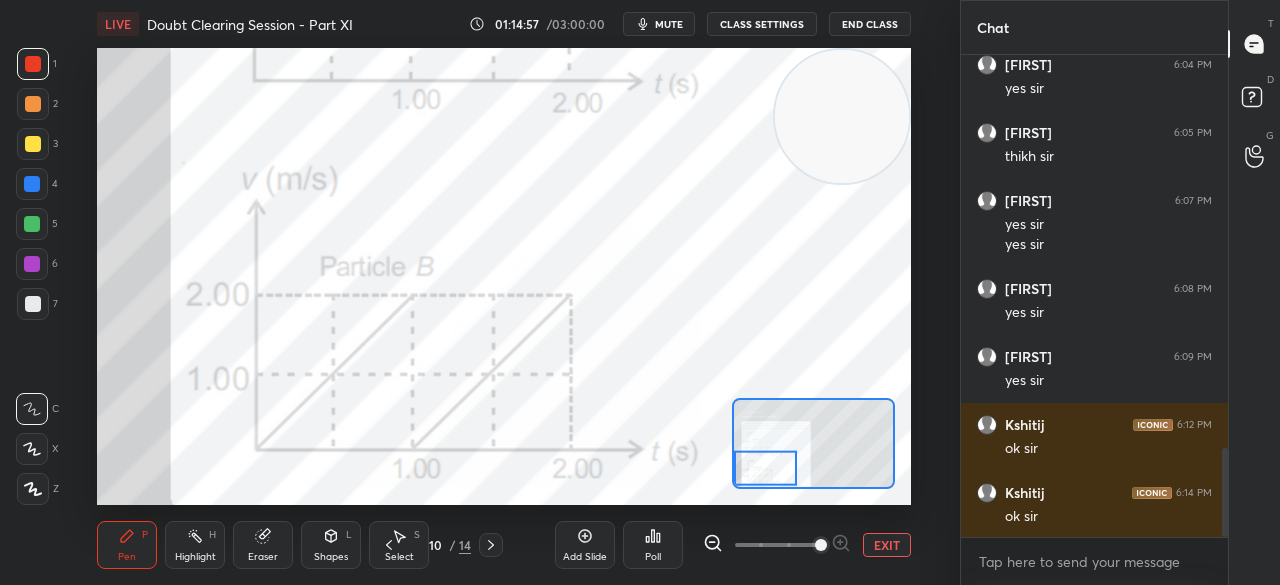 click on "EXIT" at bounding box center [887, 545] 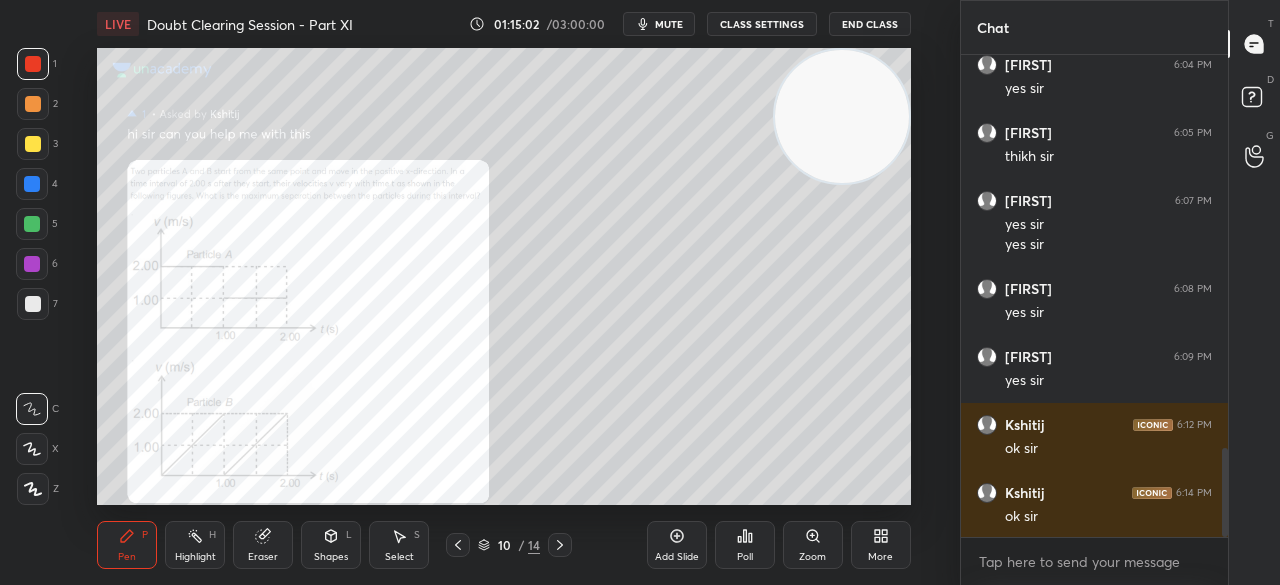 click on "Pen P Highlight H Eraser Shapes L Select S 10 / 14 Add Slide Poll Zoom More" at bounding box center (503, 545) 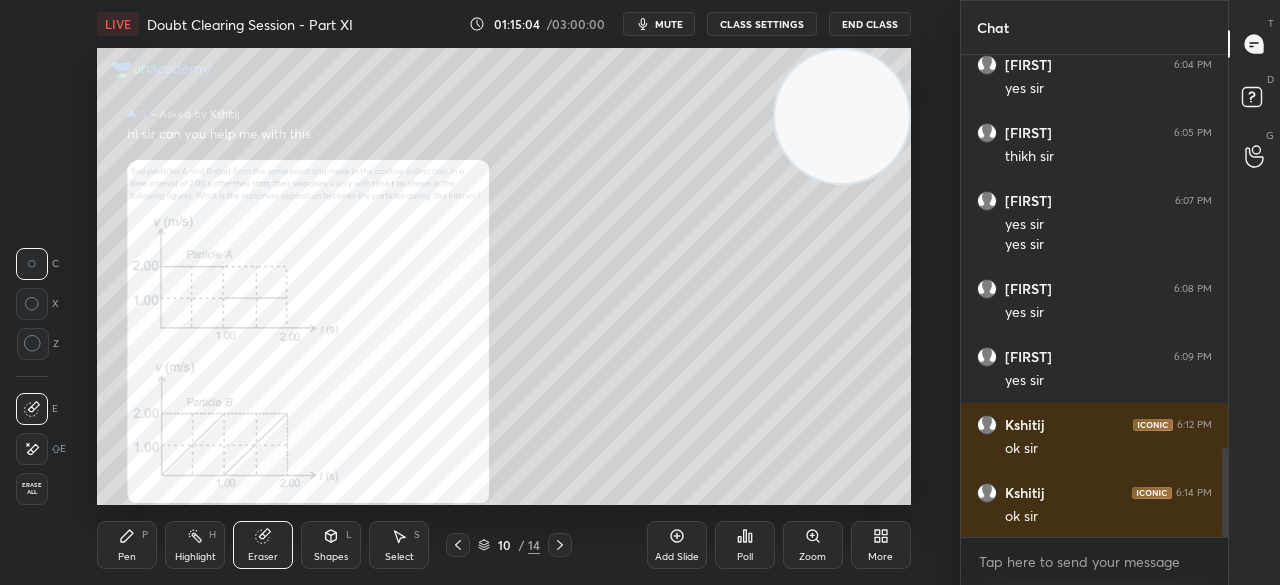 click 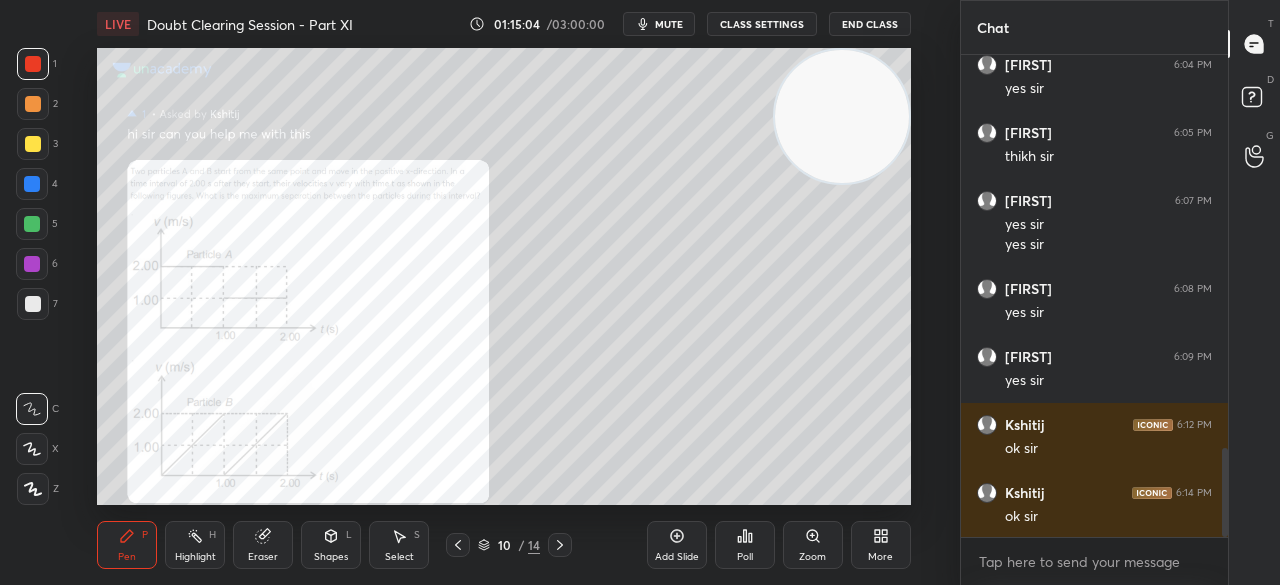 click 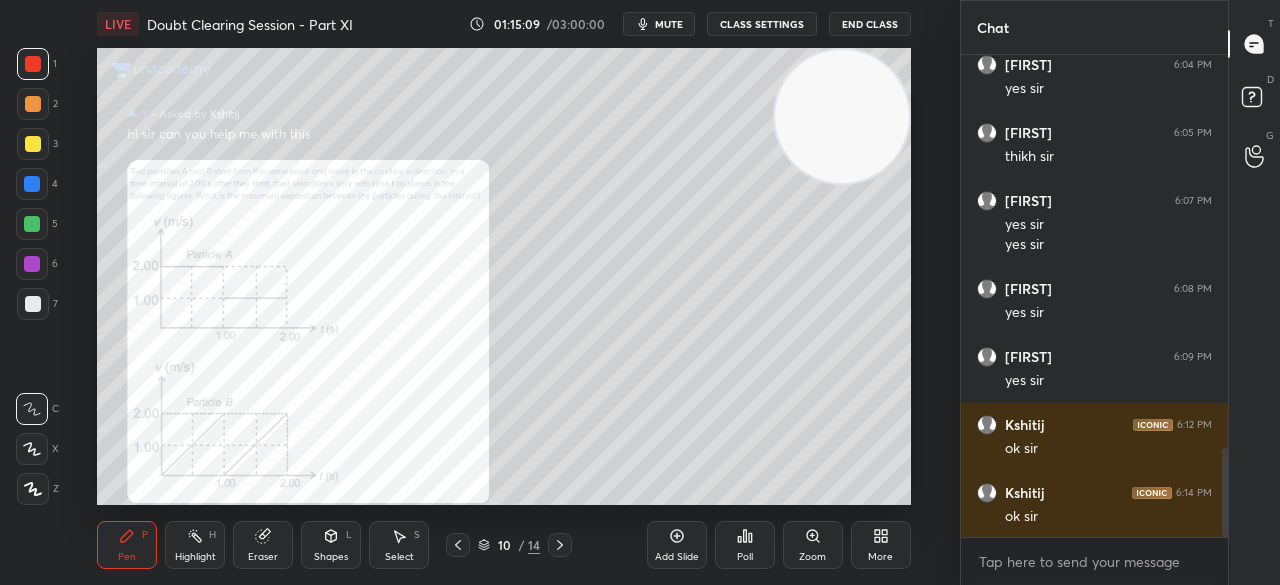 click at bounding box center [33, 64] 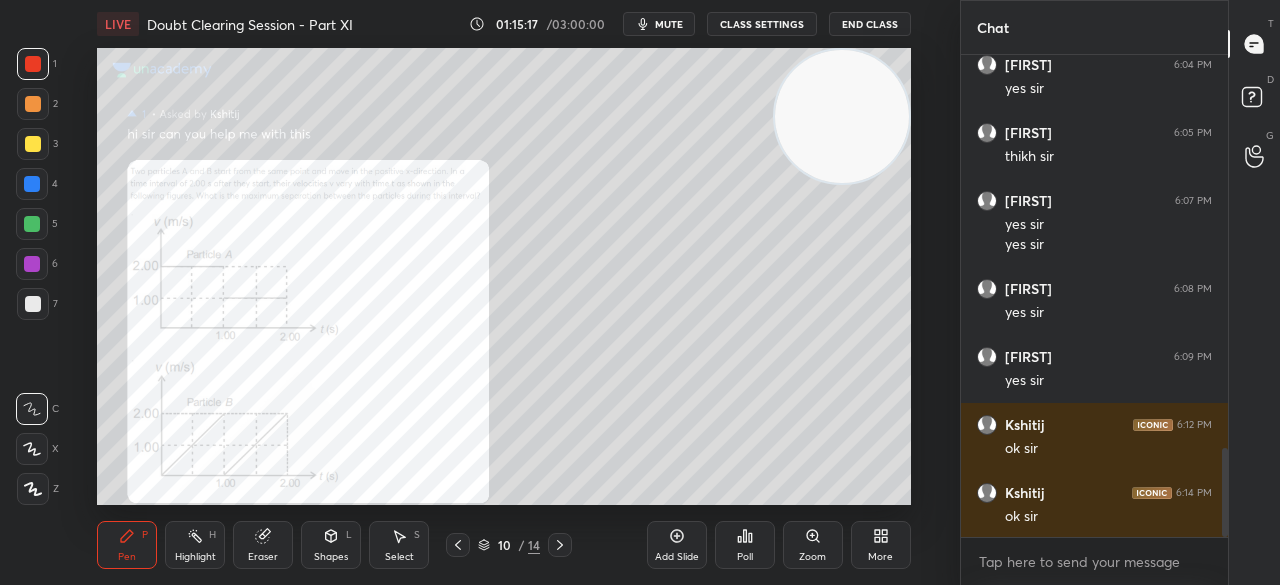 scroll, scrollTop: 2214, scrollLeft: 0, axis: vertical 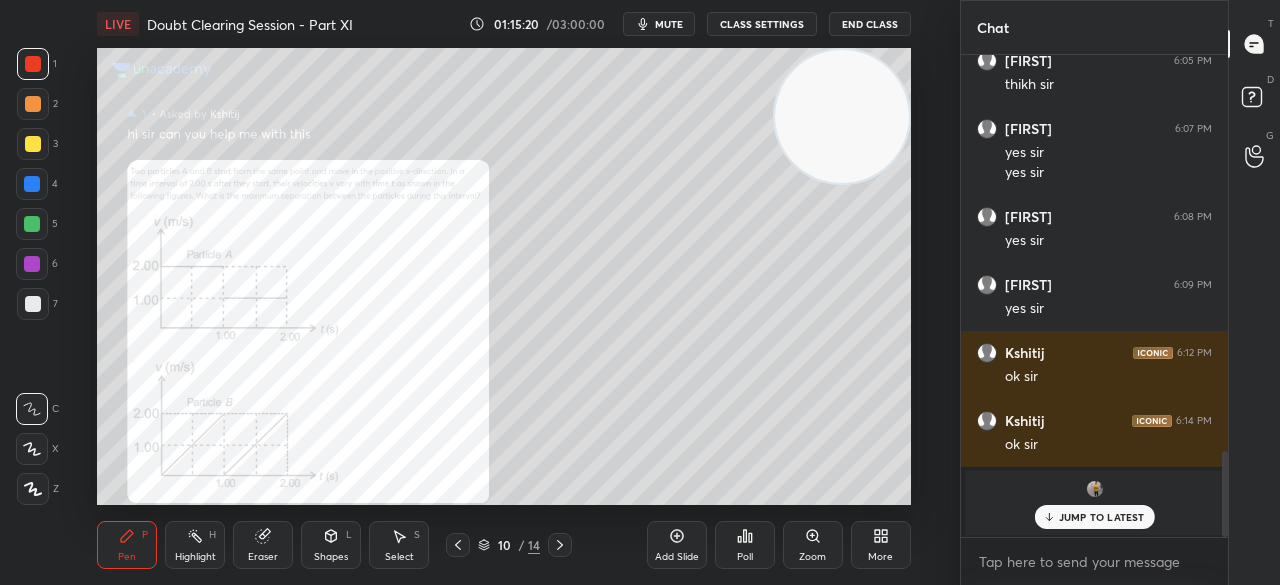 click on "JUMP TO LATEST" at bounding box center [1102, 517] 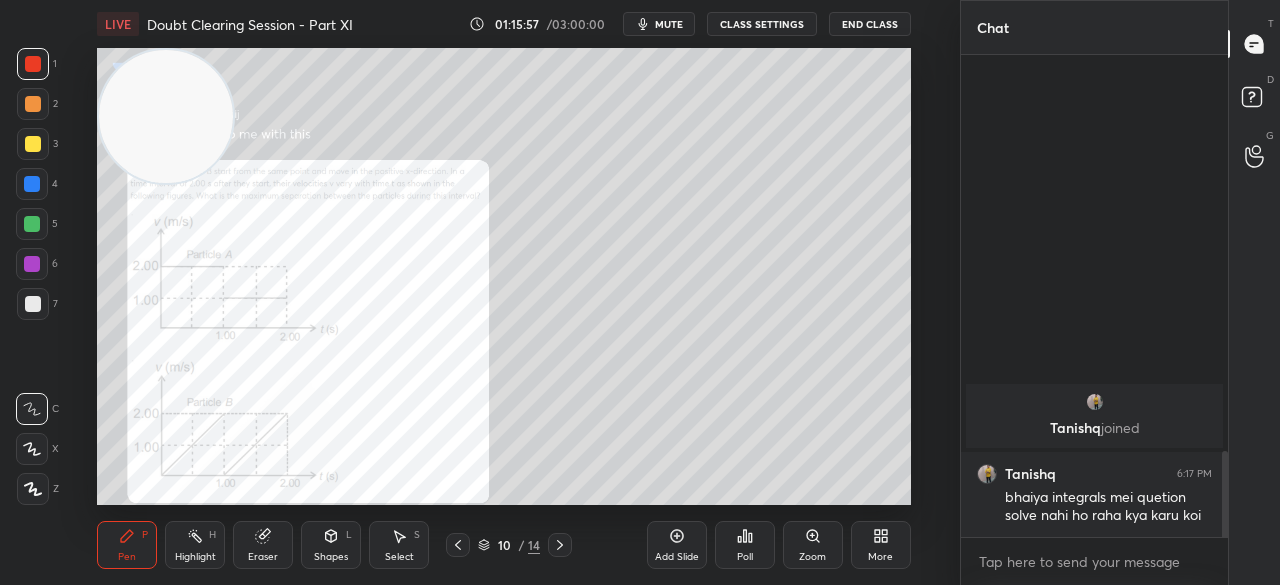 scroll, scrollTop: 1732, scrollLeft: 0, axis: vertical 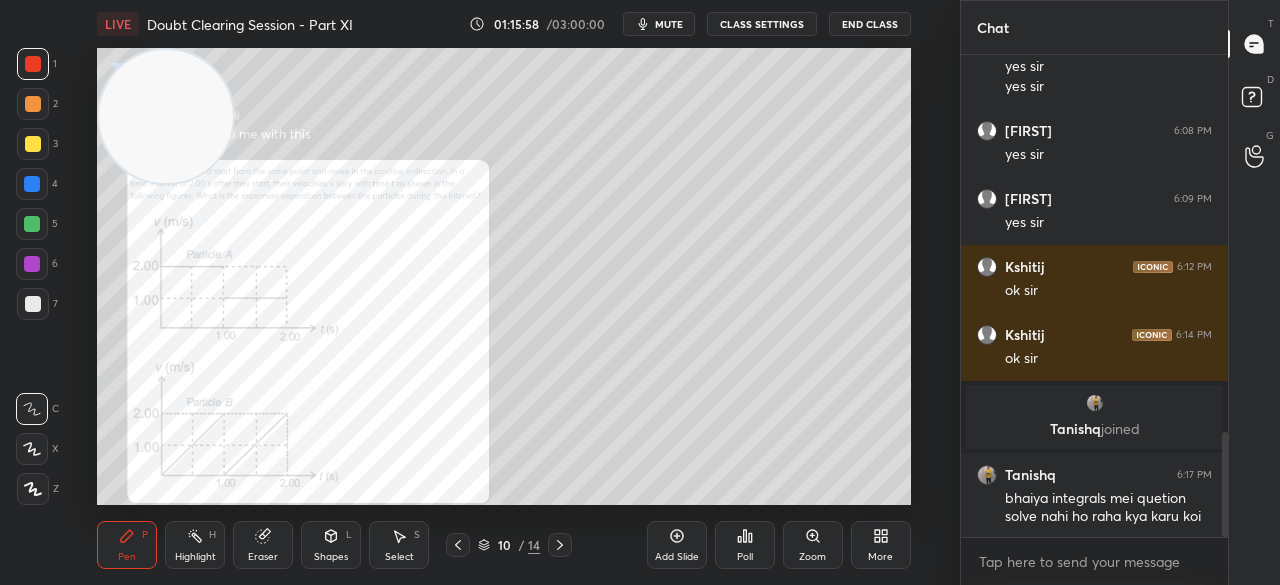 click on "Eraser" at bounding box center [263, 557] 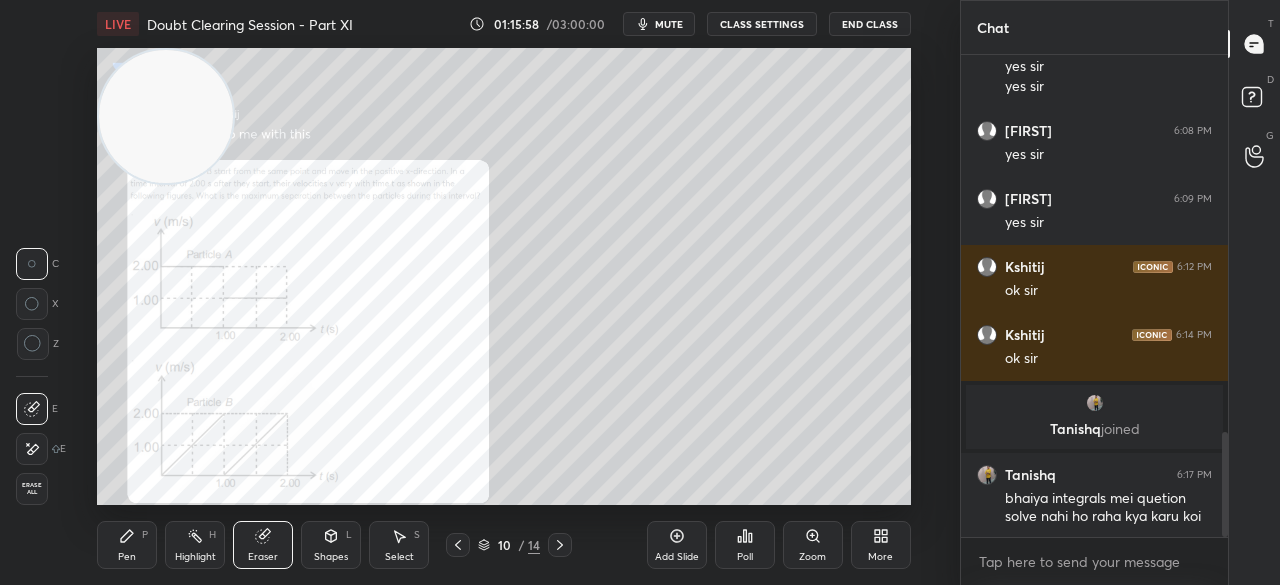 click on "Eraser" at bounding box center [263, 545] 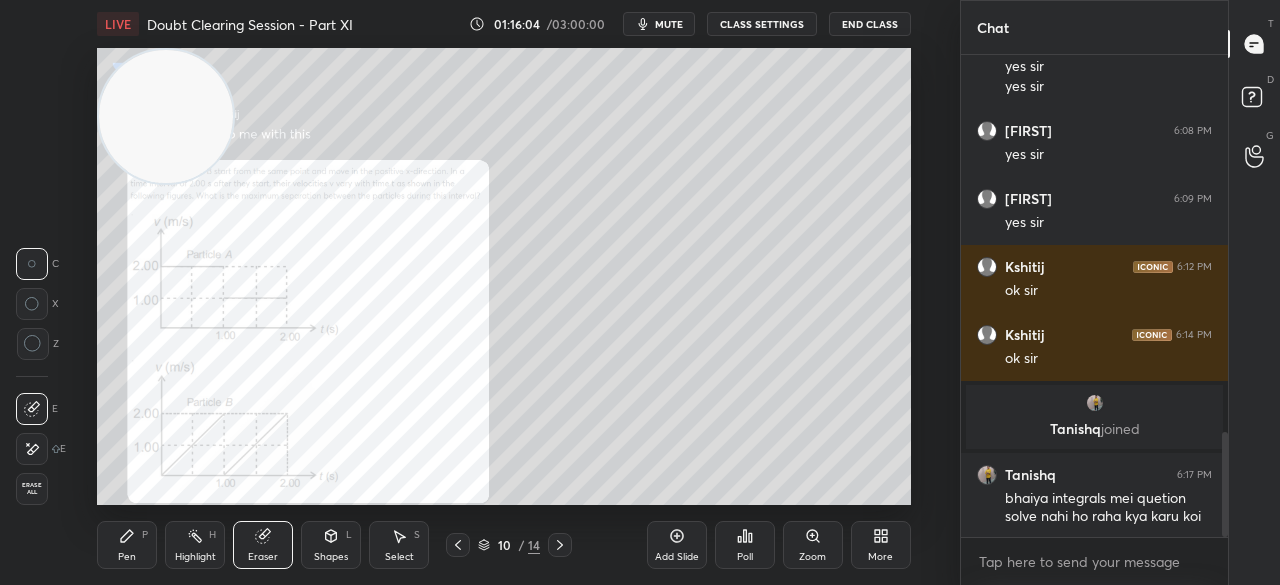 click on "Pen P" at bounding box center (127, 545) 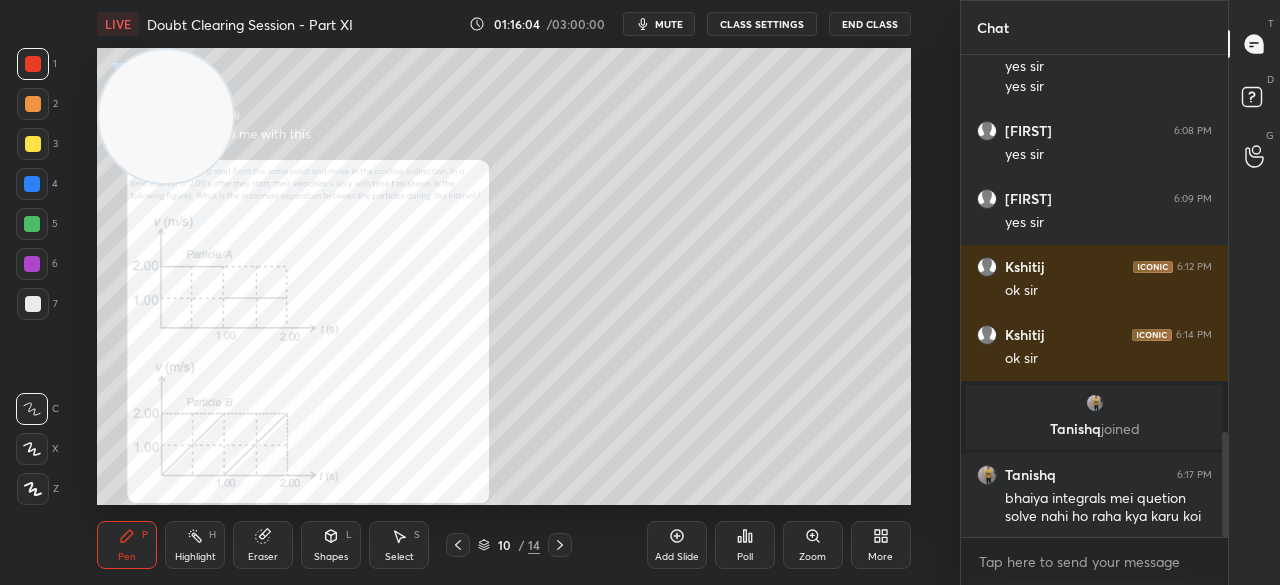 click on "Pen P" at bounding box center [127, 545] 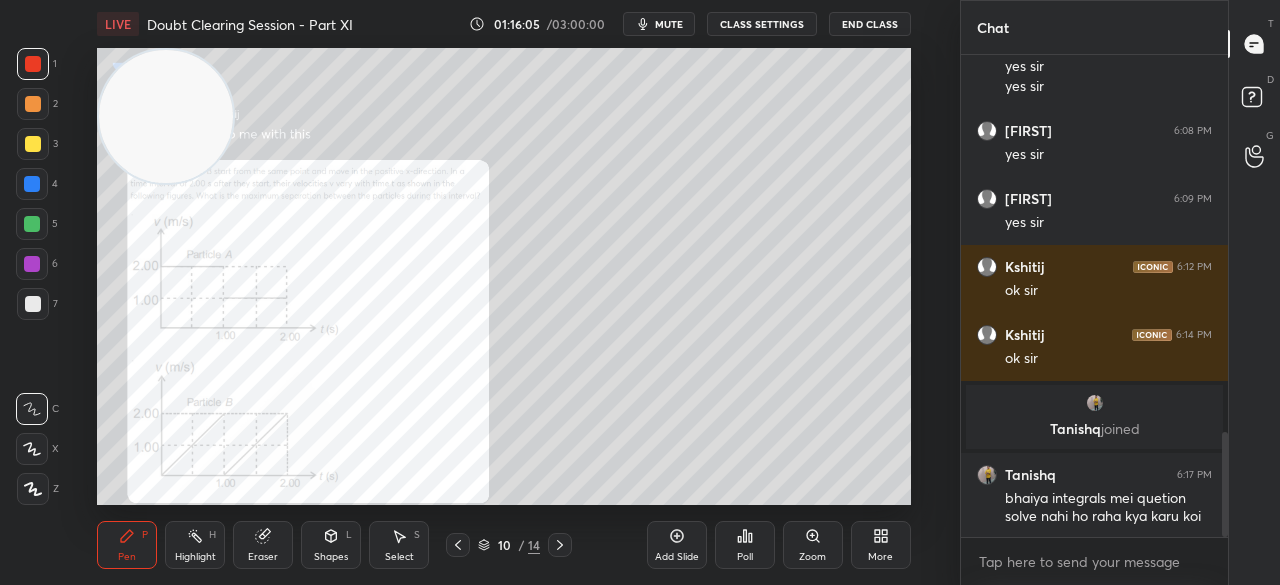 click at bounding box center (33, 144) 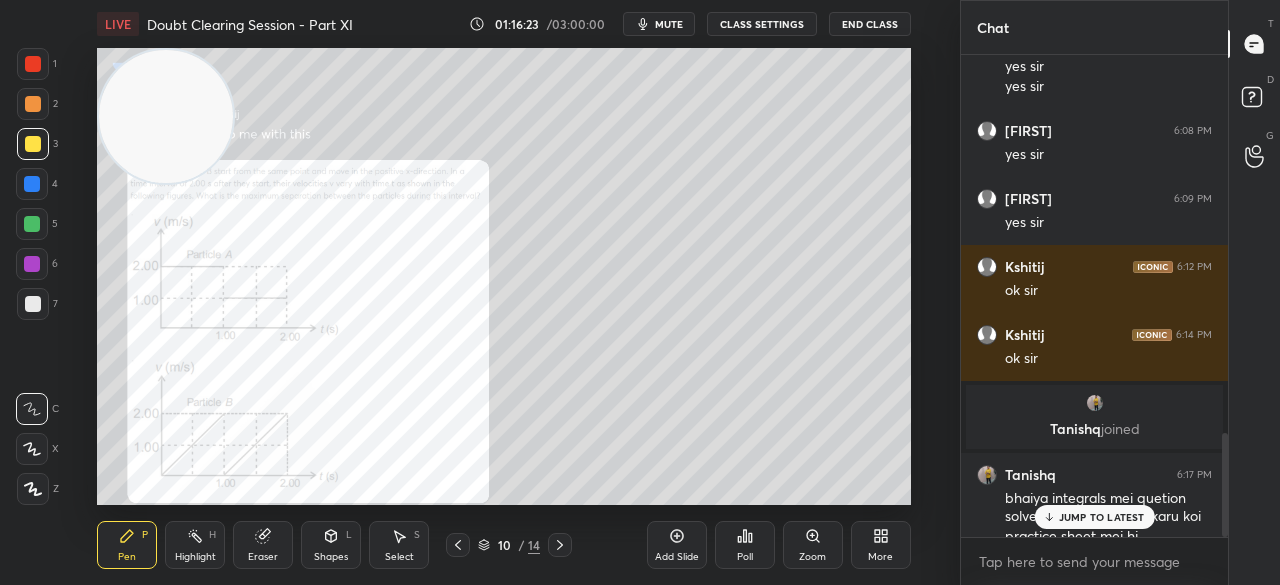 scroll, scrollTop: 1752, scrollLeft: 0, axis: vertical 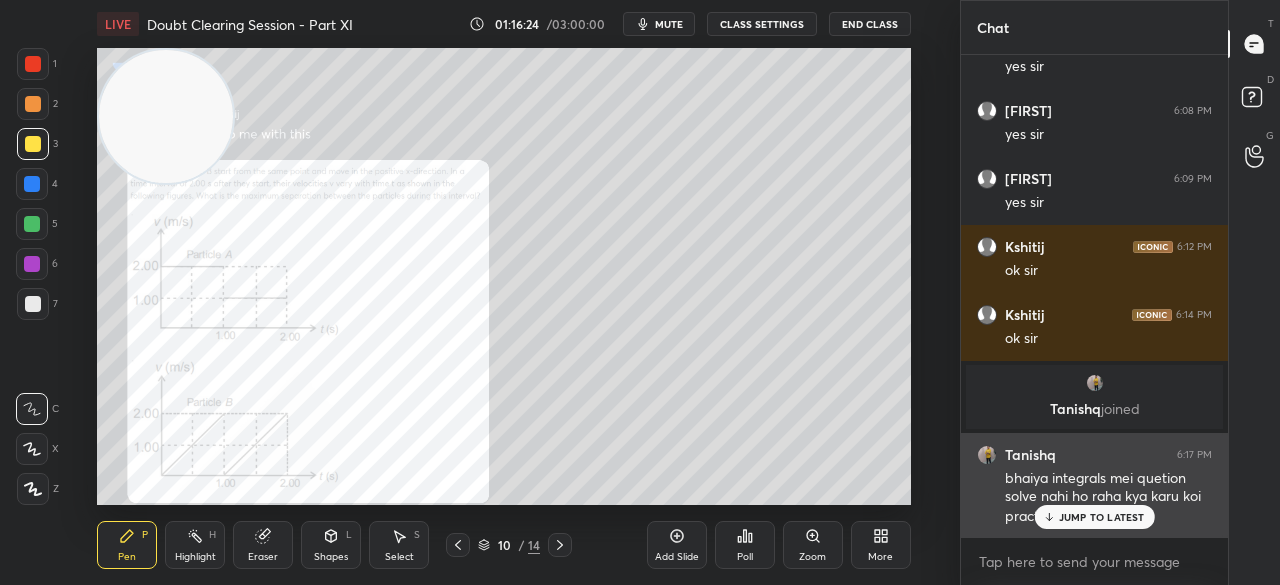 click on "JUMP TO LATEST" at bounding box center (1102, 517) 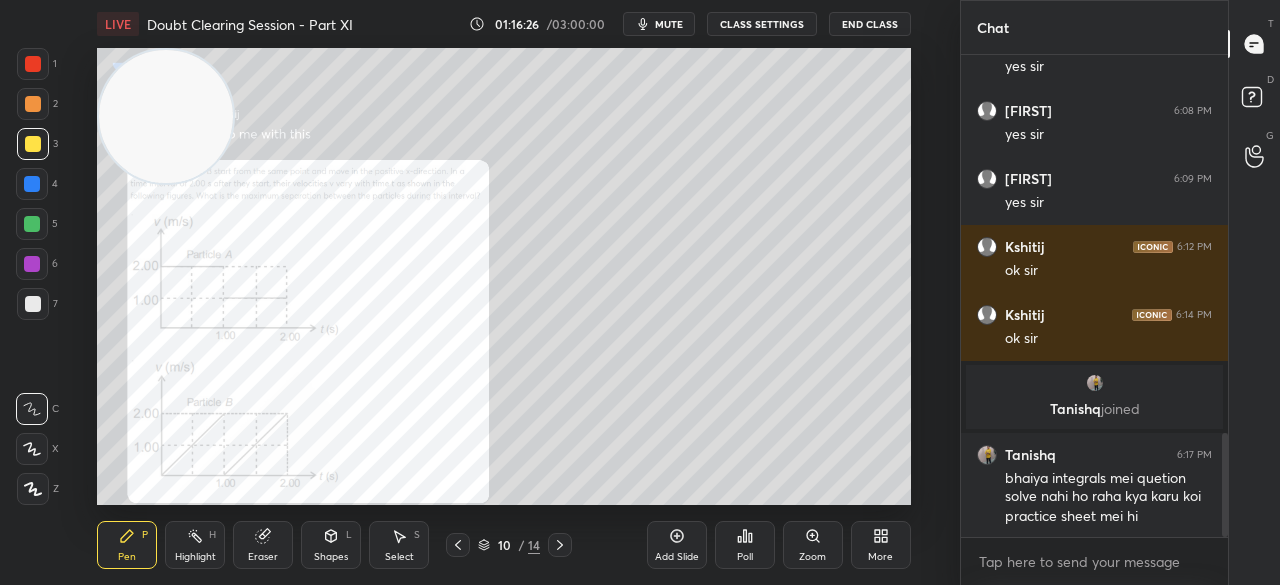 click at bounding box center [33, 64] 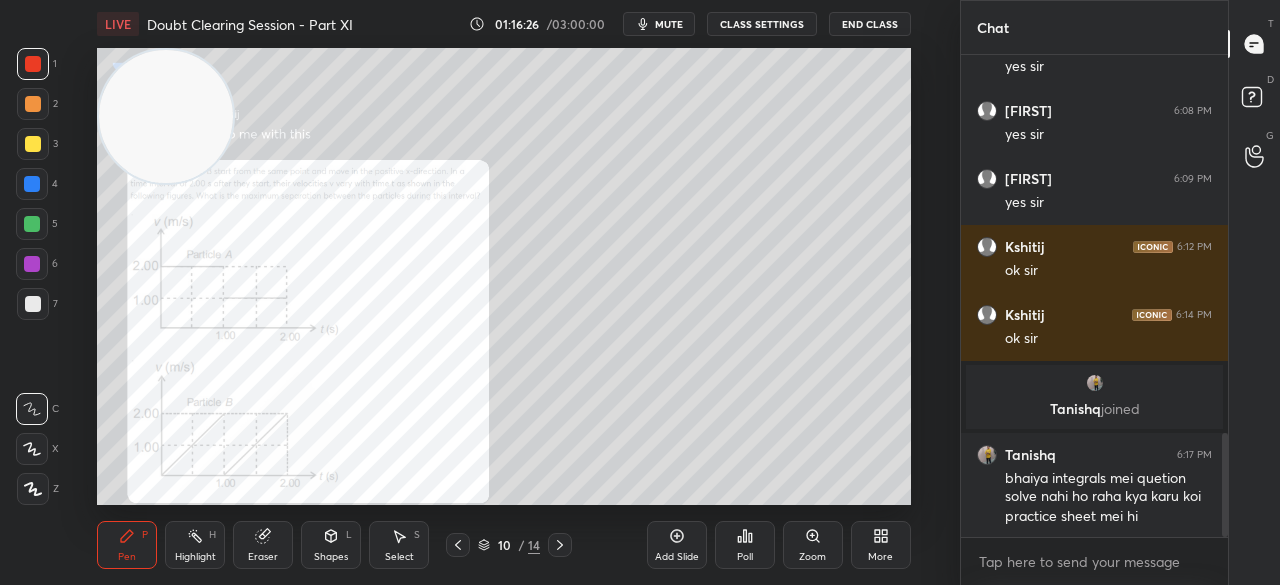 click at bounding box center (33, 64) 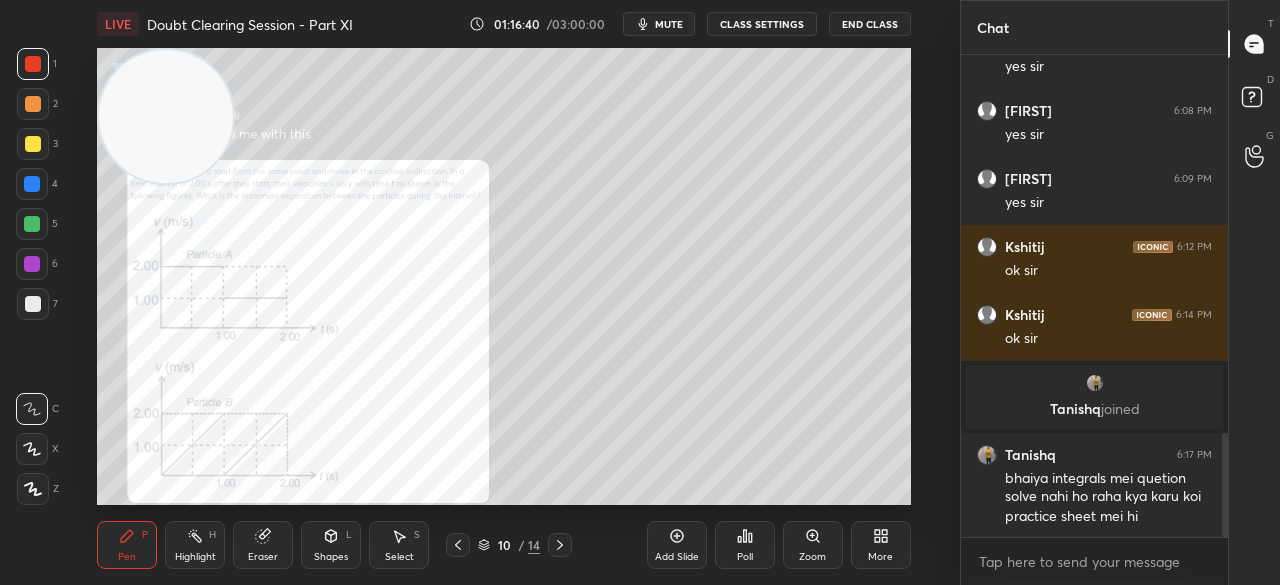 click at bounding box center (33, 144) 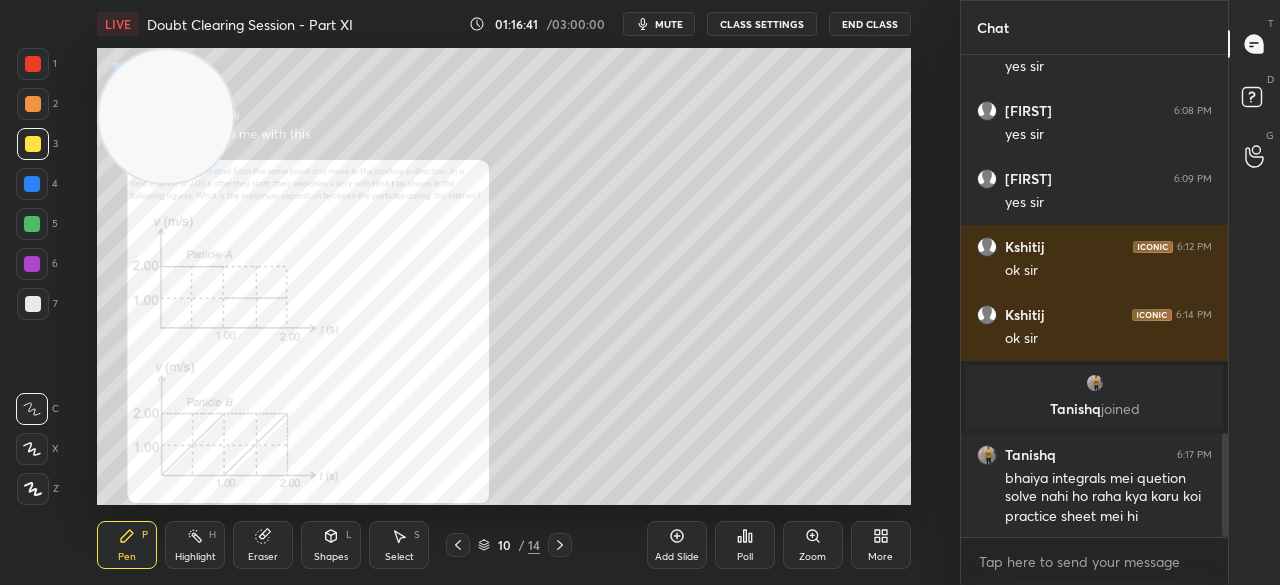 click at bounding box center [33, 144] 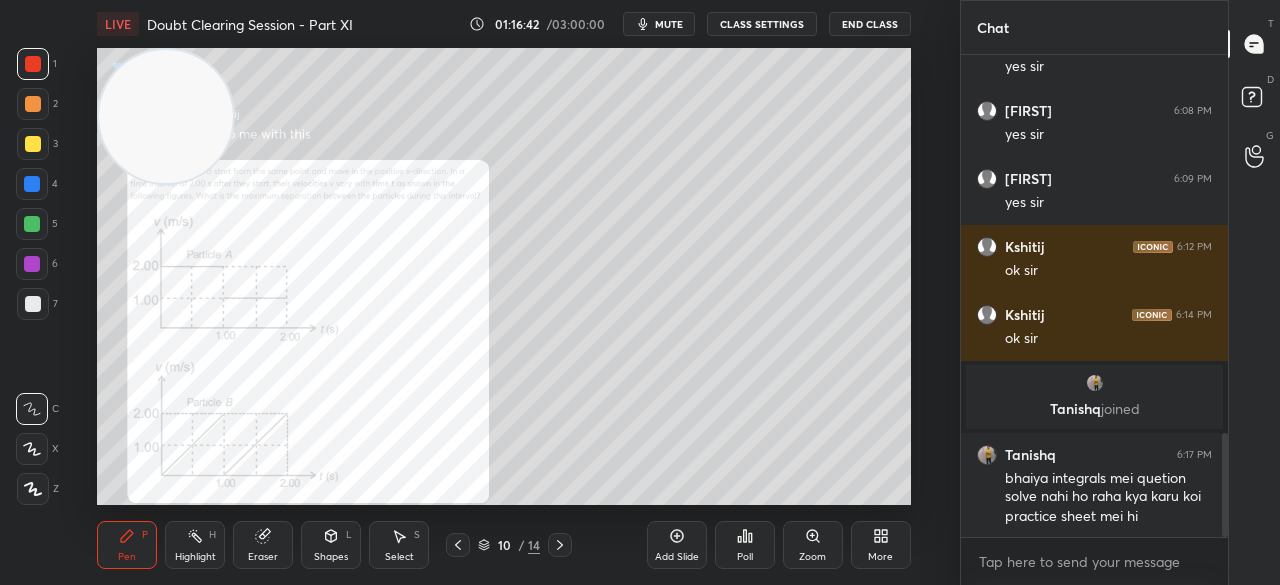 click at bounding box center [33, 64] 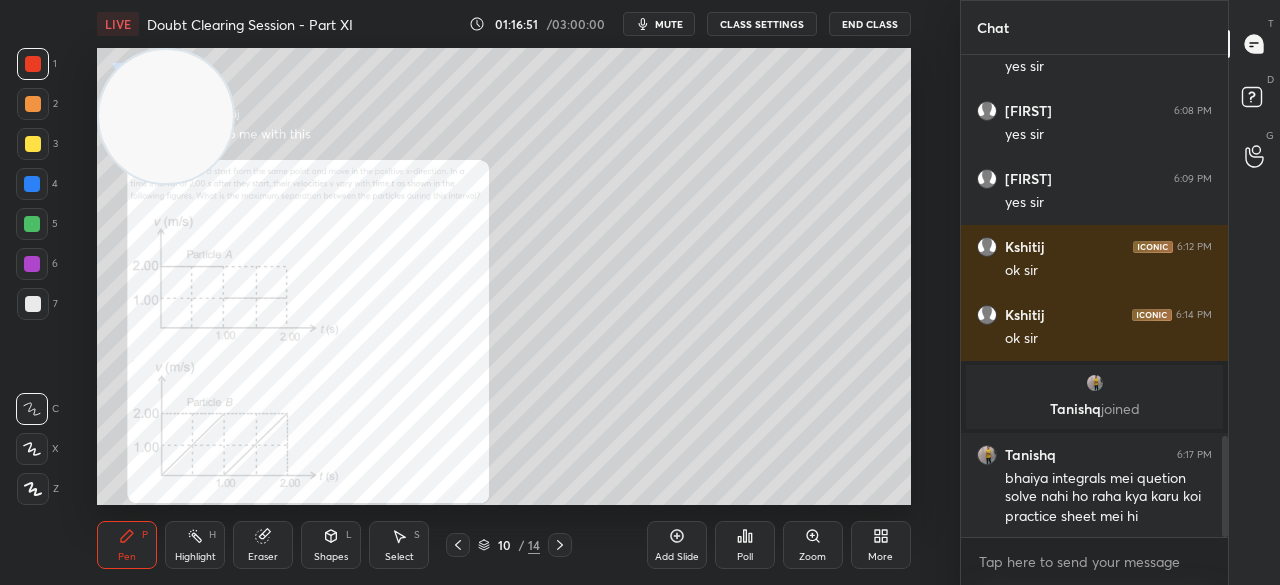 scroll, scrollTop: 1820, scrollLeft: 0, axis: vertical 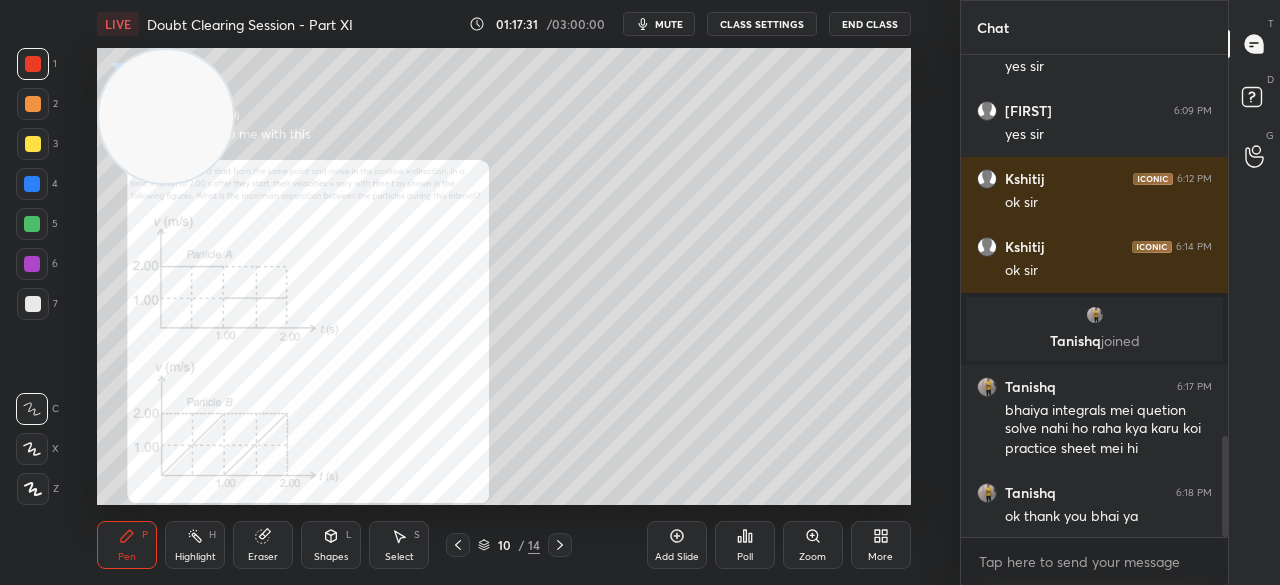click 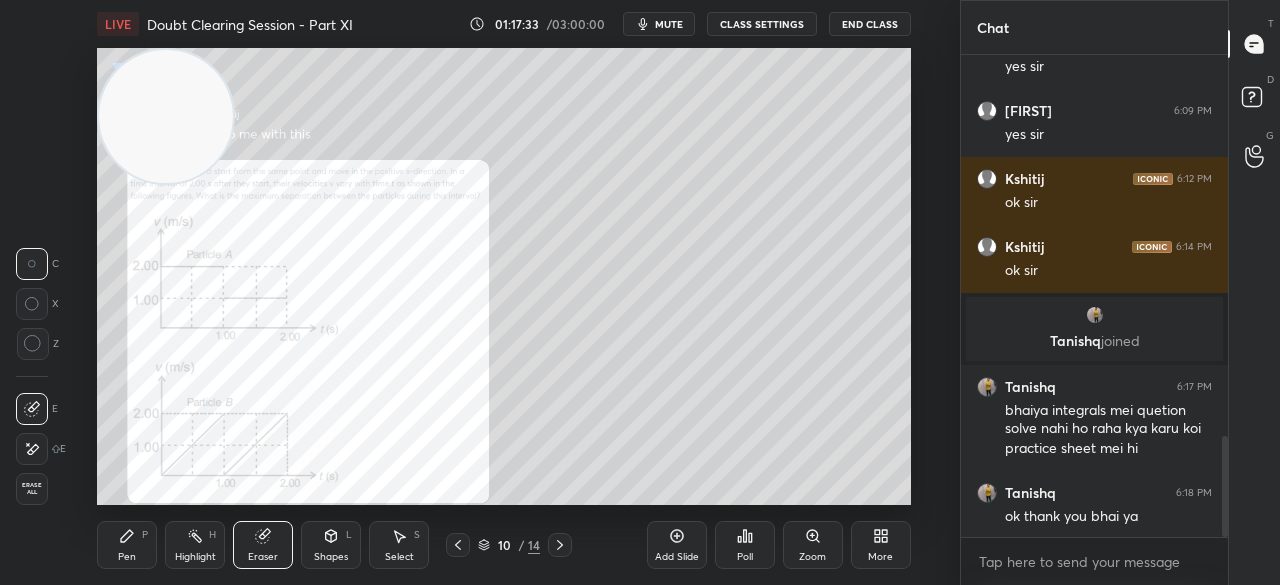 click on "P" at bounding box center (145, 535) 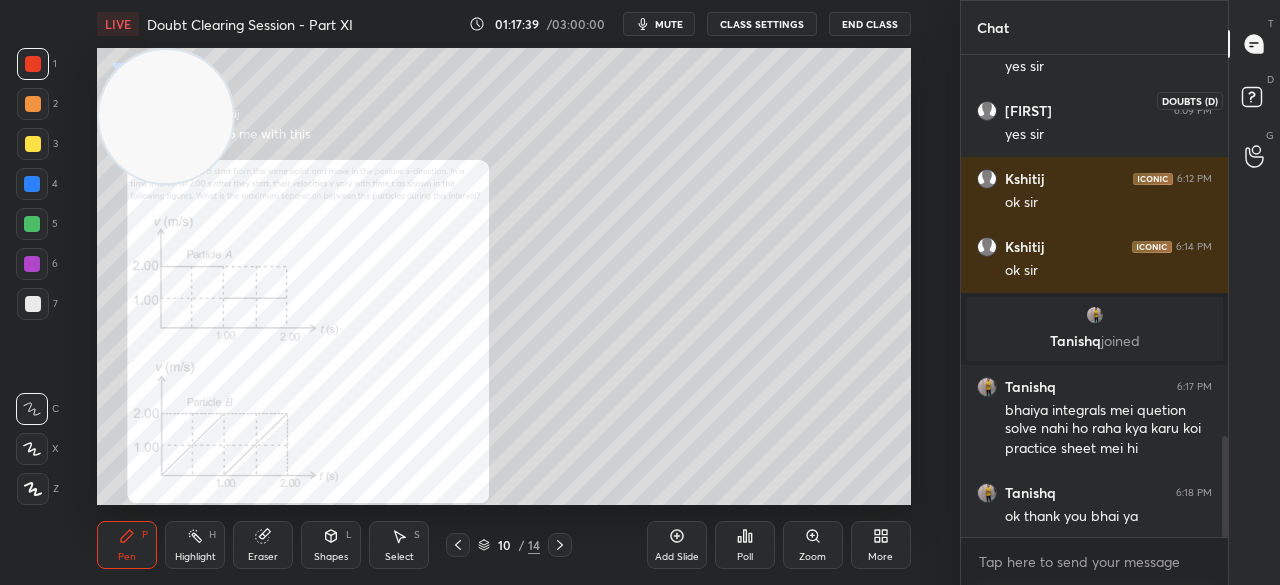 click 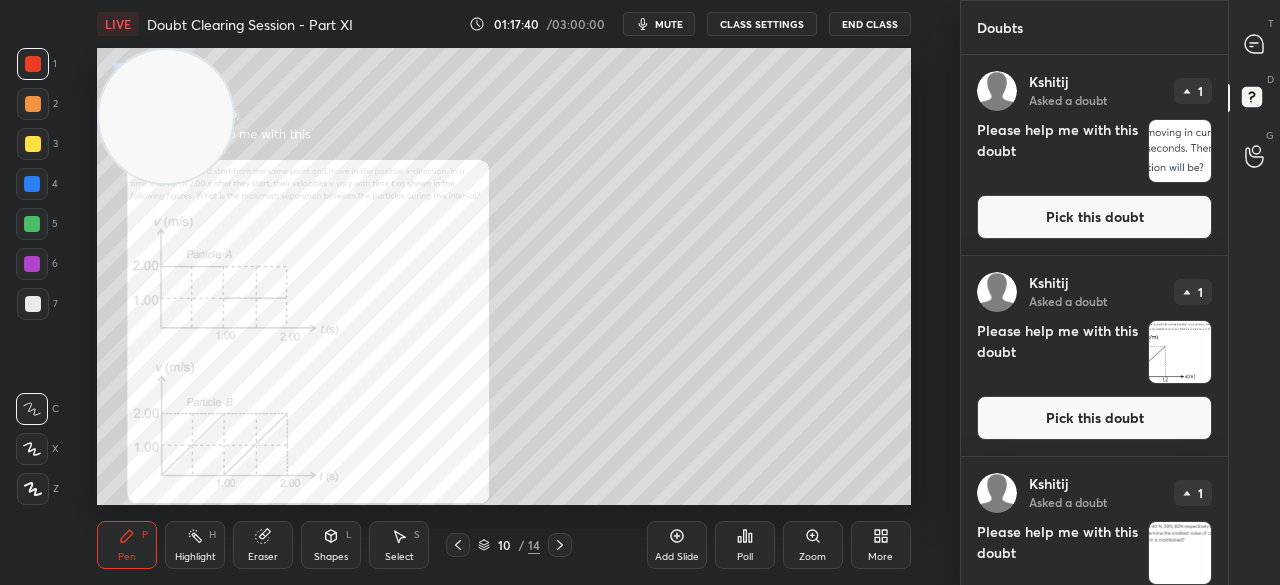 scroll, scrollTop: 72, scrollLeft: 0, axis: vertical 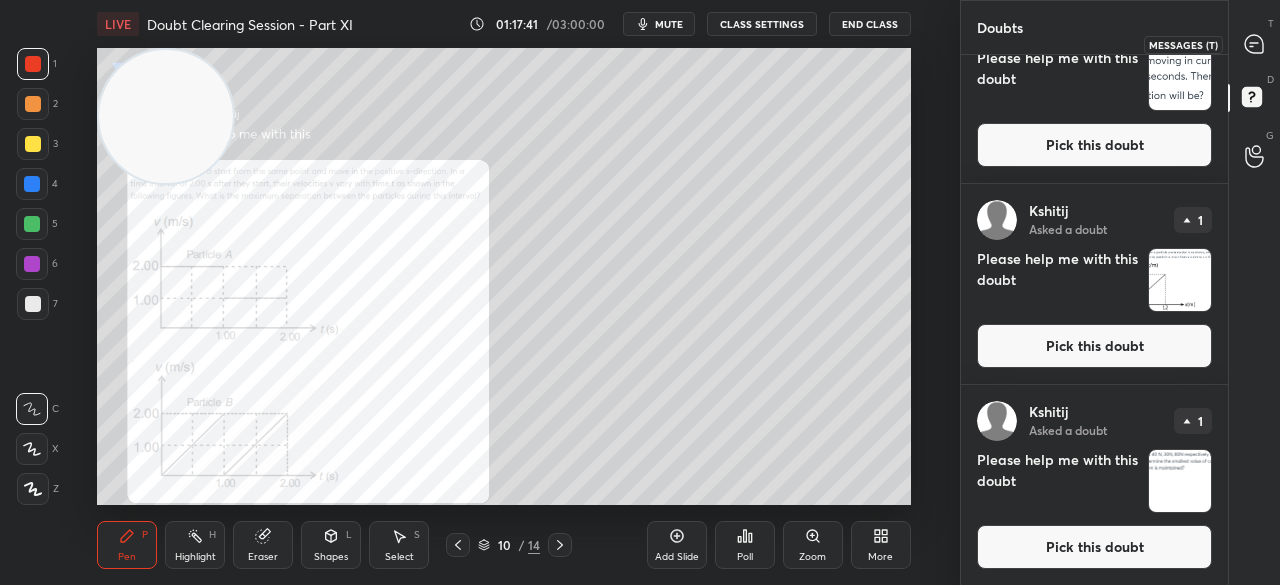click at bounding box center (1255, 44) 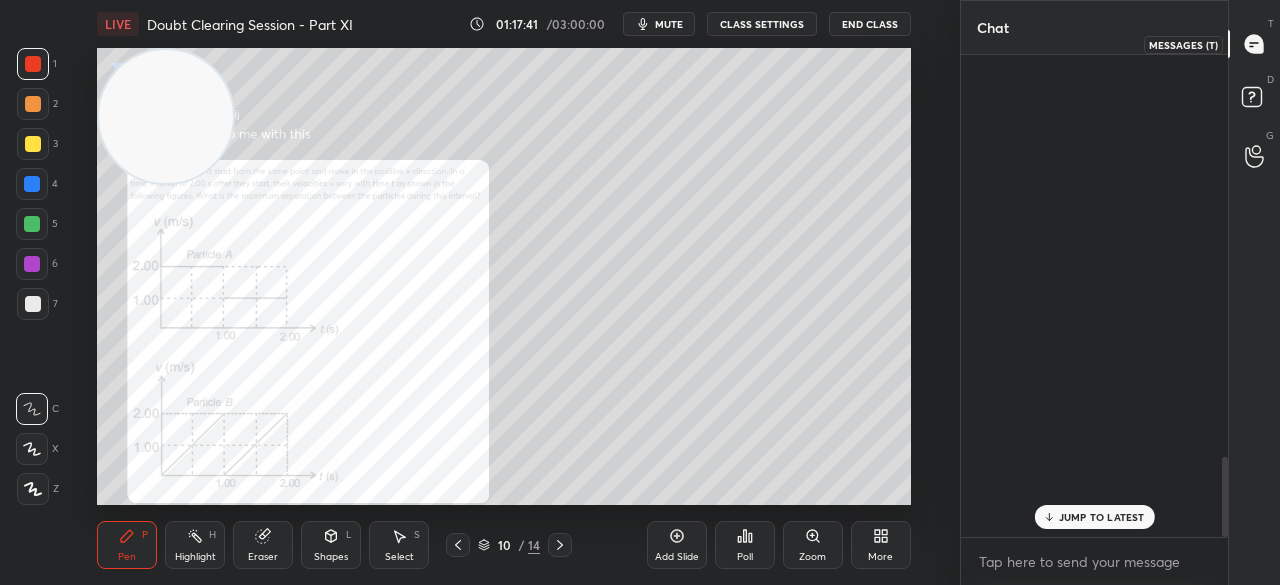 scroll, scrollTop: 2422, scrollLeft: 0, axis: vertical 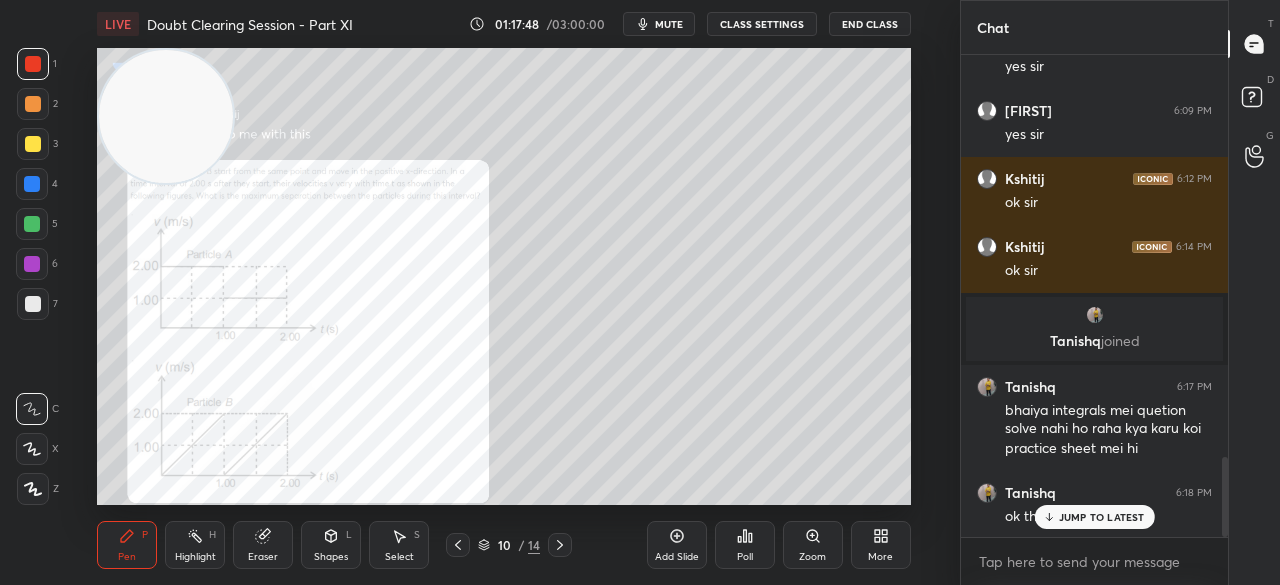 click 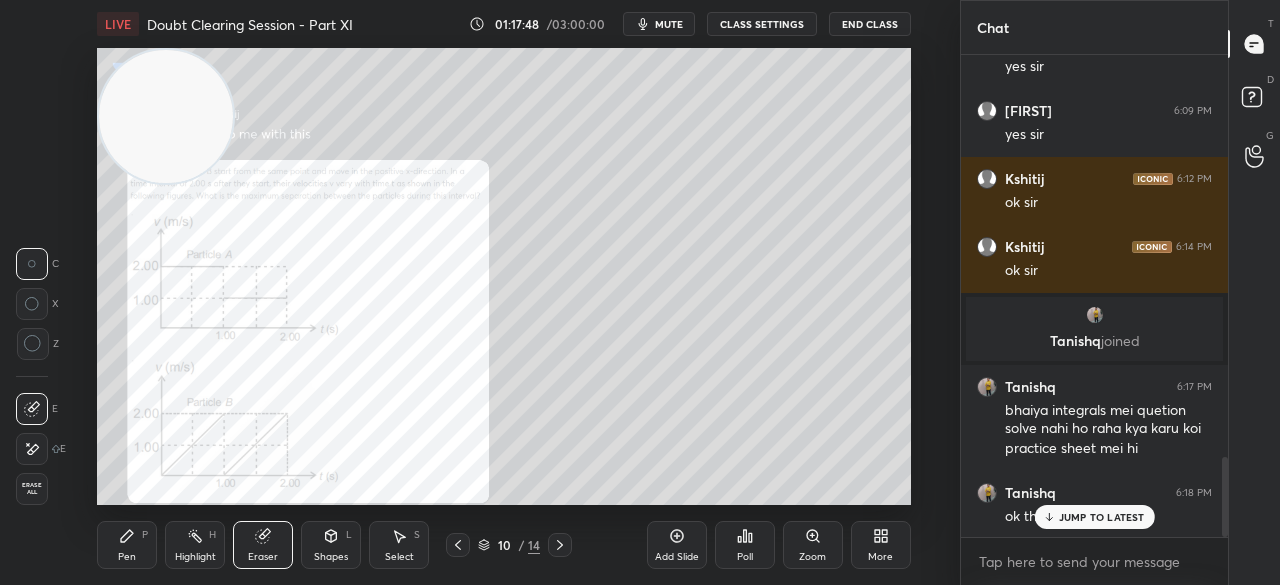 click 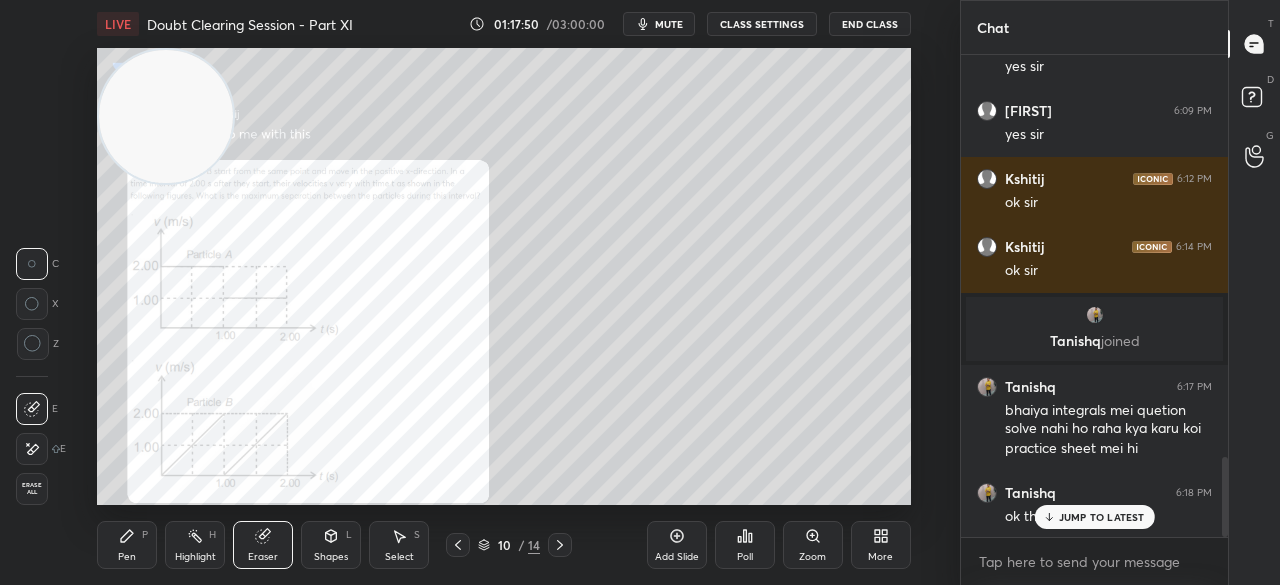 click on "Pen" at bounding box center [127, 557] 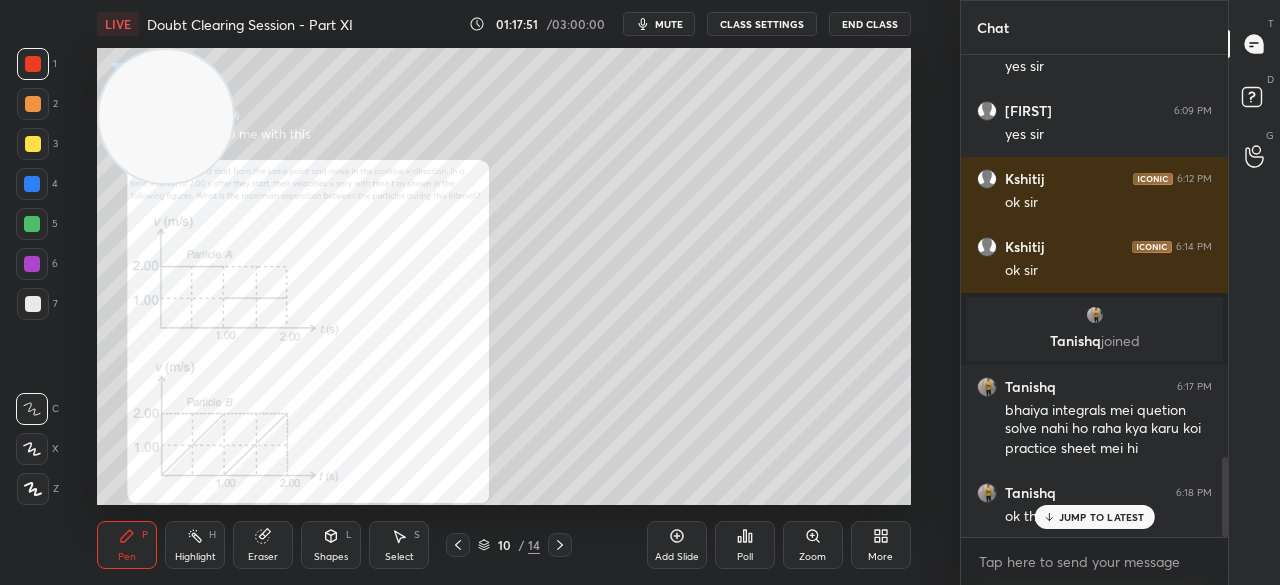 click on "Pen P" at bounding box center (127, 545) 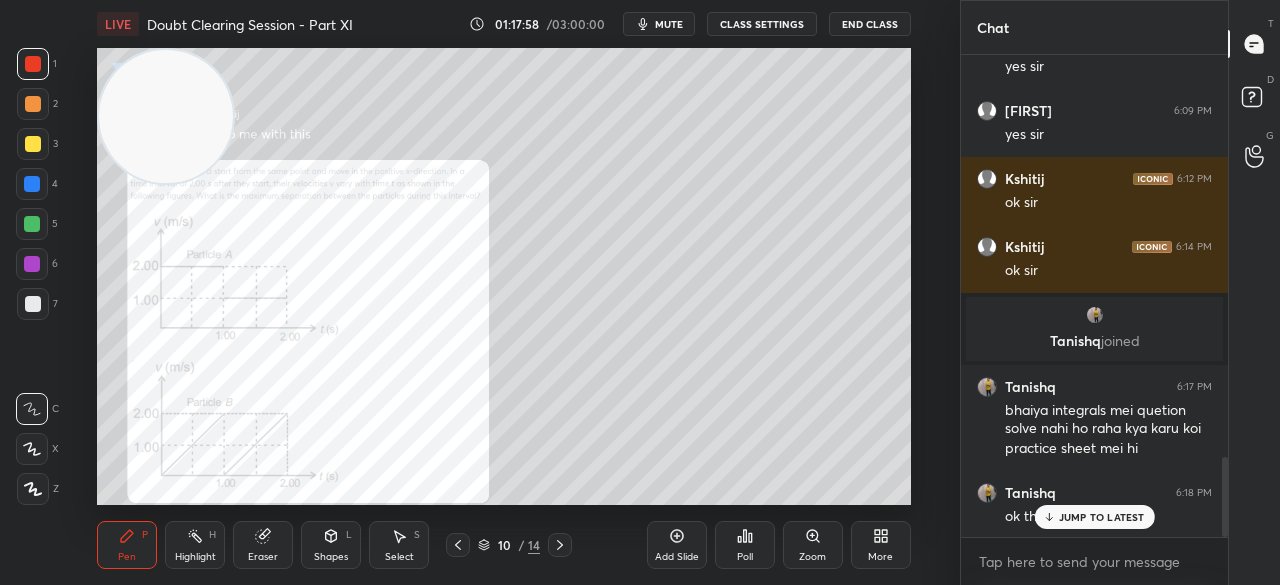 click on "Eraser" at bounding box center [263, 545] 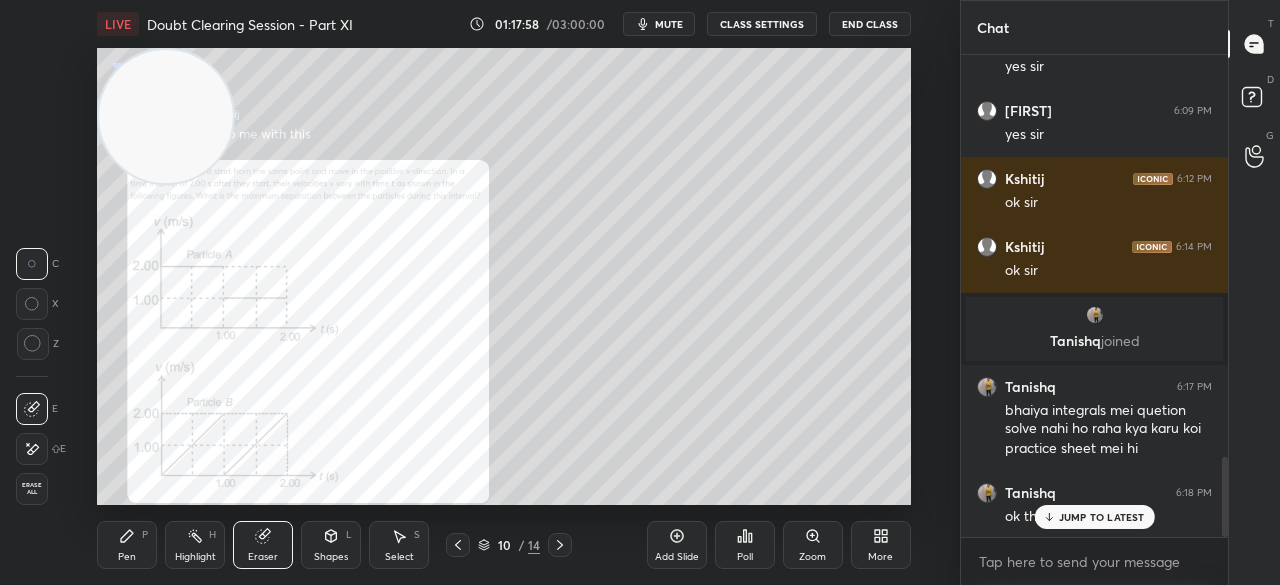 click on "Eraser" at bounding box center (263, 545) 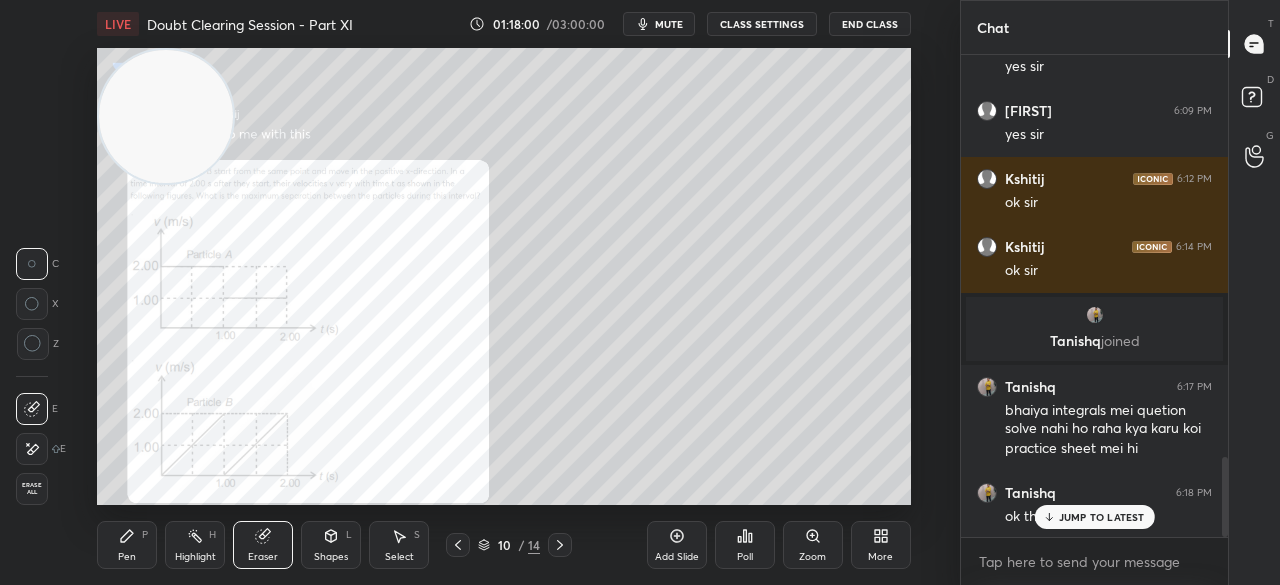 click on "Pen P" at bounding box center [127, 545] 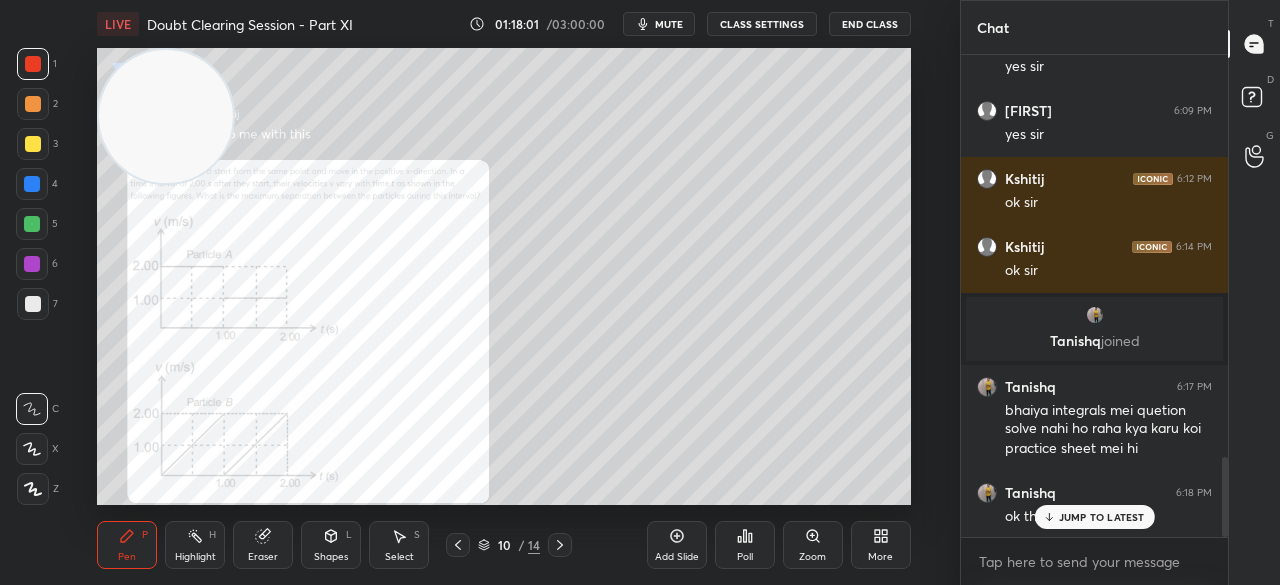 click on "Pen P" at bounding box center (127, 545) 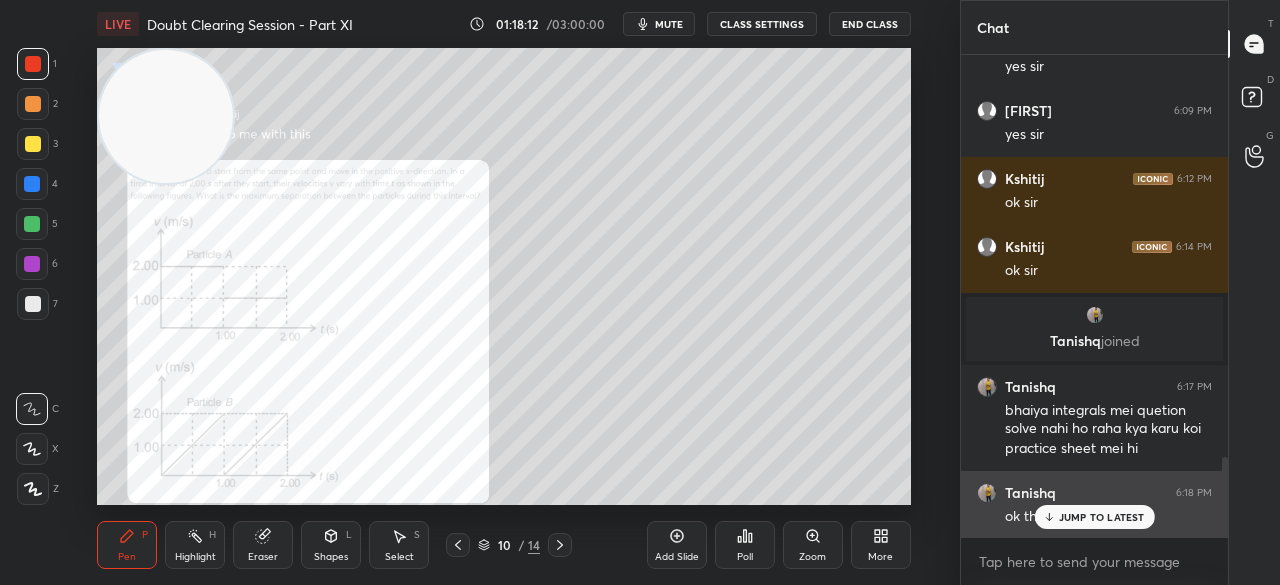 click on "JUMP TO LATEST" at bounding box center [1102, 517] 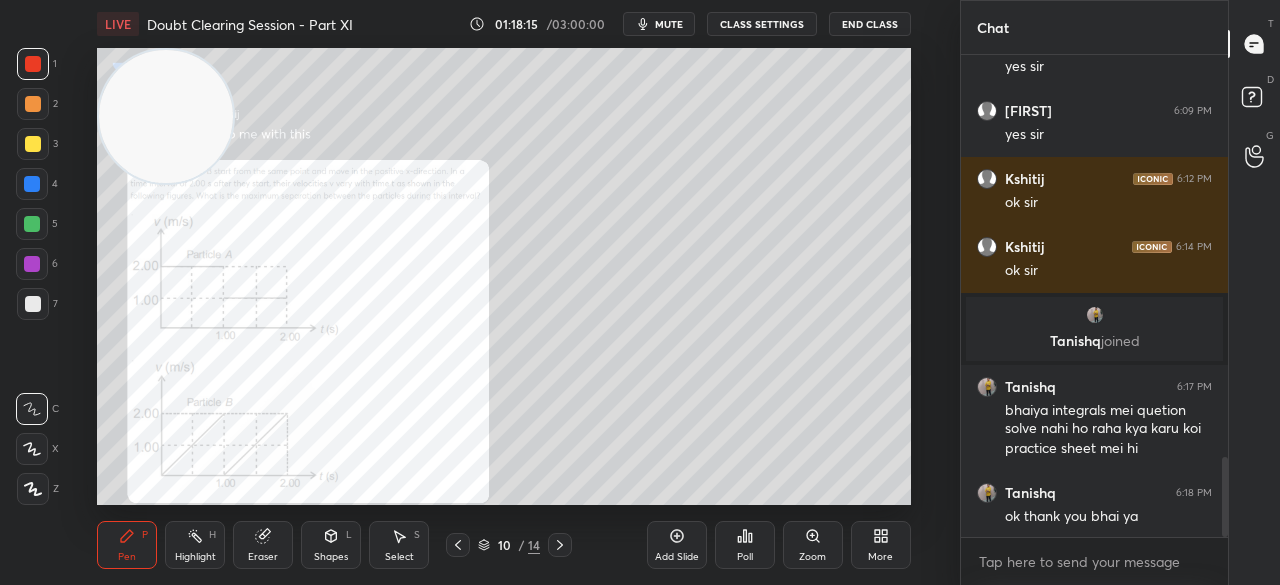 click at bounding box center (33, 144) 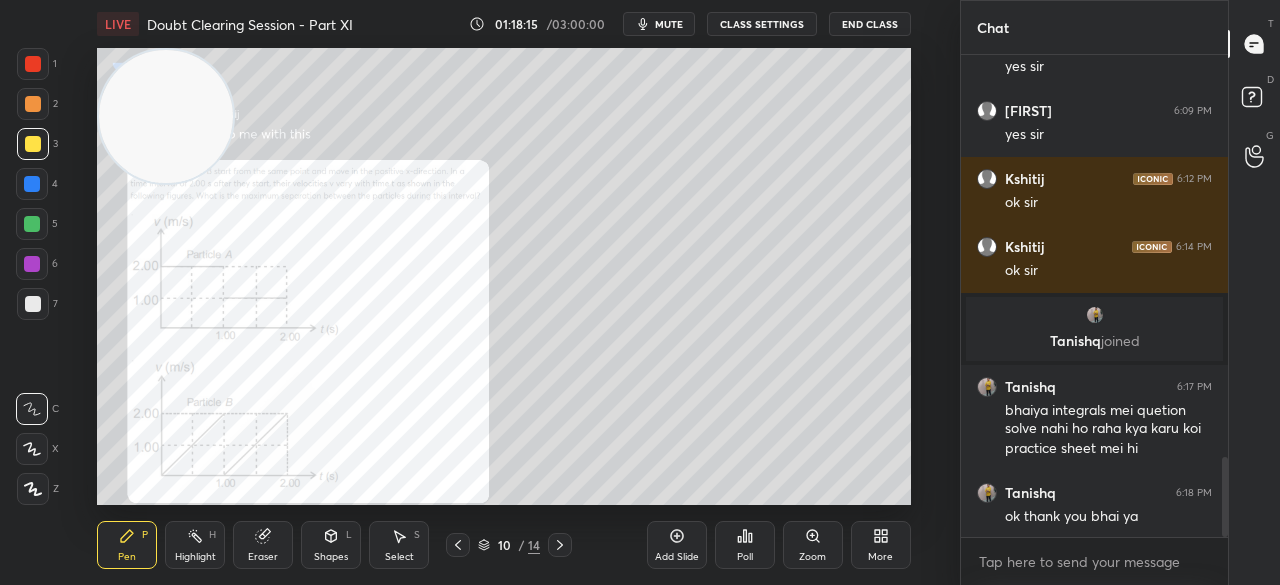 click at bounding box center [33, 64] 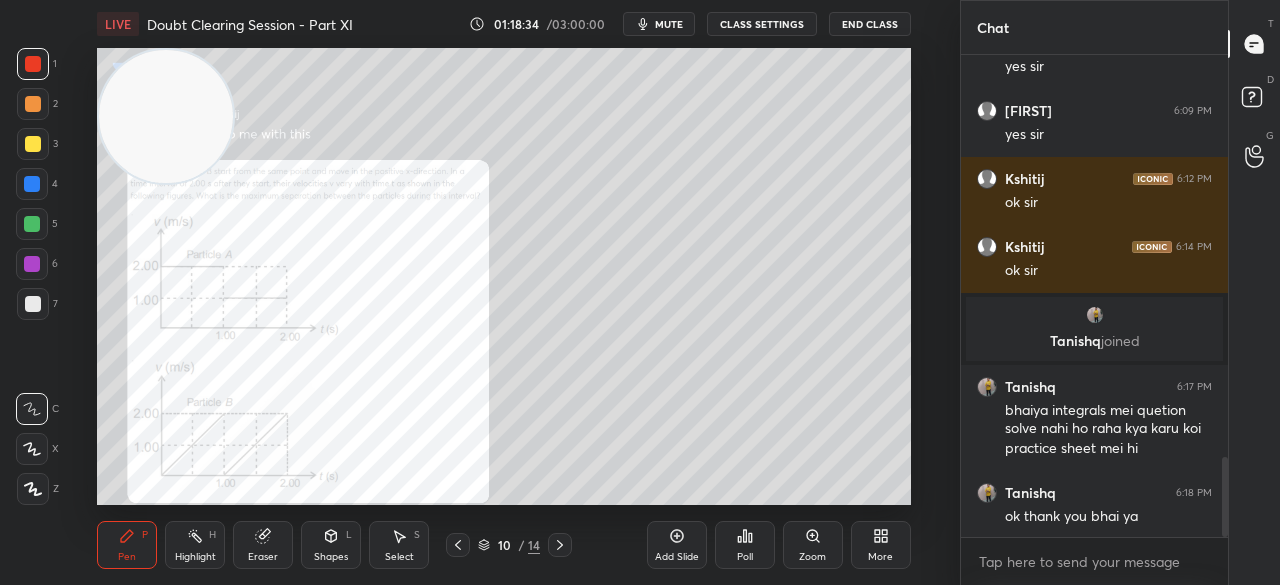 click on "Add Slide" at bounding box center (677, 545) 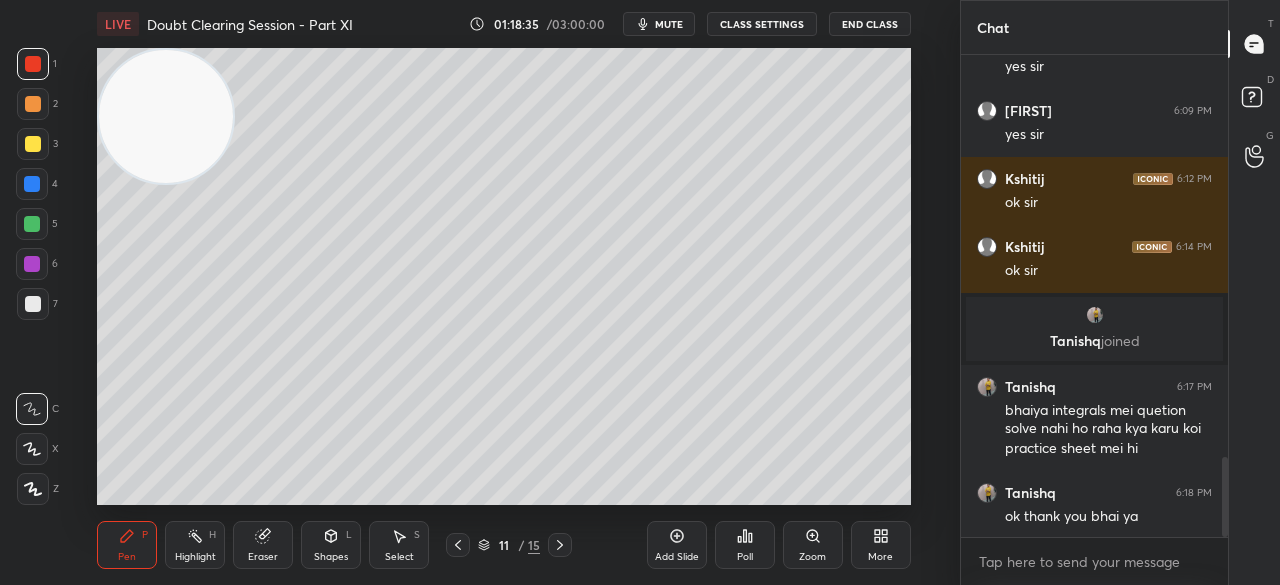 click on "Shapes" at bounding box center (331, 557) 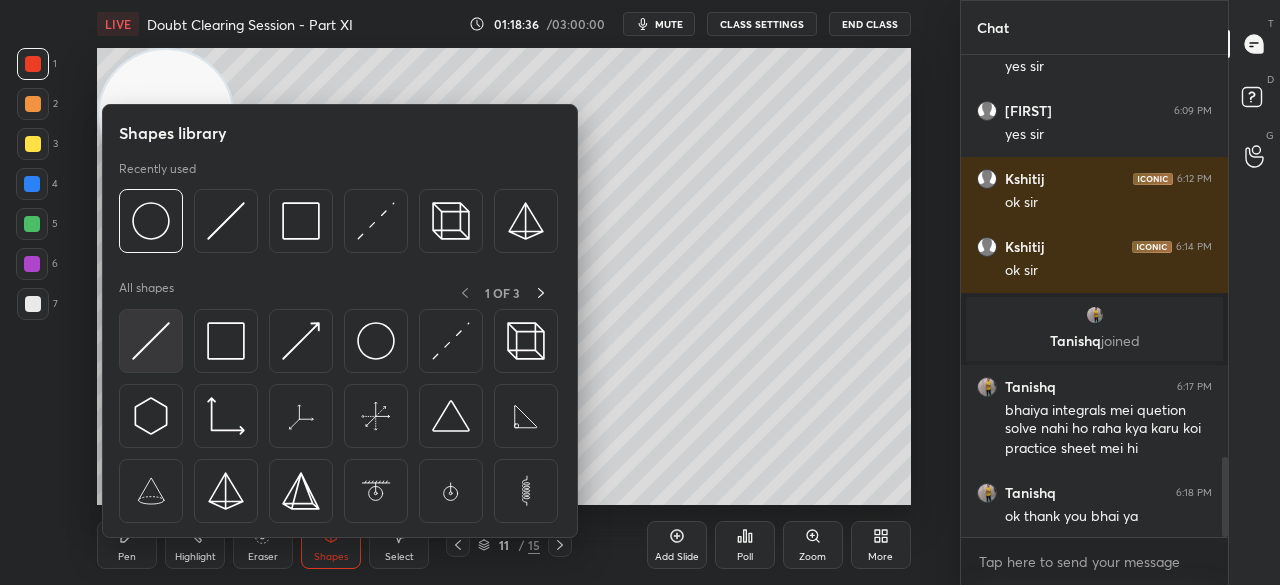 click at bounding box center [151, 341] 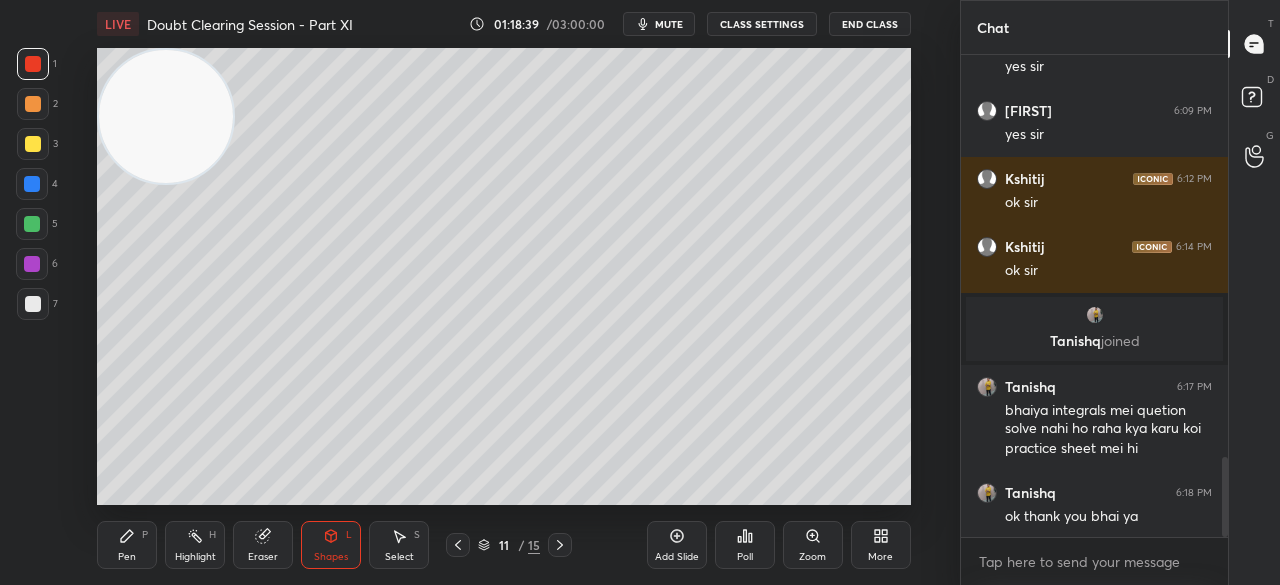 click at bounding box center (33, 144) 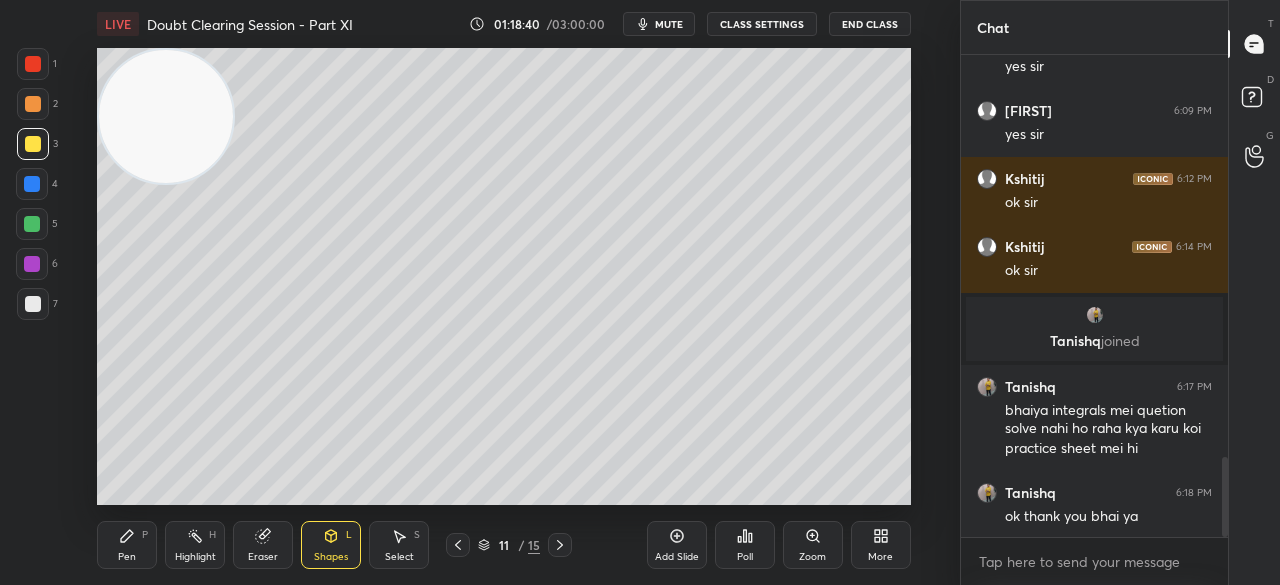 click 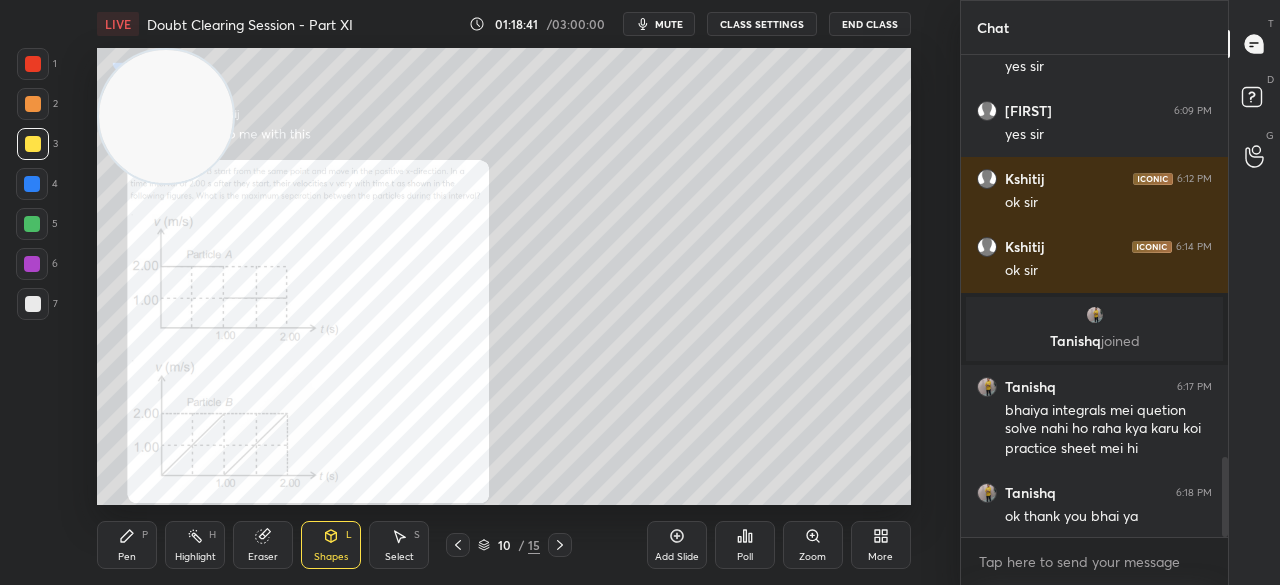 click 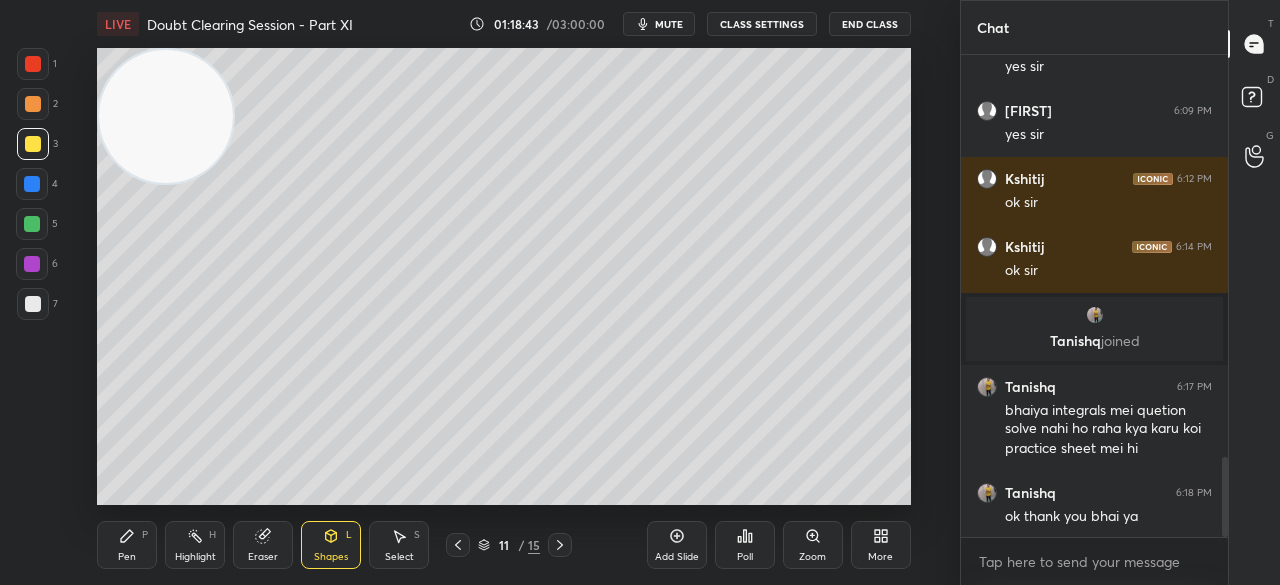 click on "Pen P" at bounding box center [127, 545] 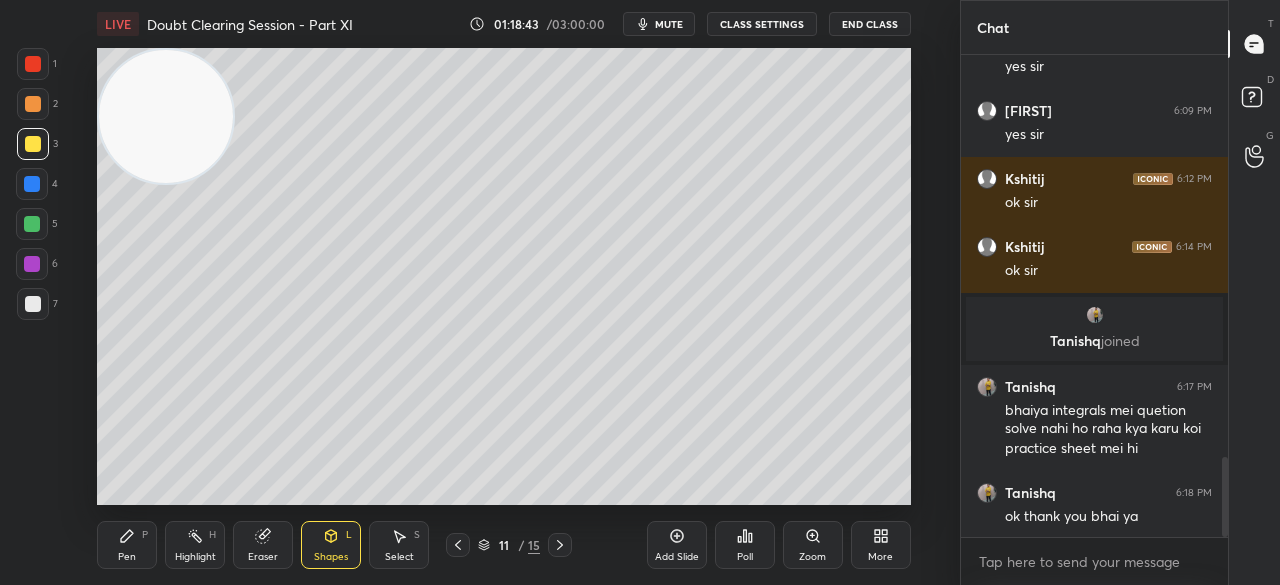 click on "P" at bounding box center [145, 535] 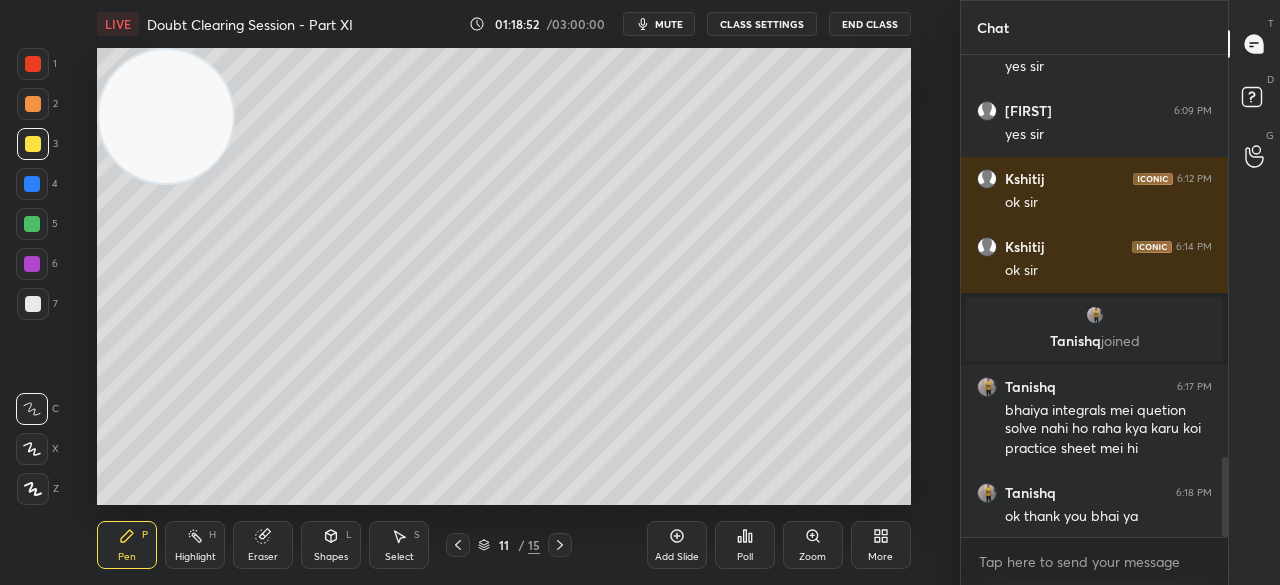 click at bounding box center [458, 545] 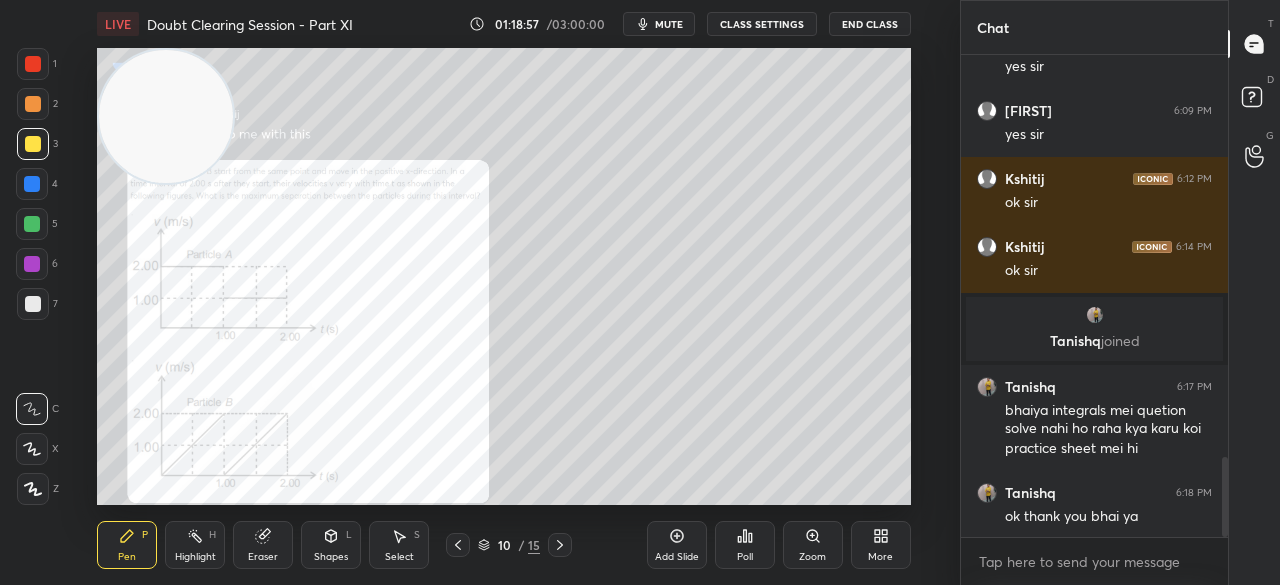 click 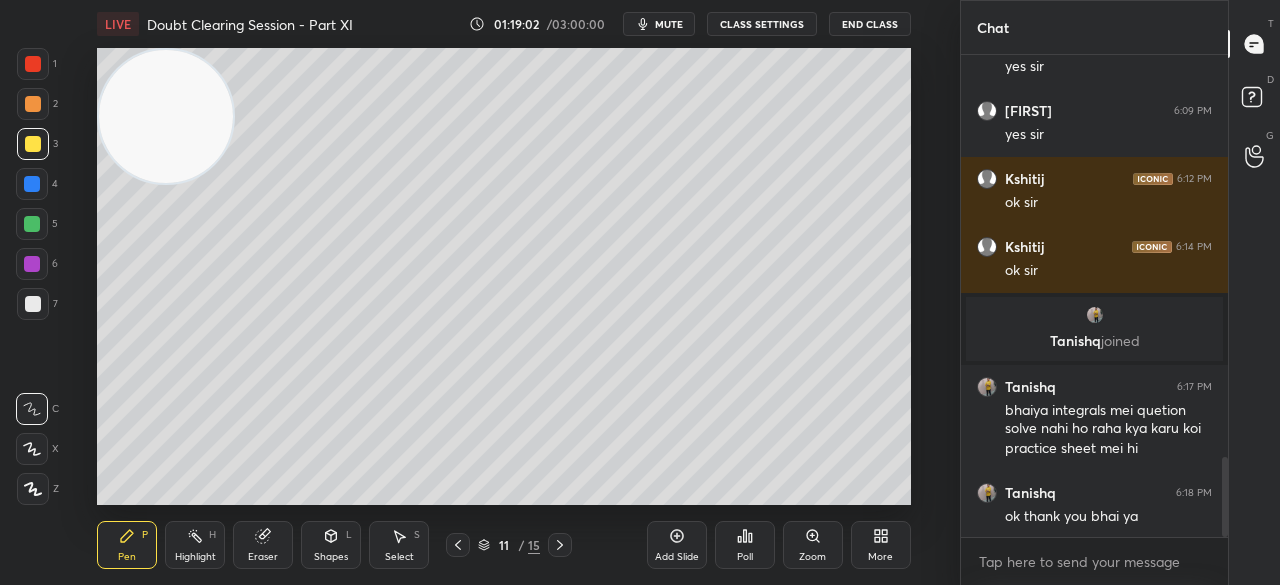 click at bounding box center [33, 64] 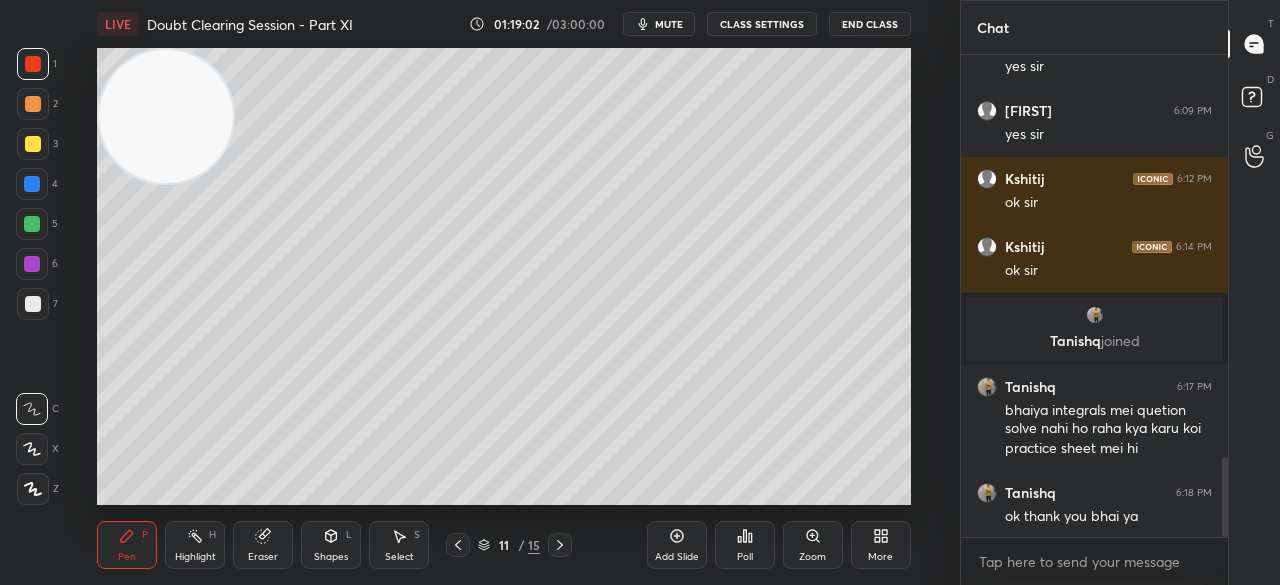 click at bounding box center [33, 64] 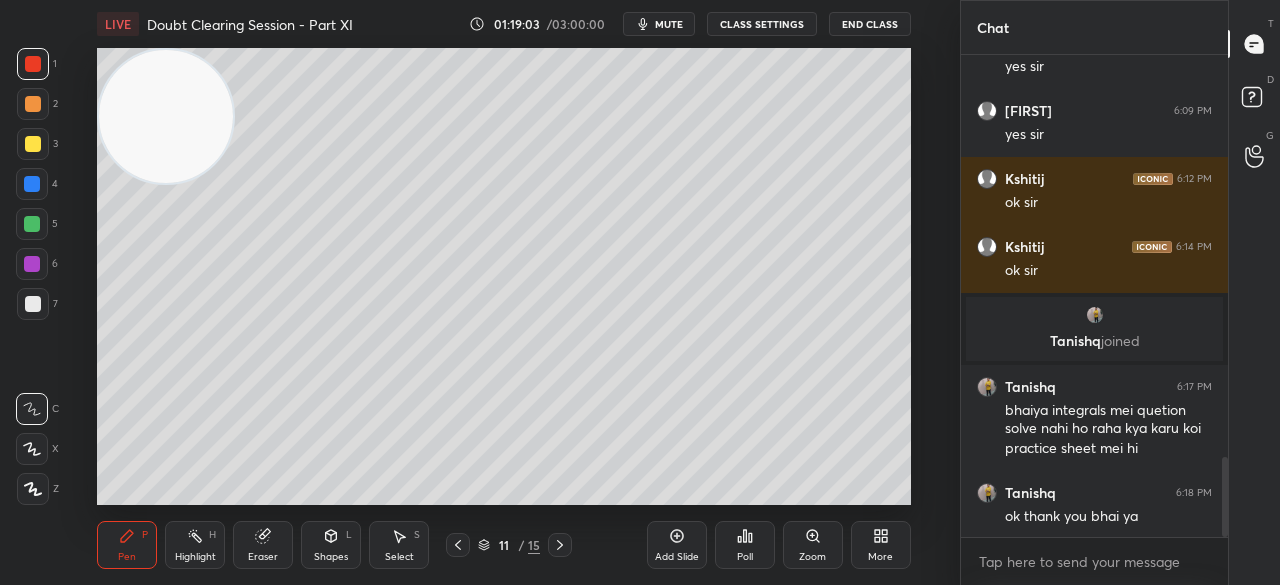click 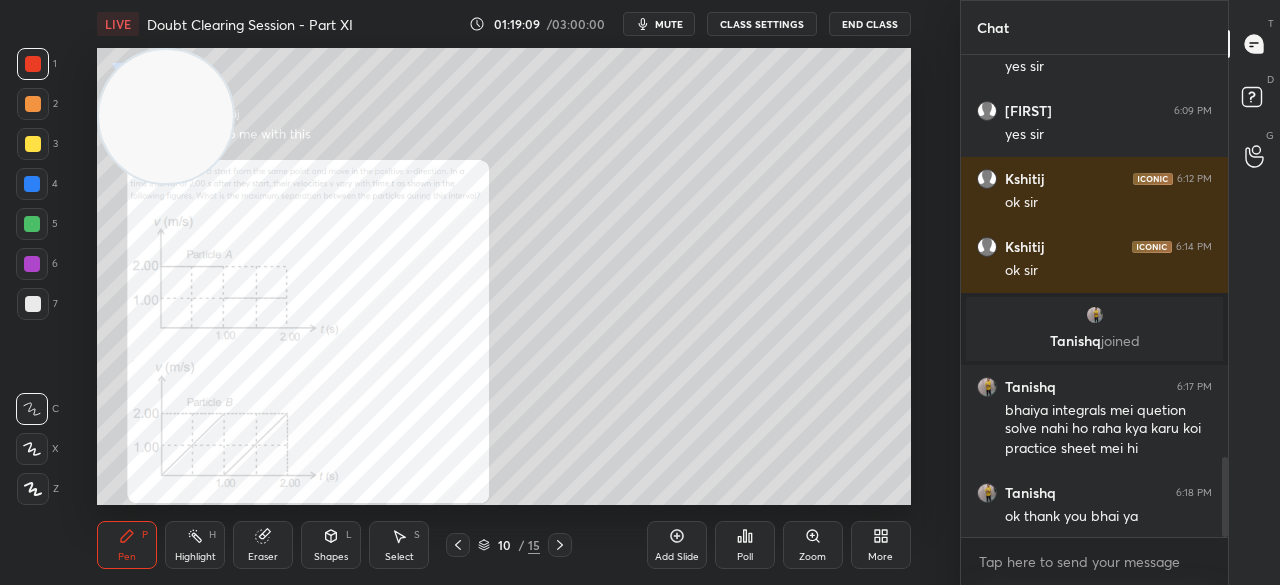 click 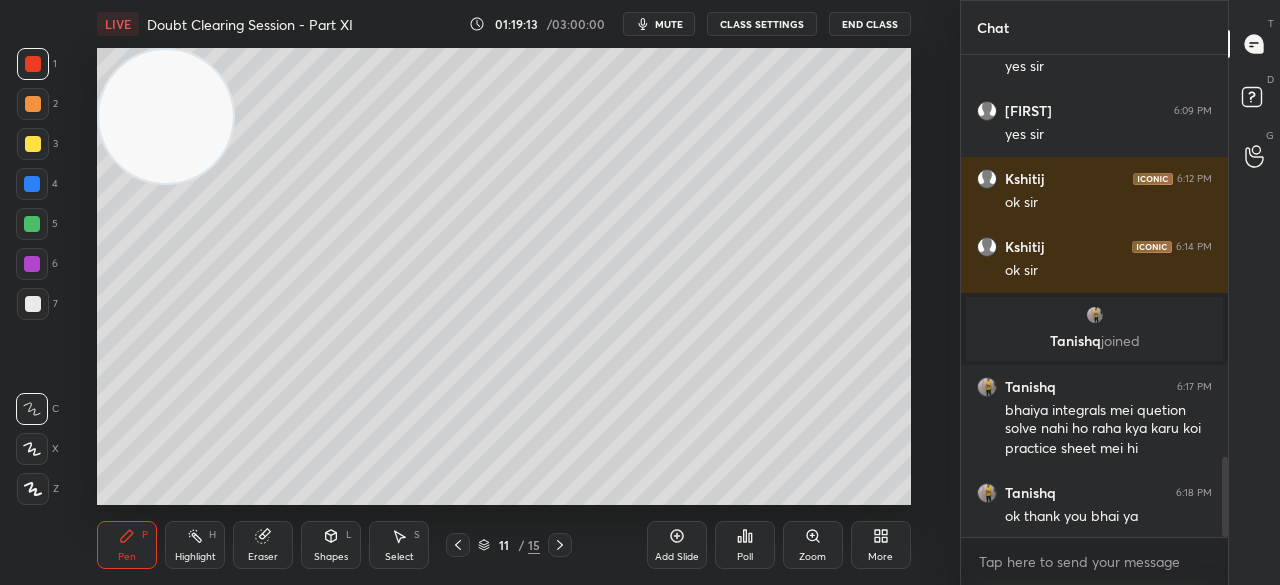 click at bounding box center [33, 144] 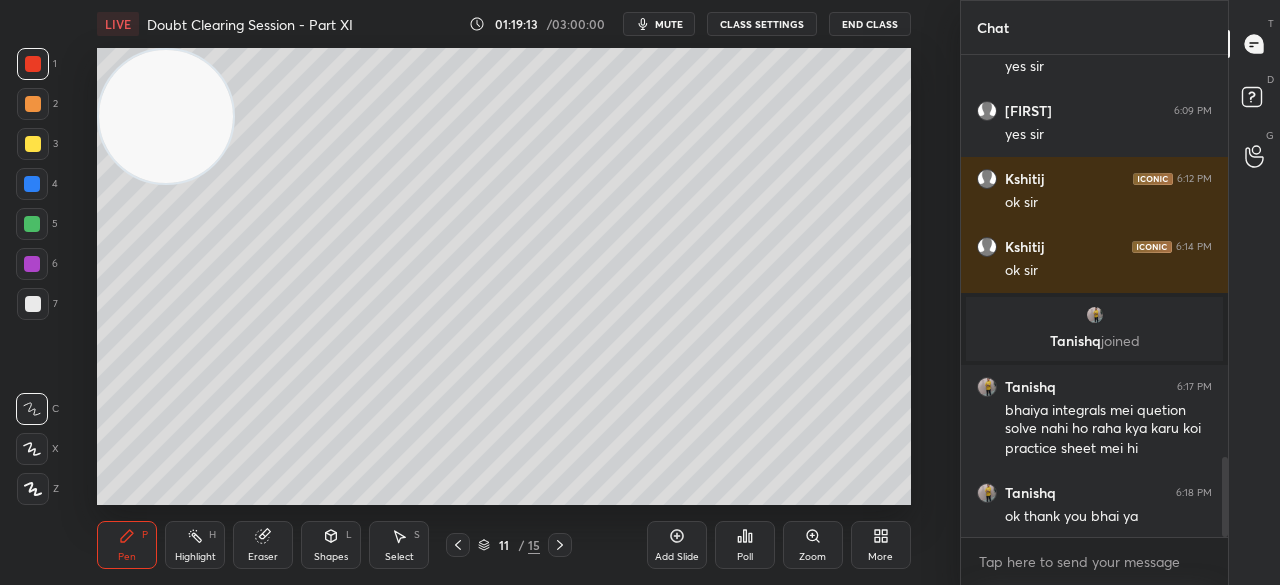 click on "3" at bounding box center (37, 144) 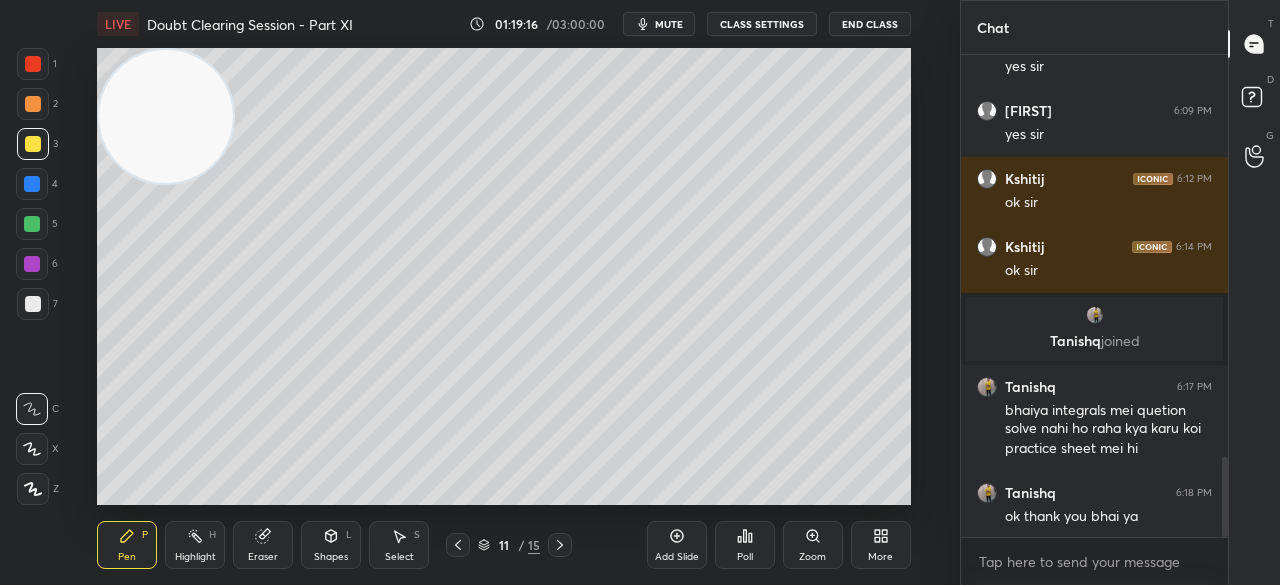 click at bounding box center [458, 545] 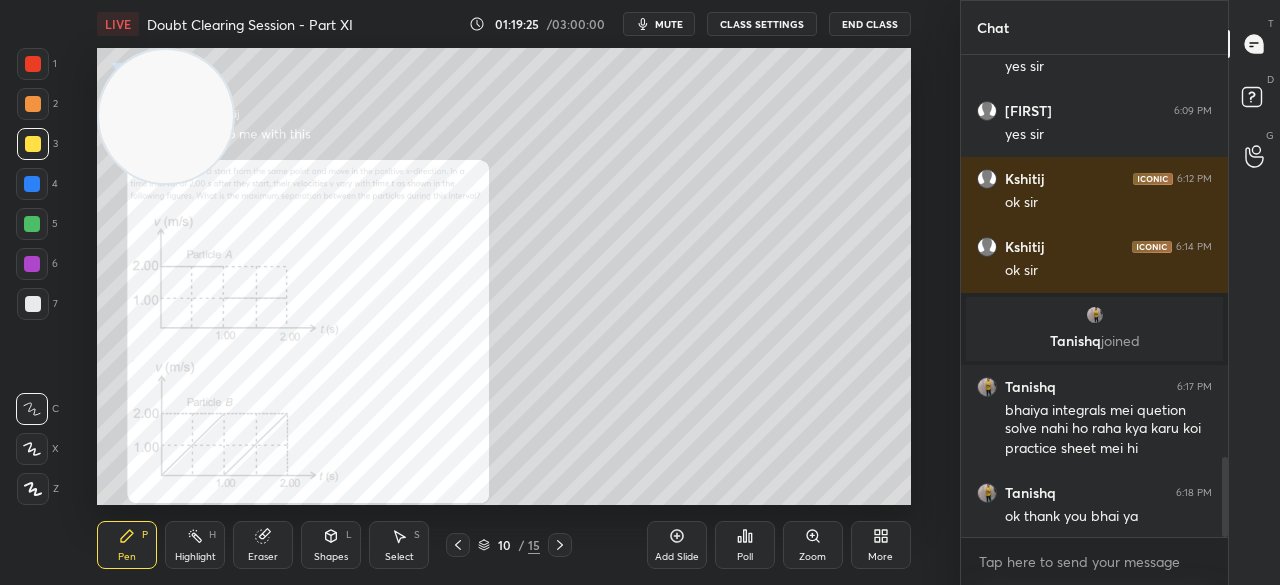 click 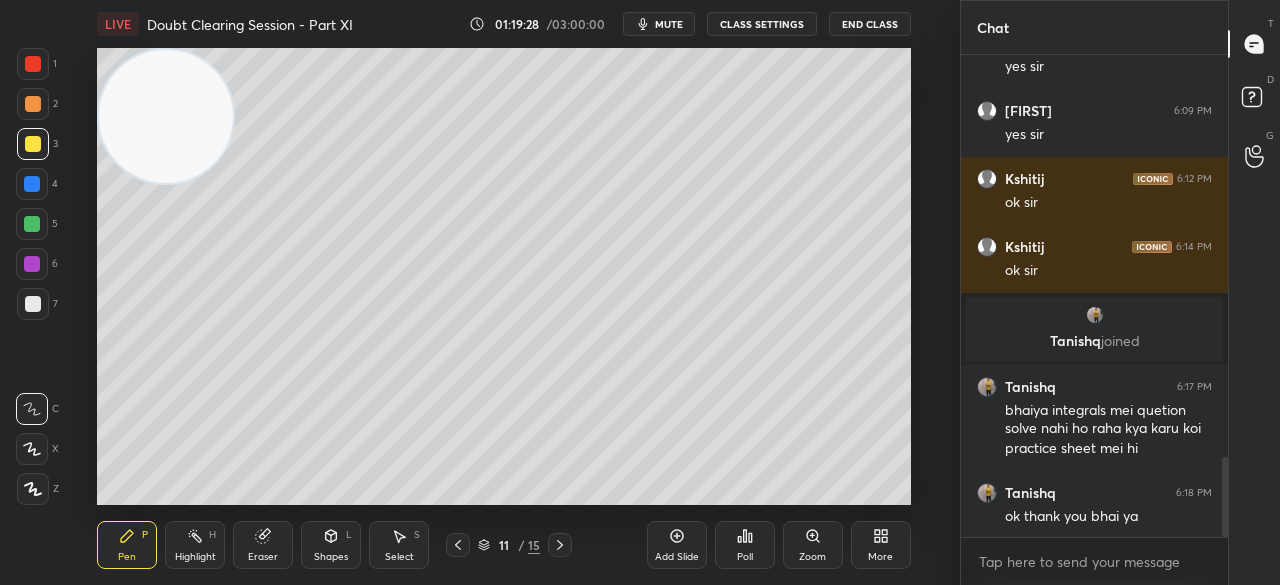 click 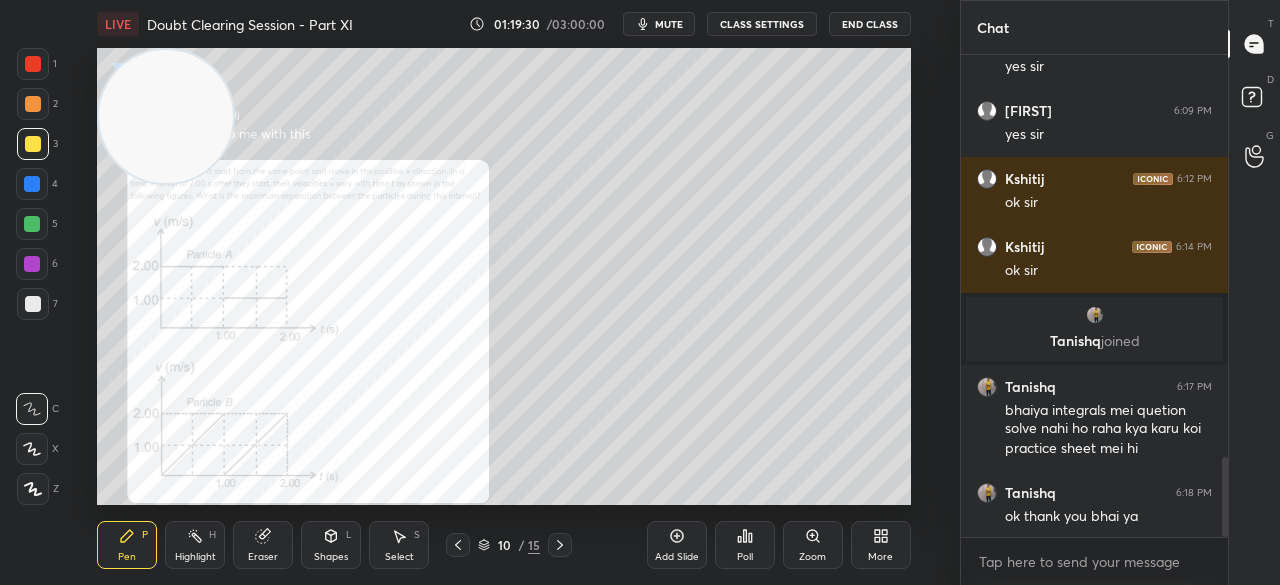 click 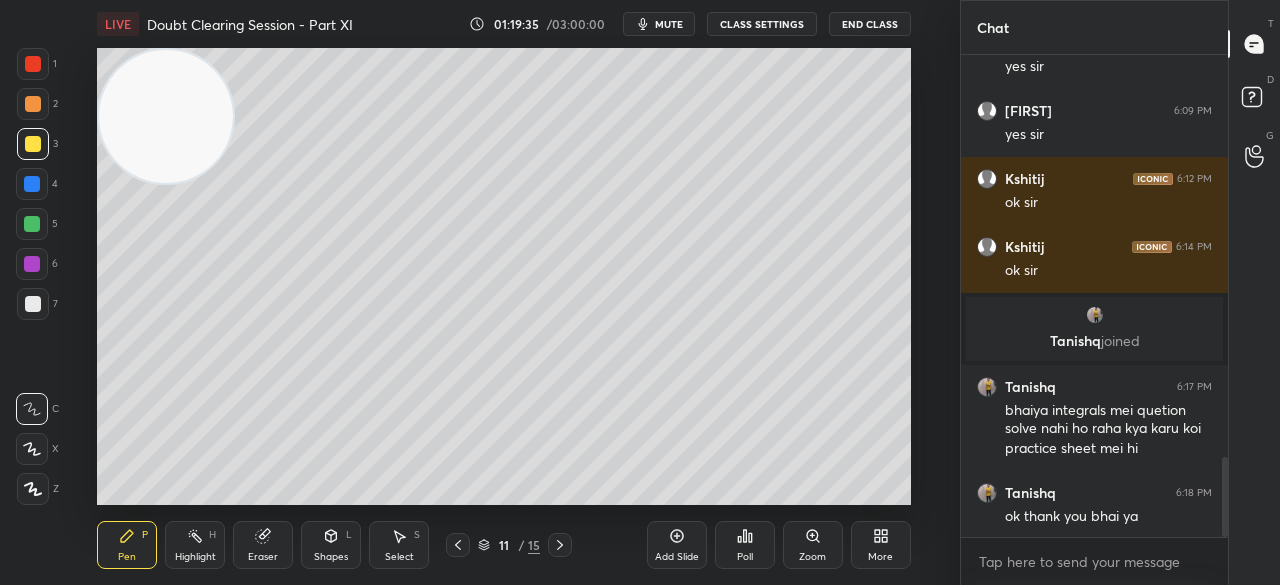 click at bounding box center (33, 64) 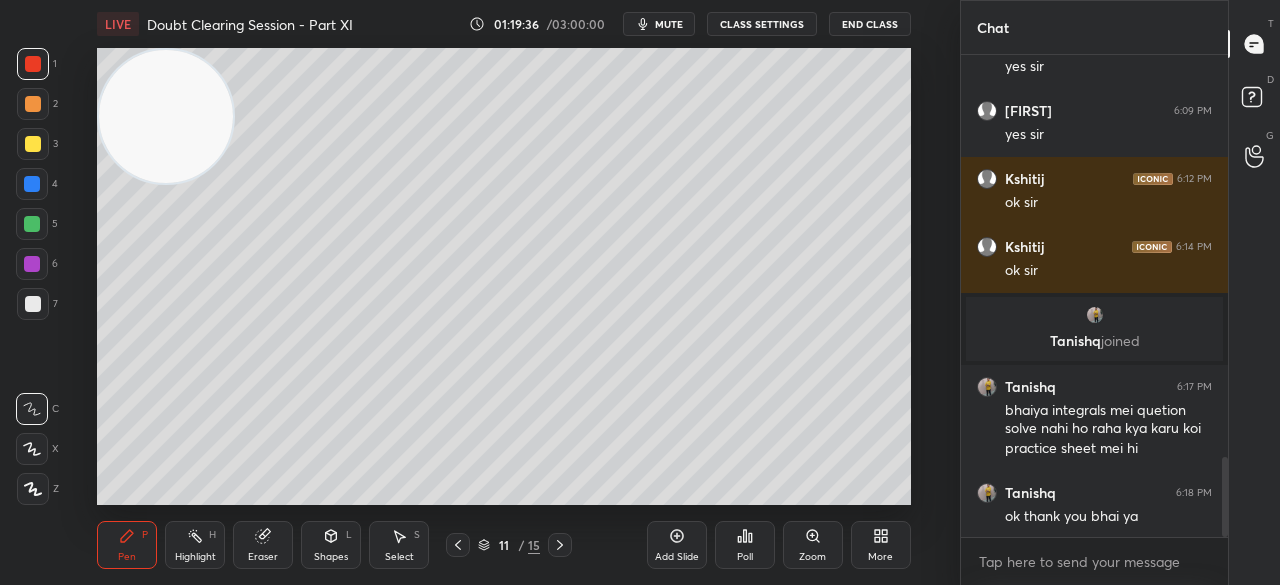 click at bounding box center [33, 64] 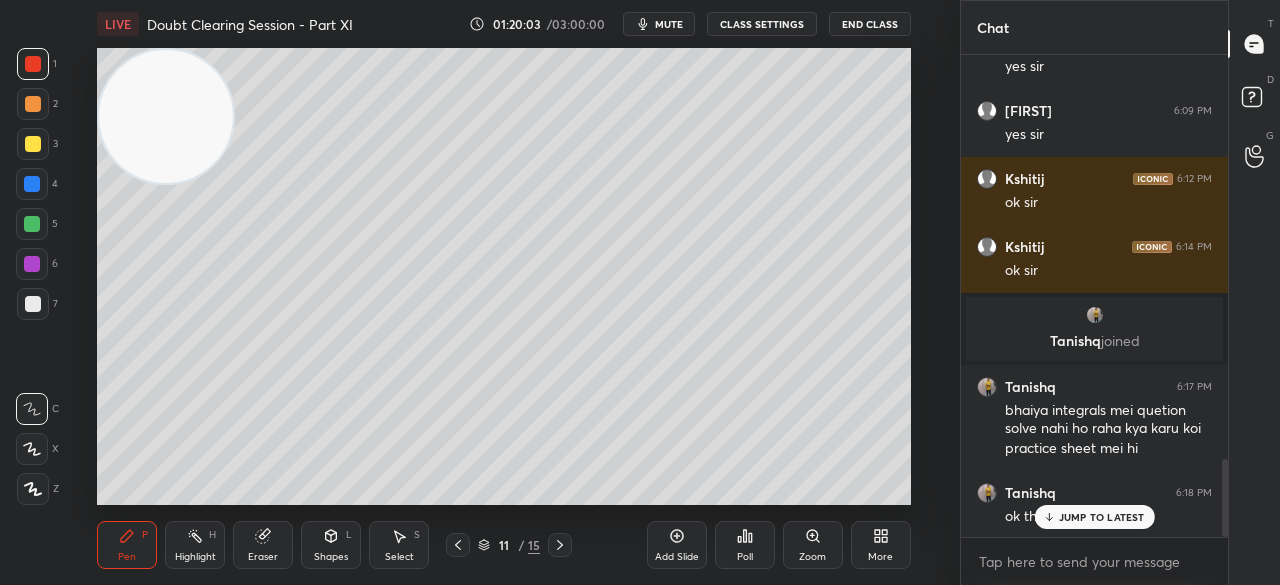 scroll, scrollTop: 2490, scrollLeft: 0, axis: vertical 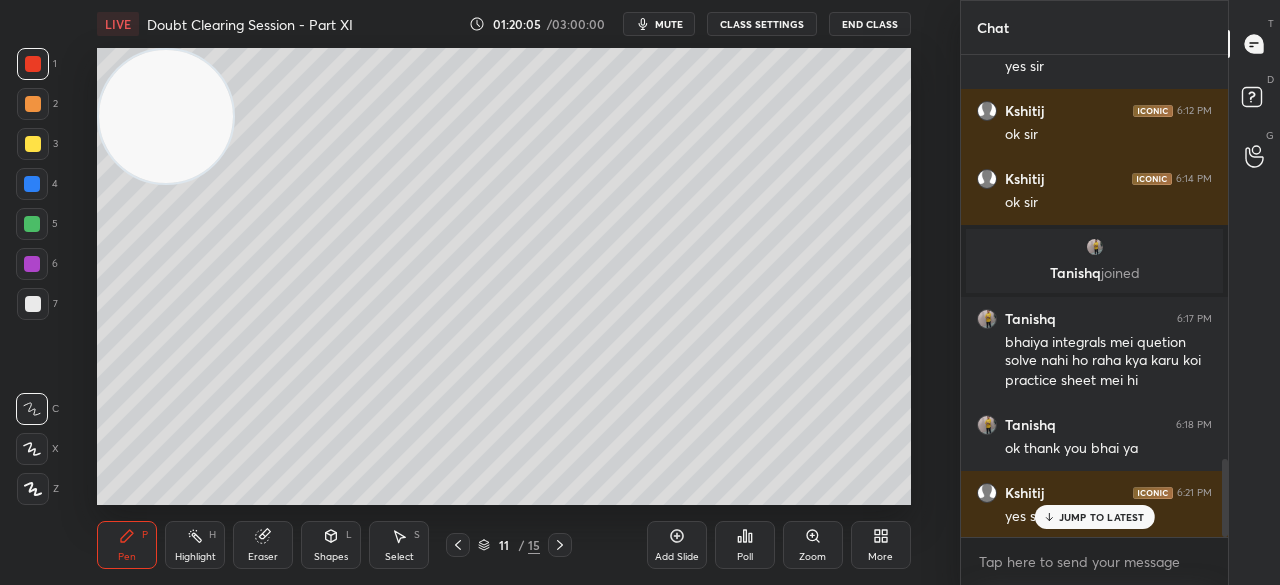 click at bounding box center (33, 144) 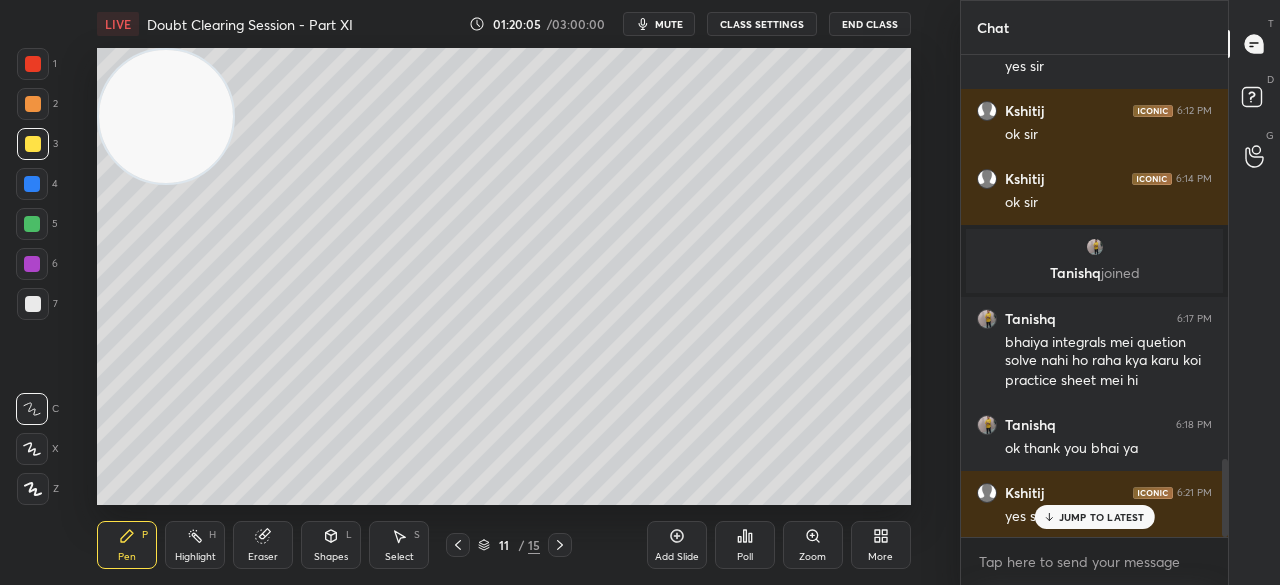 click at bounding box center [33, 144] 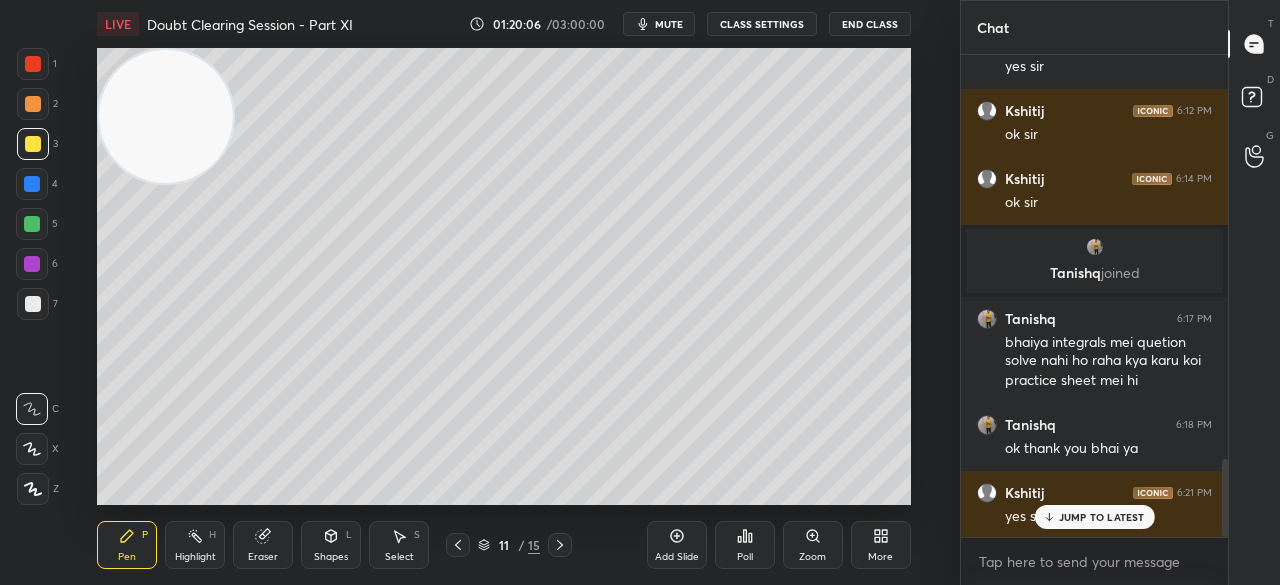click on "Highlight" at bounding box center (195, 557) 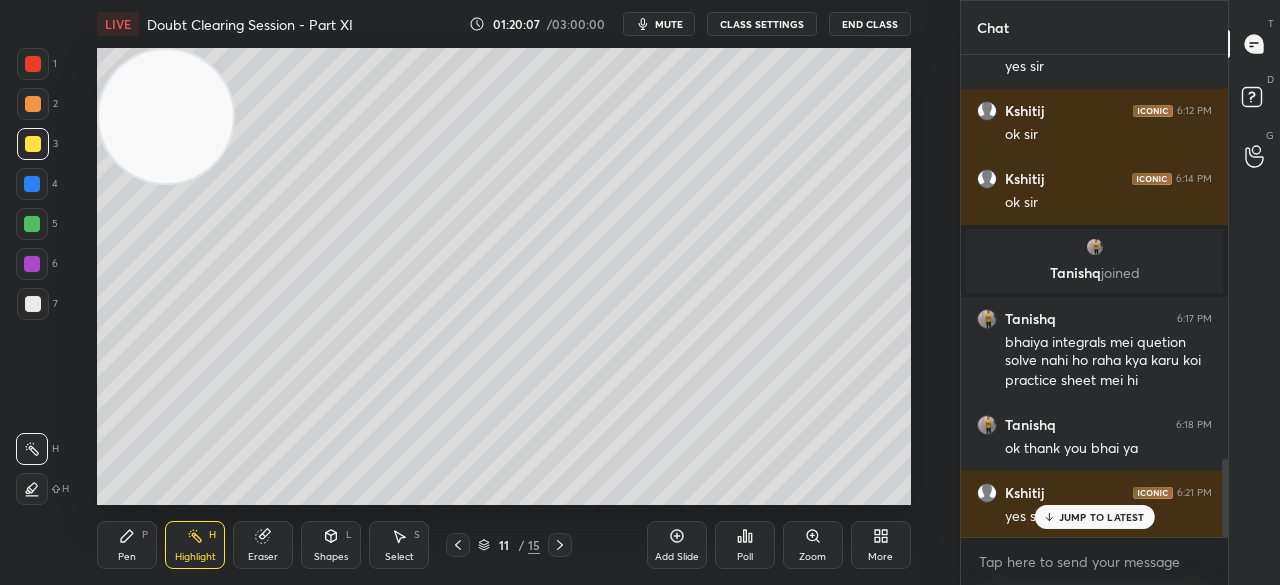 click 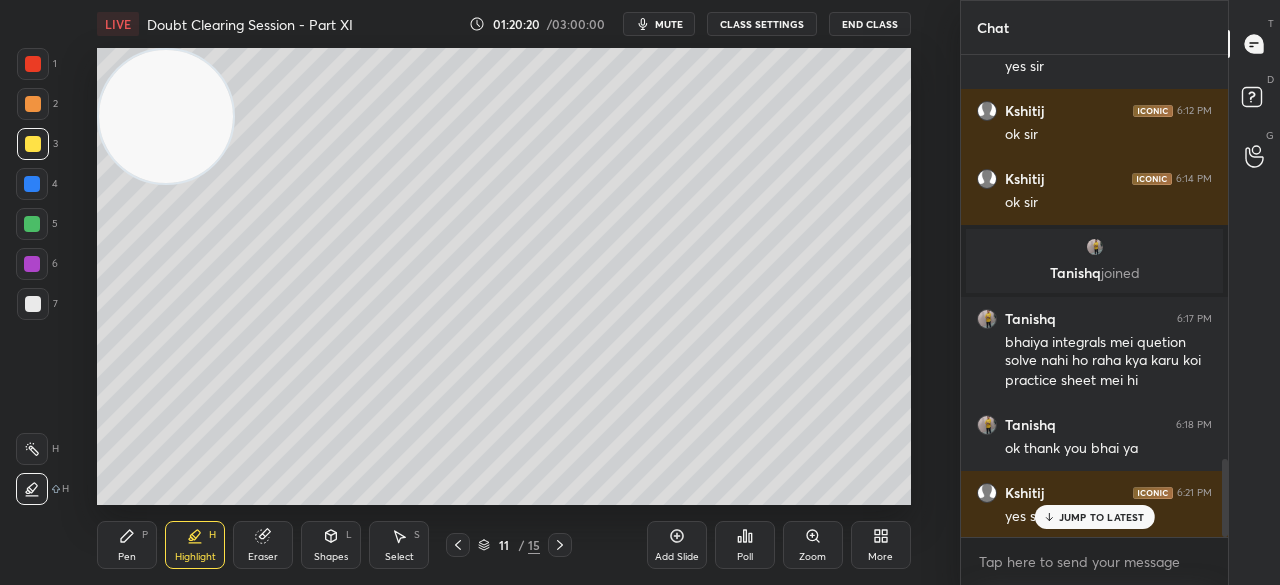click on "Pen" at bounding box center (127, 557) 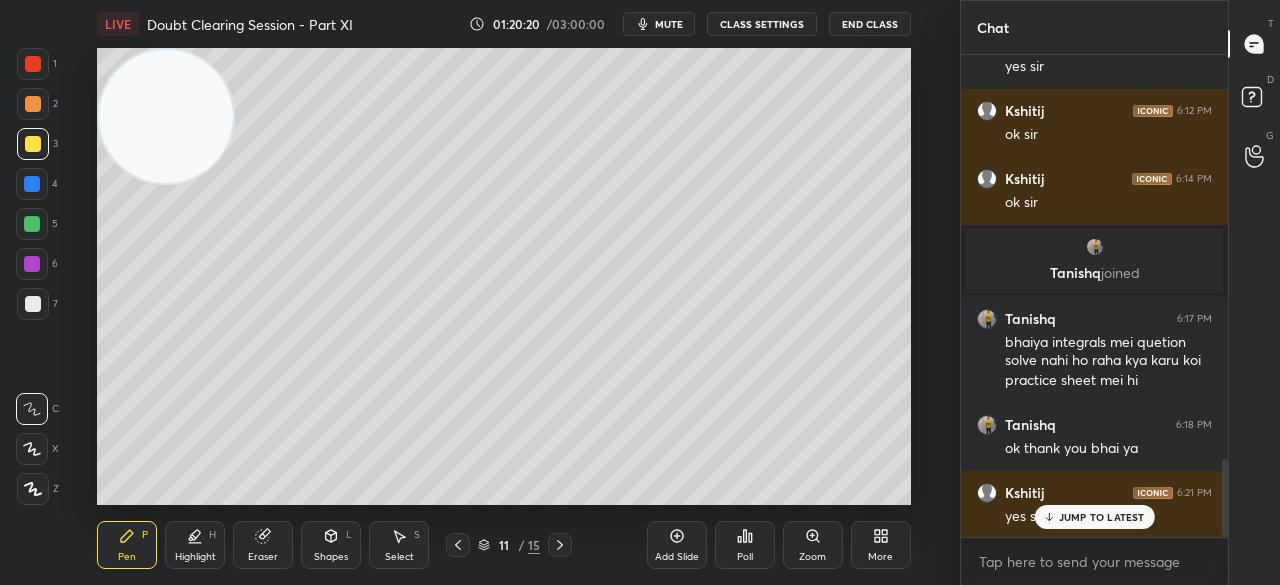 click on "Pen" at bounding box center [127, 557] 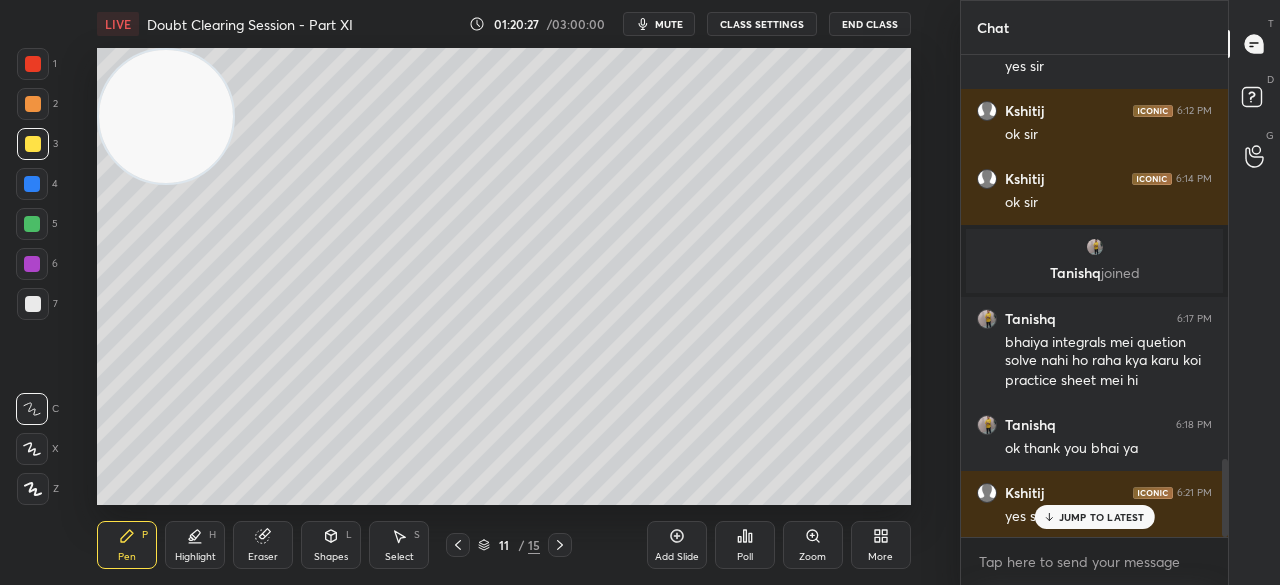 click at bounding box center [33, 304] 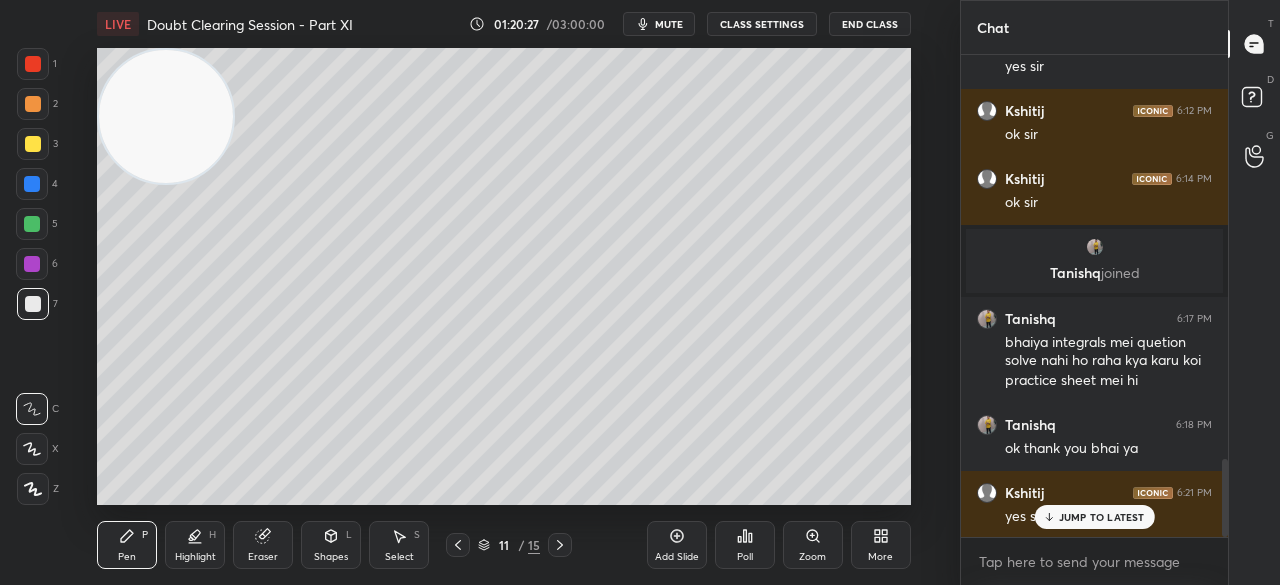 click at bounding box center [33, 304] 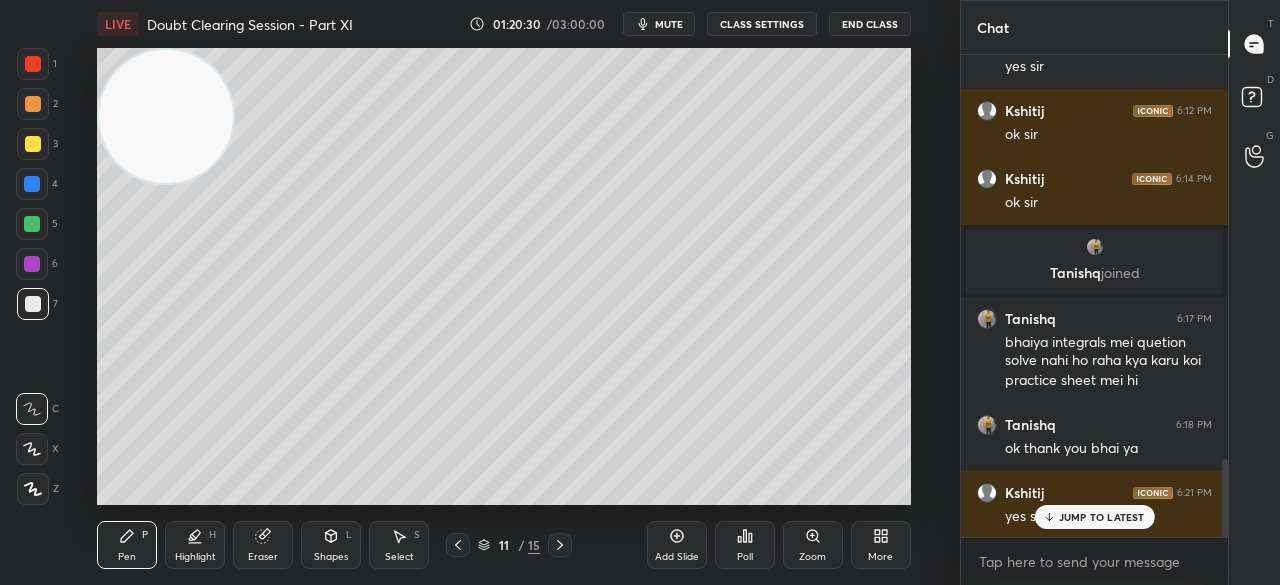 click 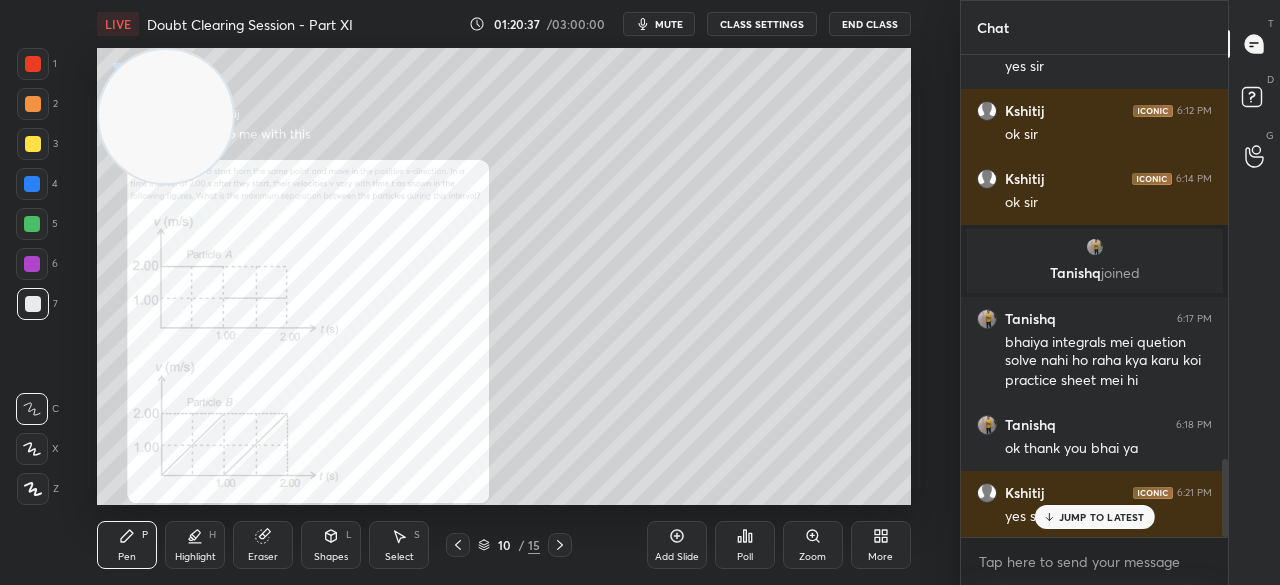 click on "Pen P Highlight H Eraser Shapes L Select S 10 / 15 Add Slide Poll Zoom More" at bounding box center [503, 545] 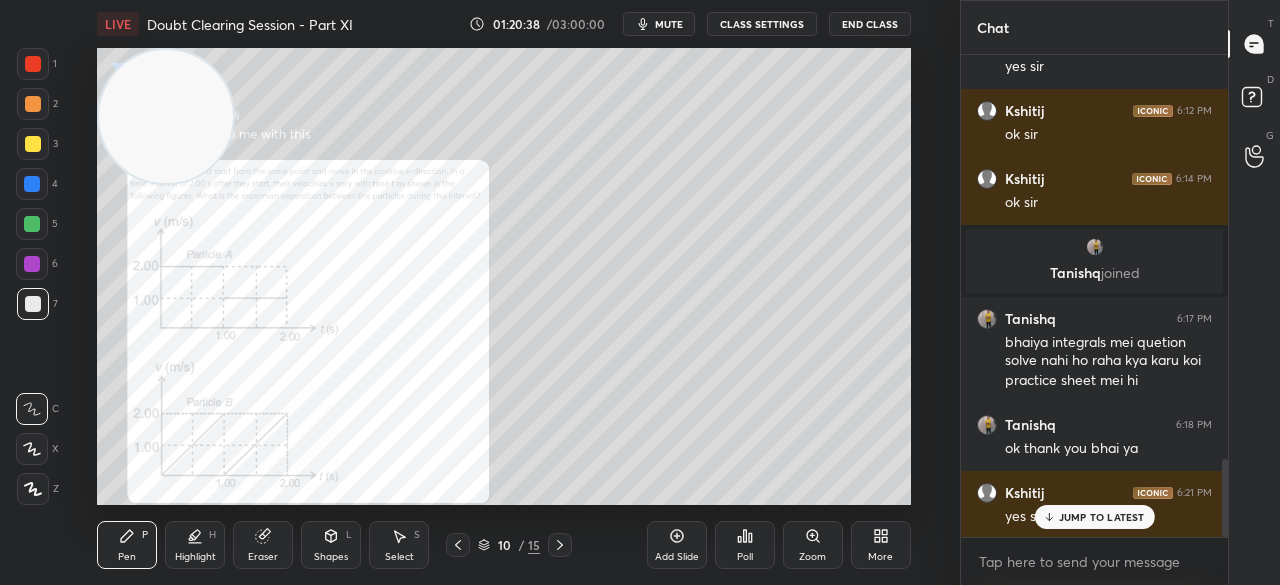 click 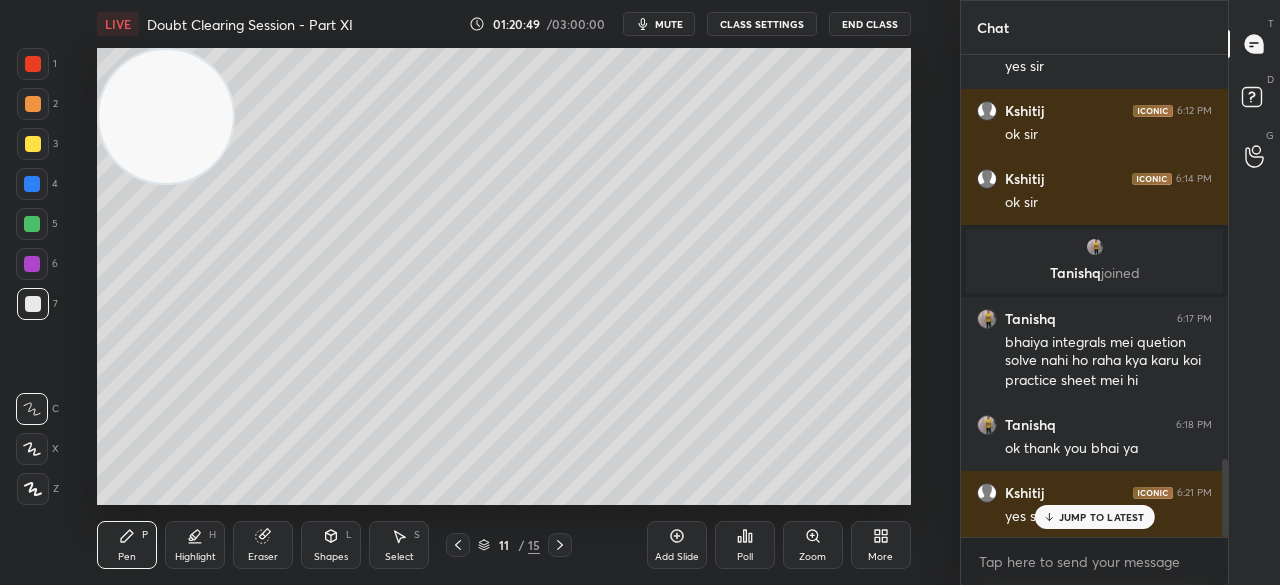 click at bounding box center [33, 64] 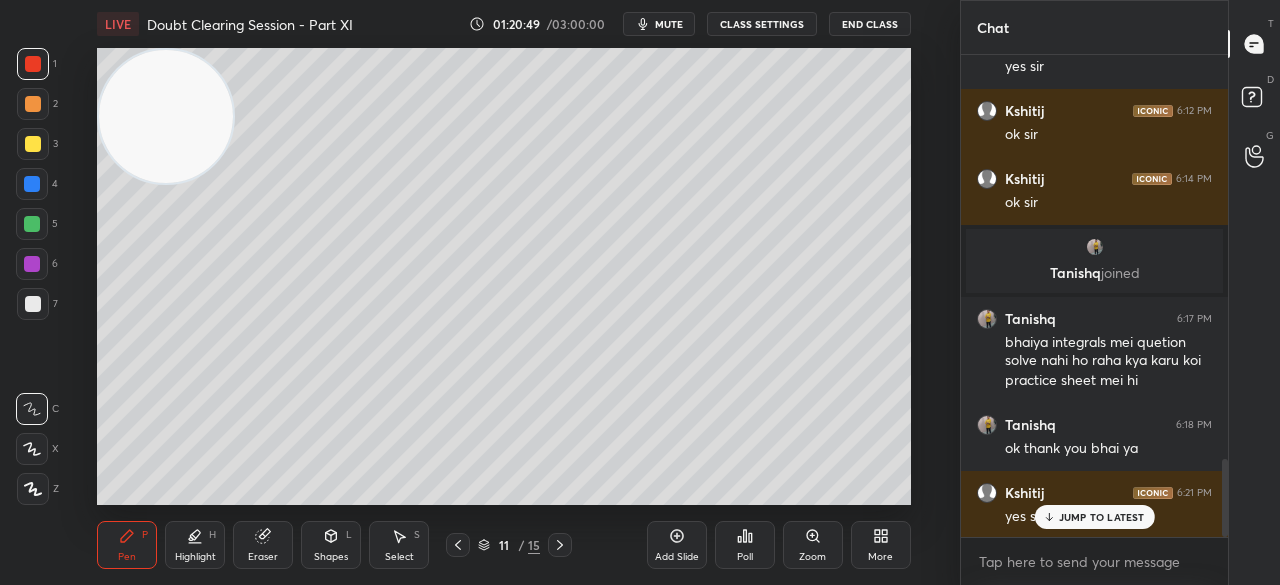 click at bounding box center (33, 64) 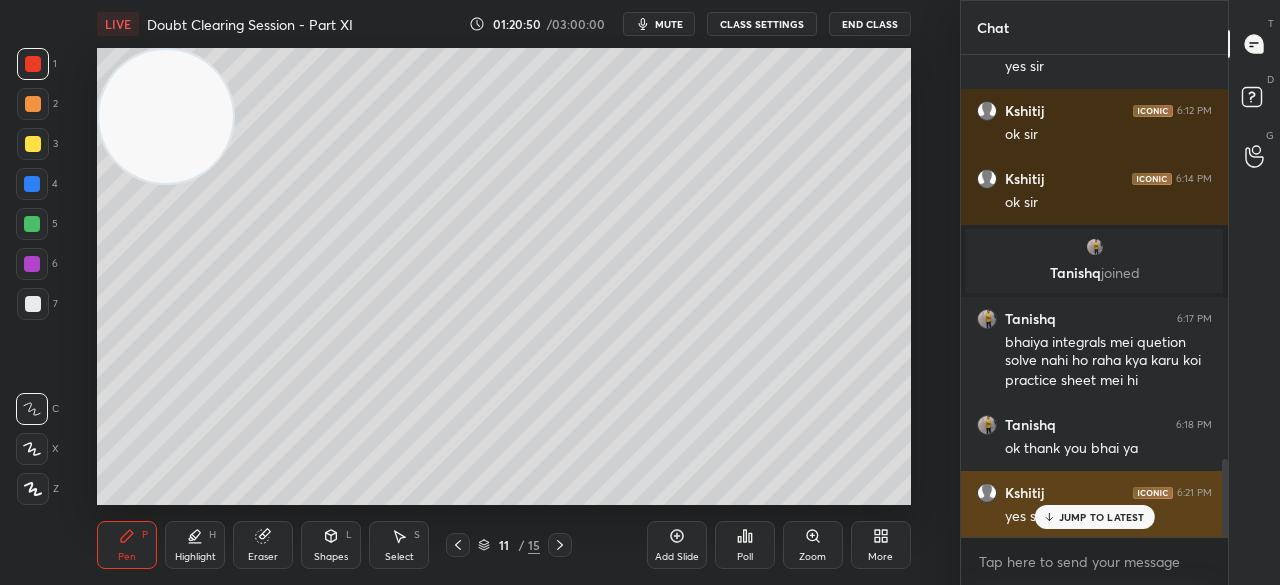 click on "JUMP TO LATEST" at bounding box center [1094, 517] 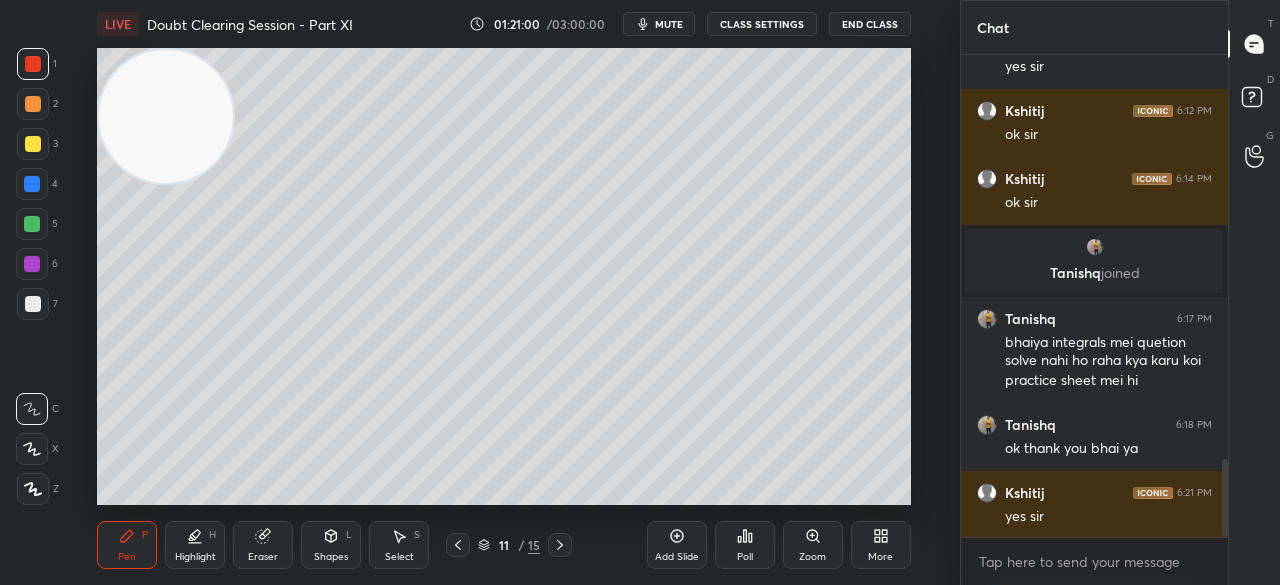 click 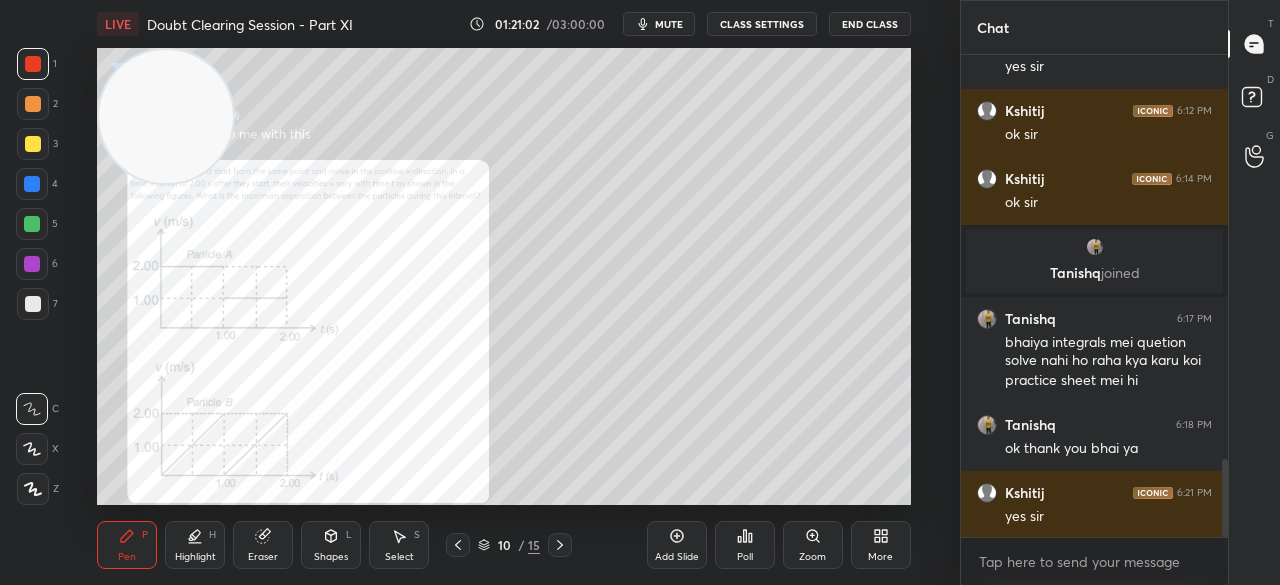click on "10 / 15" at bounding box center [509, 545] 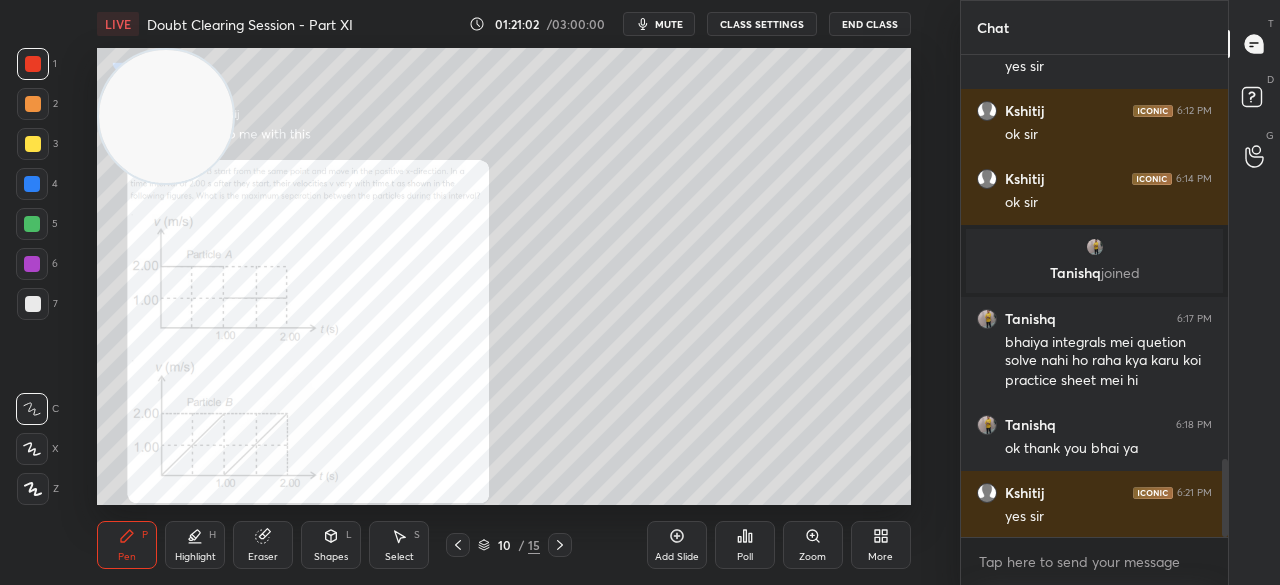 click on "Pen P Highlight H Eraser Shapes L Select S 10 / 15 Add Slide Poll Zoom More" at bounding box center (503, 545) 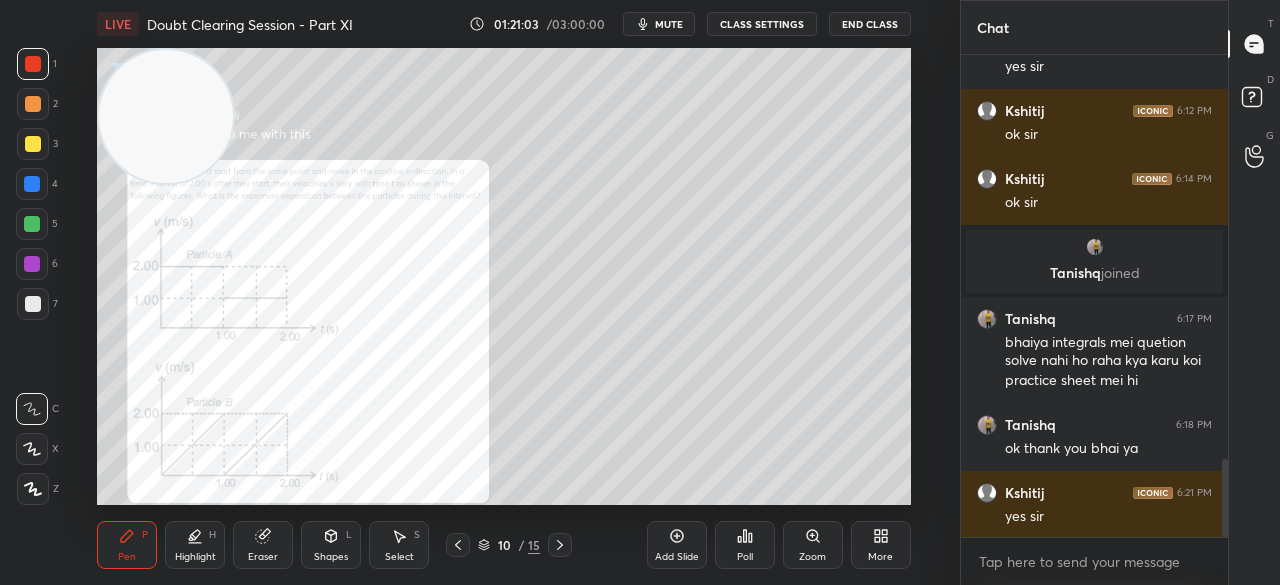 click on "10 / 15" at bounding box center (509, 545) 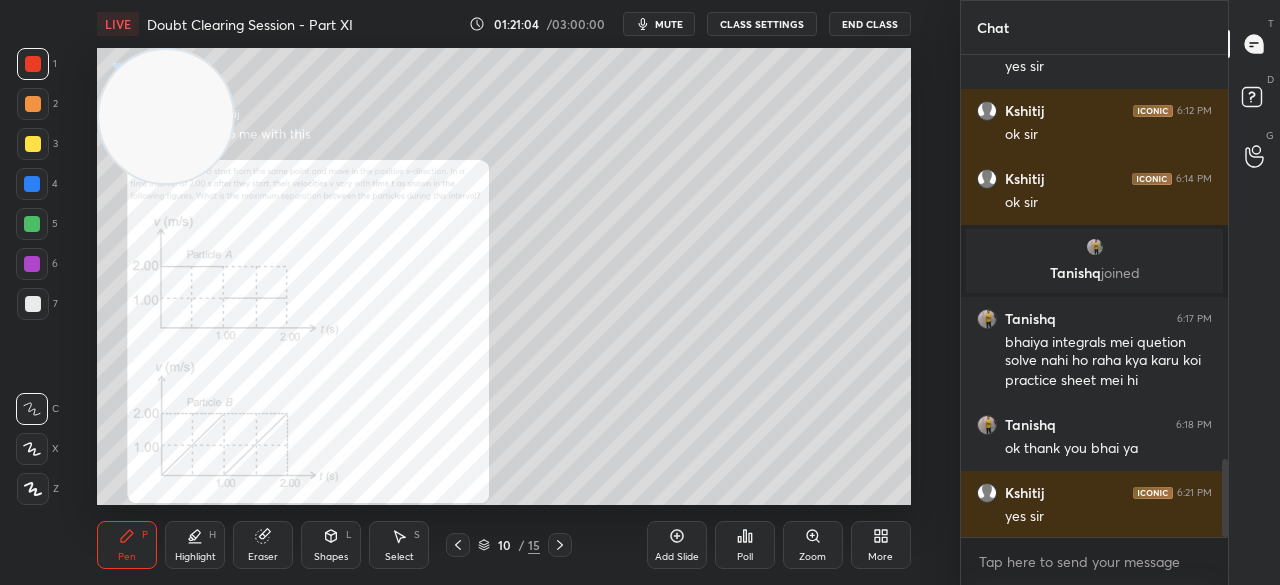 click at bounding box center (560, 545) 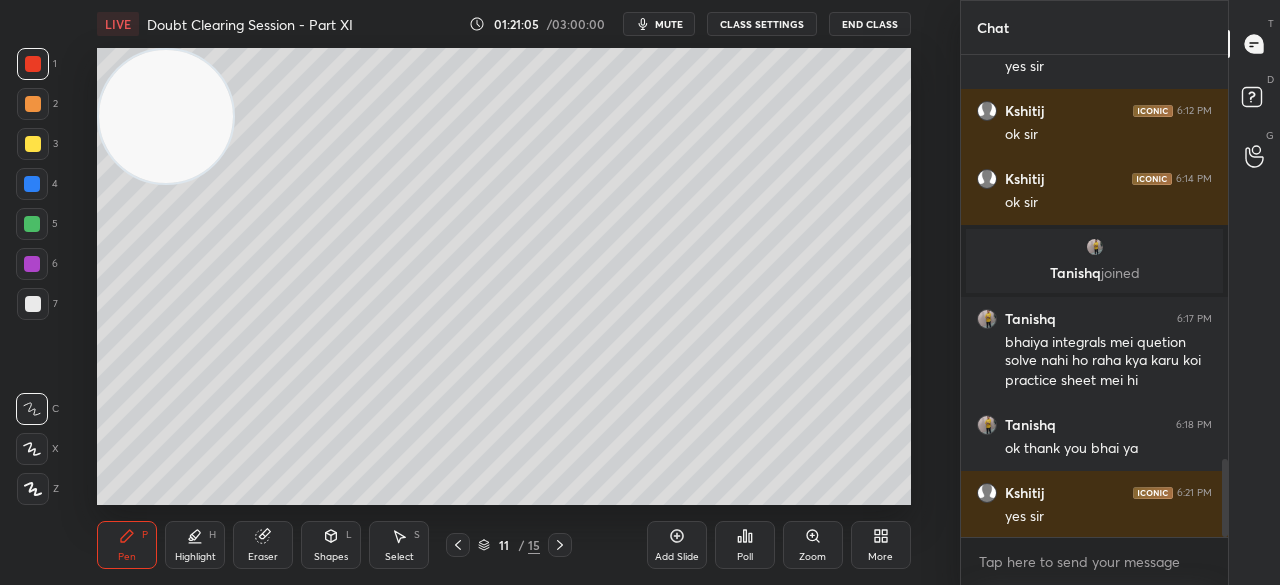 click on "1" at bounding box center [37, 68] 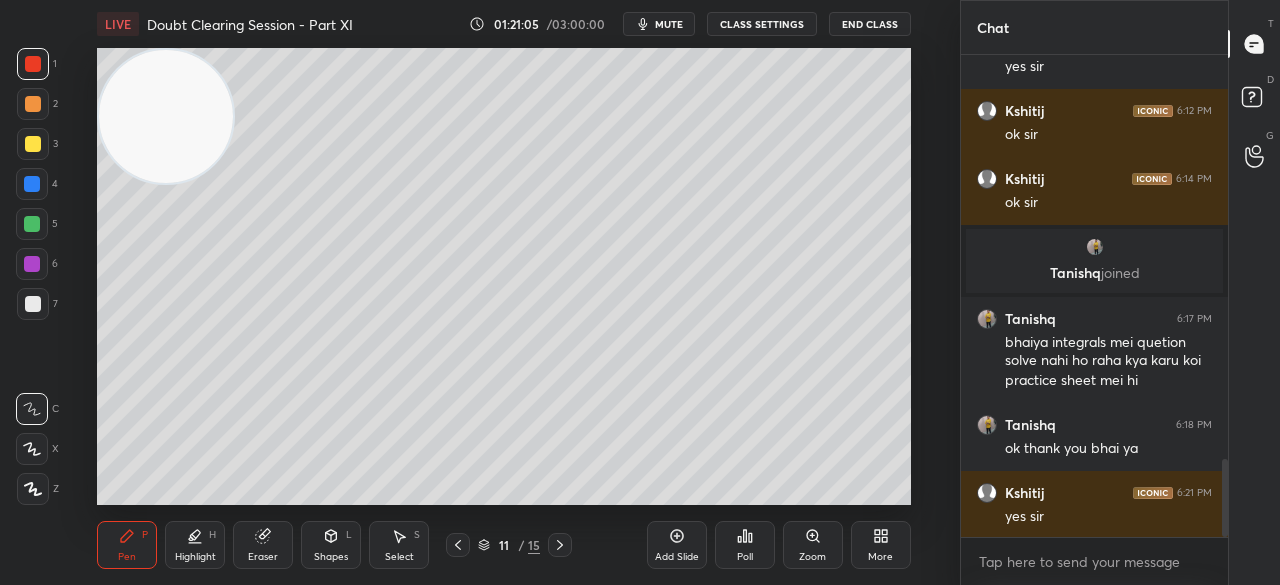 click at bounding box center [33, 64] 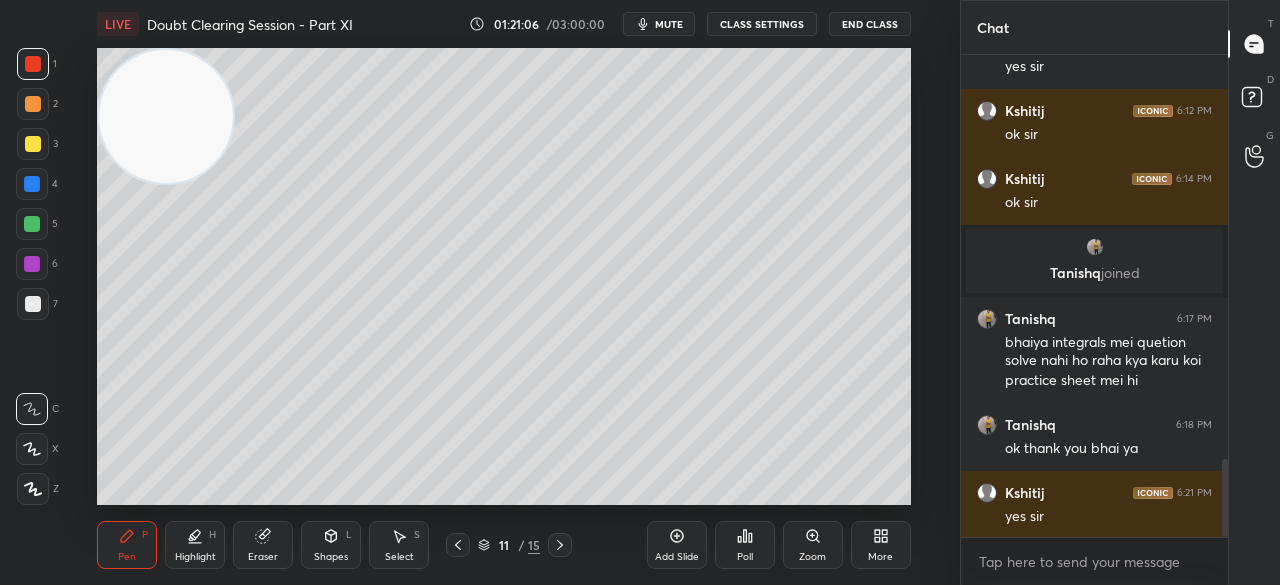 click 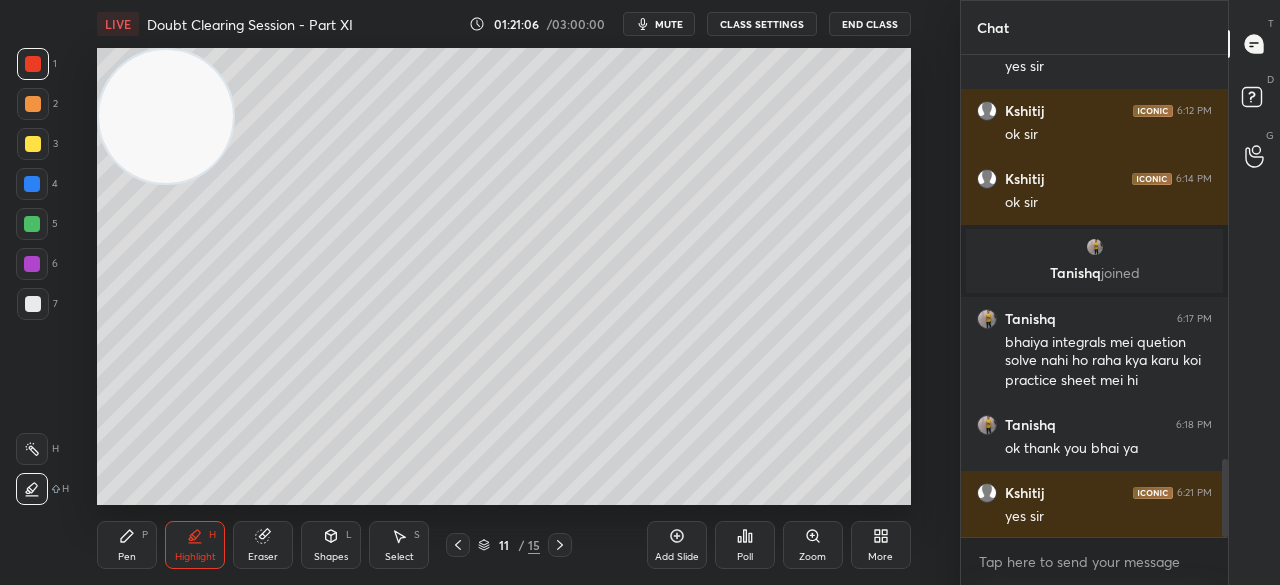 click on "Highlight H" at bounding box center [195, 545] 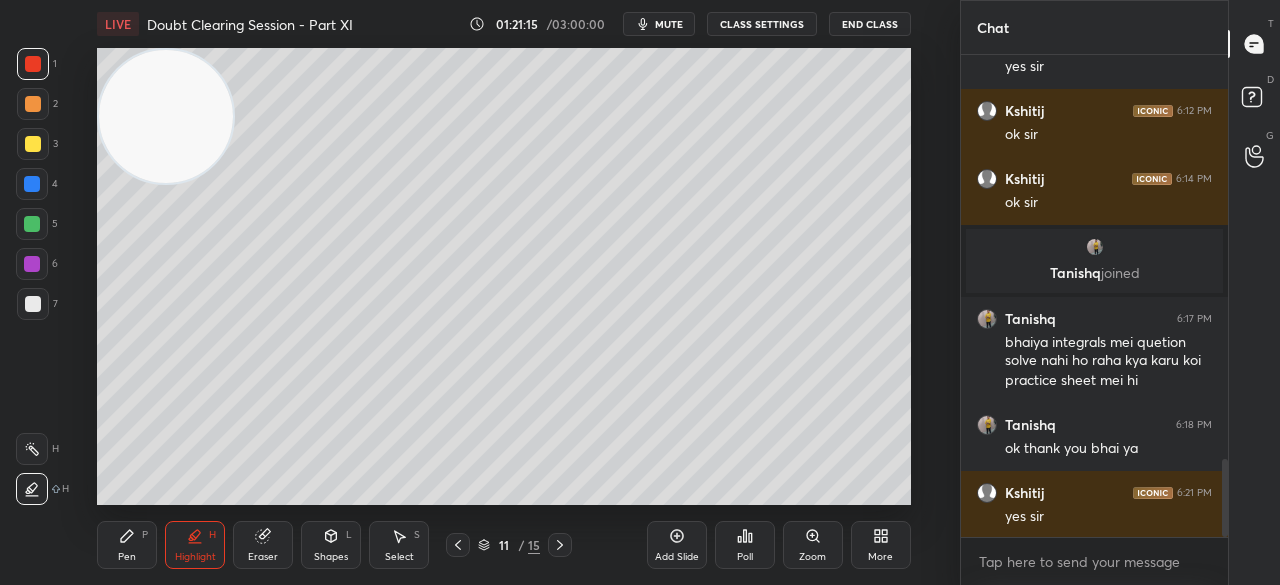 click 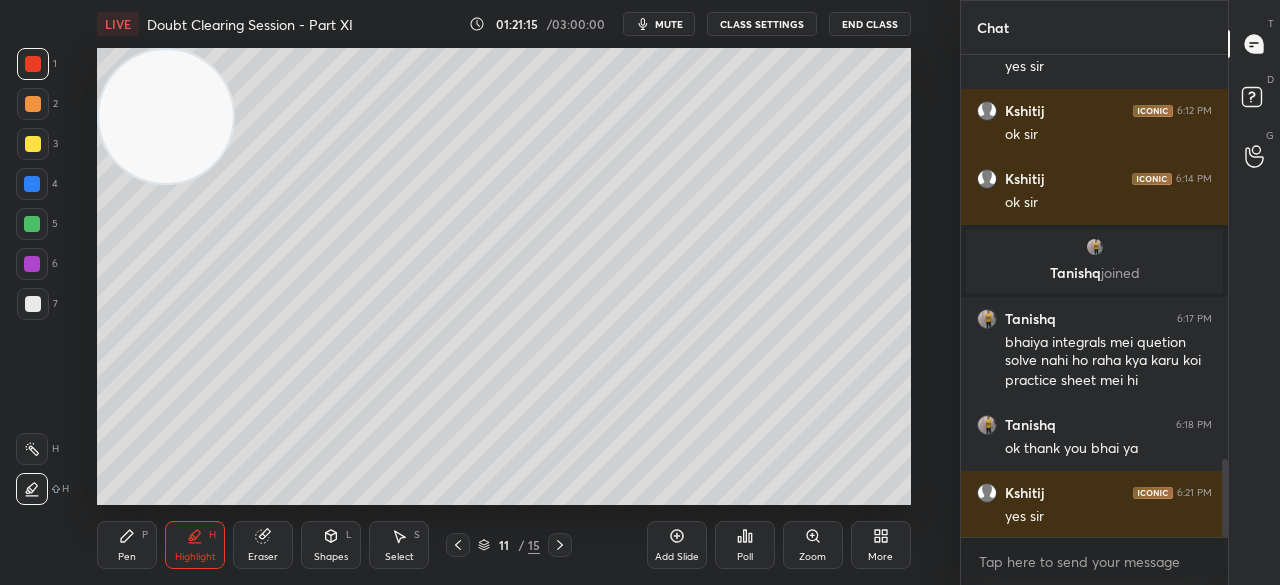 scroll, scrollTop: 0, scrollLeft: 0, axis: both 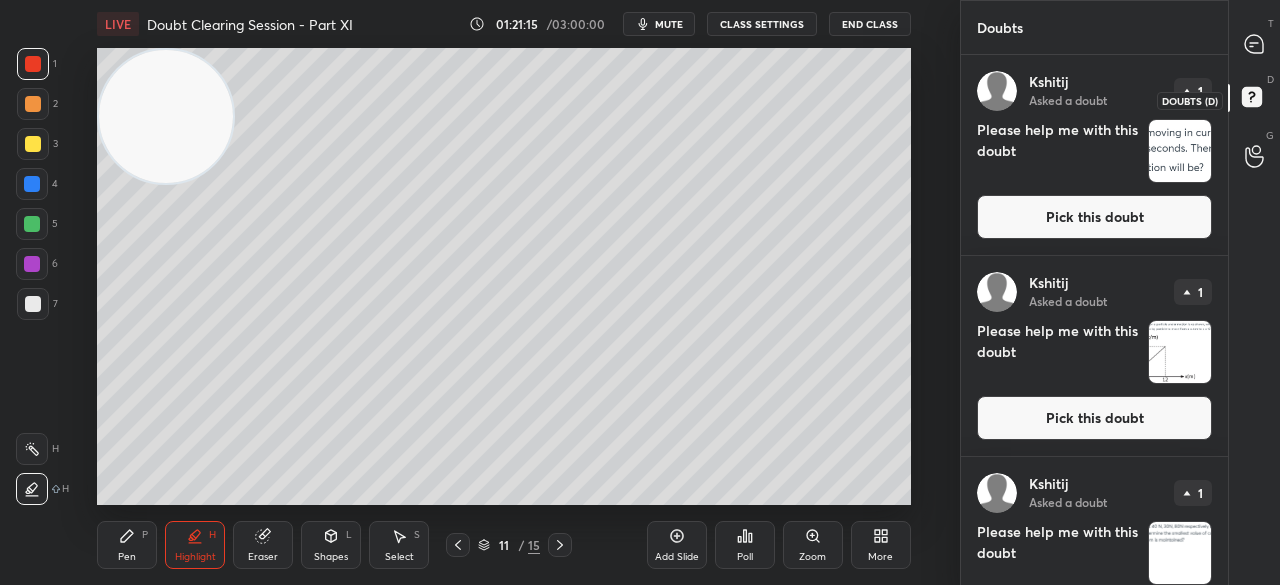 click 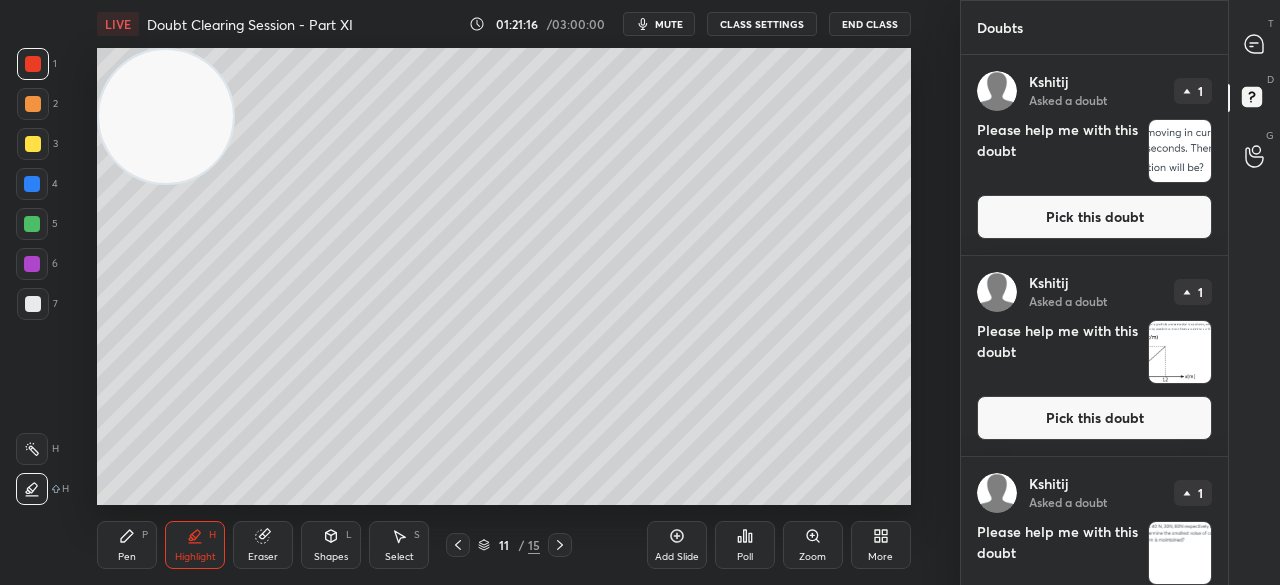 scroll, scrollTop: 72, scrollLeft: 0, axis: vertical 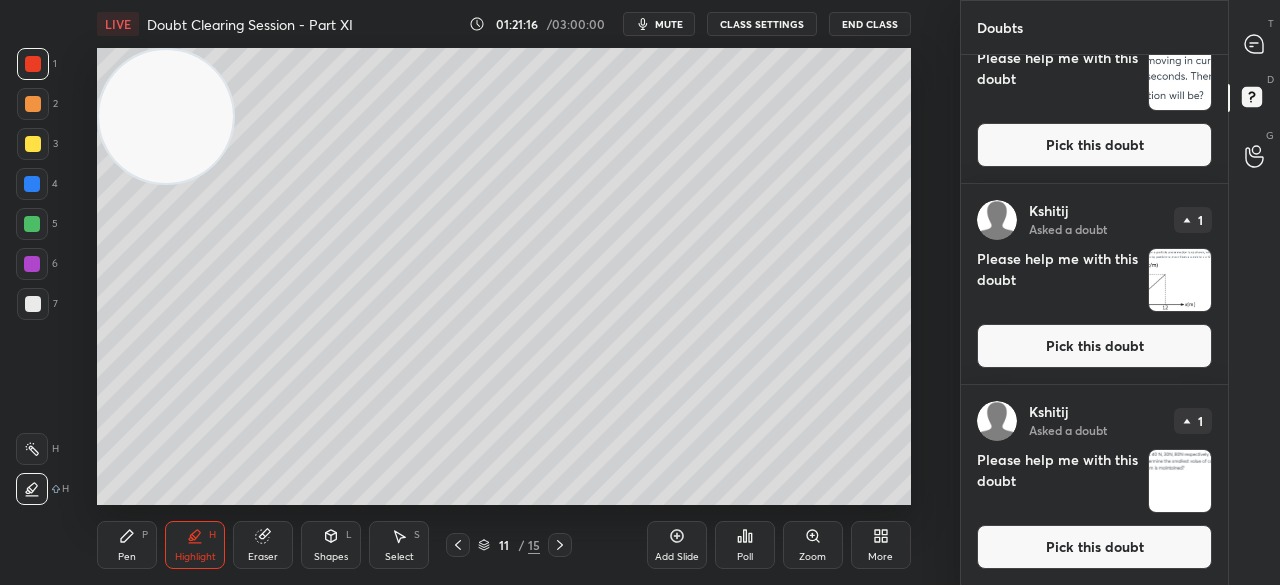 click on "Pick this doubt" at bounding box center [1094, 547] 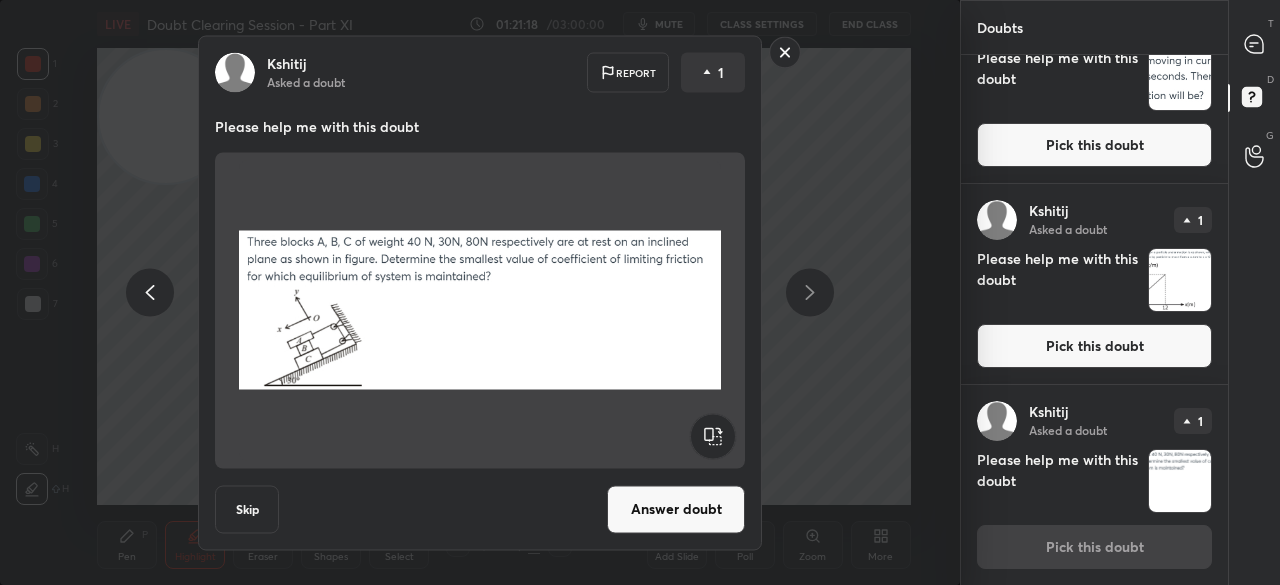 click on "Pick this doubt" at bounding box center [1094, 346] 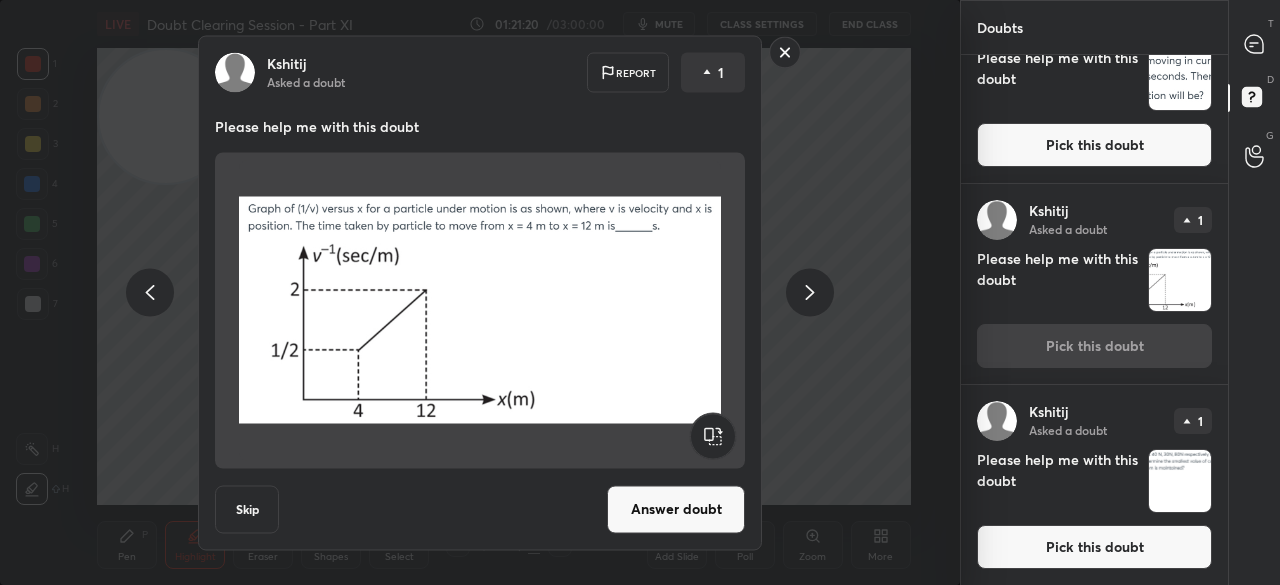 click on "Pick this doubt" at bounding box center [1094, 145] 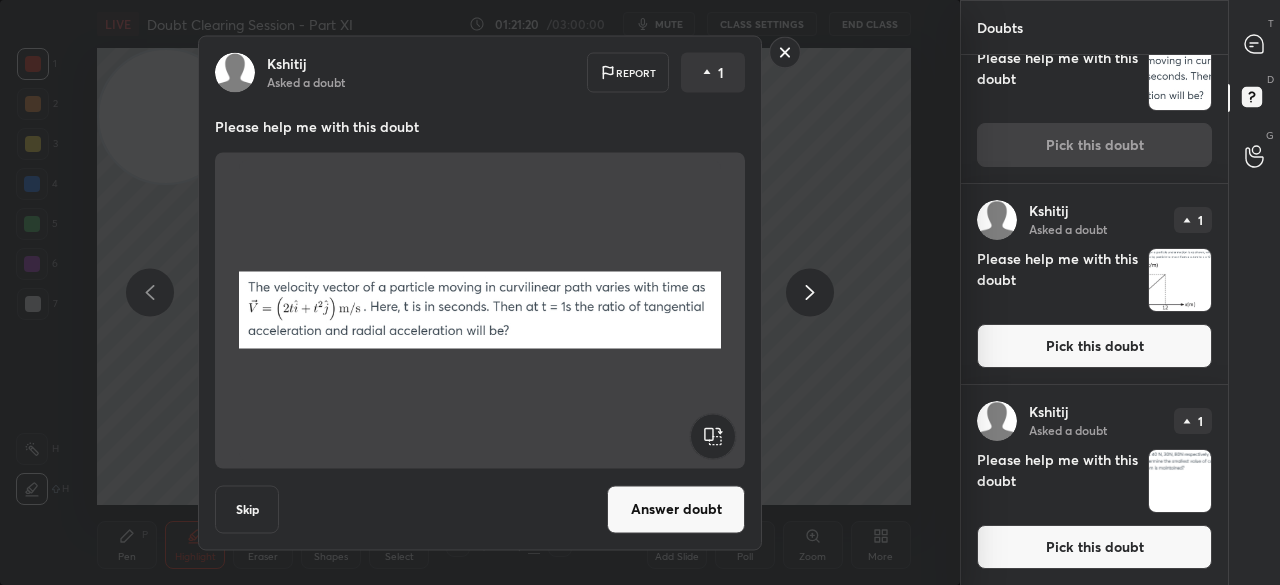scroll, scrollTop: 0, scrollLeft: 0, axis: both 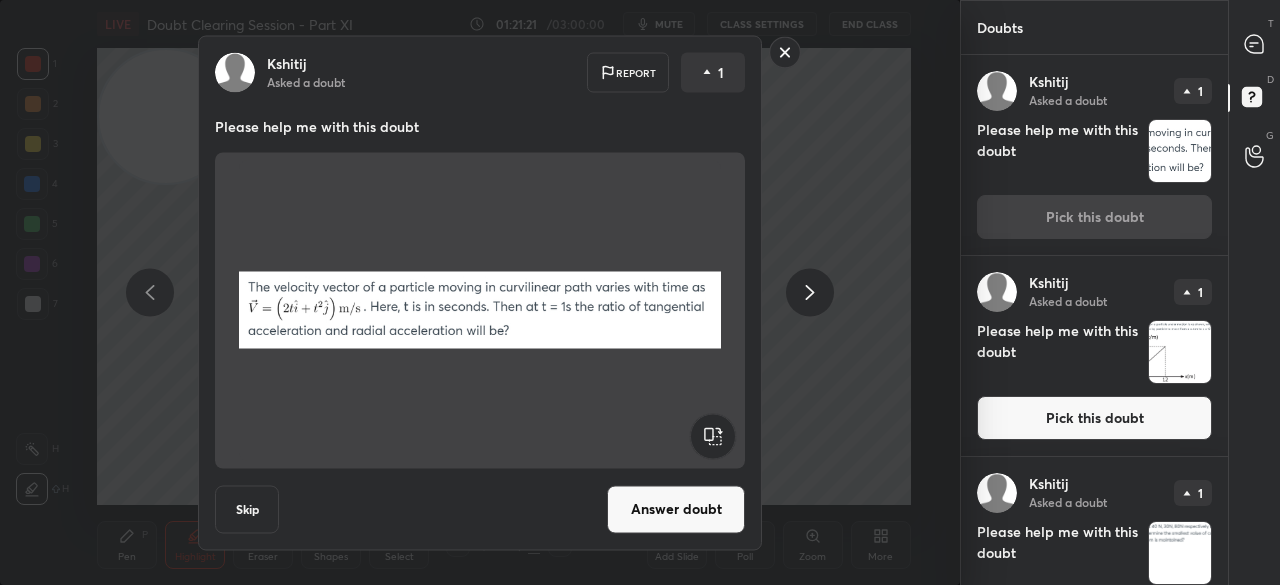 click on "Answer doubt" at bounding box center [676, 509] 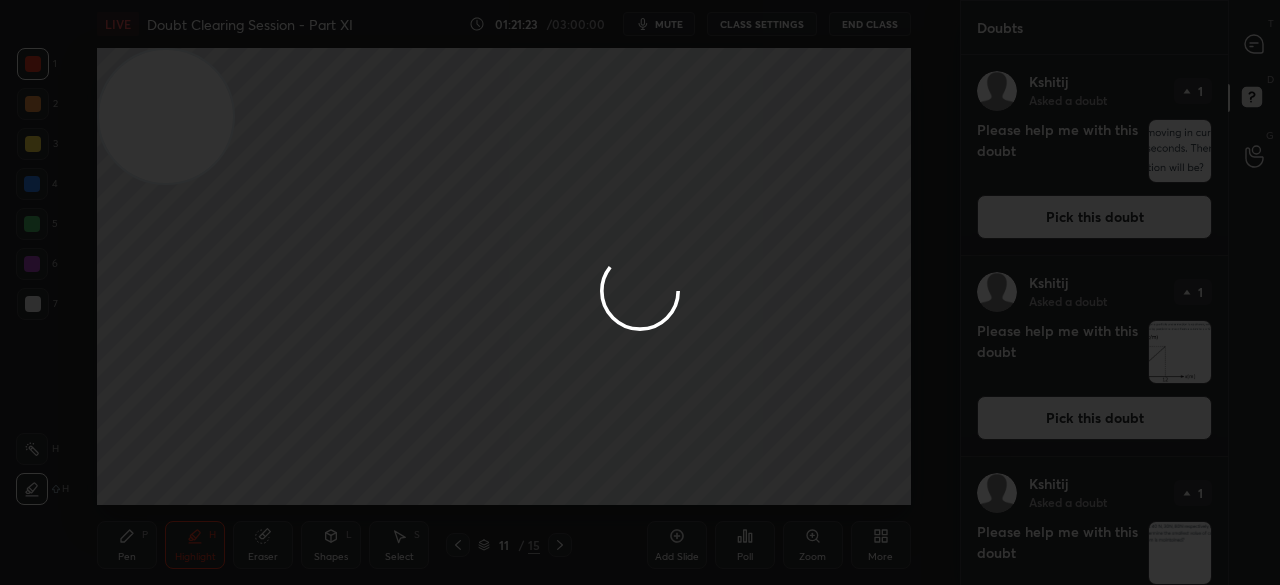 click at bounding box center (640, 292) 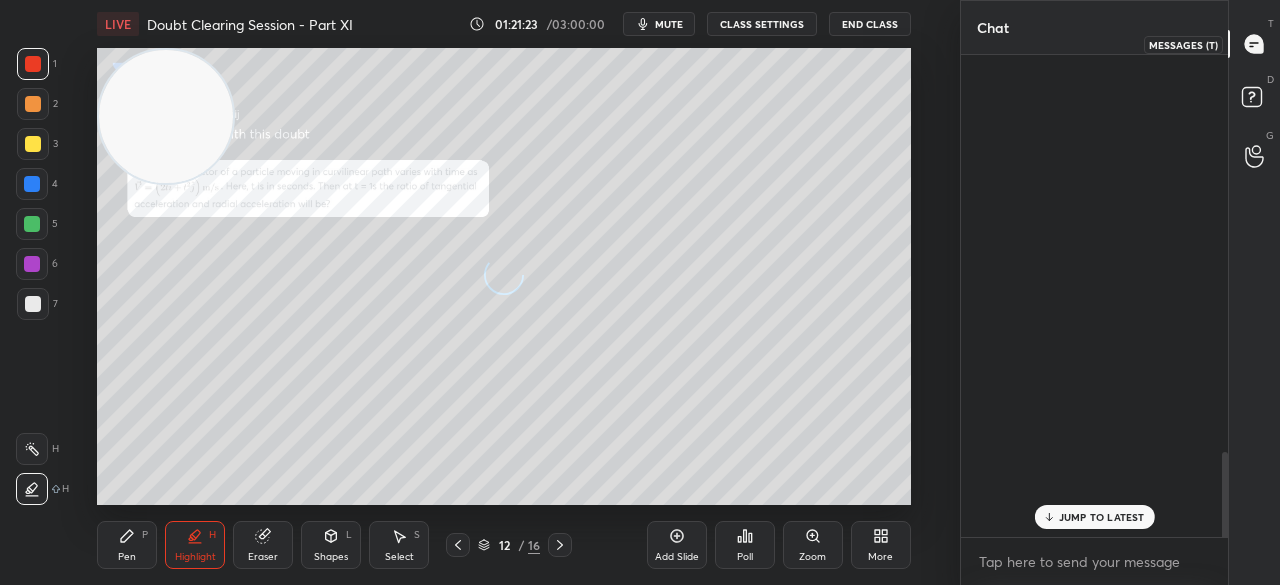 click 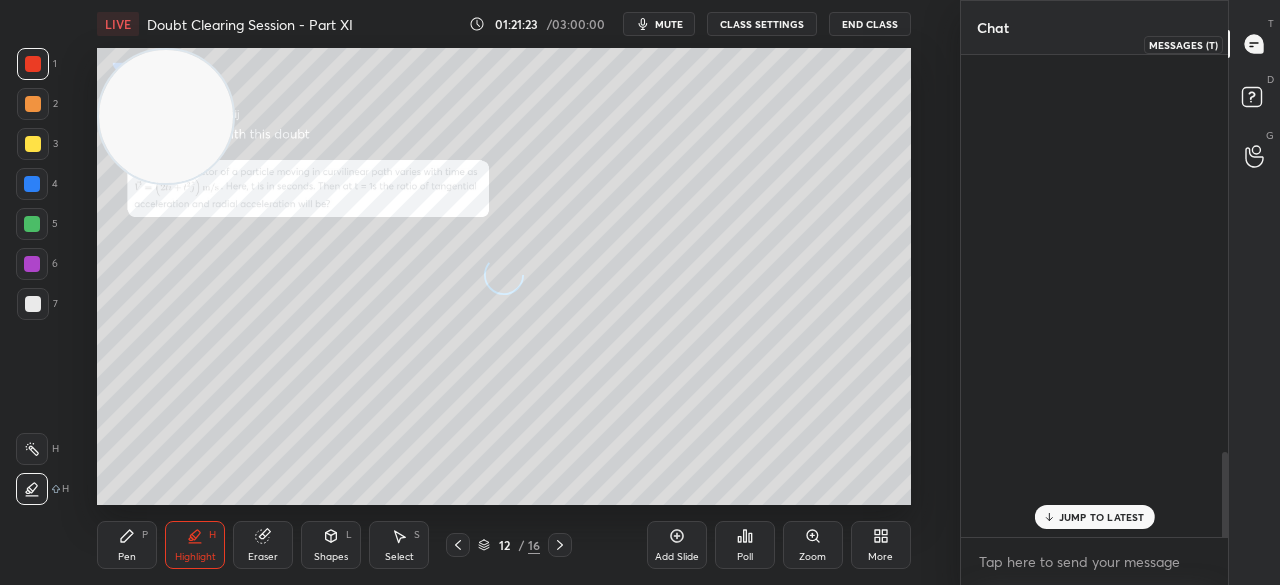 scroll, scrollTop: 2433, scrollLeft: 0, axis: vertical 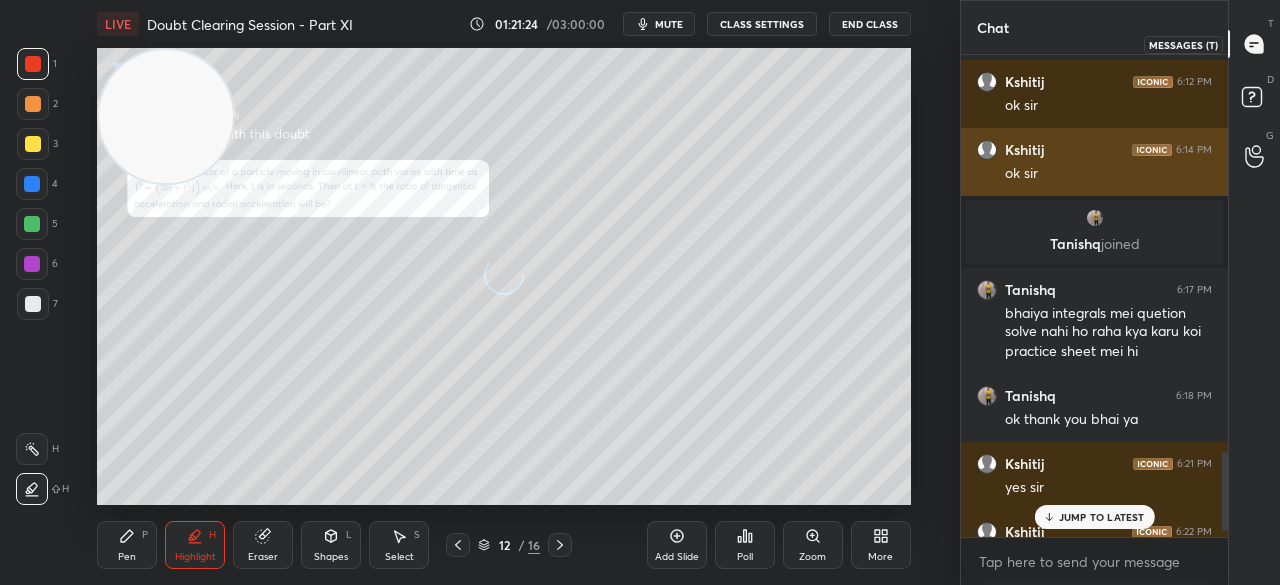 click at bounding box center [1255, 44] 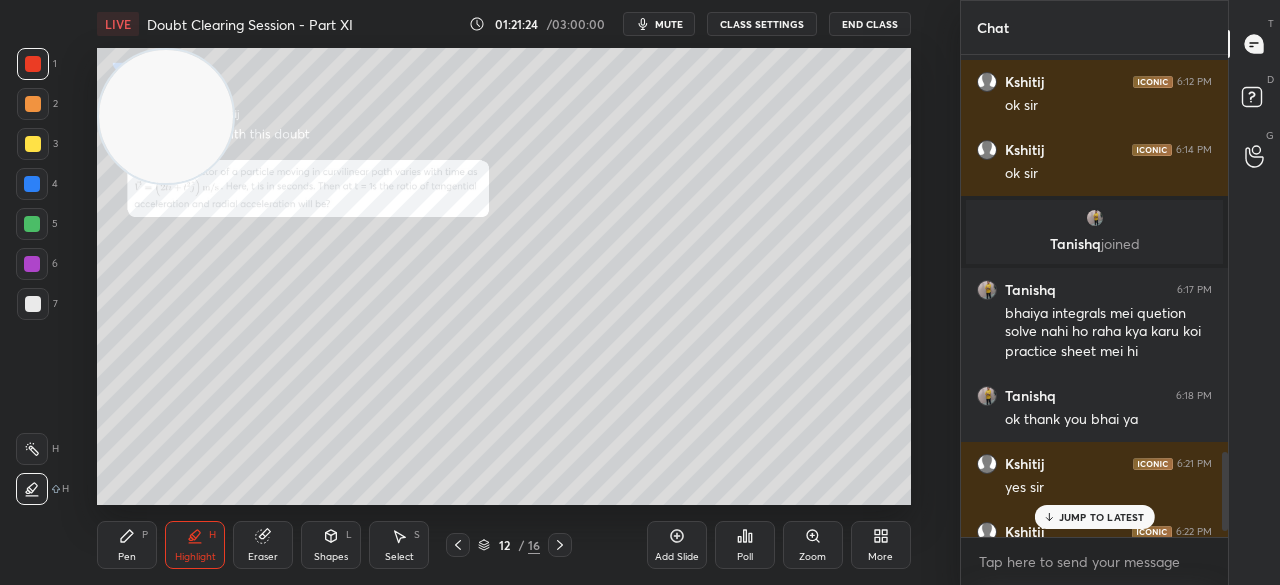 click on "JUMP TO LATEST" at bounding box center (1102, 517) 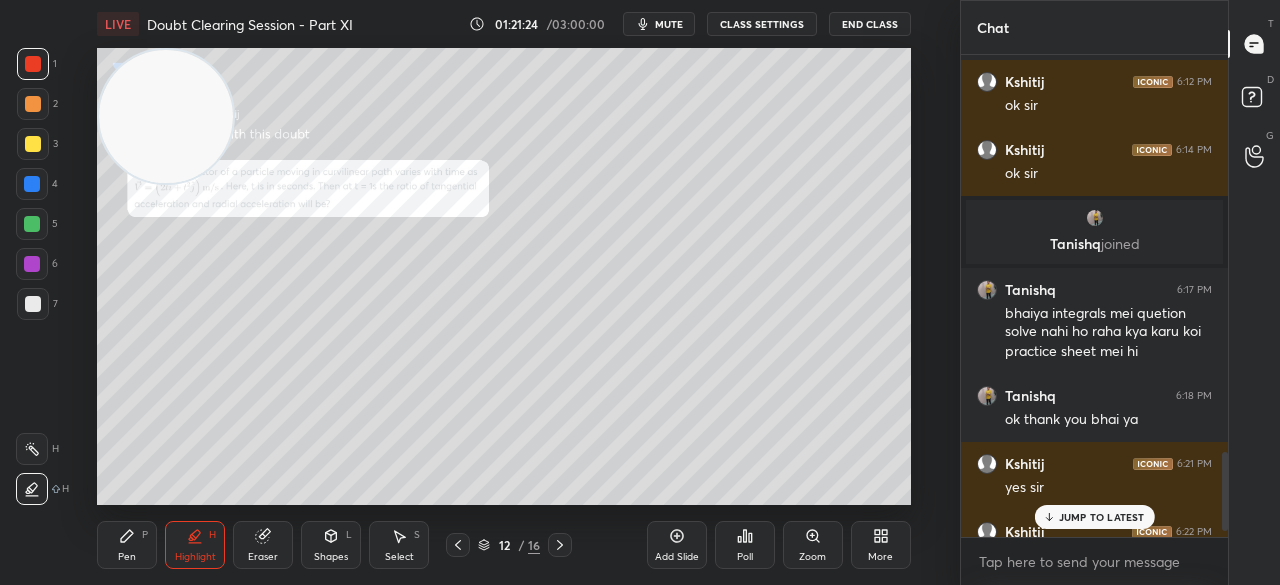 scroll, scrollTop: 2472, scrollLeft: 0, axis: vertical 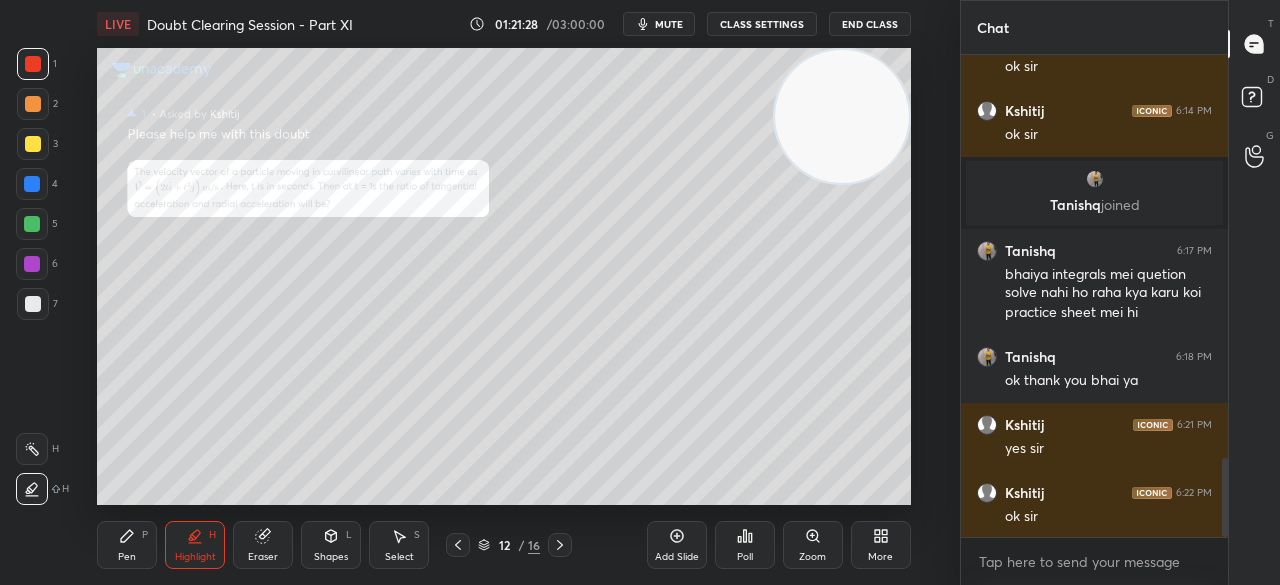 click on "Zoom" at bounding box center [813, 545] 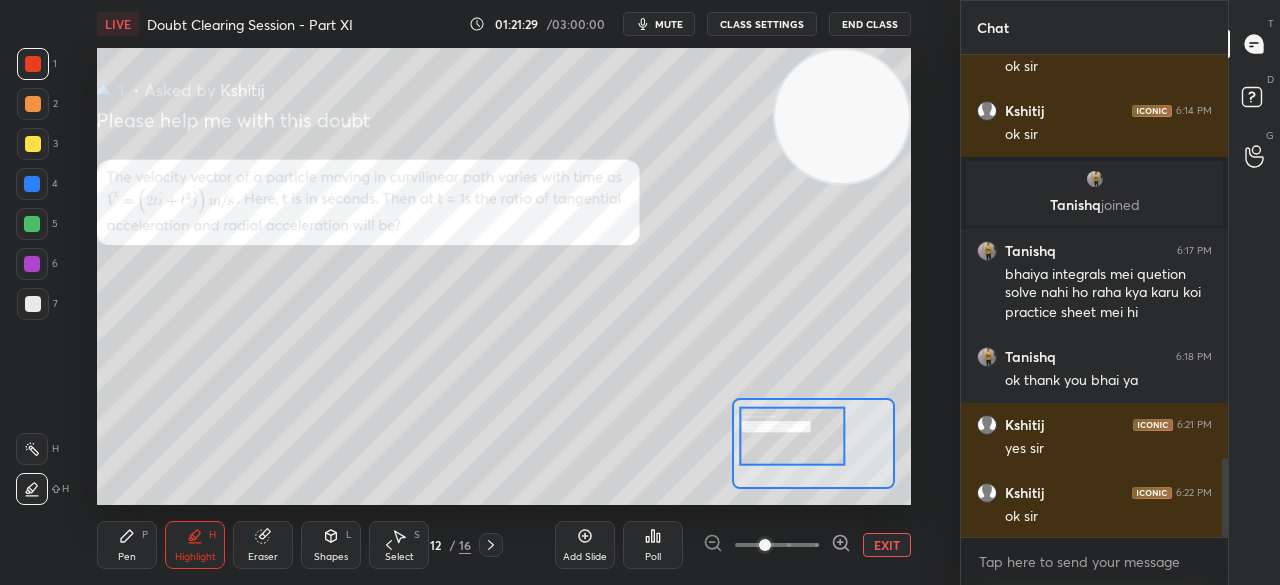 click on "Pen P" at bounding box center [127, 545] 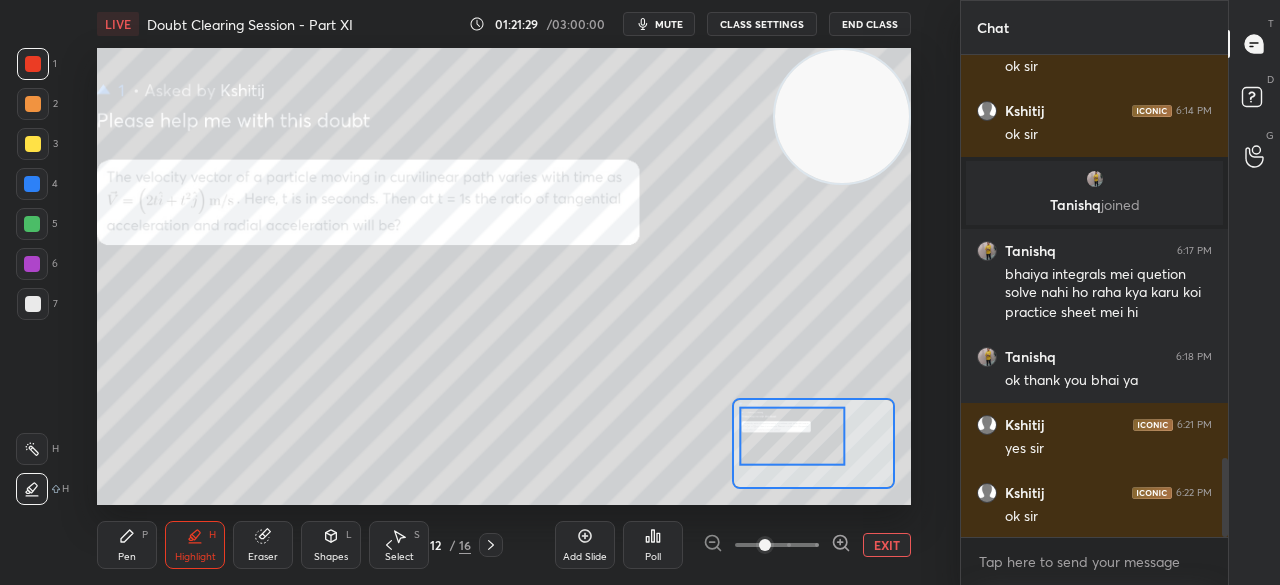 click on "Pen" at bounding box center [127, 557] 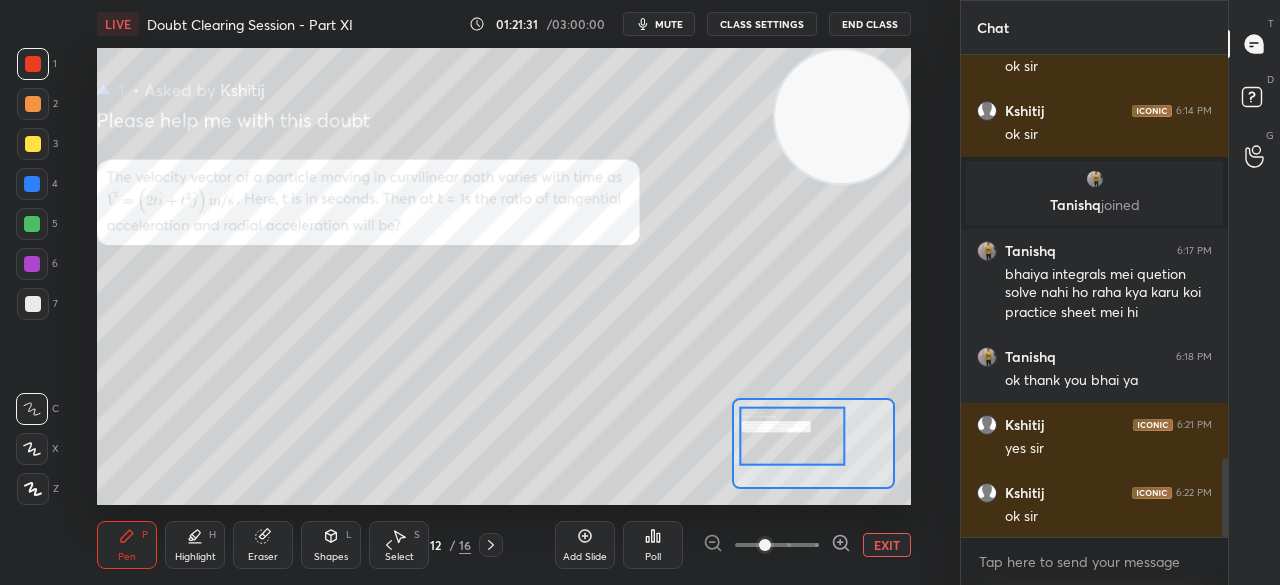 click on "mute" at bounding box center [669, 24] 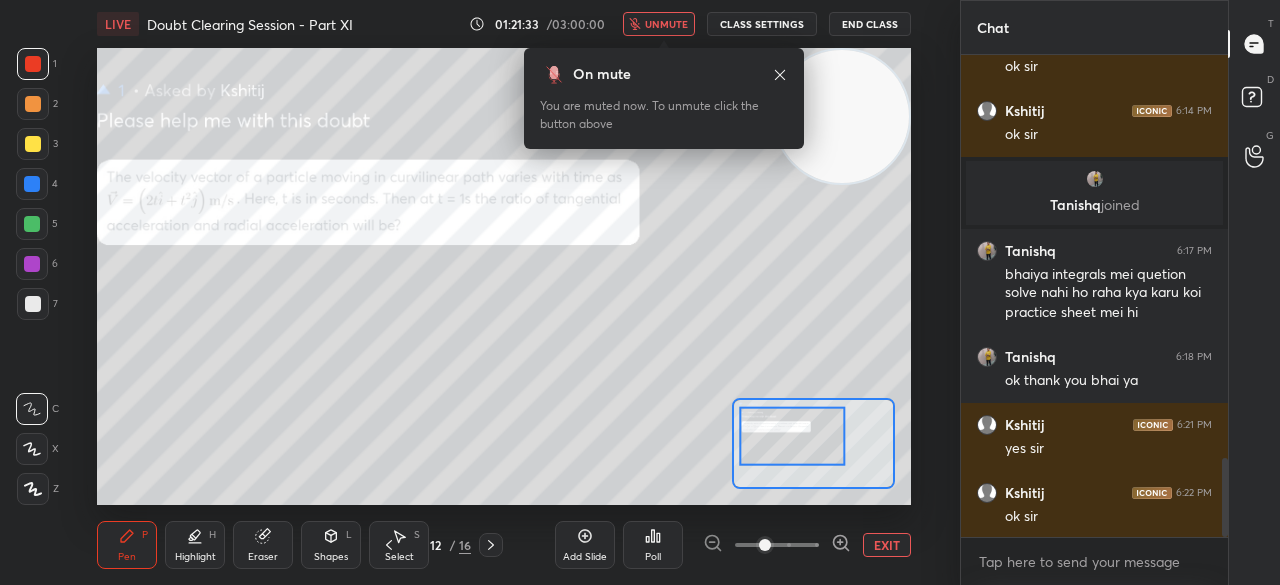 click on "unmute" at bounding box center (666, 24) 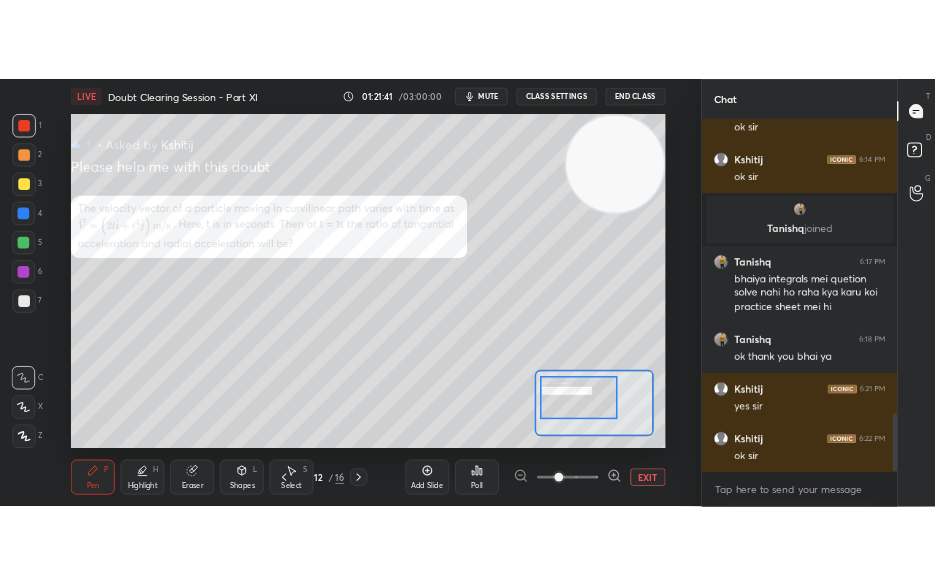 scroll, scrollTop: 2540, scrollLeft: 0, axis: vertical 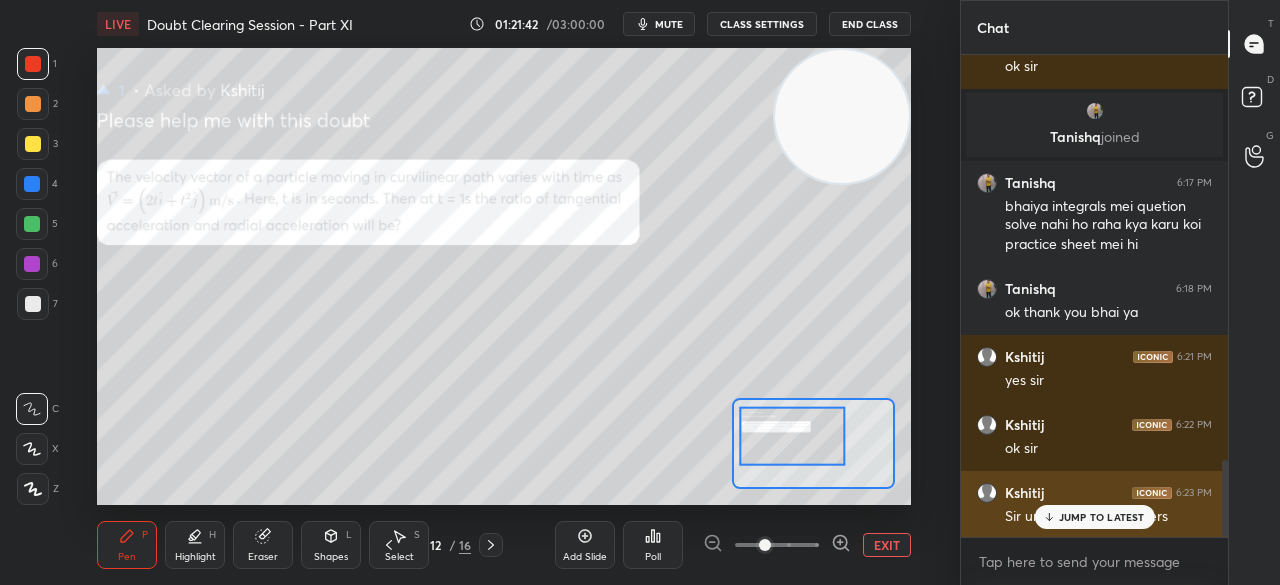 click 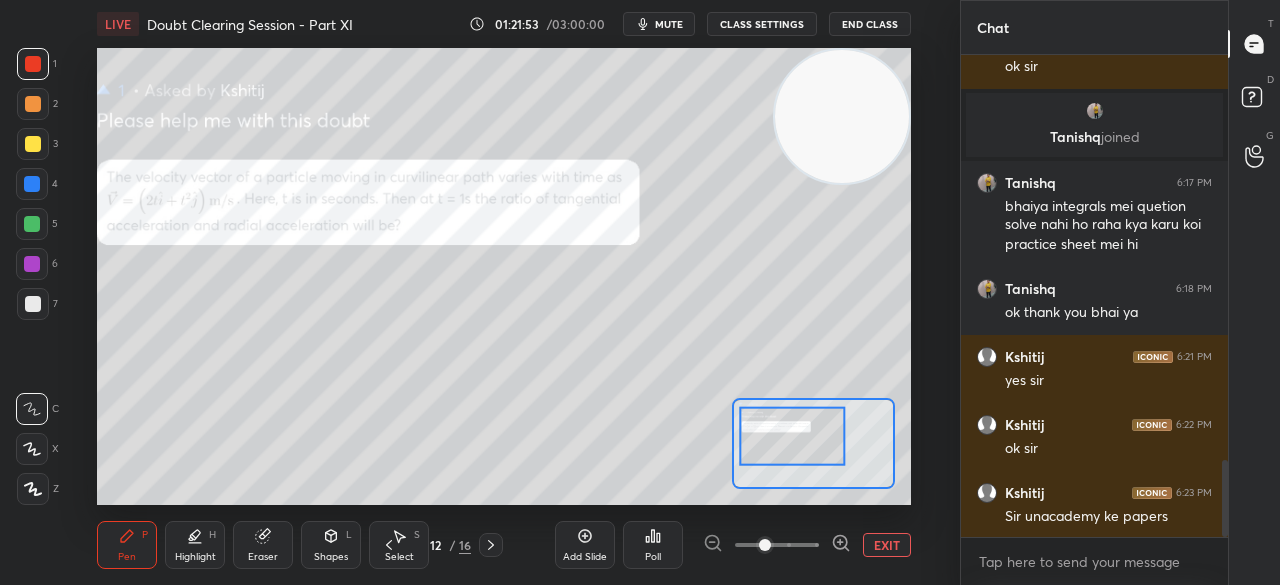 click at bounding box center [33, 144] 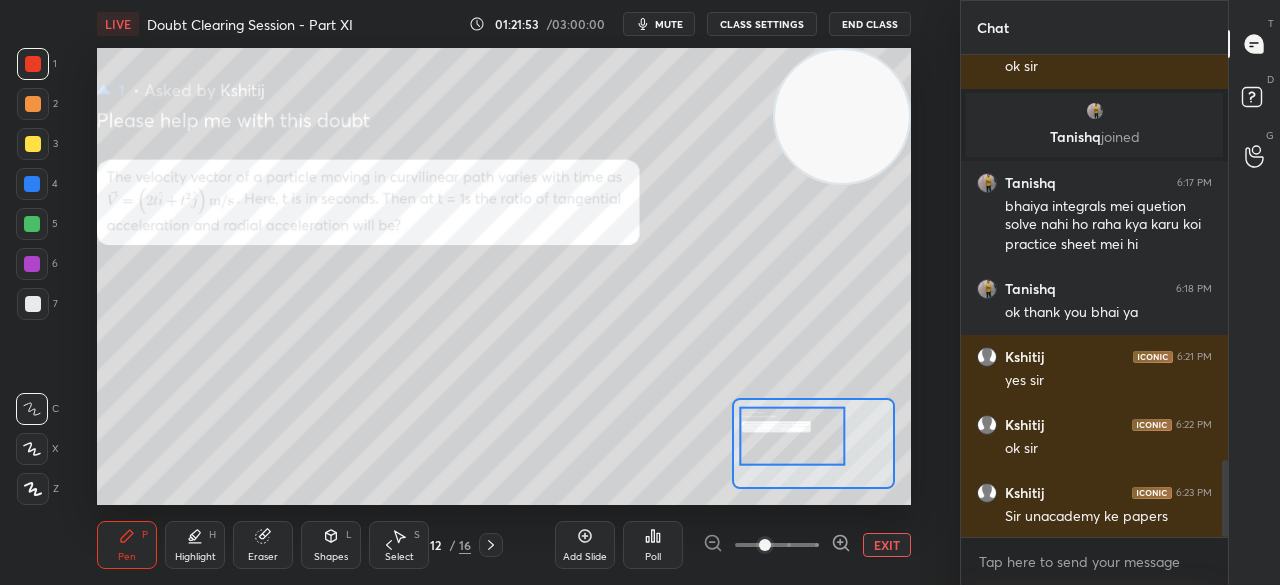 click at bounding box center [33, 144] 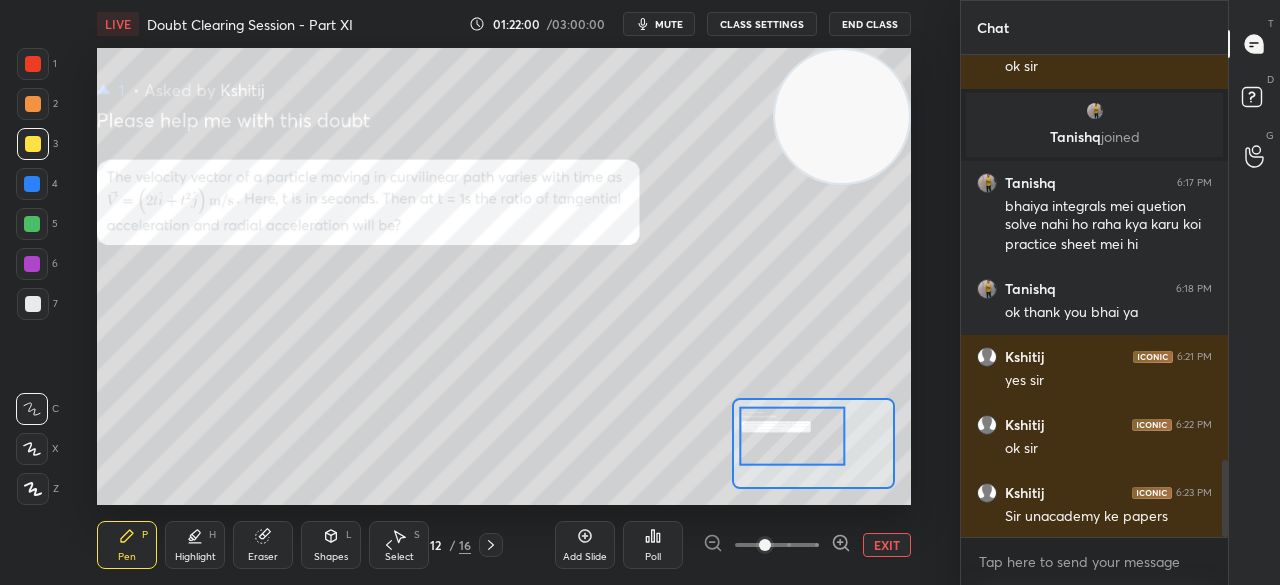click on "1 2 3 4 5 6 7 C X Z C X Z E E Erase all   H H" at bounding box center [32, 276] 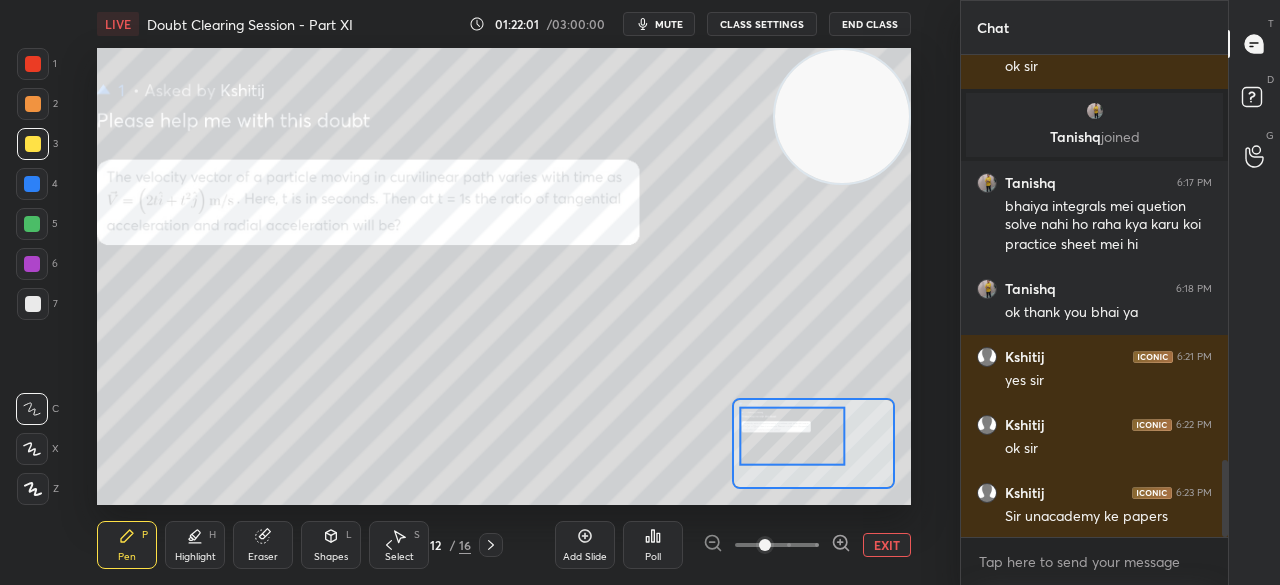 click on "1" at bounding box center [37, 68] 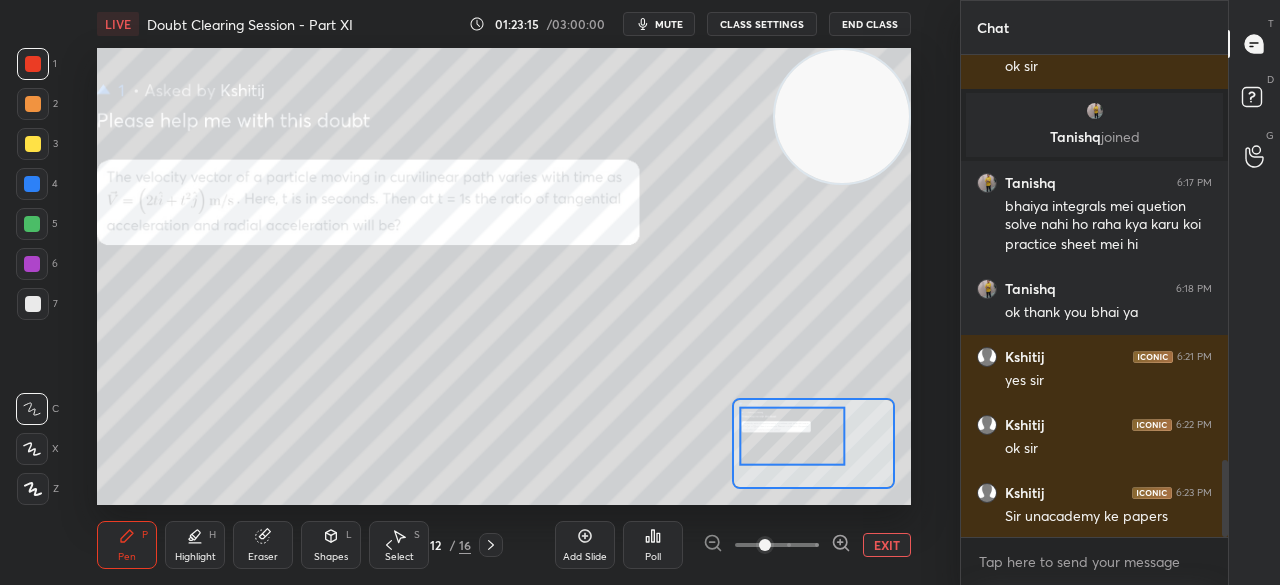 click at bounding box center [33, 144] 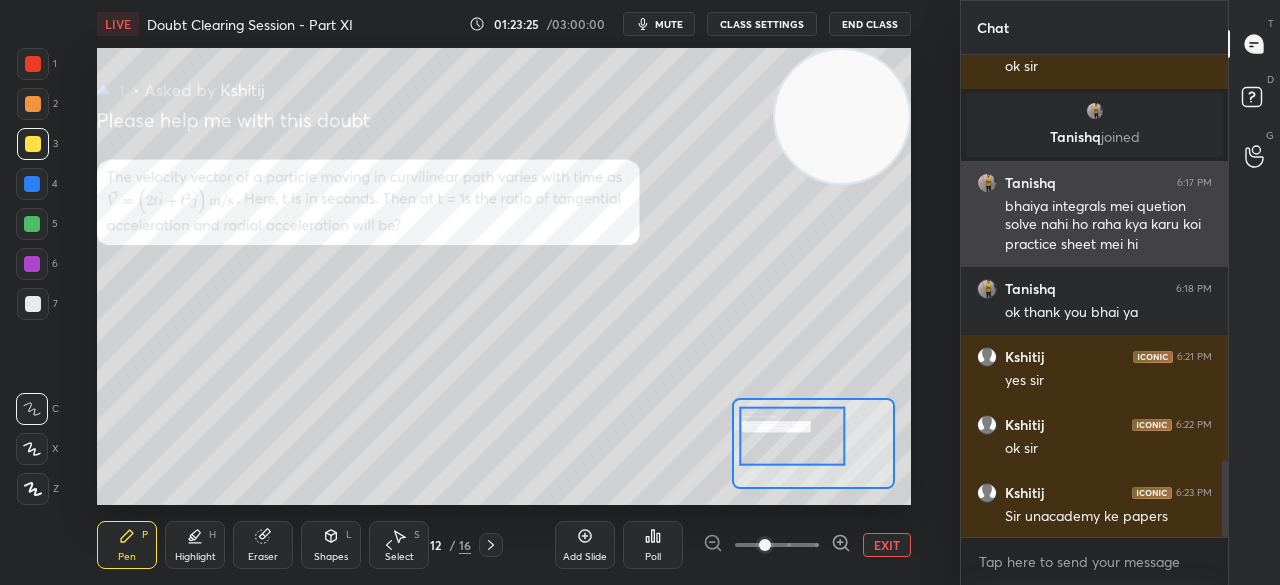 drag, startPoint x: 994, startPoint y: 283, endPoint x: 1136, endPoint y: 173, distance: 179.62183 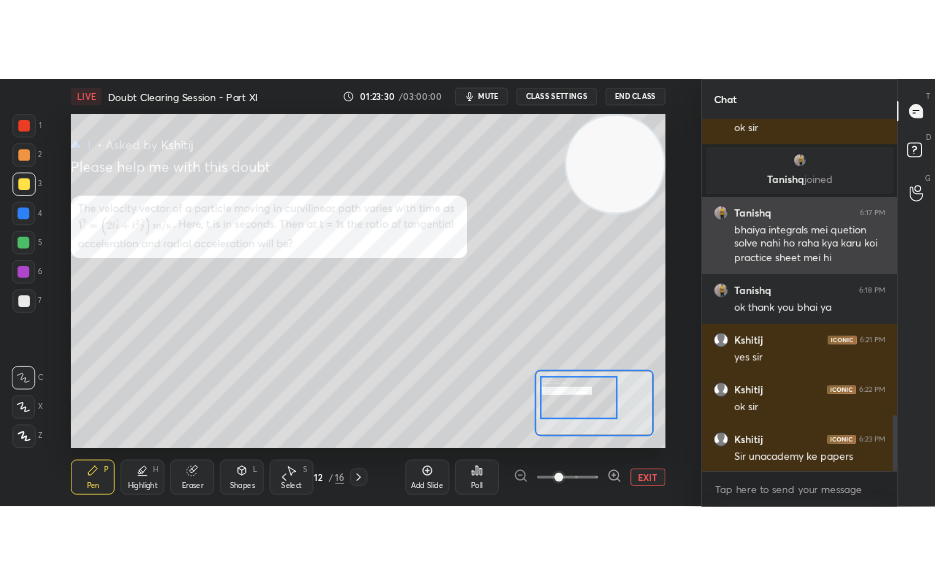 scroll, scrollTop: 457, scrollLeft: 622, axis: both 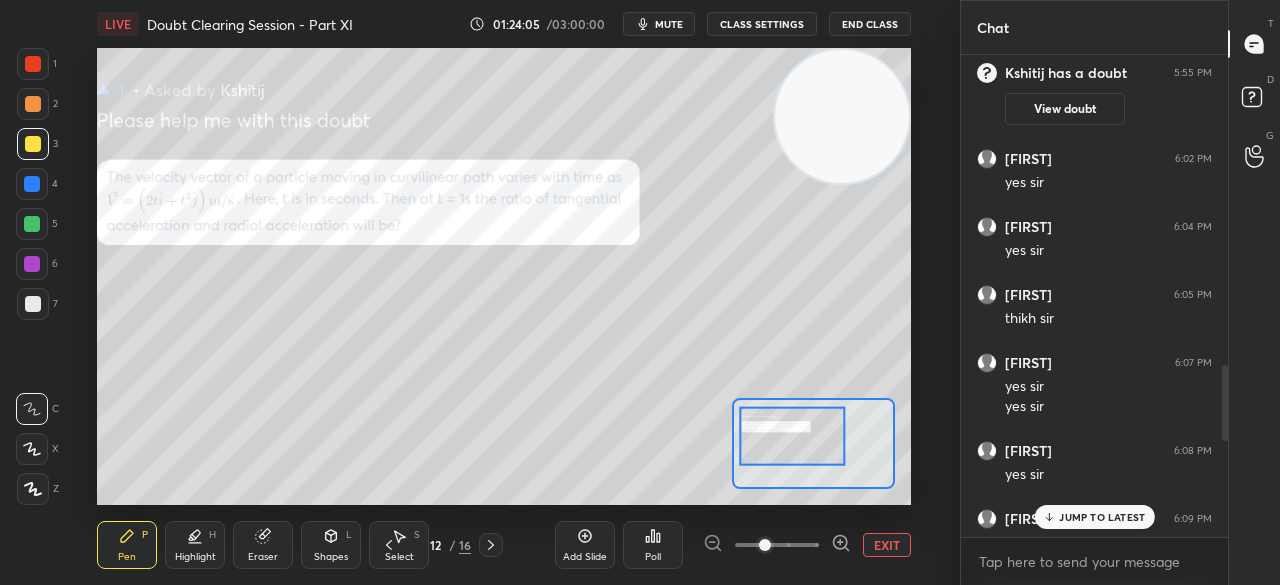 click on "JUMP TO LATEST" at bounding box center [1102, 517] 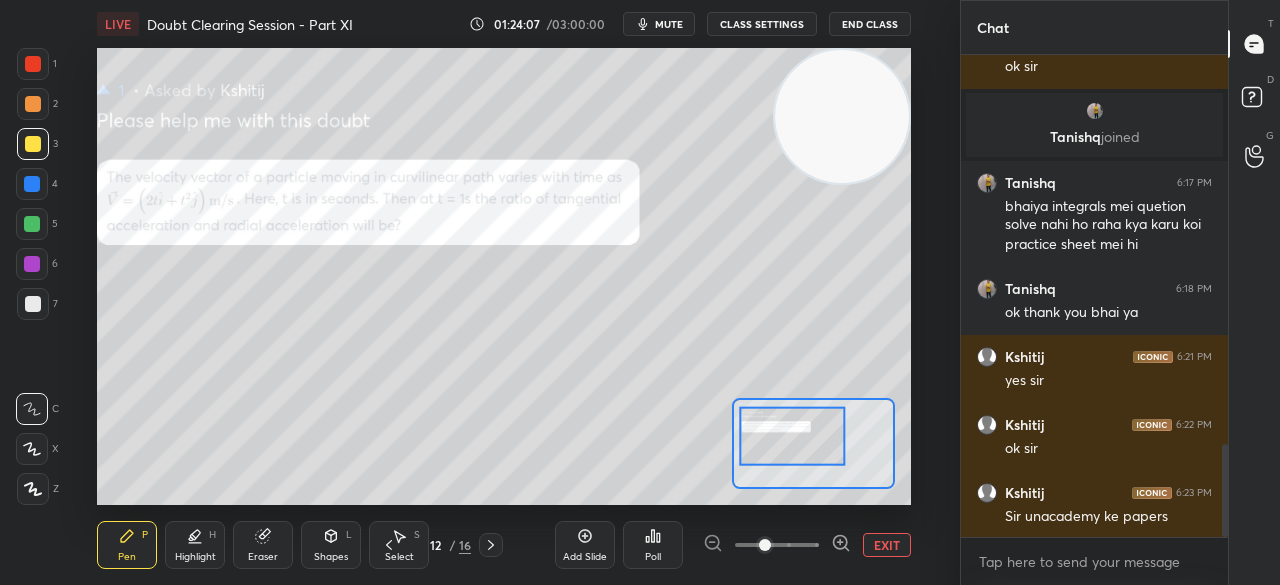 click at bounding box center [33, 64] 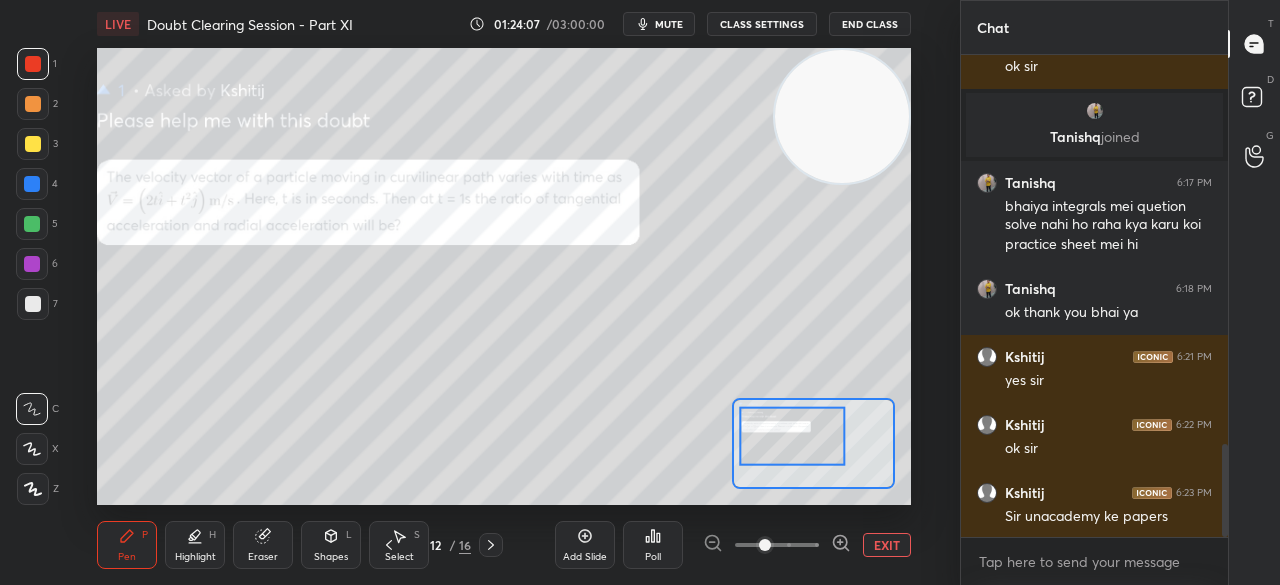 click at bounding box center (33, 64) 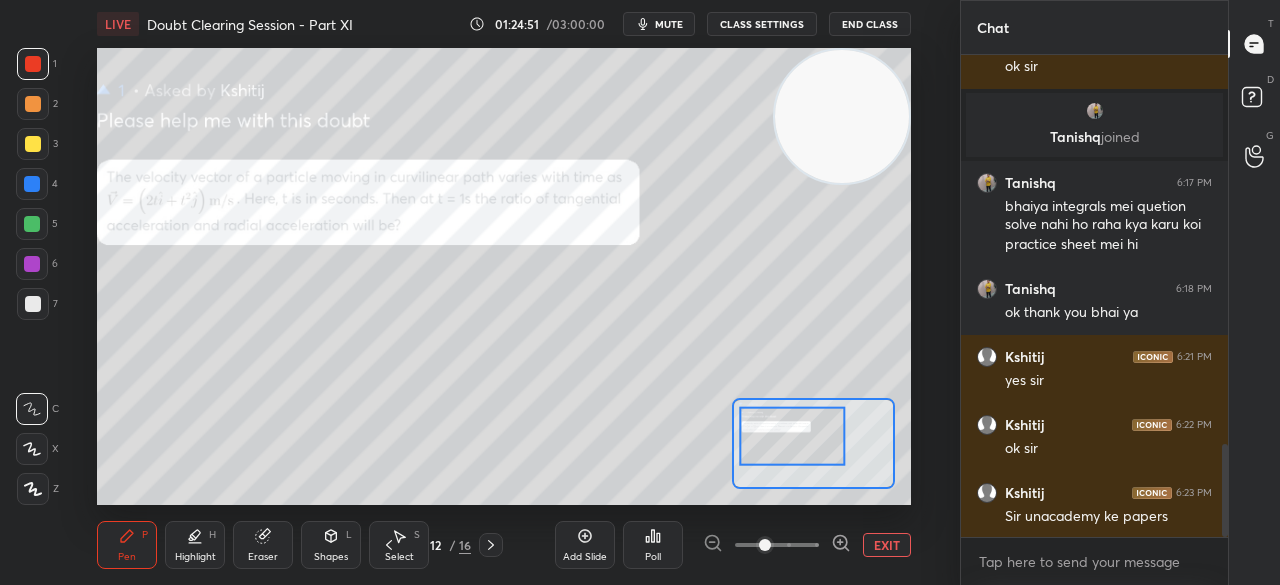 click on "Eraser" at bounding box center [263, 545] 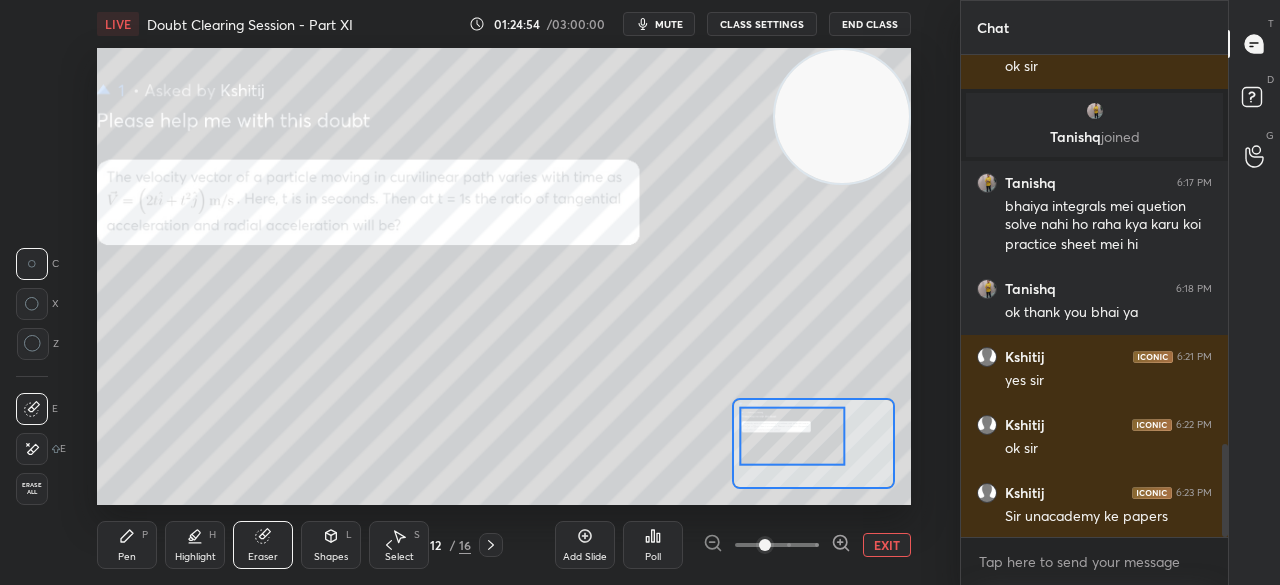 click on "Pen P" at bounding box center [127, 545] 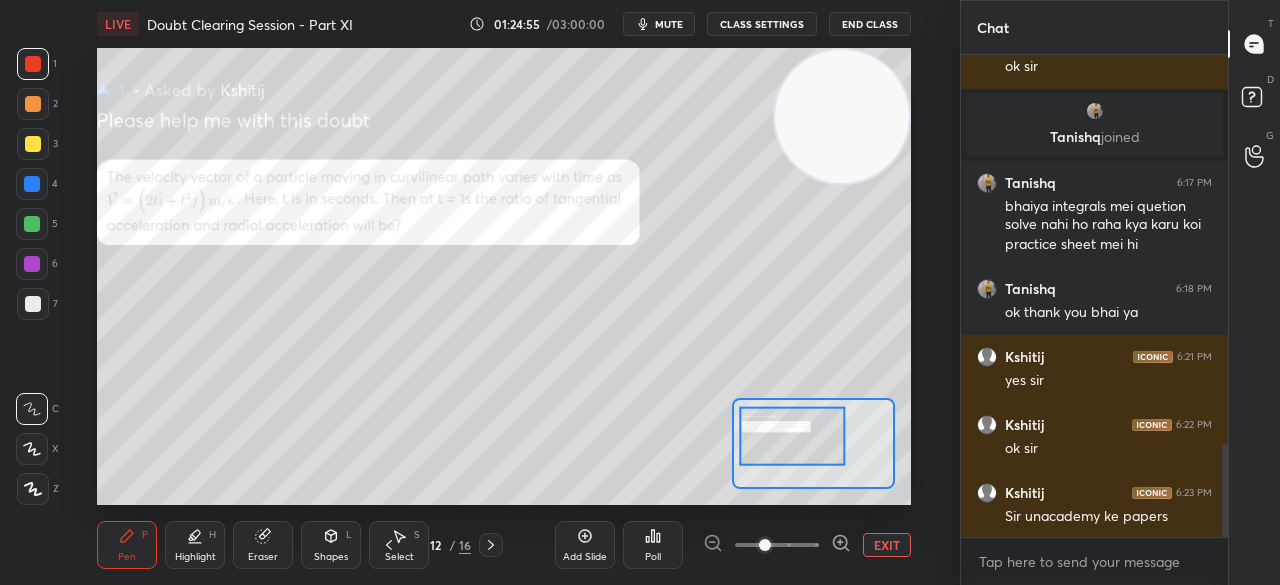 click on "Pen P" at bounding box center [127, 545] 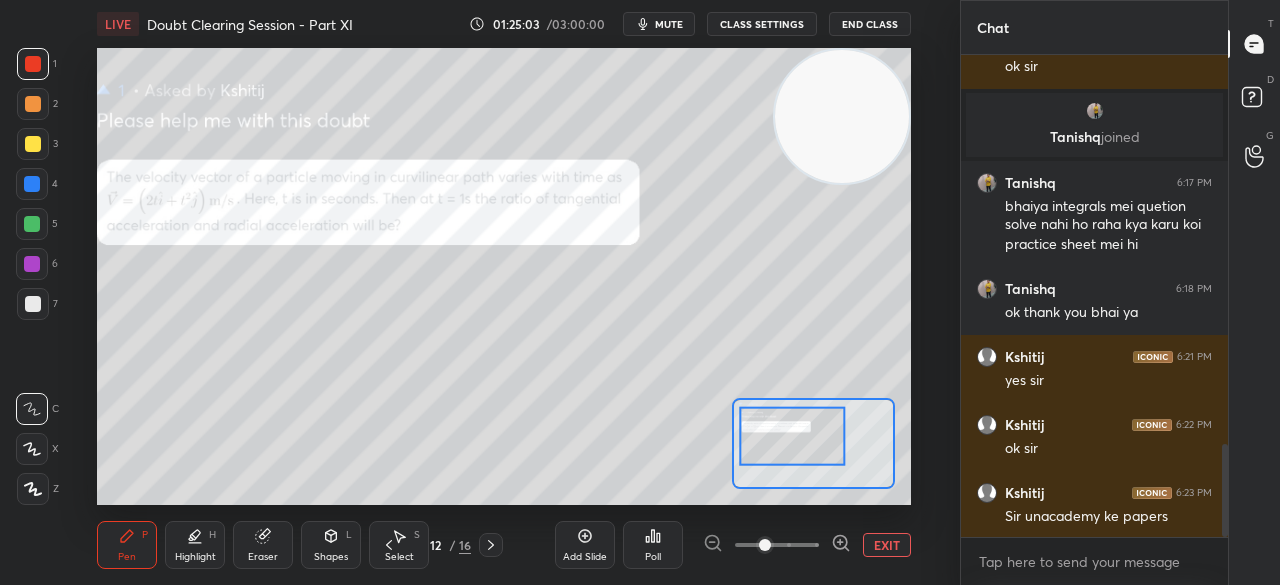 click at bounding box center [33, 144] 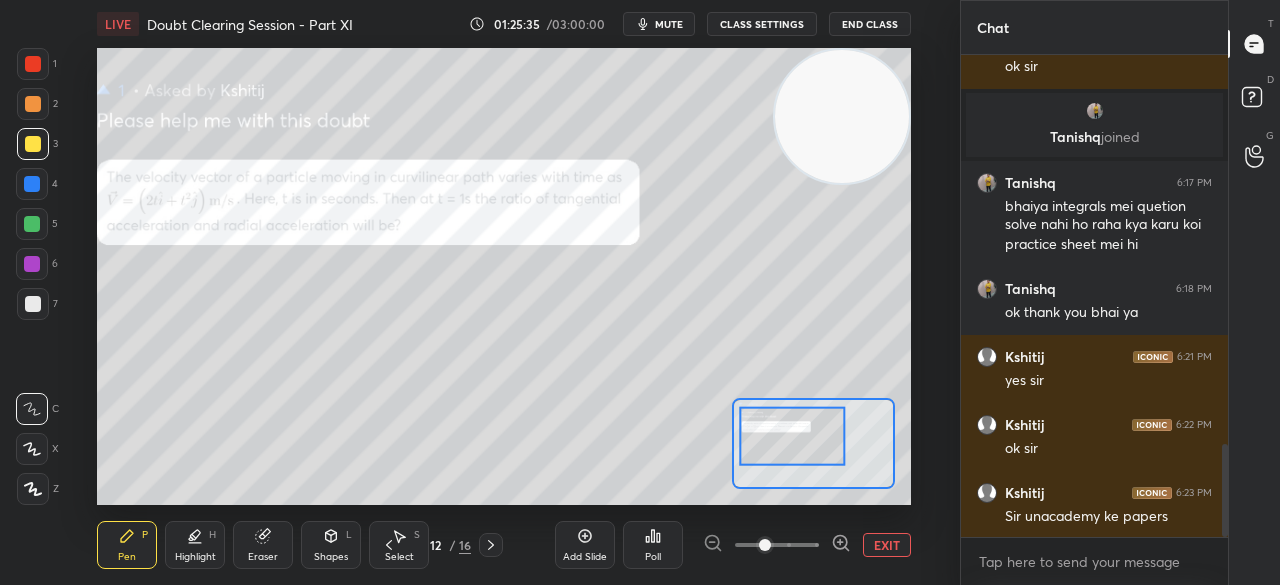 click at bounding box center [33, 64] 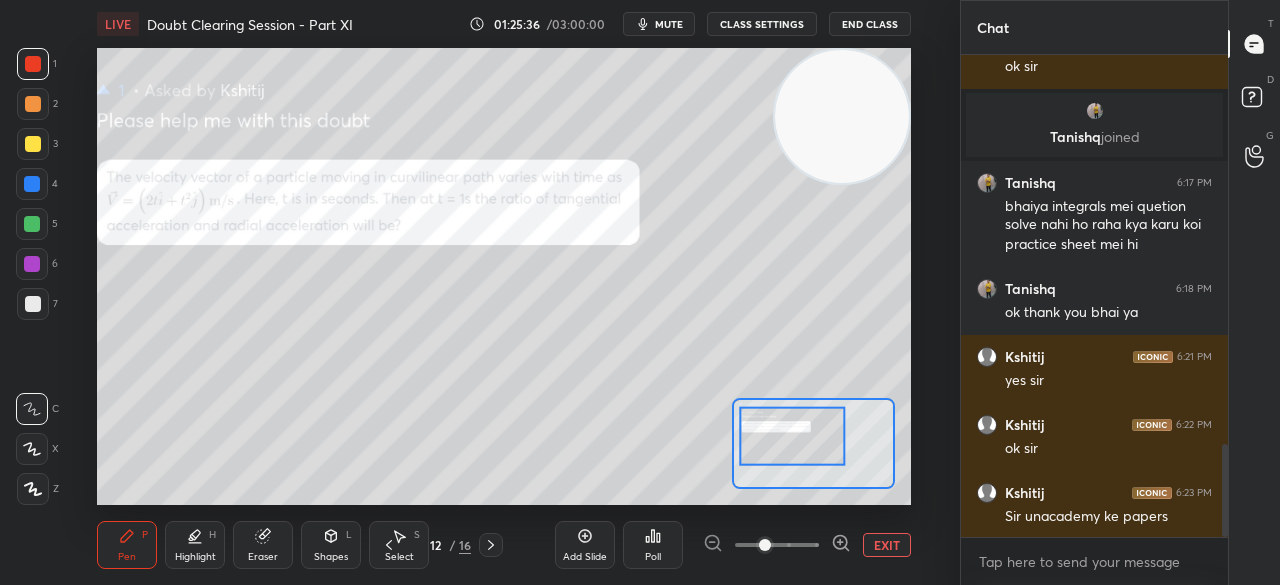 click at bounding box center [33, 64] 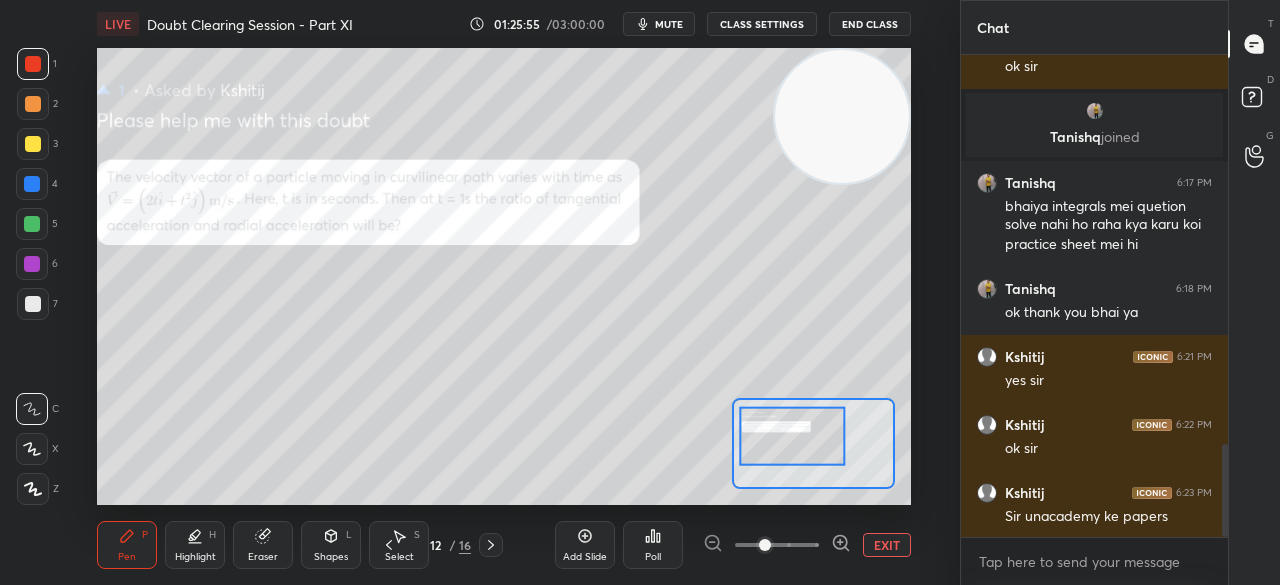 click at bounding box center [33, 144] 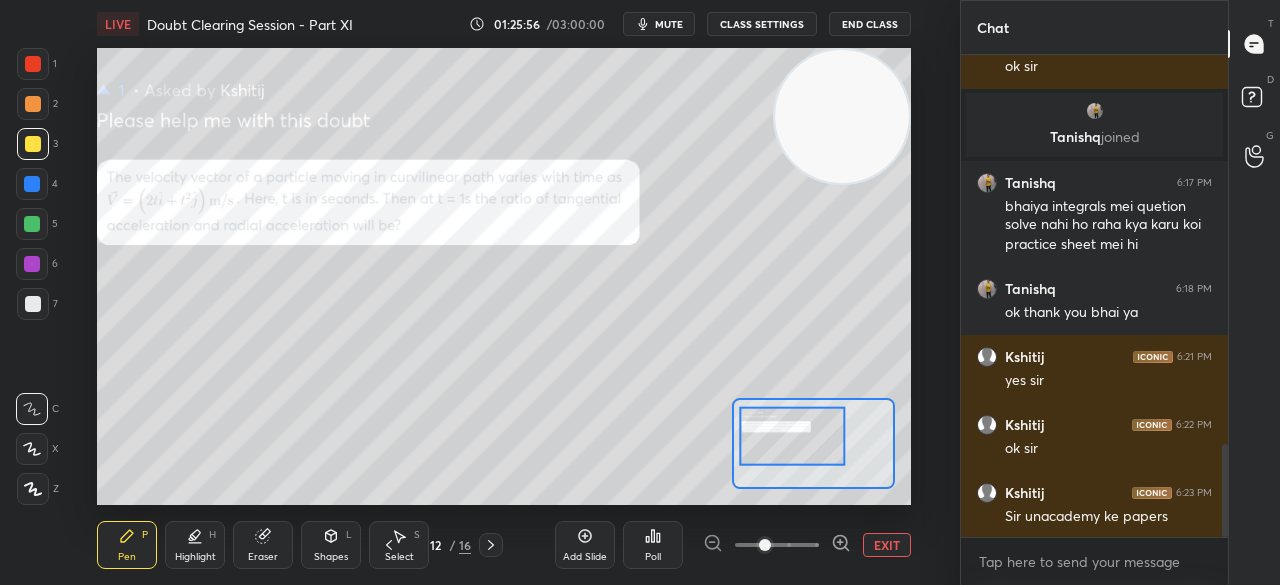 click at bounding box center (33, 144) 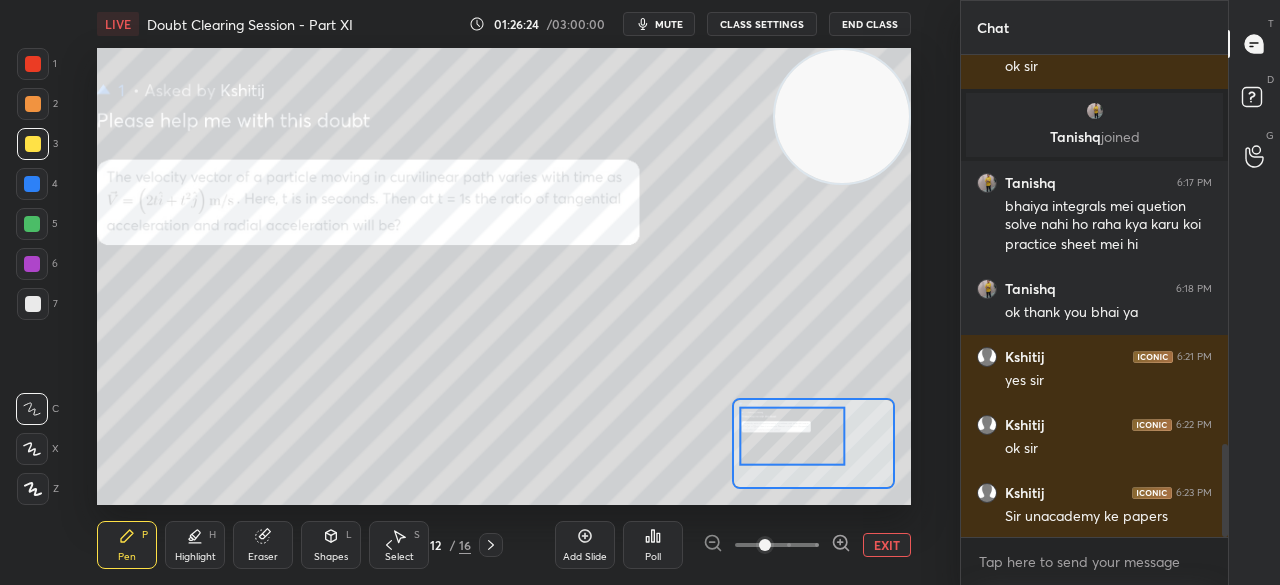 click on "1" at bounding box center (37, 68) 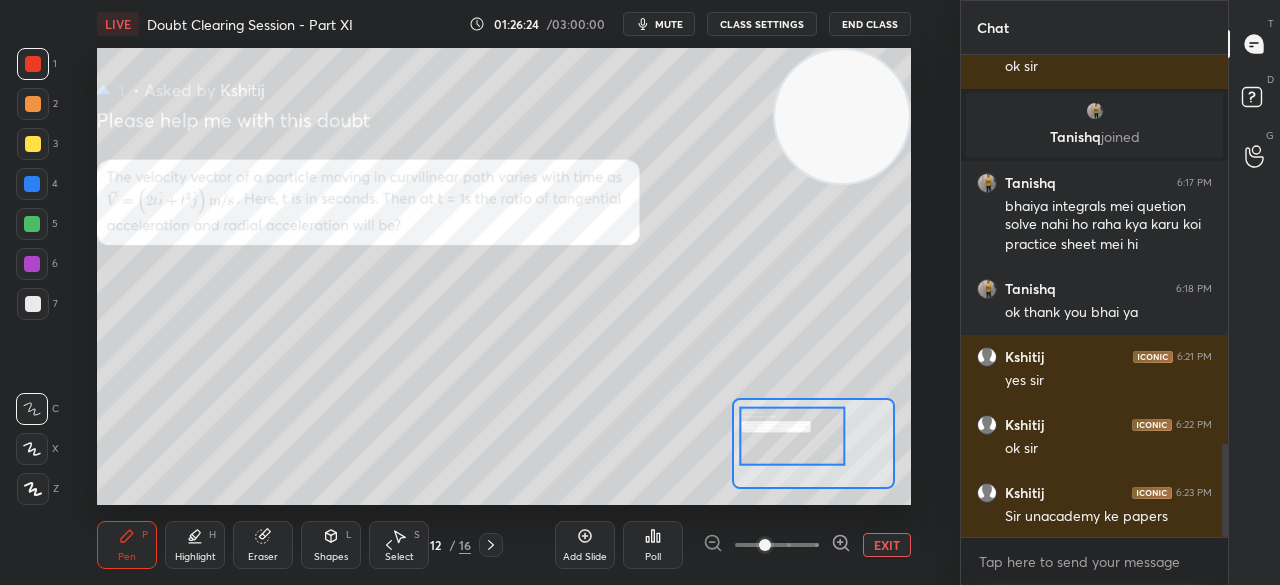 click at bounding box center (33, 64) 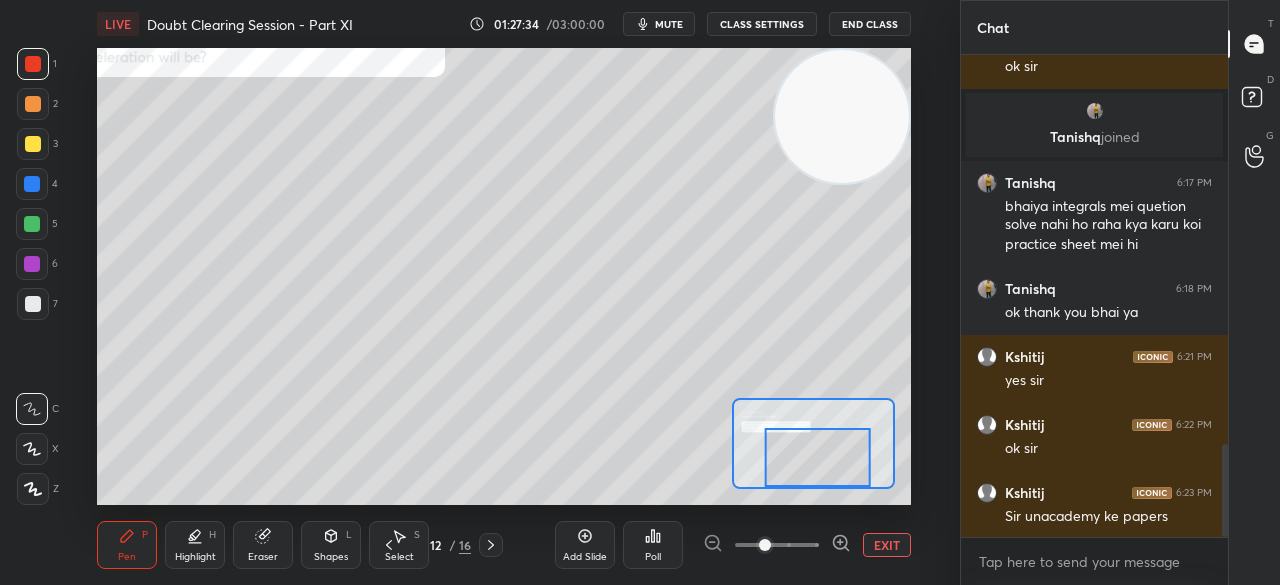 click on "Eraser" at bounding box center [263, 545] 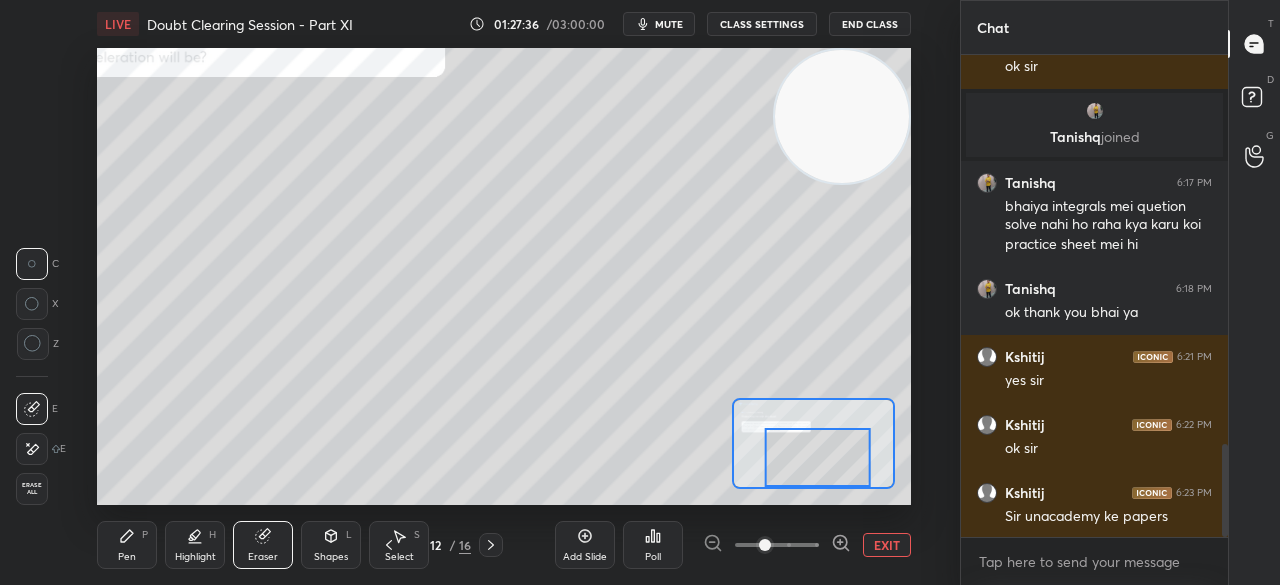click on "P" at bounding box center [145, 535] 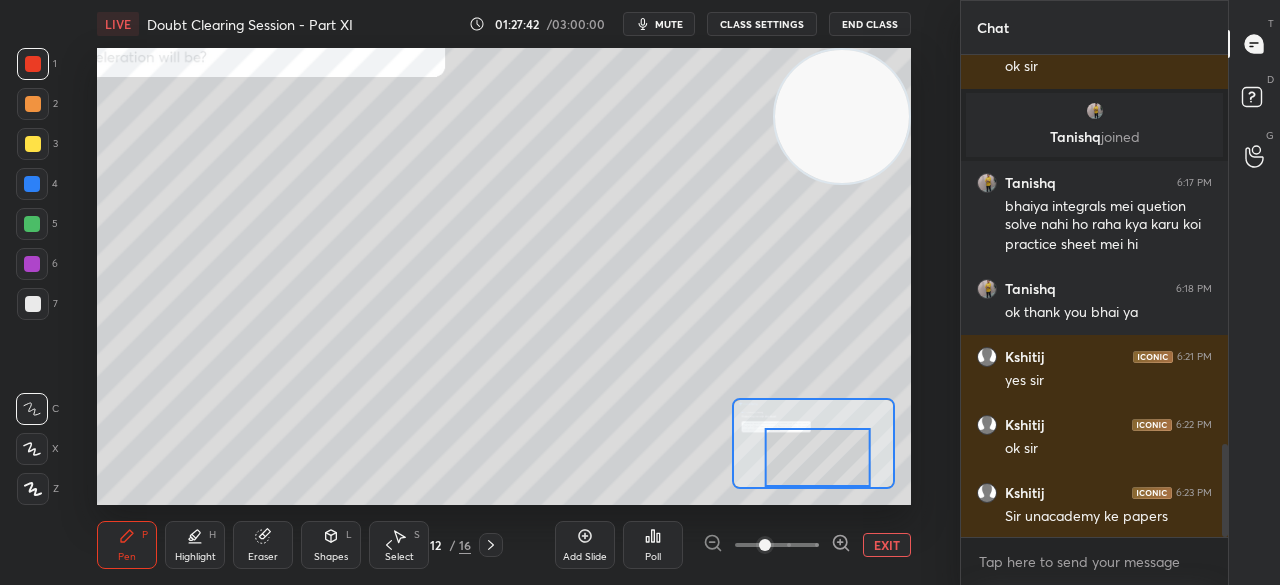 click at bounding box center [33, 144] 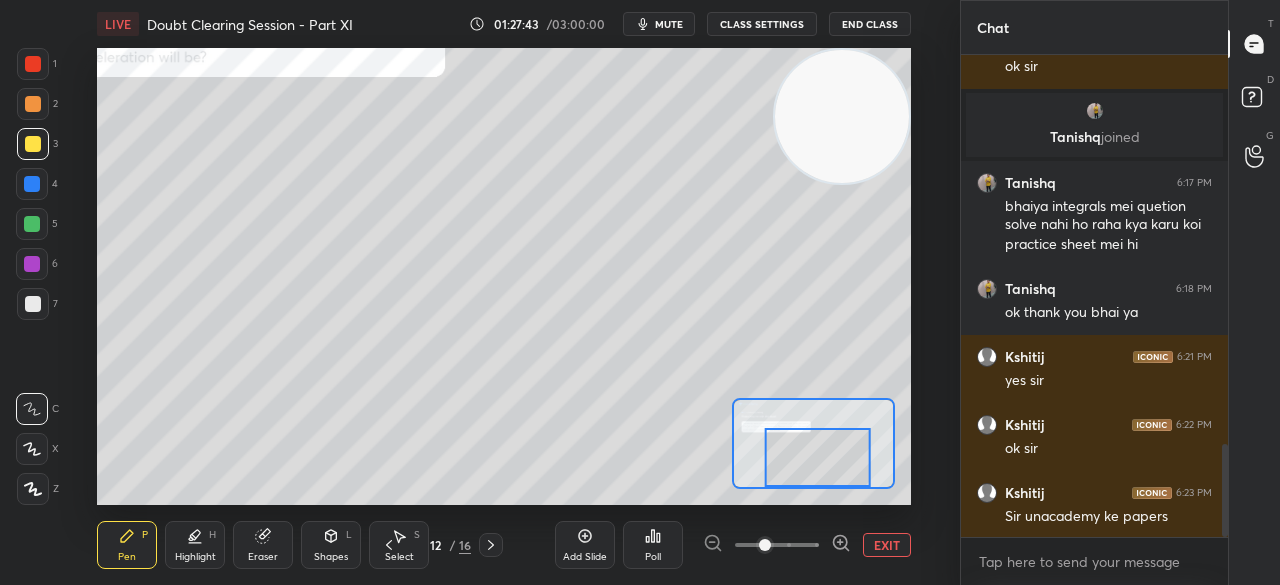 click at bounding box center [33, 144] 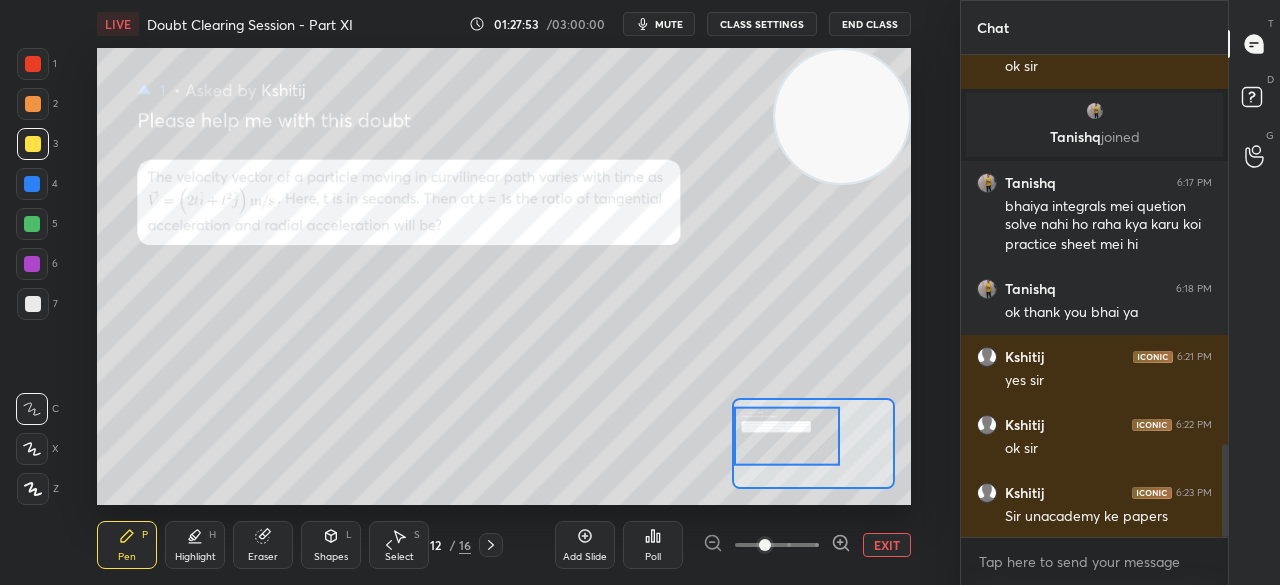 click on "EXIT" at bounding box center (887, 545) 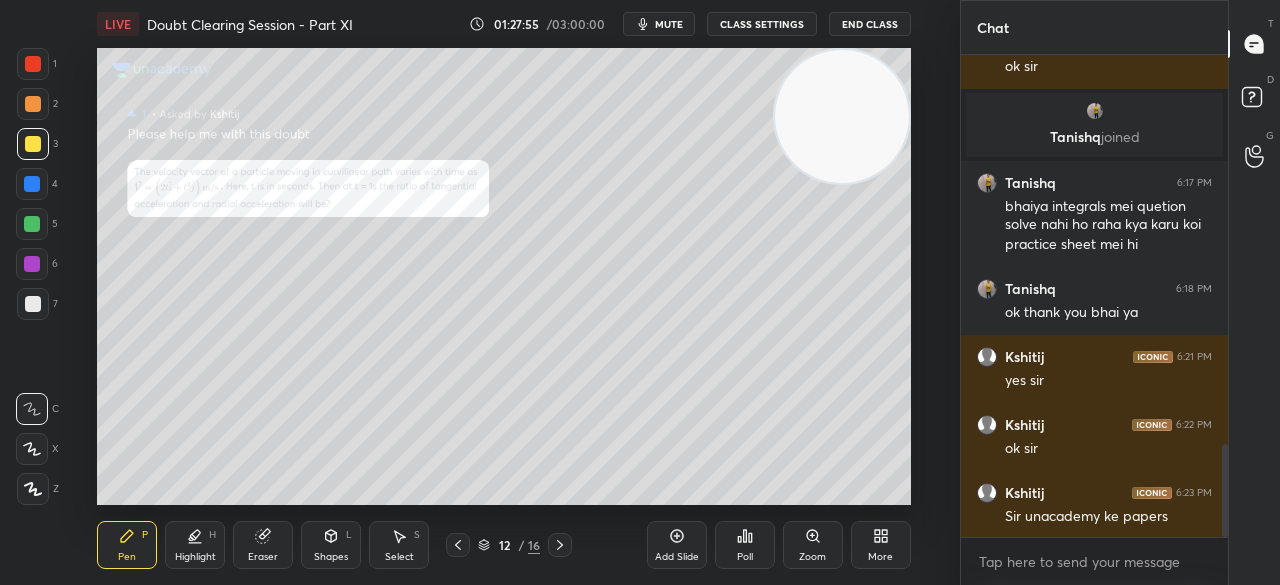 click at bounding box center (33, 64) 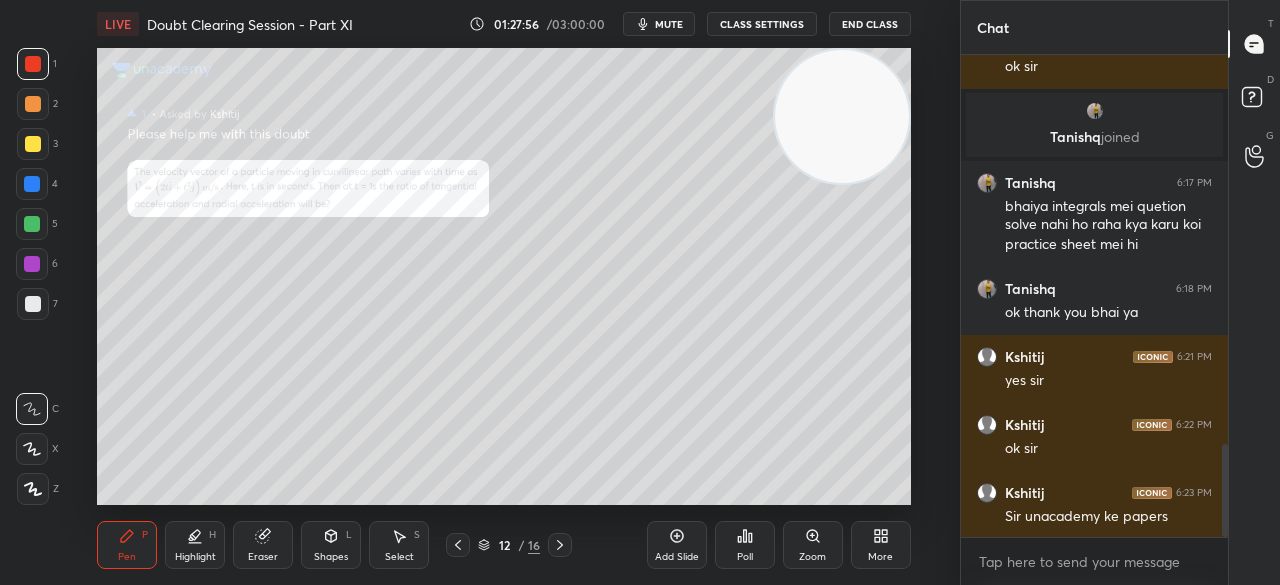 click at bounding box center (33, 64) 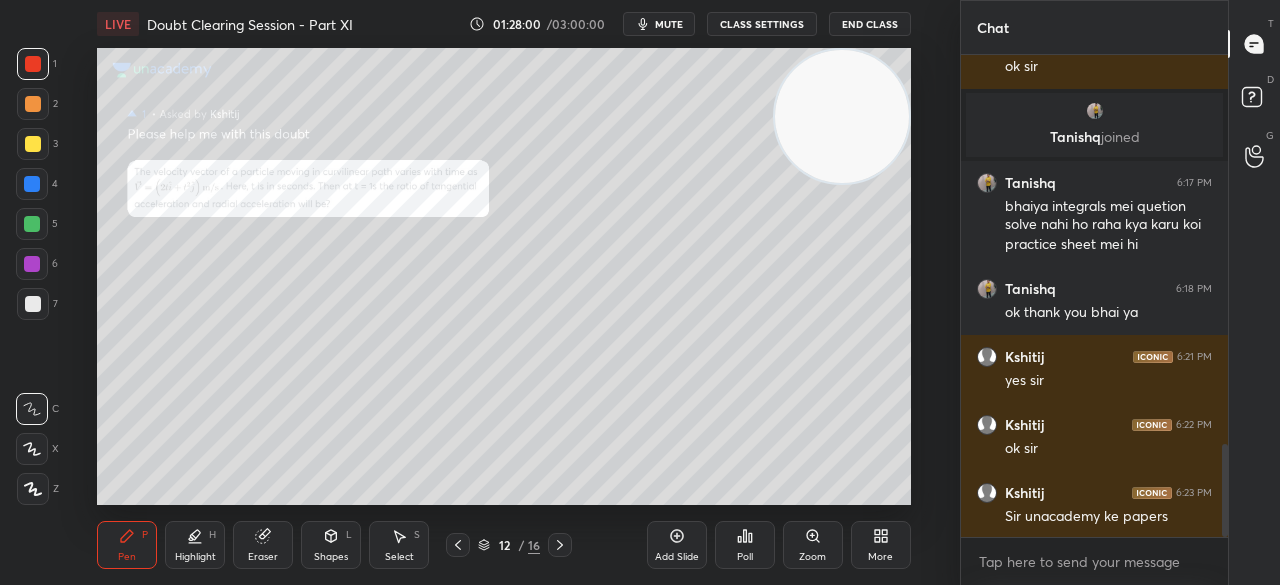 click on "3" at bounding box center (37, 144) 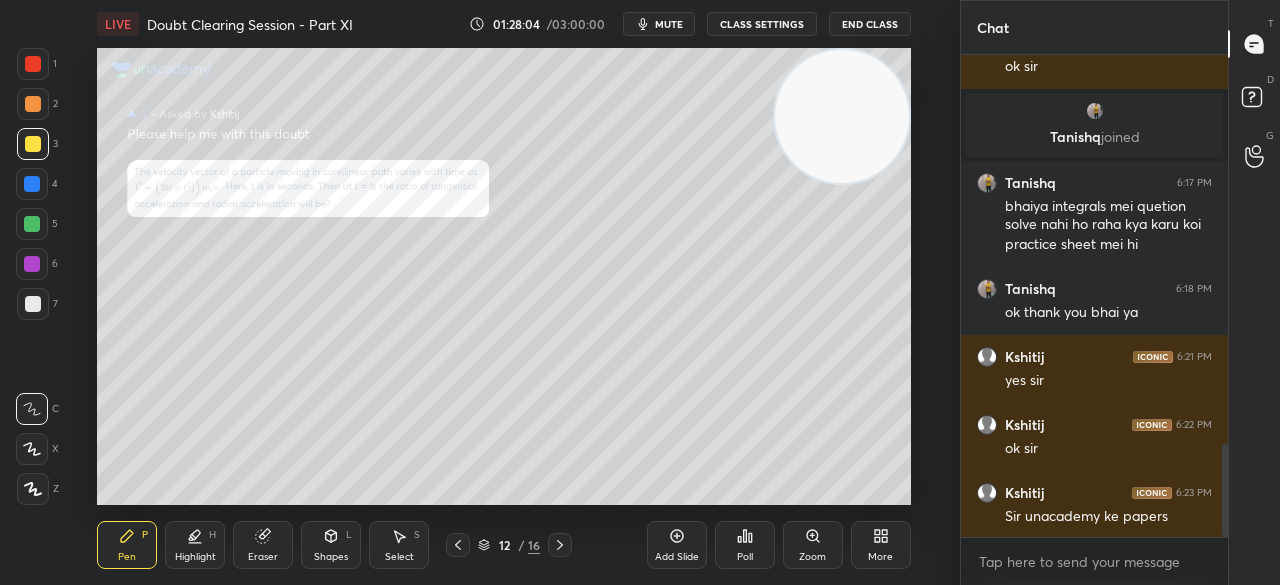 click on "Eraser" at bounding box center (263, 557) 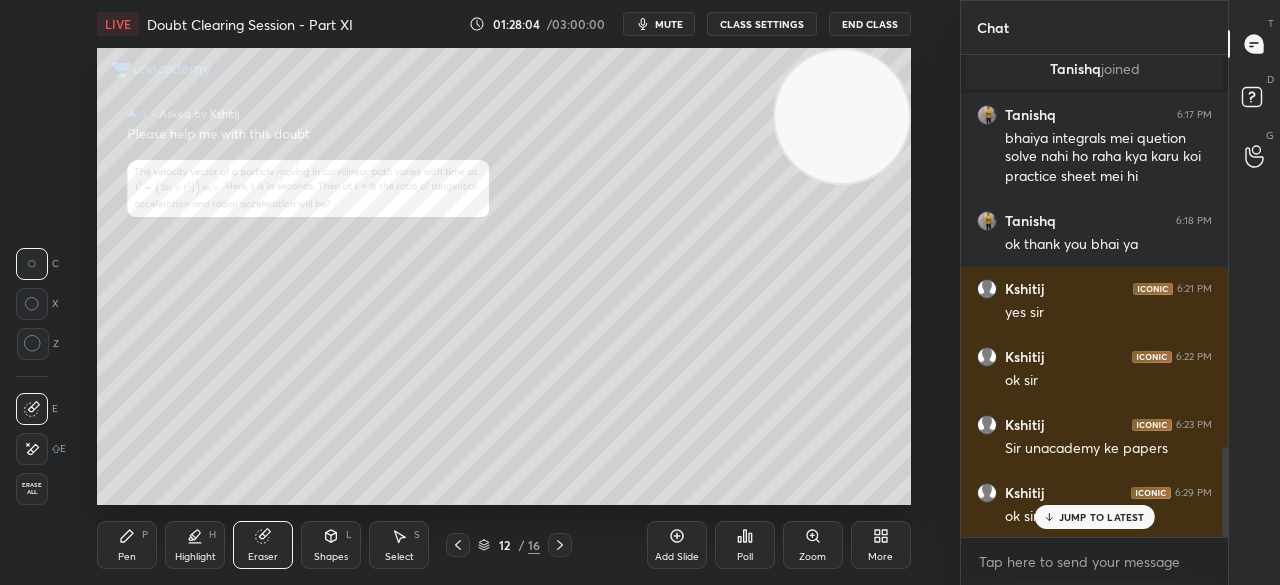 click on "Eraser" at bounding box center [263, 557] 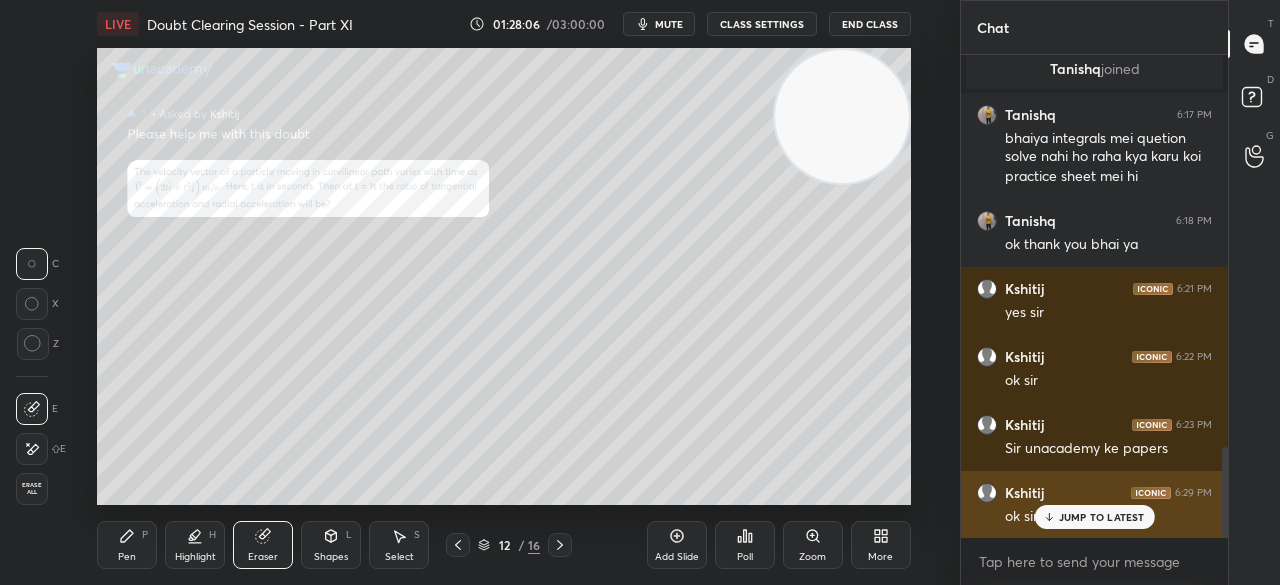 click on "JUMP TO LATEST" at bounding box center [1094, 517] 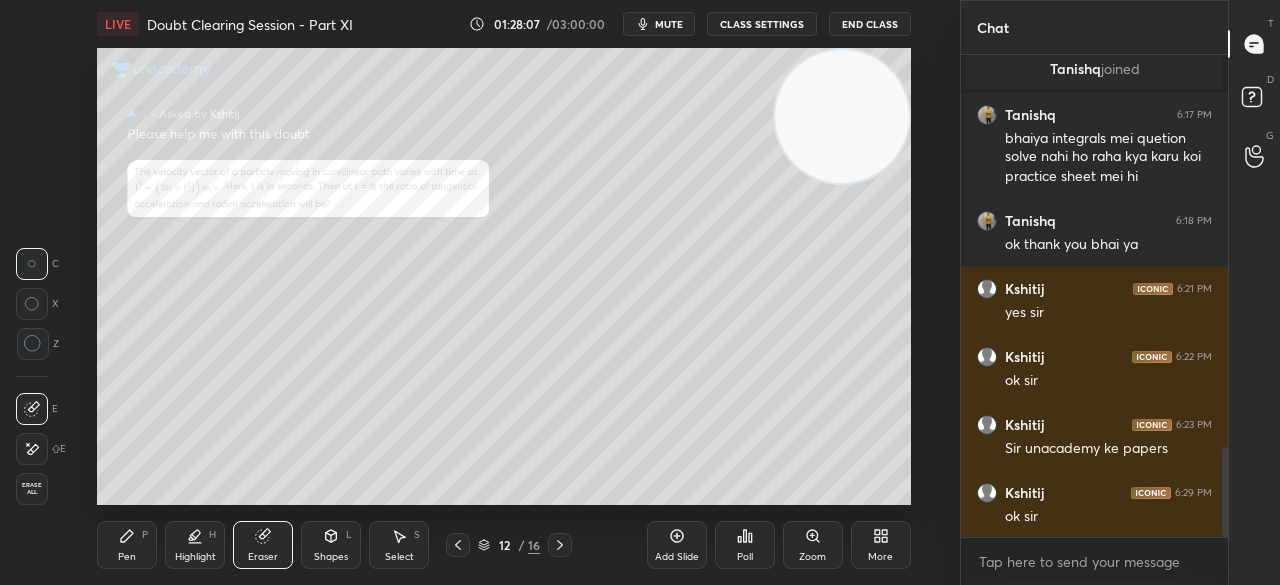click 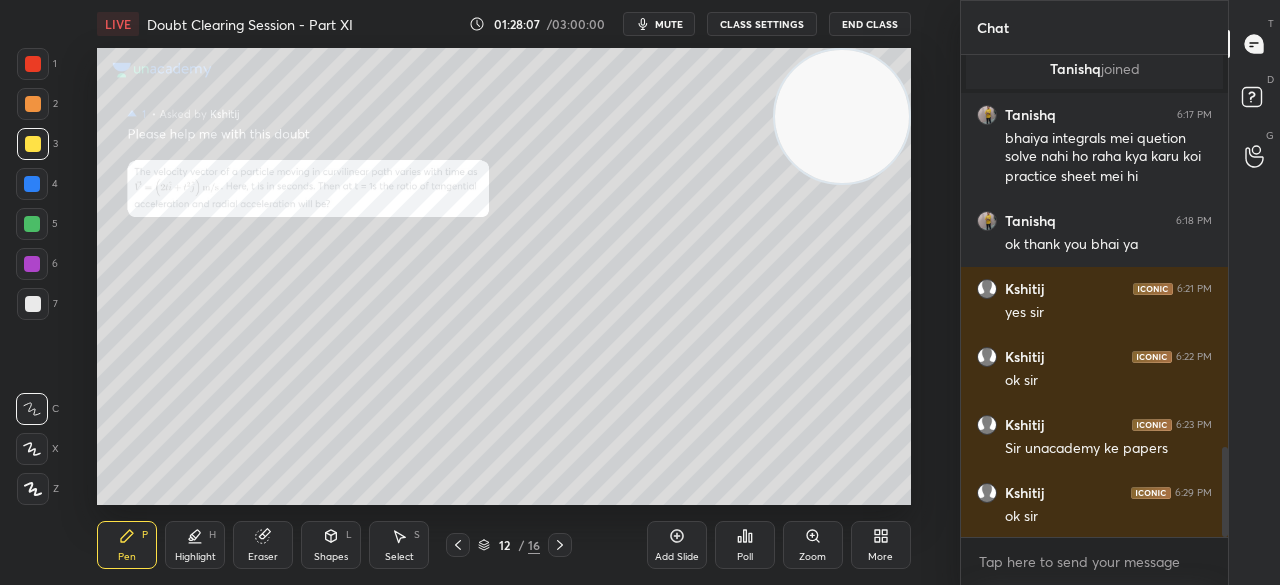click on "Pen P" at bounding box center (127, 545) 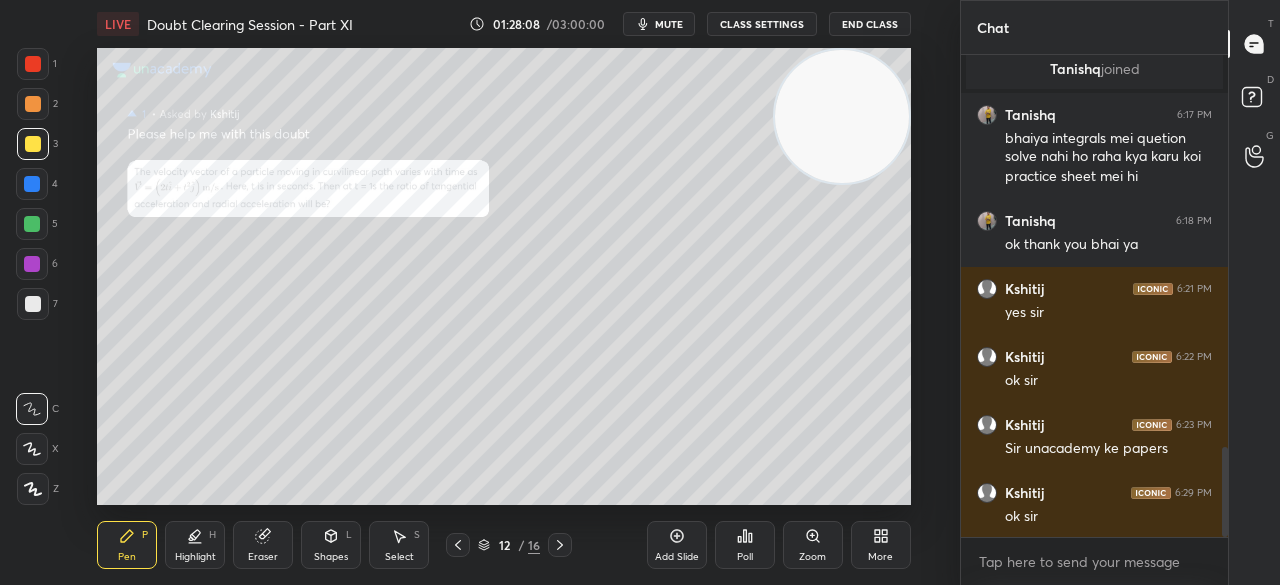 click on "D Doubts (D)" at bounding box center [1254, 100] 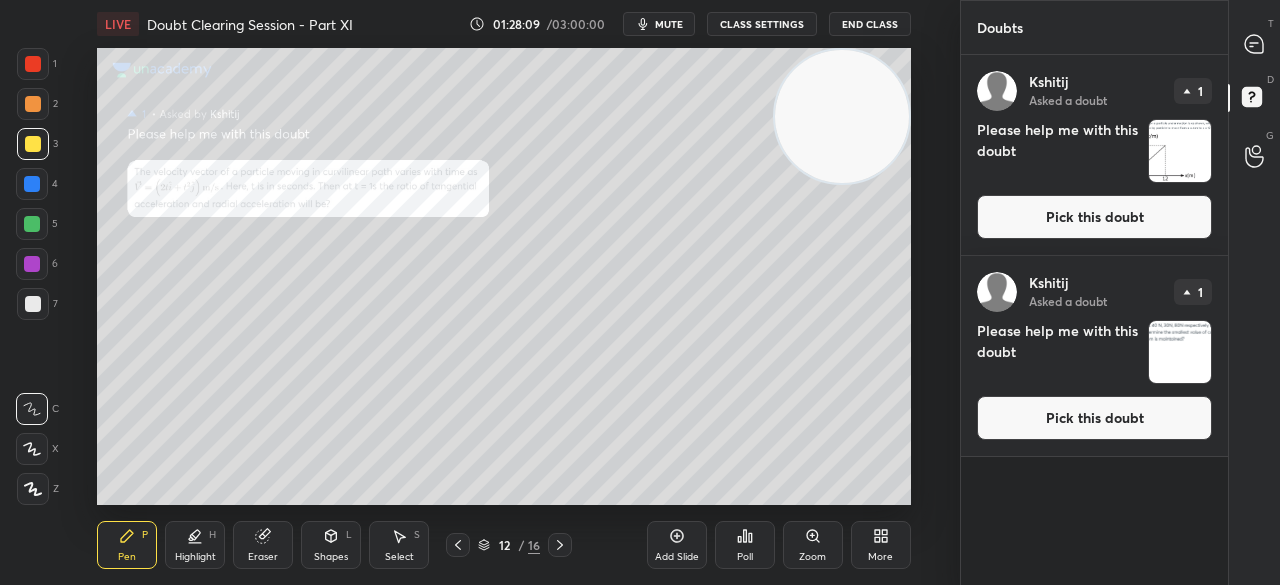 click on "Pick this doubt" at bounding box center [1094, 418] 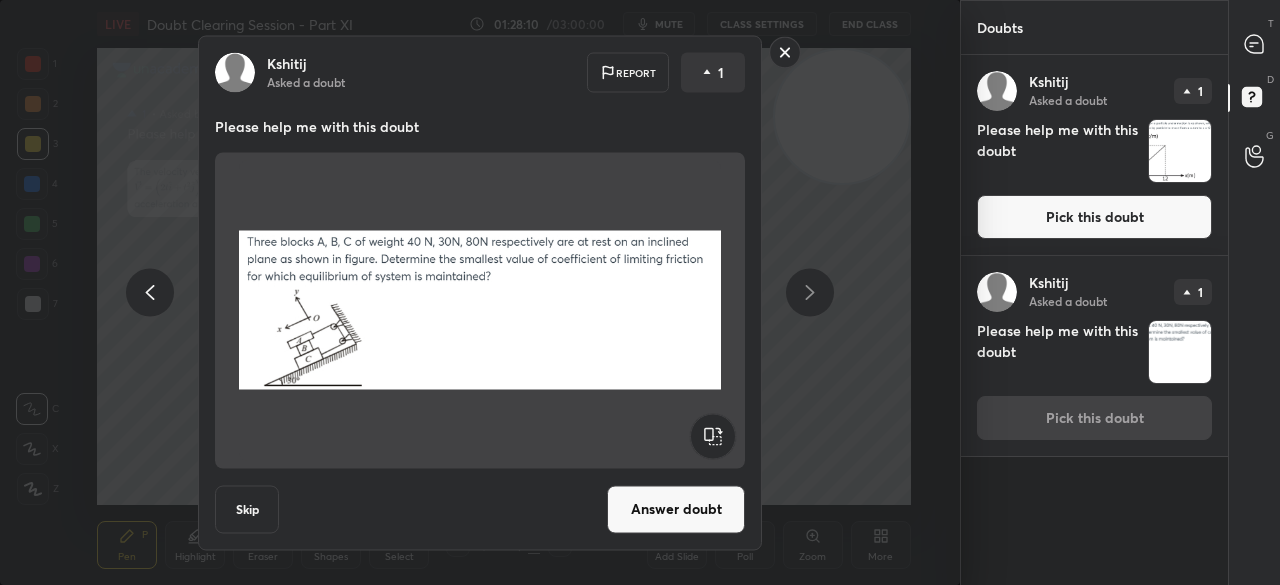 click on "Pick this doubt" at bounding box center [1094, 217] 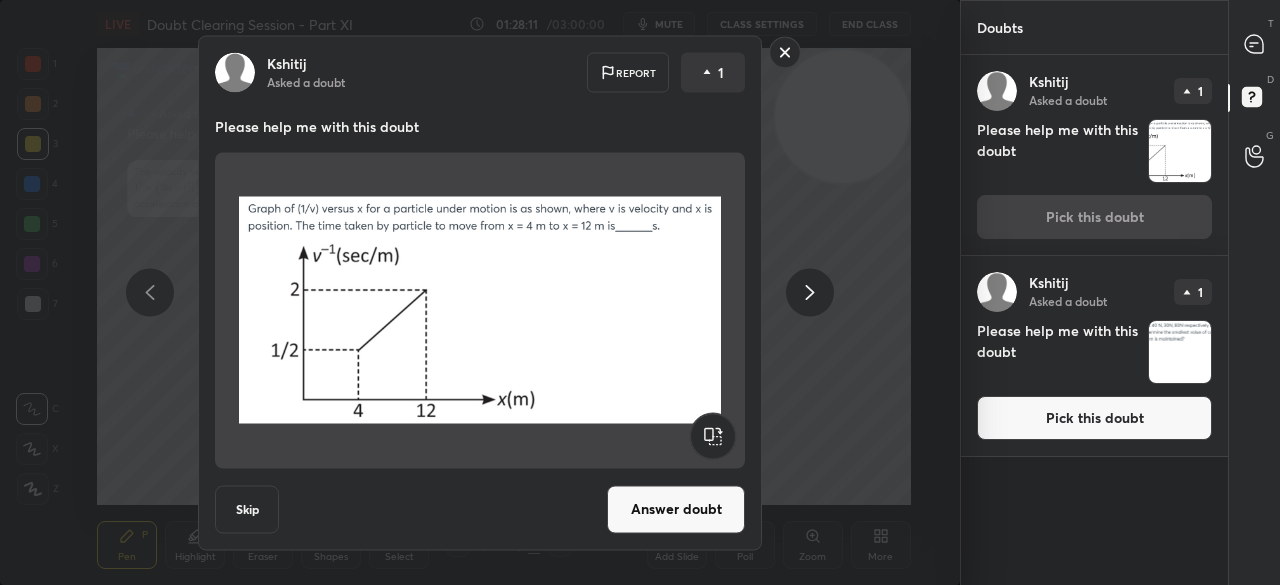 click on "Answer doubt" at bounding box center [676, 509] 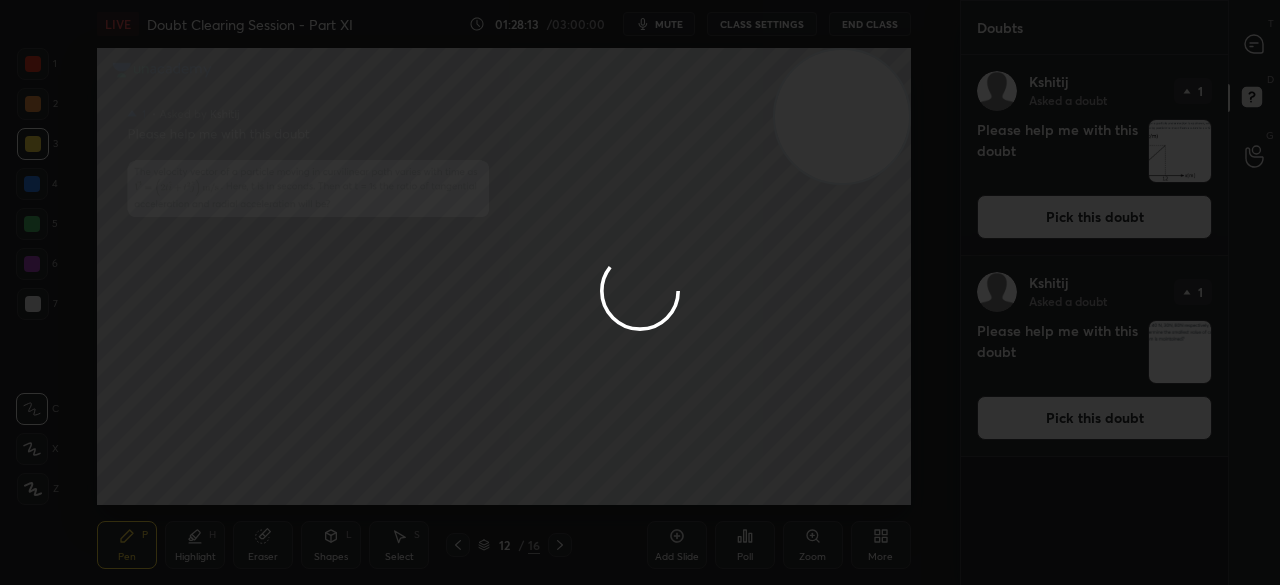 click at bounding box center (640, 292) 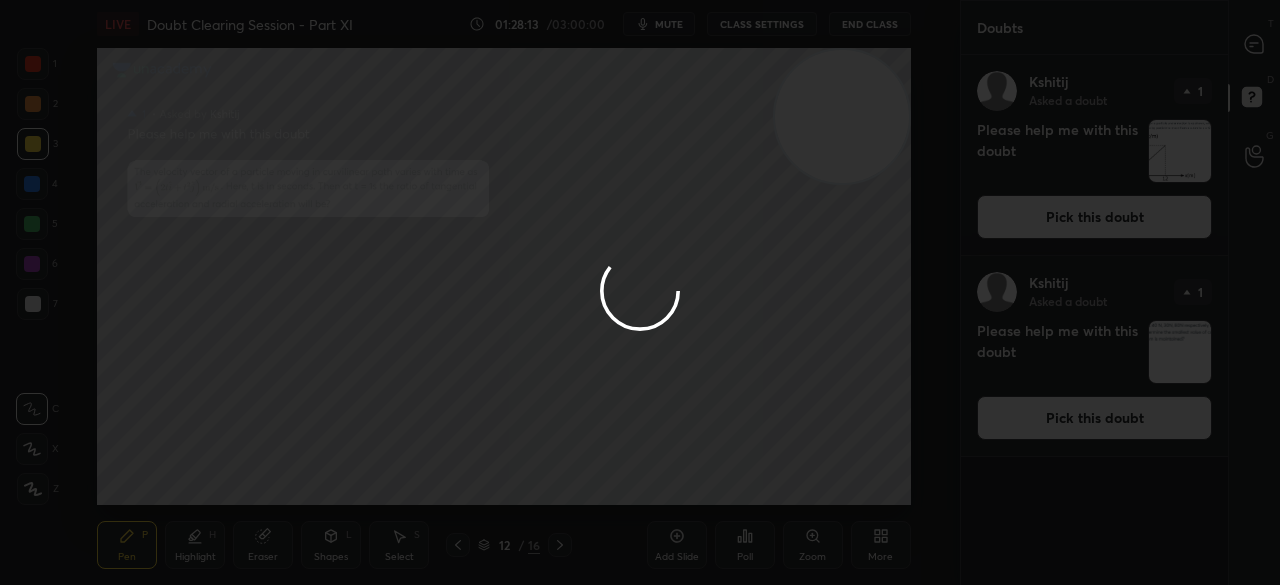 click at bounding box center [640, 292] 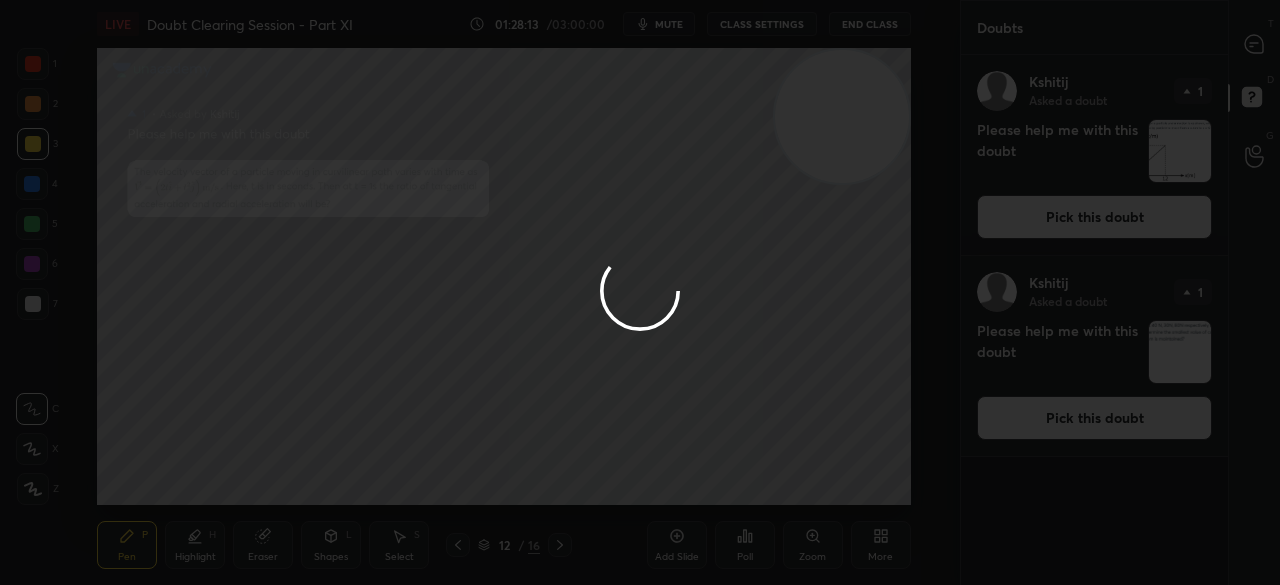 click at bounding box center [640, 292] 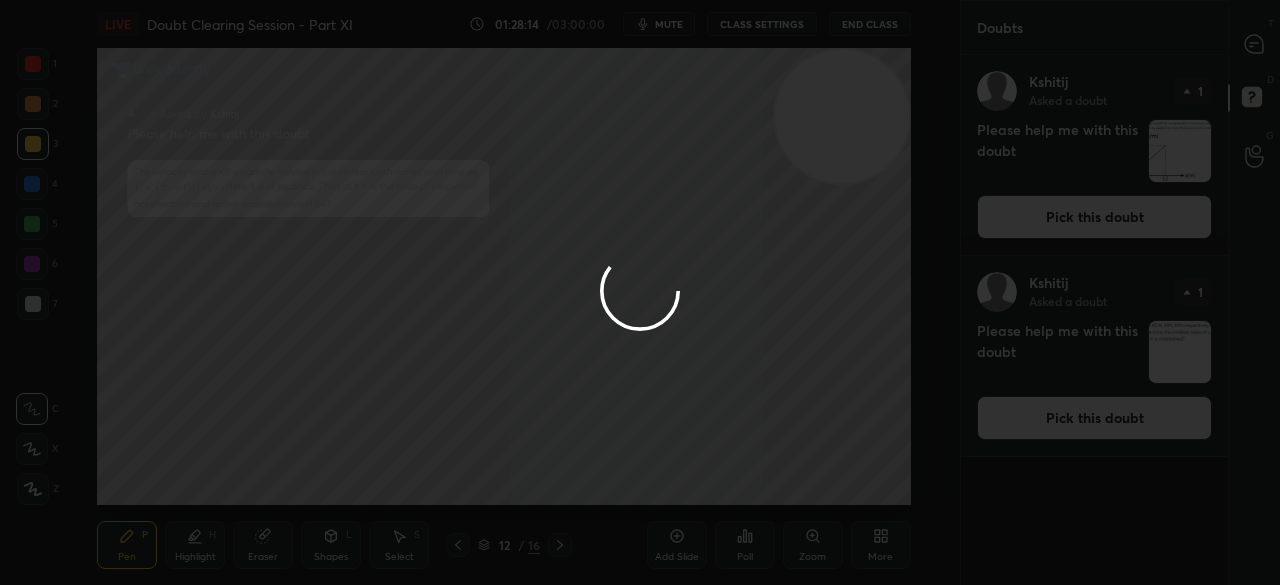 click at bounding box center [1255, 44] 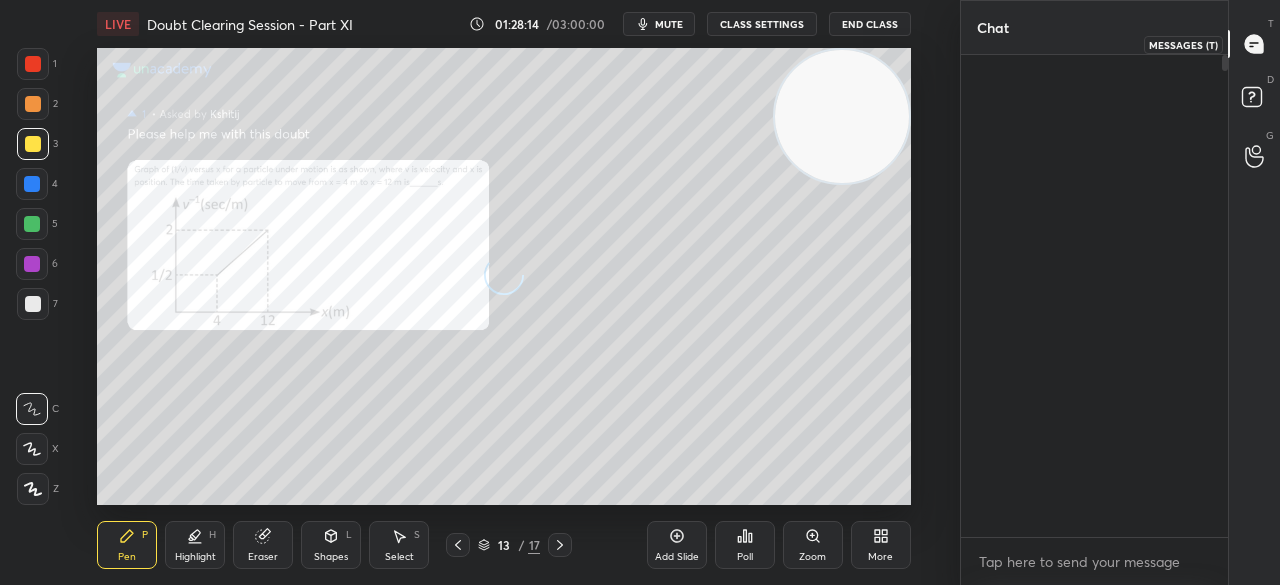 scroll, scrollTop: 2501, scrollLeft: 0, axis: vertical 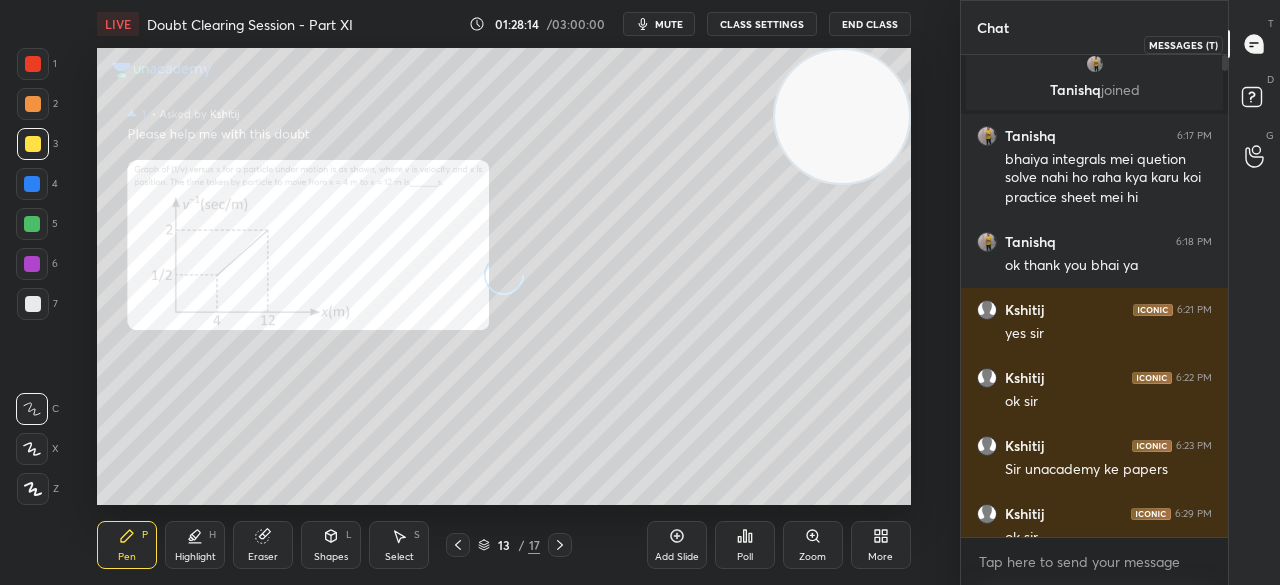 click 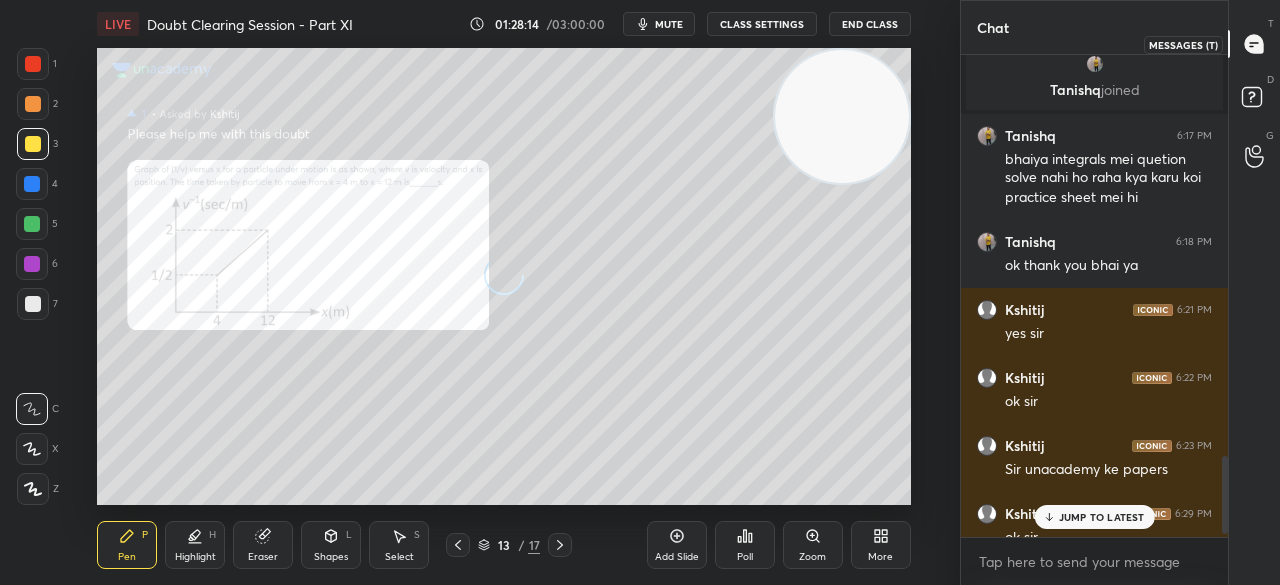 click at bounding box center [1255, 44] 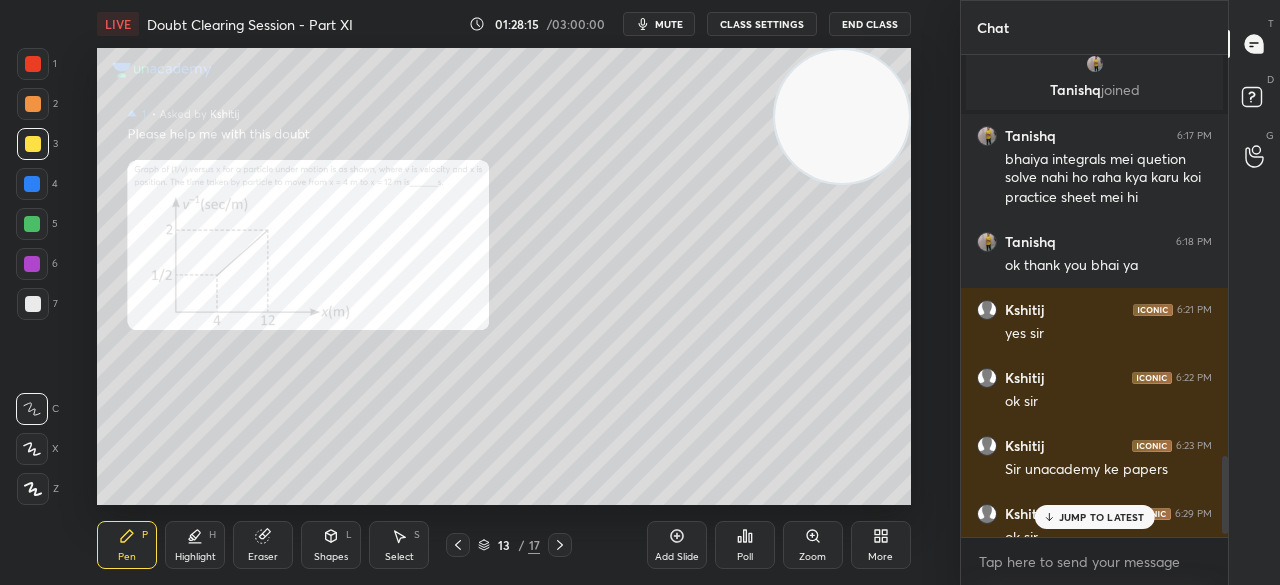 click on "JUMP TO LATEST" at bounding box center (1102, 517) 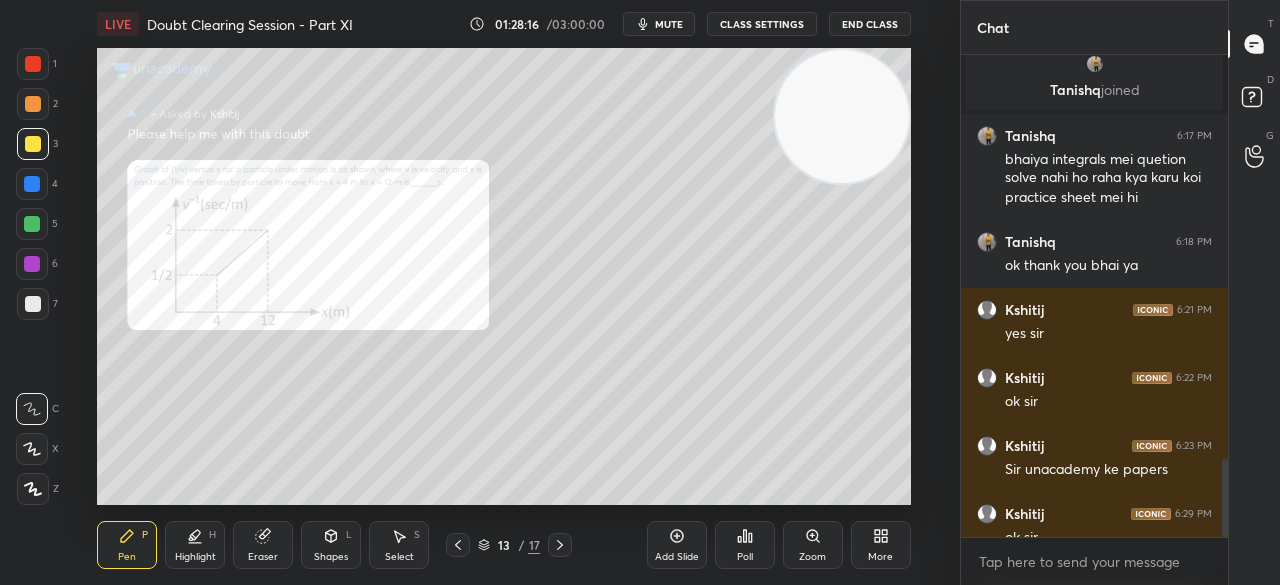 scroll, scrollTop: 2522, scrollLeft: 0, axis: vertical 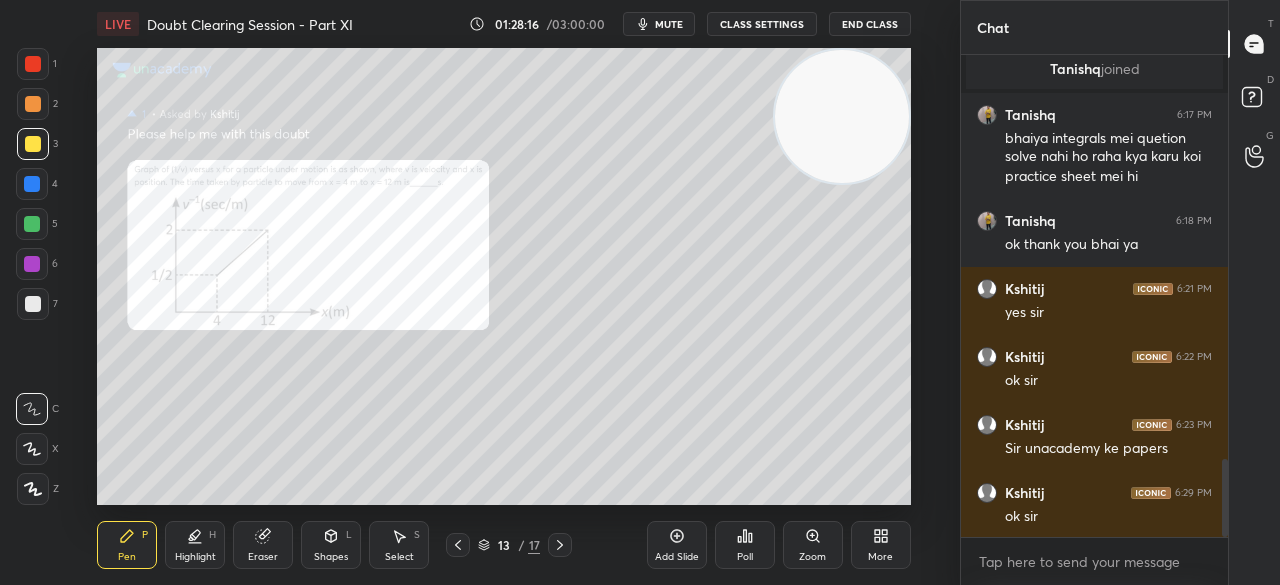 click on "Zoom" at bounding box center (813, 545) 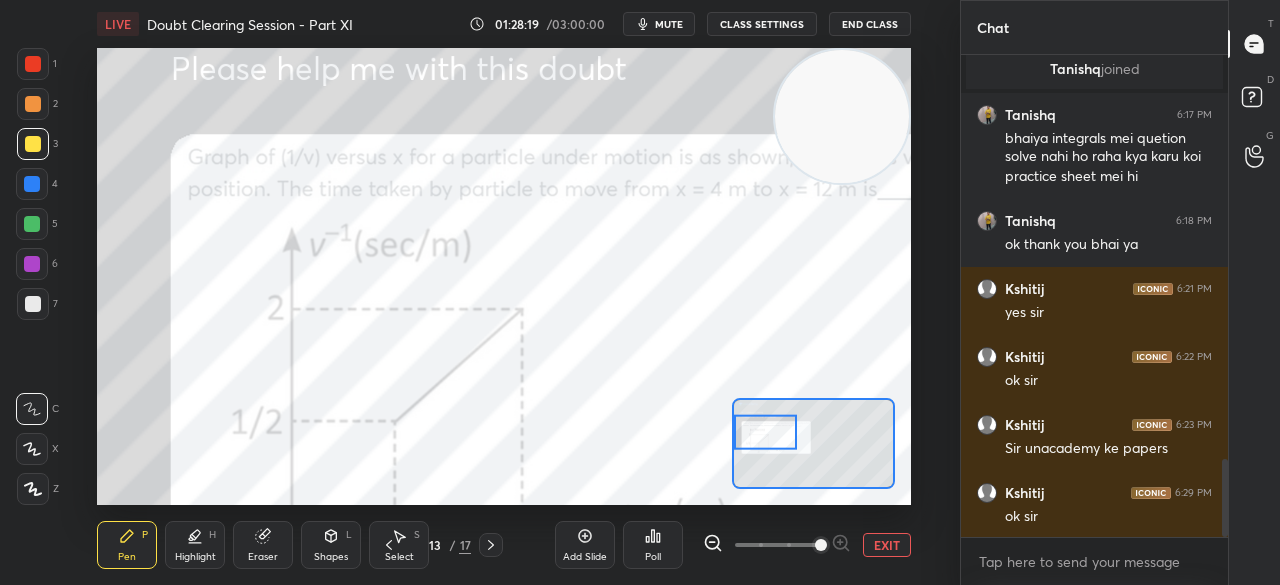 click at bounding box center [33, 64] 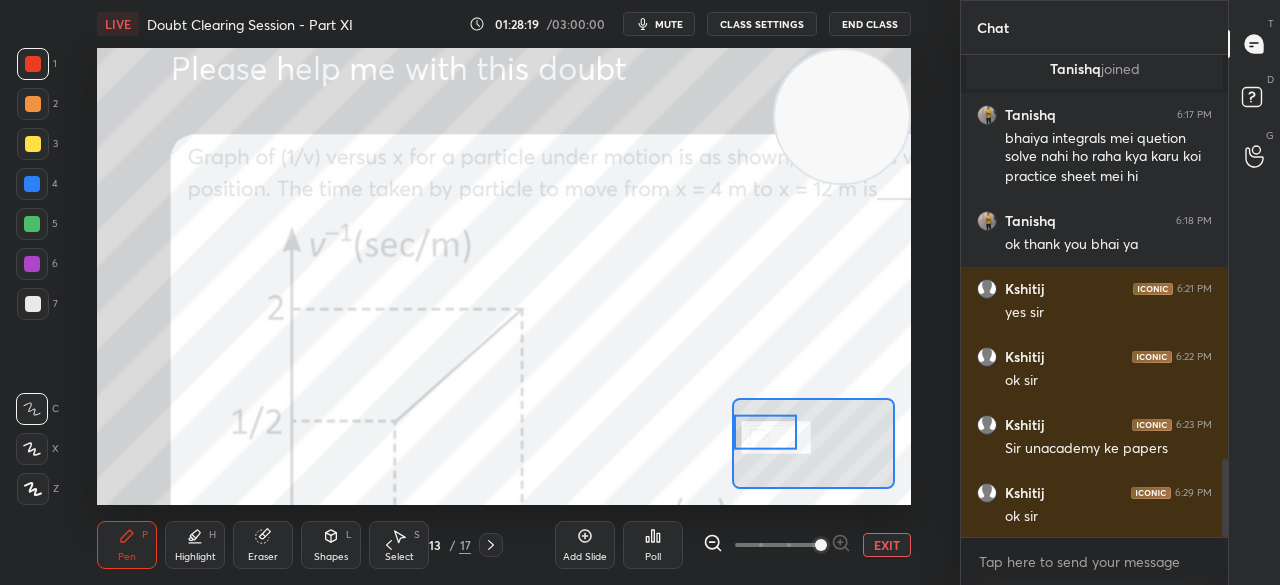 click at bounding box center (33, 64) 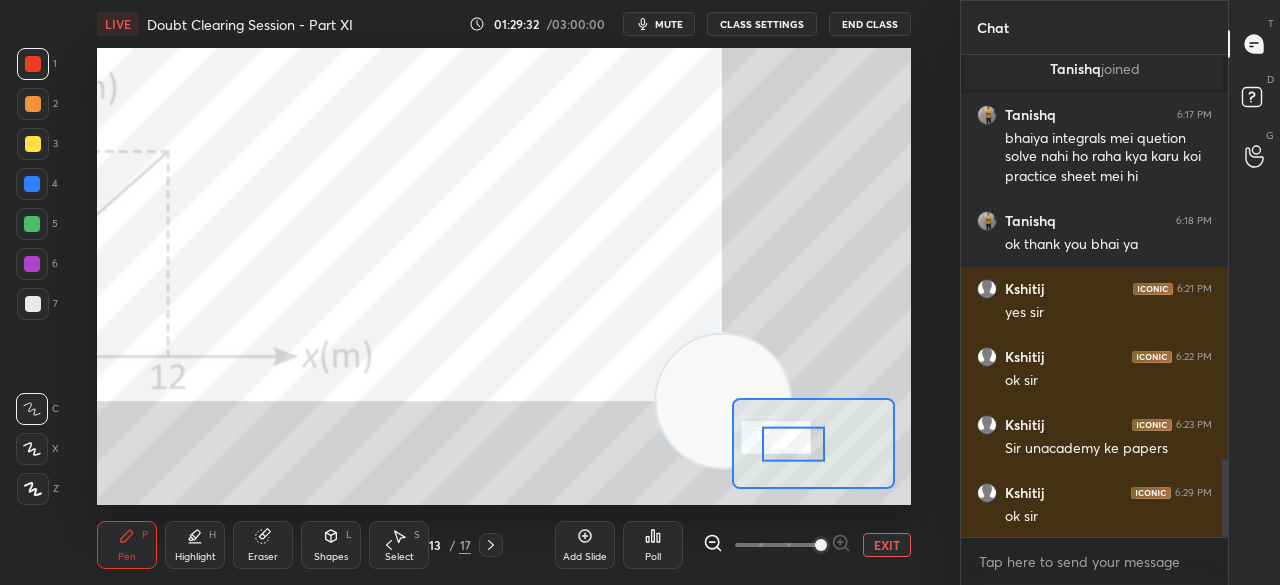 click on "EXIT" at bounding box center [887, 545] 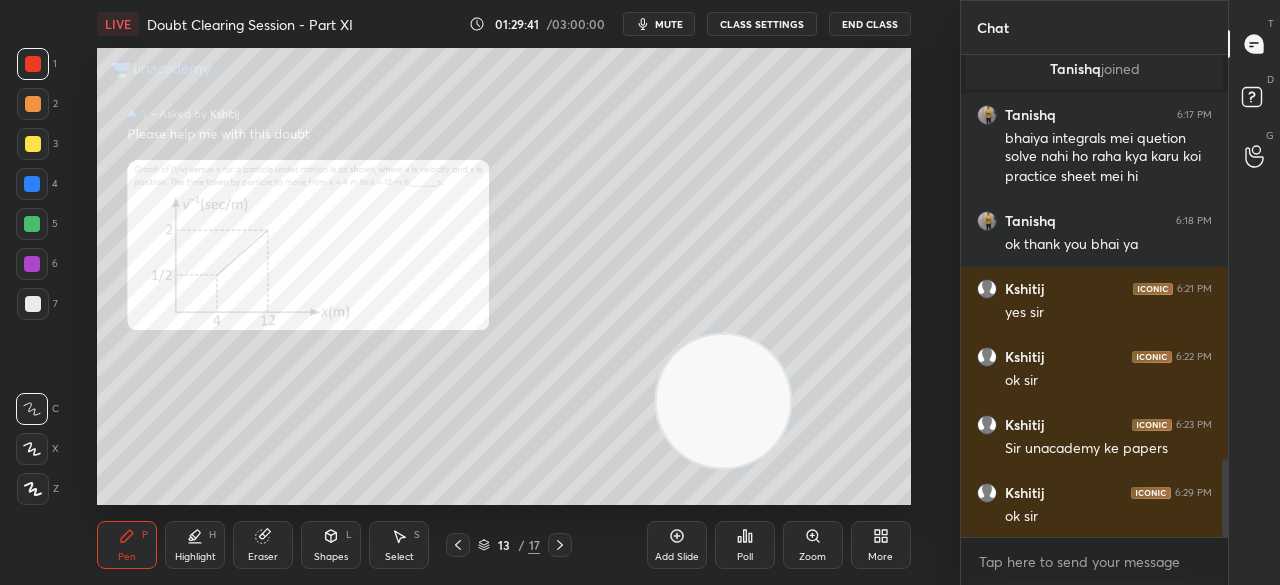 click at bounding box center [33, 144] 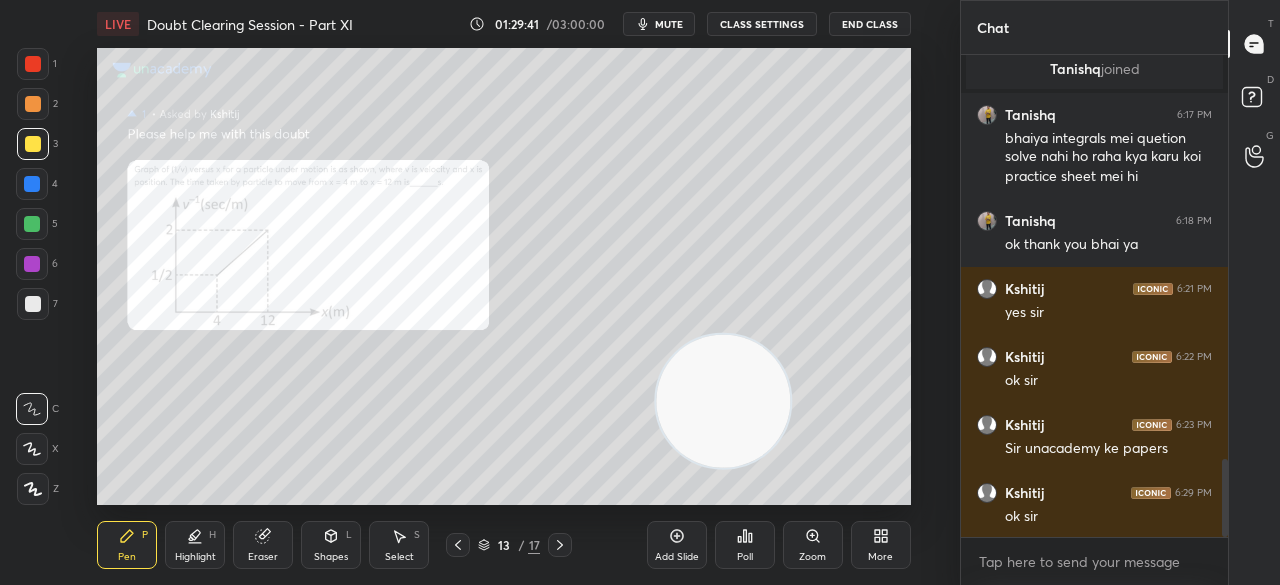 click at bounding box center [33, 144] 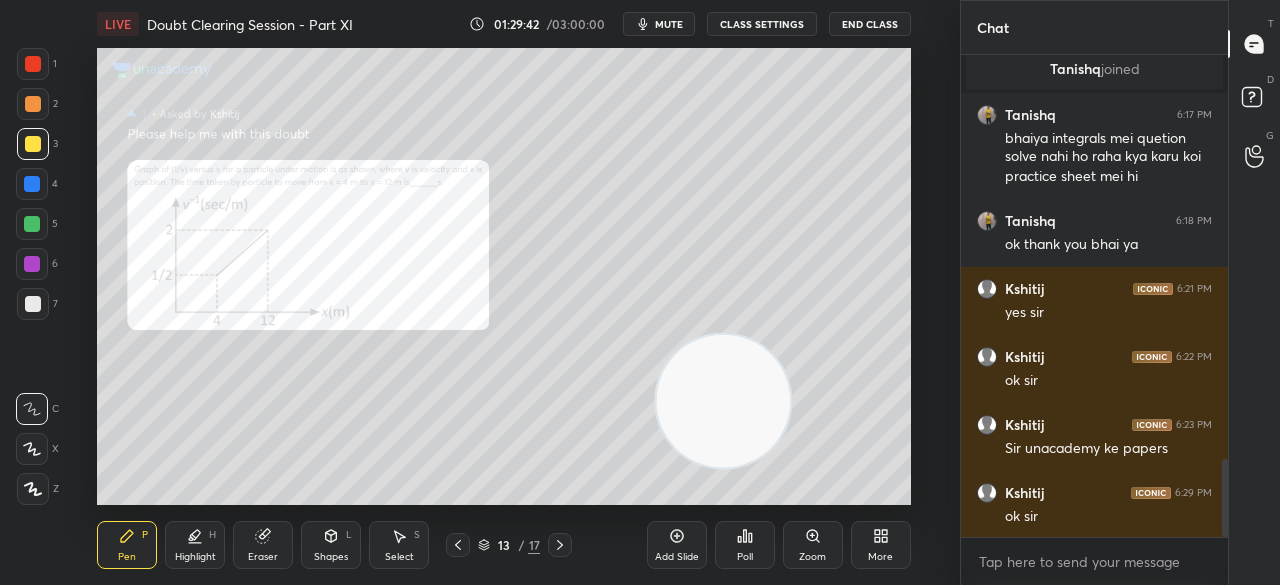 click 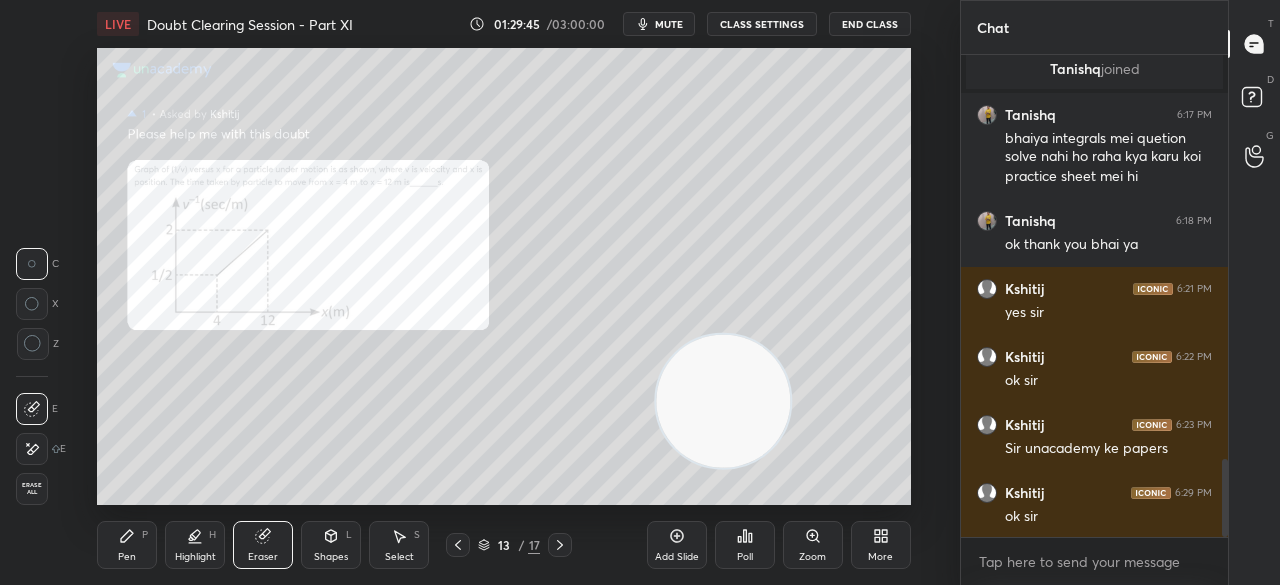 click on "Pen P" at bounding box center (127, 545) 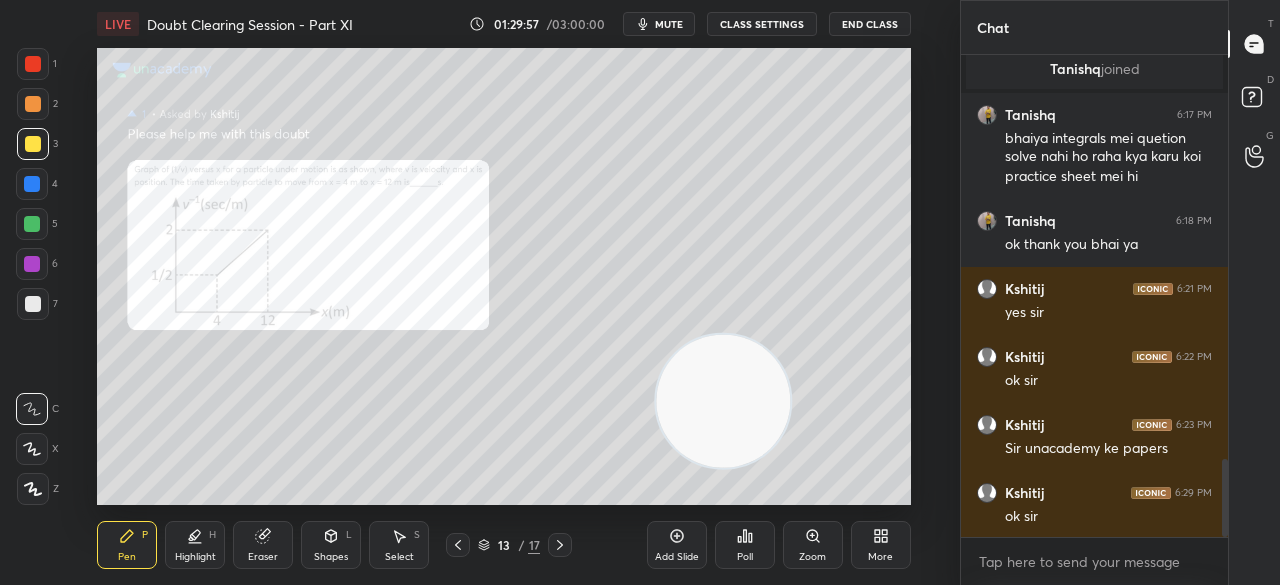 click at bounding box center (33, 64) 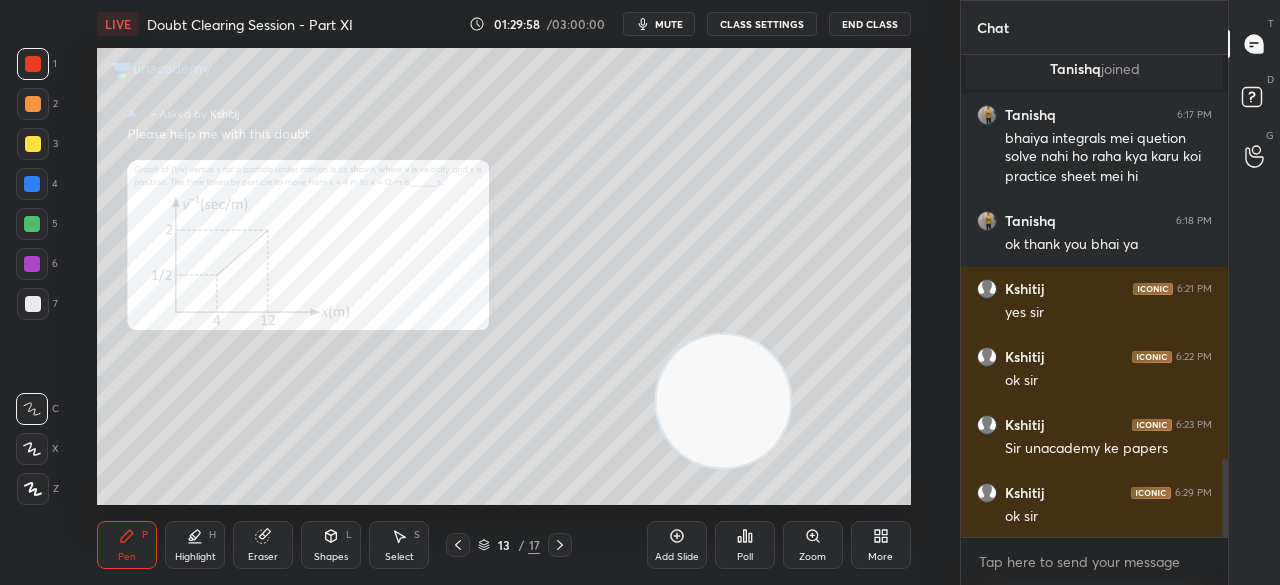 click at bounding box center (33, 64) 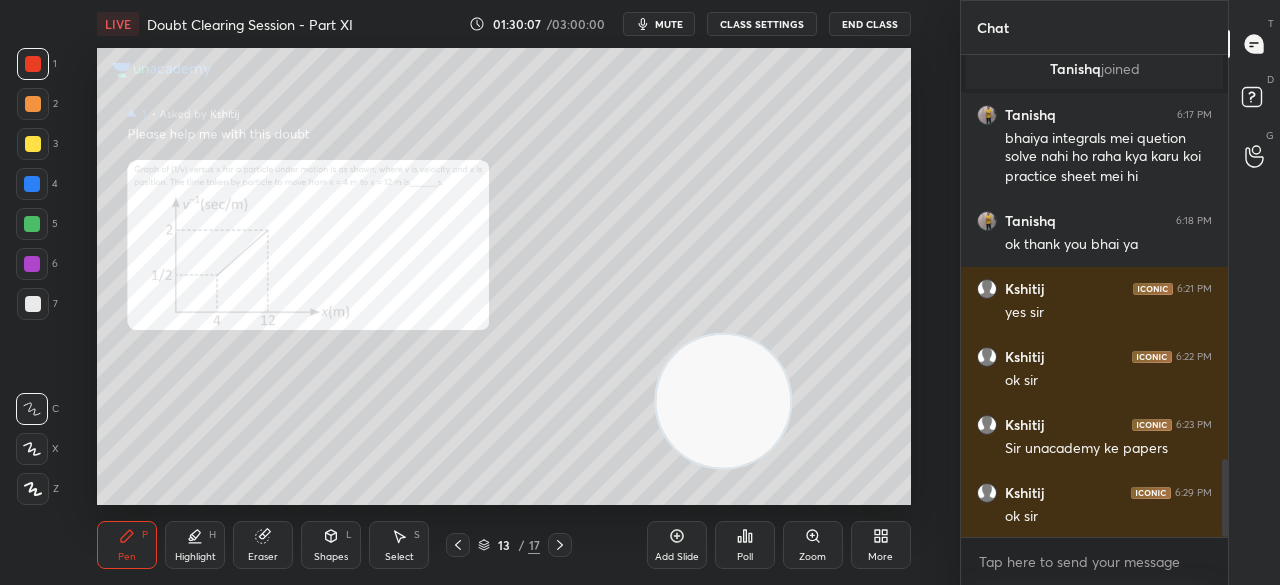 click on "Eraser" at bounding box center (263, 545) 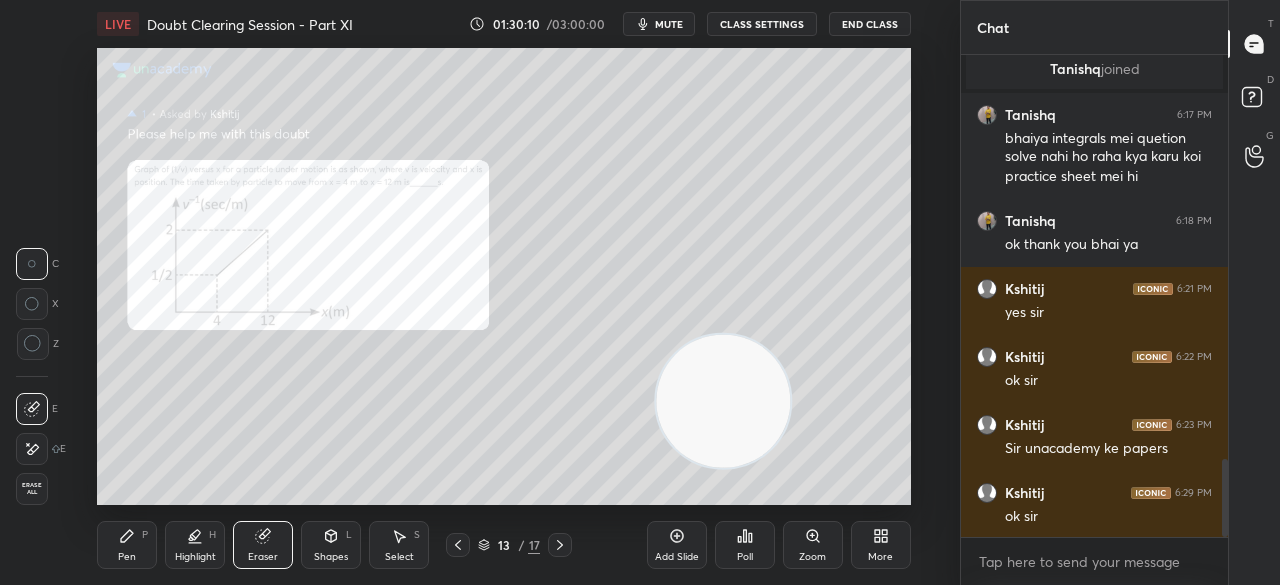 click on "Pen P" at bounding box center (127, 545) 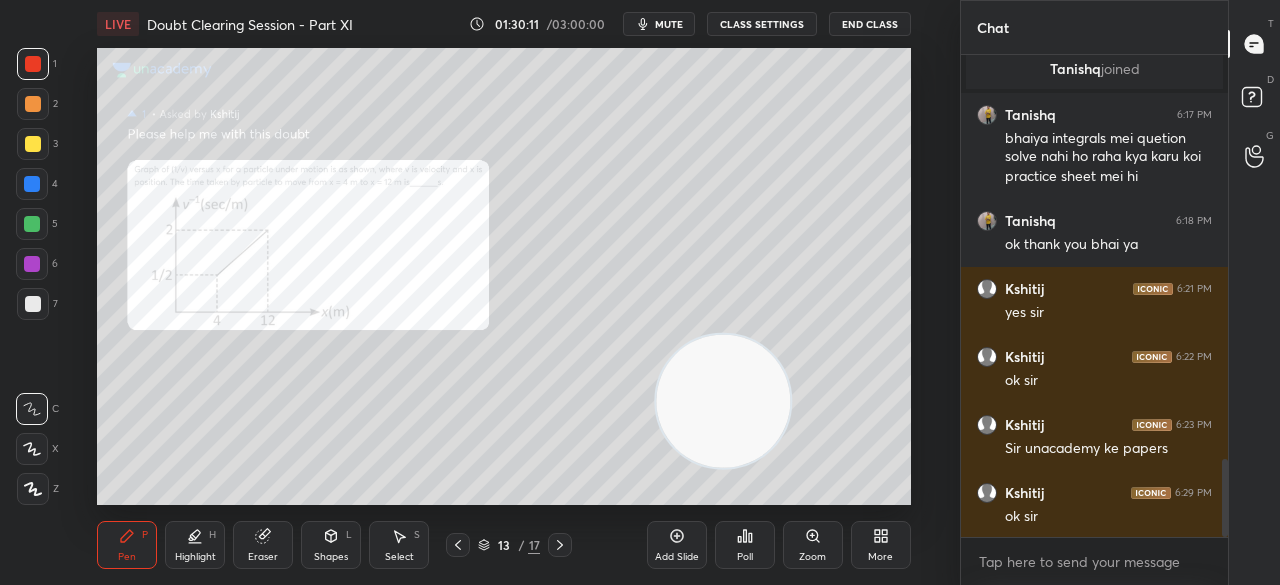 click on "Pen P" at bounding box center (127, 545) 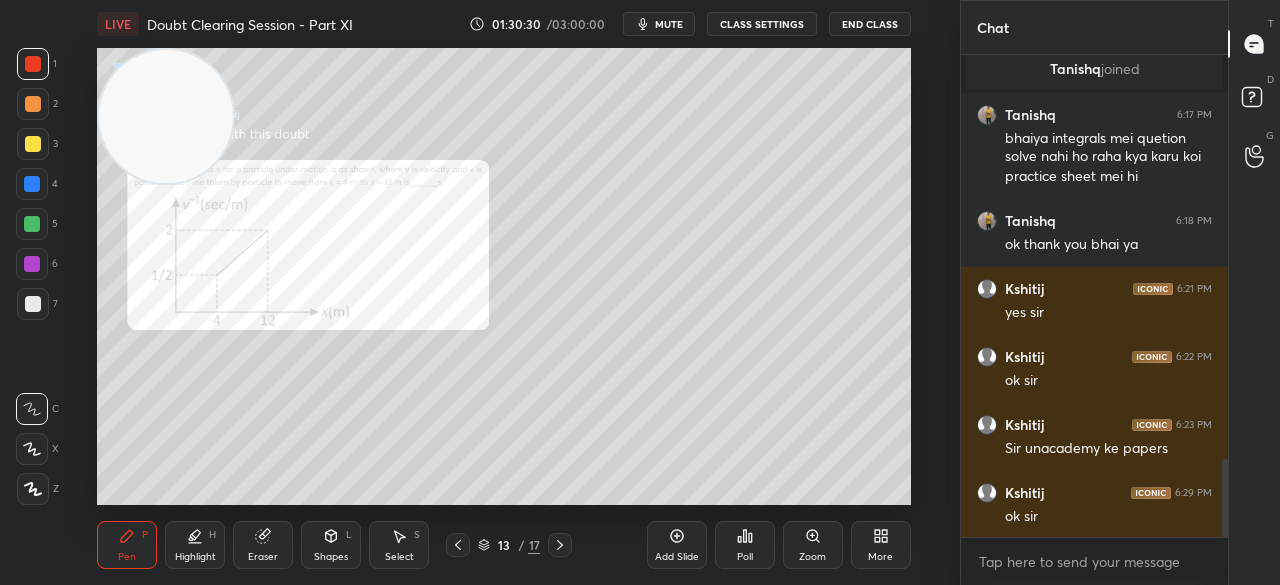 click at bounding box center (33, 144) 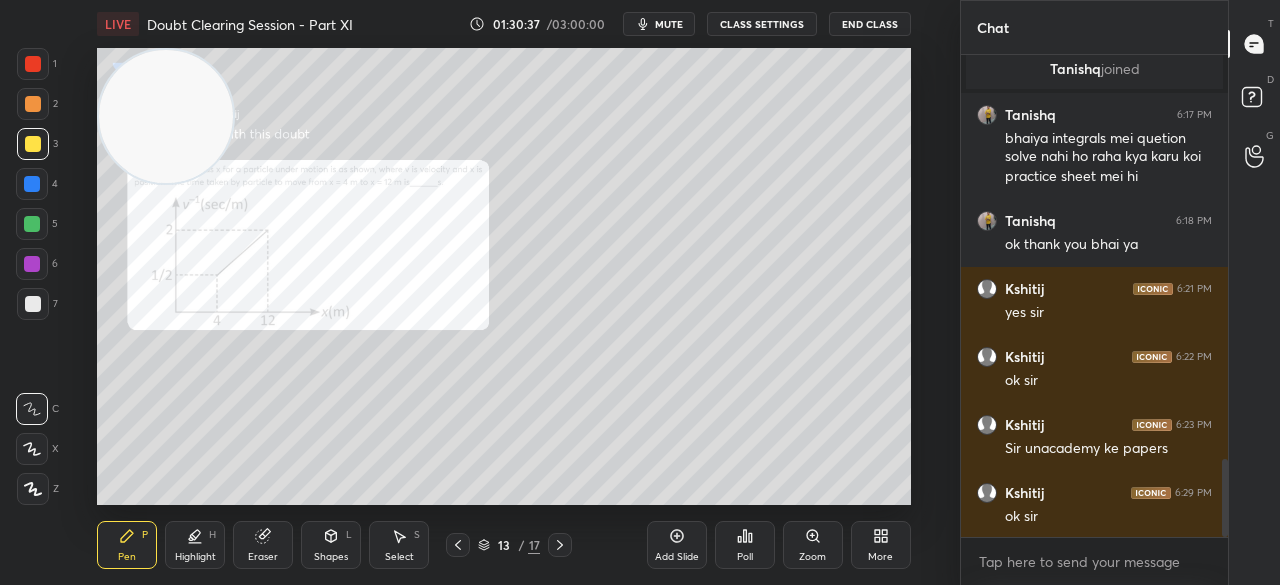 click on "Eraser" at bounding box center (263, 545) 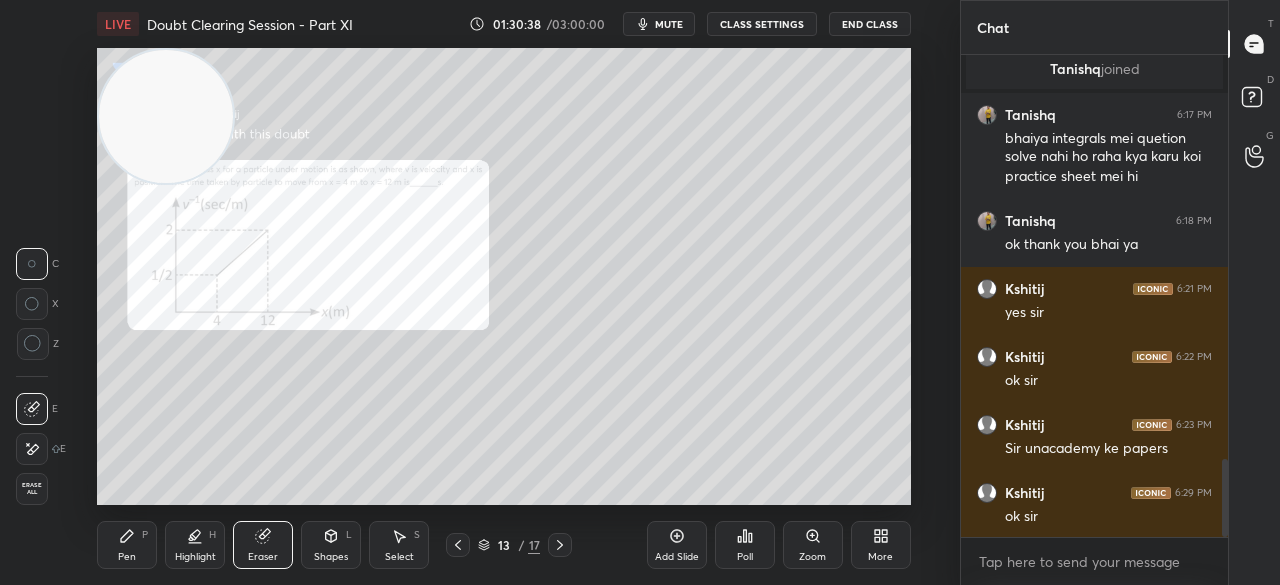 click on "Pen P" at bounding box center (127, 545) 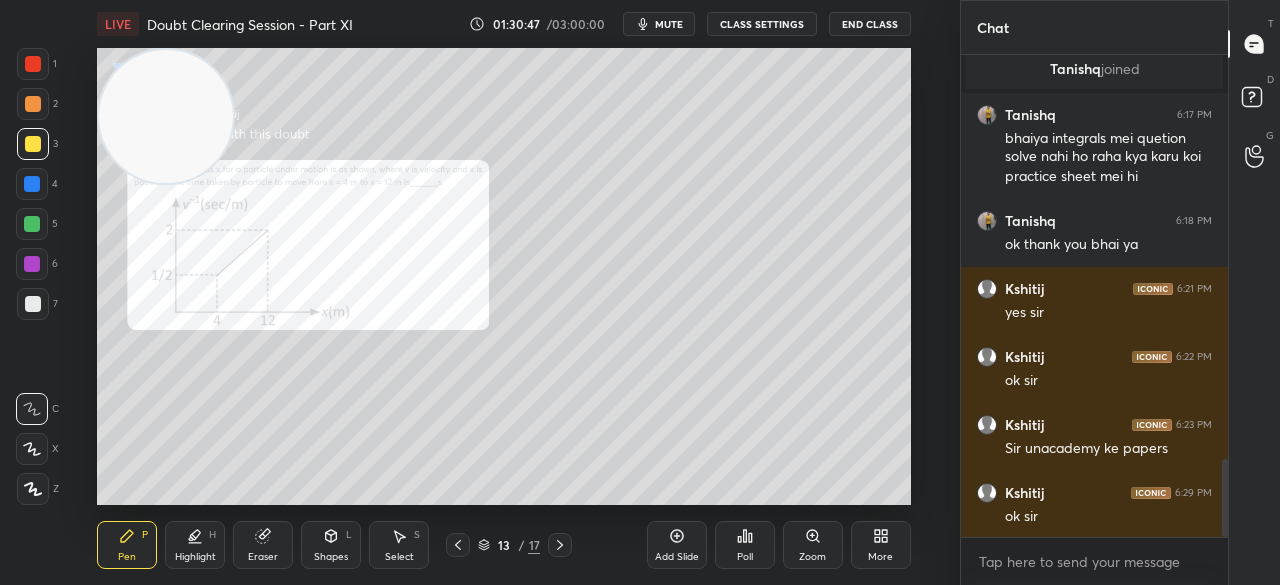 click at bounding box center (33, 64) 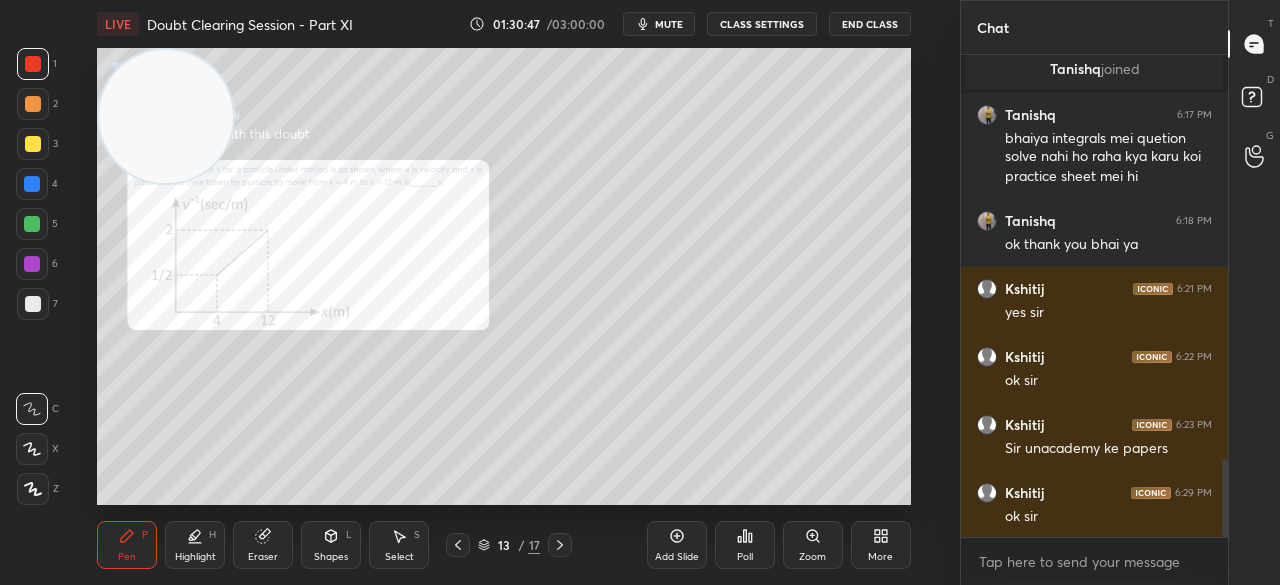 click at bounding box center (33, 64) 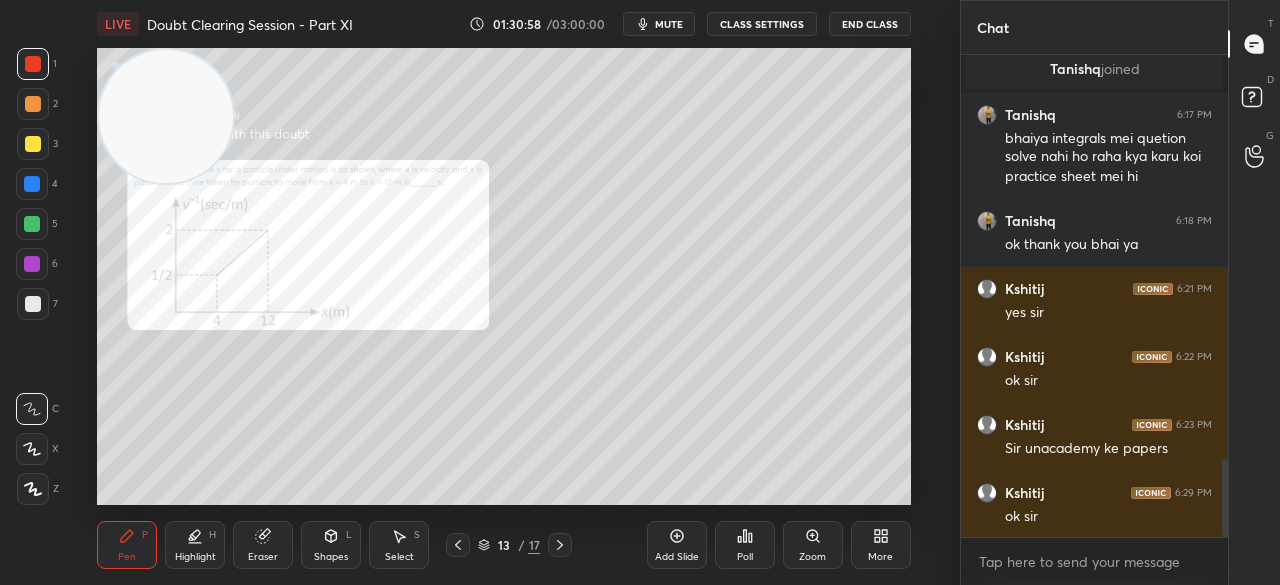 scroll, scrollTop: 2590, scrollLeft: 0, axis: vertical 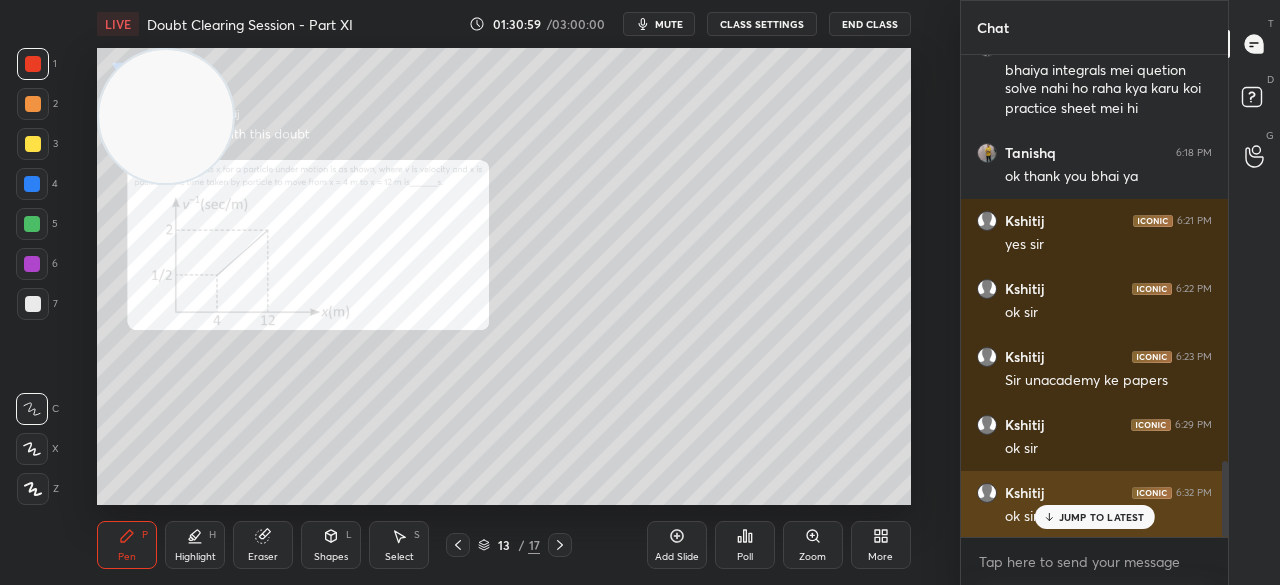 click on "JUMP TO LATEST" at bounding box center [1102, 517] 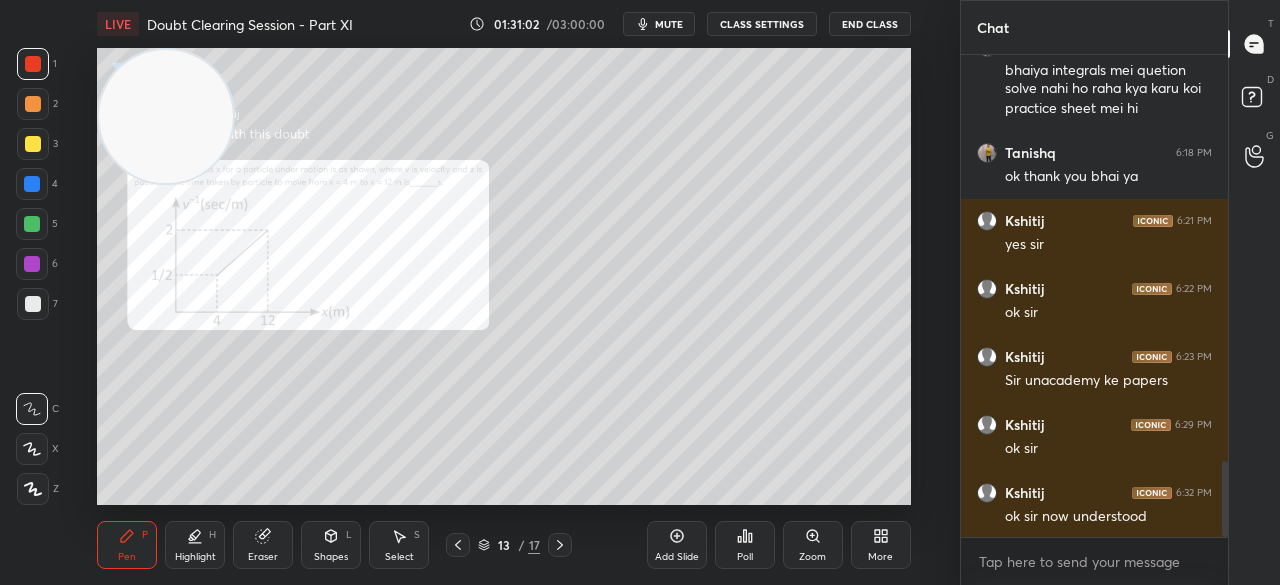 click on "Add Slide" at bounding box center (677, 557) 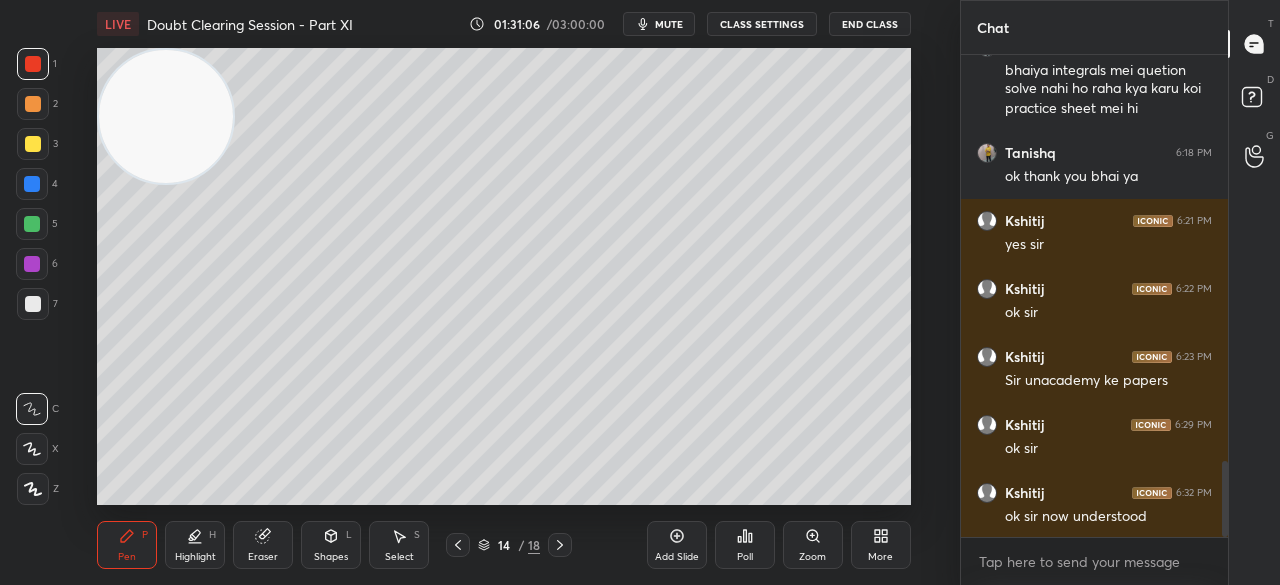 click 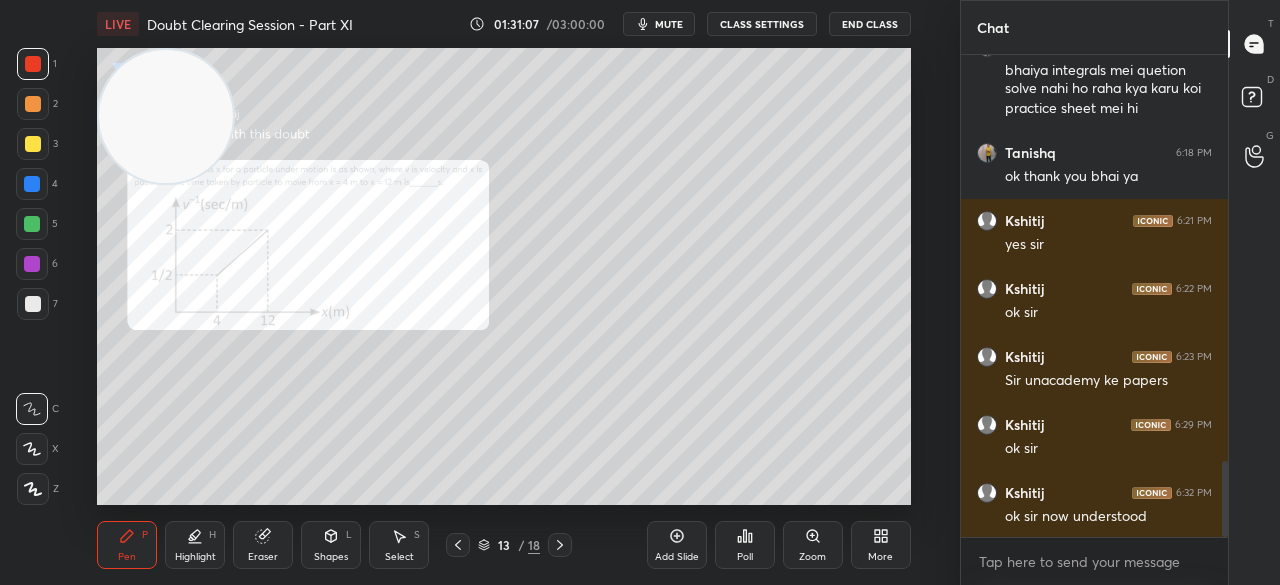 click 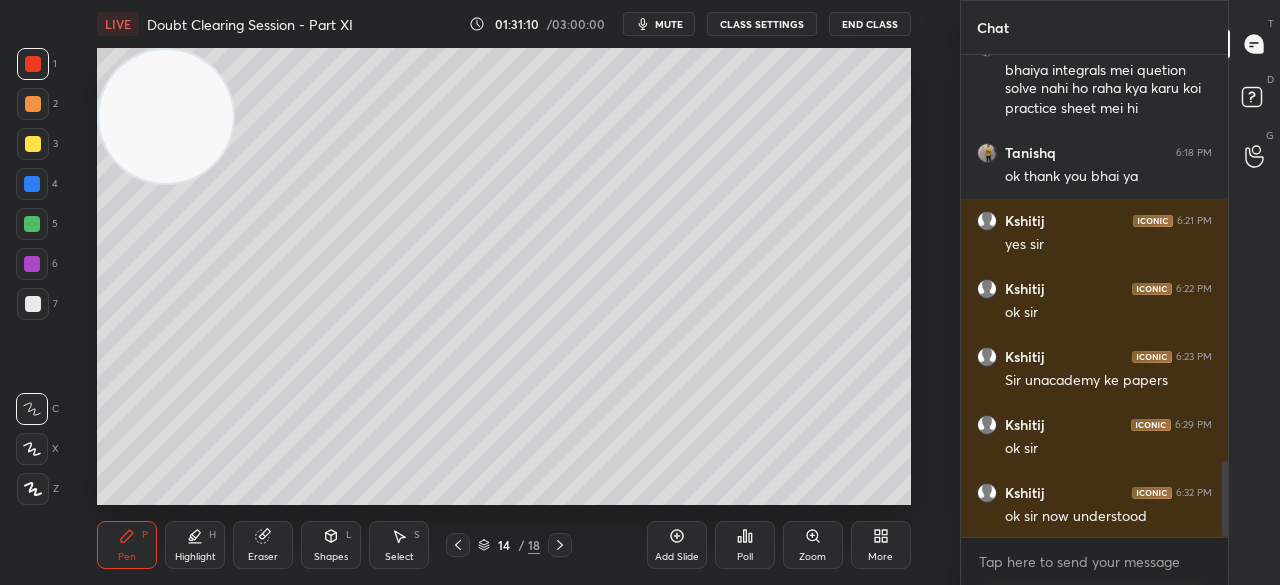 click 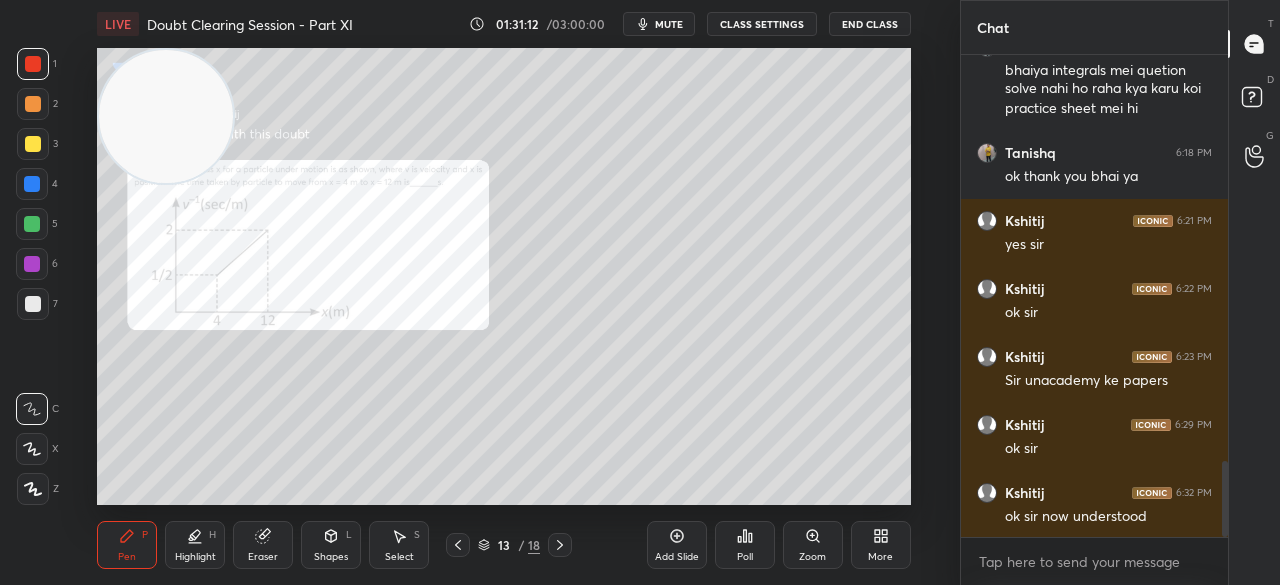 click 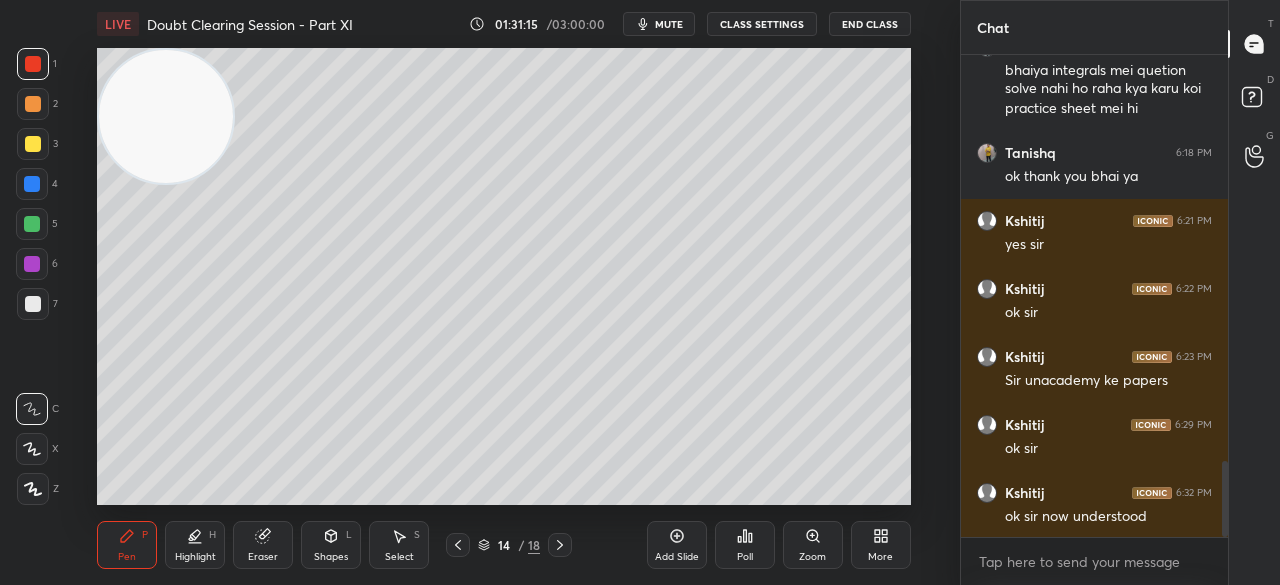 click on "Pen P Highlight H Eraser Shapes L Select S 14 / 18 Add Slide Poll Zoom More" at bounding box center [503, 545] 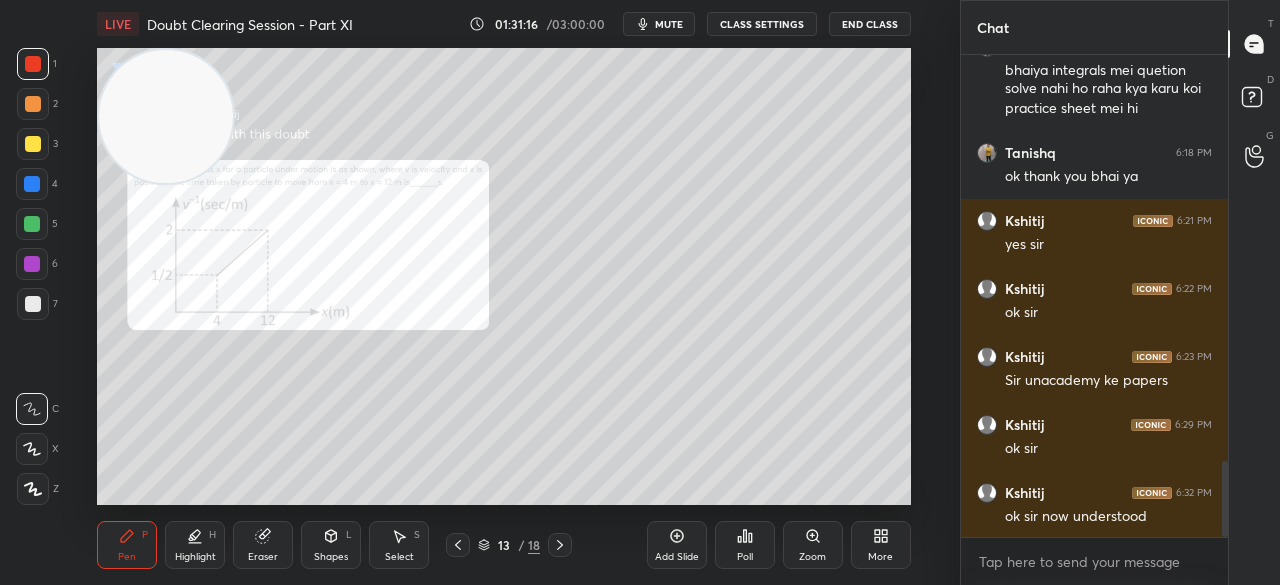 click 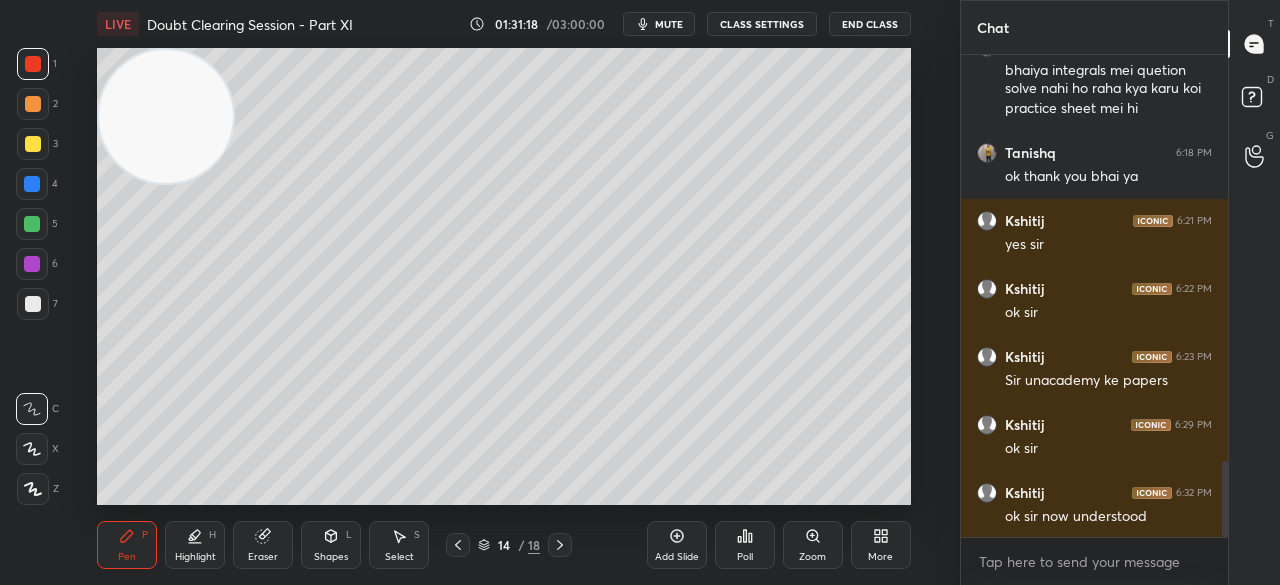click at bounding box center (33, 144) 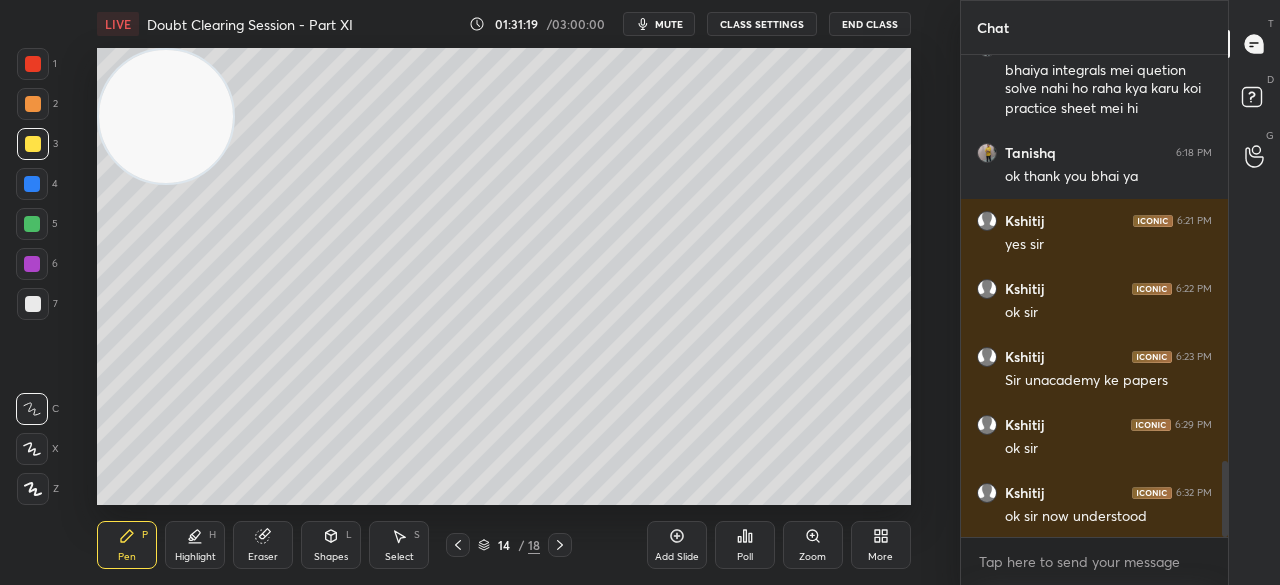 click at bounding box center (33, 144) 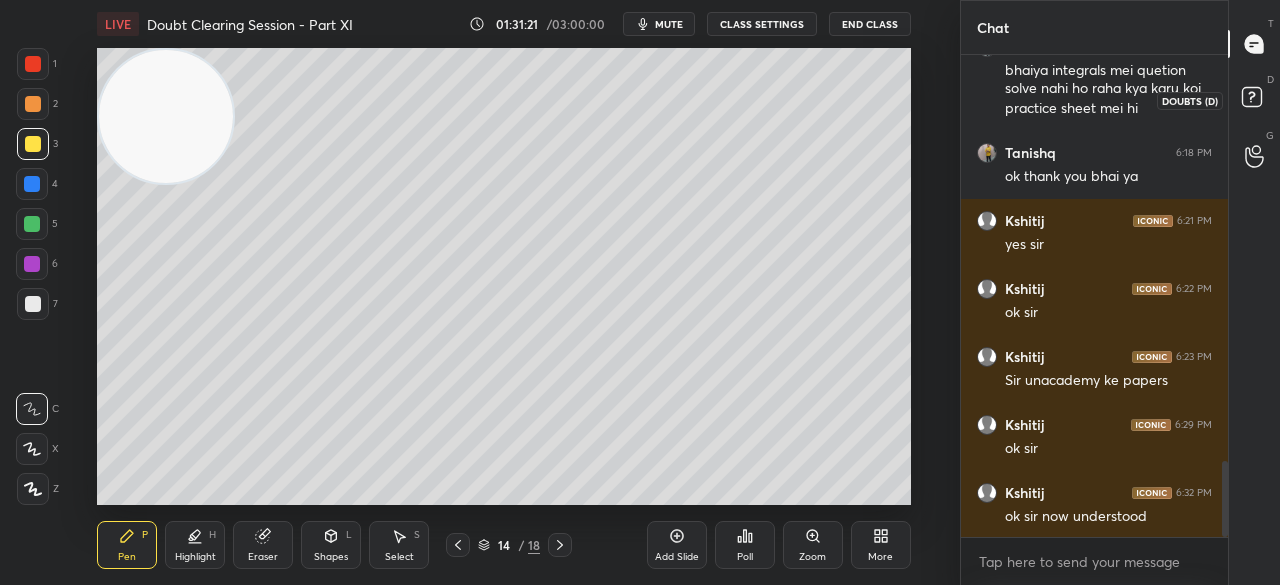click 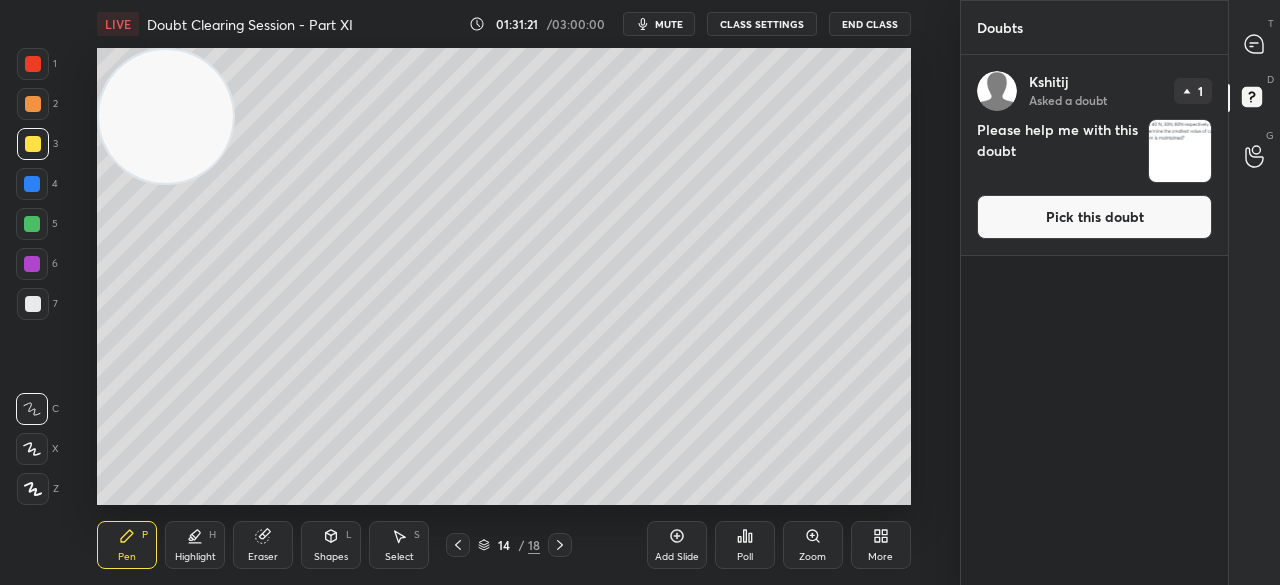 click on "Pick this doubt" at bounding box center [1094, 217] 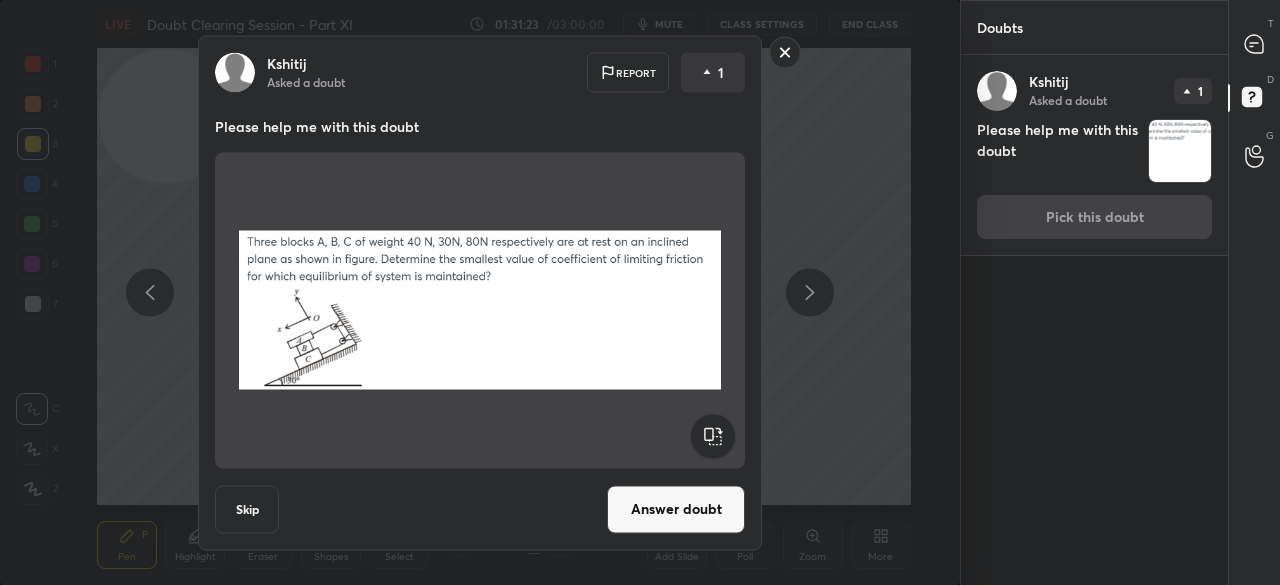 click on "[PERSON] Asked a doubt Report 1 Please help me with this doubt Skip Answer doubt" at bounding box center (480, 292) 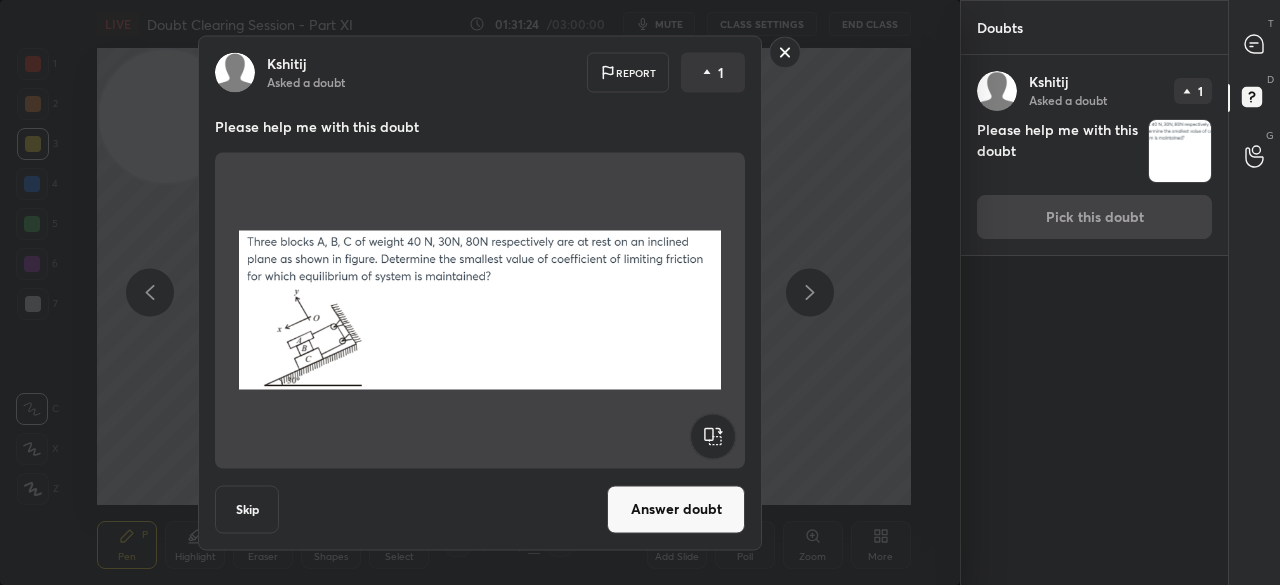 click on "Answer doubt" at bounding box center (676, 509) 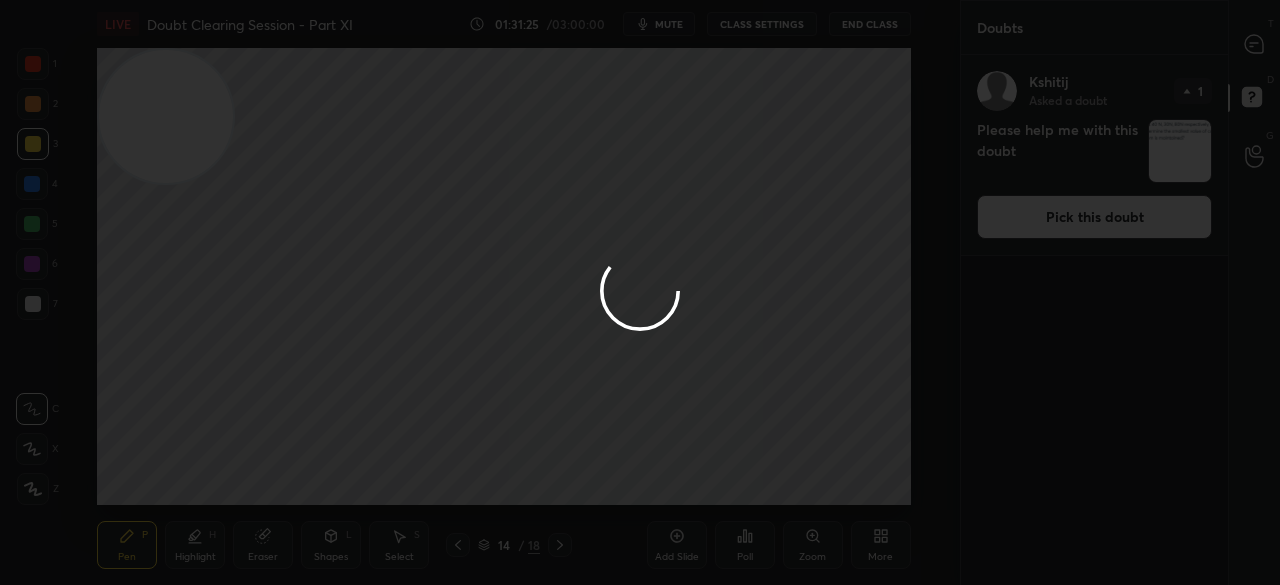 click at bounding box center [640, 292] 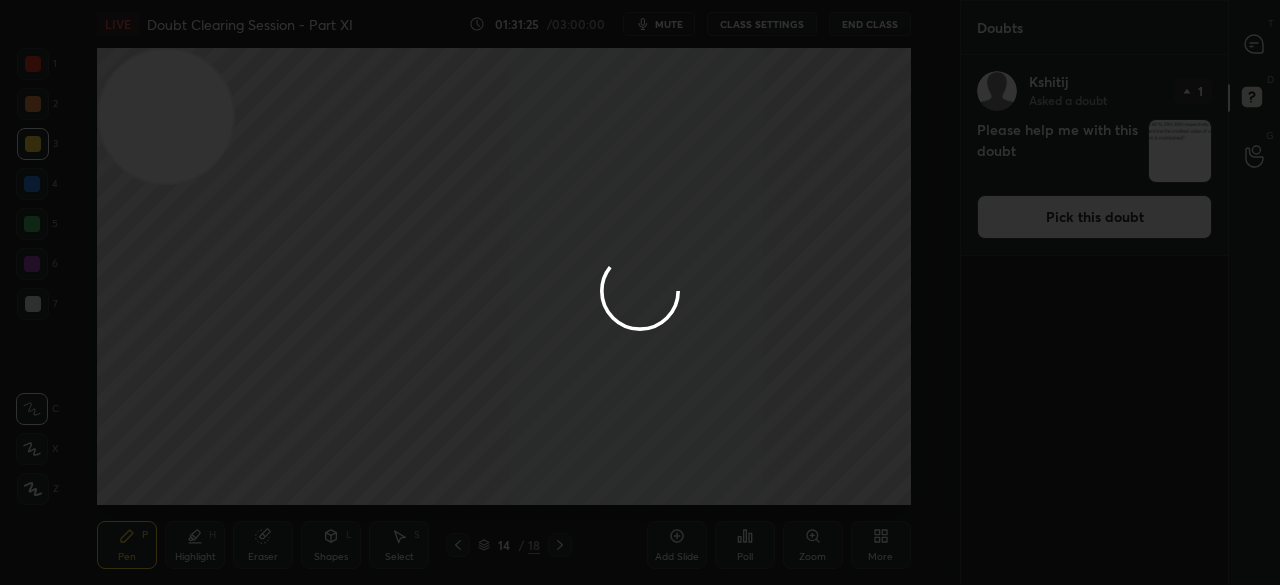 click at bounding box center (640, 292) 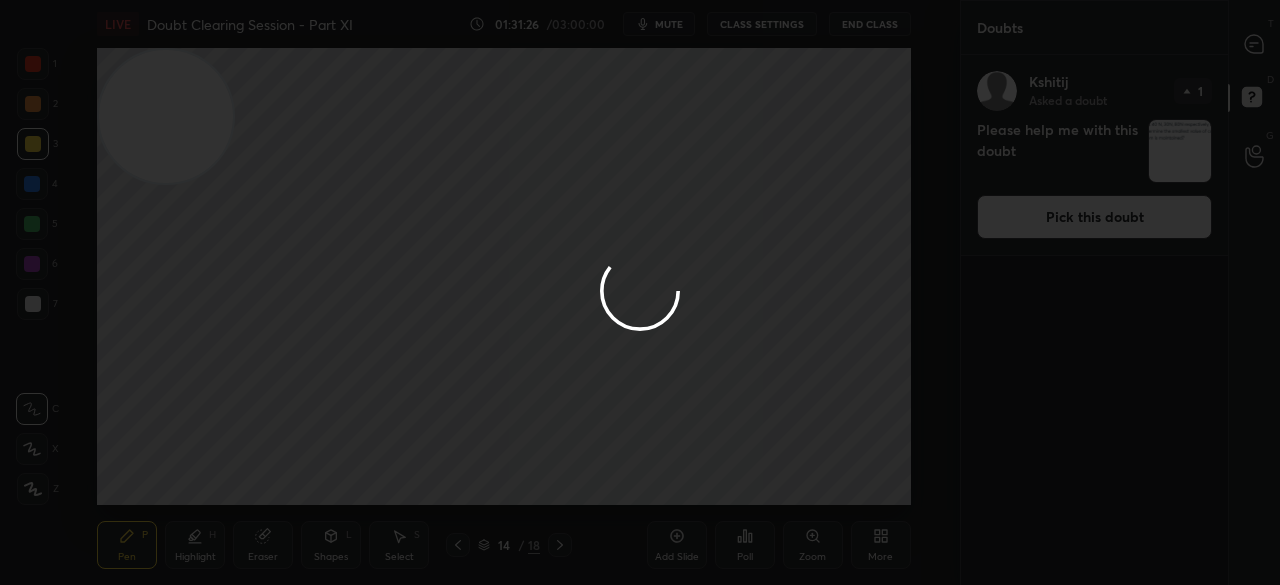 click at bounding box center [640, 292] 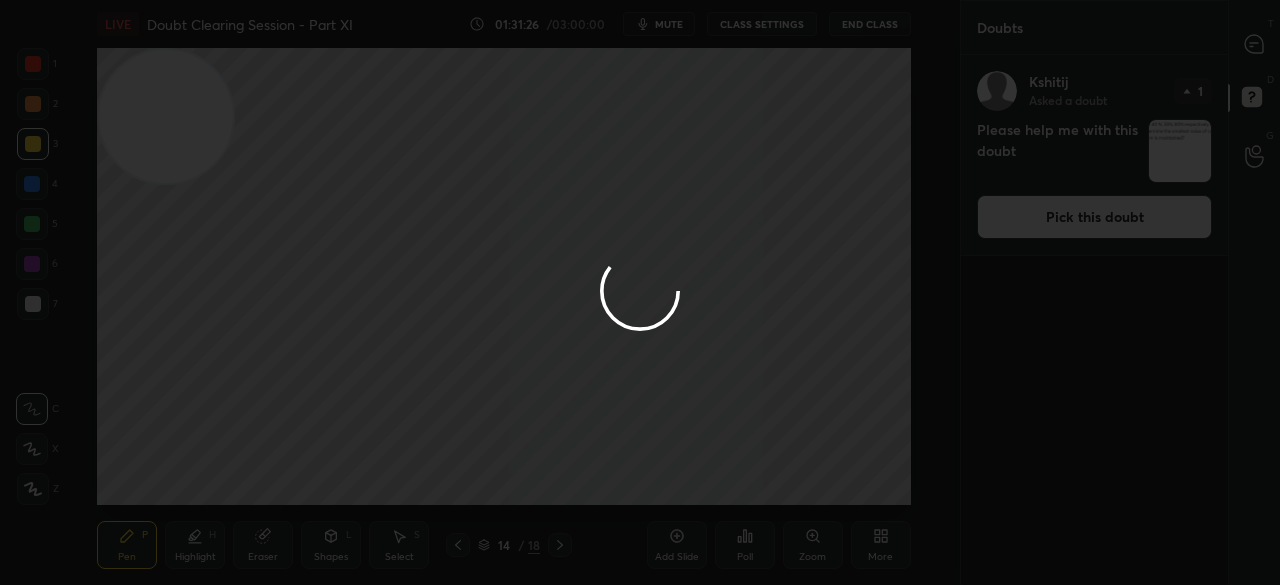 click at bounding box center (640, 292) 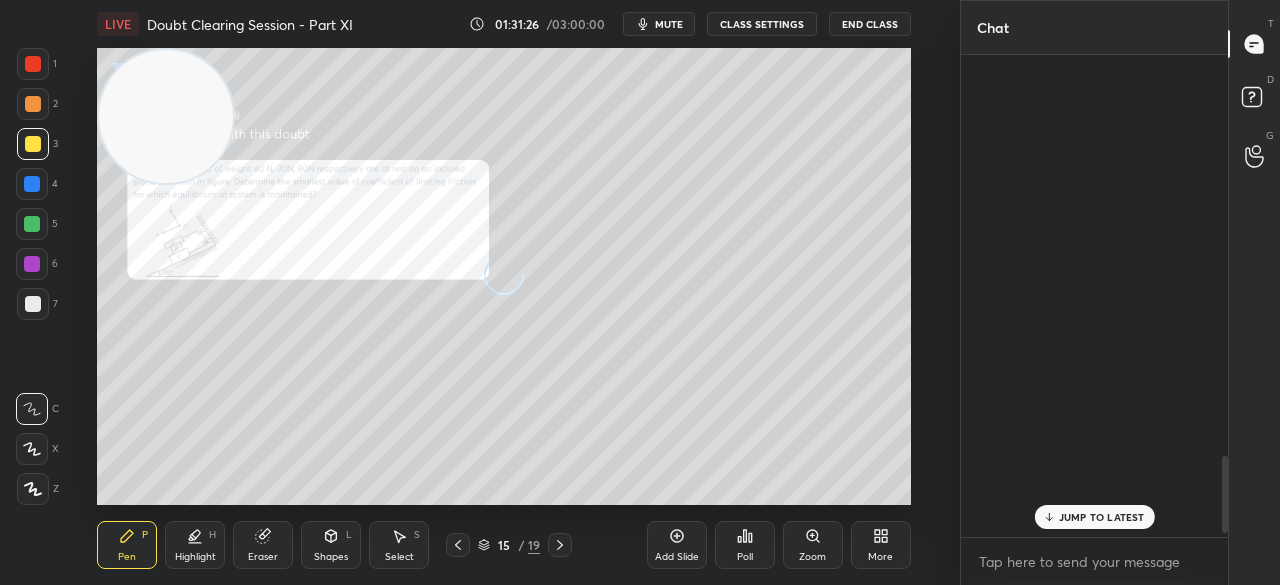 scroll, scrollTop: 2483, scrollLeft: 0, axis: vertical 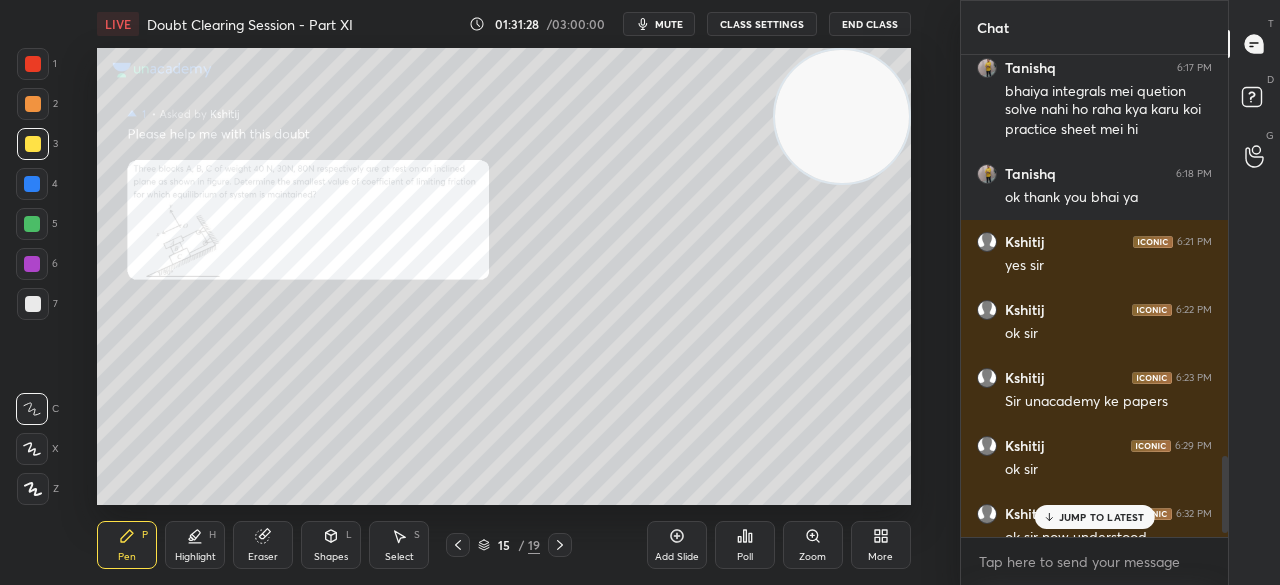 click 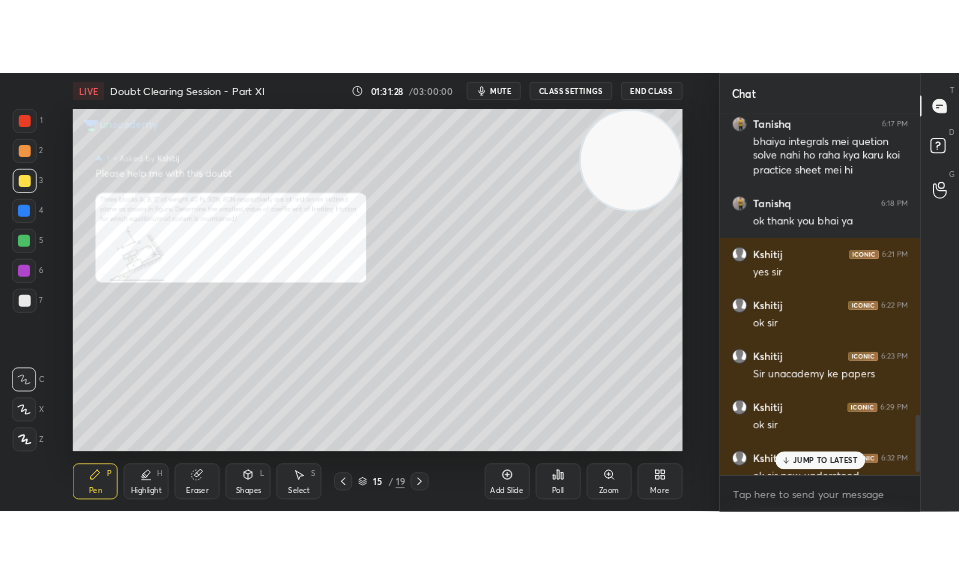 scroll, scrollTop: 2504, scrollLeft: 0, axis: vertical 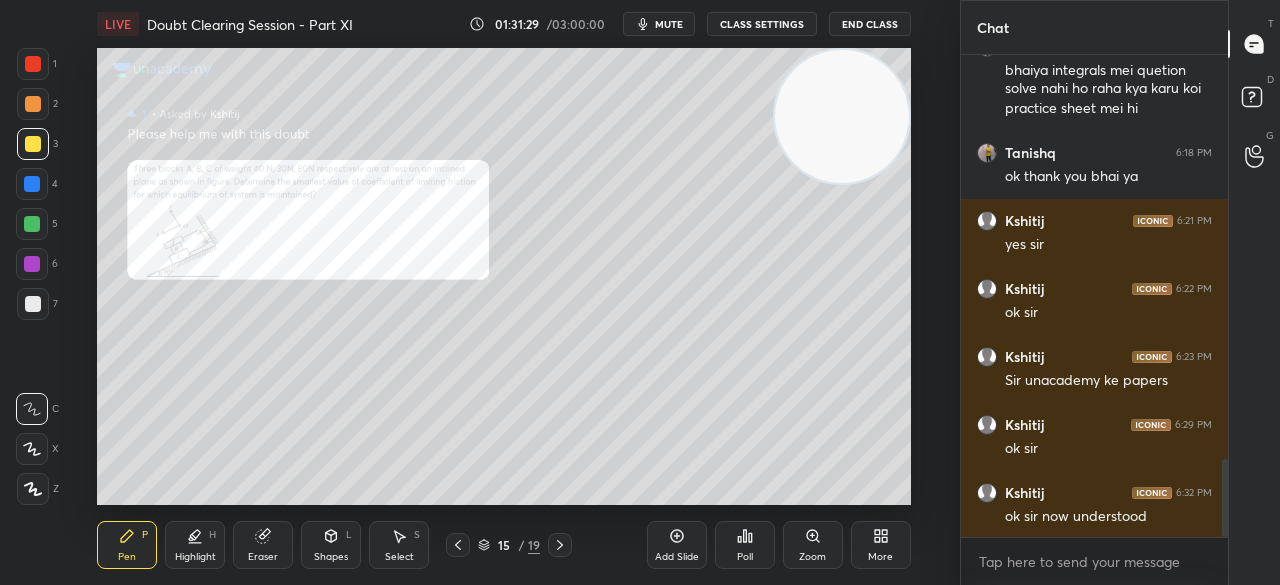 click on "Zoom" at bounding box center [813, 545] 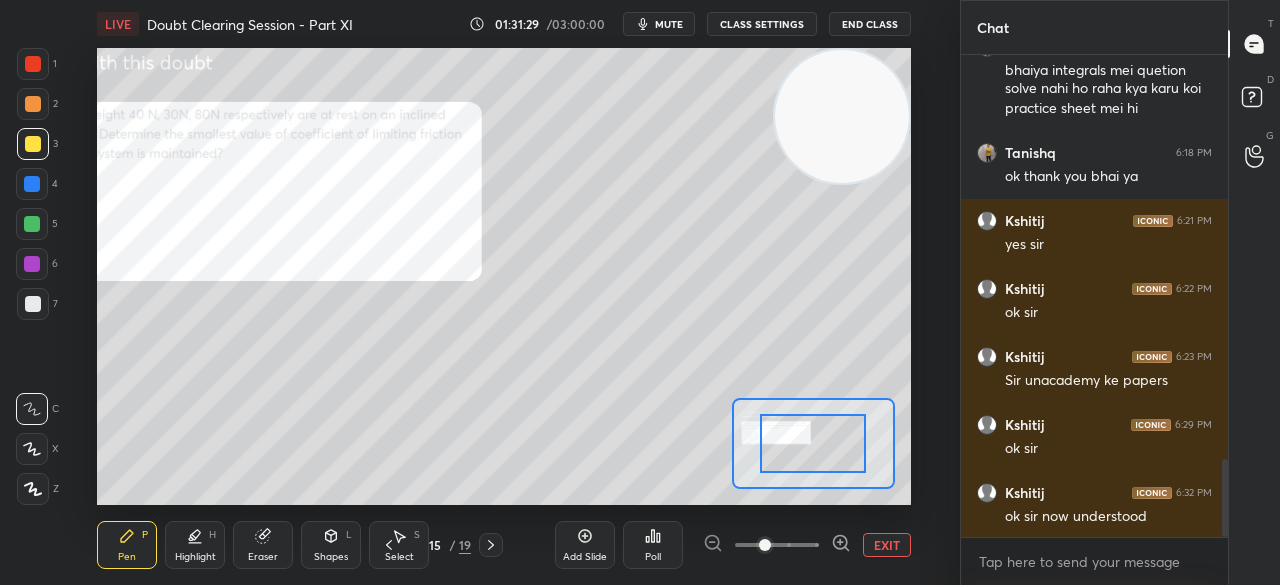 click at bounding box center [765, 545] 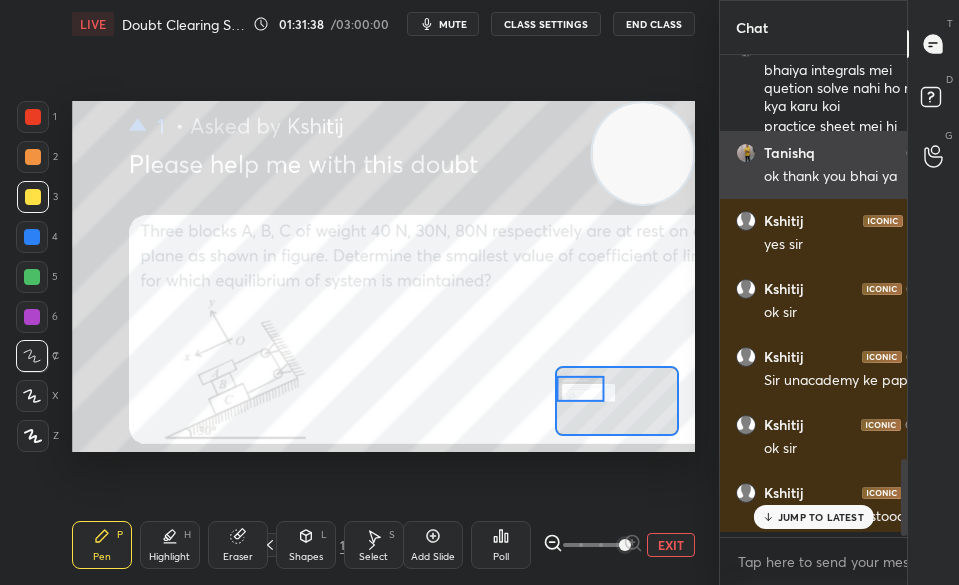 scroll, scrollTop: 457, scrollLeft: 598, axis: both 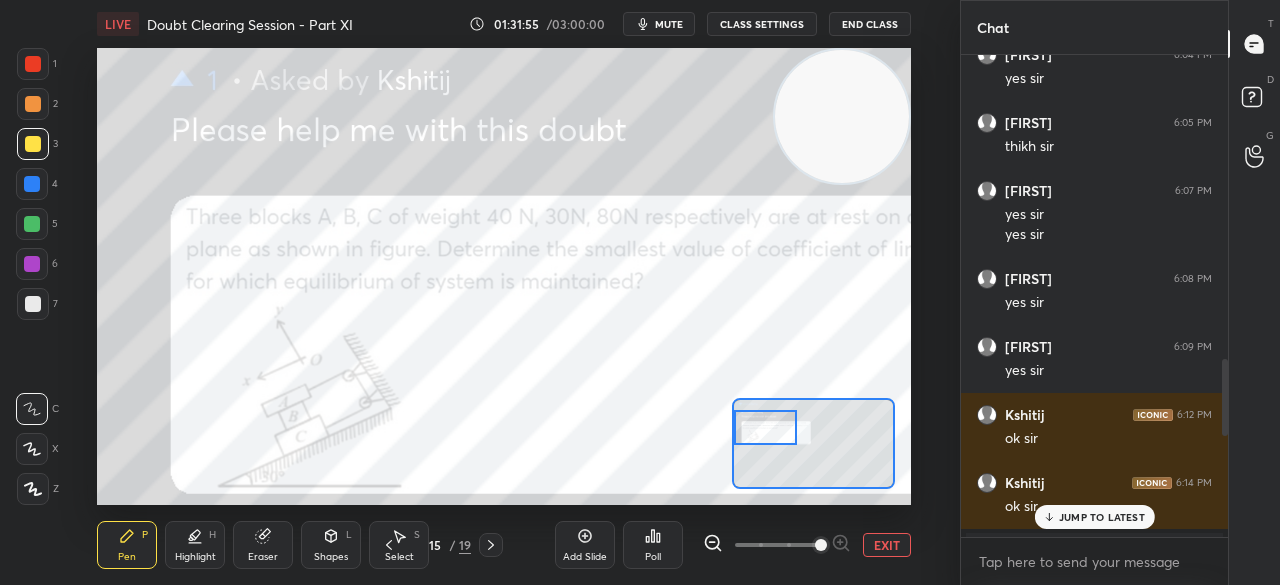 click on "JUMP TO LATEST" at bounding box center [1094, 517] 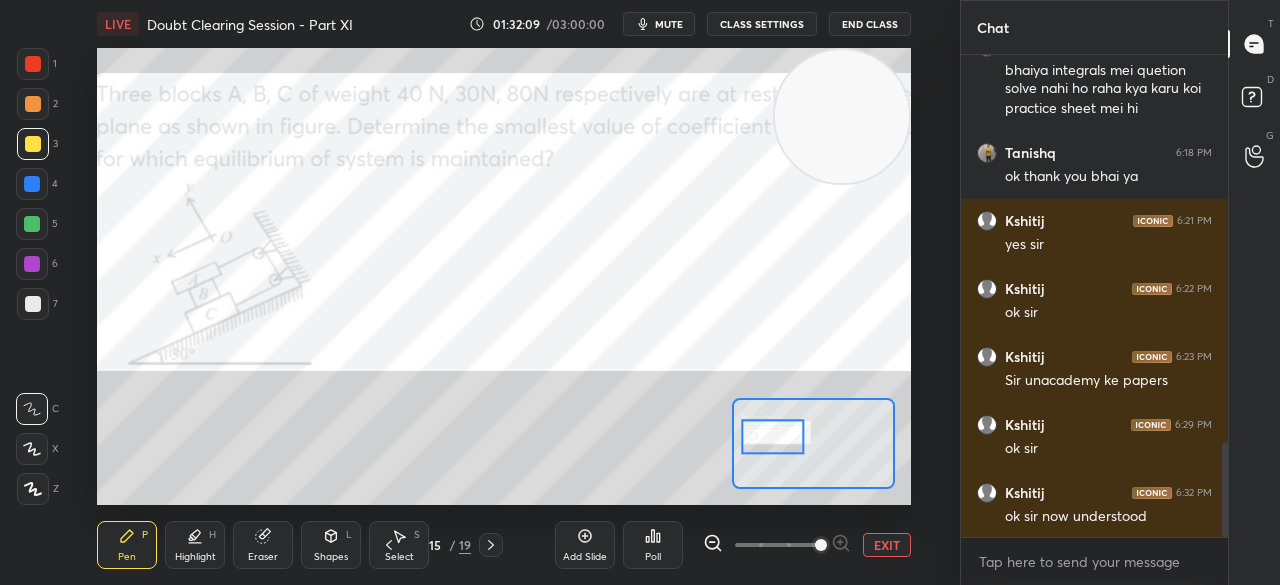 click at bounding box center [33, 64] 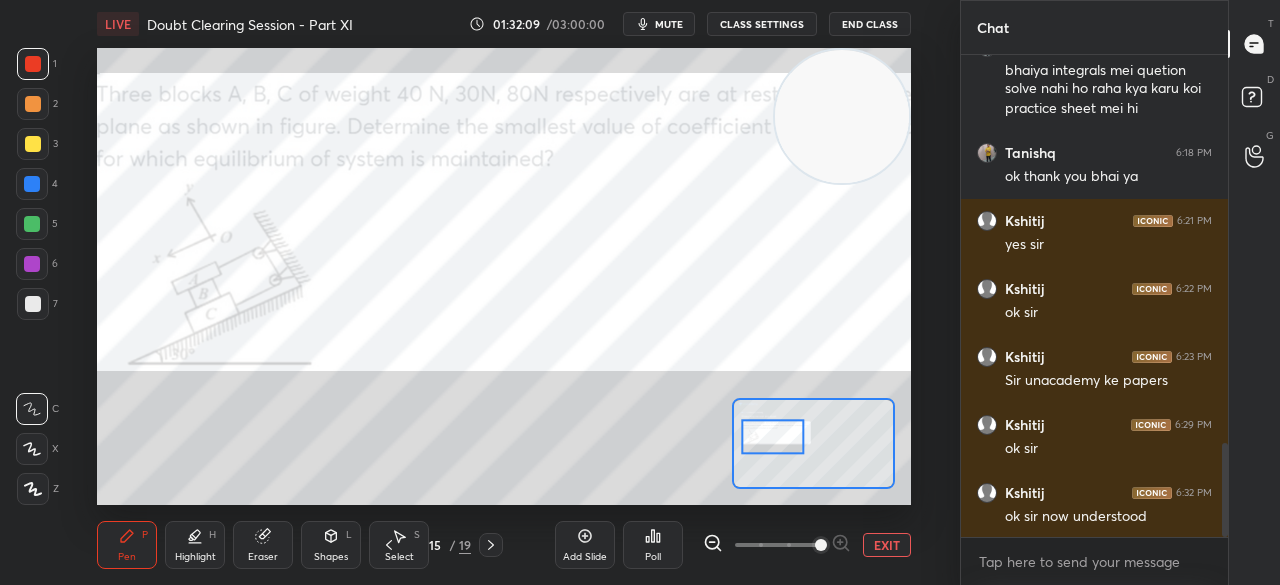 click at bounding box center [33, 64] 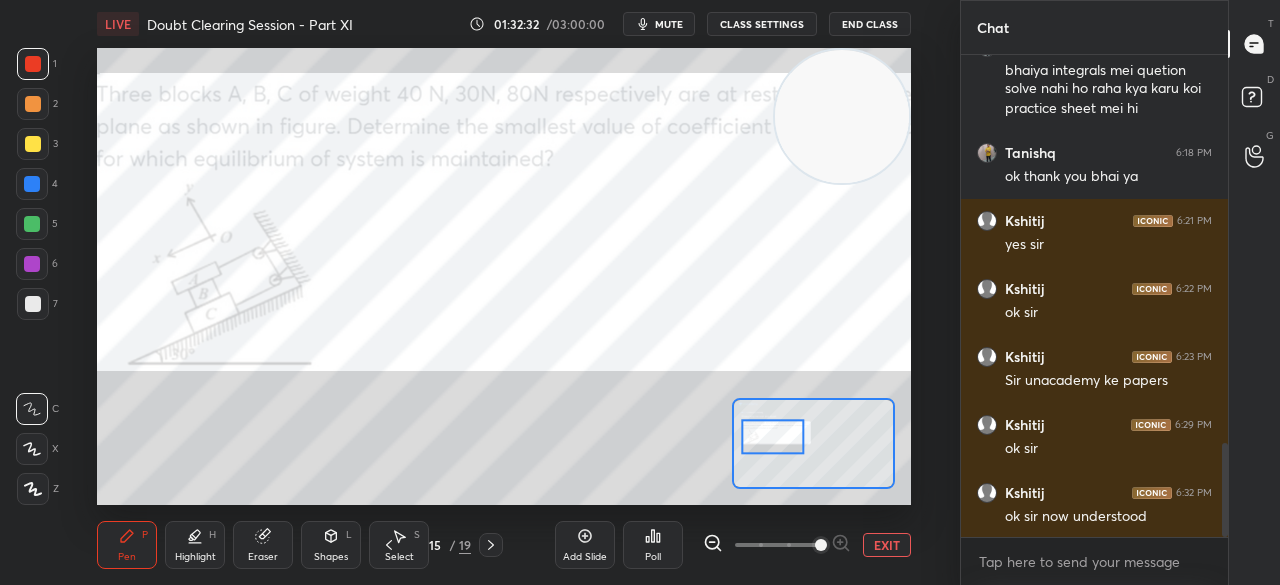 click 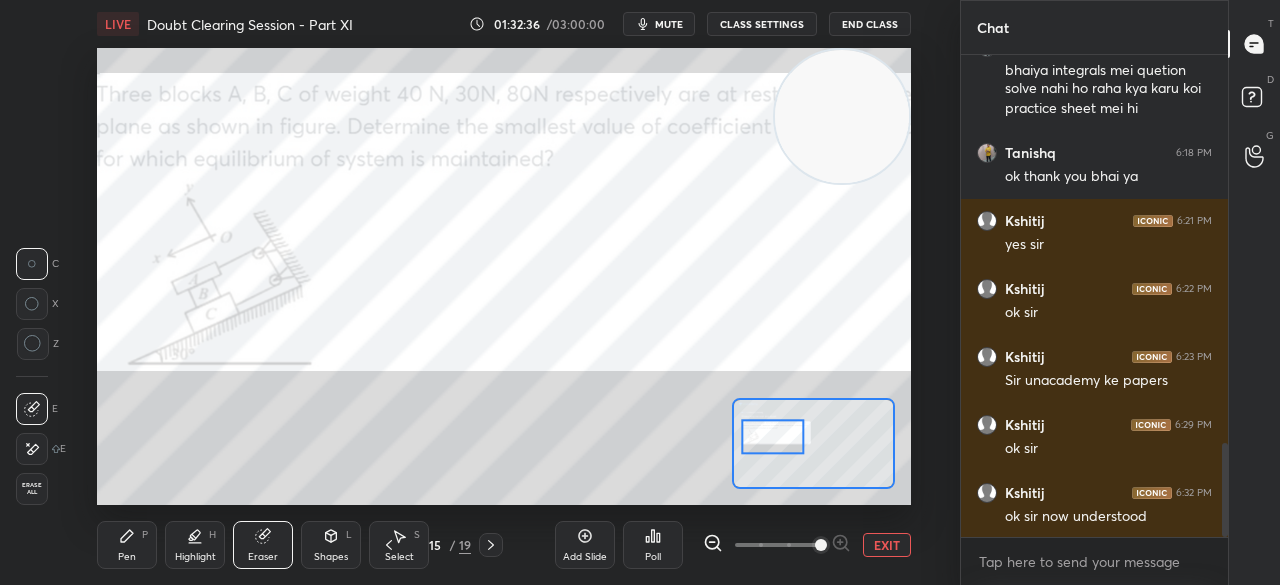 click 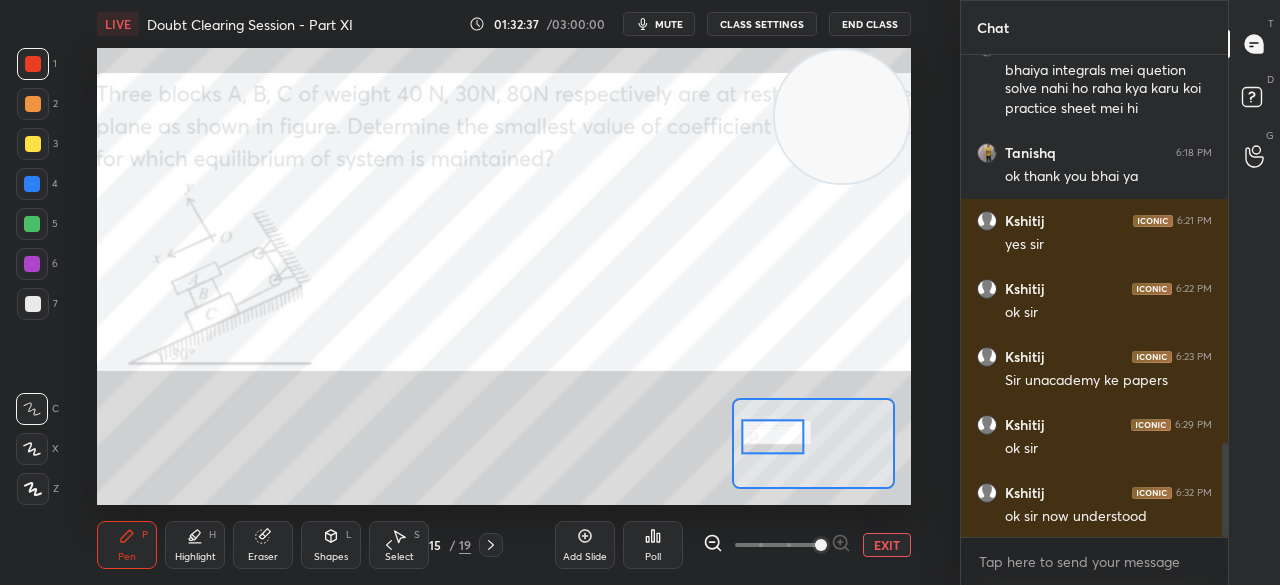 click on "Eraser" at bounding box center (263, 545) 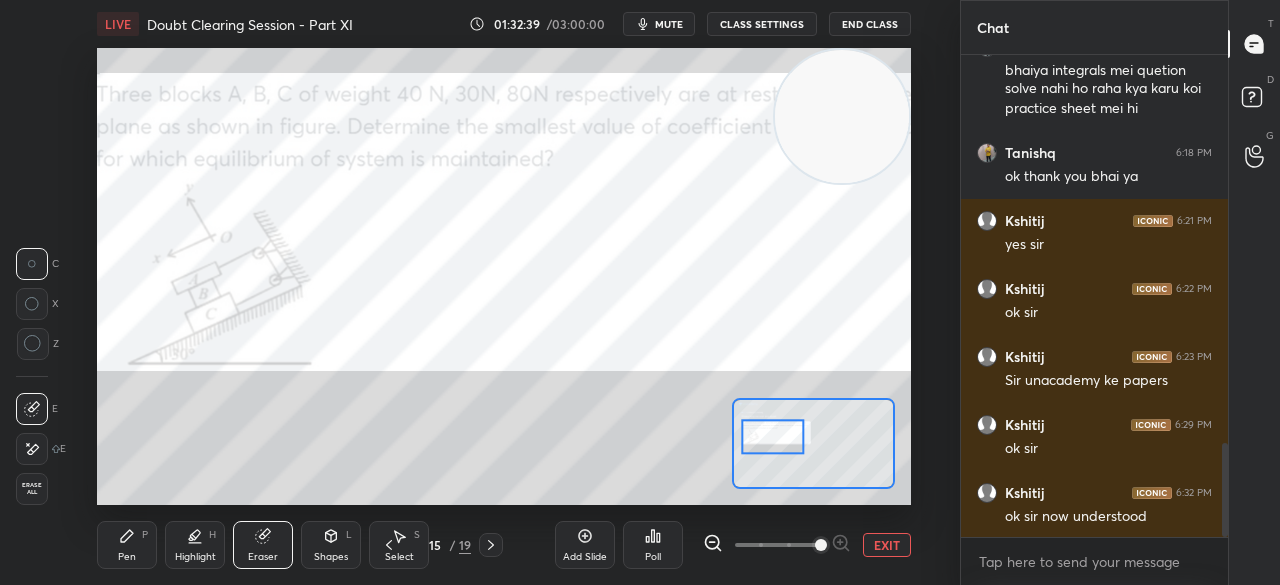 click on "Pen P" at bounding box center (127, 545) 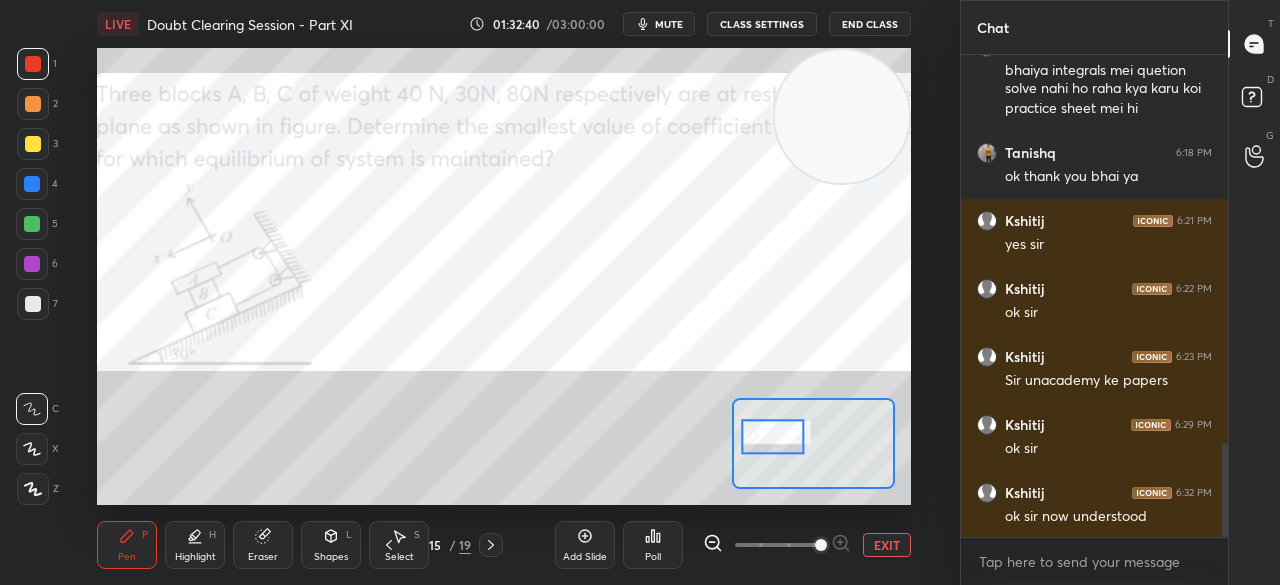 click 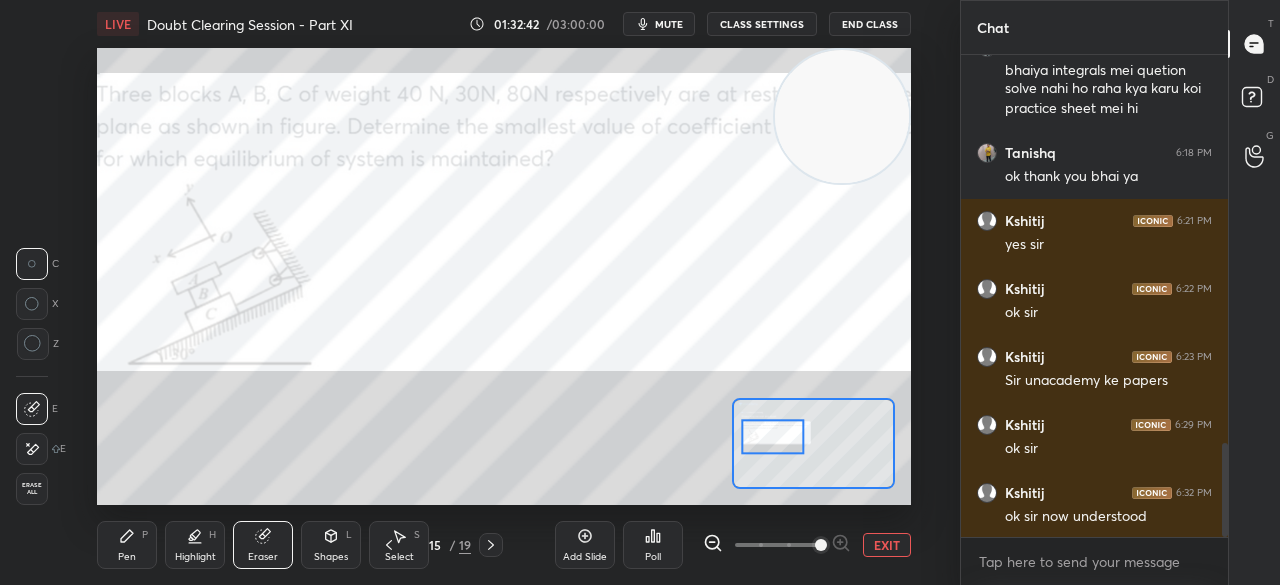 click on "Pen P" at bounding box center (127, 545) 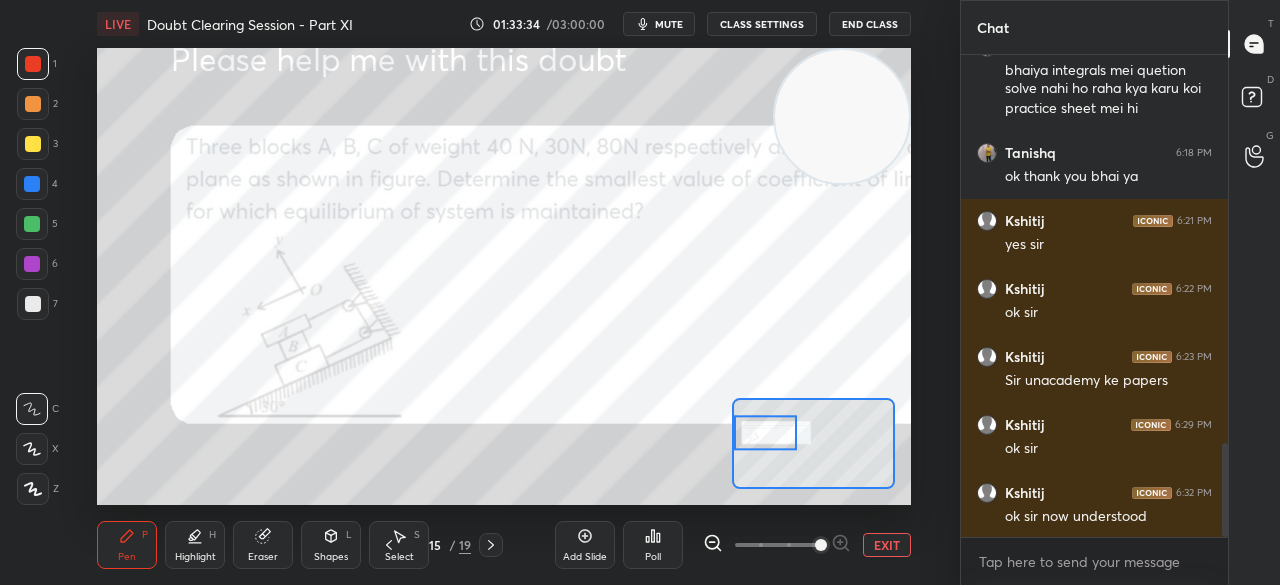 click on "Eraser" at bounding box center [263, 545] 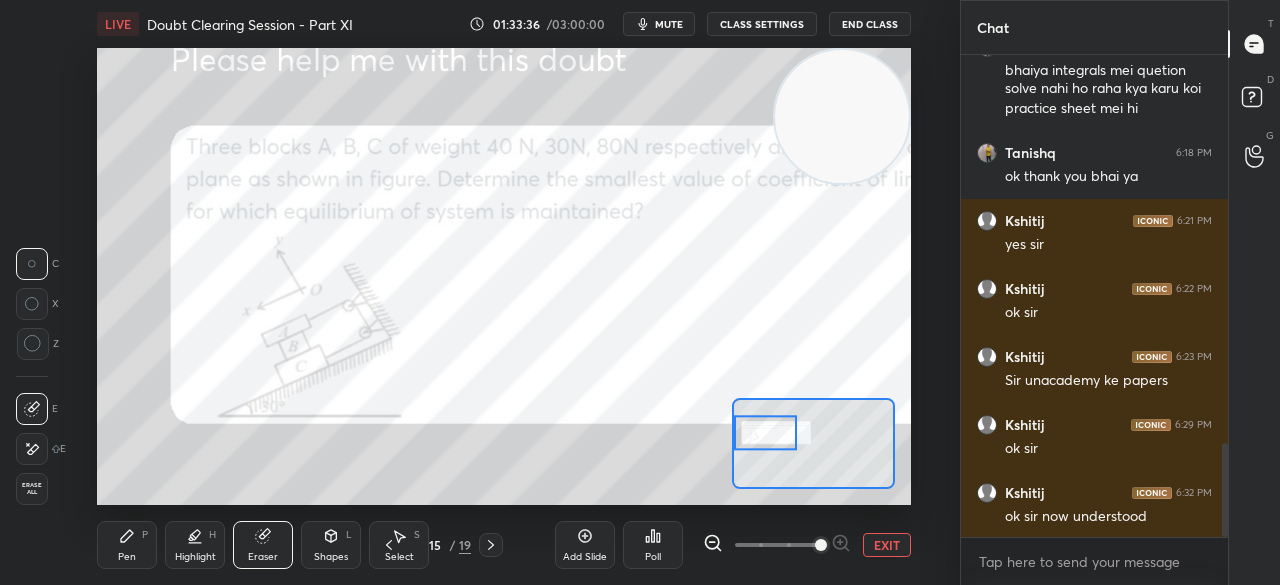 click on "Pen P" at bounding box center (127, 545) 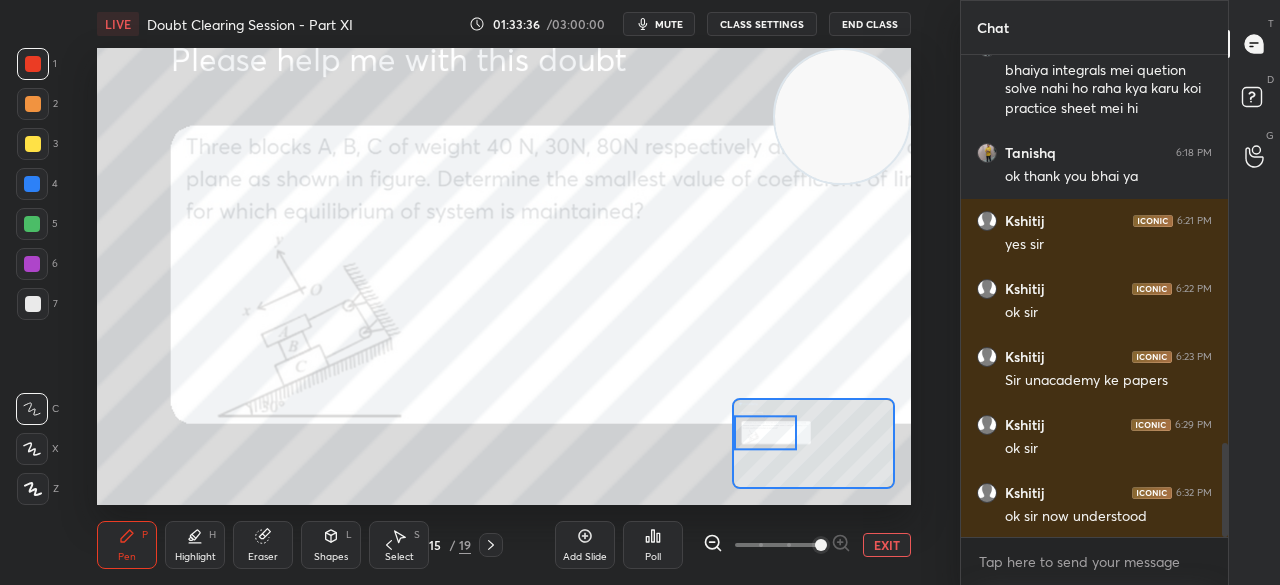 click on "Pen P" at bounding box center [127, 545] 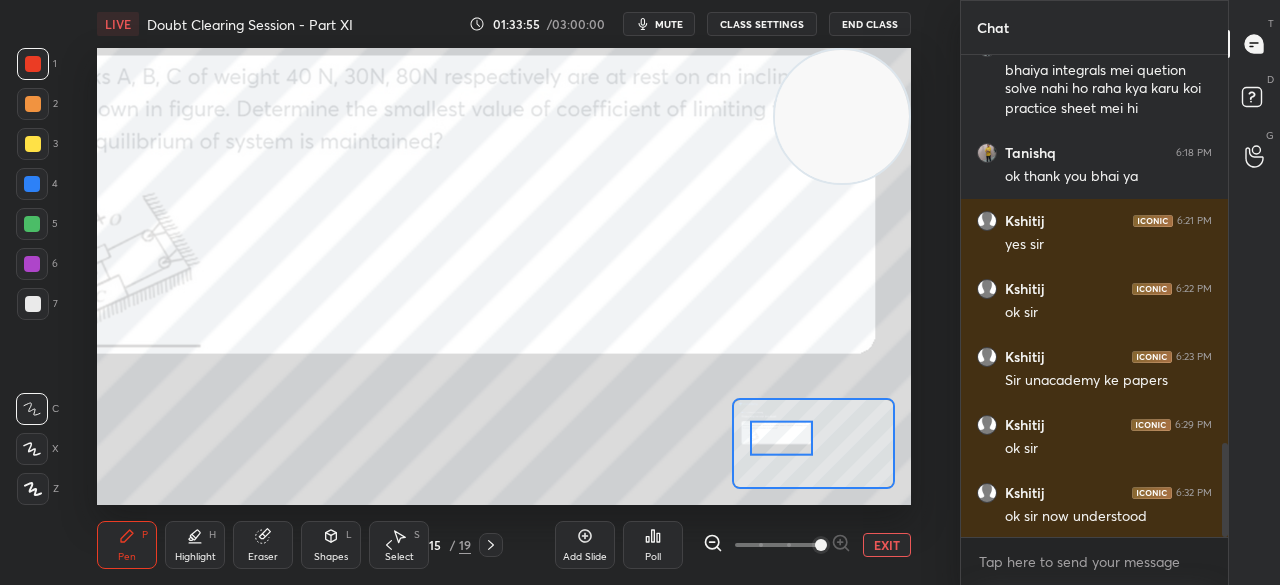 click at bounding box center [781, 438] 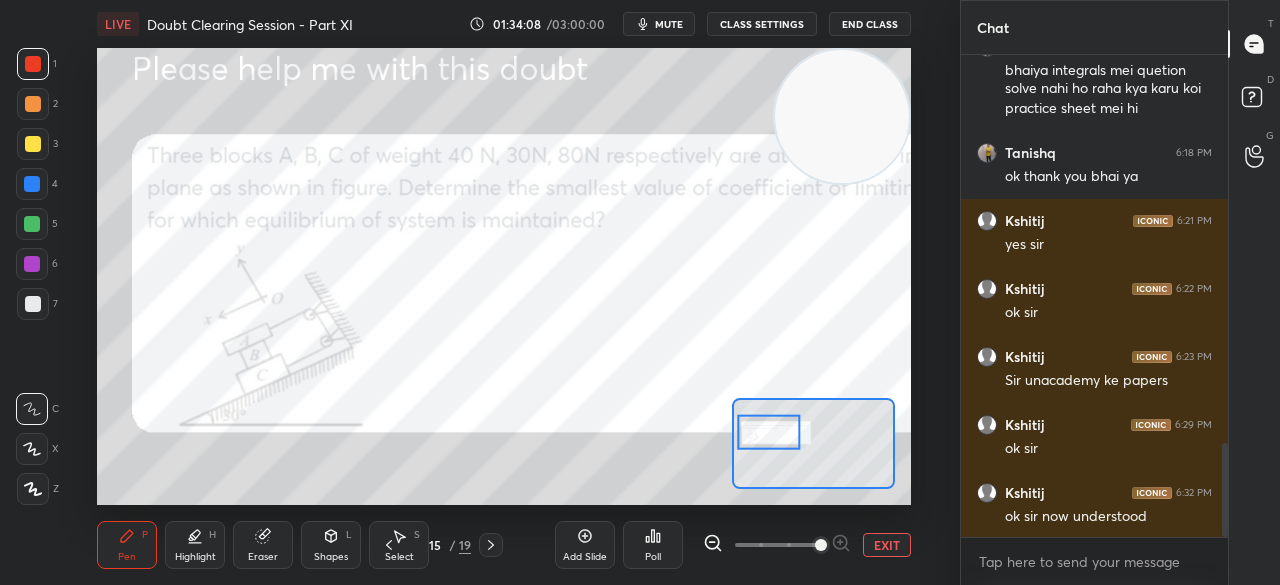 click on "EXIT" at bounding box center (887, 545) 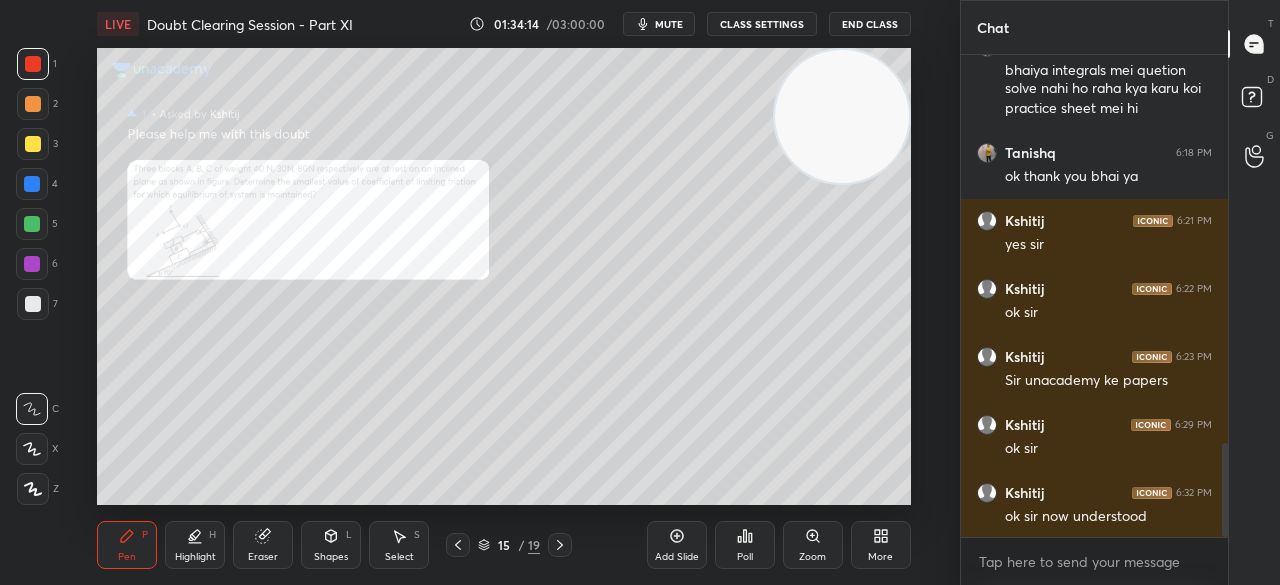click at bounding box center (33, 144) 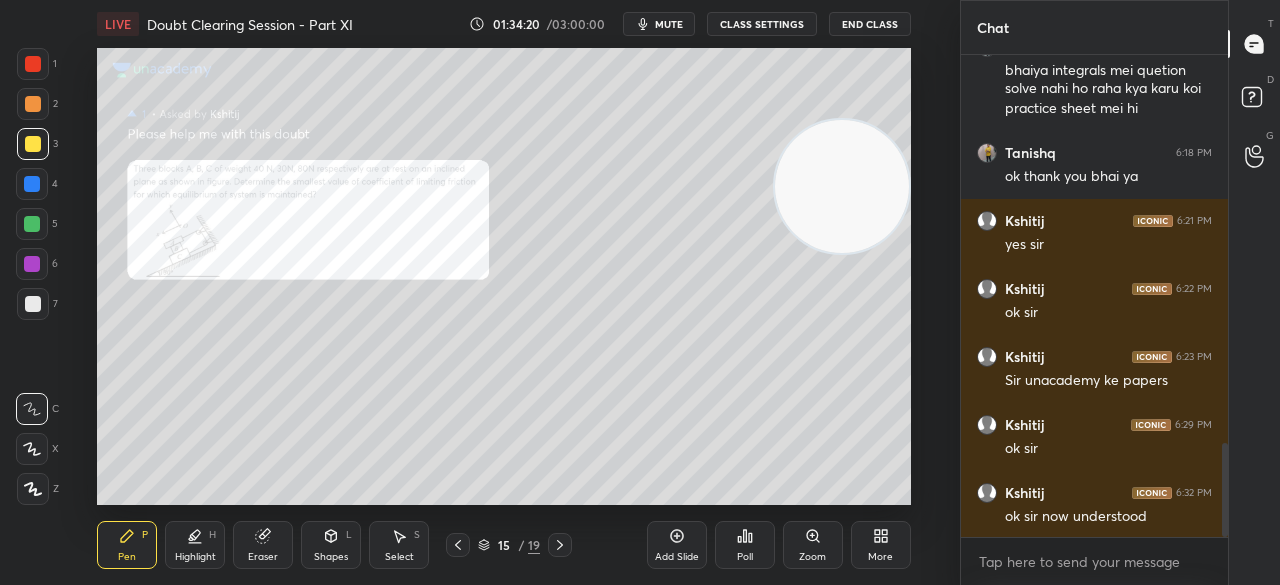 click on "Shapes L" at bounding box center (331, 545) 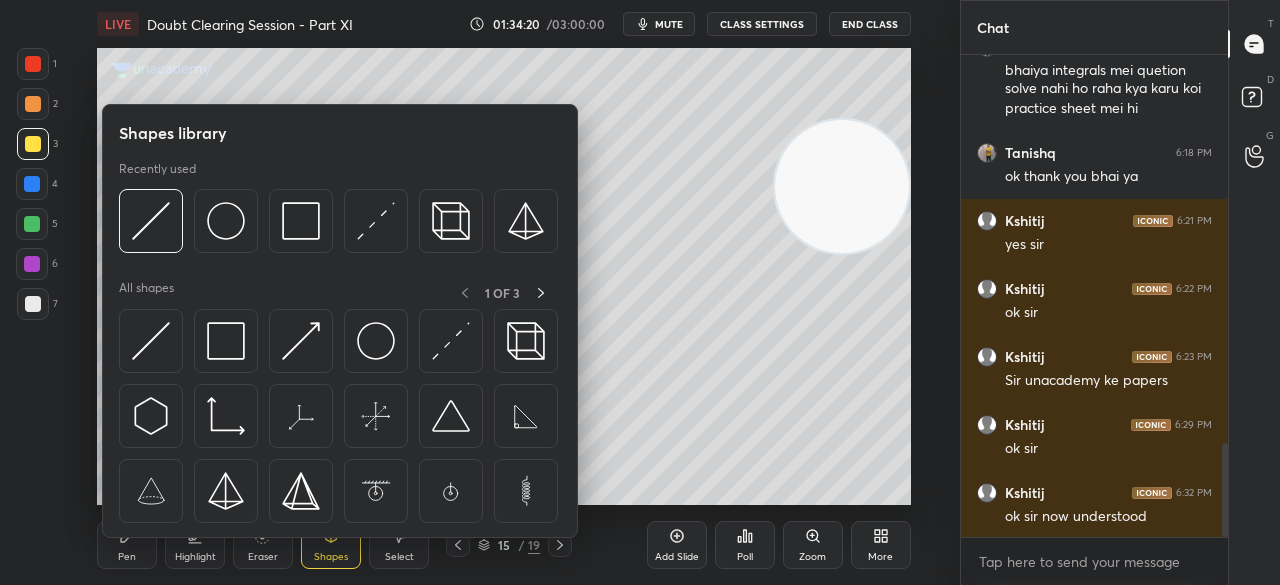 click on "Eraser" at bounding box center (263, 557) 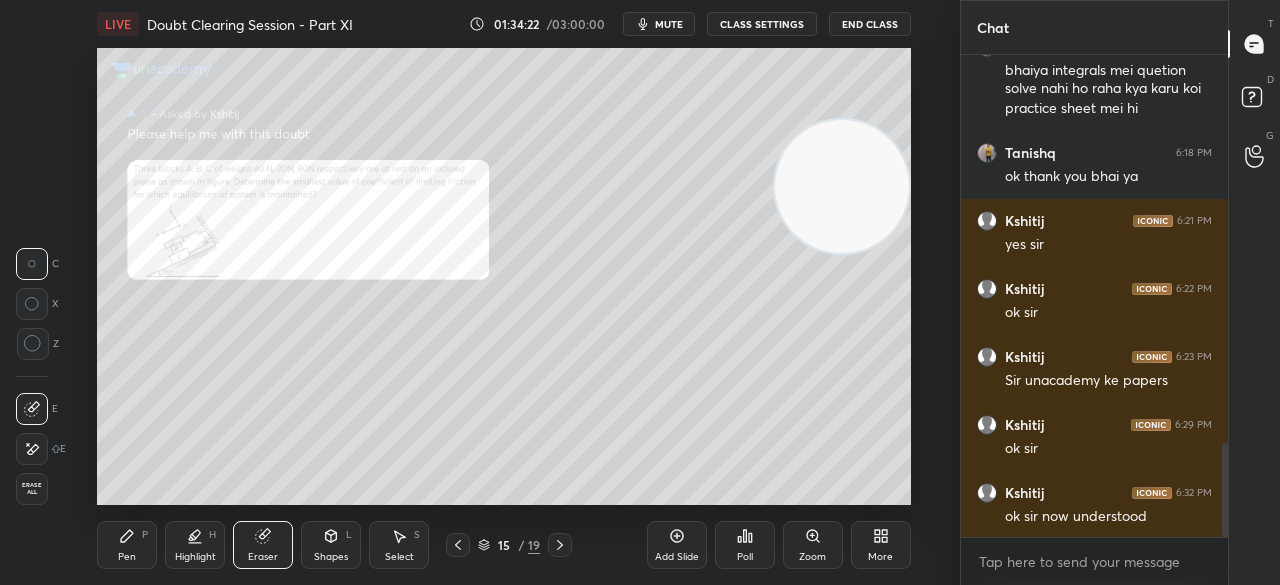 click on "Pen" at bounding box center [127, 557] 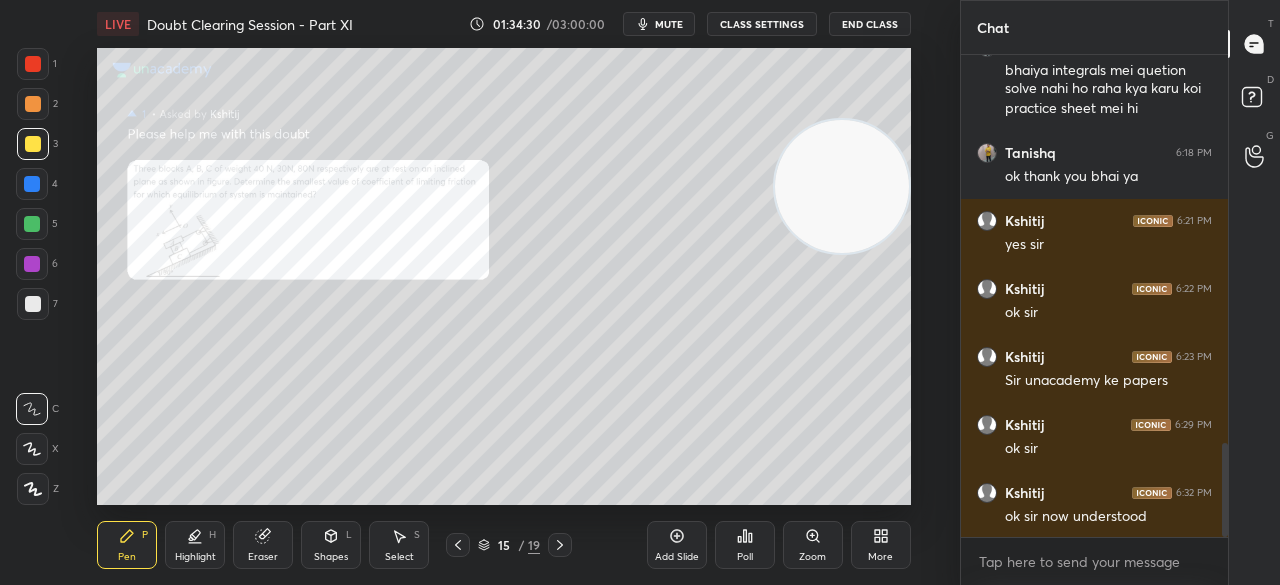 click at bounding box center [33, 64] 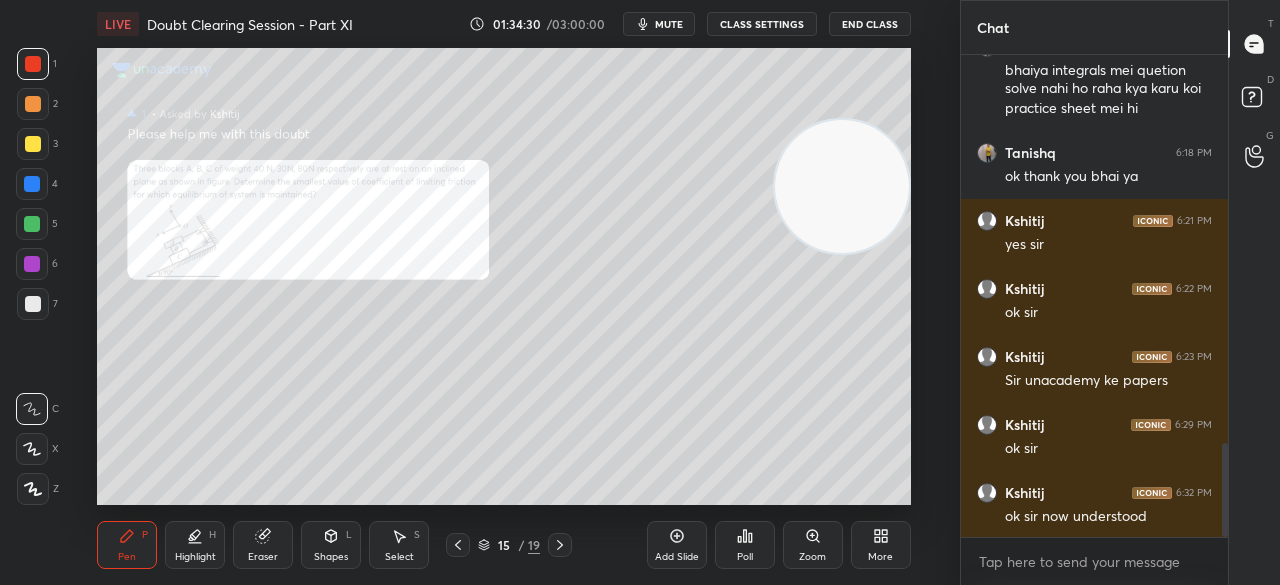 click at bounding box center (33, 64) 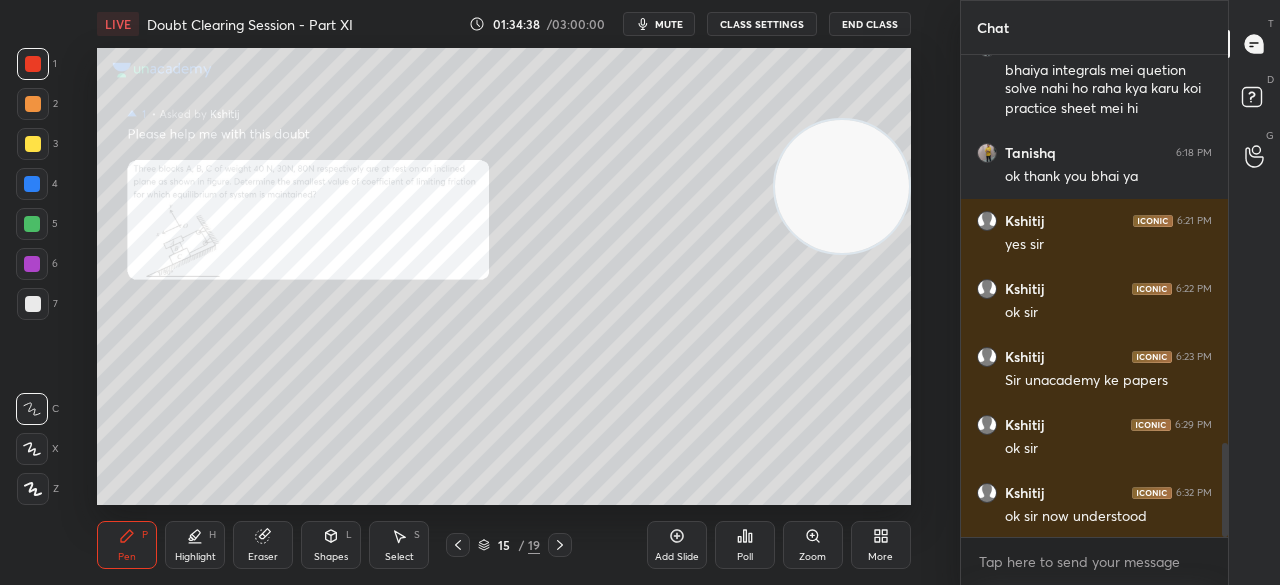 click at bounding box center [33, 144] 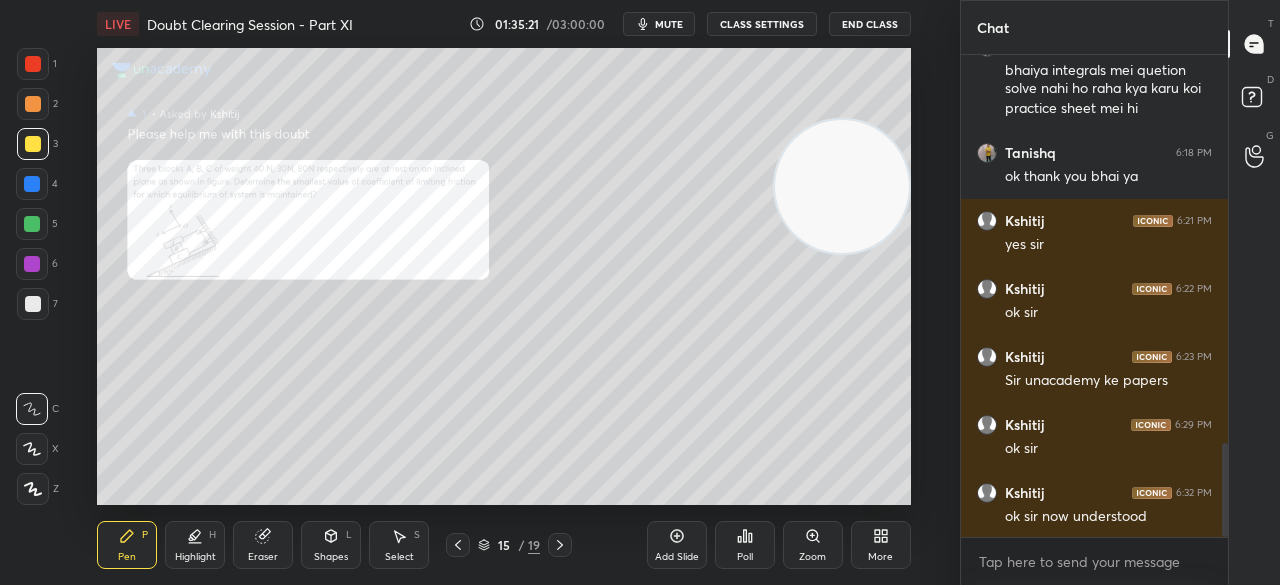 click at bounding box center [33, 64] 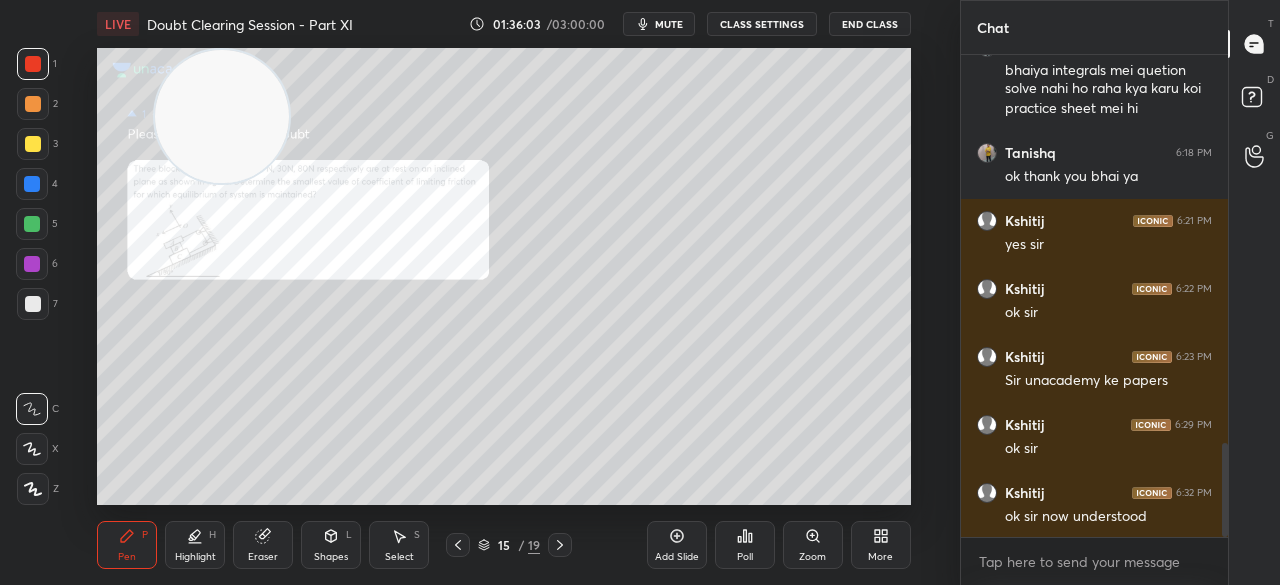 scroll, scrollTop: 2096, scrollLeft: 0, axis: vertical 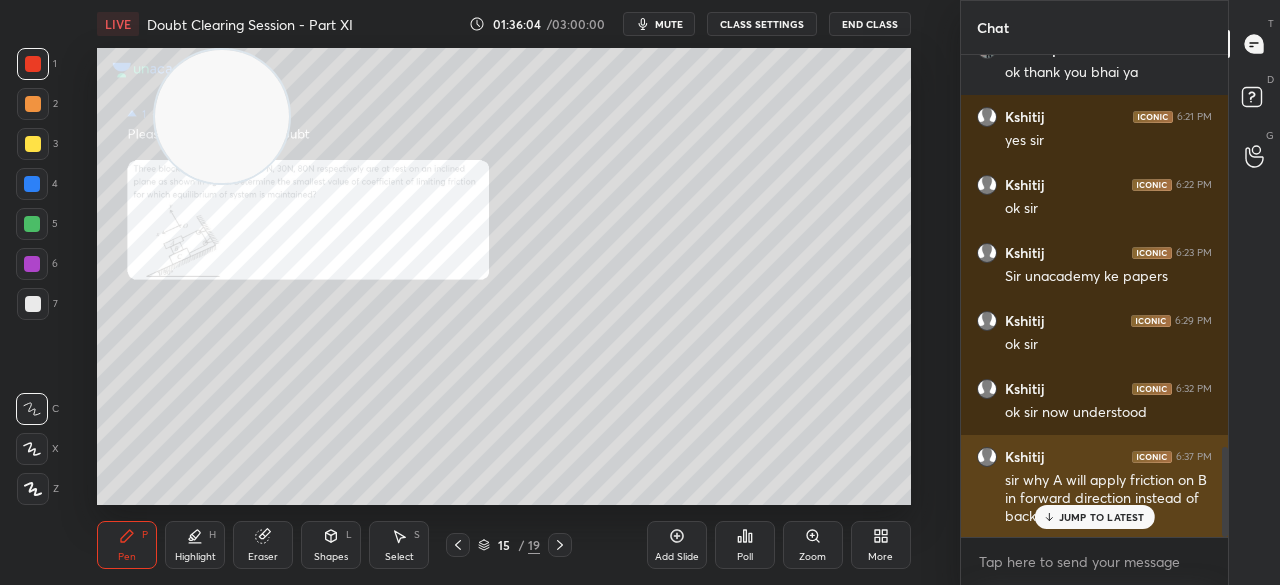 click on "JUMP TO LATEST" at bounding box center (1102, 517) 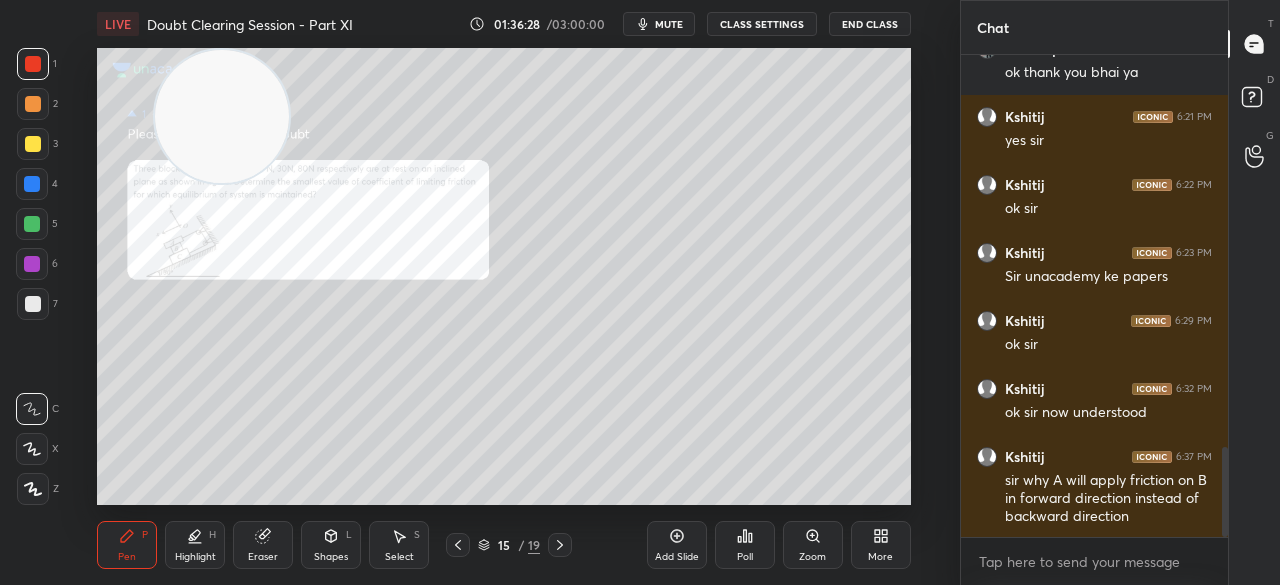 click on "Highlight" at bounding box center [195, 557] 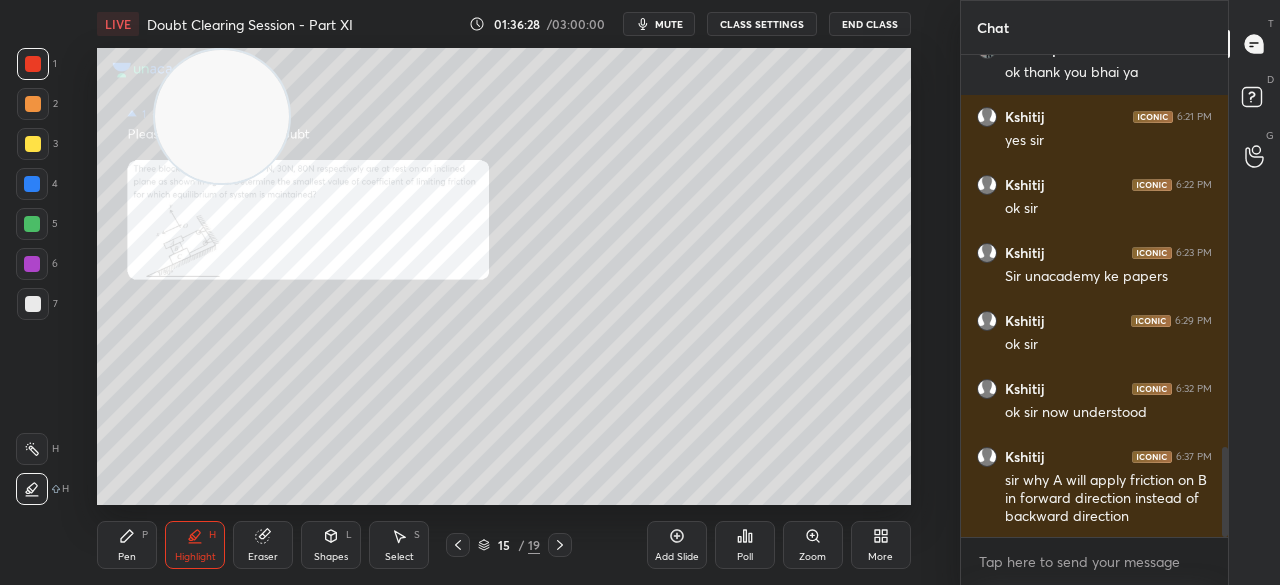 click on "Highlight" at bounding box center [195, 557] 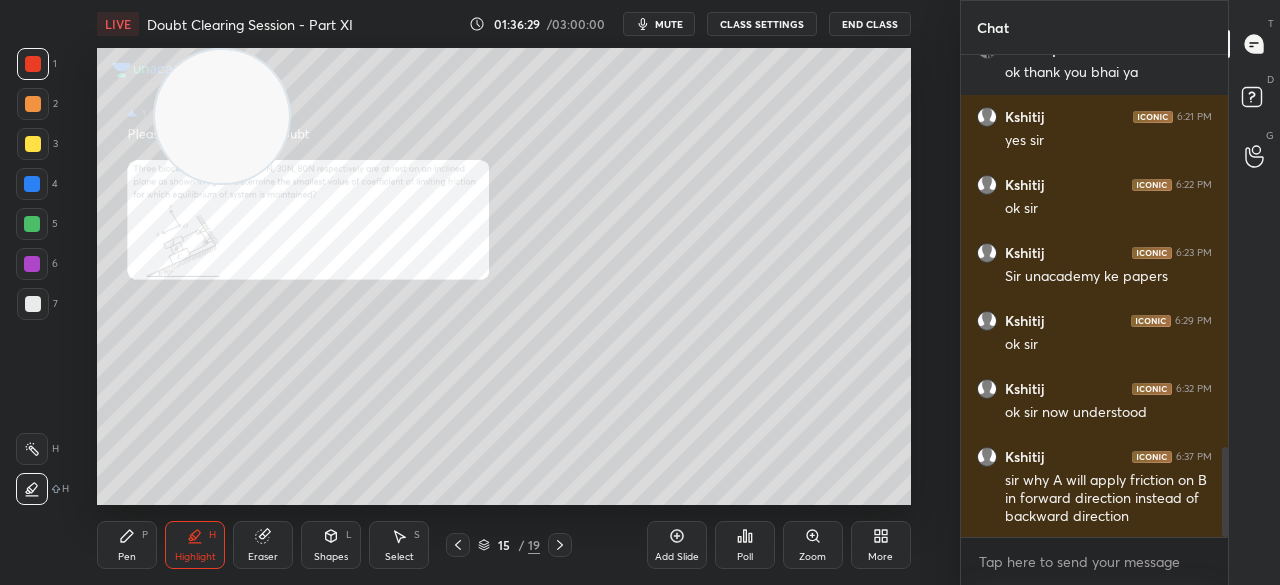 click 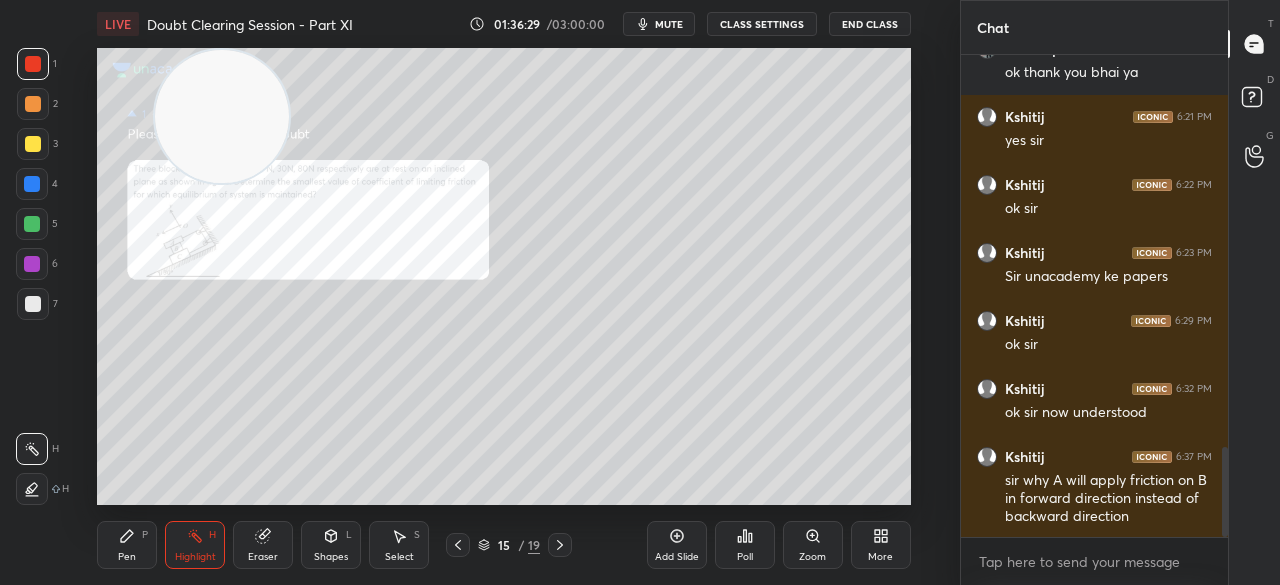 click 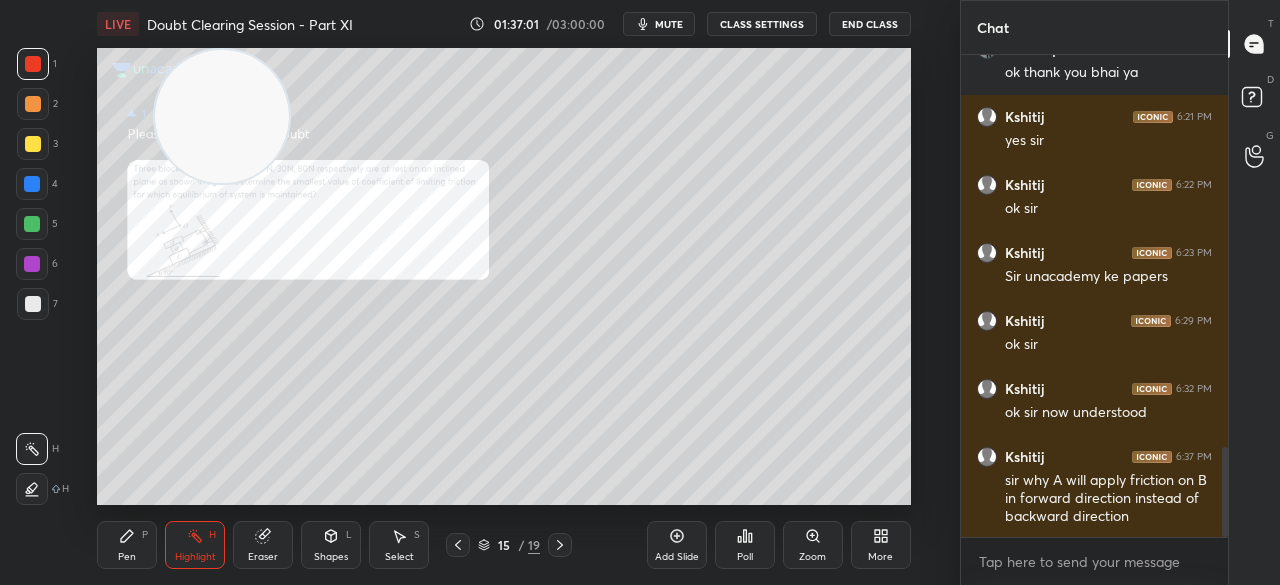 click at bounding box center (33, 304) 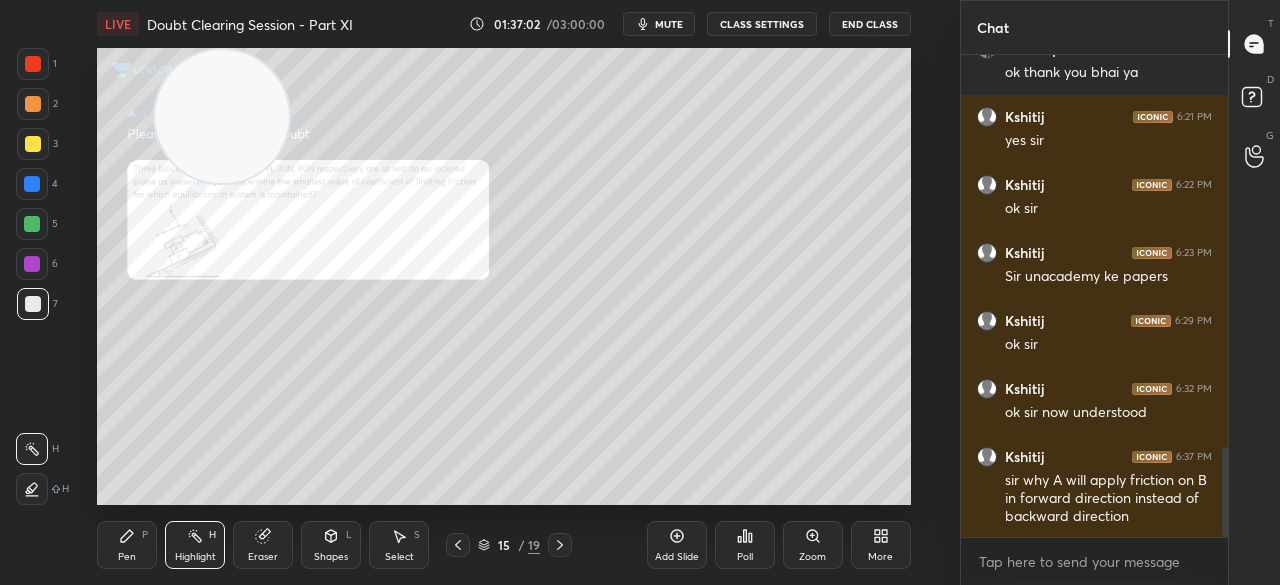 scroll, scrollTop: 2164, scrollLeft: 0, axis: vertical 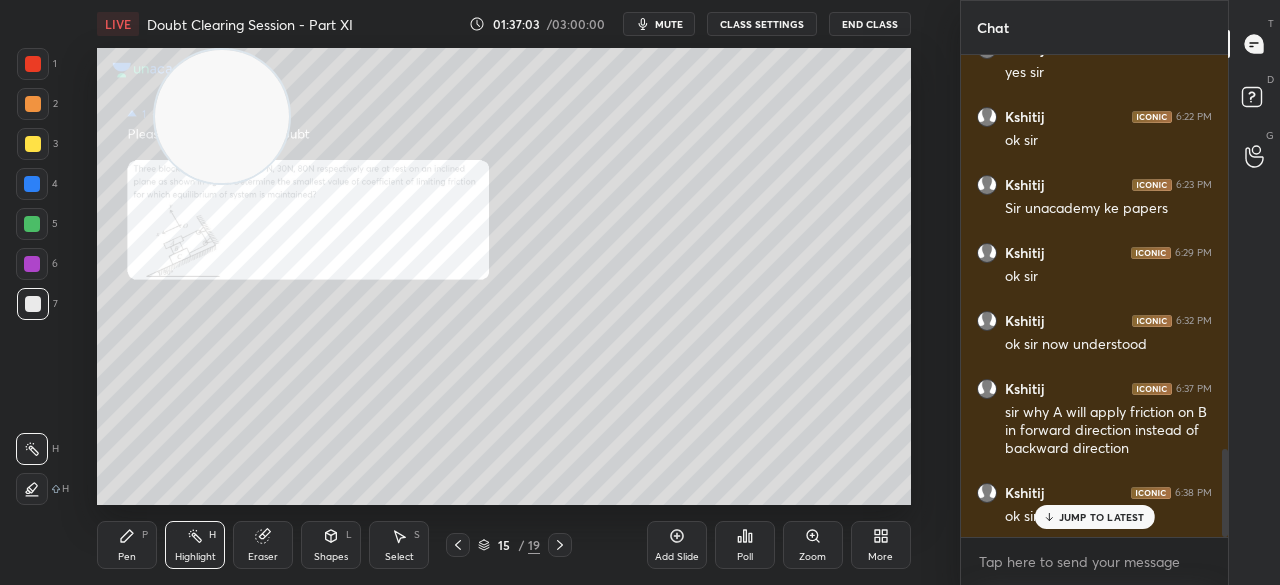click on "JUMP TO LATEST" at bounding box center [1102, 517] 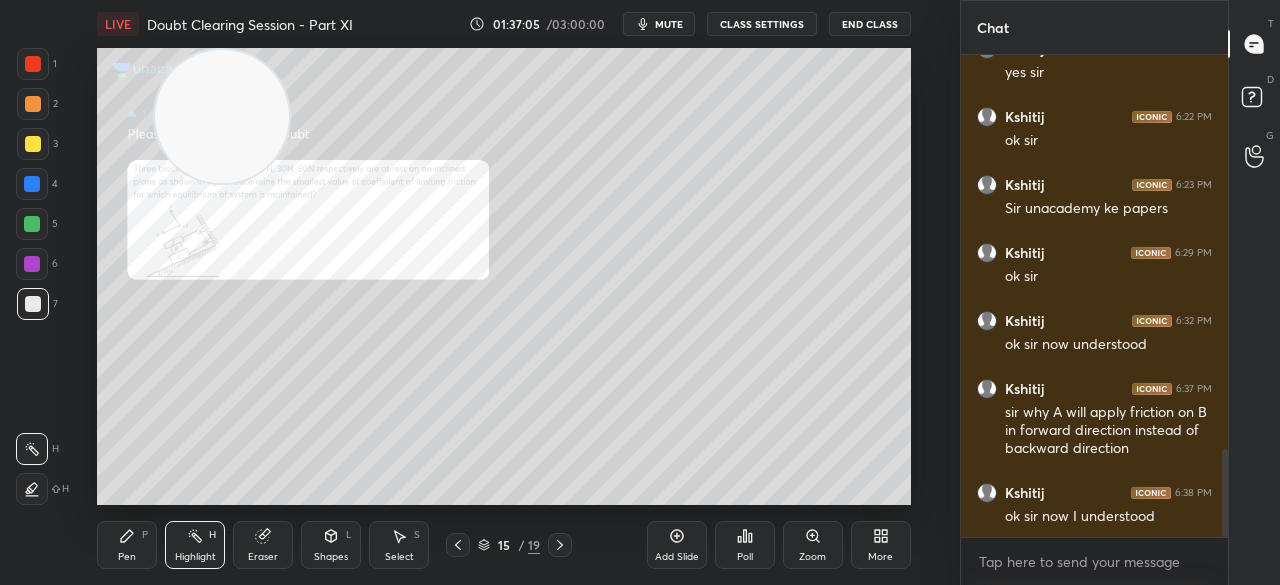 click on "Pen P" at bounding box center (127, 545) 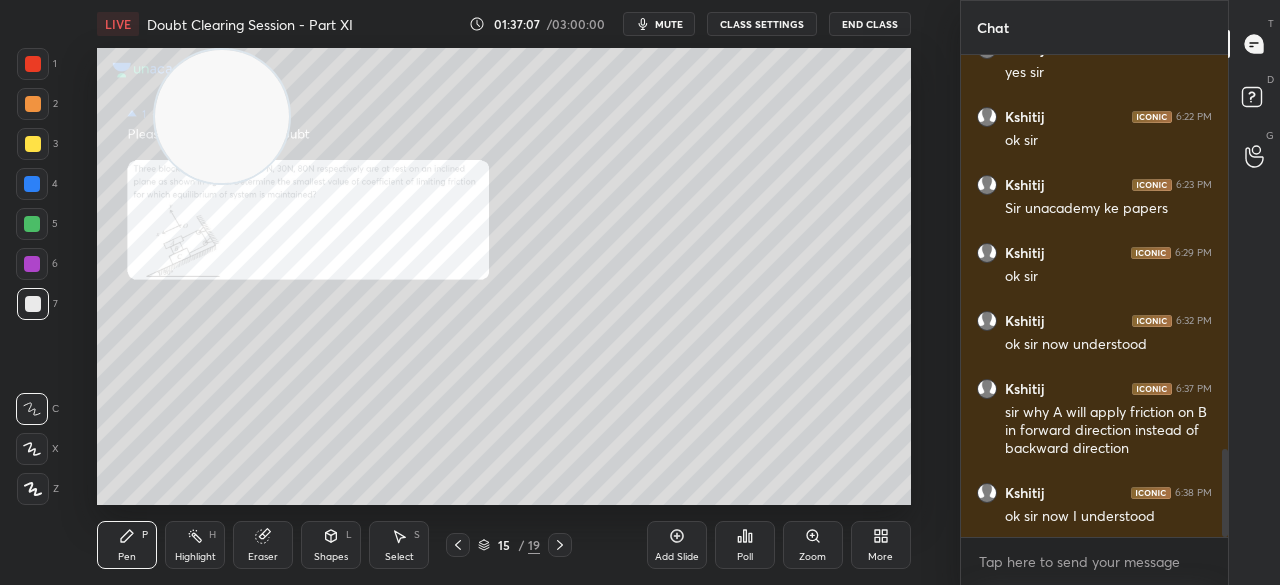 scroll, scrollTop: 435, scrollLeft: 261, axis: both 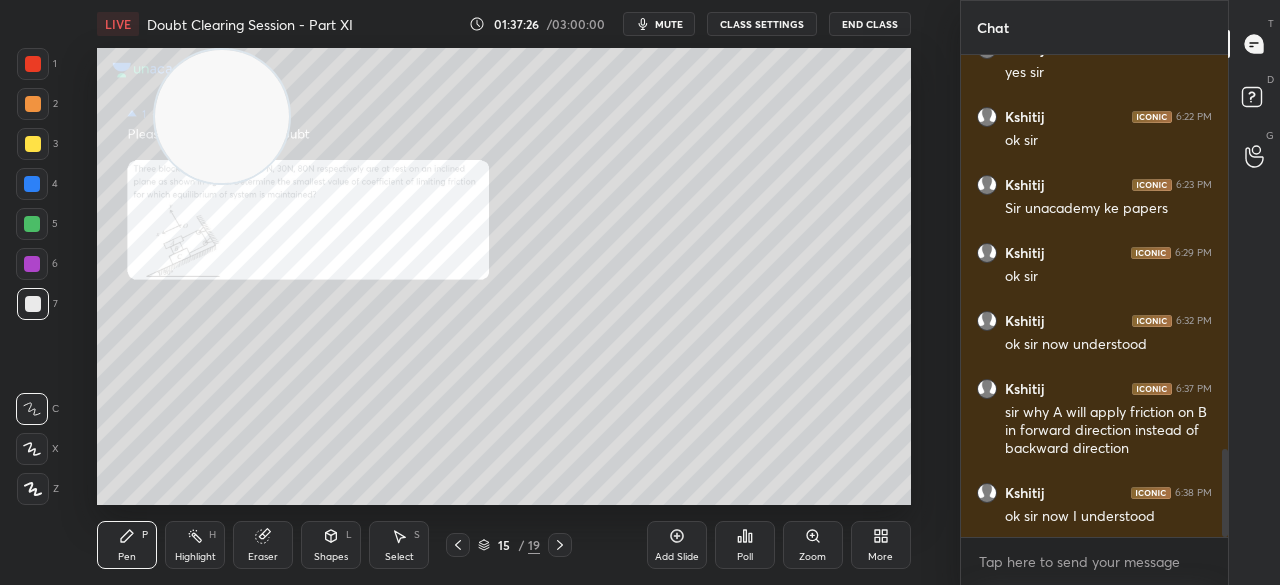 click on "1 2 3 4 5 6 7 C X Z C X Z E E Erase all   H H" at bounding box center (32, 276) 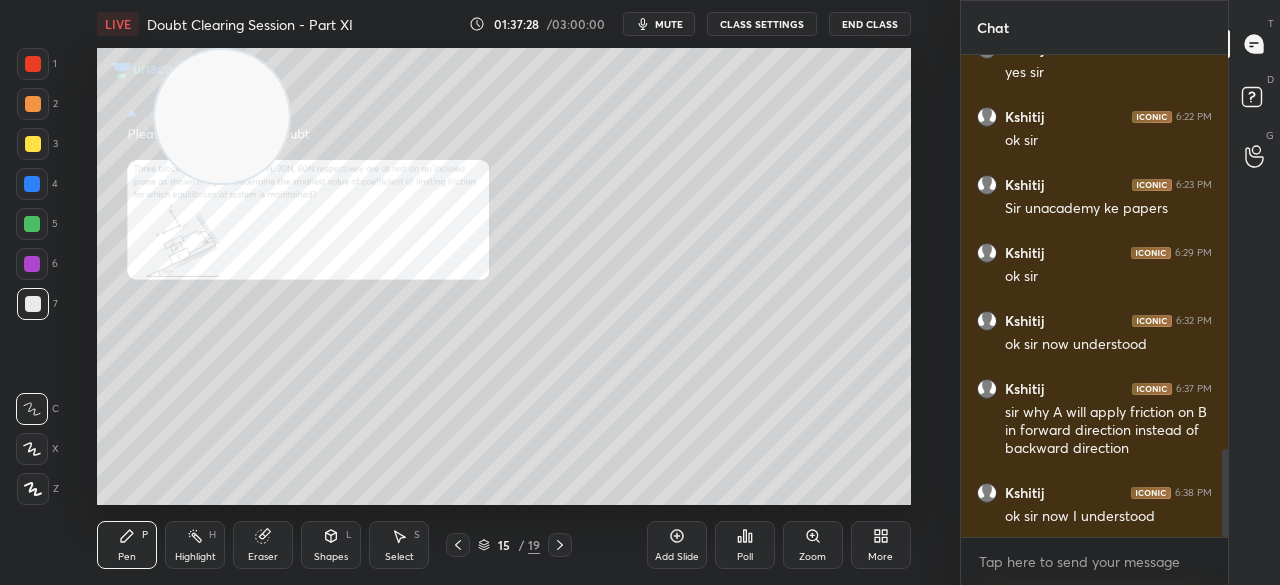 click at bounding box center (33, 64) 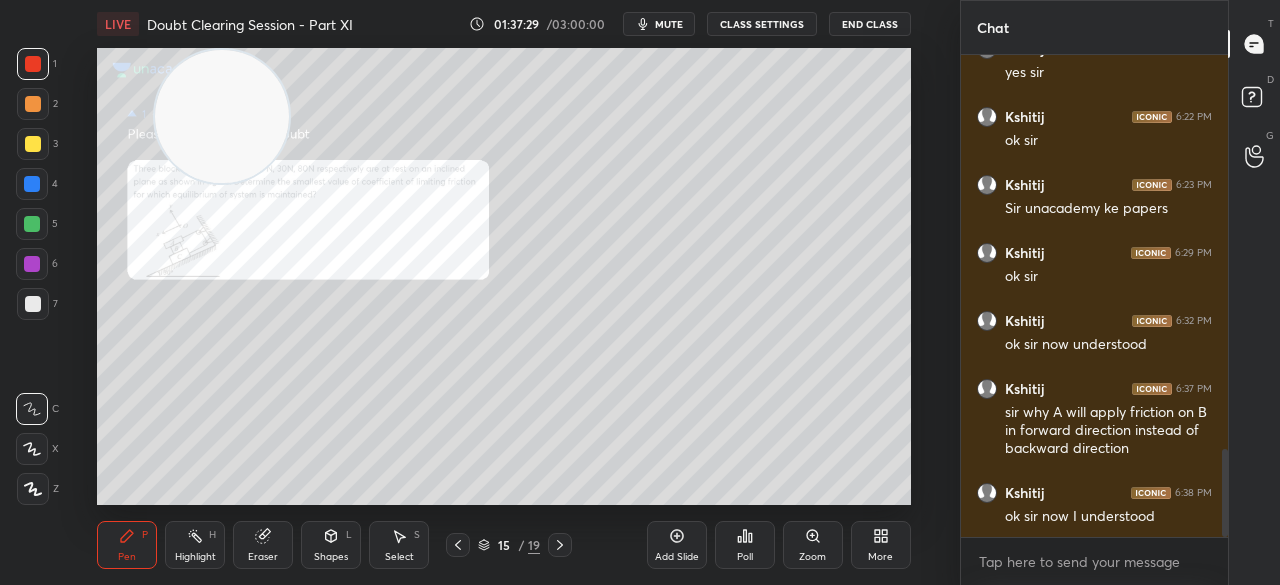 click 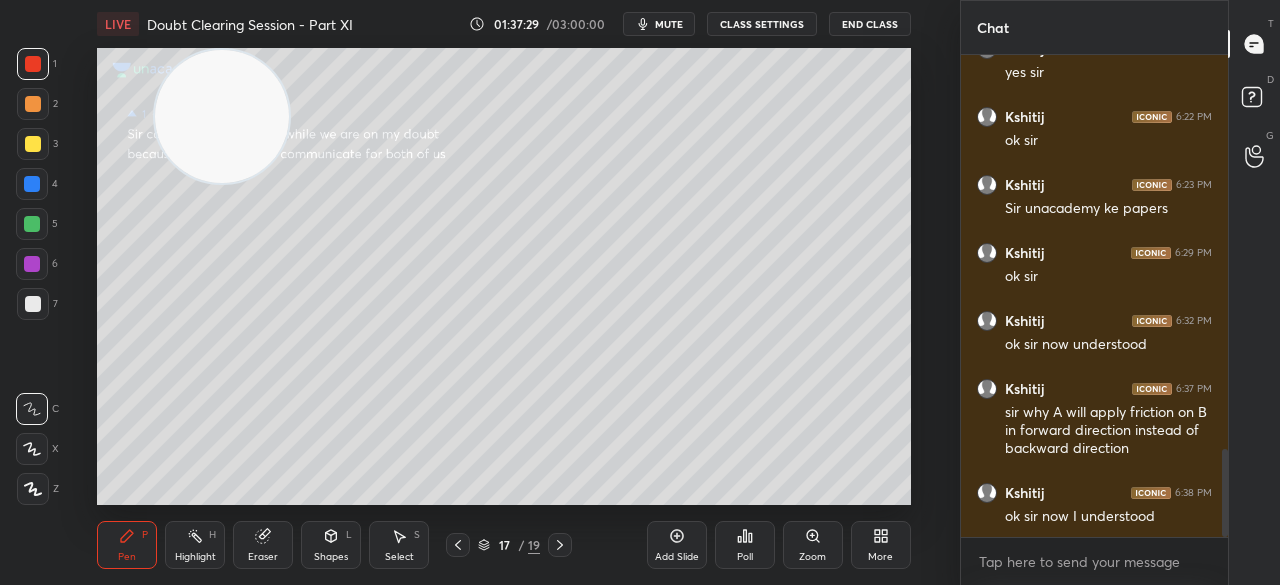 click 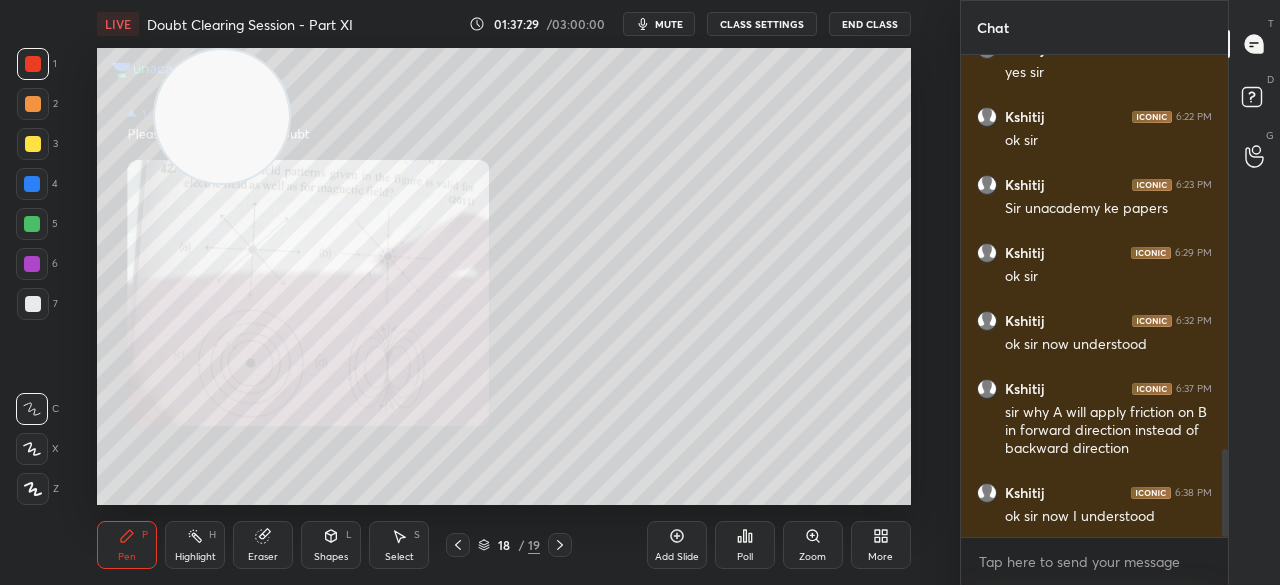 click 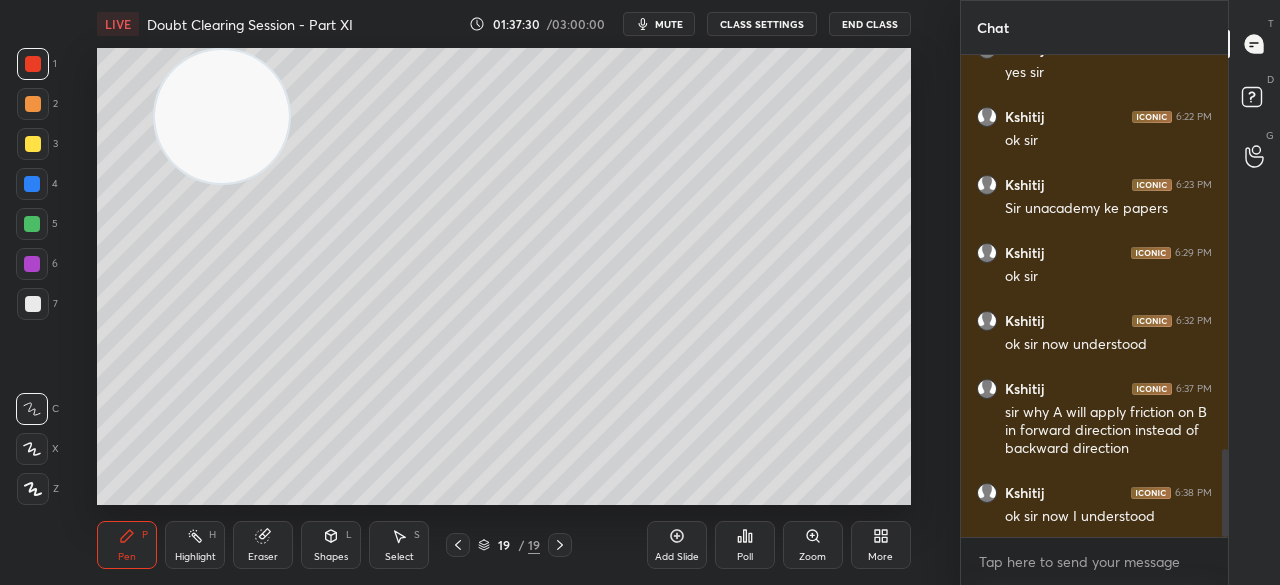 click 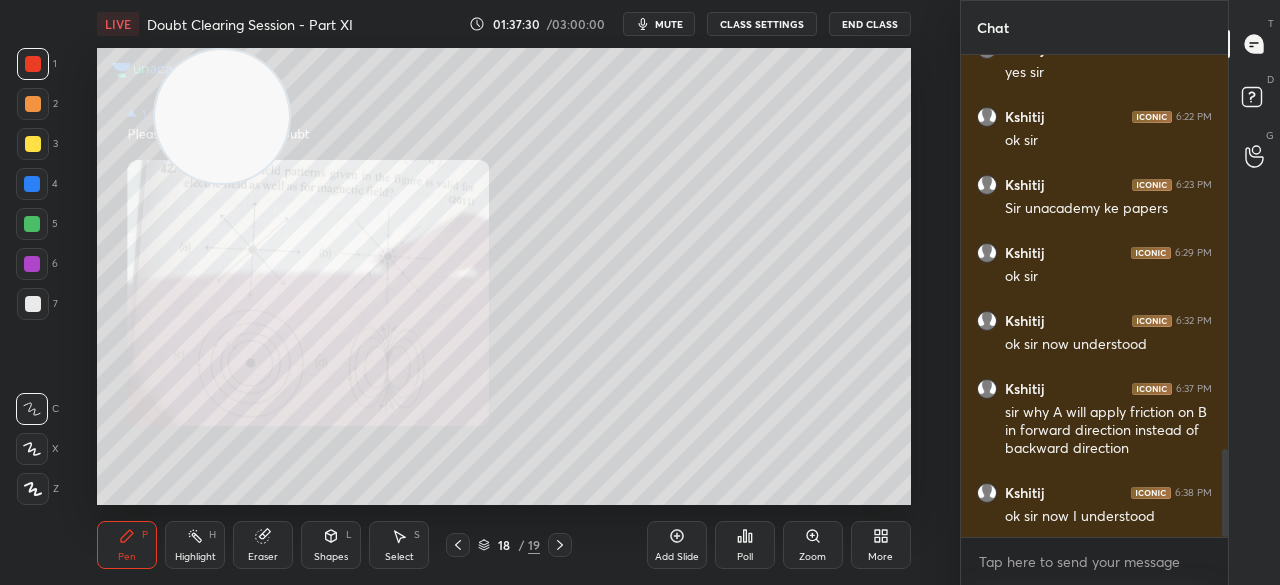 click 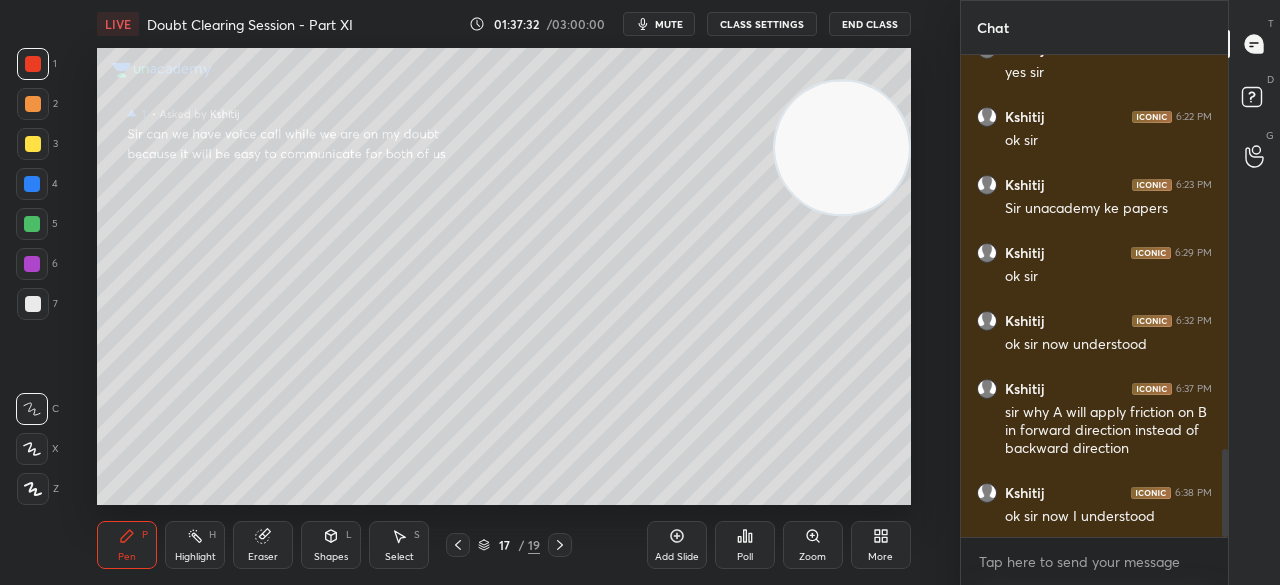 click 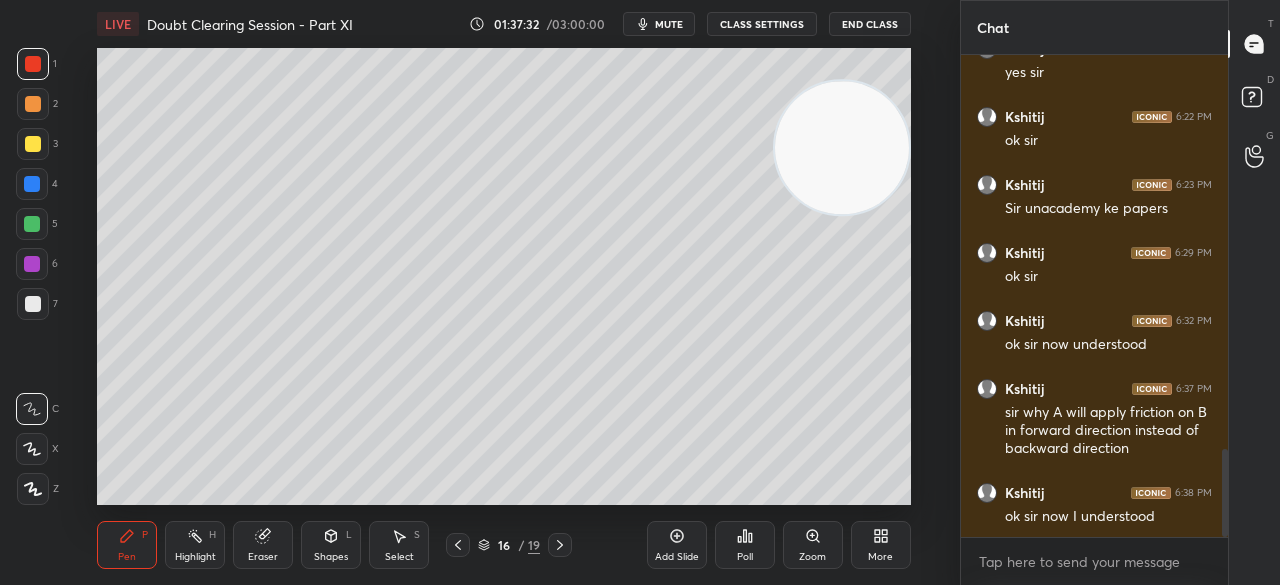 click 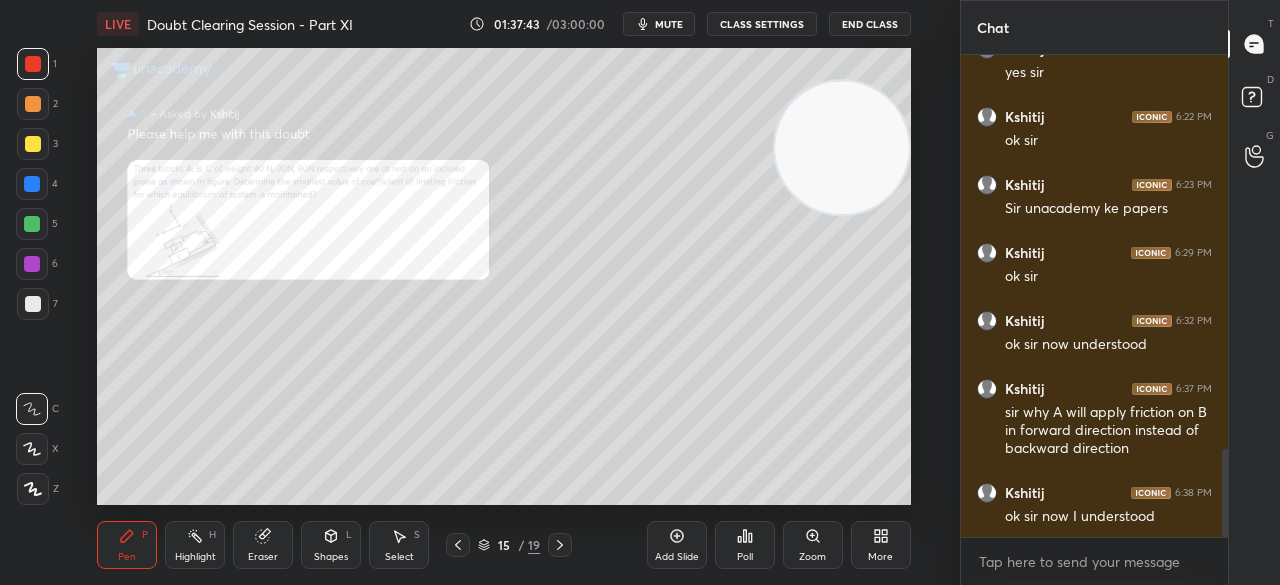 click at bounding box center [33, 144] 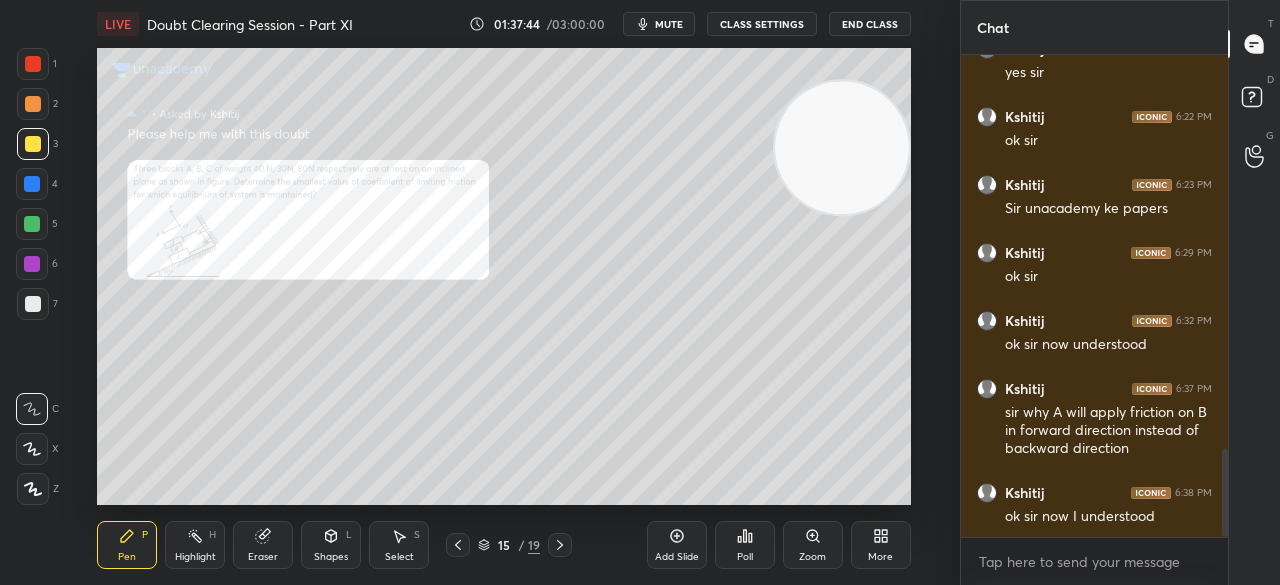 click on "mute" at bounding box center (669, 24) 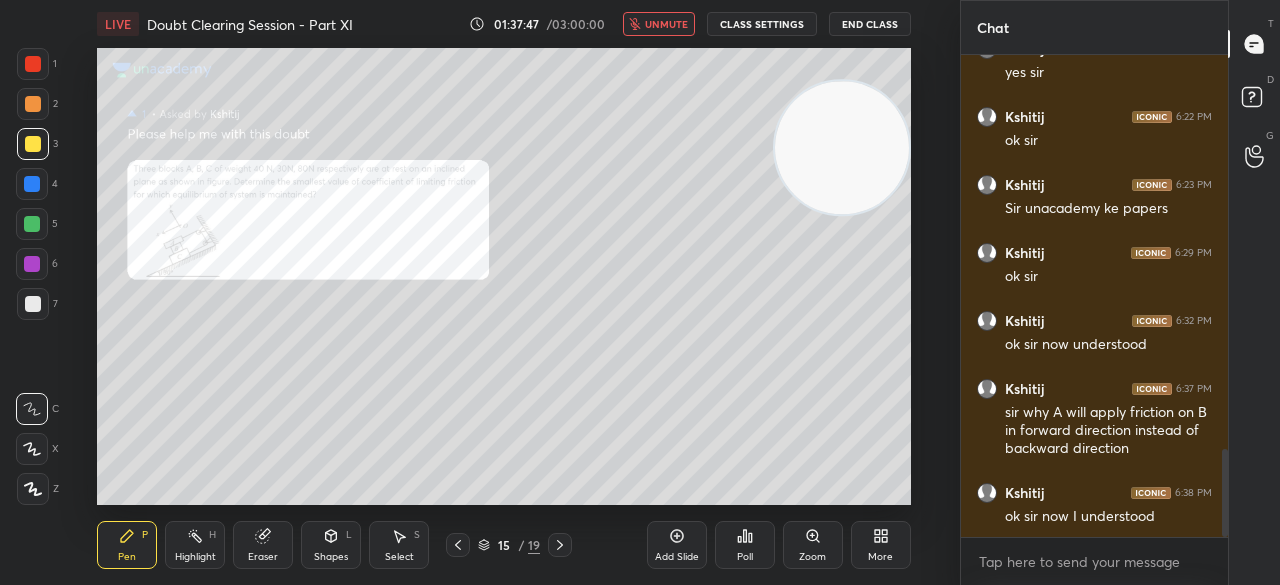 click on "End Class" at bounding box center (870, 24) 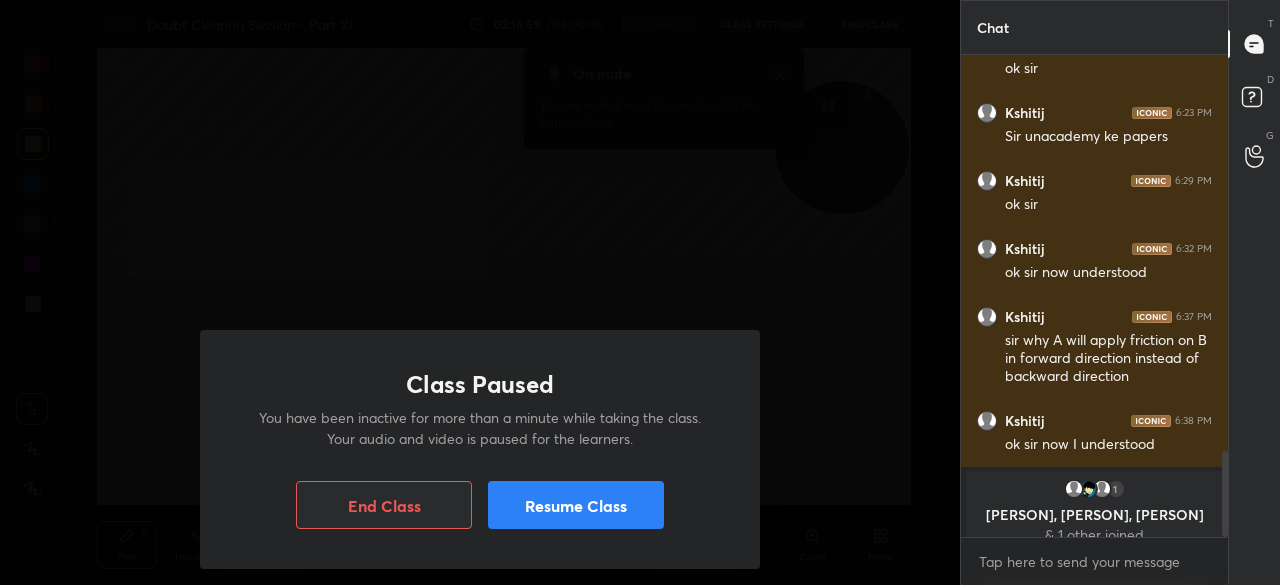 scroll, scrollTop: 2076, scrollLeft: 0, axis: vertical 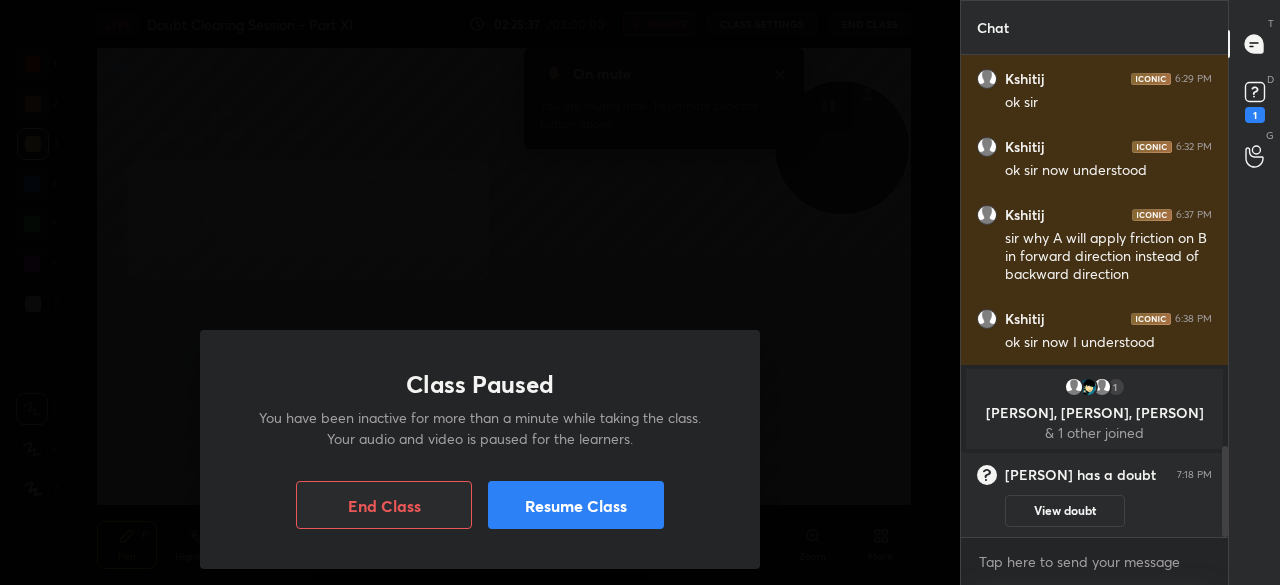 click on "Resume Class" at bounding box center [576, 505] 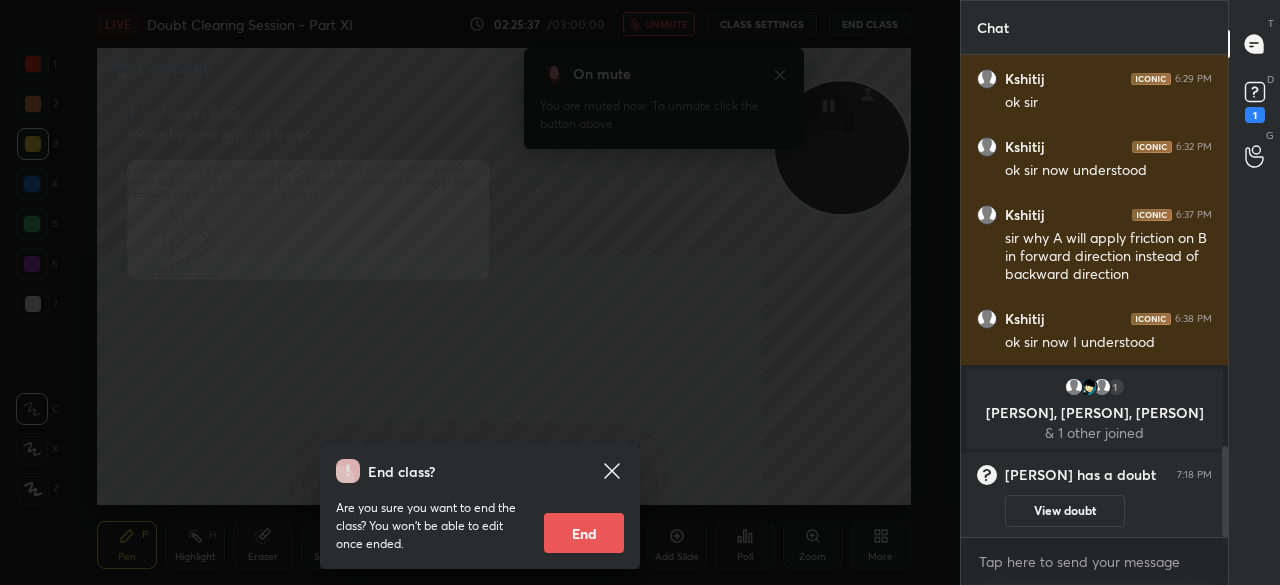 click 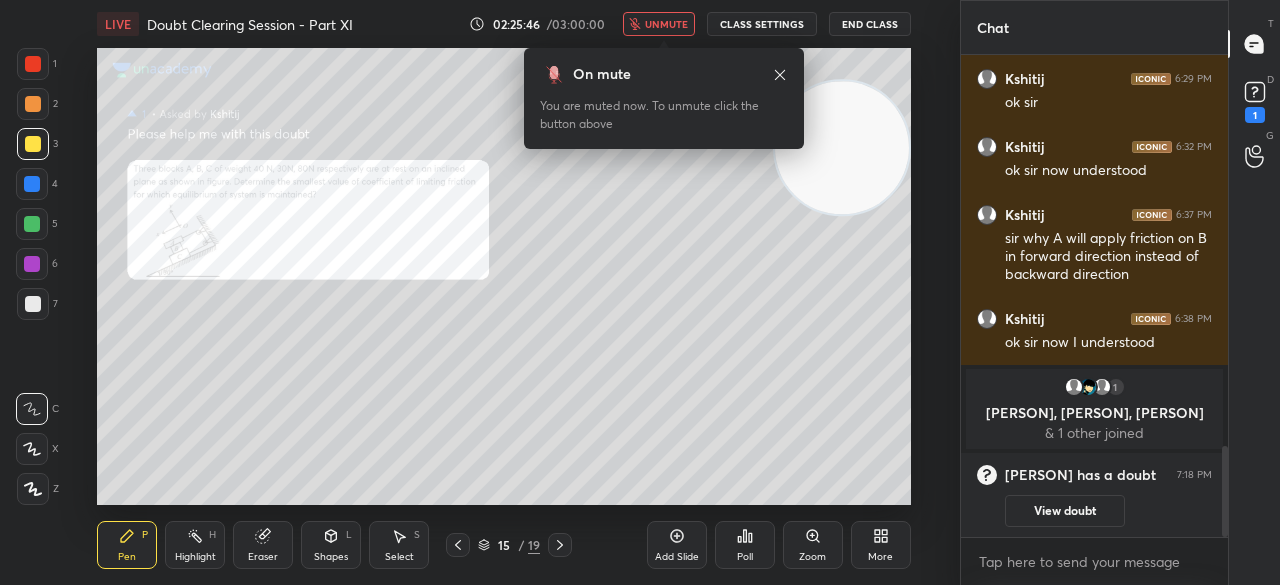 click on "unmute" at bounding box center (659, 24) 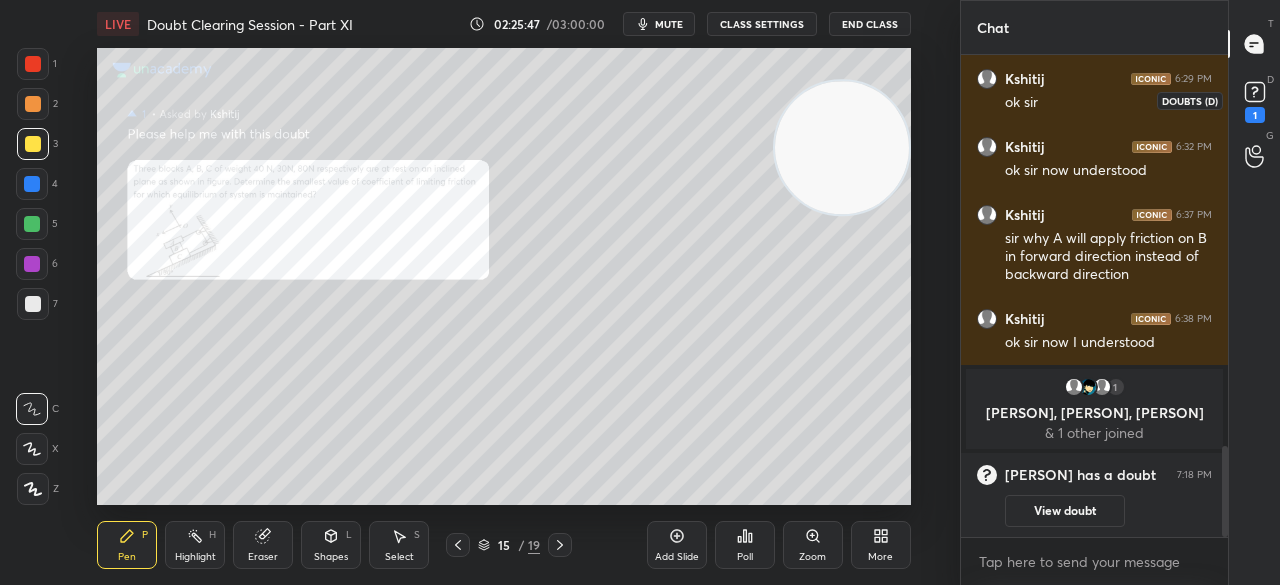 click 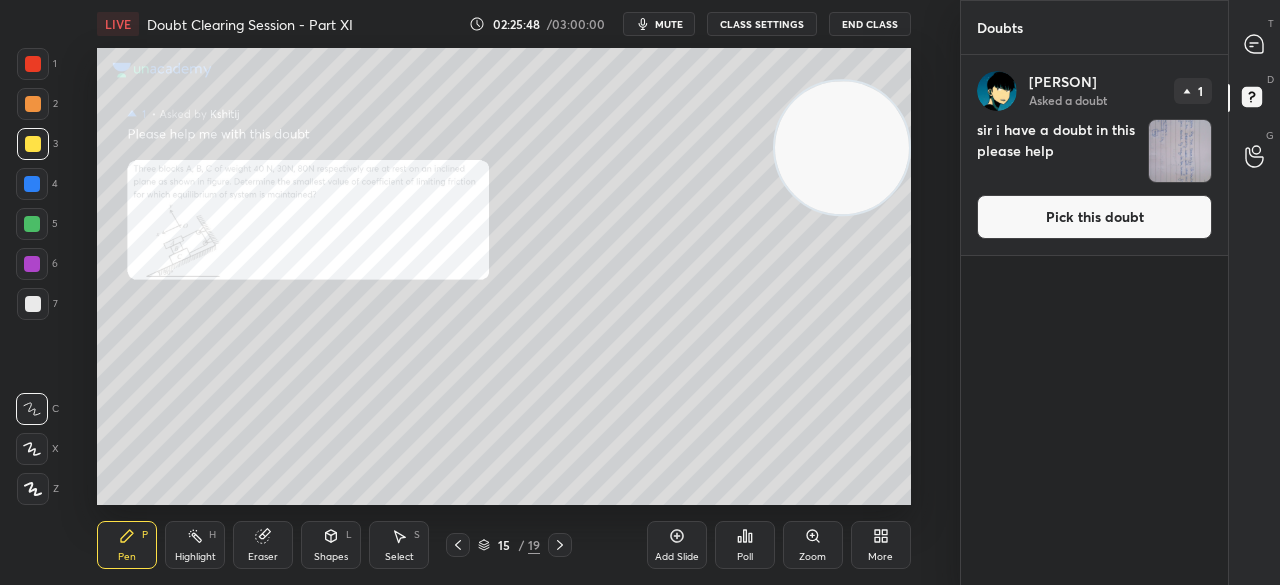 click on "Pick this doubt" at bounding box center [1094, 217] 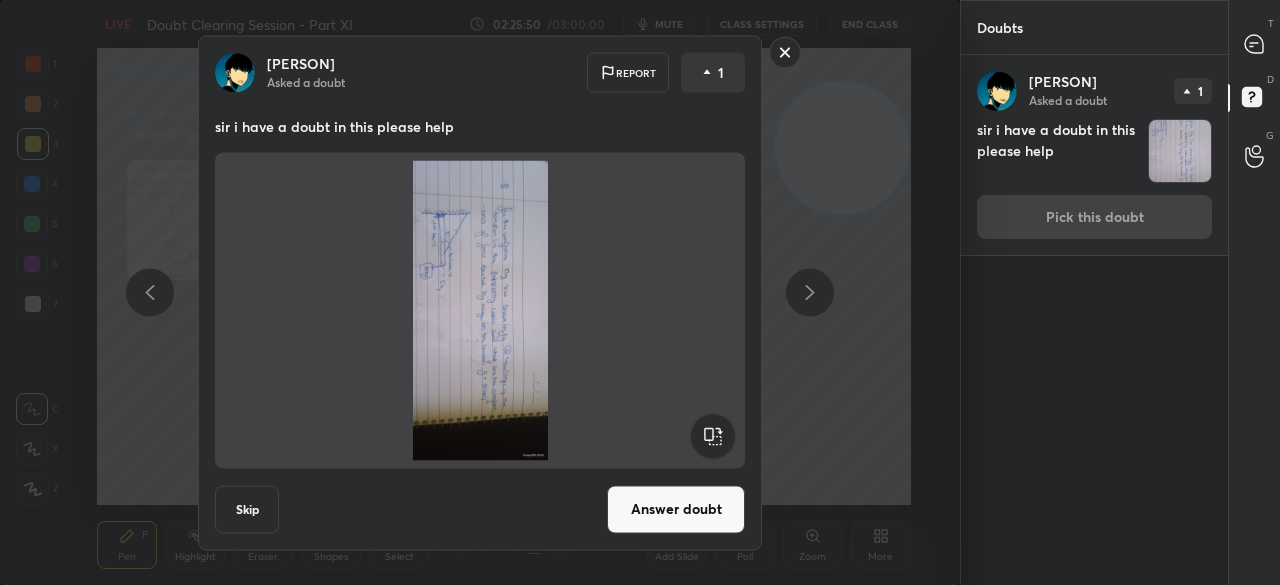 click 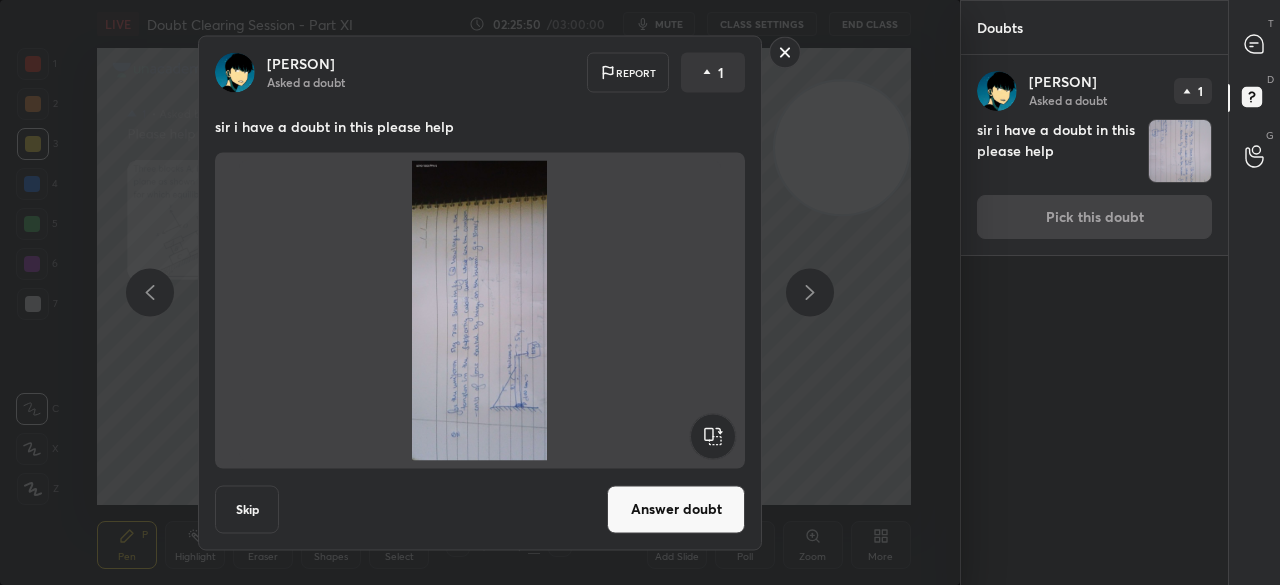 click 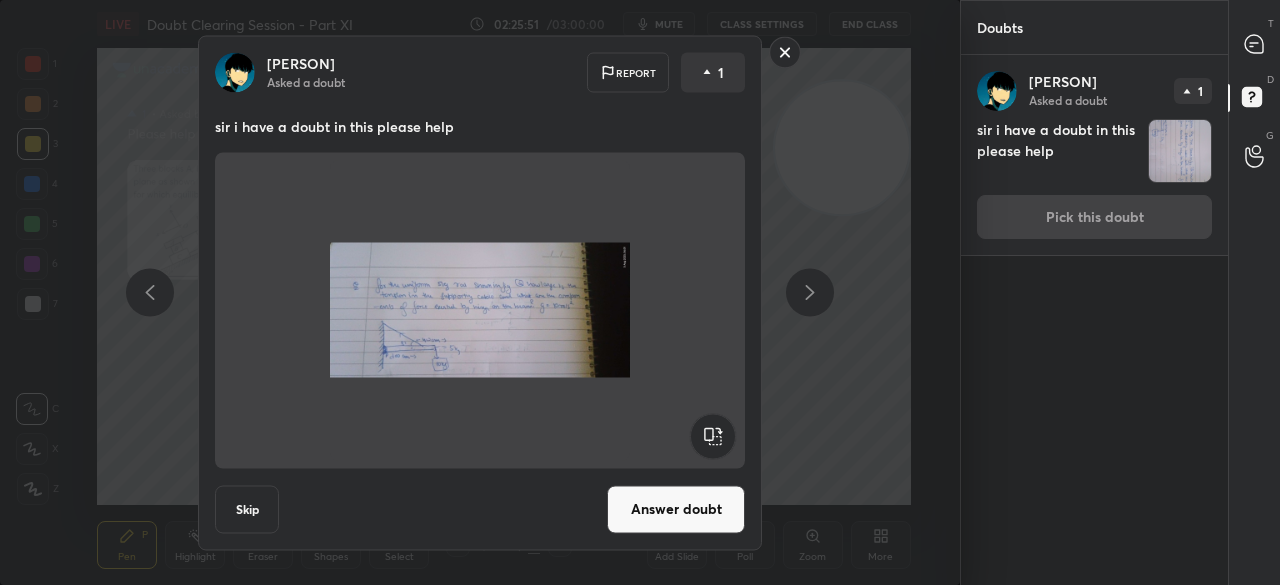 click 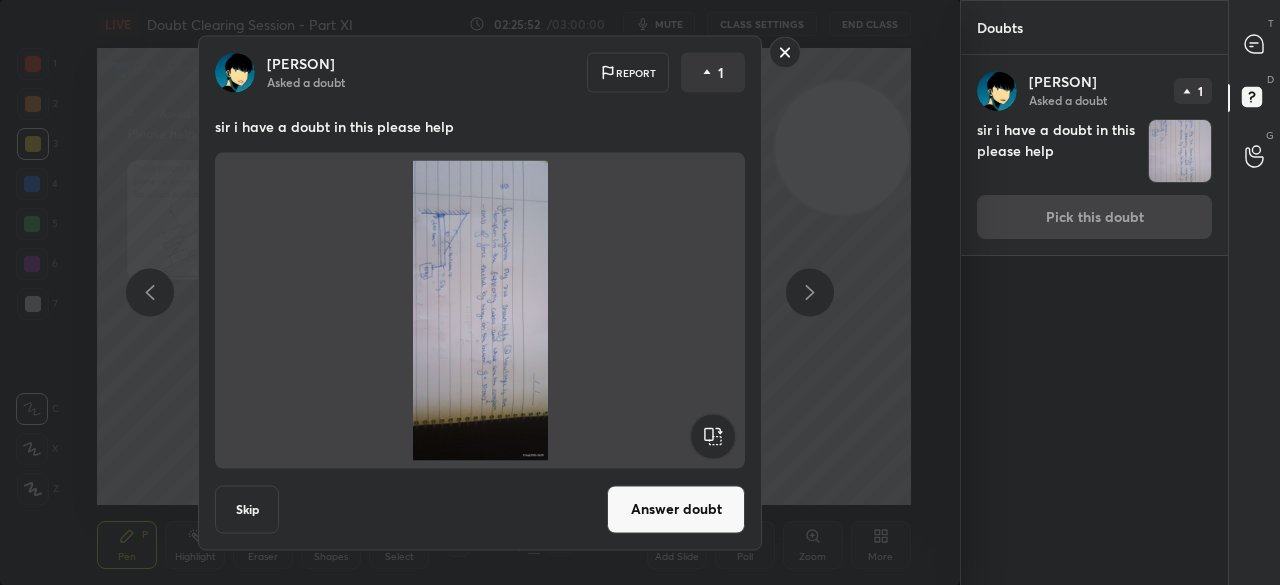 click 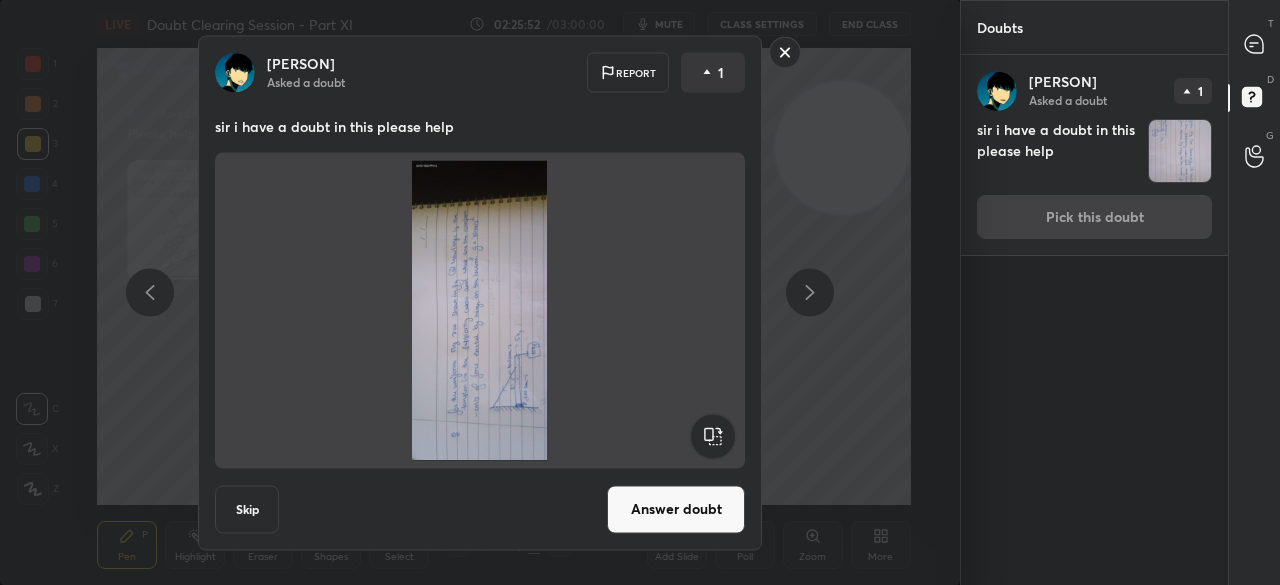 click 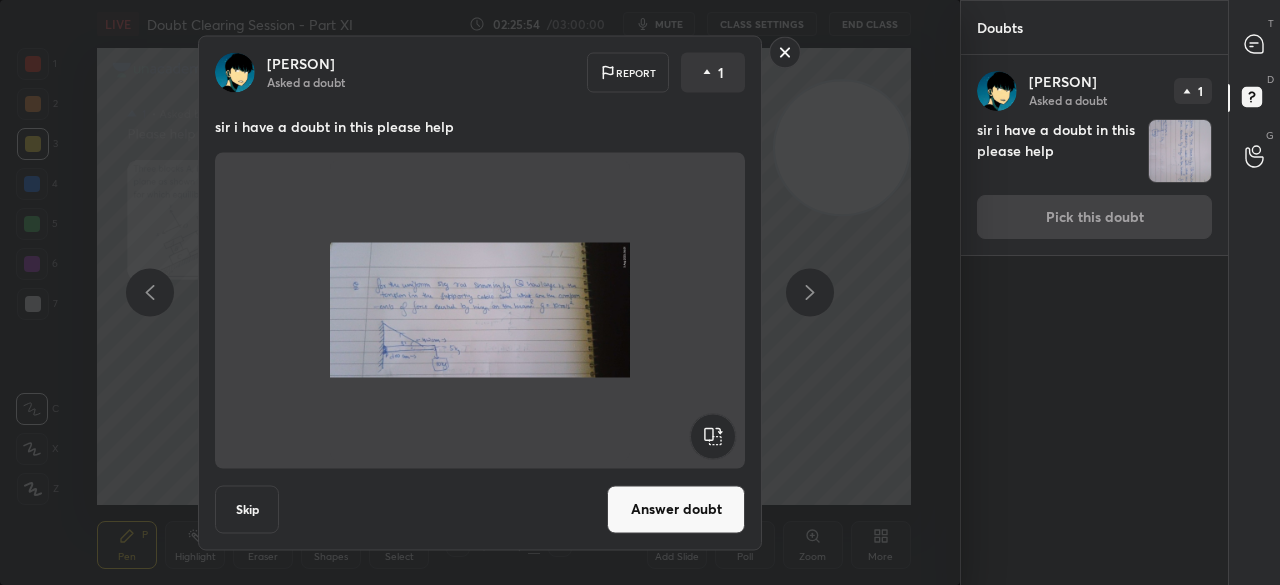 click on "Answer doubt" at bounding box center [676, 509] 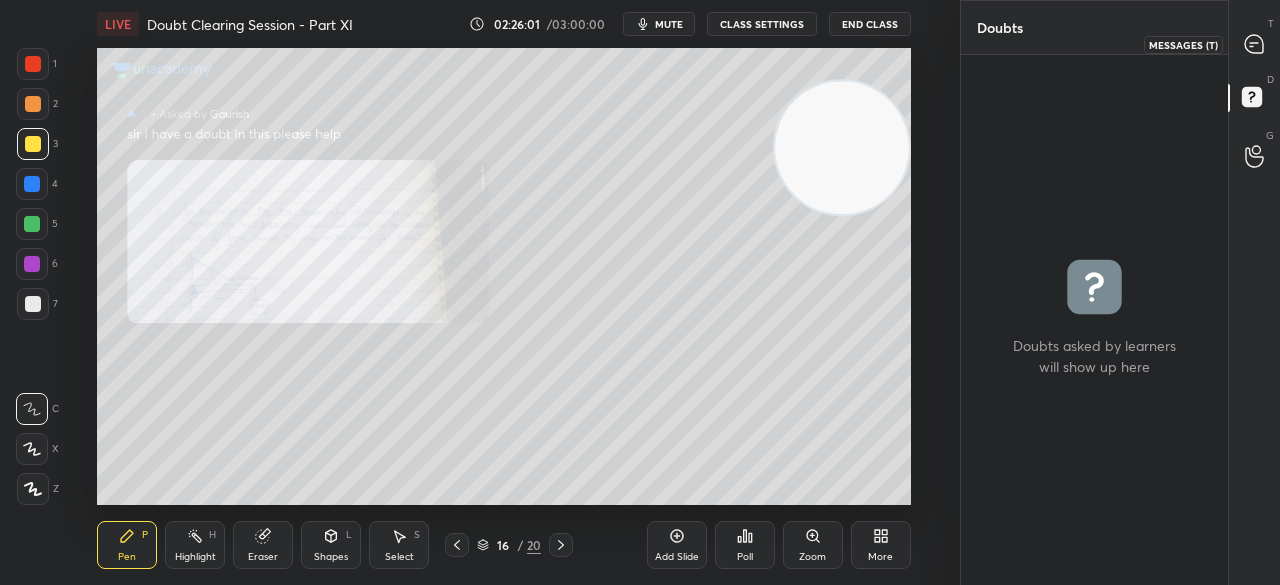 click 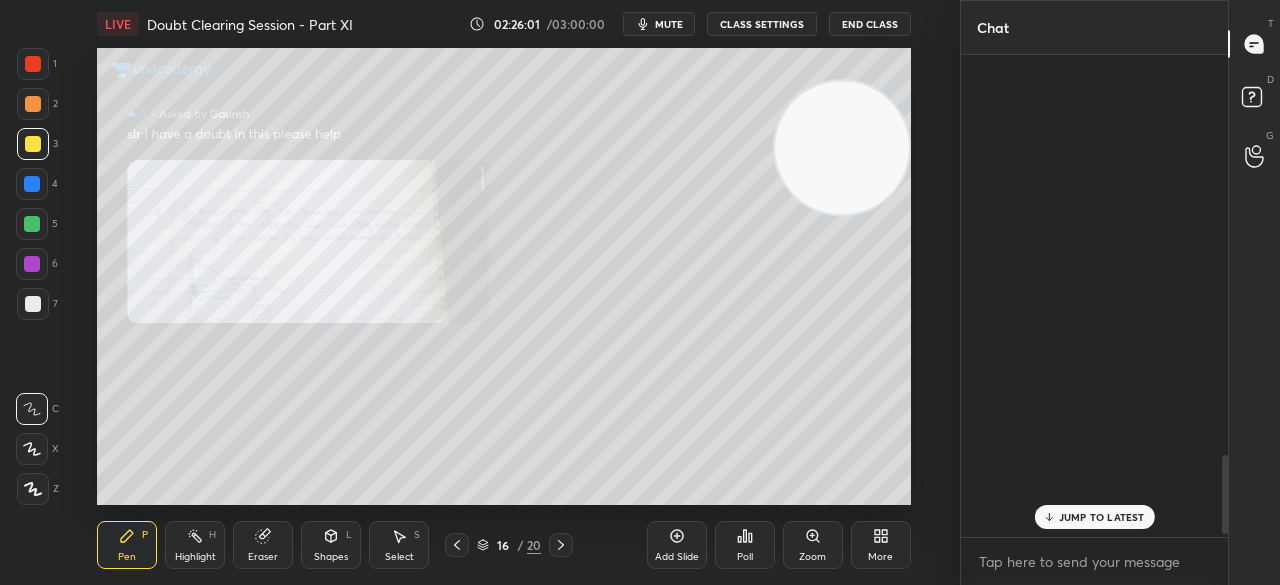 scroll, scrollTop: 2447, scrollLeft: 0, axis: vertical 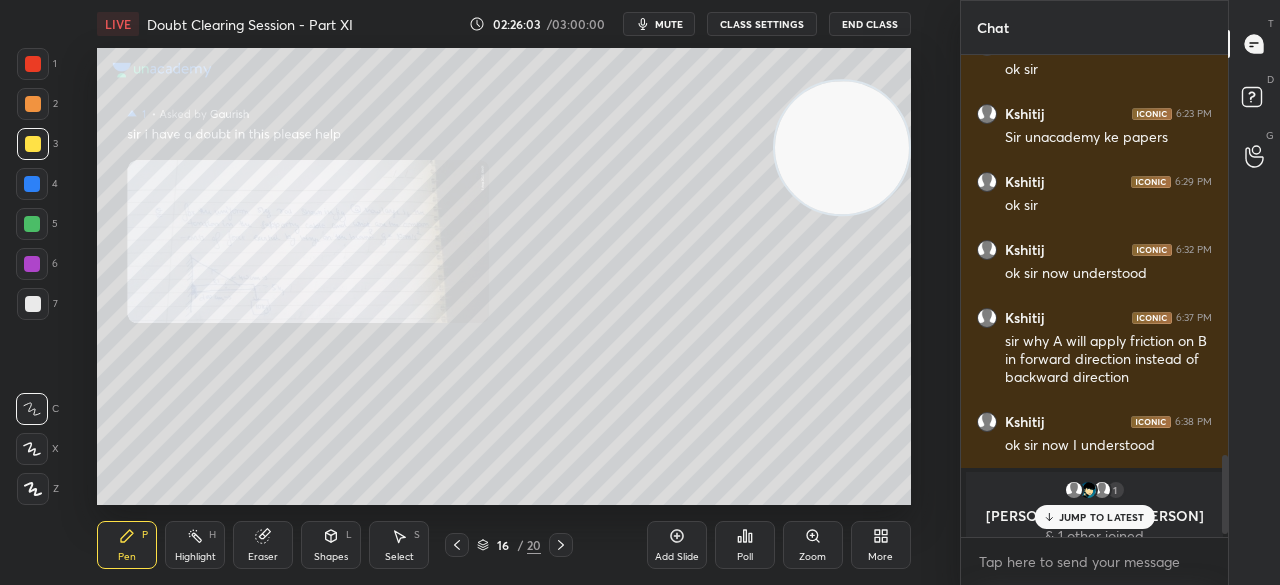 click on "JUMP TO LATEST" at bounding box center (1094, 517) 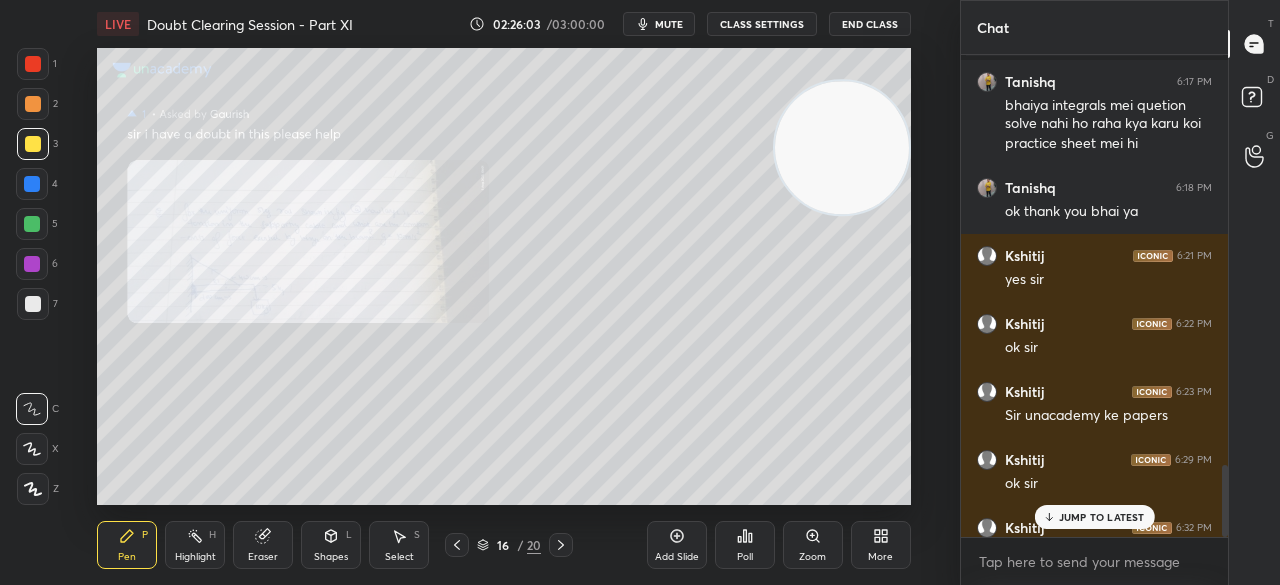 scroll, scrollTop: 2742, scrollLeft: 0, axis: vertical 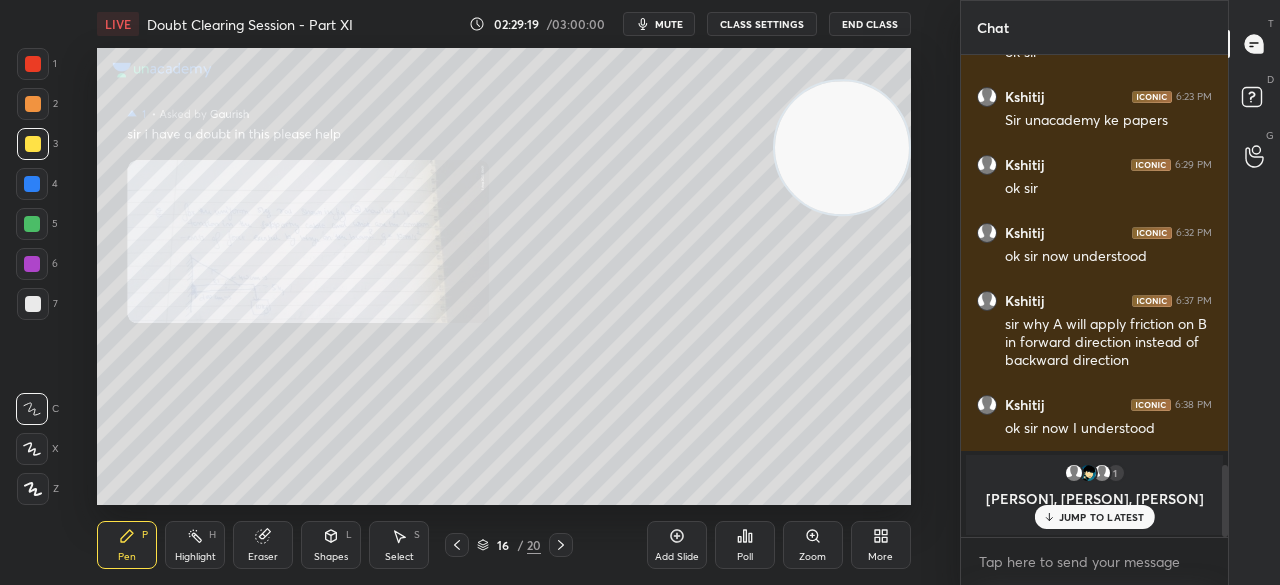 click on "mute" at bounding box center [659, 24] 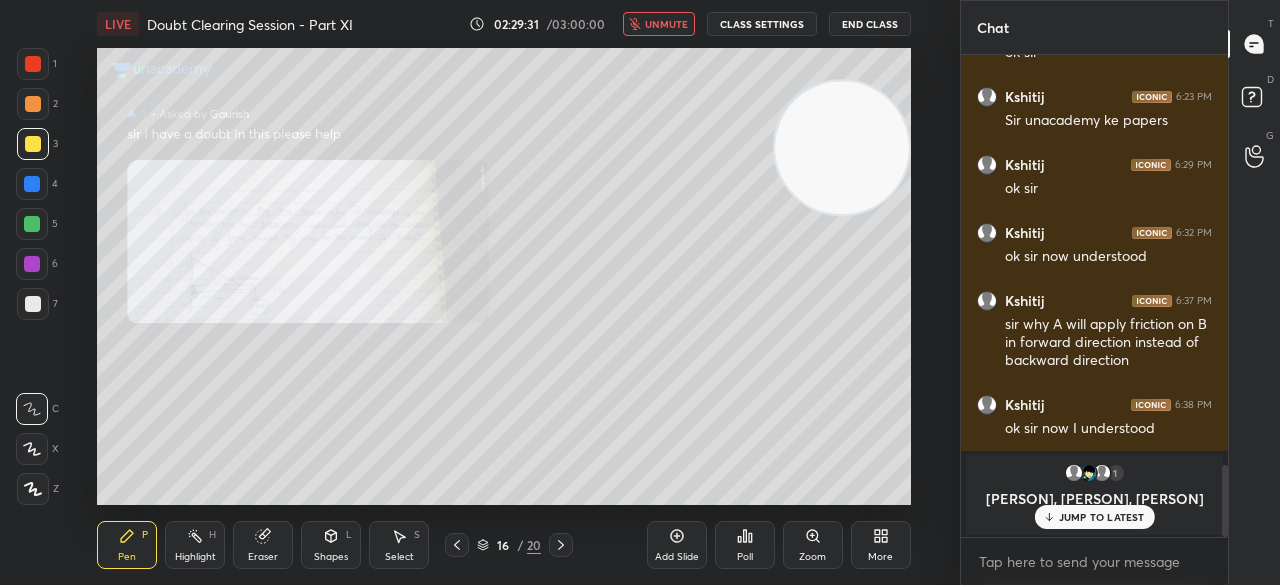 click on "End Class" at bounding box center (870, 24) 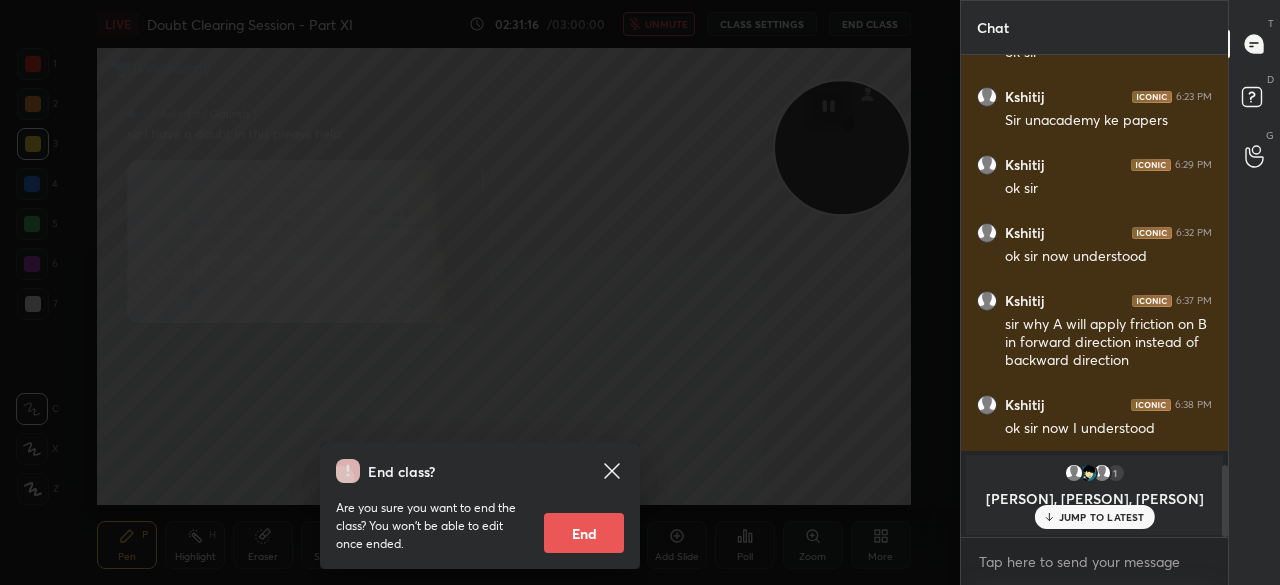 click 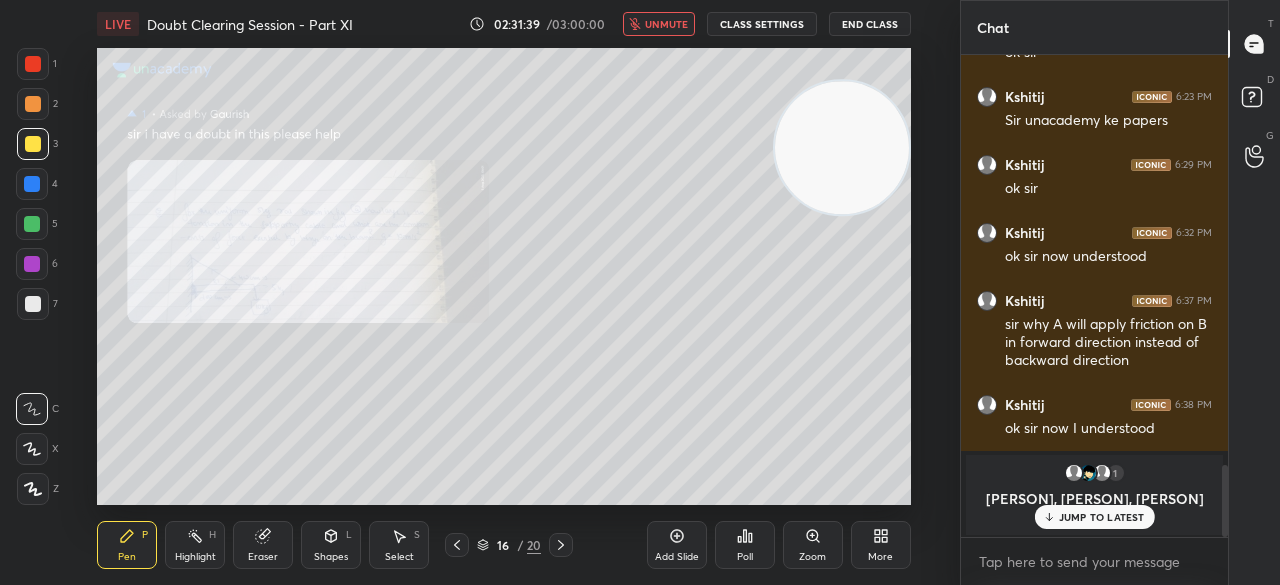 click on "End Class" at bounding box center [870, 24] 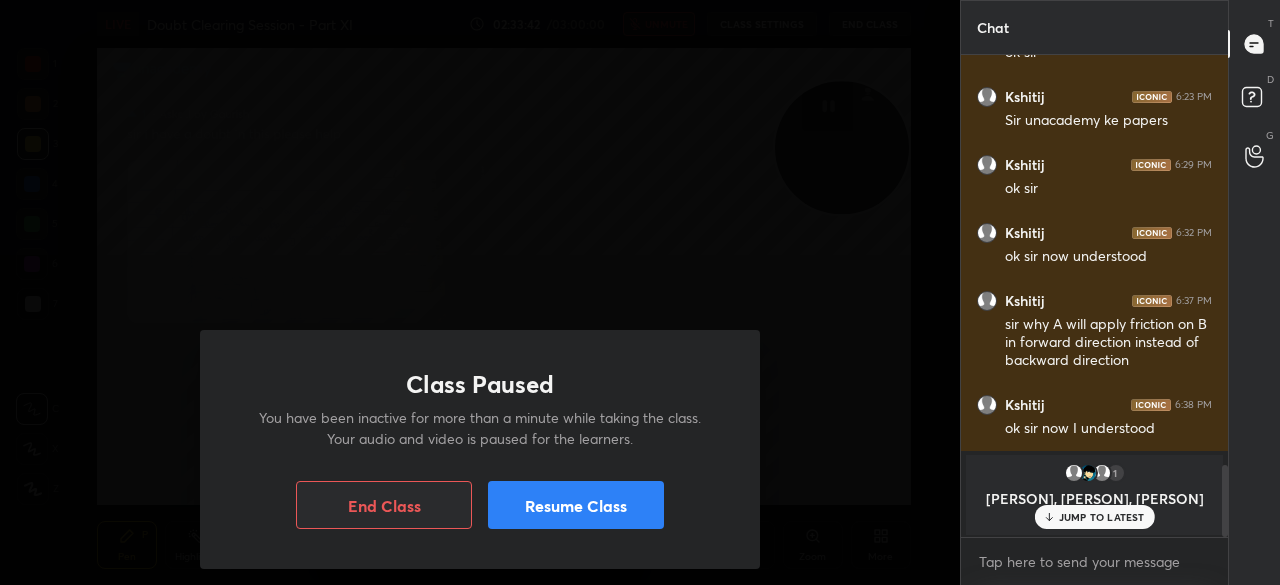 click on "Resume Class" at bounding box center [576, 505] 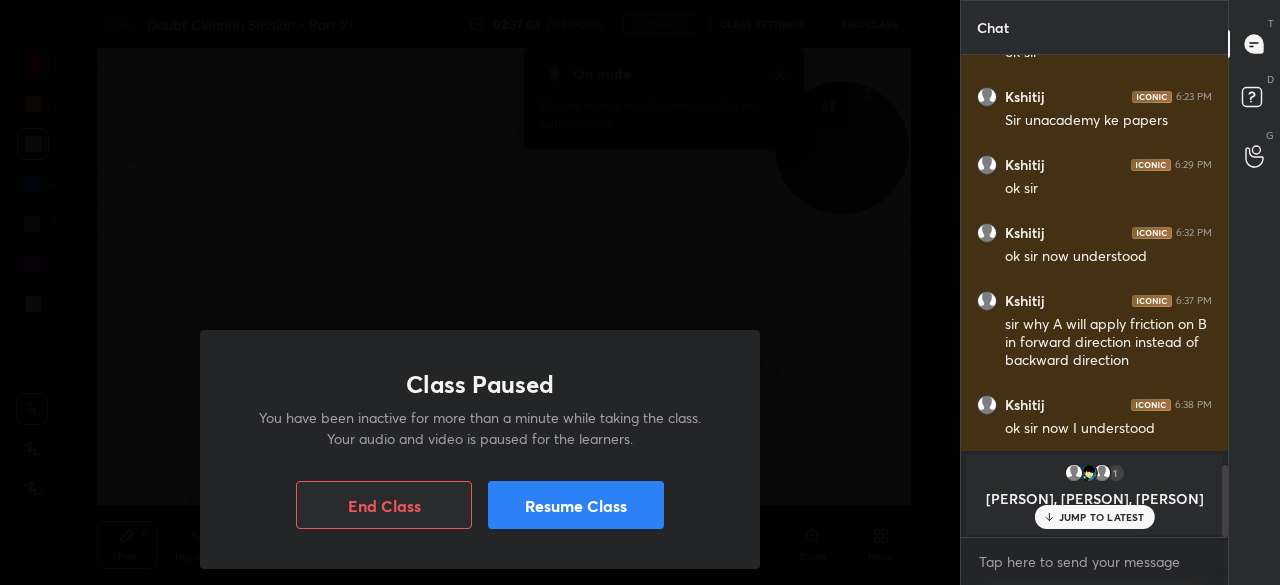 click on "Resume Class" at bounding box center [576, 505] 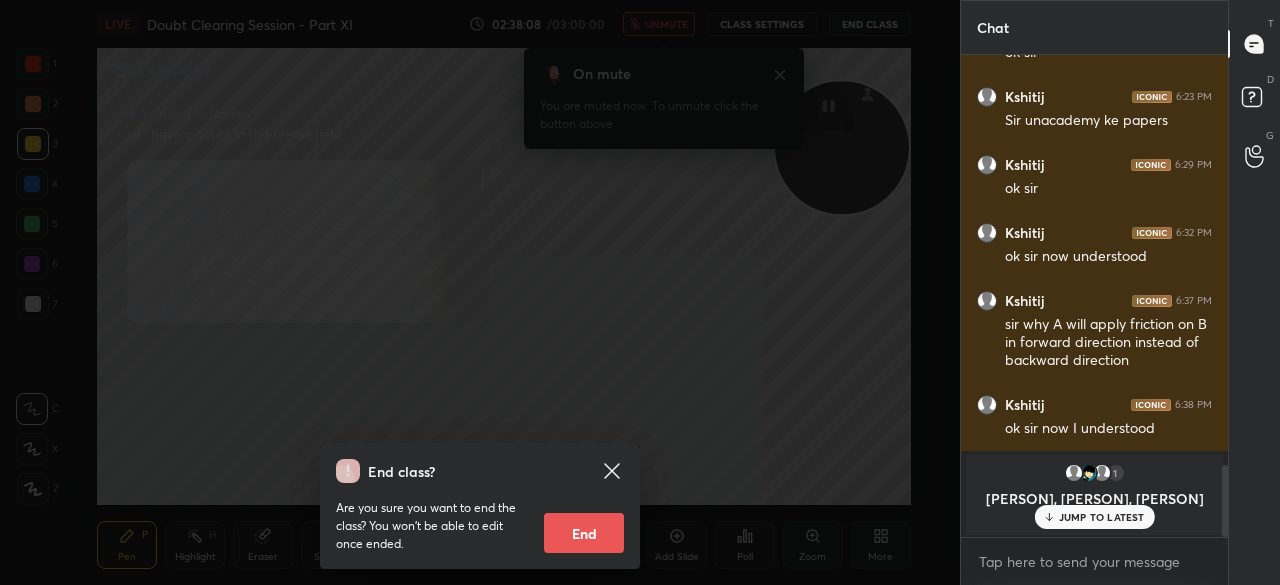 click 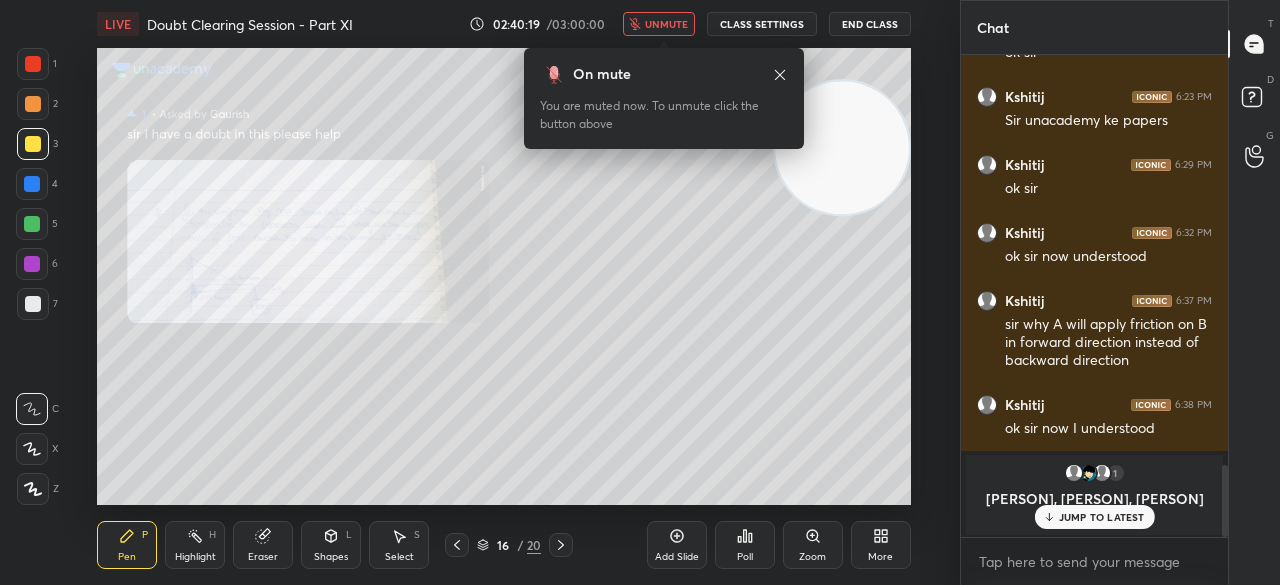 click on "End Class" at bounding box center (870, 24) 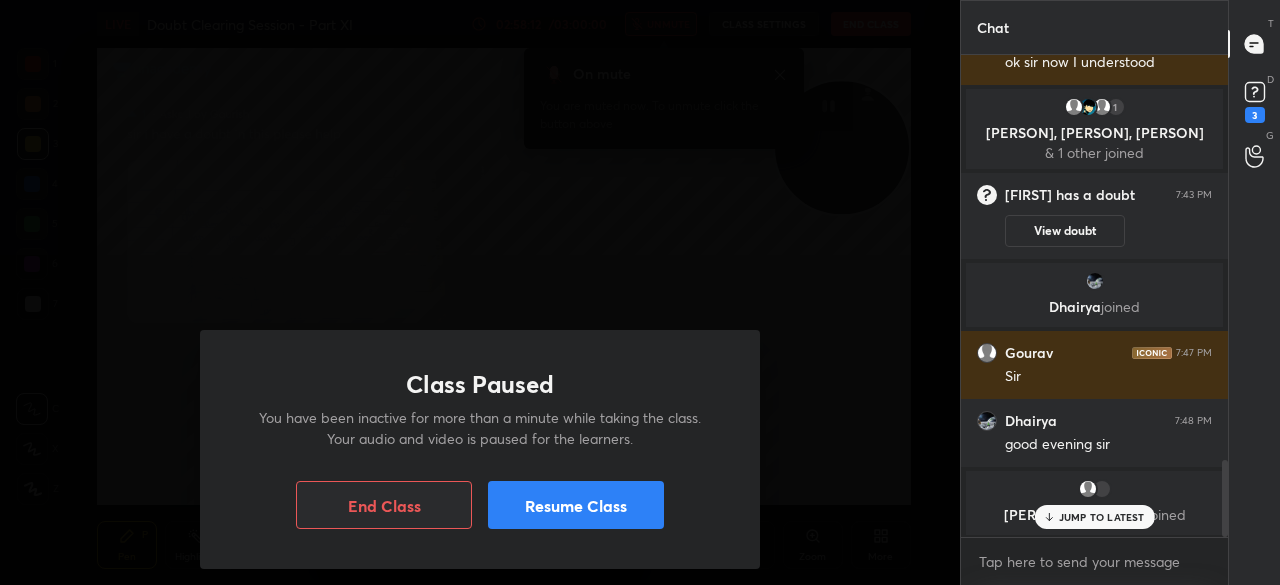 scroll, scrollTop: 2546, scrollLeft: 0, axis: vertical 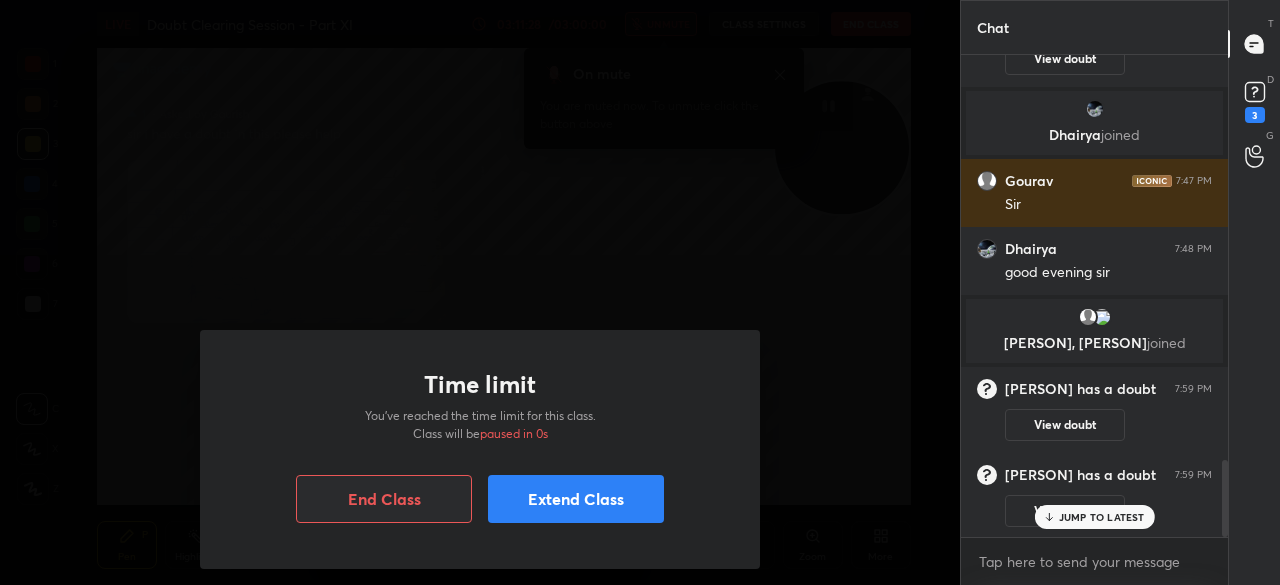 click on "End Class" at bounding box center [384, 499] 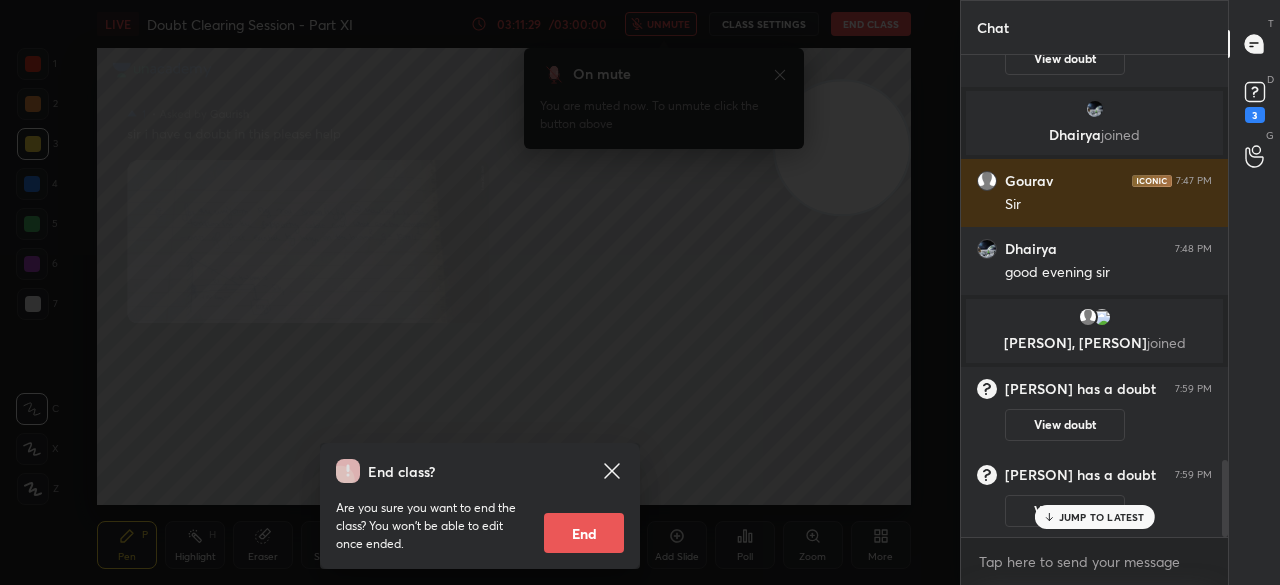 click on "End" at bounding box center (584, 533) 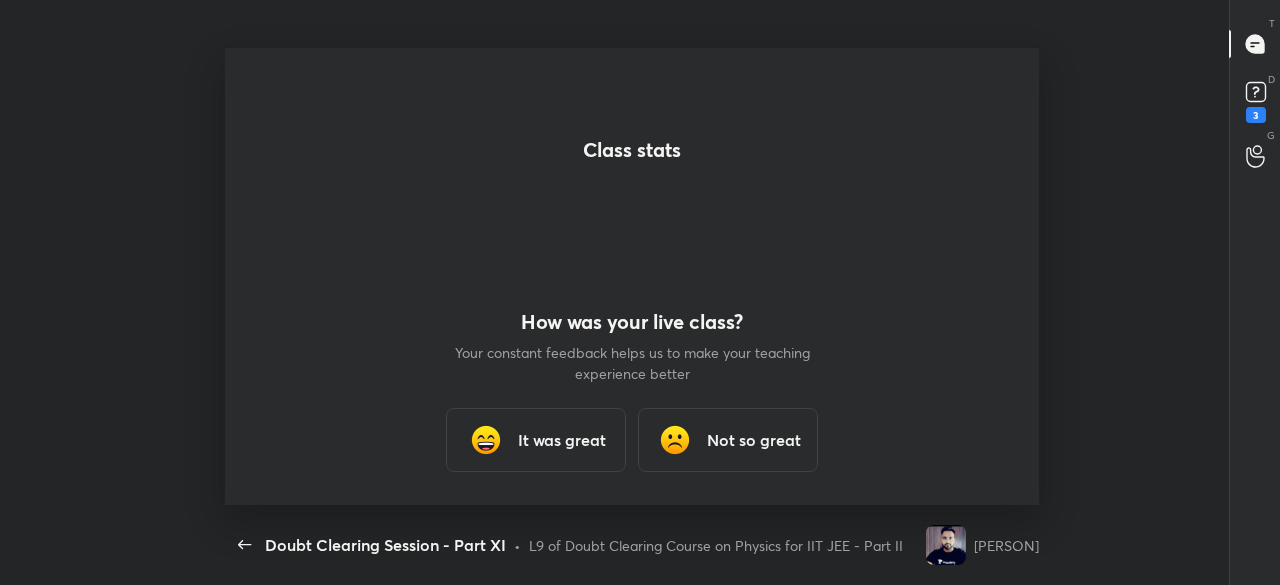 scroll, scrollTop: 99542, scrollLeft: 98966, axis: both 